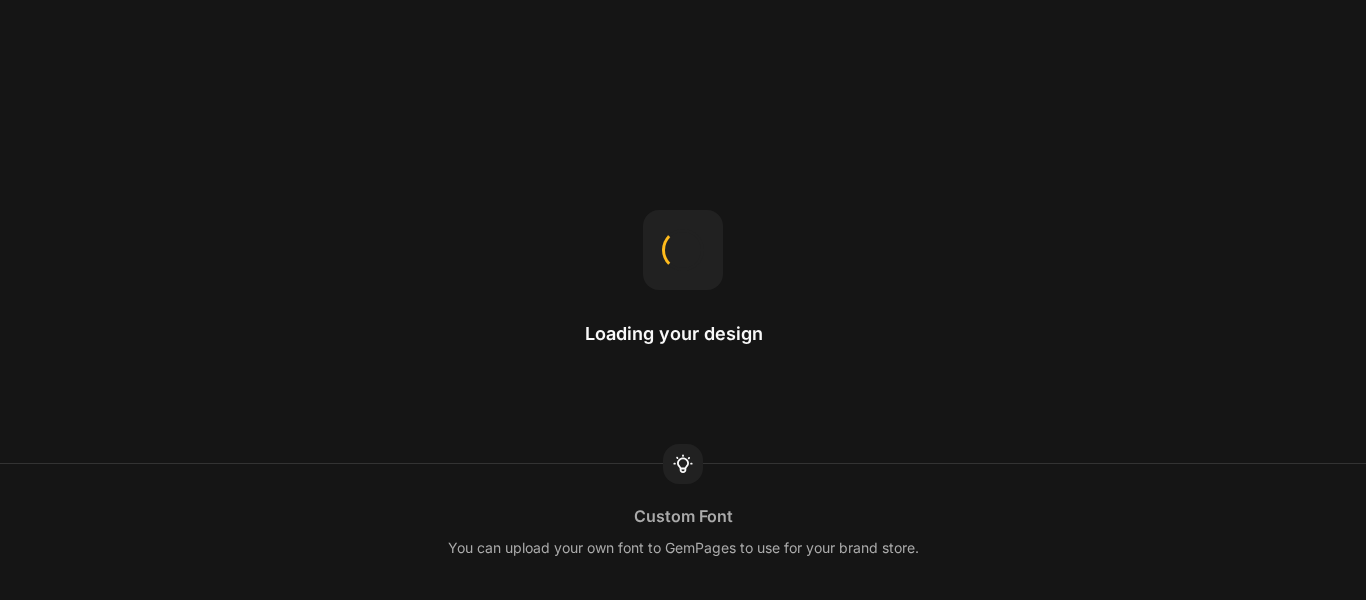 scroll, scrollTop: 0, scrollLeft: 0, axis: both 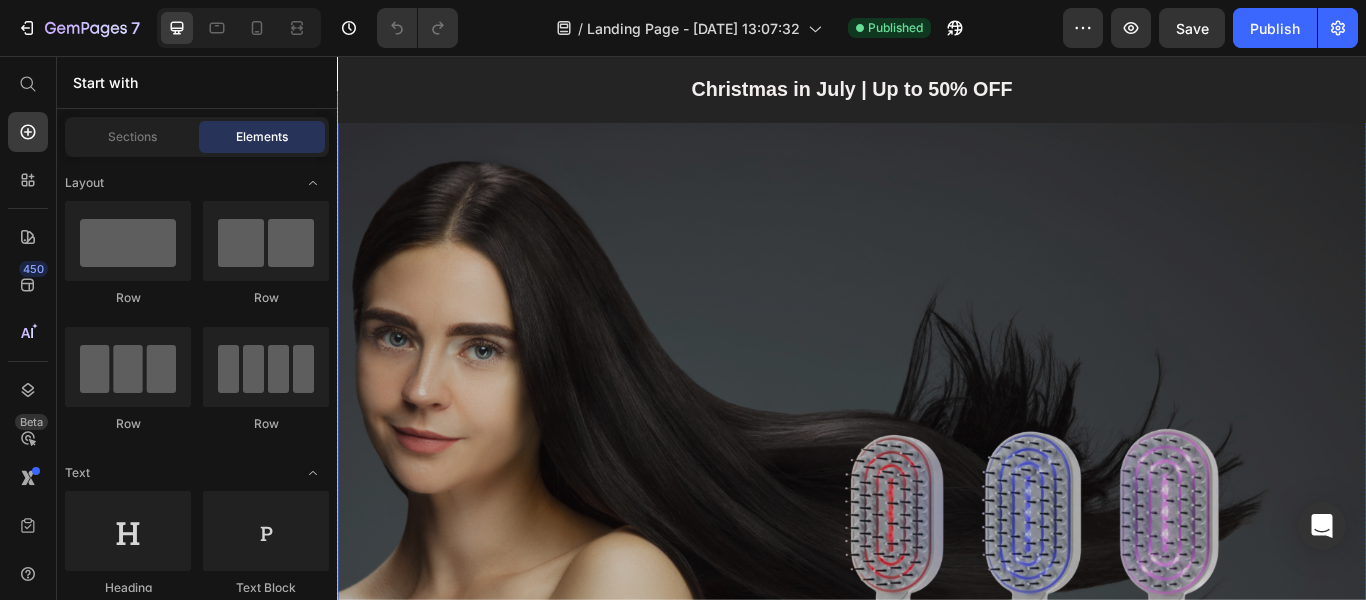 click at bounding box center [937, 497] 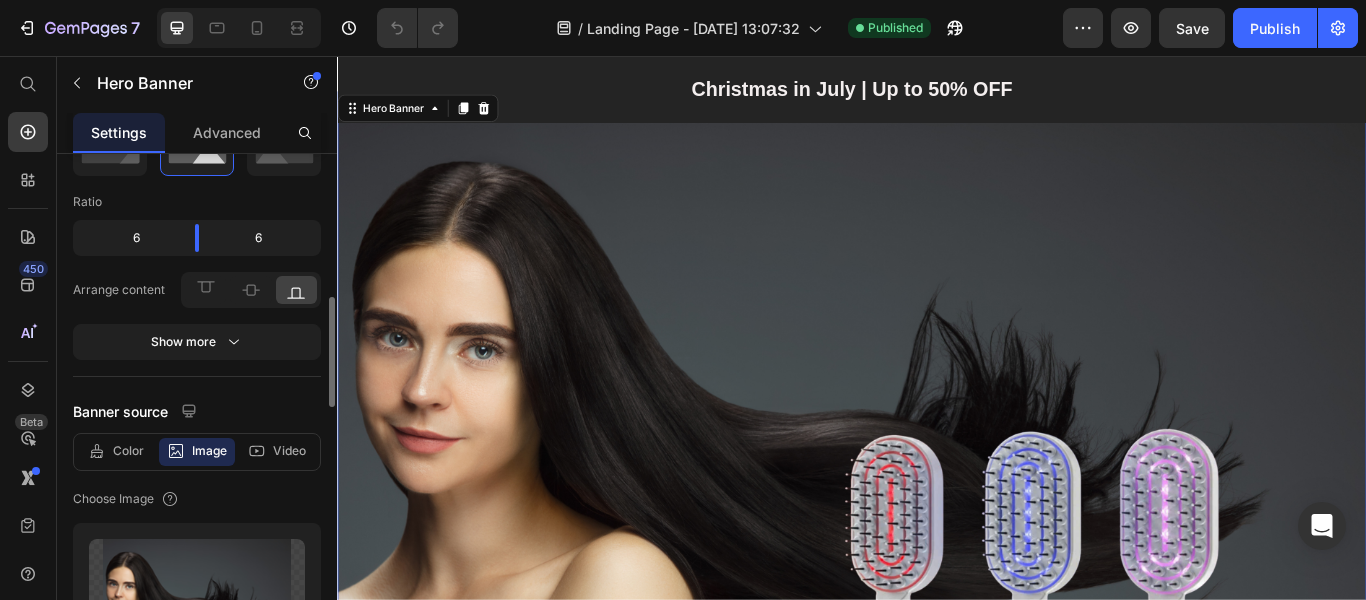 scroll, scrollTop: 200, scrollLeft: 0, axis: vertical 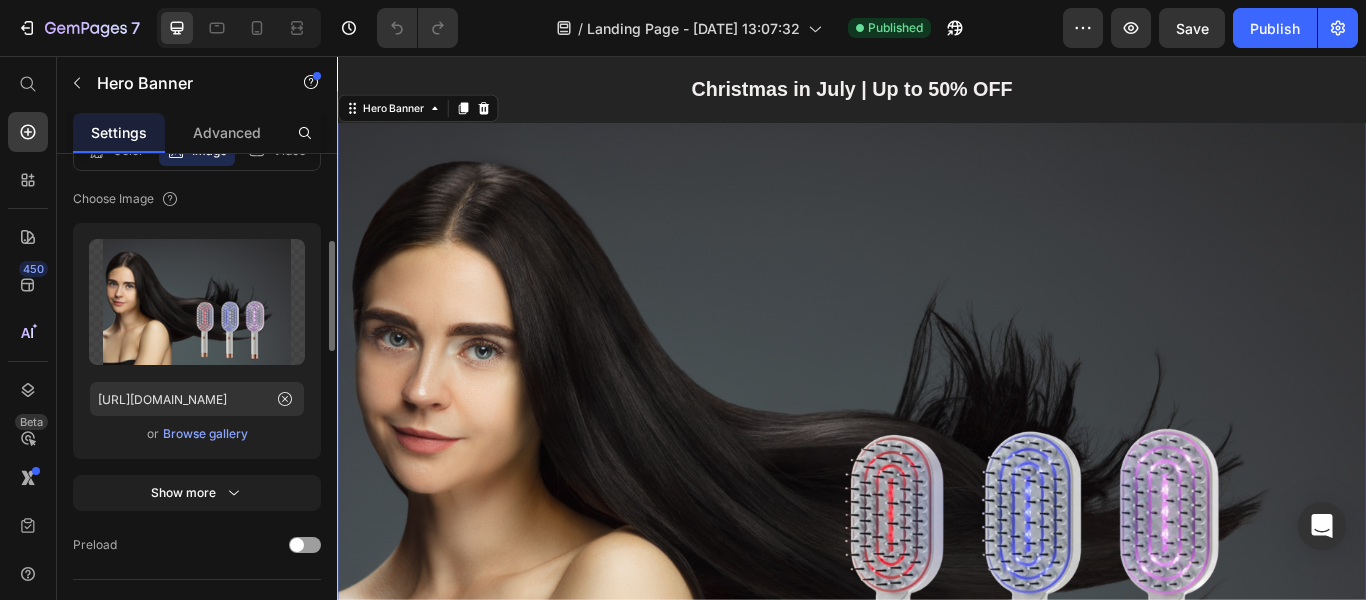 click on "Browse gallery" at bounding box center (205, 434) 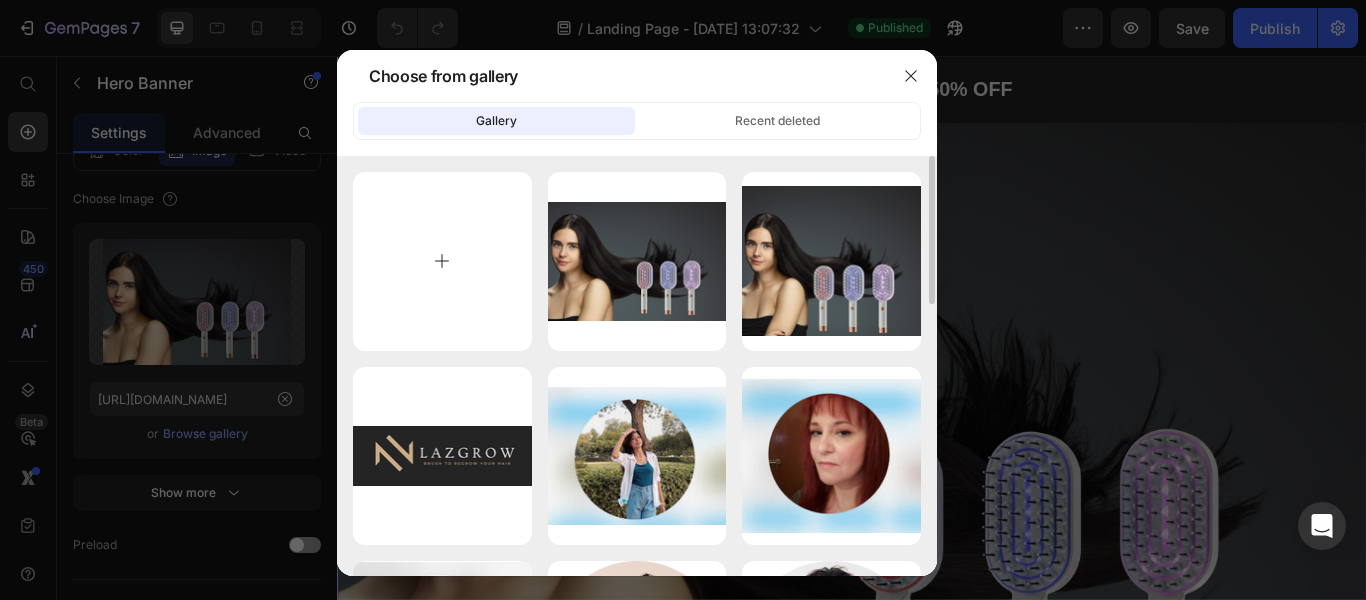 click at bounding box center [442, 261] 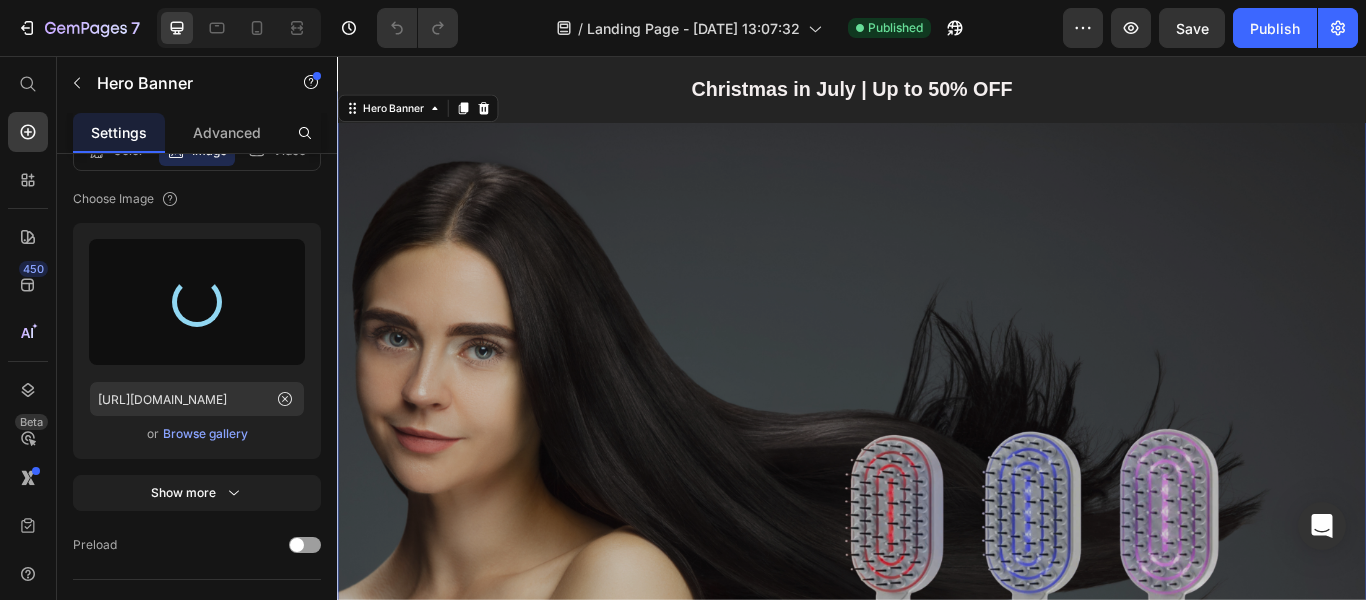 type on "[URL][DOMAIN_NAME]" 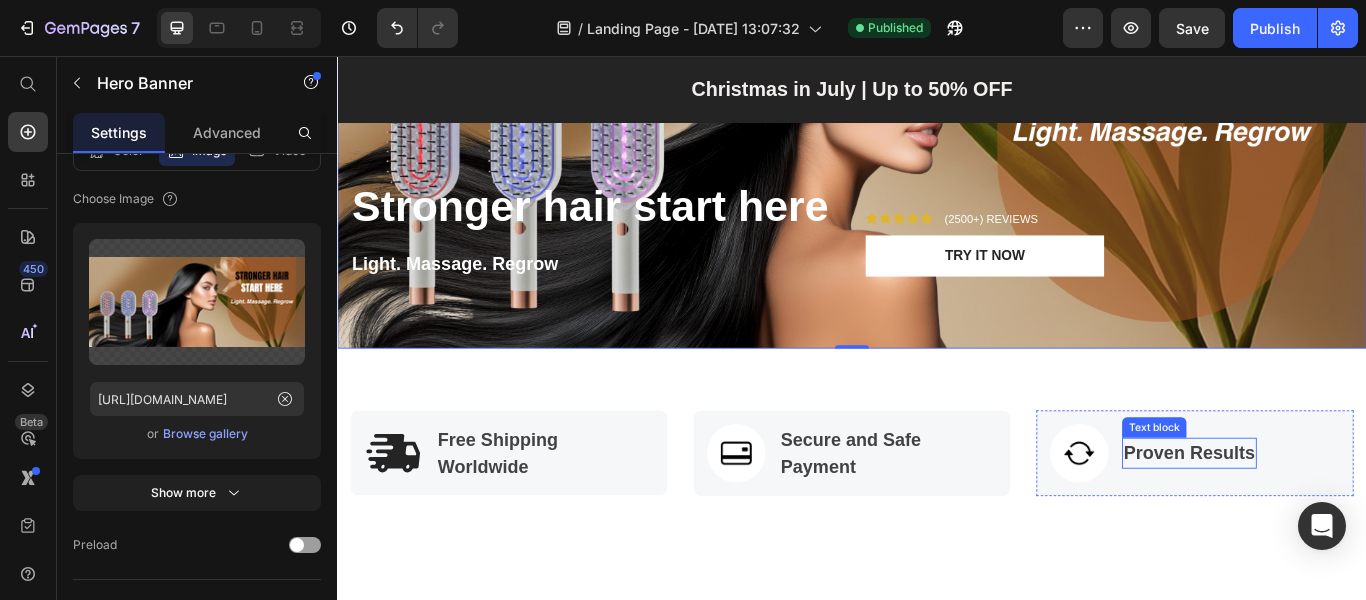 scroll, scrollTop: 0, scrollLeft: 0, axis: both 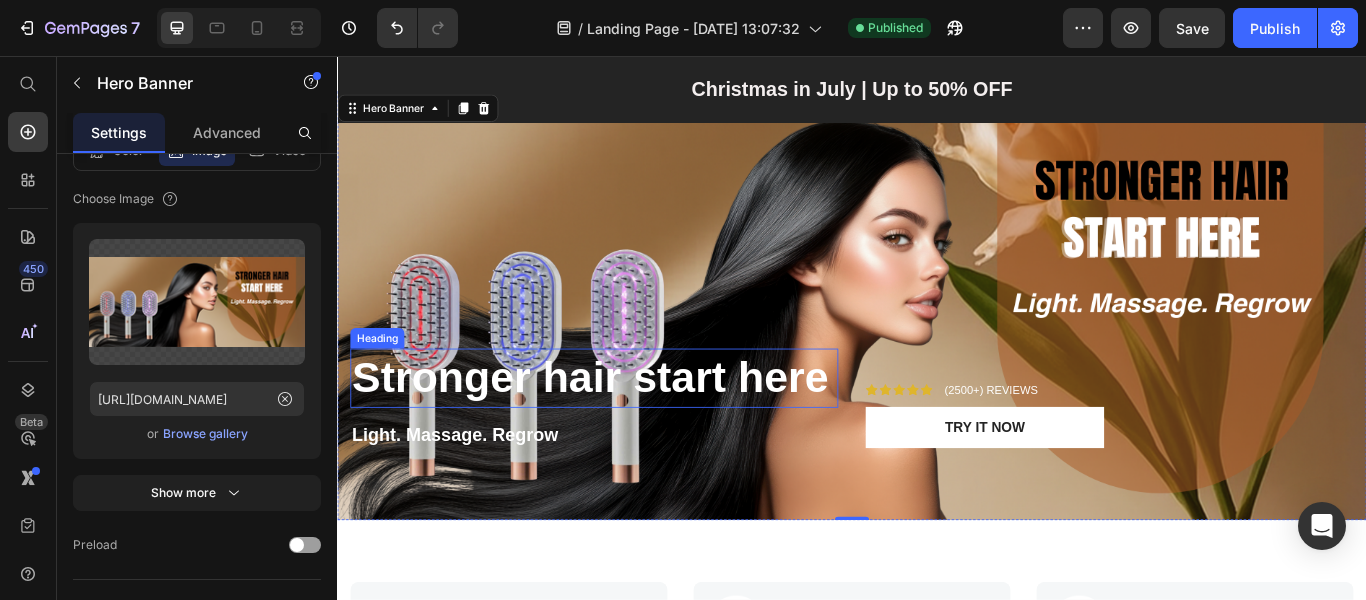 click on "Stronger hair start here" at bounding box center [636, 431] 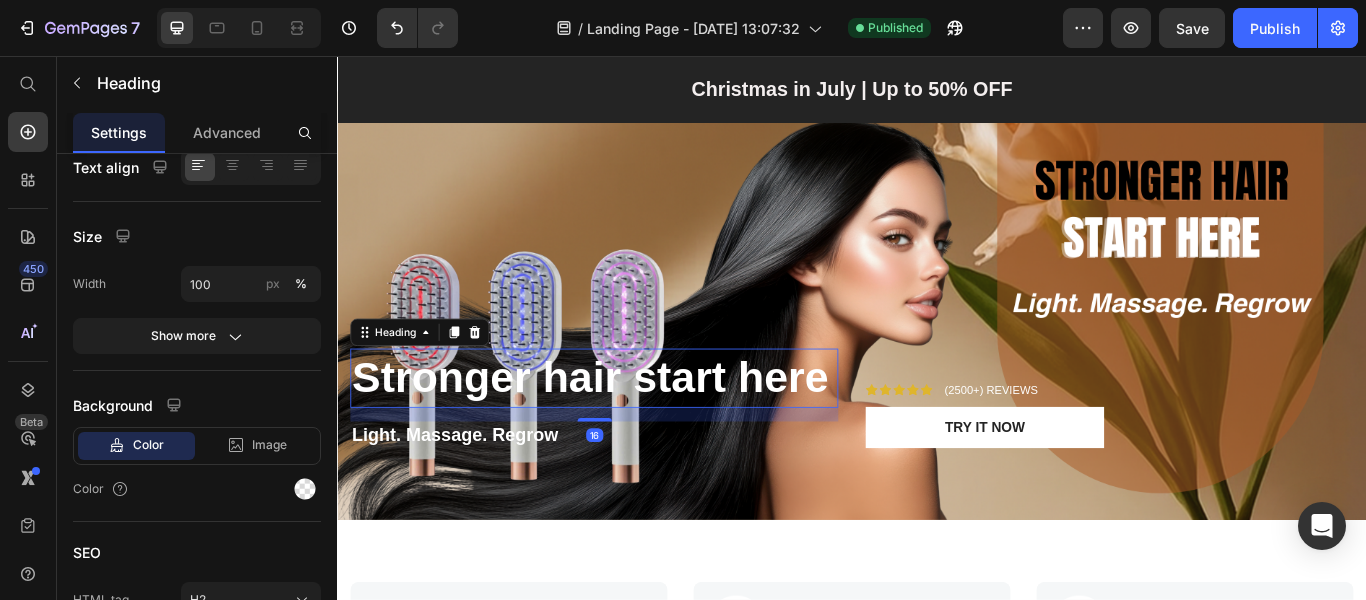 scroll, scrollTop: 0, scrollLeft: 0, axis: both 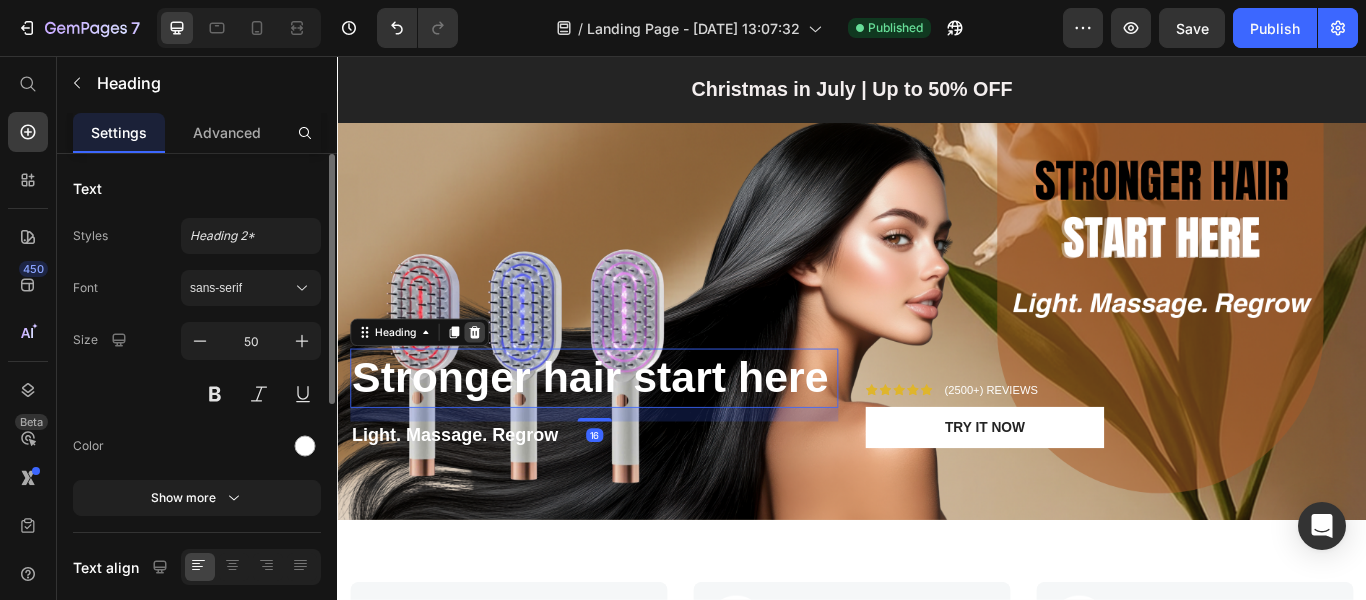 click 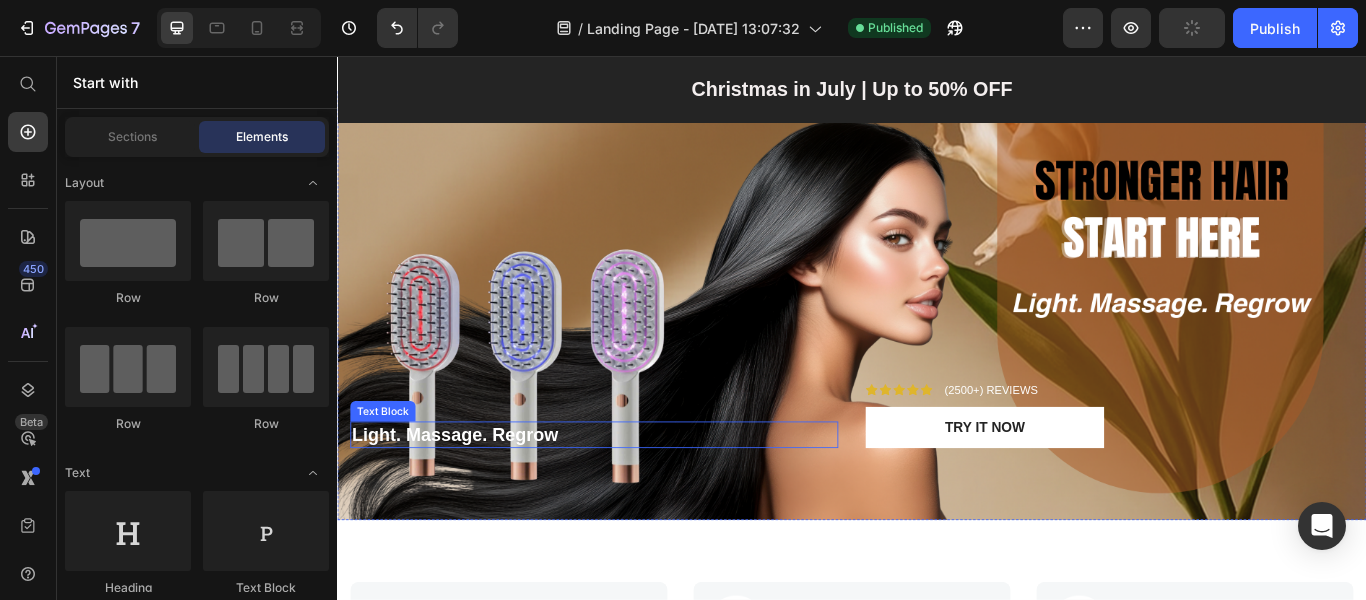 click on "Light. Massage. Regrow" at bounding box center [636, 497] 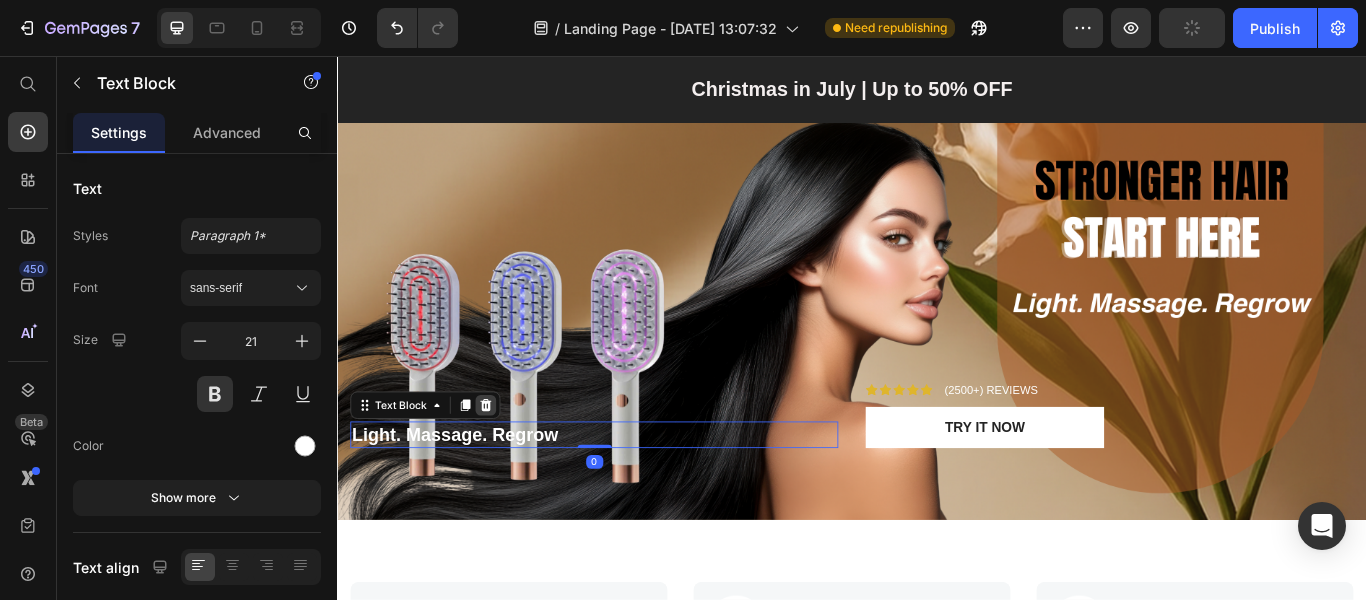 click 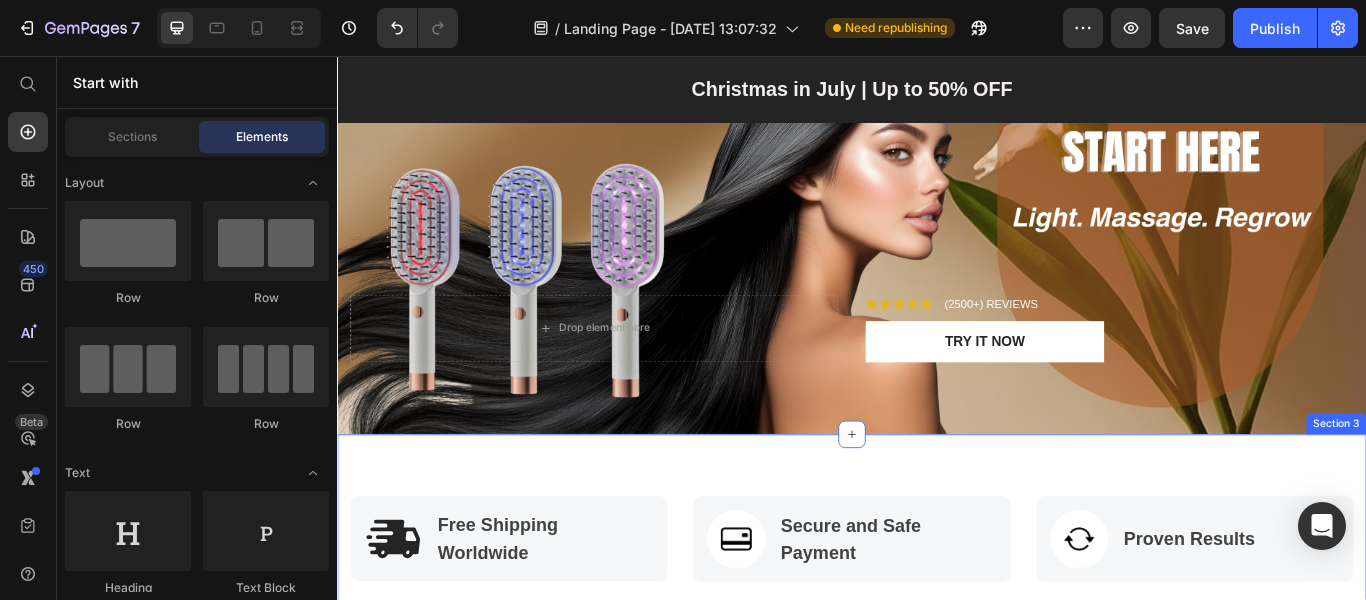 scroll, scrollTop: 0, scrollLeft: 0, axis: both 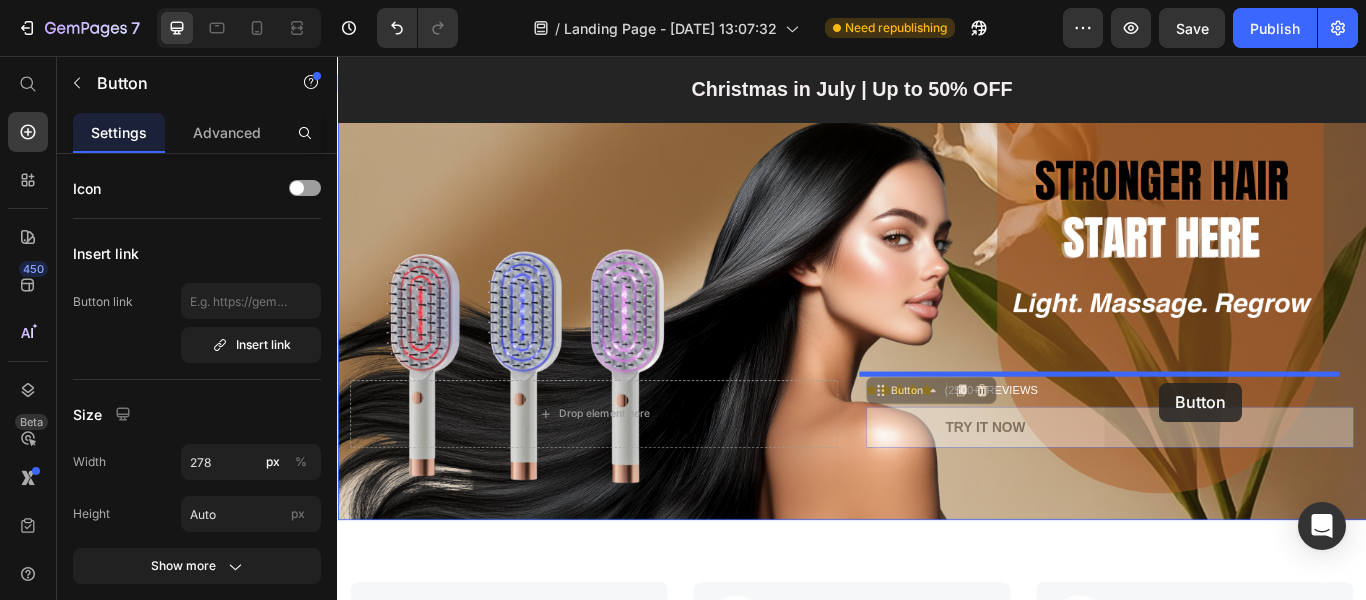 drag, startPoint x: 1001, startPoint y: 479, endPoint x: 1296, endPoint y: 437, distance: 297.97482 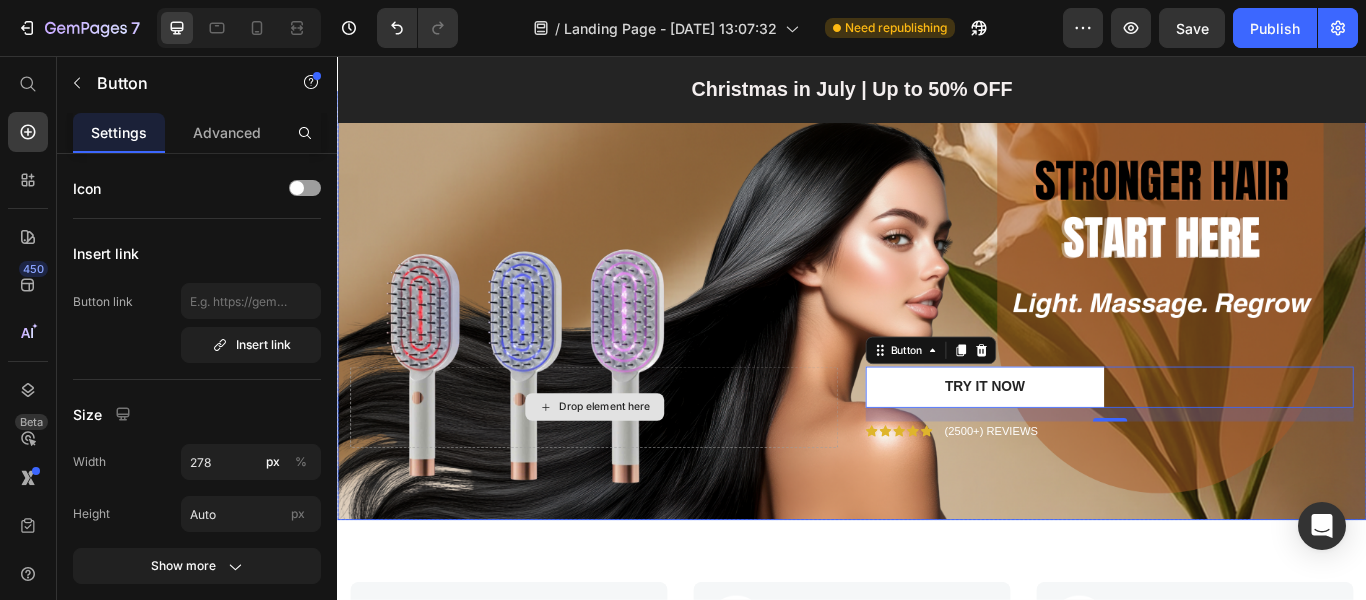 click on "Drop element here" at bounding box center (636, 466) 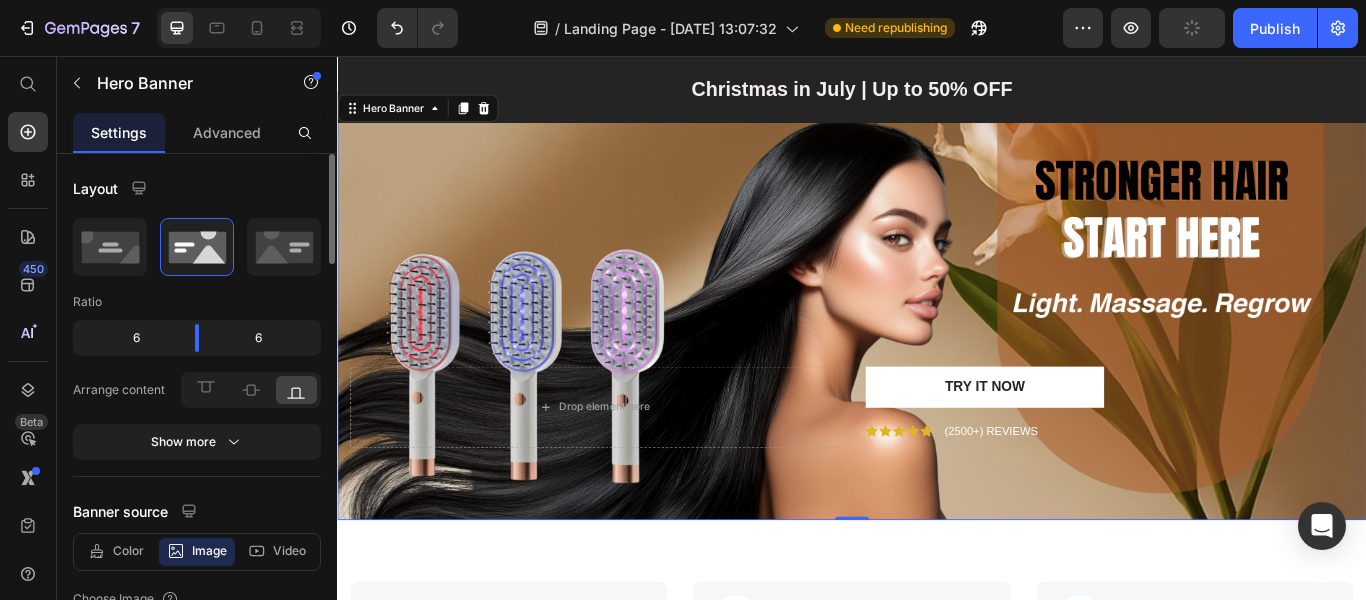 click on "6" 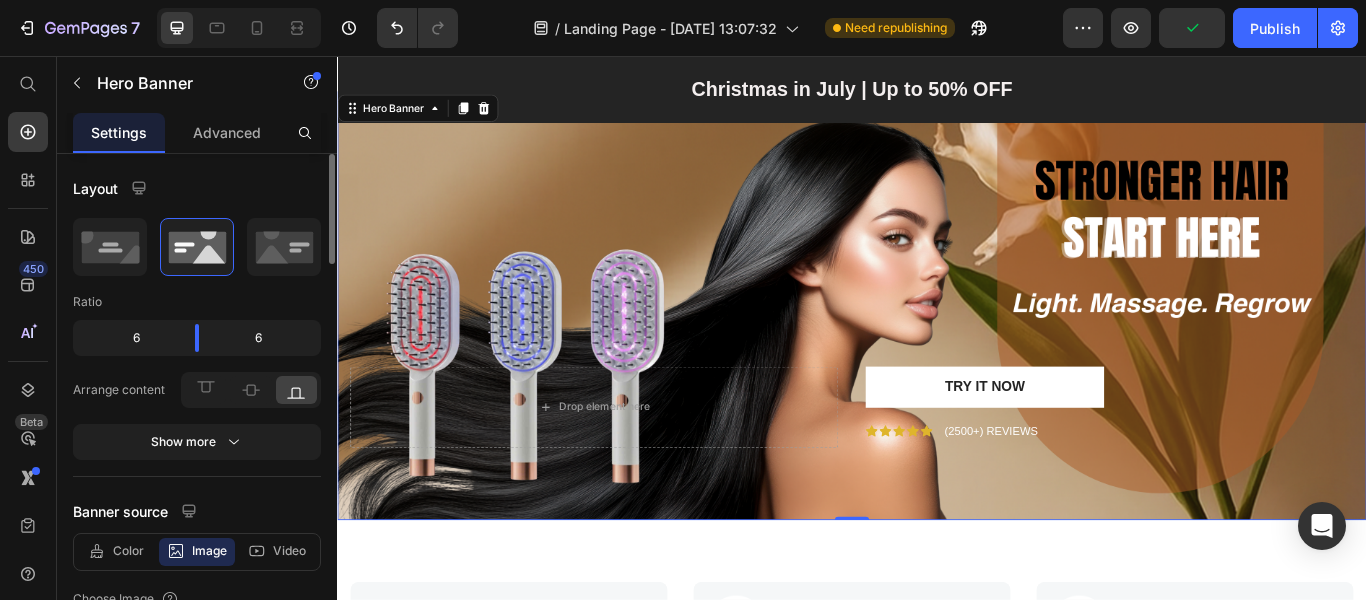click on "6" 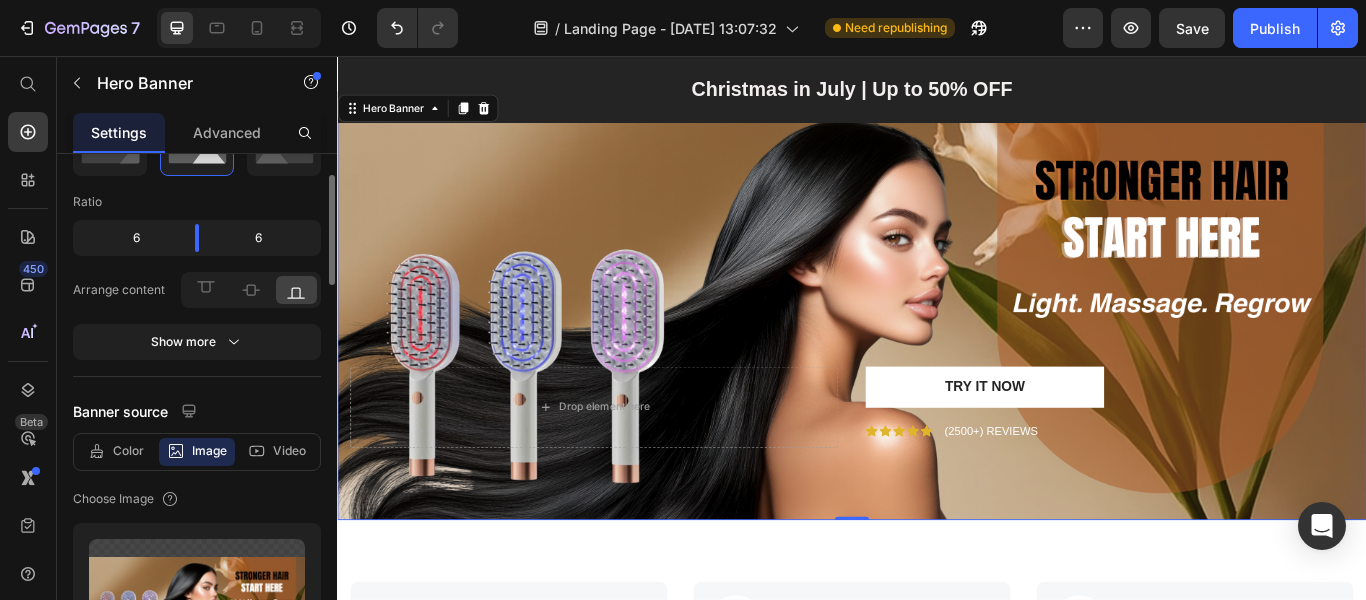 scroll, scrollTop: 0, scrollLeft: 0, axis: both 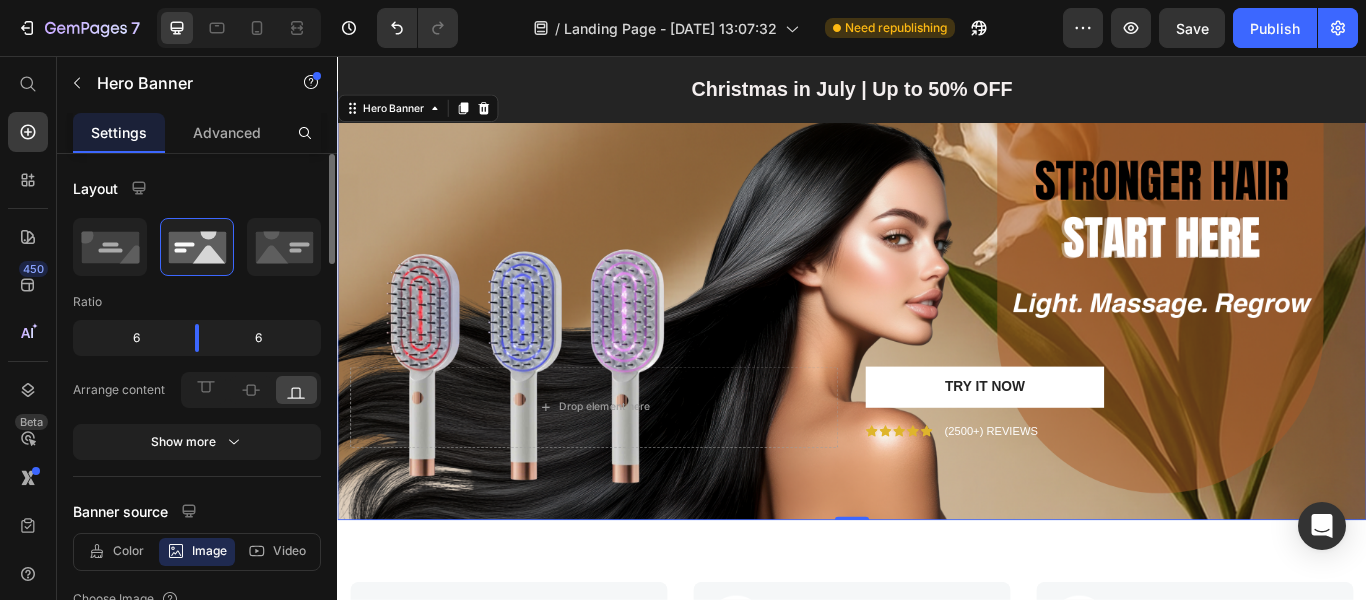 click on "6" 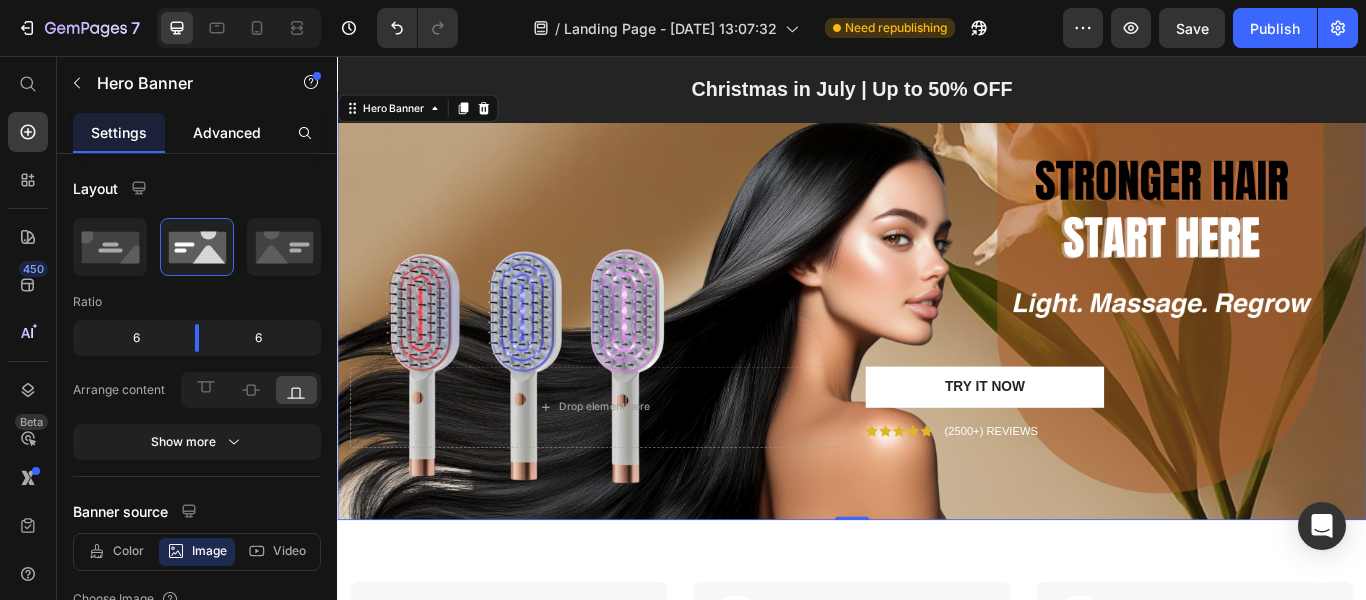 click on "Advanced" at bounding box center (227, 132) 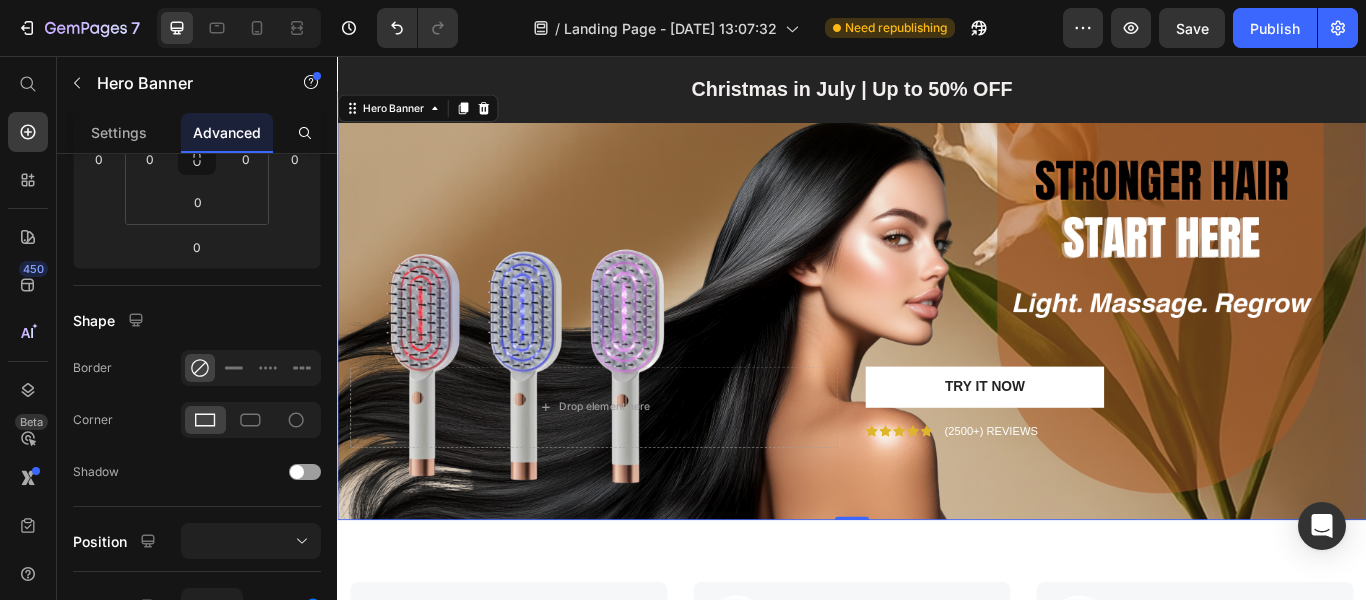 scroll, scrollTop: 0, scrollLeft: 0, axis: both 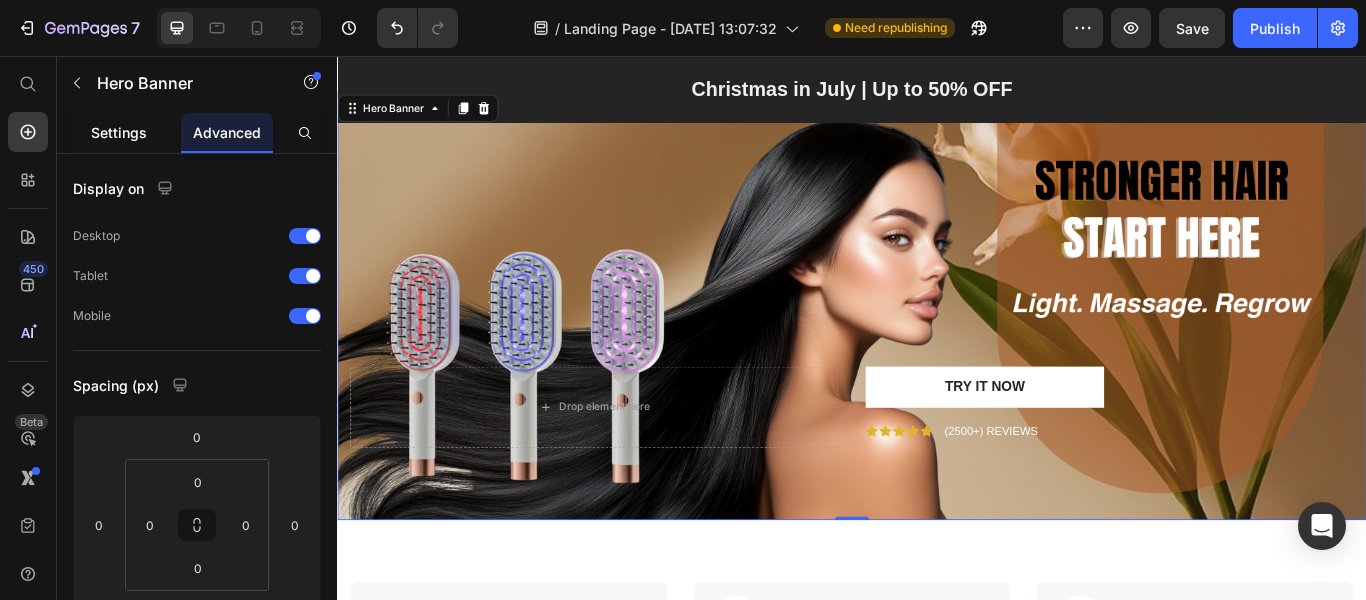 click on "Settings" at bounding box center [119, 132] 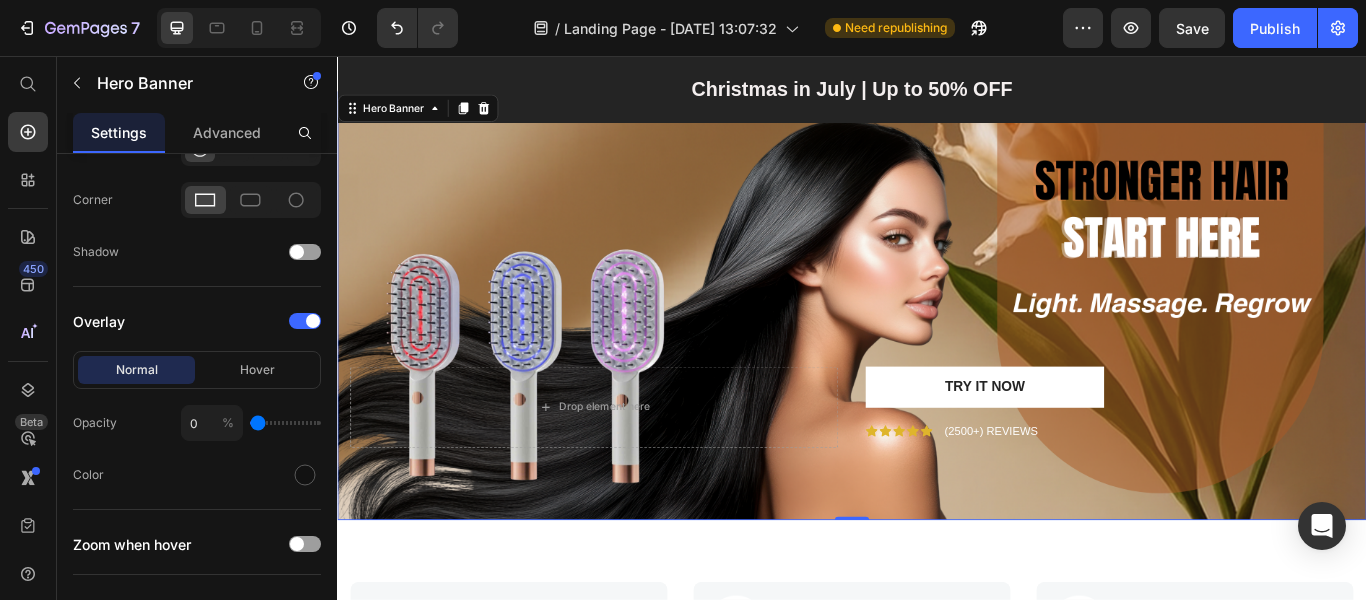 scroll, scrollTop: 1700, scrollLeft: 0, axis: vertical 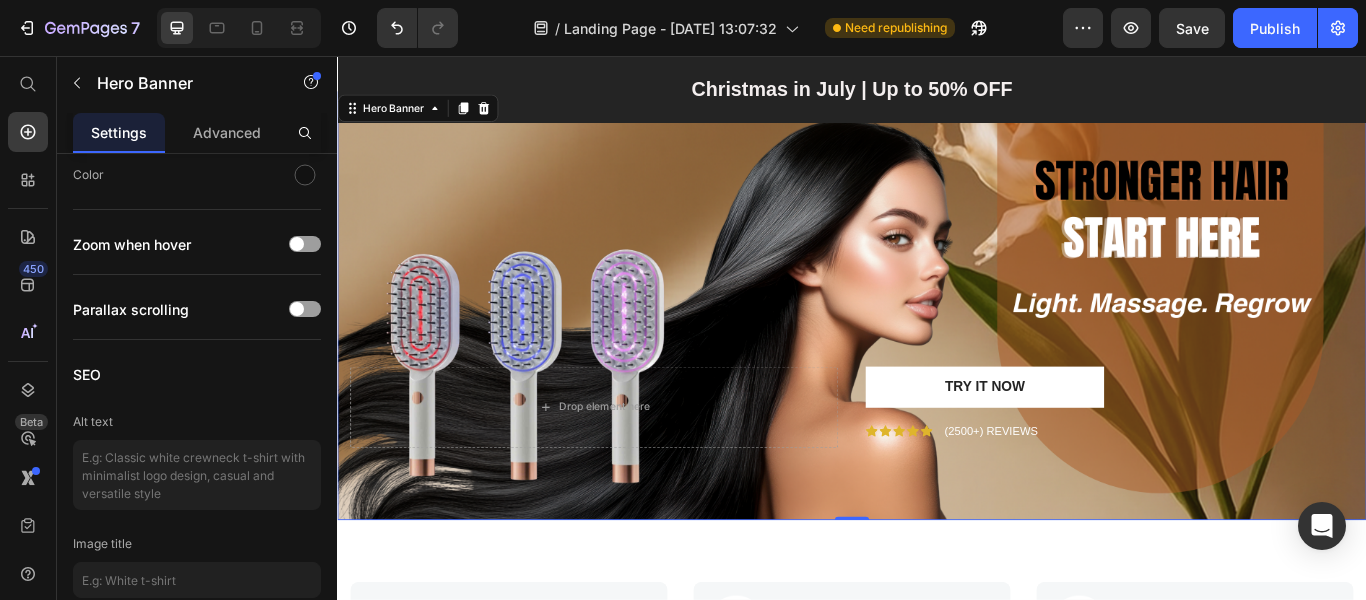 click on "Drop element here Try it now Button Icon Icon Icon Icon Icon Icon List (2500+) REVIEWS Text Block Row" at bounding box center (937, 492) 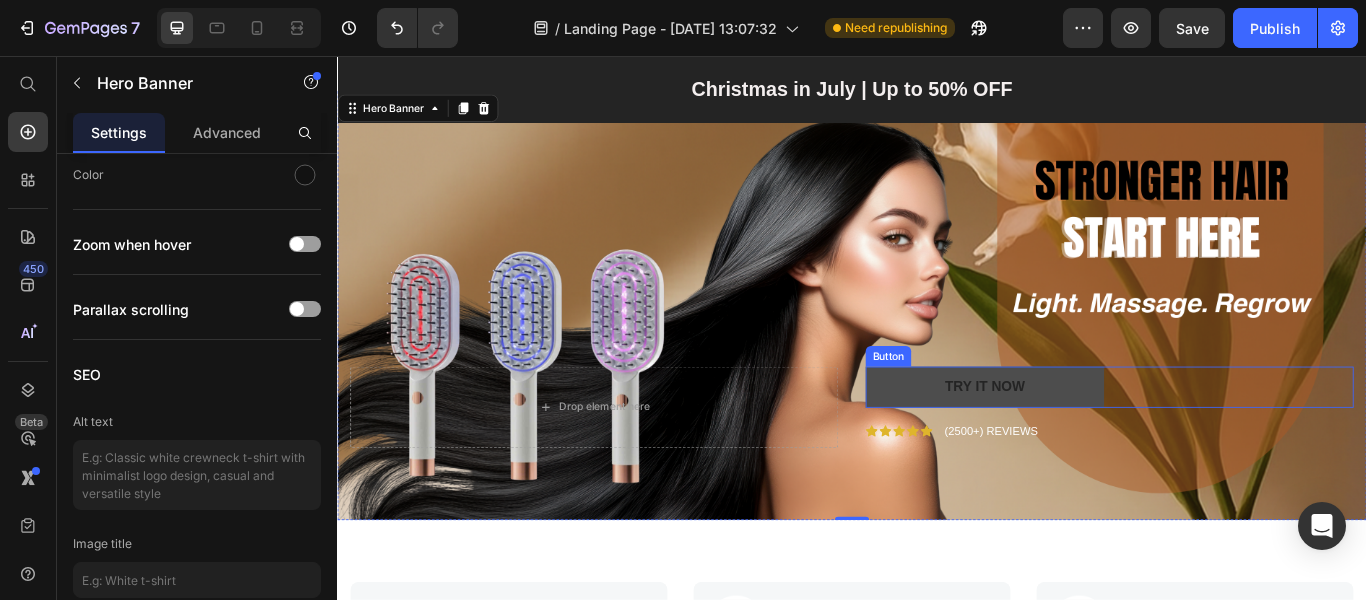 click on "Try it now" at bounding box center [1092, 442] 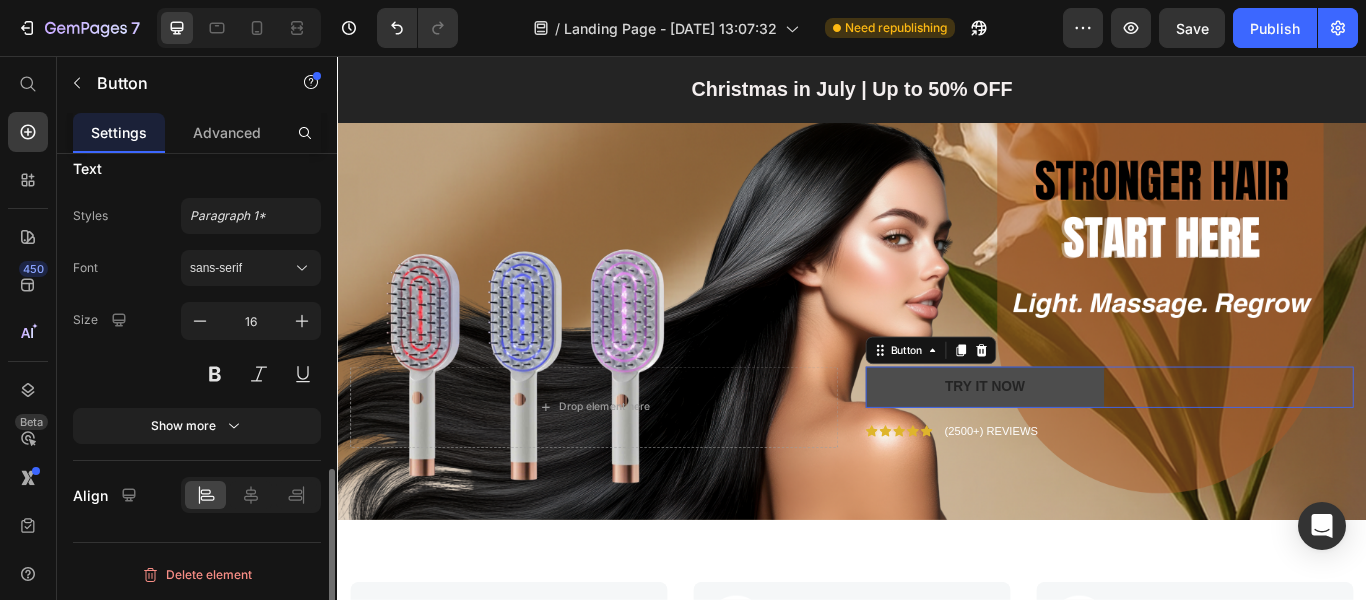 scroll, scrollTop: 0, scrollLeft: 0, axis: both 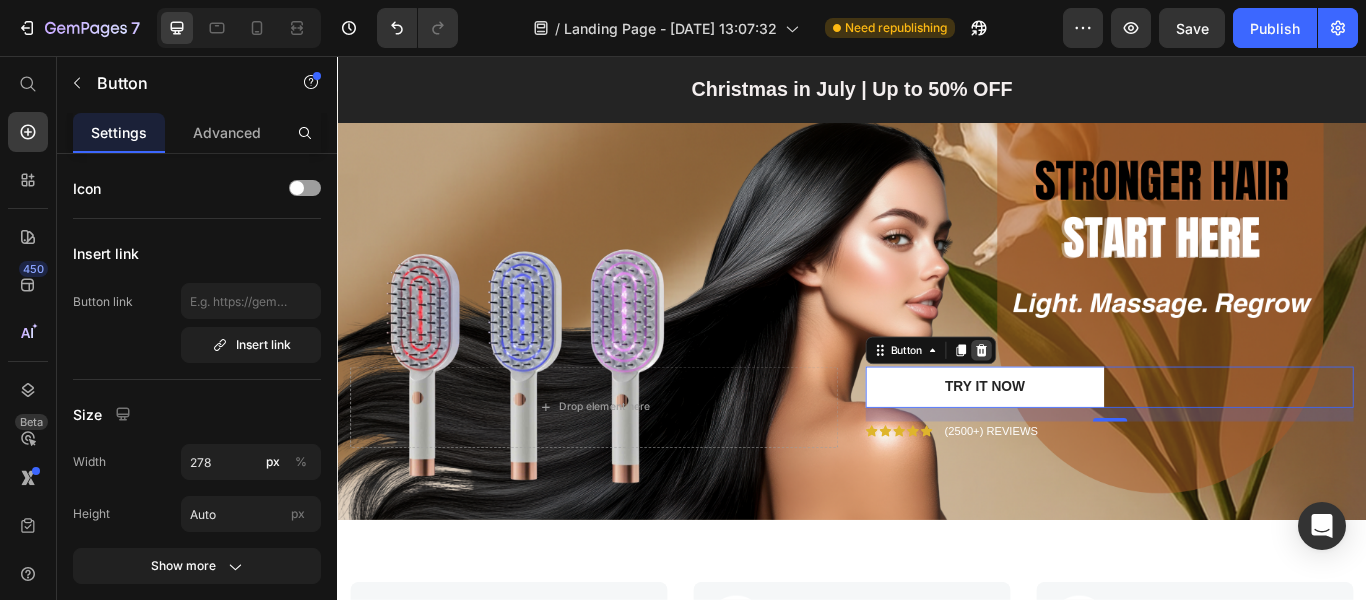 click 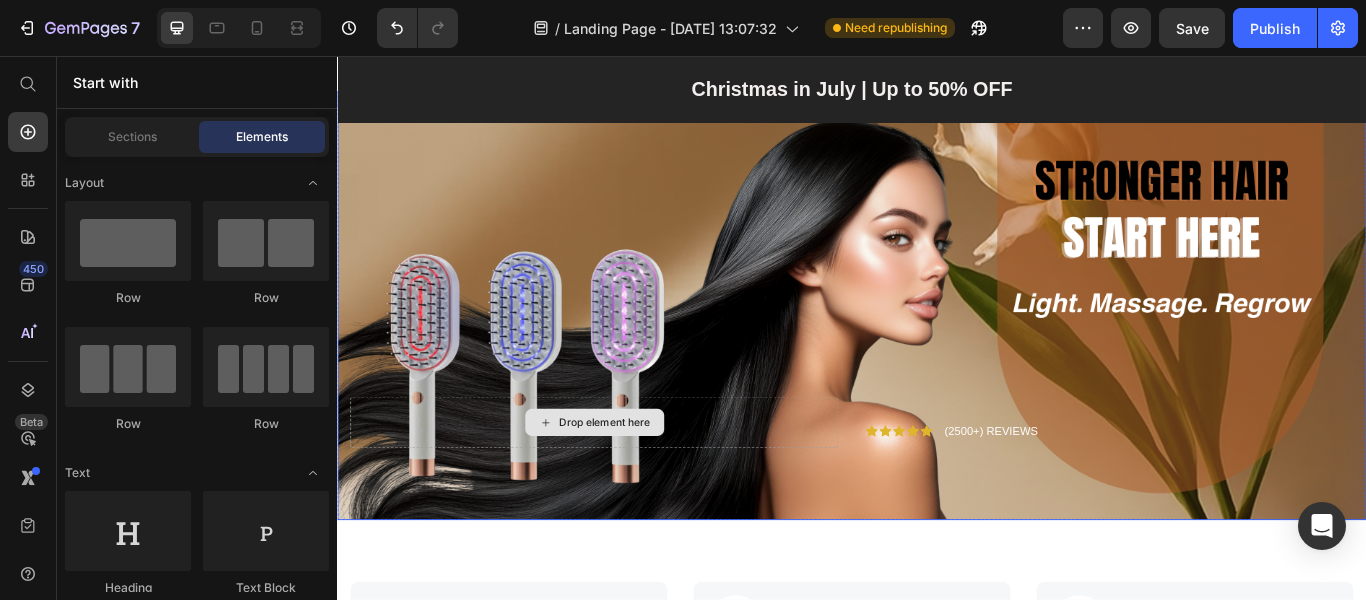 click on "Drop element here" at bounding box center [636, 483] 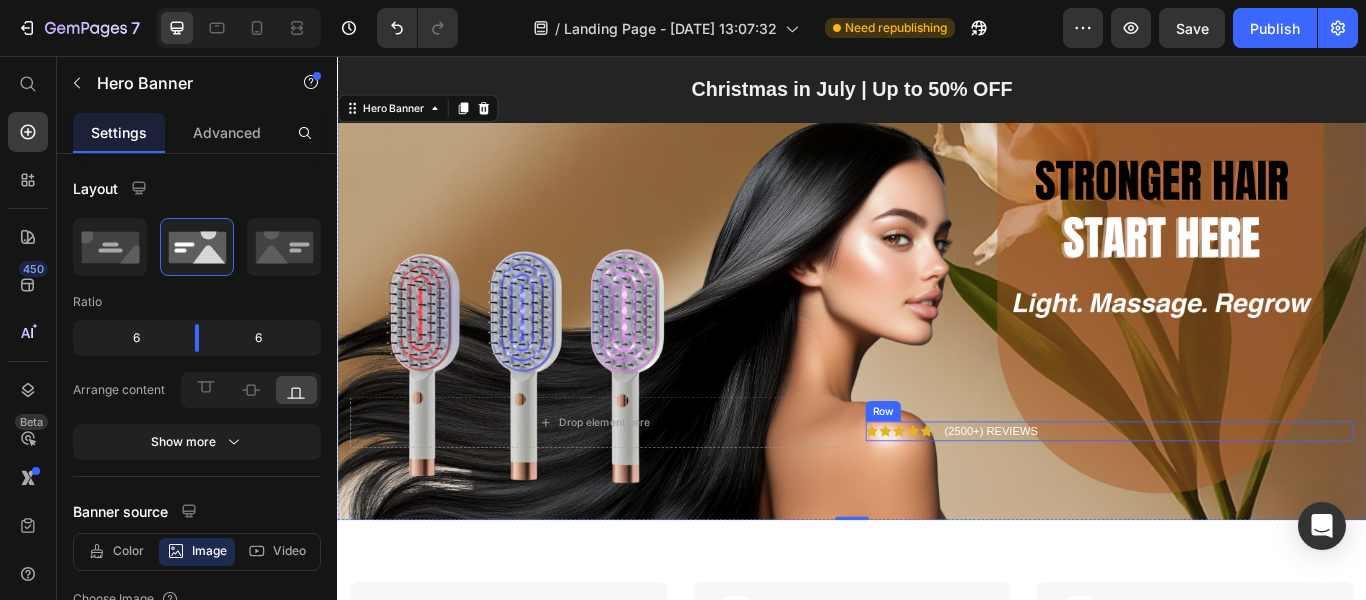 click on "Icon Icon Icon Icon Icon Icon List (2500+) REVIEWS Text Block Row" at bounding box center (1237, 494) 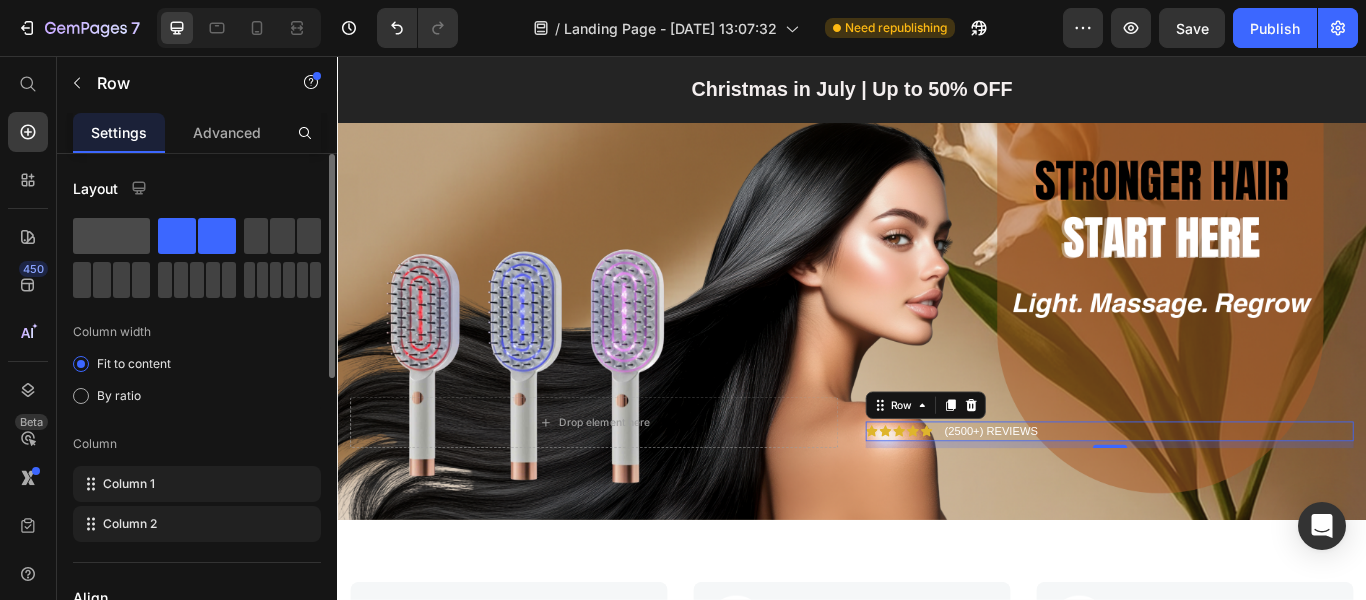 click 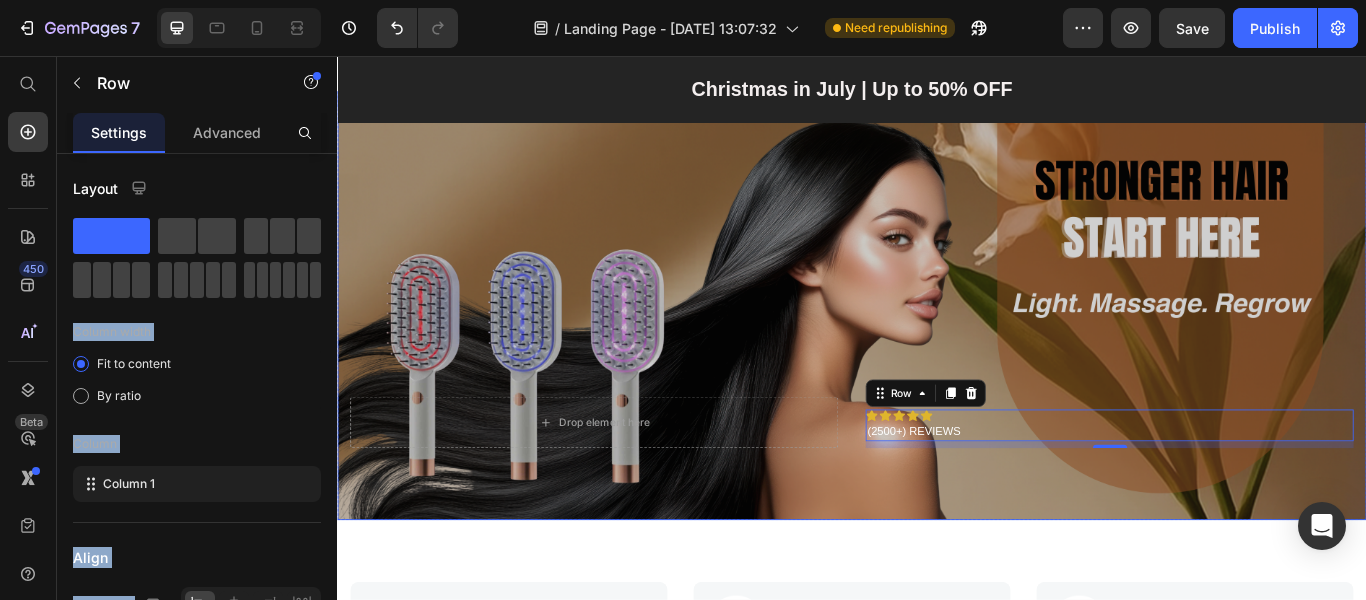 drag, startPoint x: 466, startPoint y: 286, endPoint x: 501, endPoint y: 184, distance: 107.837845 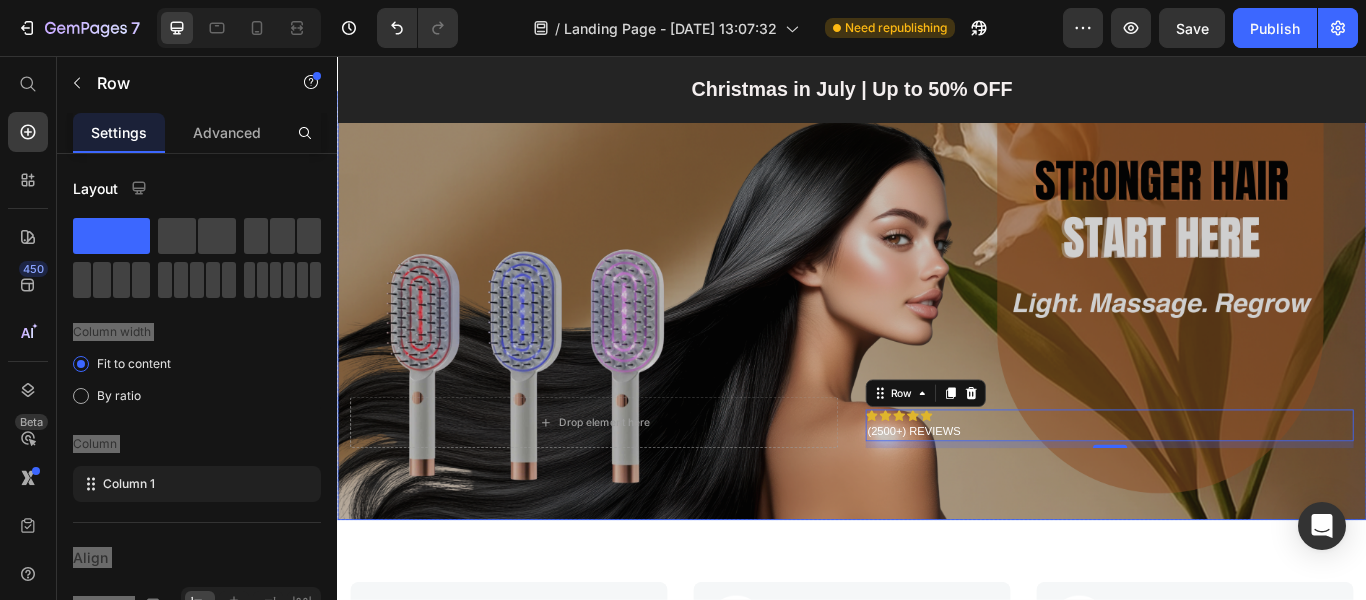 click at bounding box center [937, 347] 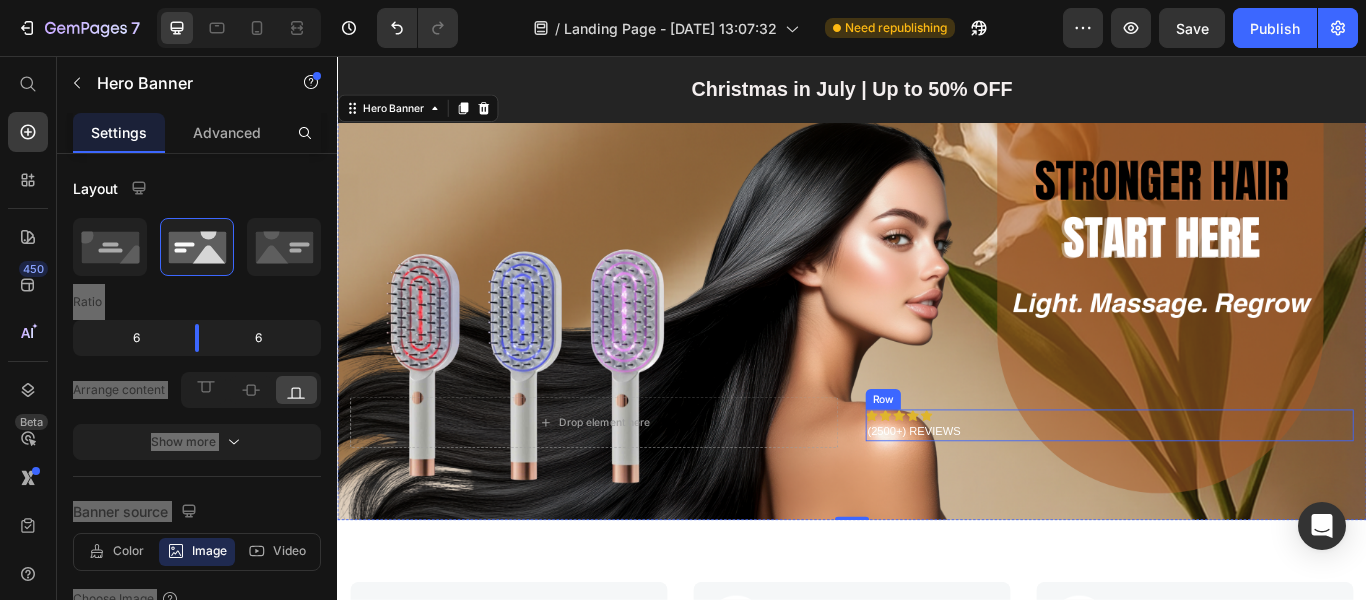 click on "Icon Icon Icon Icon Icon Icon List (2500+) REVIEWS Text Block Row" at bounding box center [1237, 487] 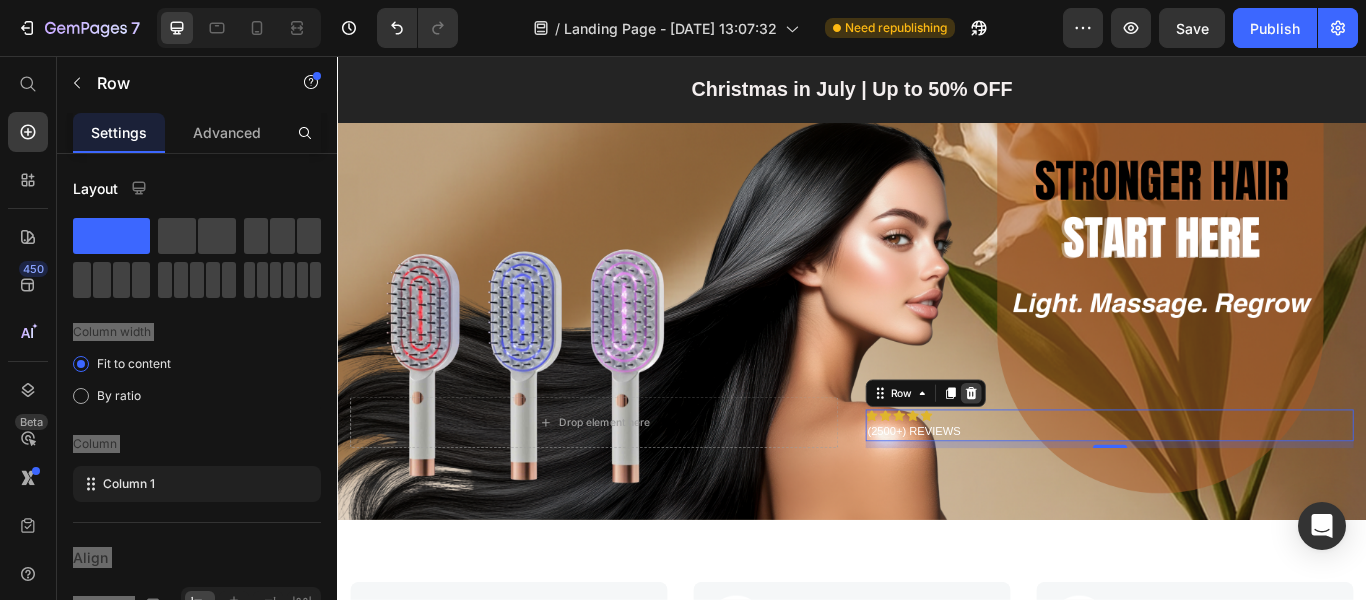 click 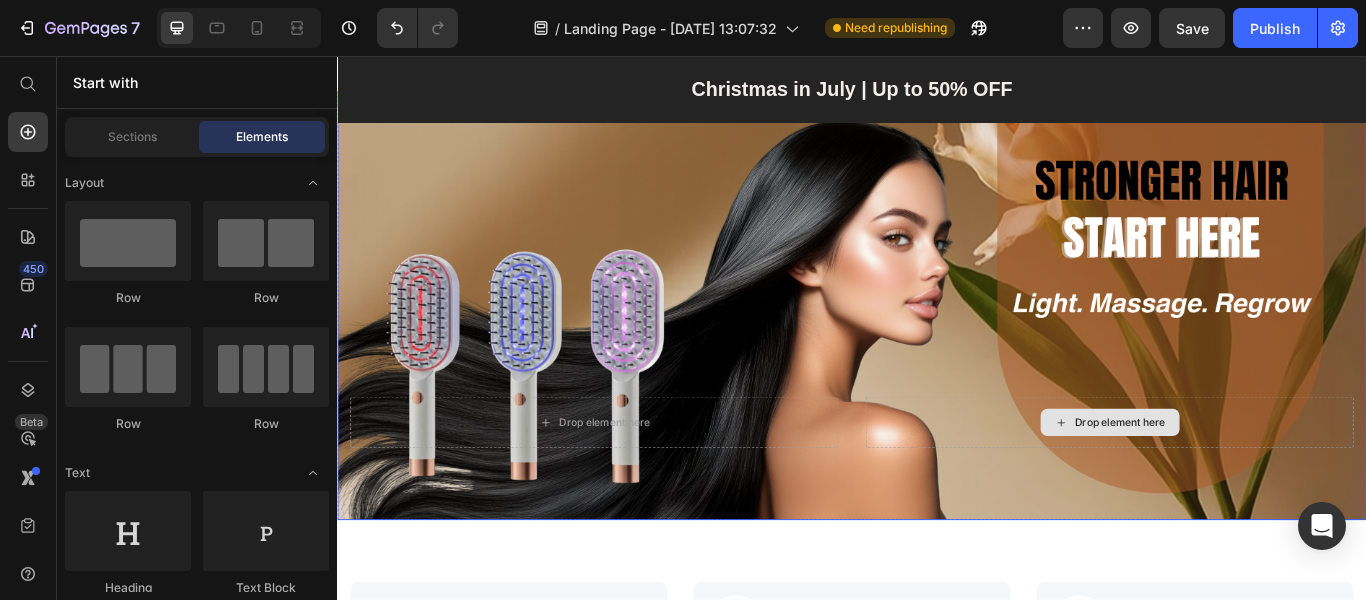 click on "Drop element here" at bounding box center [1237, 483] 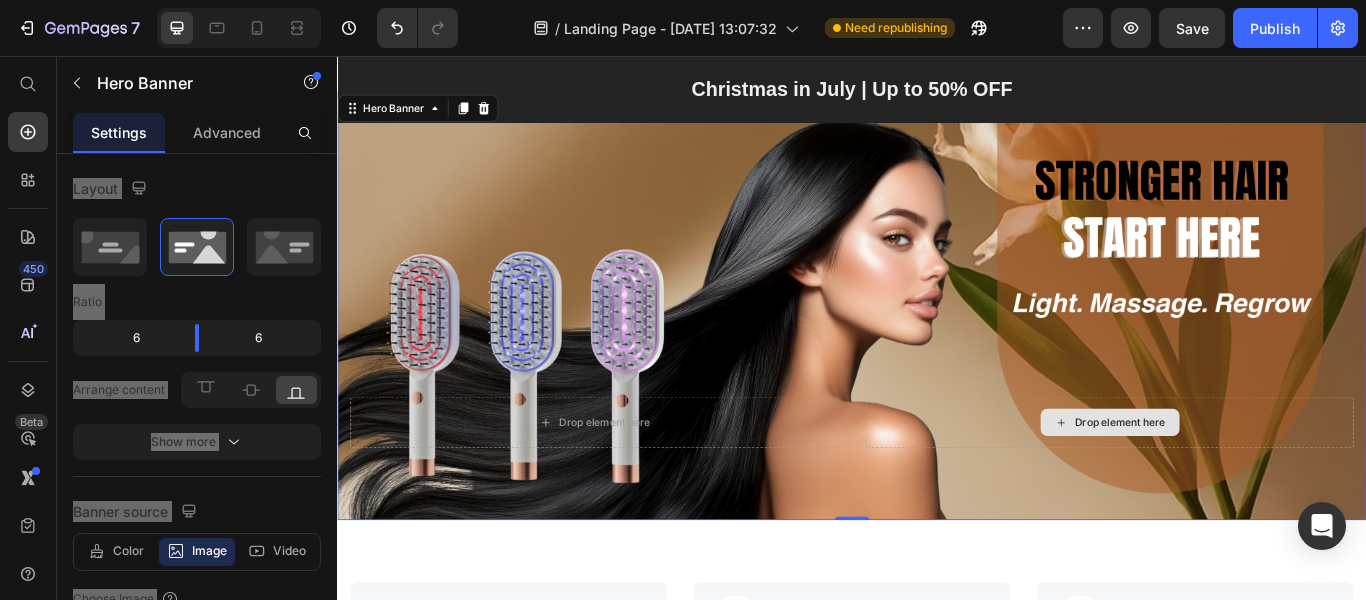 click on "Drop element here" at bounding box center (1237, 483) 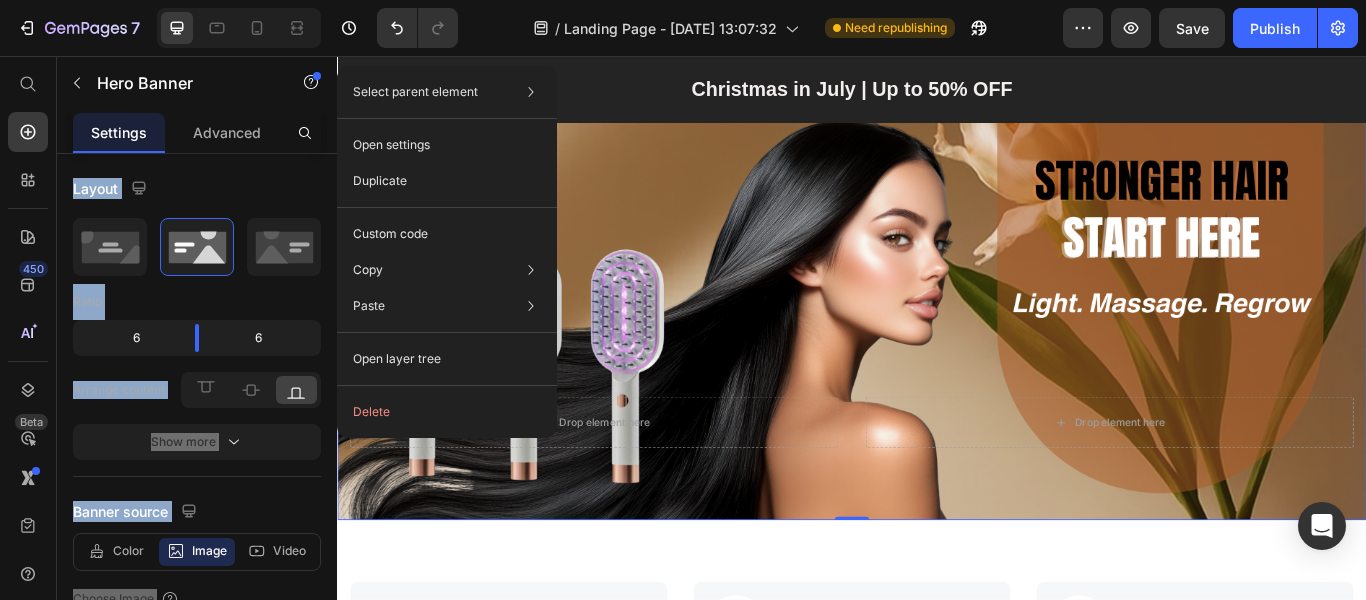click on "Delete" 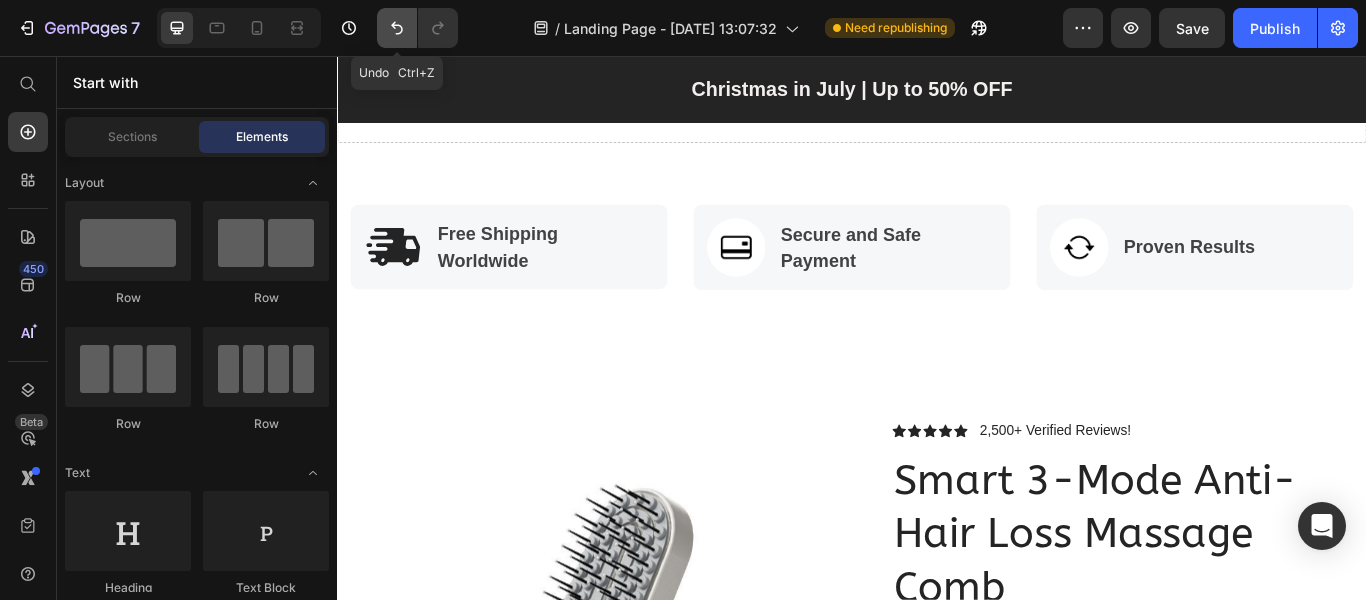 click 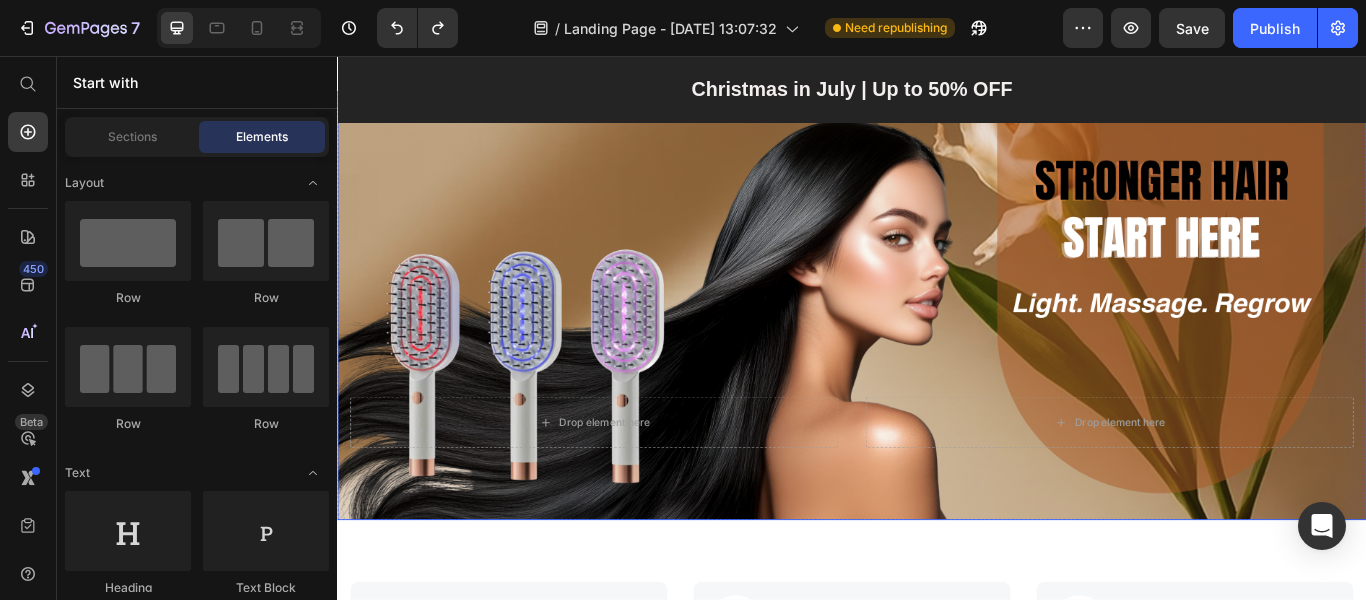 click on "Drop element here
Drop element here" at bounding box center (937, 509) 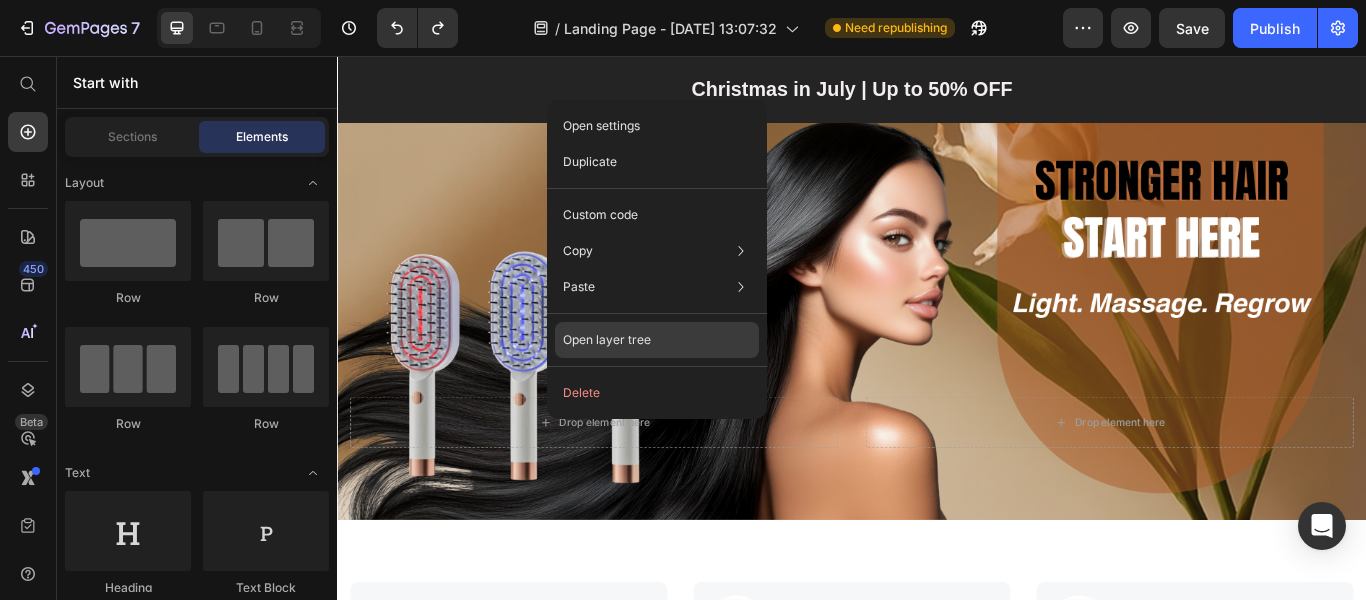 click on "Open layer tree" at bounding box center [607, 340] 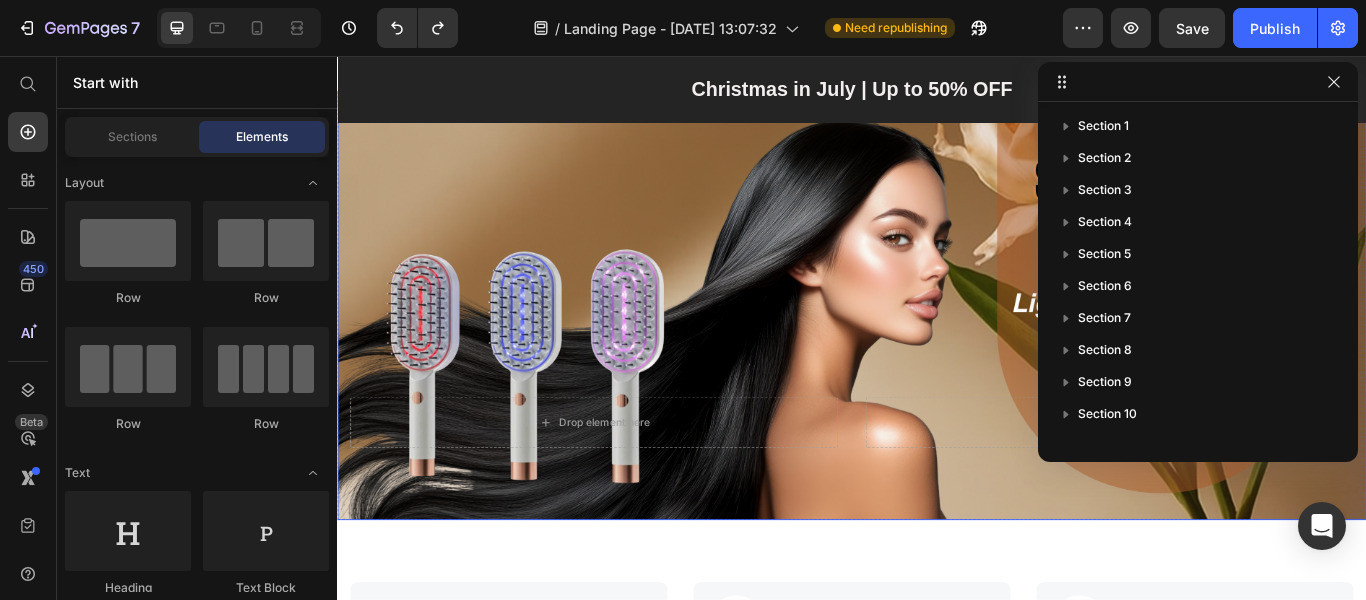 click on "Drop element here
Drop element here" at bounding box center [937, 509] 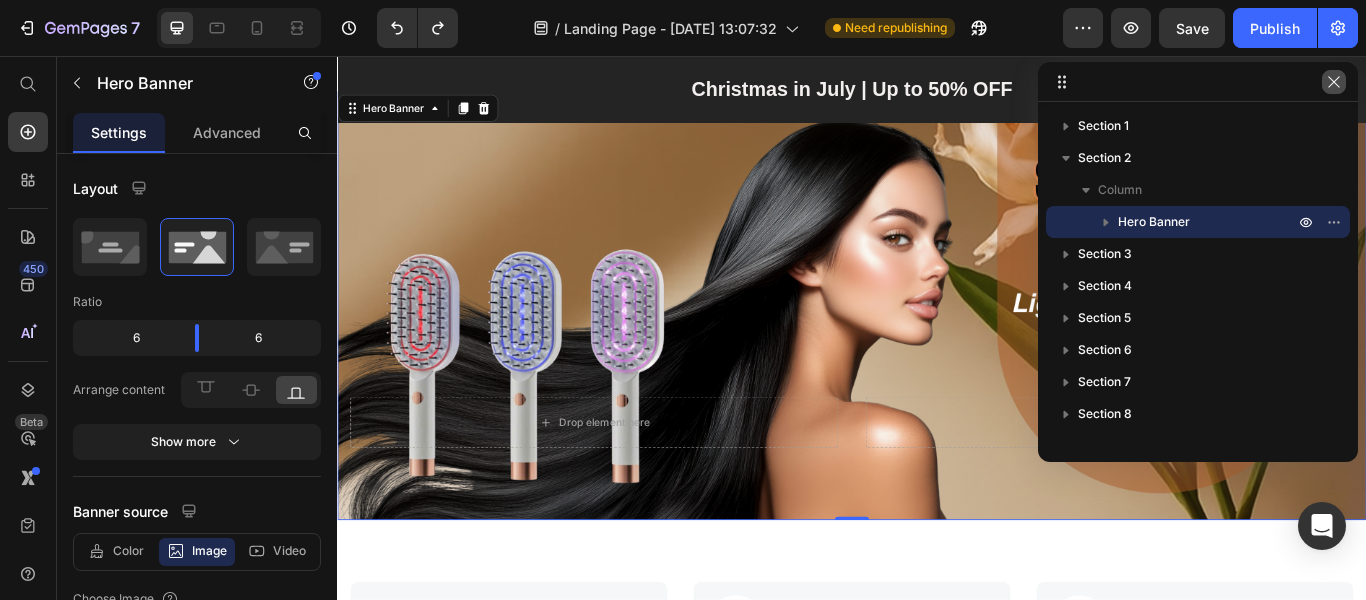 click at bounding box center [1334, 82] 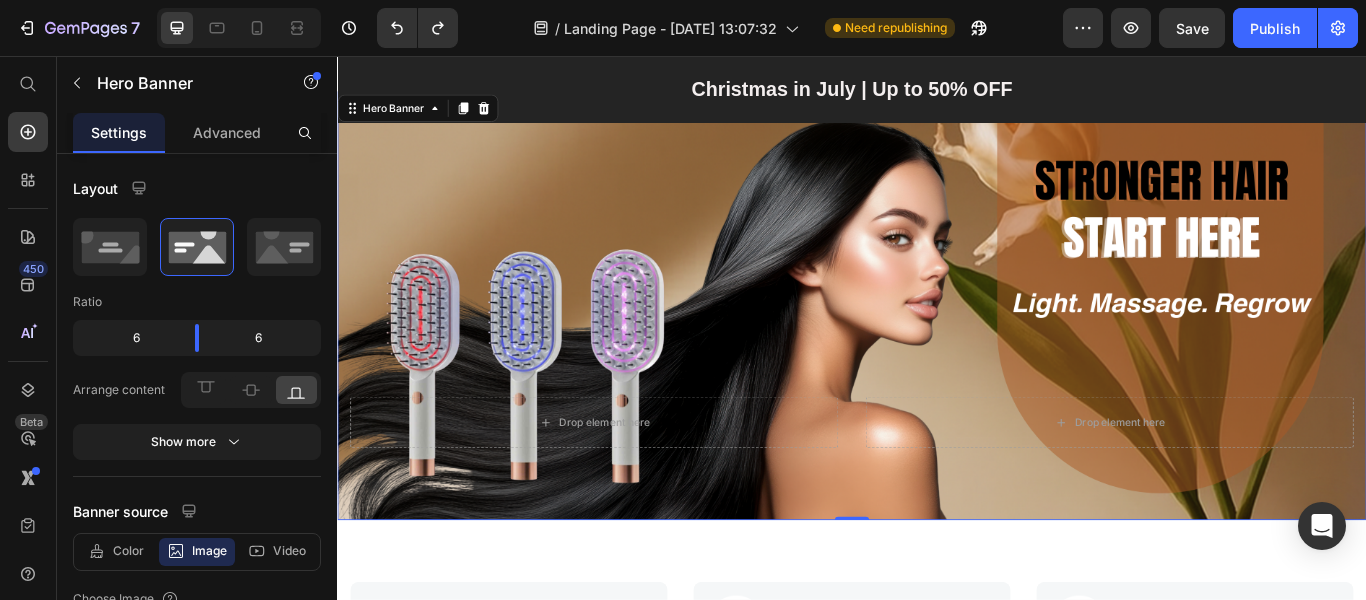 click on "Drop element here
Drop element here" at bounding box center [937, 509] 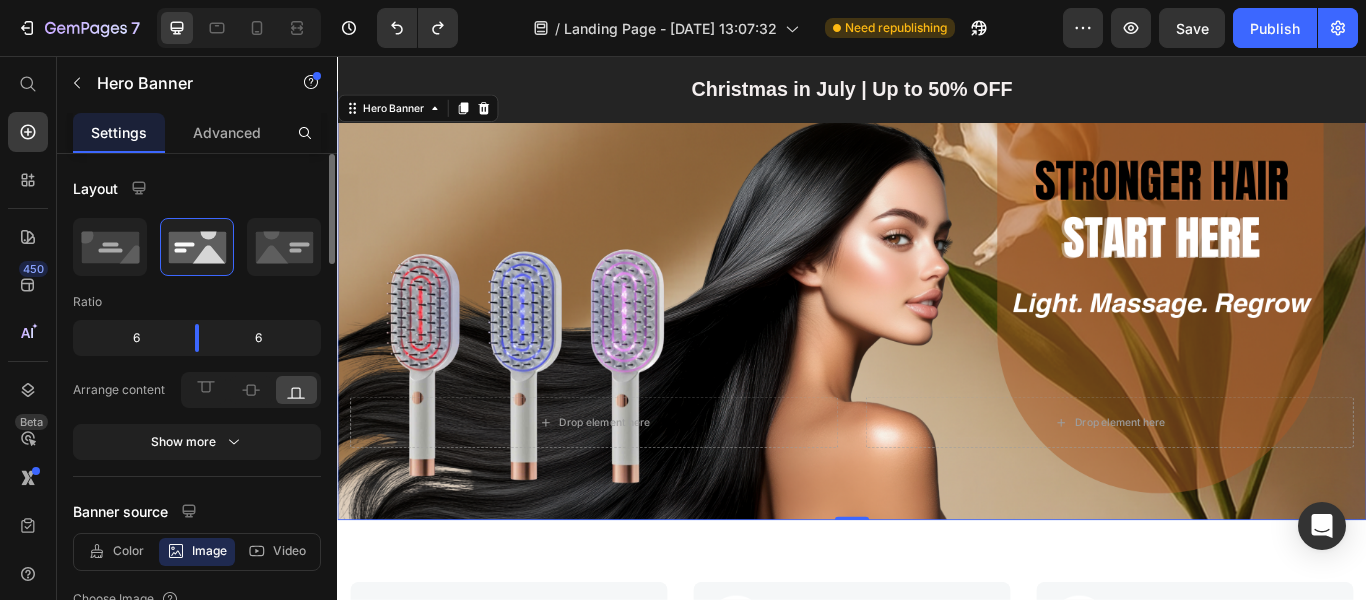 click on "6" 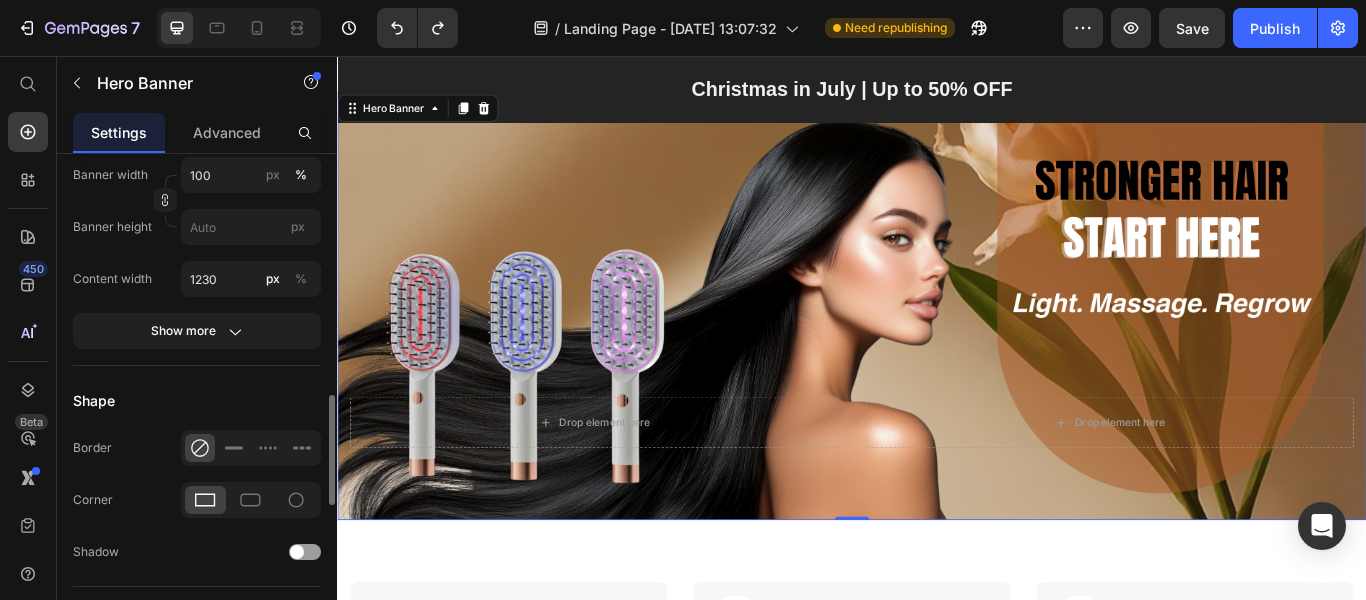 scroll, scrollTop: 1300, scrollLeft: 0, axis: vertical 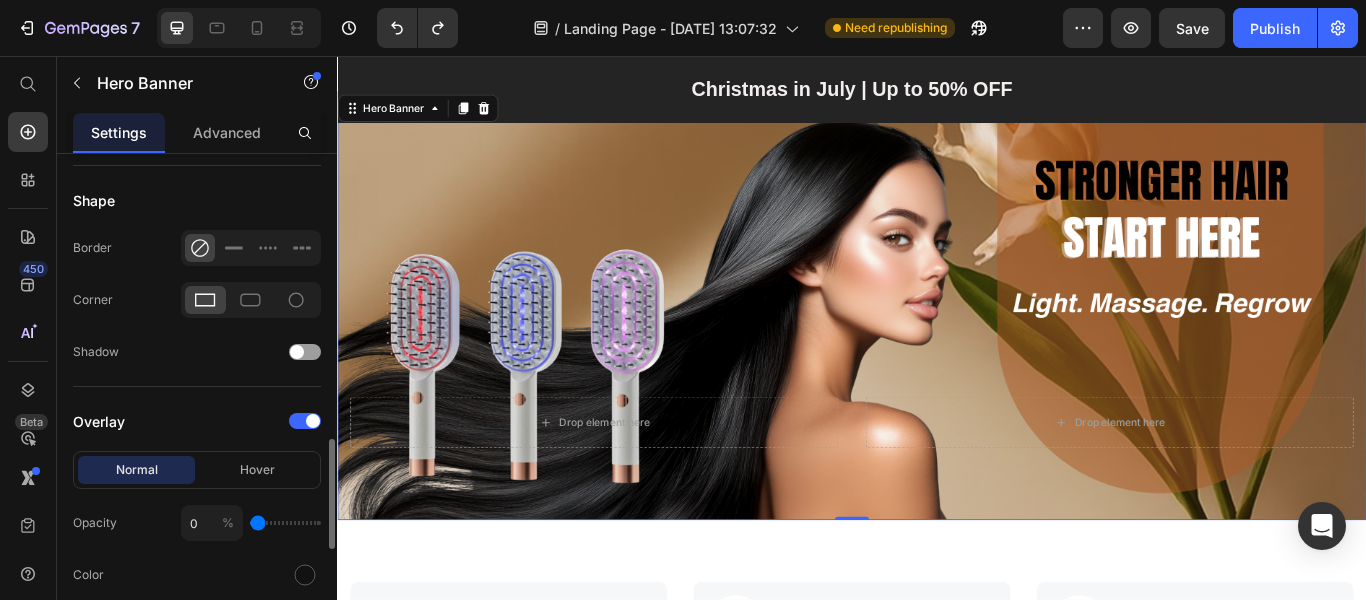 drag, startPoint x: 143, startPoint y: 504, endPoint x: 168, endPoint y: 521, distance: 30.232433 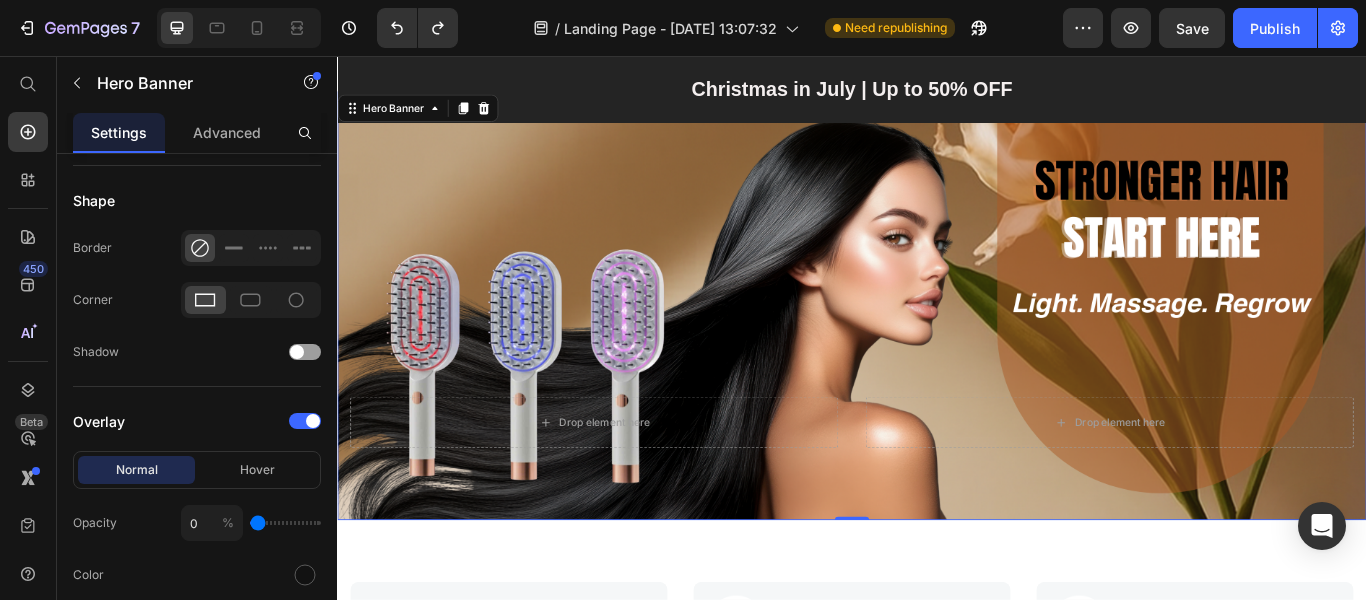 click on "Drop element here
Drop element here" at bounding box center (937, 509) 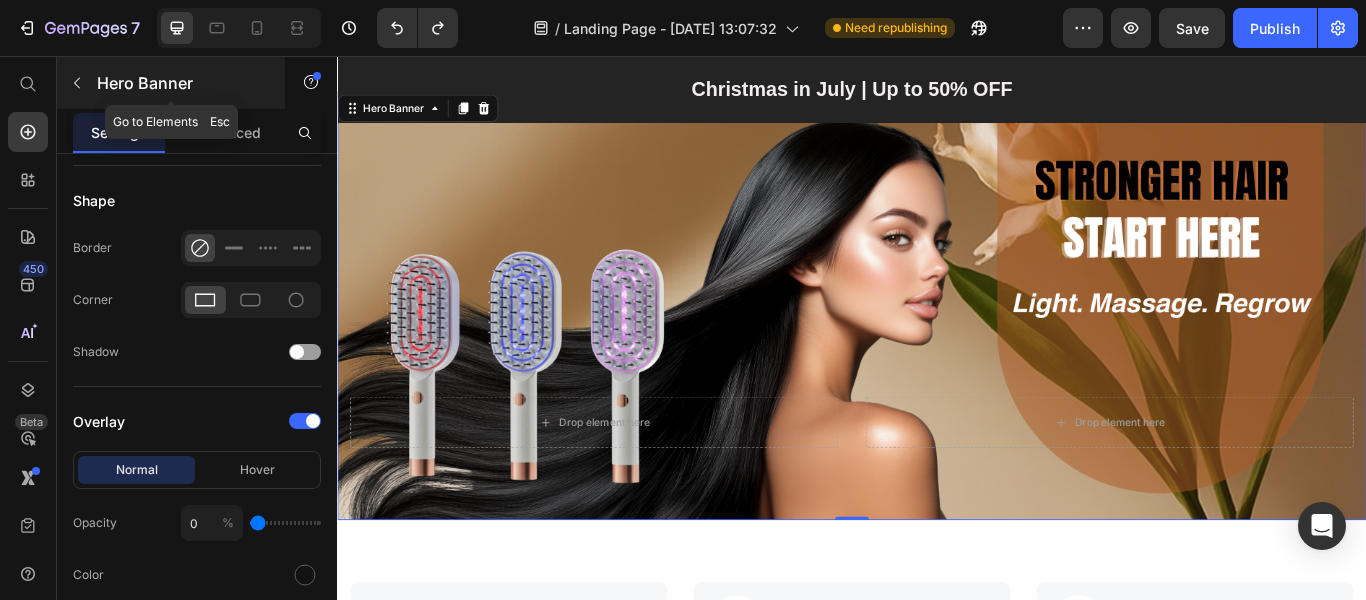 click 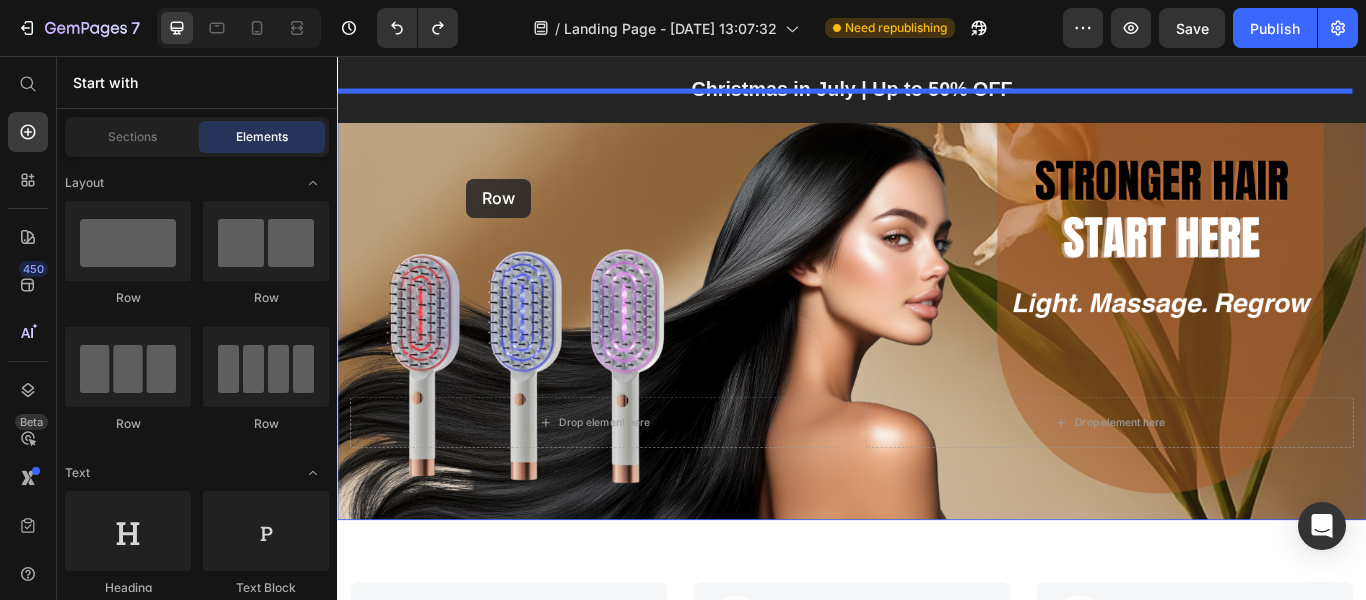 drag, startPoint x: 458, startPoint y: 312, endPoint x: 487, endPoint y: 199, distance: 116.6619 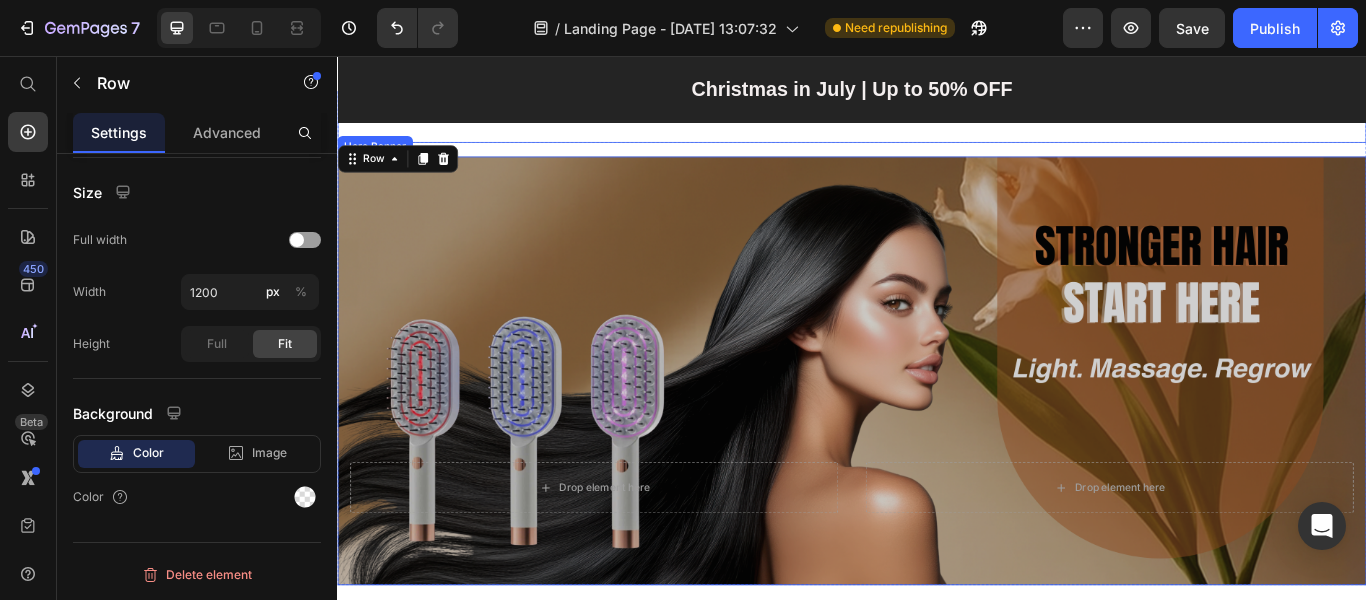 scroll, scrollTop: 0, scrollLeft: 0, axis: both 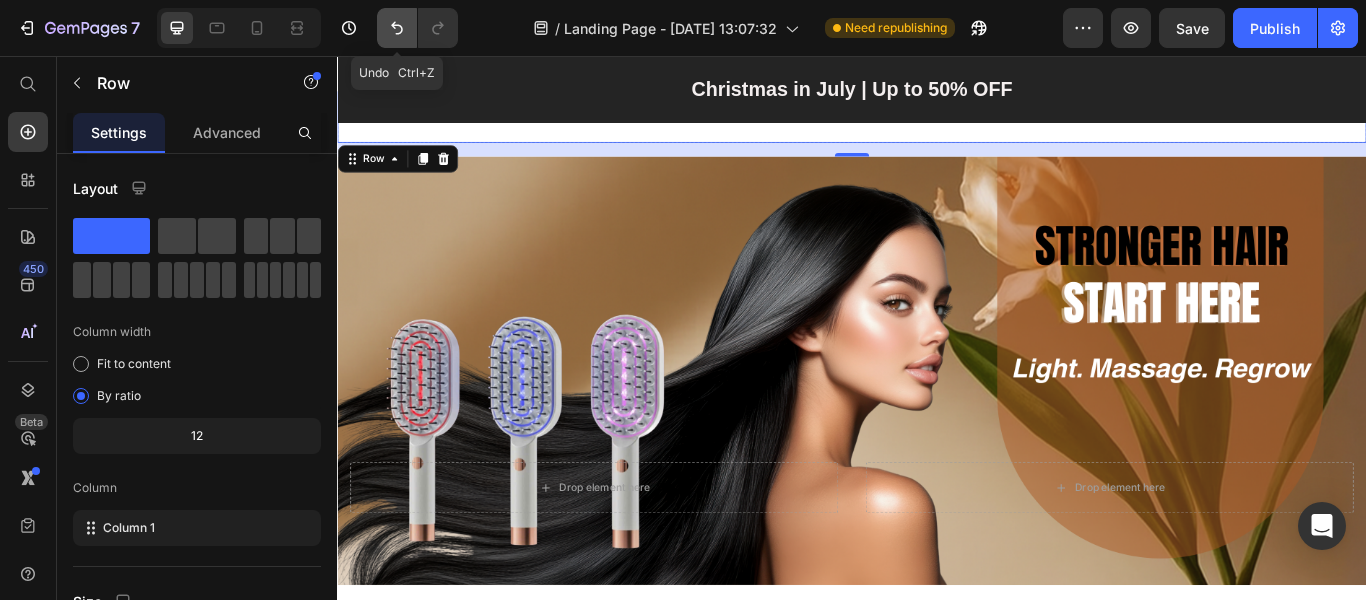 click 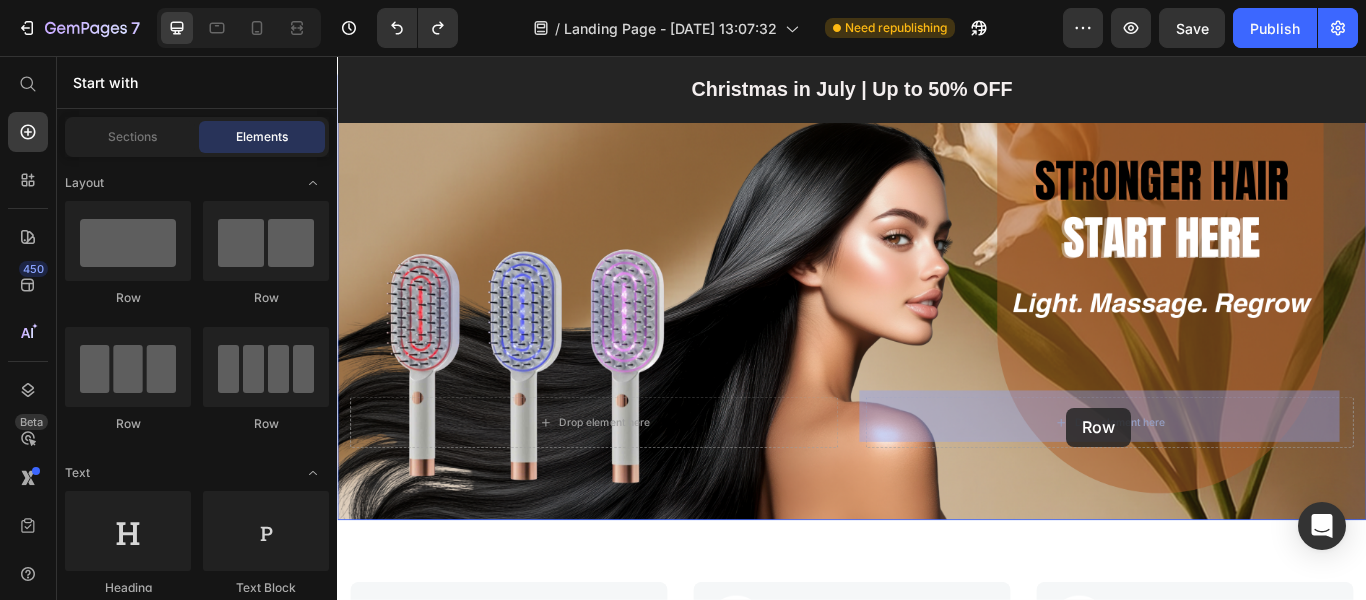 drag, startPoint x: 463, startPoint y: 329, endPoint x: 1187, endPoint y: 466, distance: 736.848 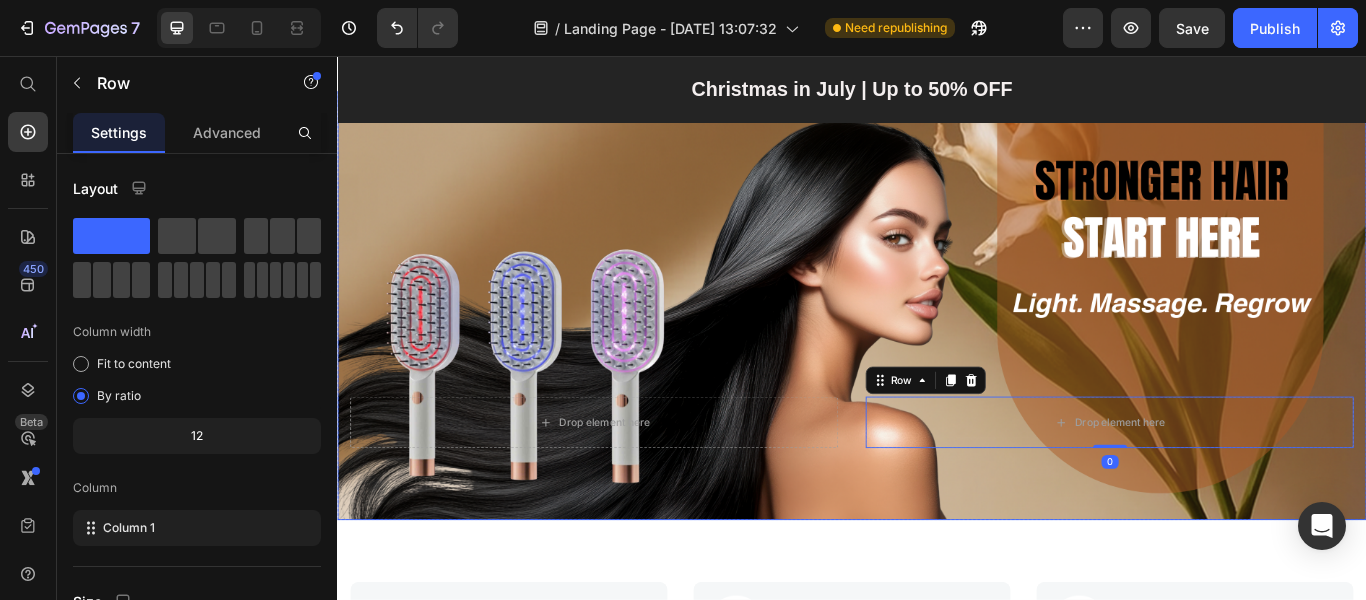 click on "Drop element here
Drop element here Row   0" at bounding box center [937, 509] 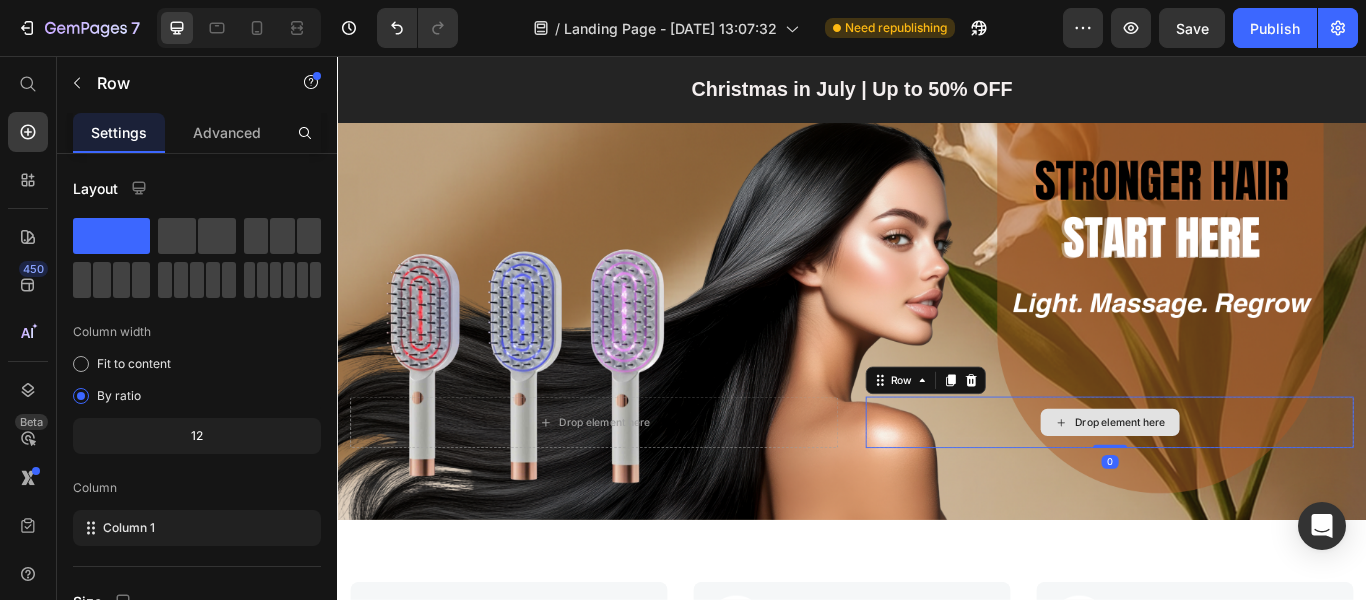 click on "Drop element here" at bounding box center [1237, 483] 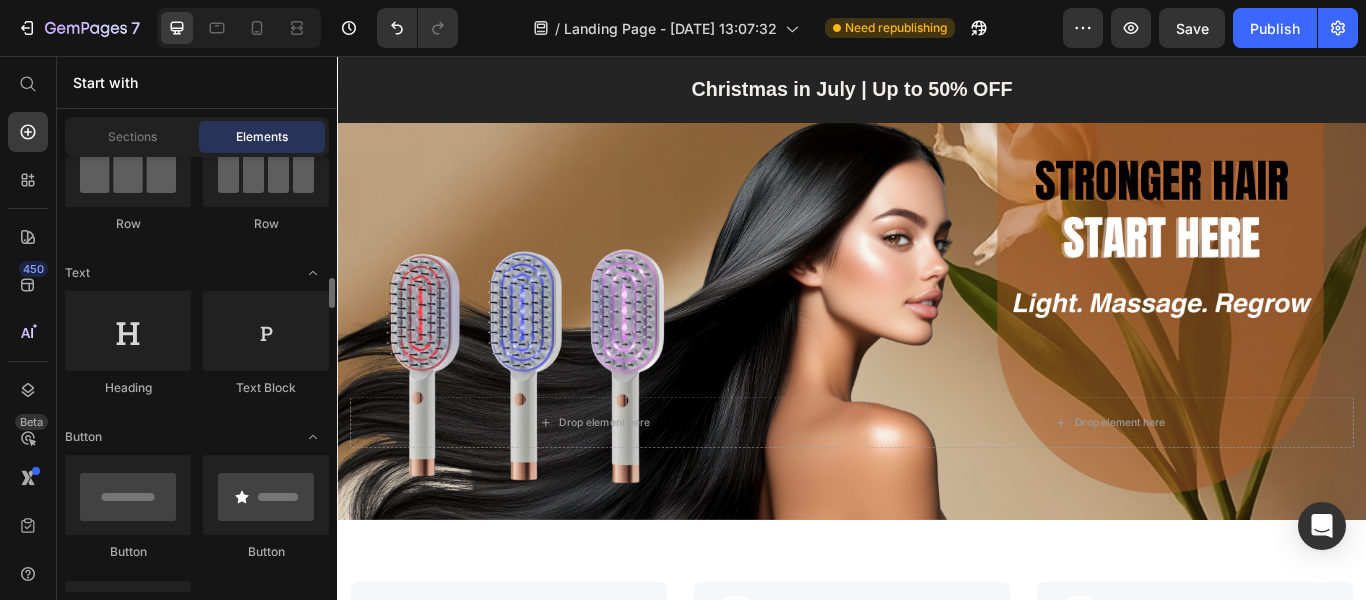 scroll, scrollTop: 300, scrollLeft: 0, axis: vertical 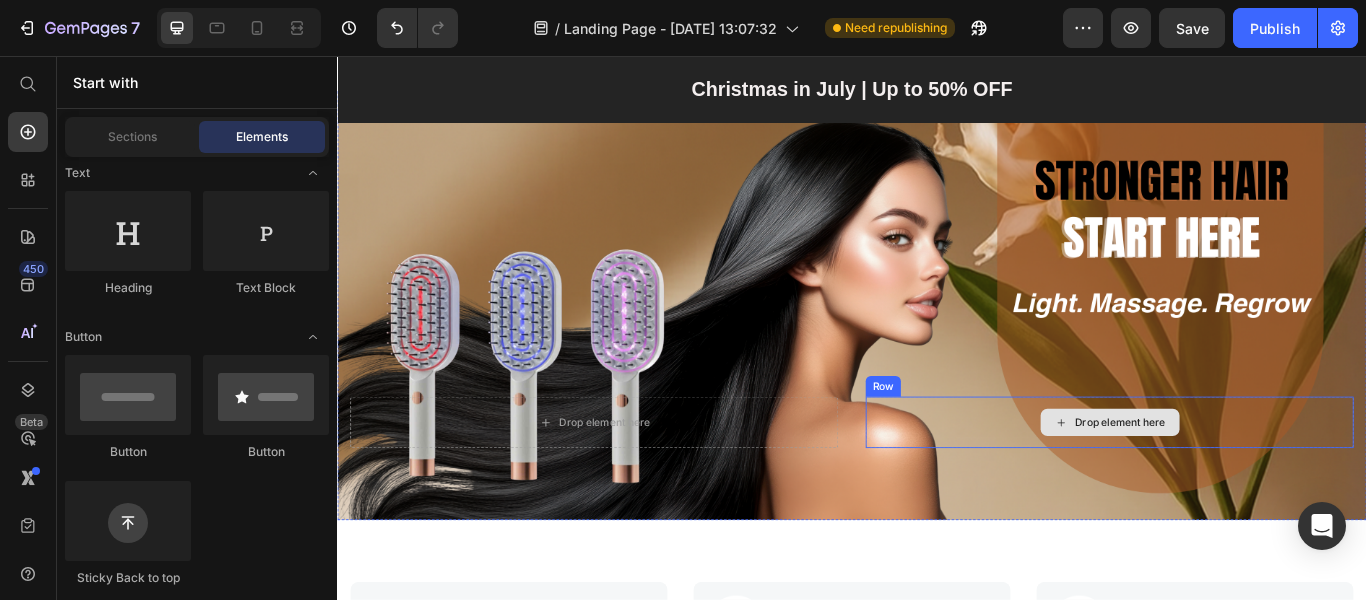 click on "Drop element here" at bounding box center [1250, 483] 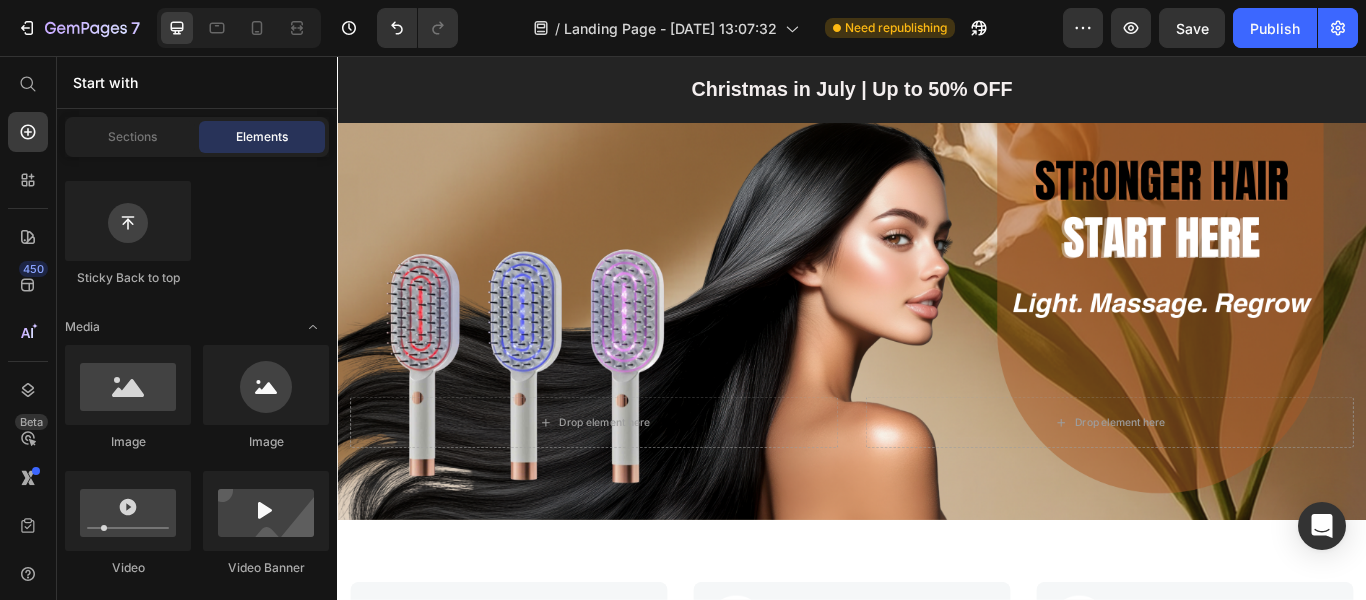 scroll, scrollTop: 300, scrollLeft: 0, axis: vertical 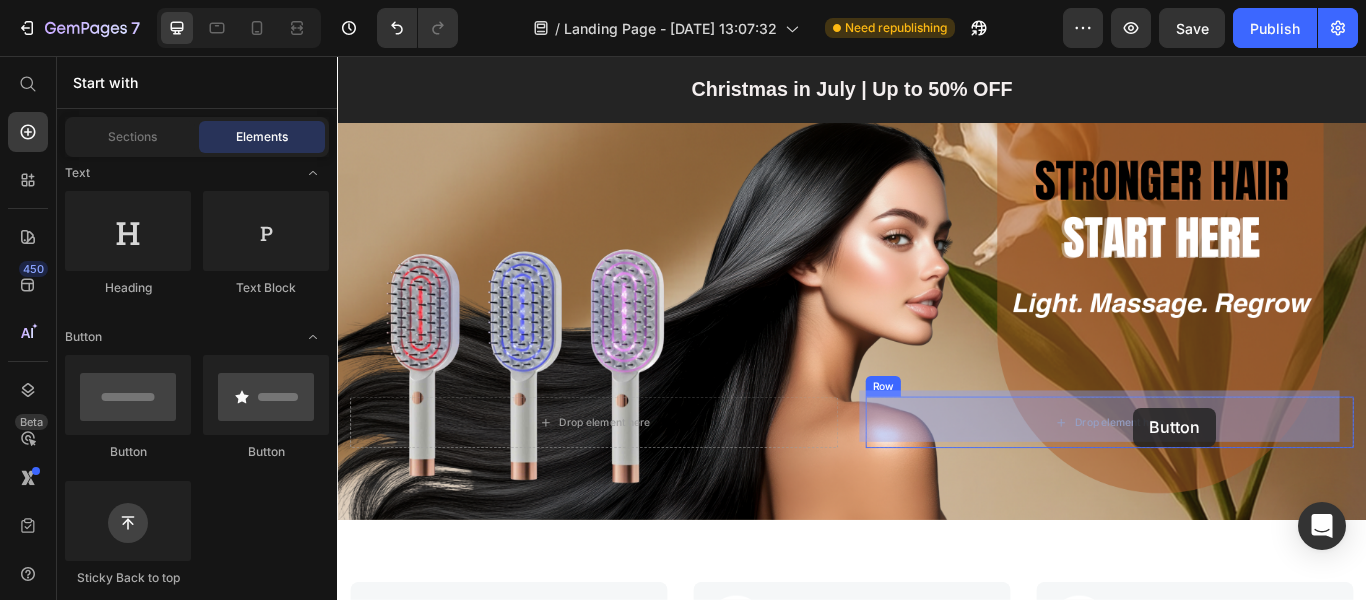 drag, startPoint x: 452, startPoint y: 457, endPoint x: 1265, endPoint y: 466, distance: 813.0498 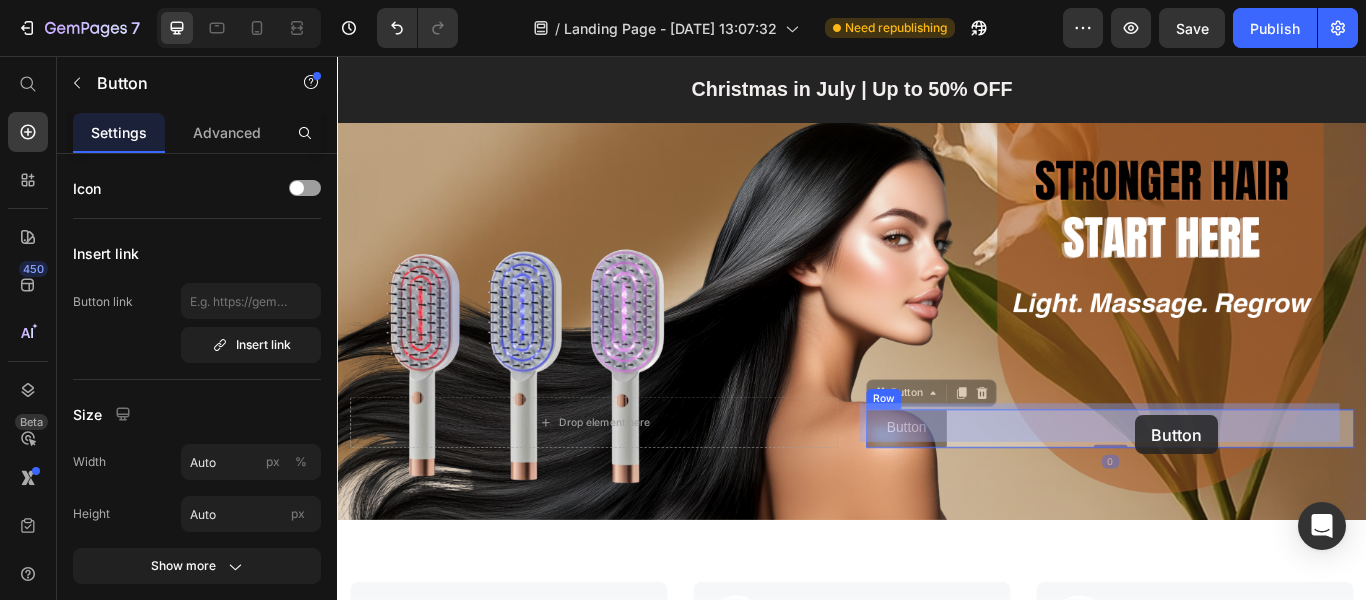 drag, startPoint x: 950, startPoint y: 480, endPoint x: 1278, endPoint y: 473, distance: 328.07468 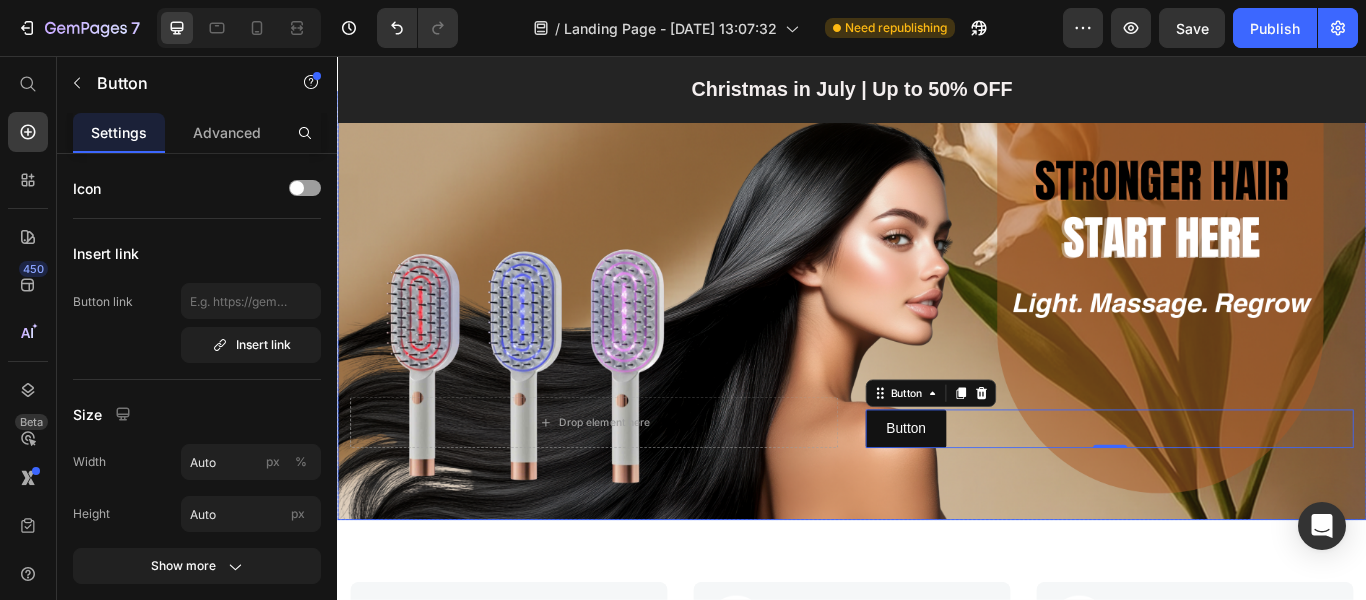 click on "Drop element here Button Button   0 Row" at bounding box center (937, 509) 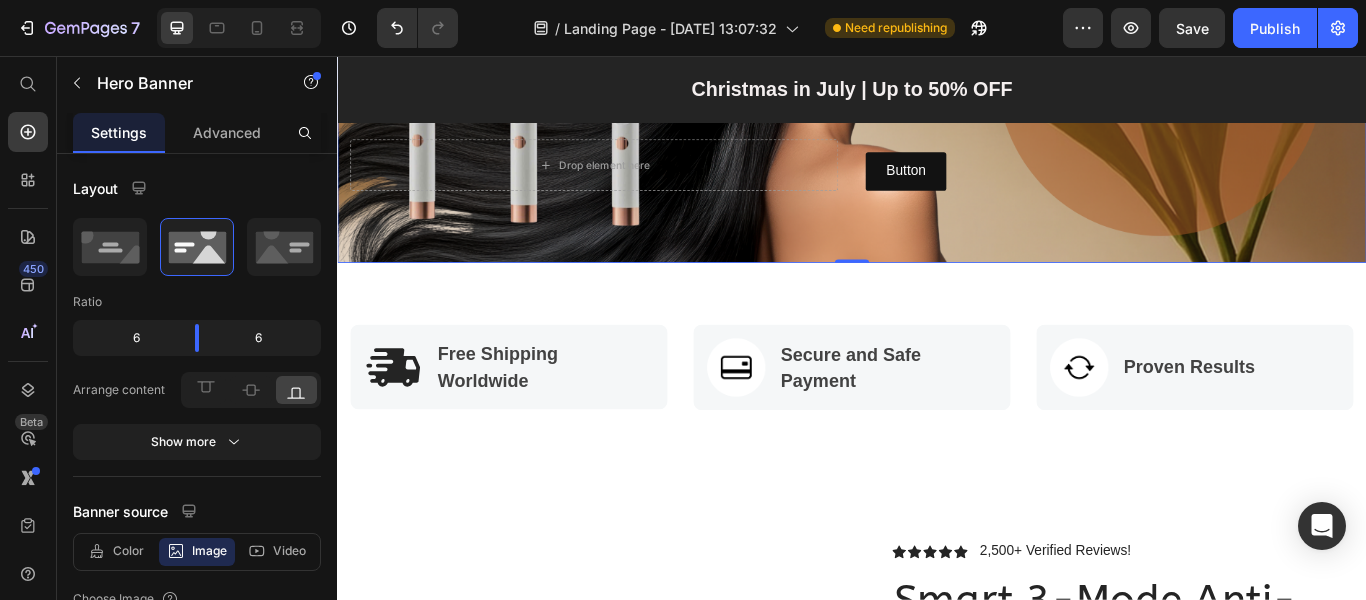 scroll, scrollTop: 0, scrollLeft: 0, axis: both 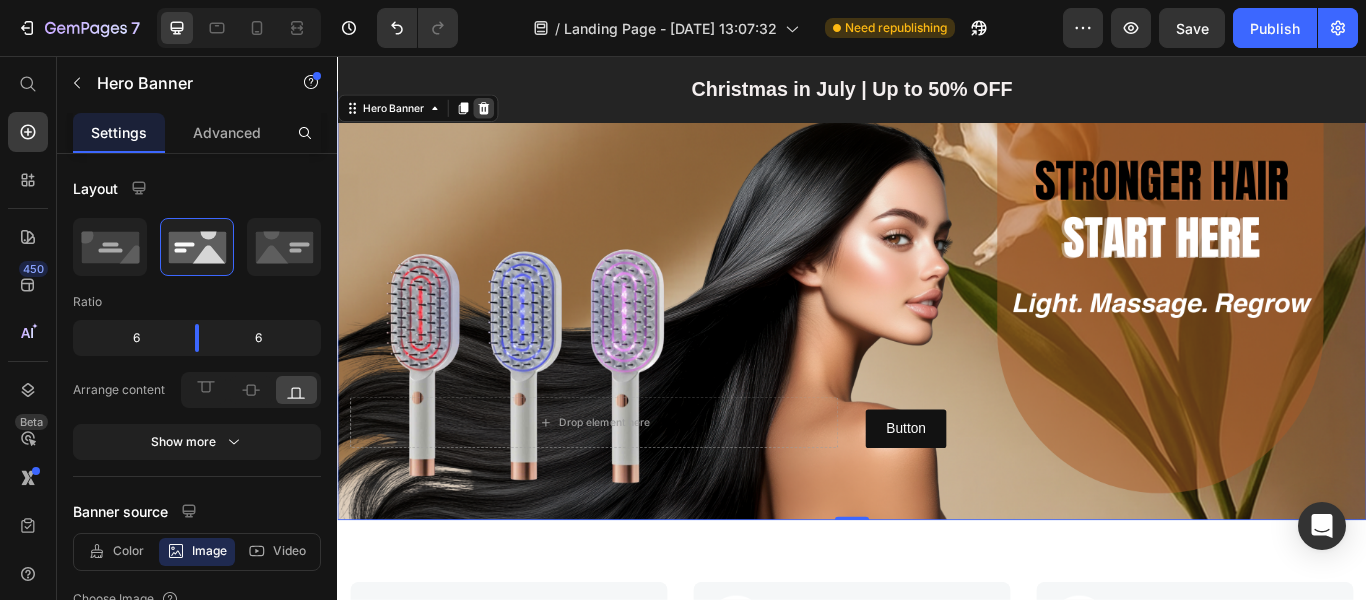 click 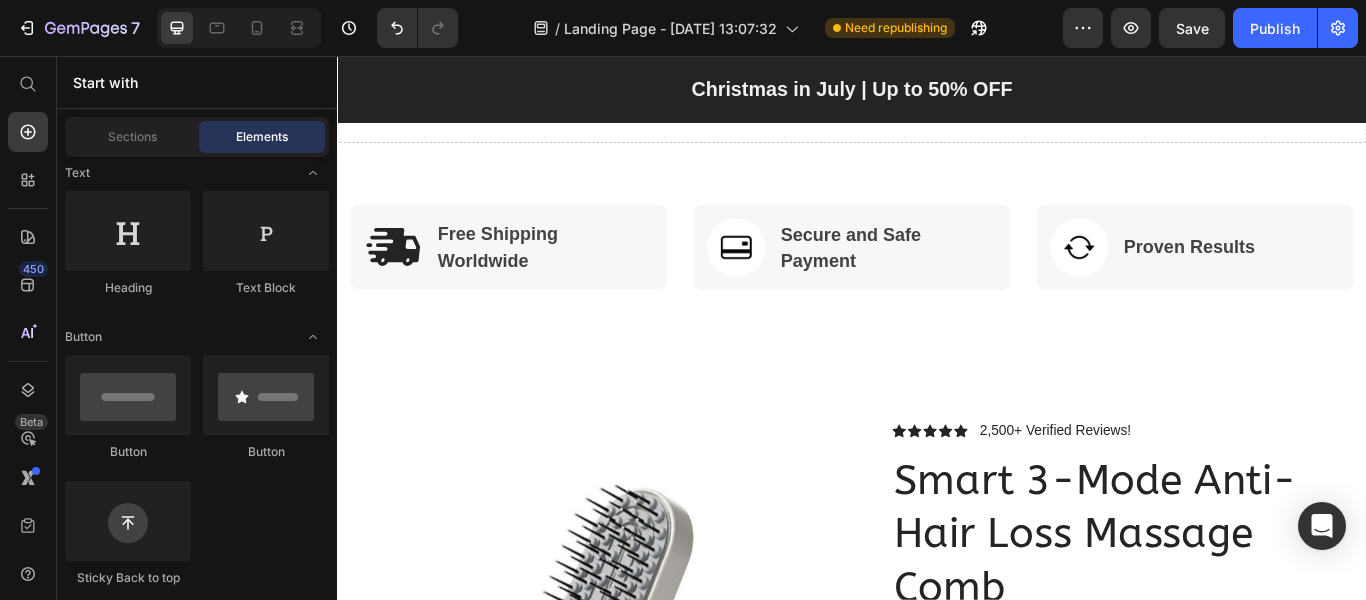scroll, scrollTop: 0, scrollLeft: 0, axis: both 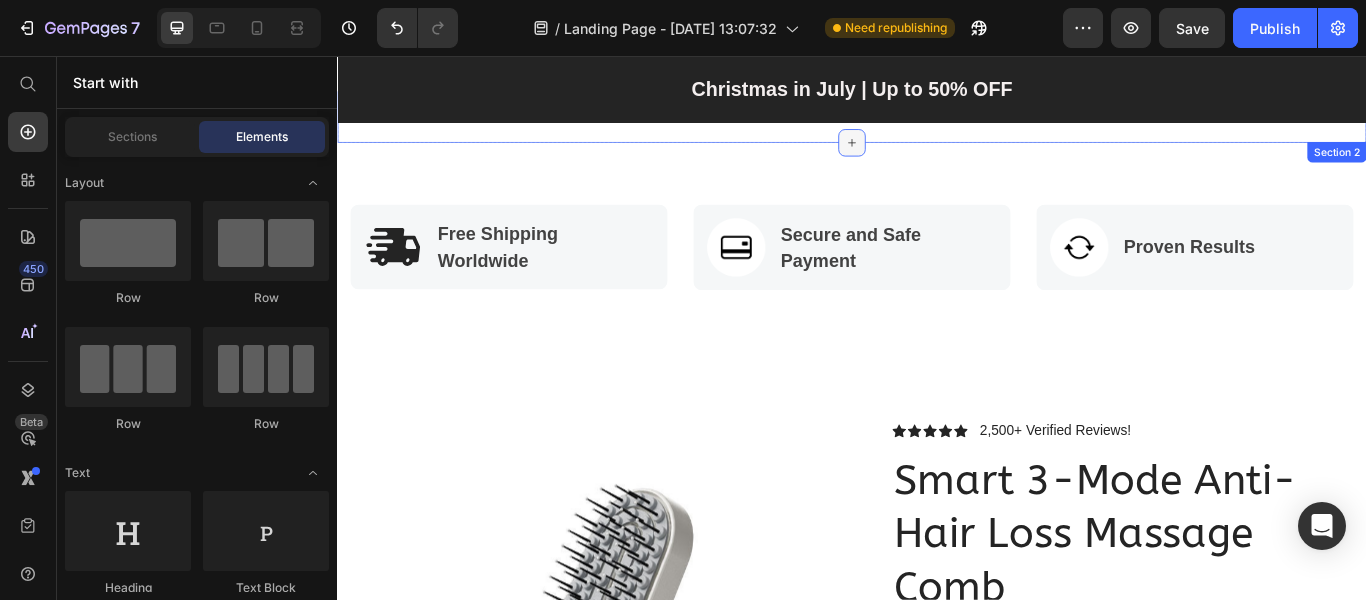 click 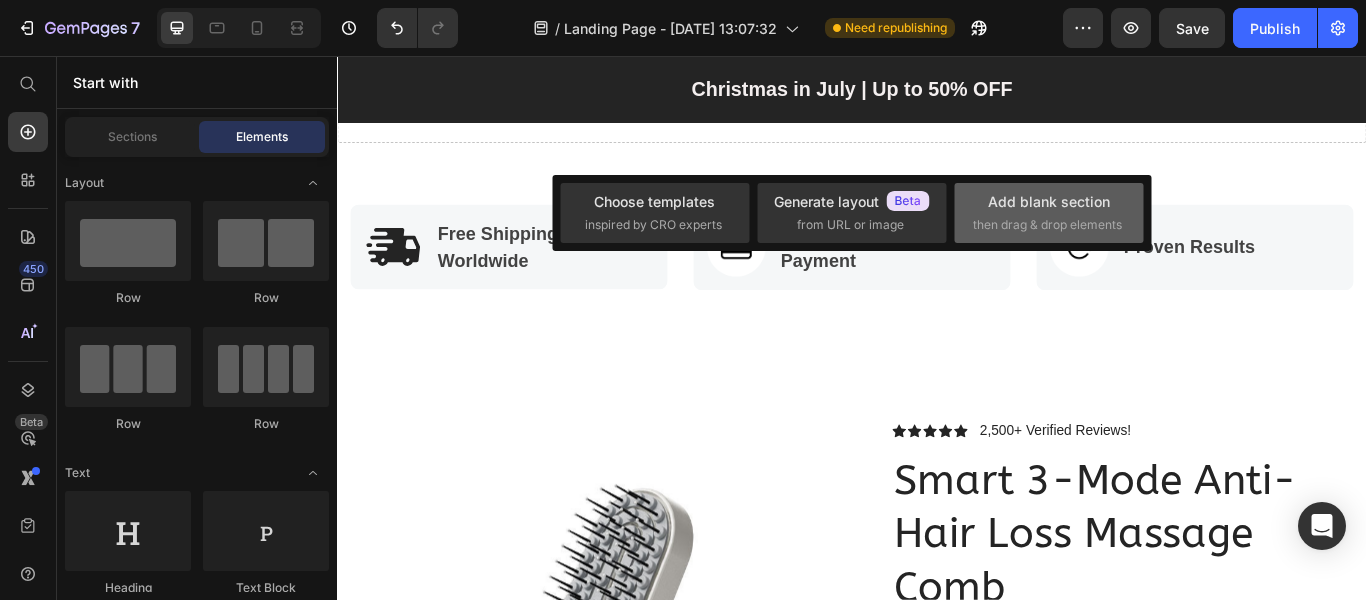 click on "then drag & drop elements" at bounding box center (1047, 225) 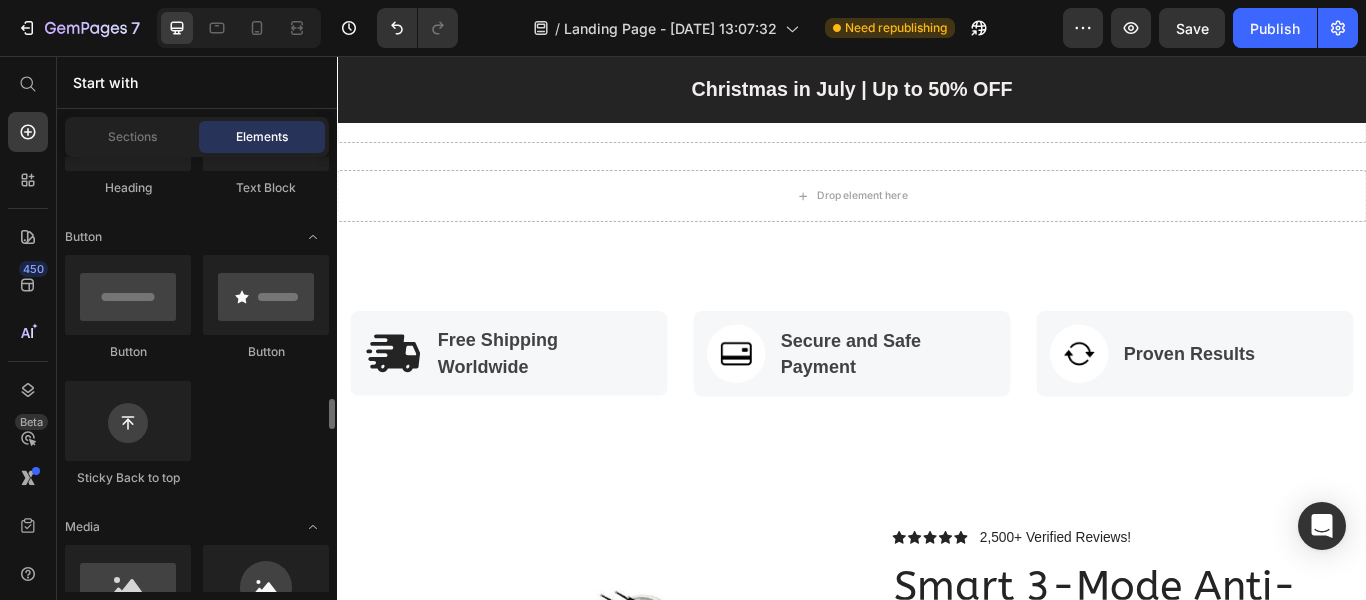 scroll, scrollTop: 800, scrollLeft: 0, axis: vertical 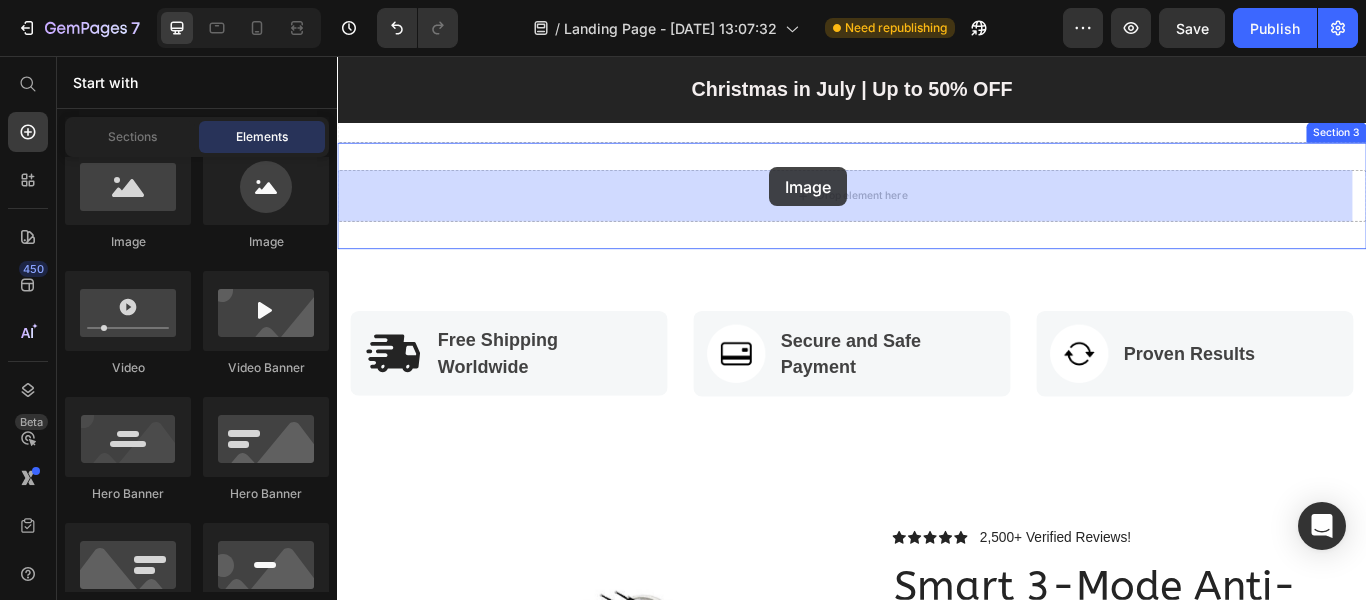 drag, startPoint x: 442, startPoint y: 250, endPoint x: 841, endPoint y: 186, distance: 404.10025 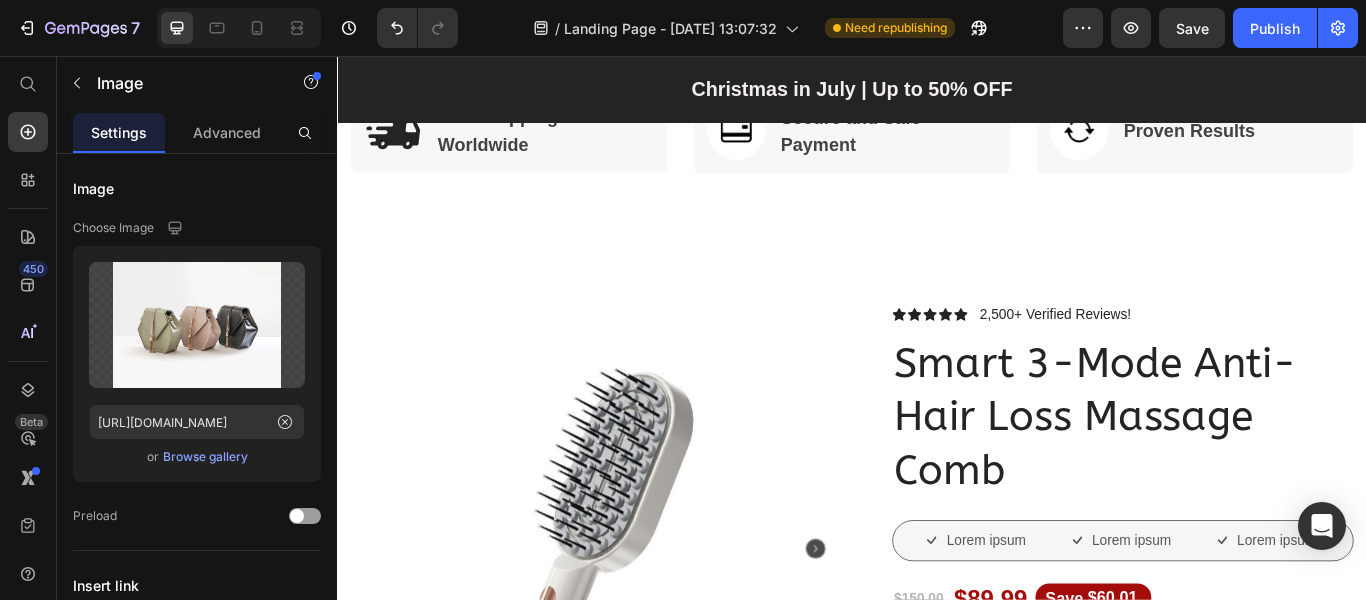 scroll, scrollTop: 0, scrollLeft: 0, axis: both 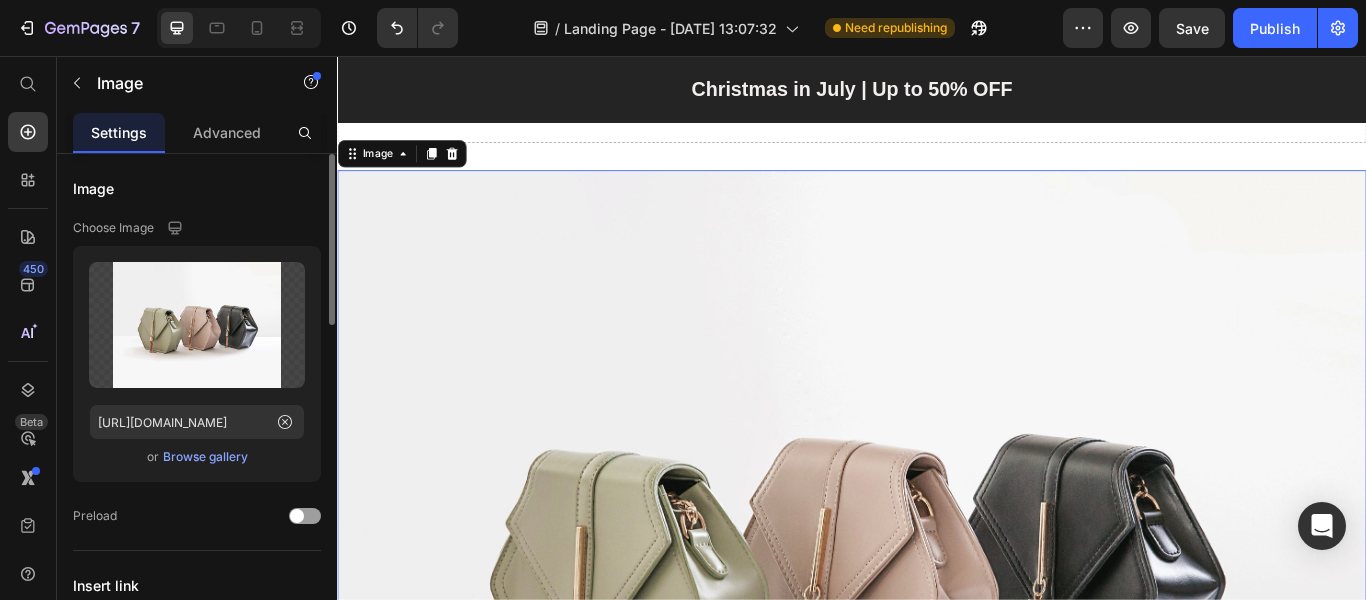 click on "Browse gallery" at bounding box center [205, 457] 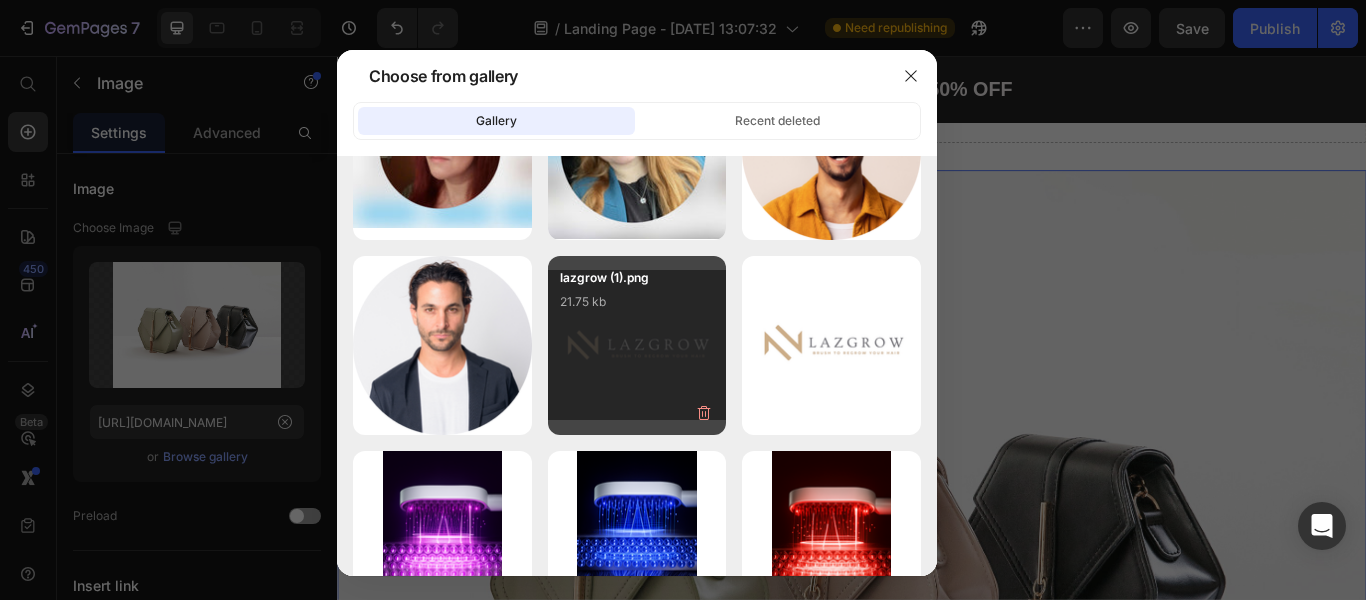 scroll, scrollTop: 0, scrollLeft: 0, axis: both 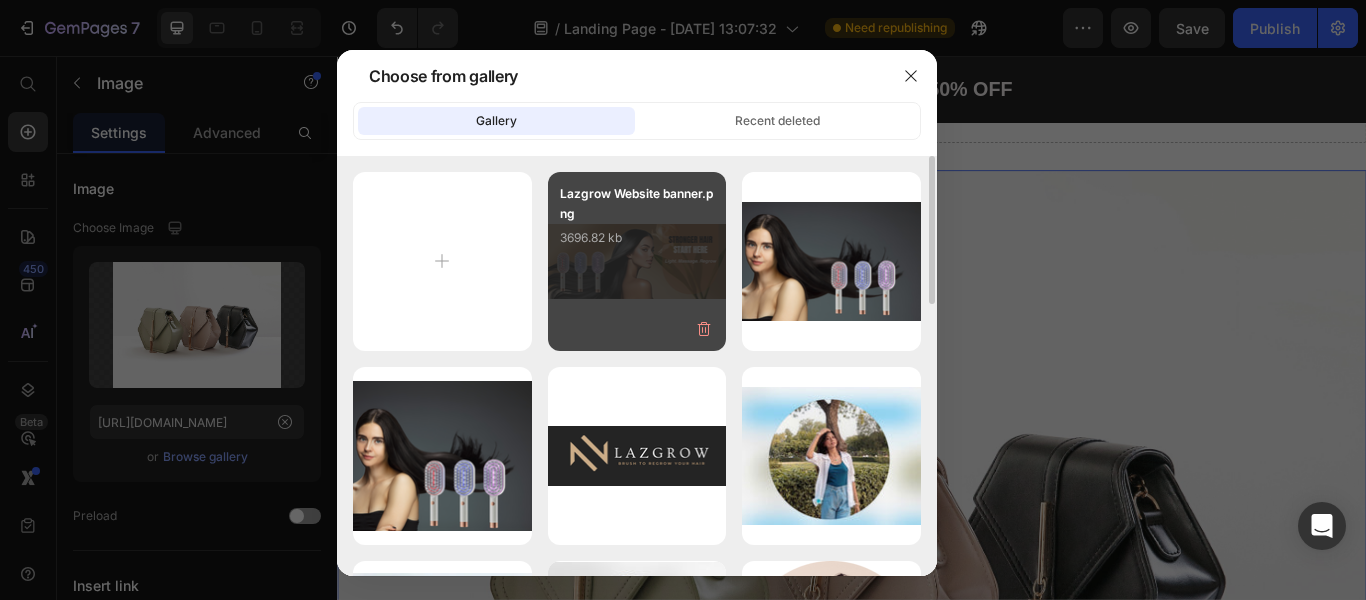 click on "Lazgrow Website banner.png 3696.82 kb" at bounding box center [637, 224] 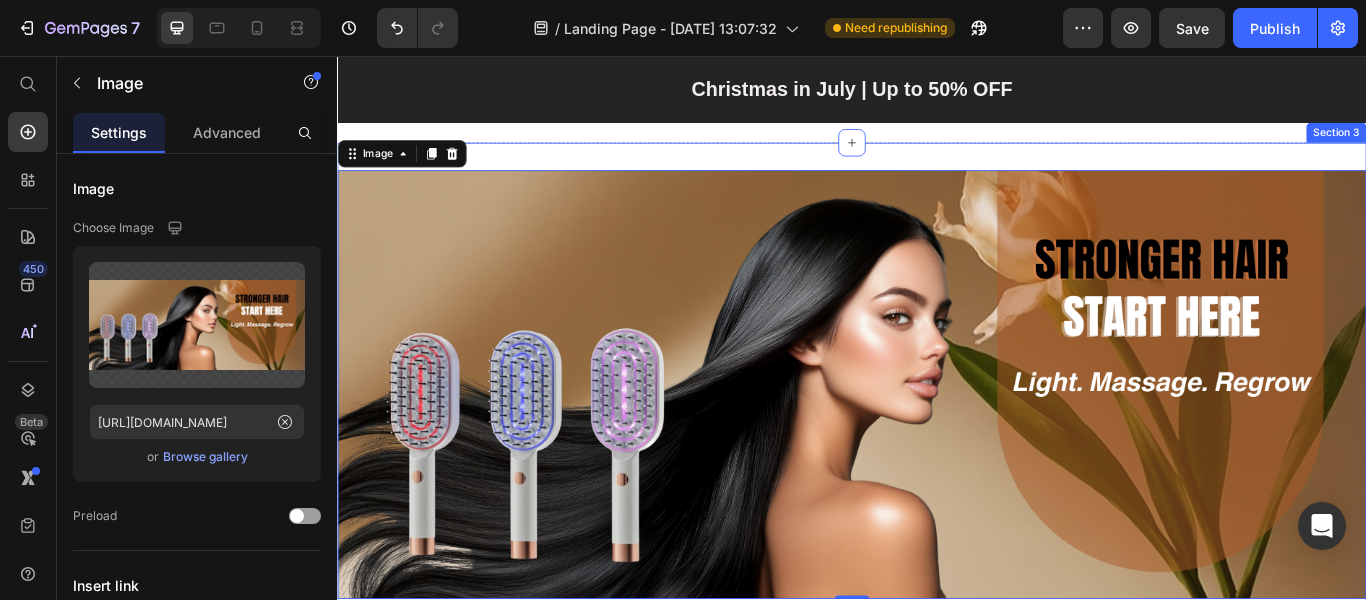 click on "Image   0 Section 3" at bounding box center [937, 439] 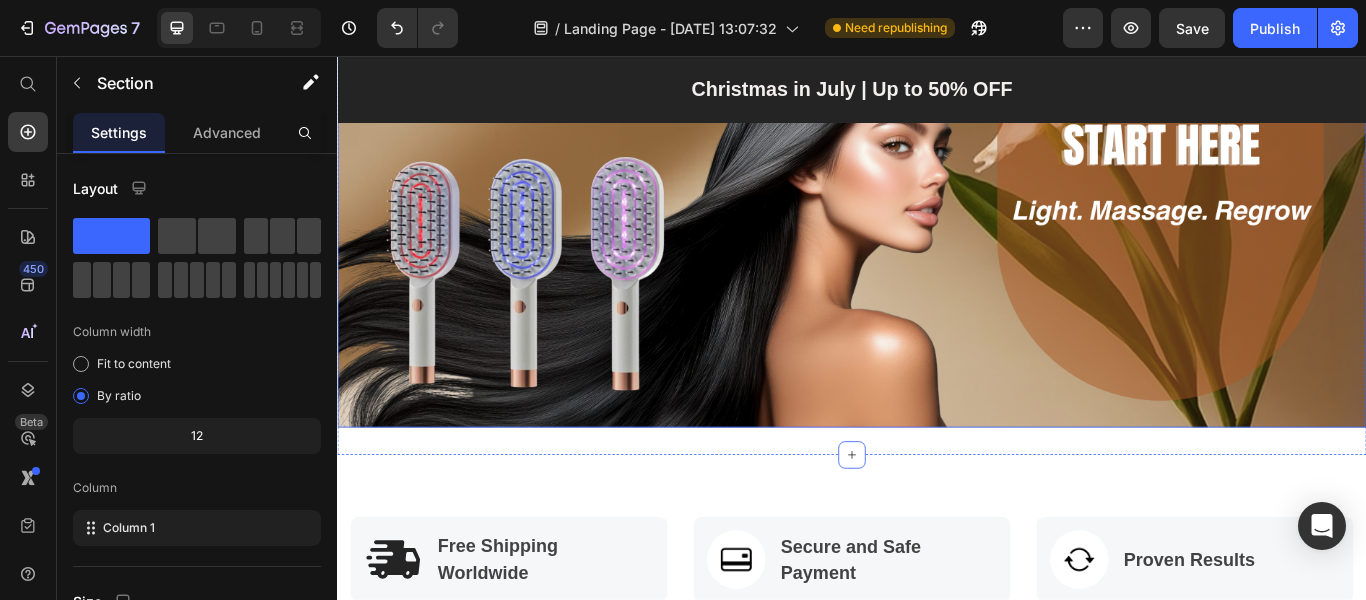 scroll, scrollTop: 300, scrollLeft: 0, axis: vertical 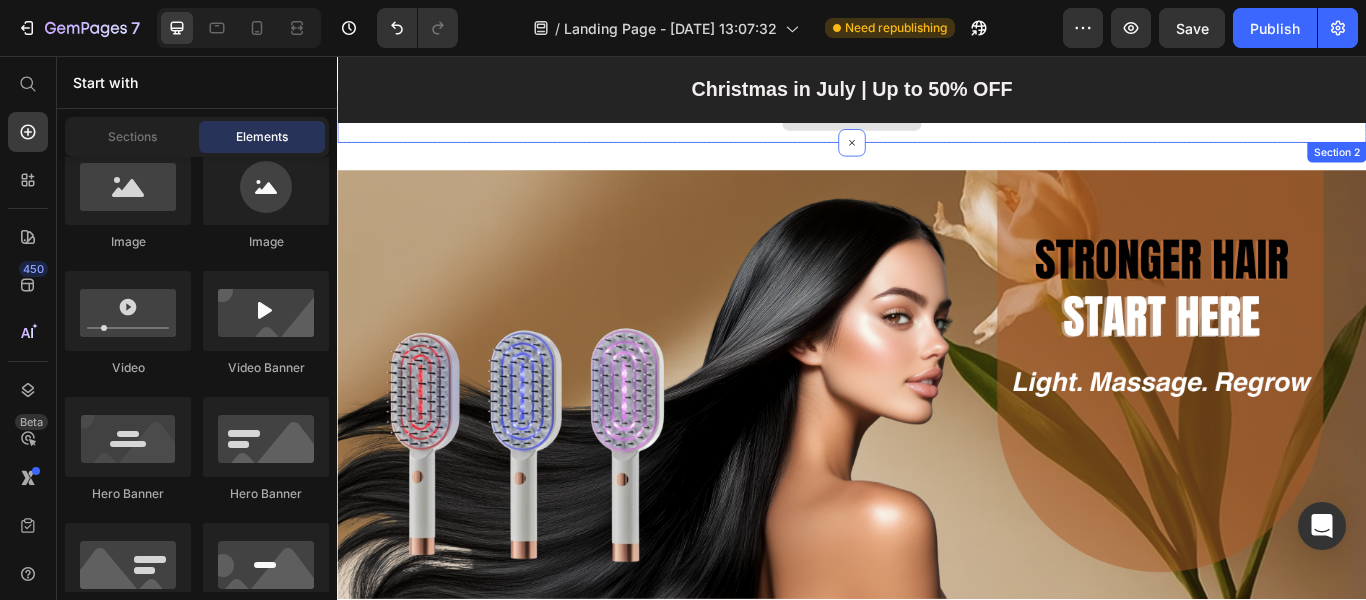 click 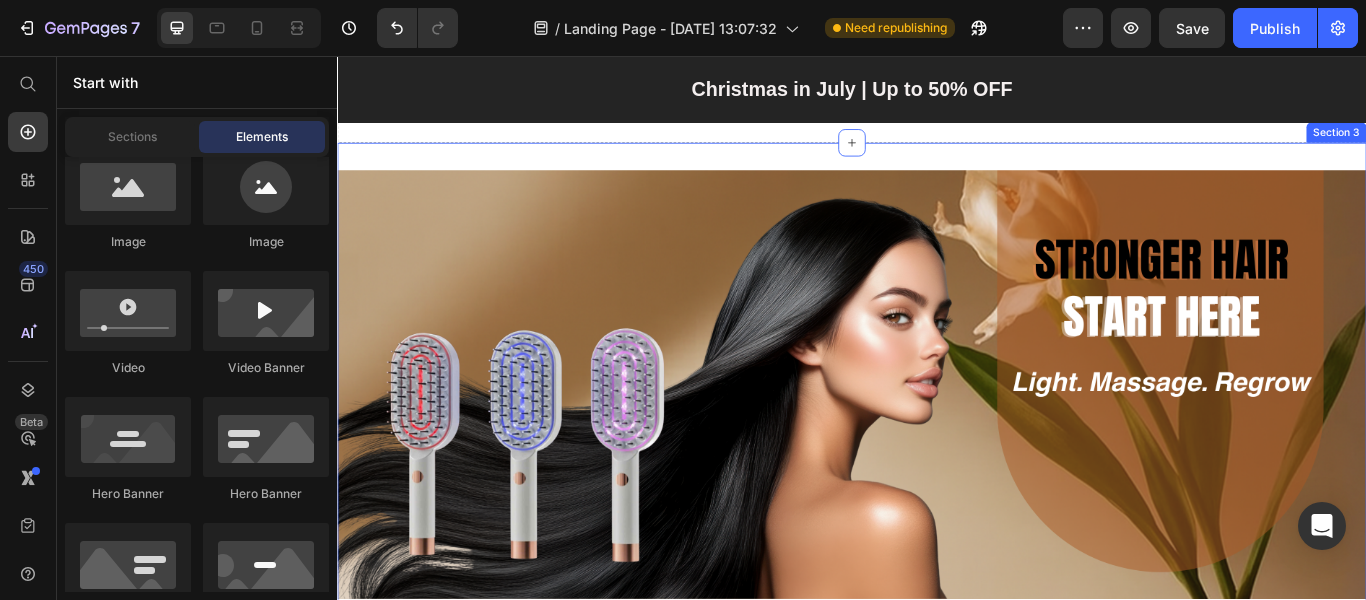 drag, startPoint x: 927, startPoint y: 156, endPoint x: 927, endPoint y: 176, distance: 20 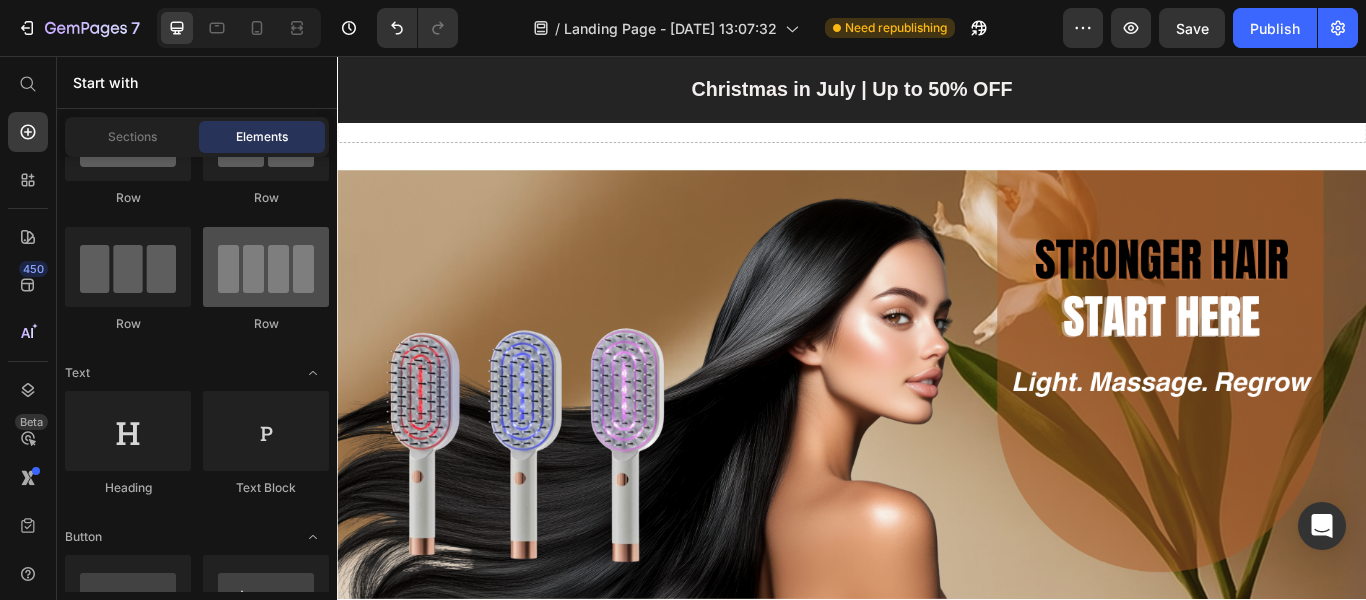 scroll, scrollTop: 0, scrollLeft: 0, axis: both 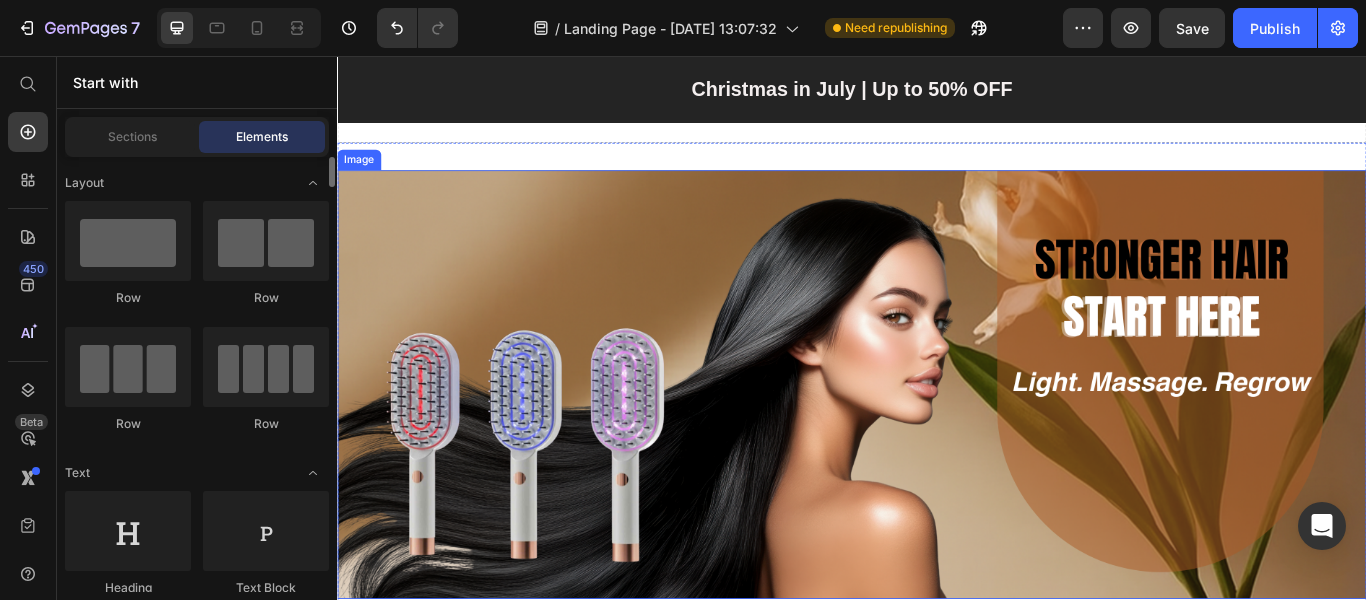 click at bounding box center [937, 439] 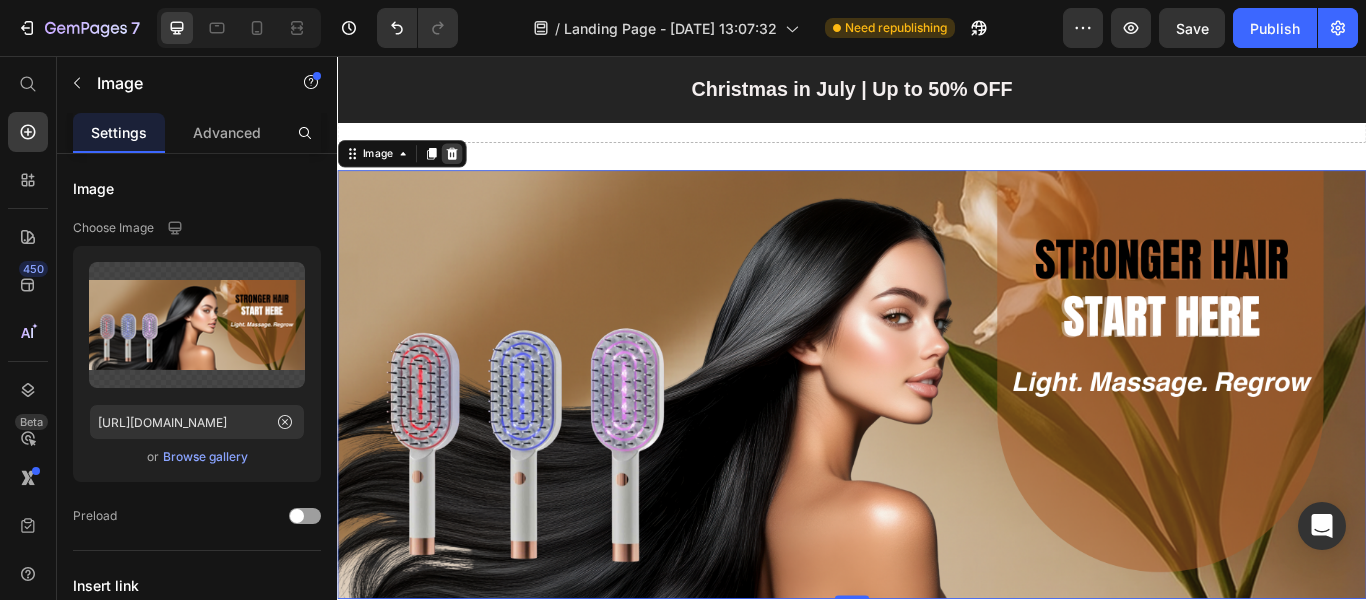 click 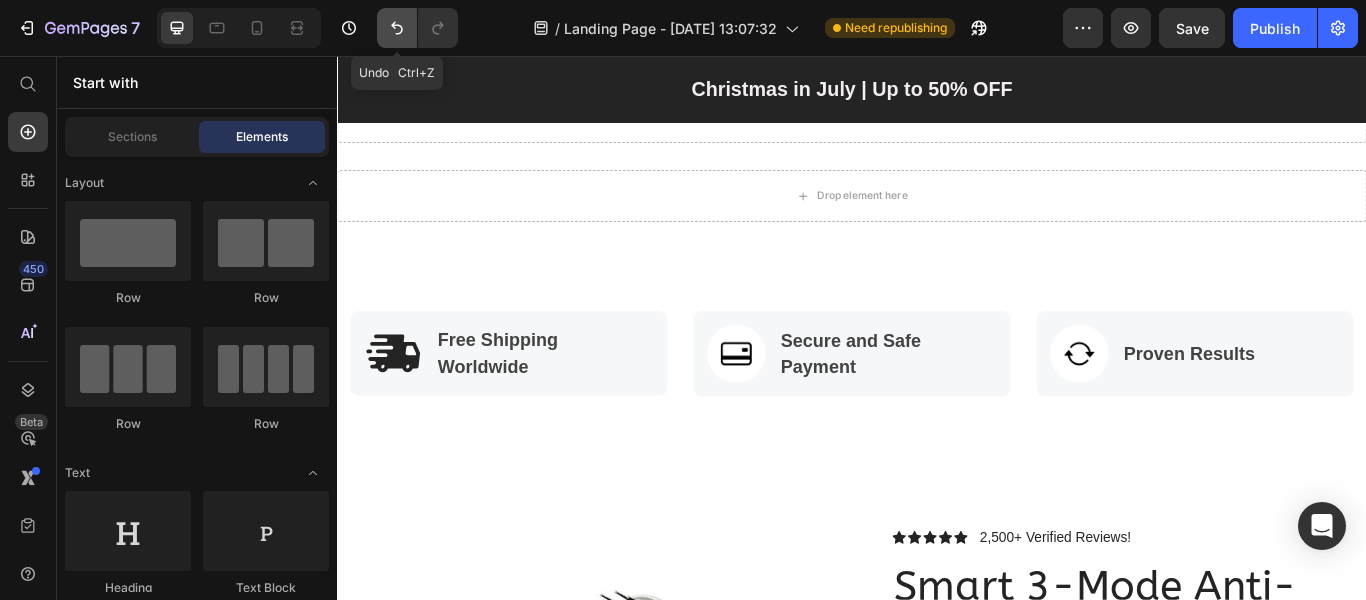 click 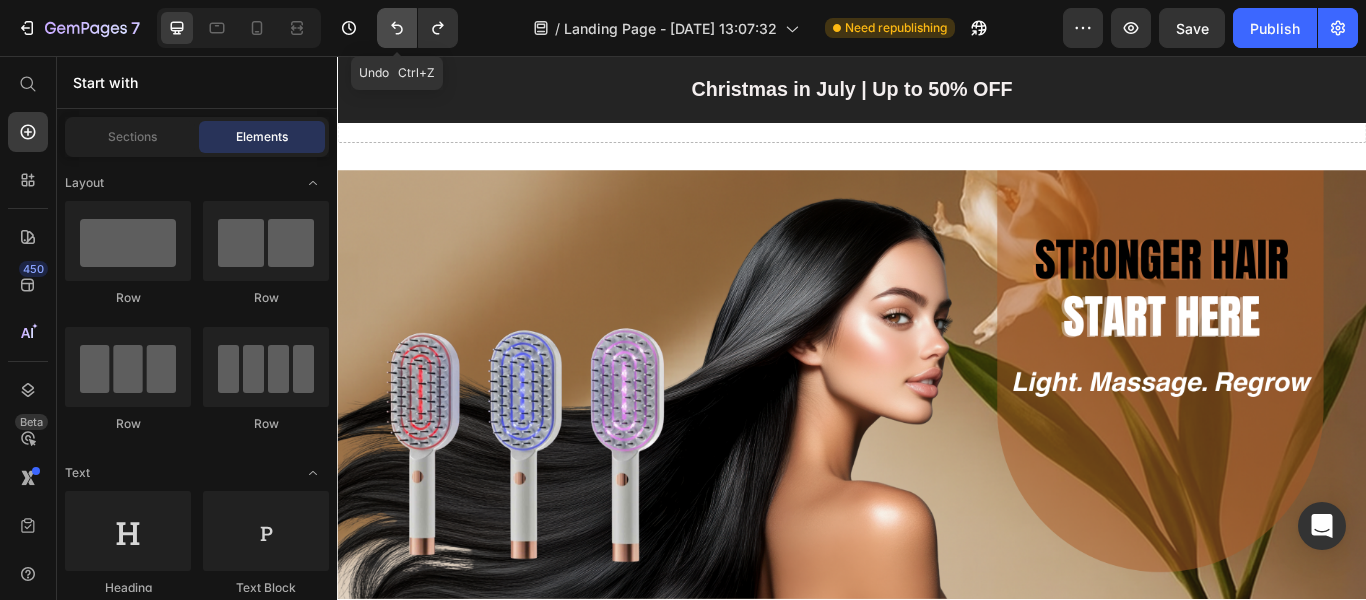 click 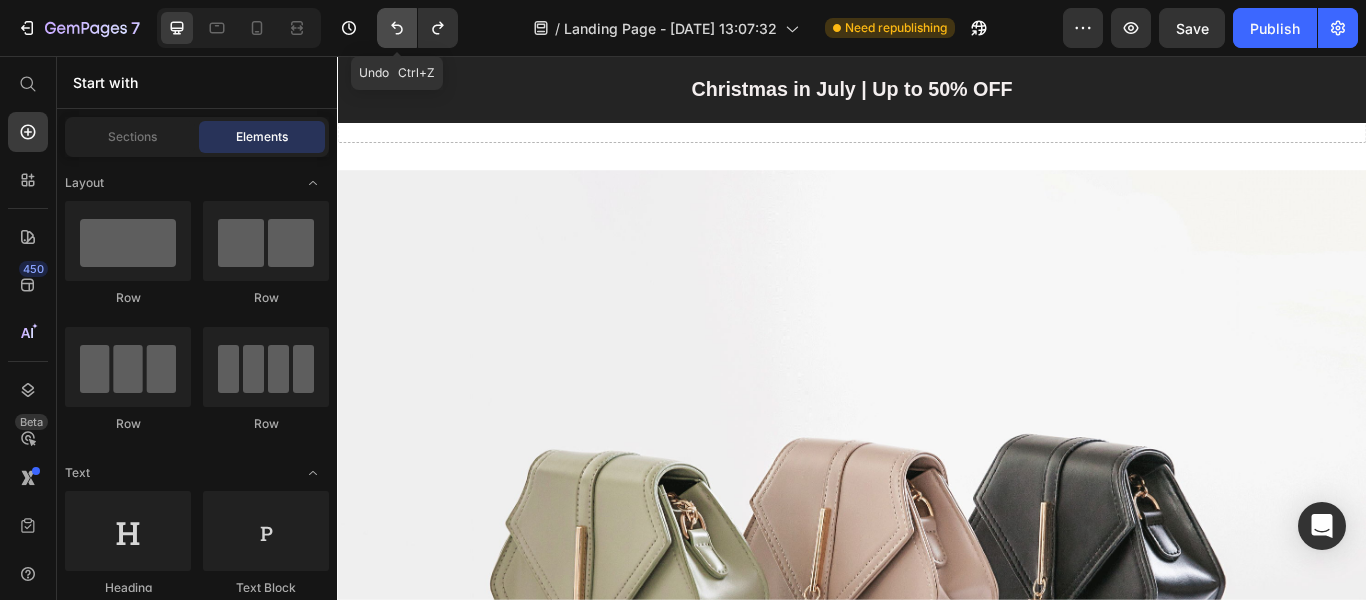 click 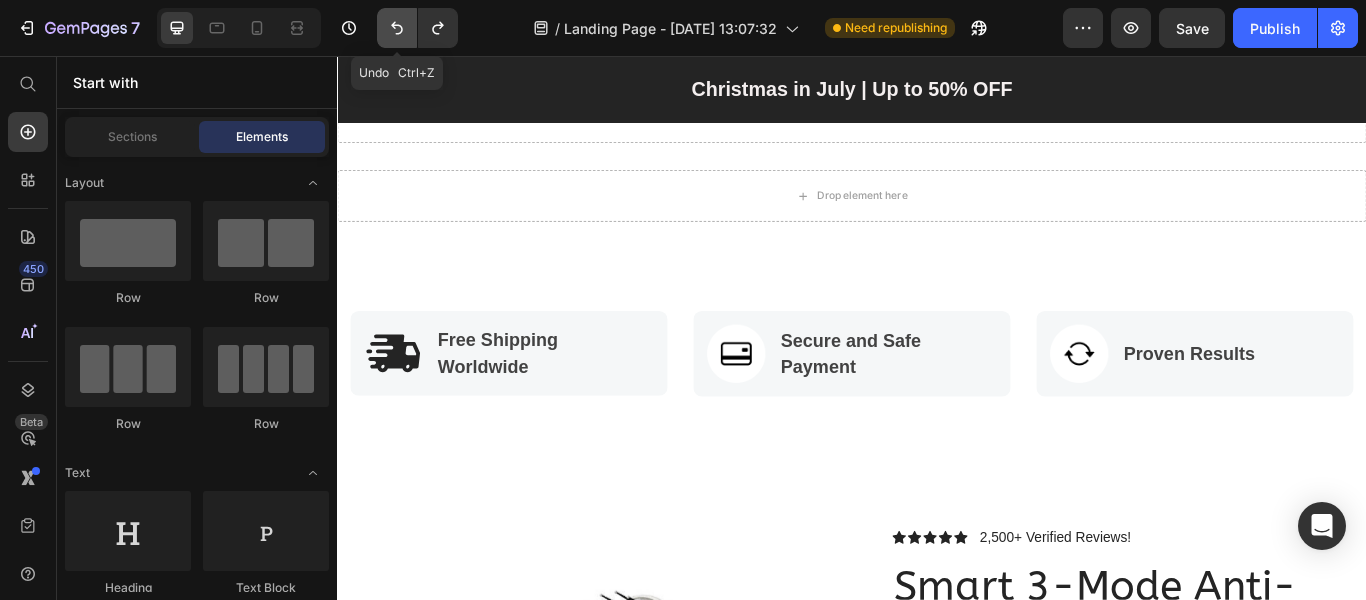 click 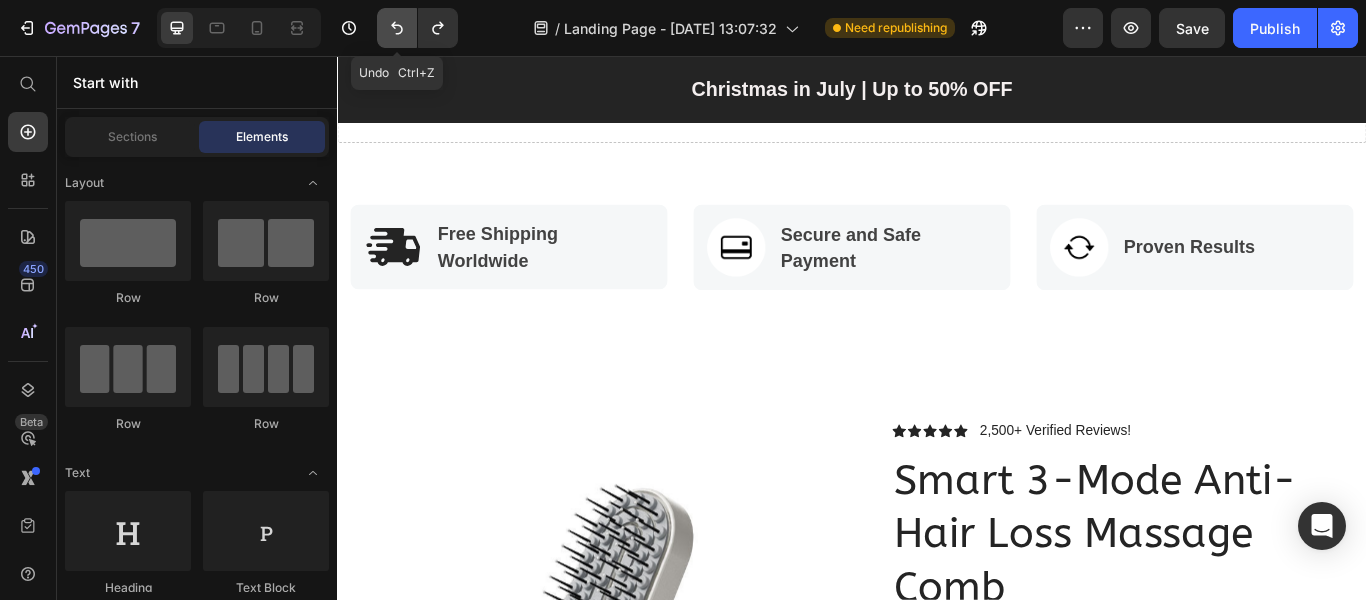 click 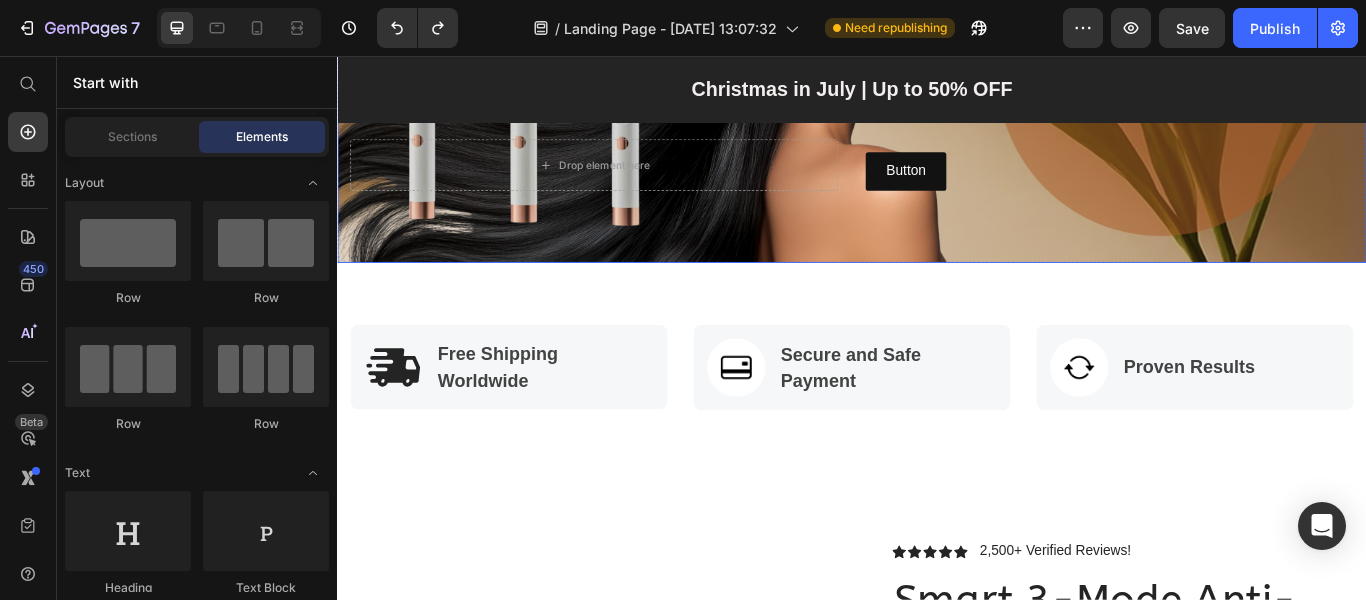 scroll, scrollTop: 0, scrollLeft: 0, axis: both 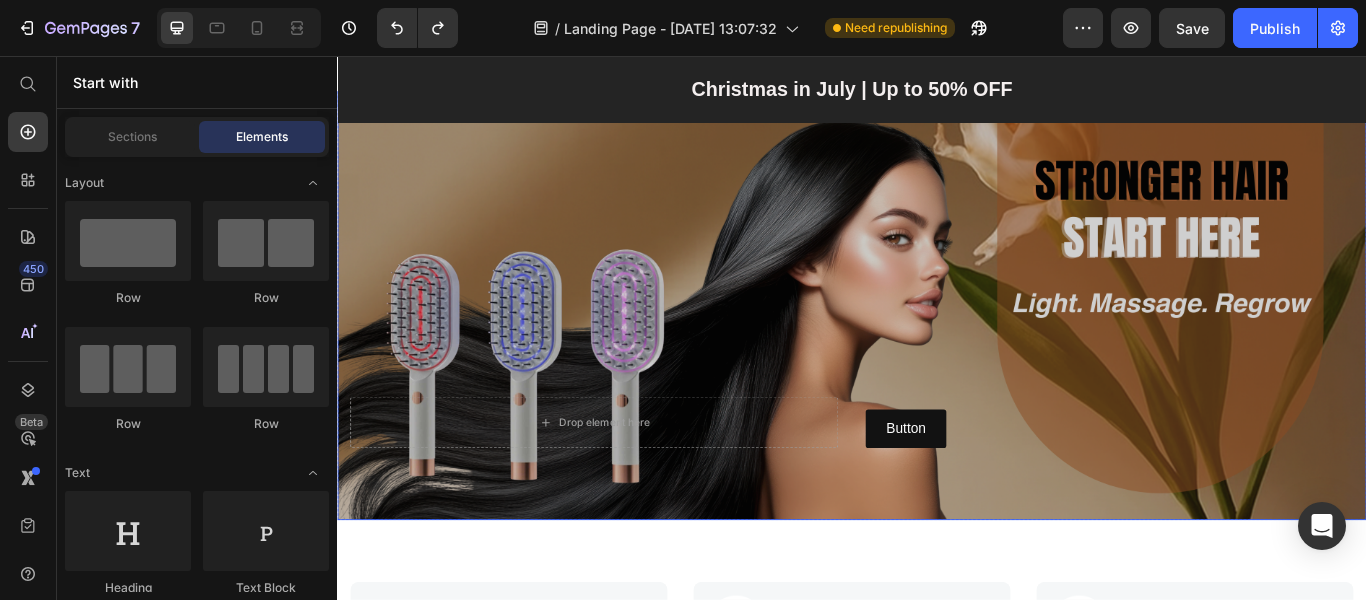 click at bounding box center [937, 347] 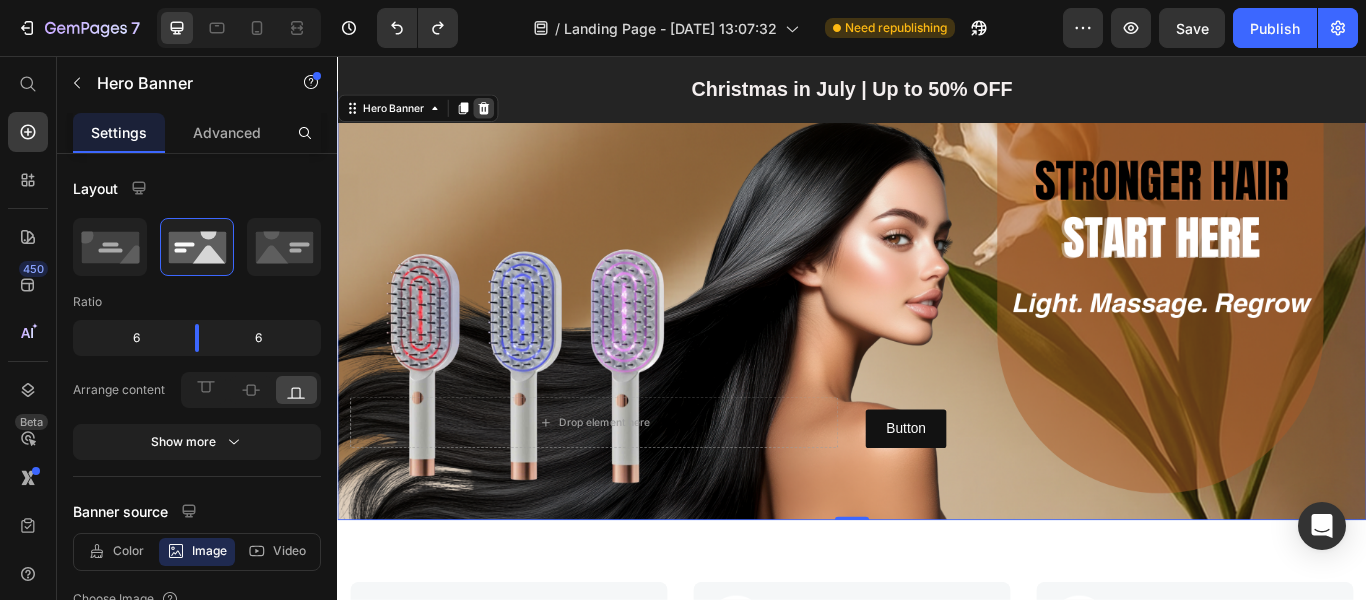 click 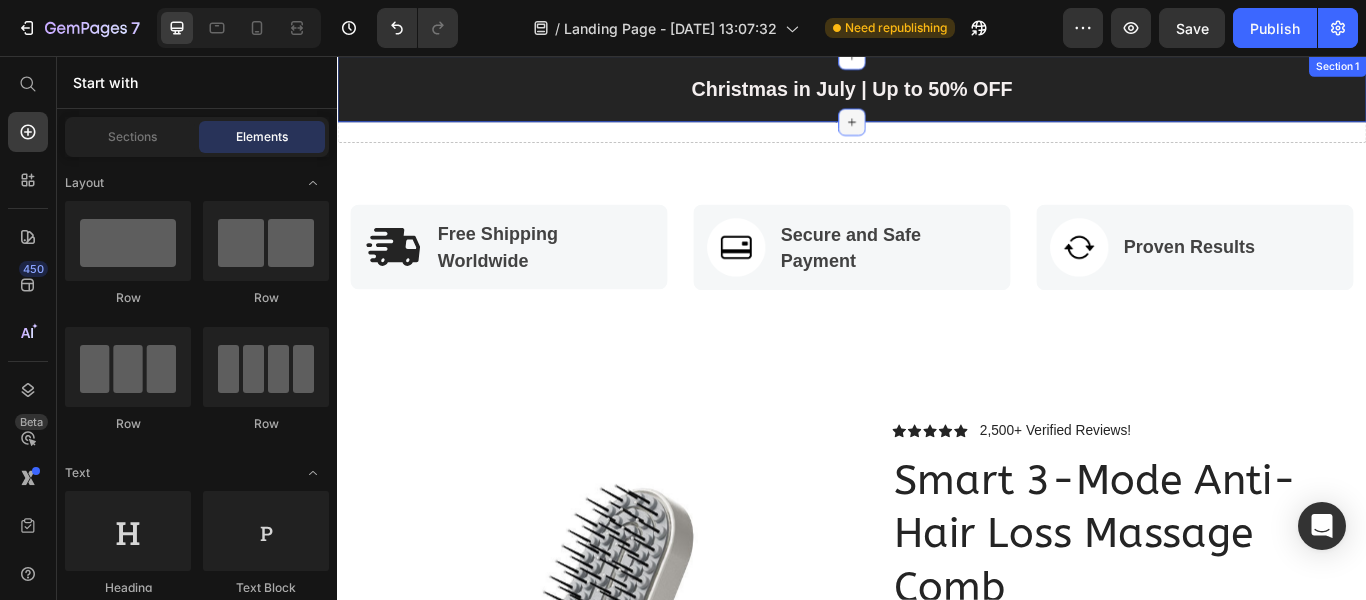 click 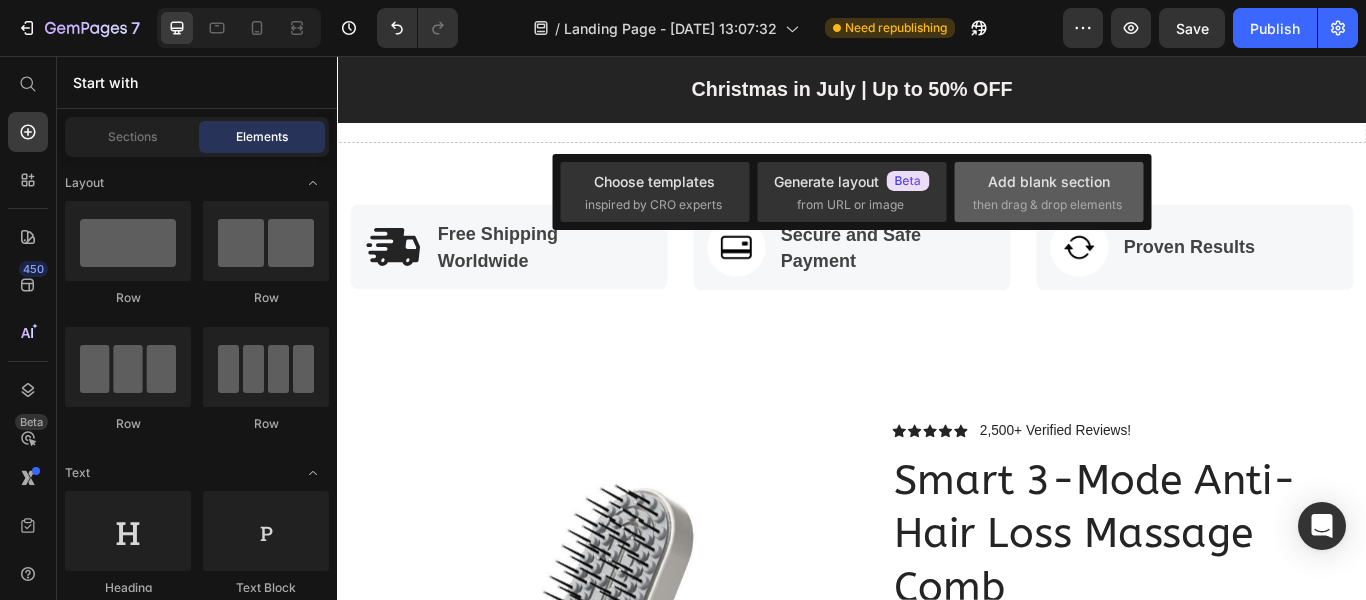 click on "Add blank section" at bounding box center [1049, 181] 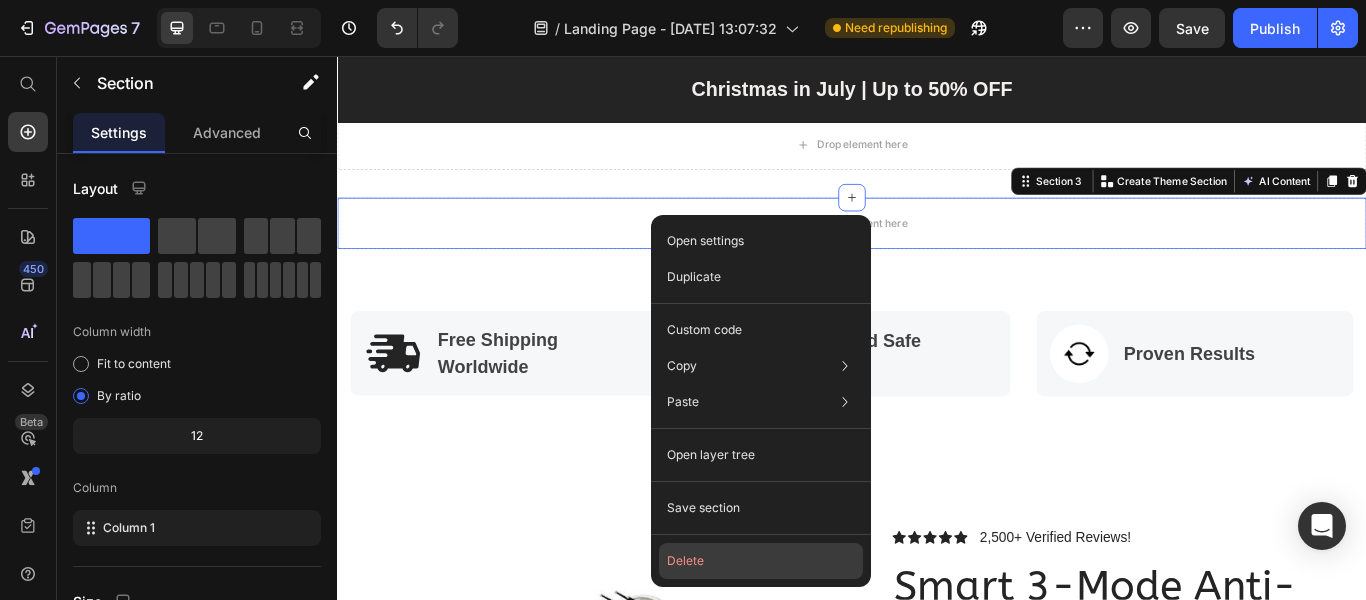 click on "Delete" 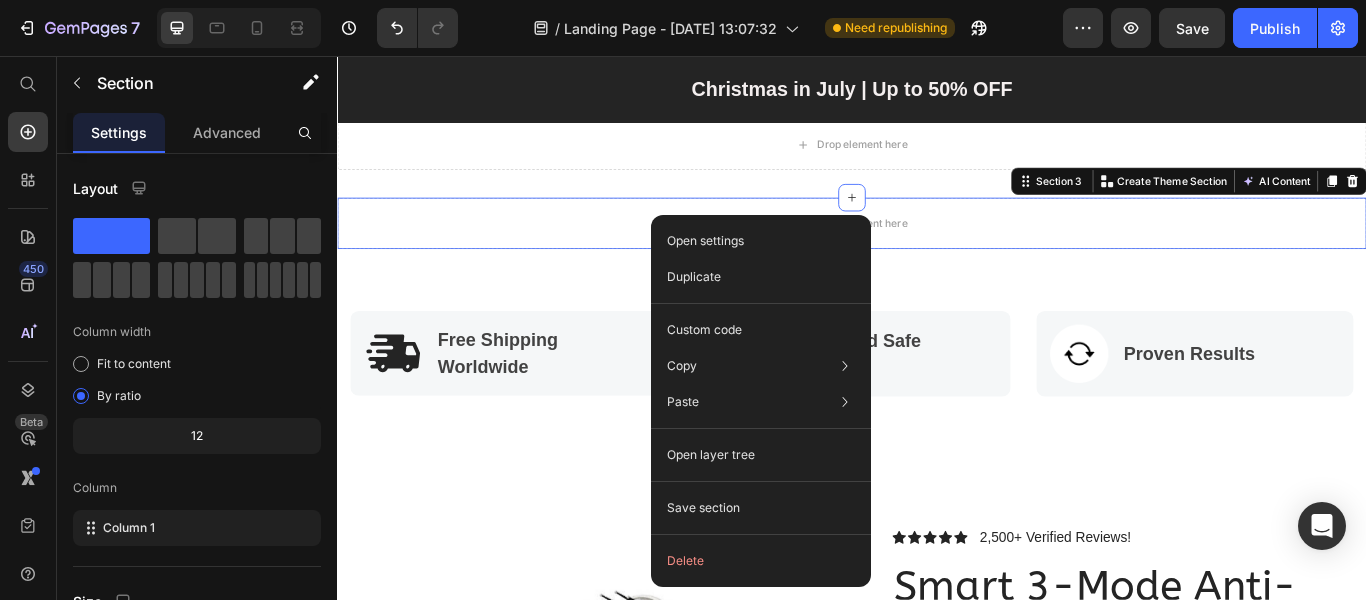 drag, startPoint x: 1034, startPoint y: 618, endPoint x: 756, endPoint y: 646, distance: 279.40652 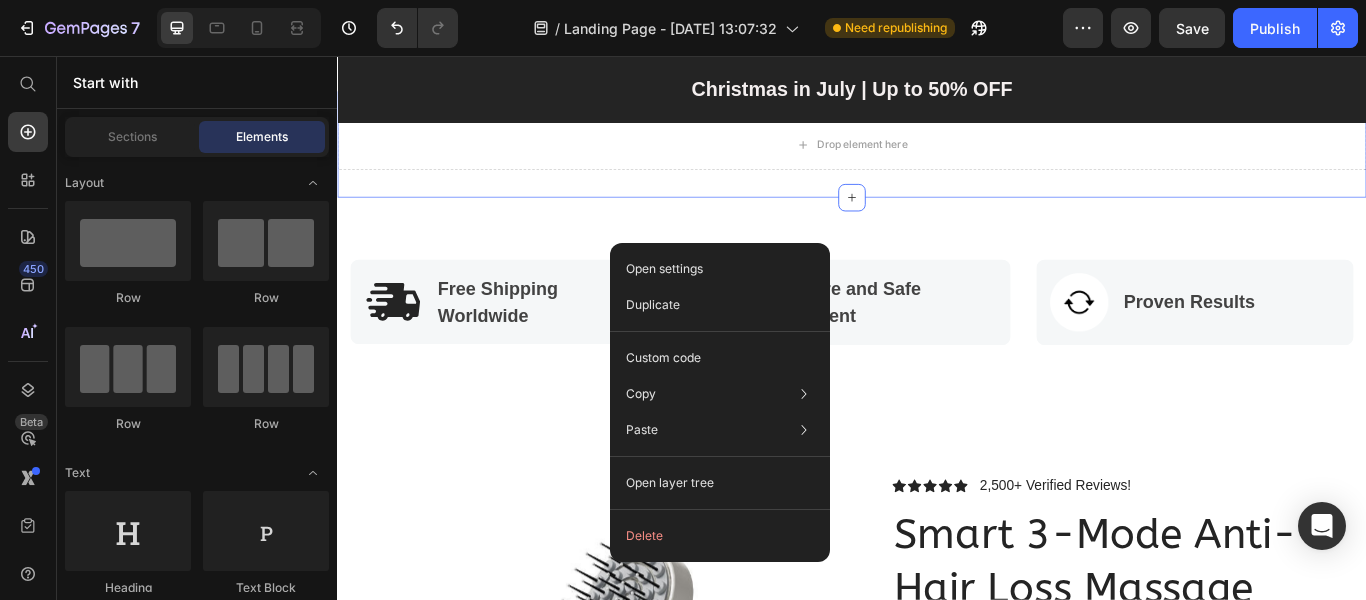 click on "Drop element here Section 2" at bounding box center (937, 159) 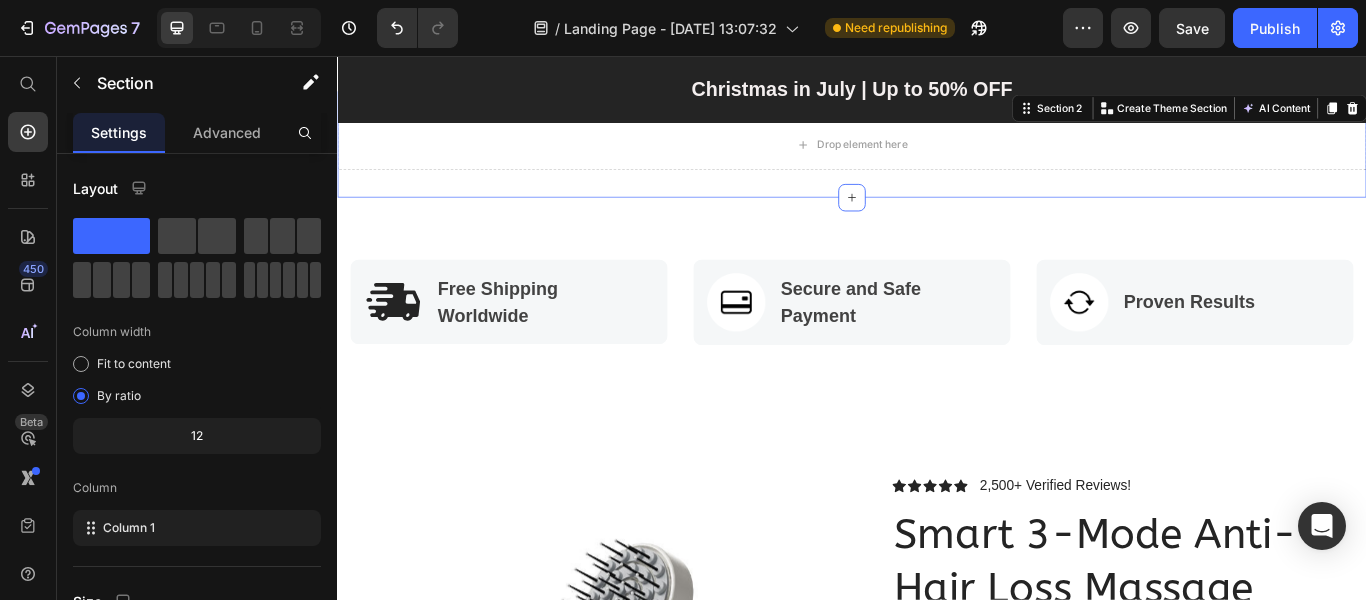 click on "Drop element here Section 2   You can create reusable sections Create Theme Section AI Content Write with GemAI What would you like to describe here? Tone and Voice Persuasive Product Smart 3-Mode Anti-Hair Loss Massage Comb Show more Generate" at bounding box center (937, 159) 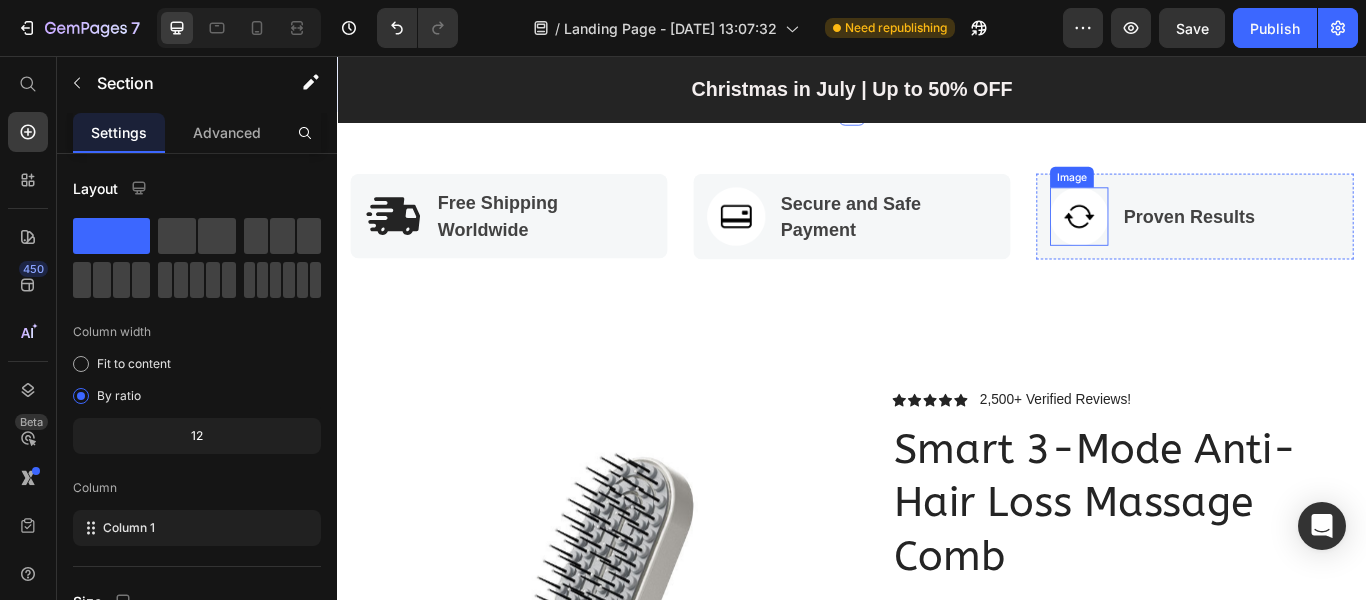 scroll, scrollTop: 0, scrollLeft: 0, axis: both 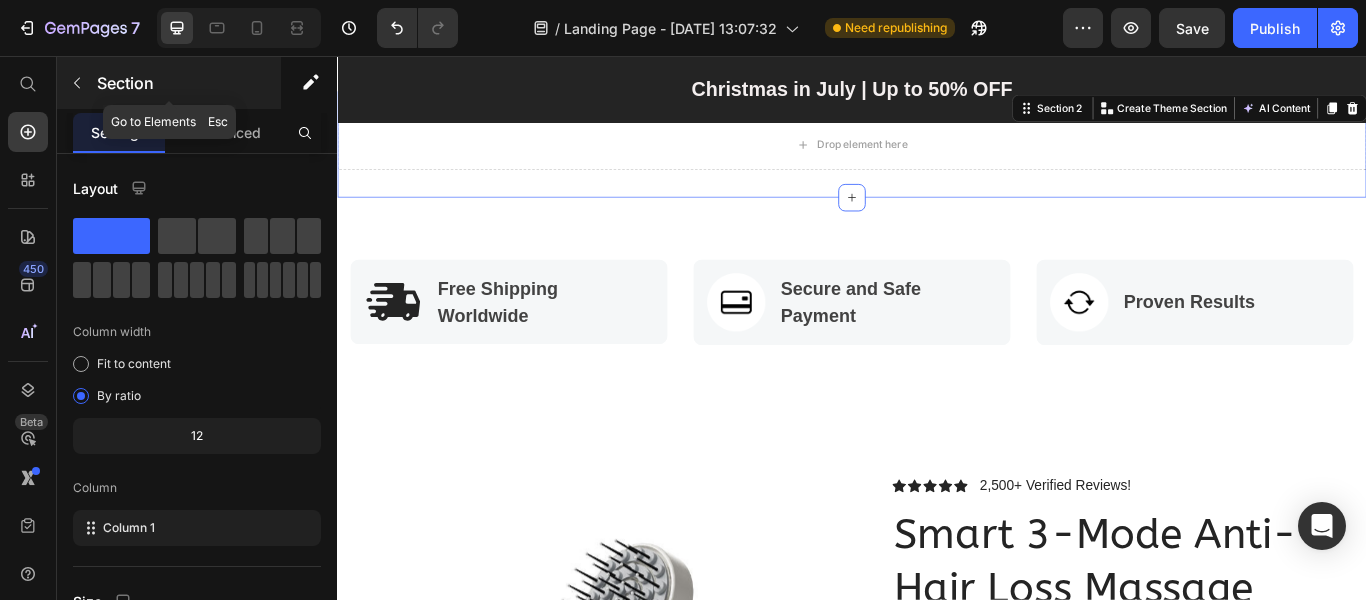 click 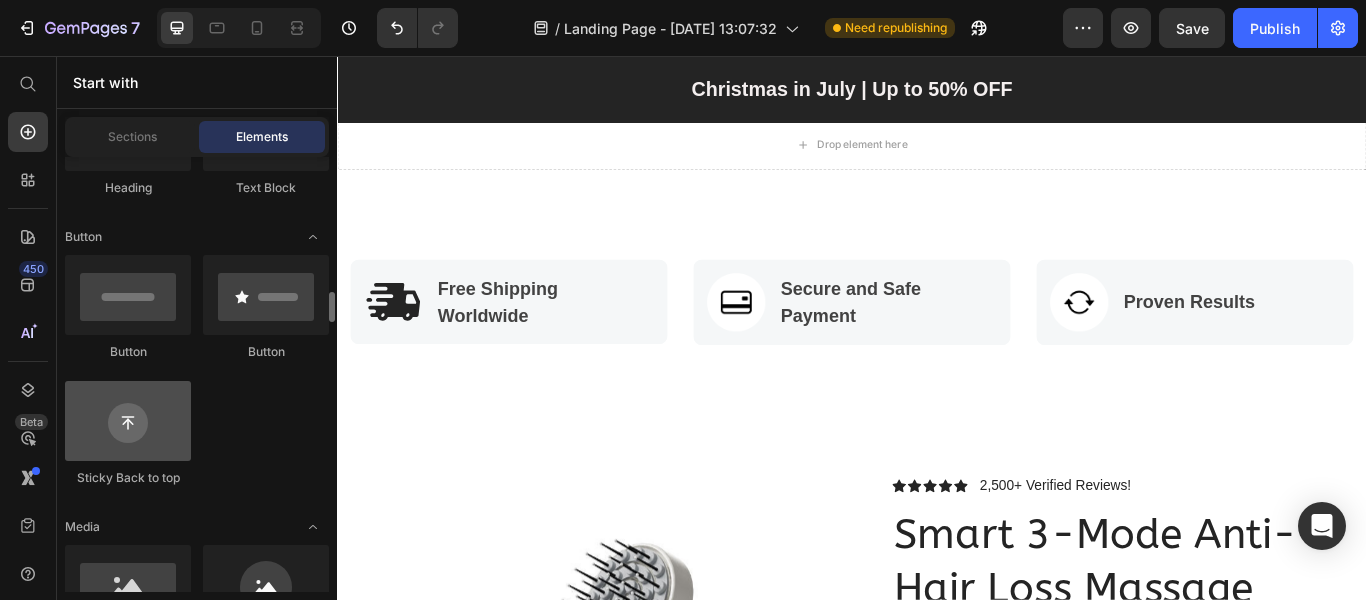 scroll, scrollTop: 700, scrollLeft: 0, axis: vertical 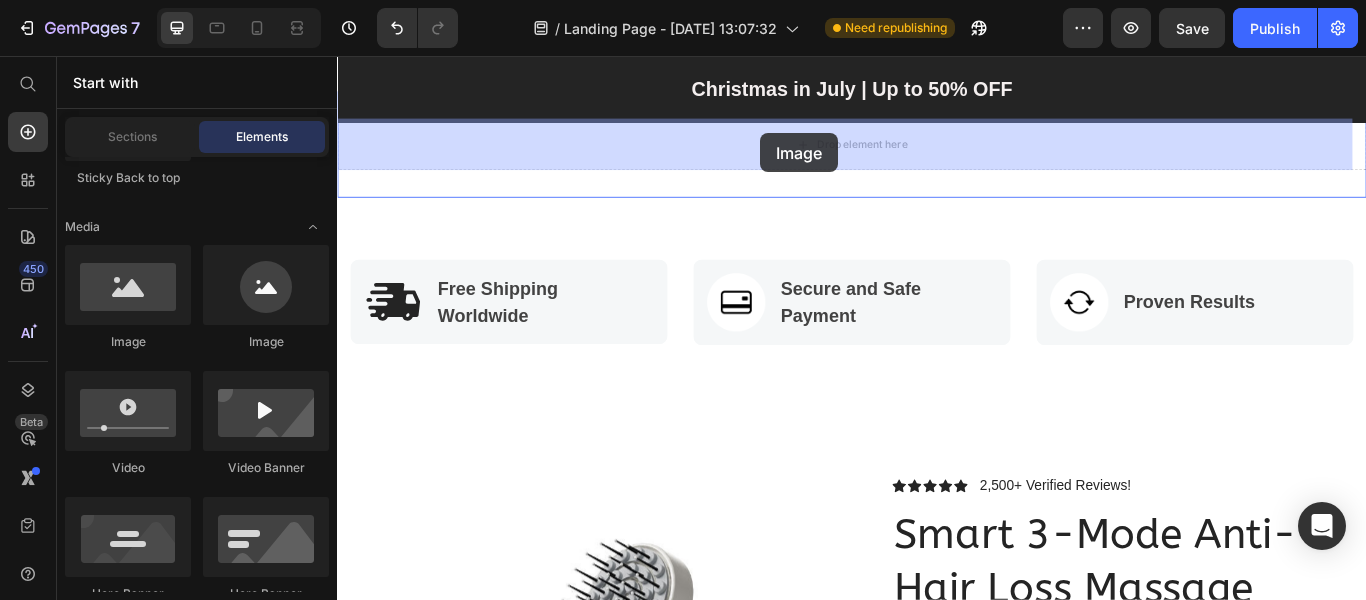 drag, startPoint x: 480, startPoint y: 367, endPoint x: 830, endPoint y: 146, distance: 413.93356 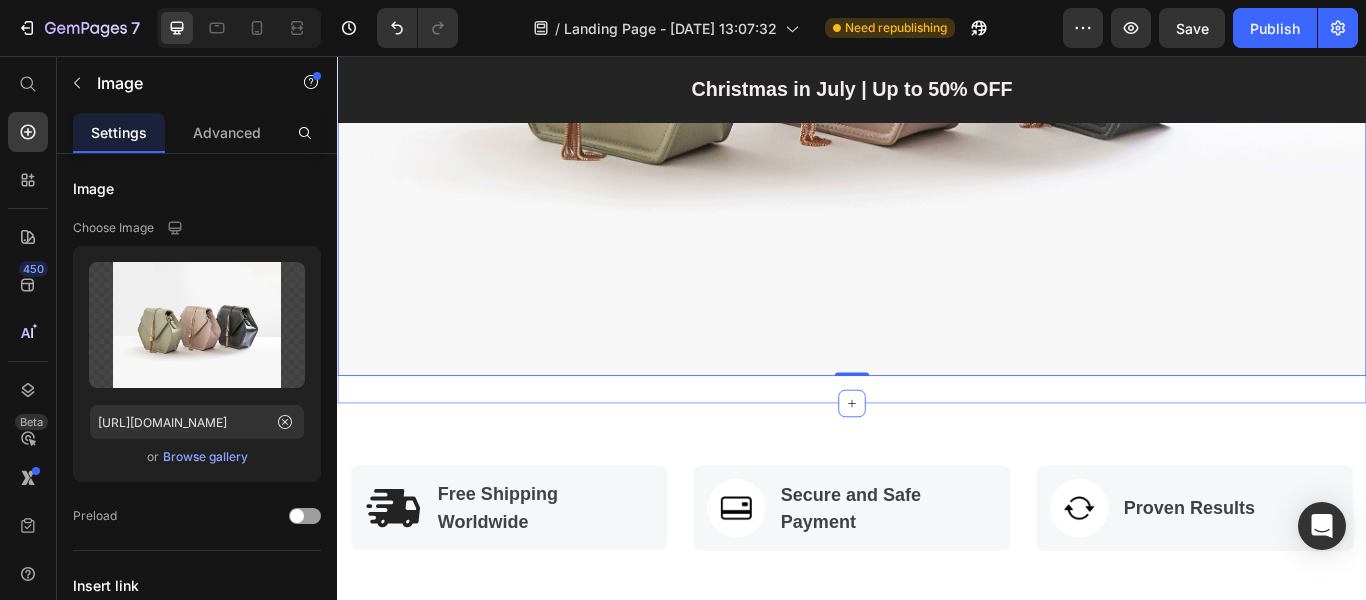 scroll, scrollTop: 500, scrollLeft: 0, axis: vertical 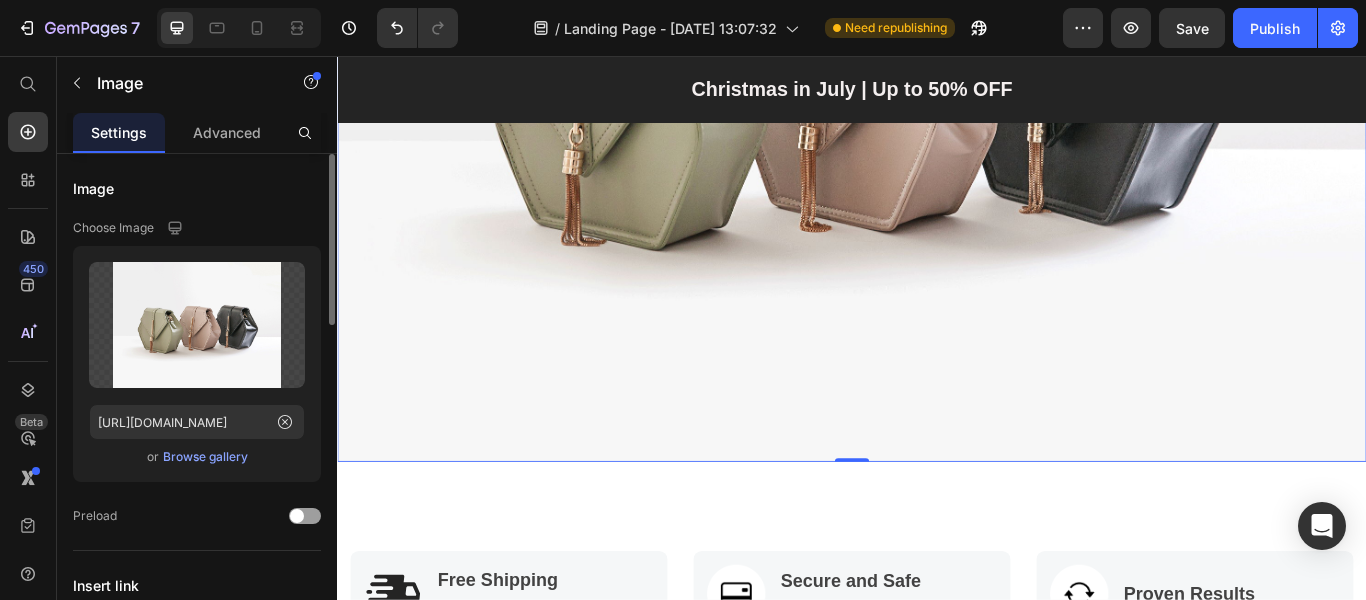 click on "Browse gallery" at bounding box center [205, 457] 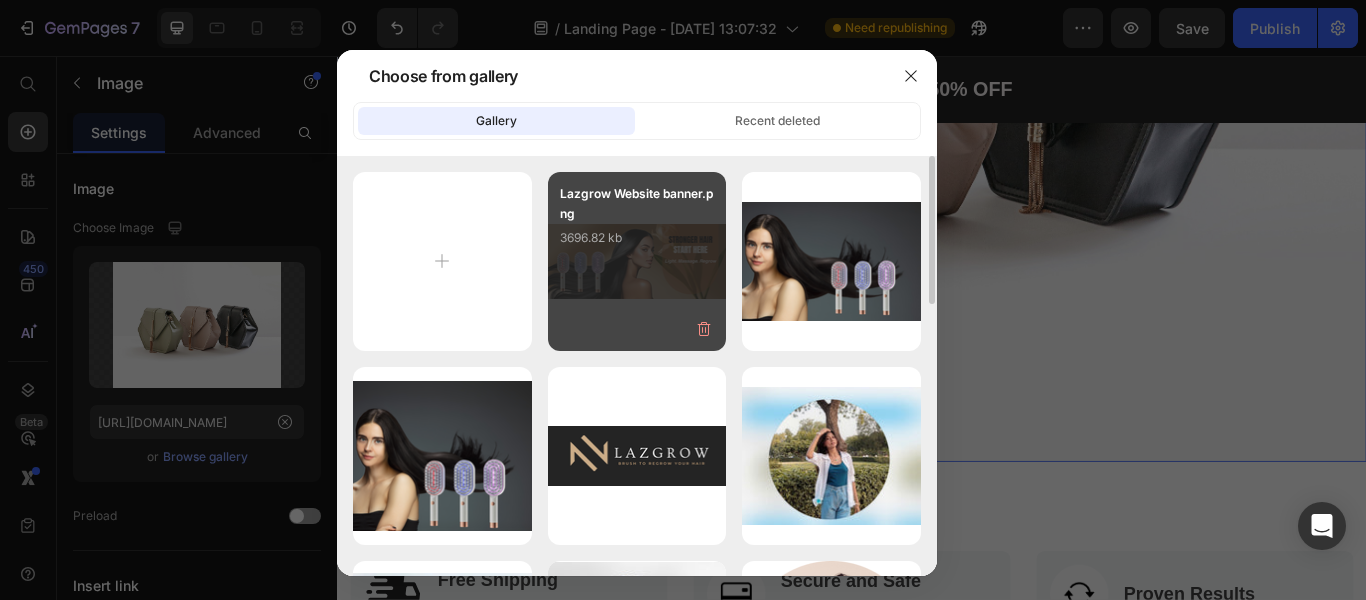 click on "Lazgrow Website banner.png 3696.82 kb" at bounding box center [637, 224] 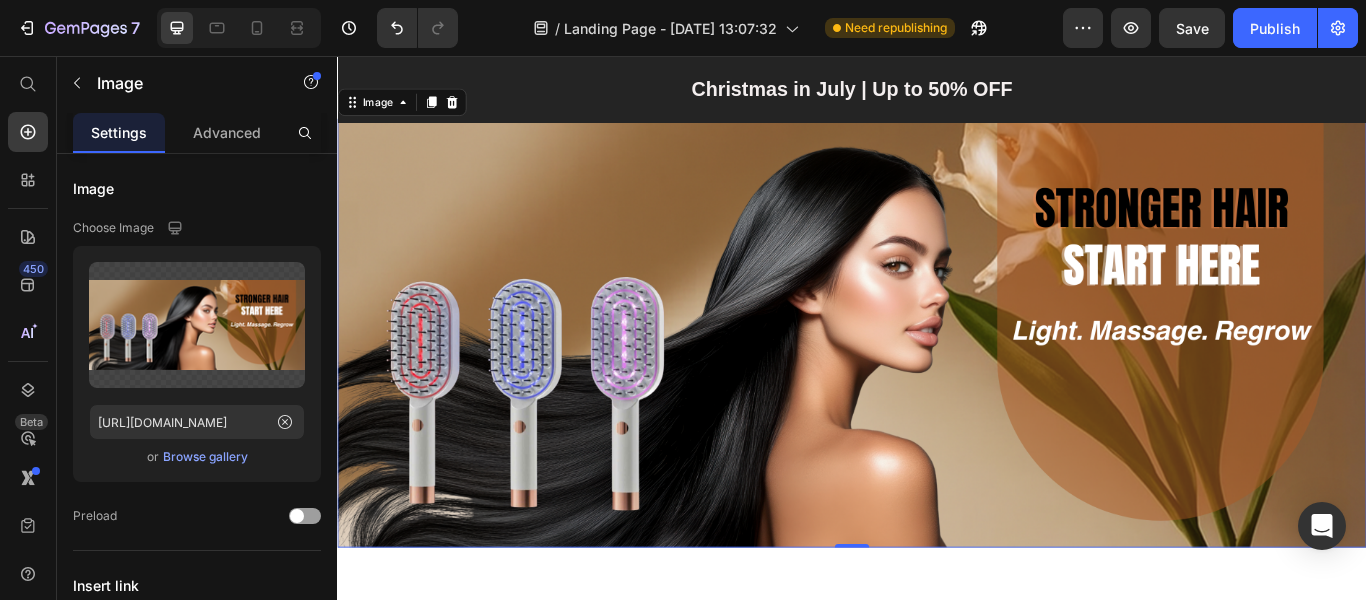 scroll, scrollTop: 300, scrollLeft: 0, axis: vertical 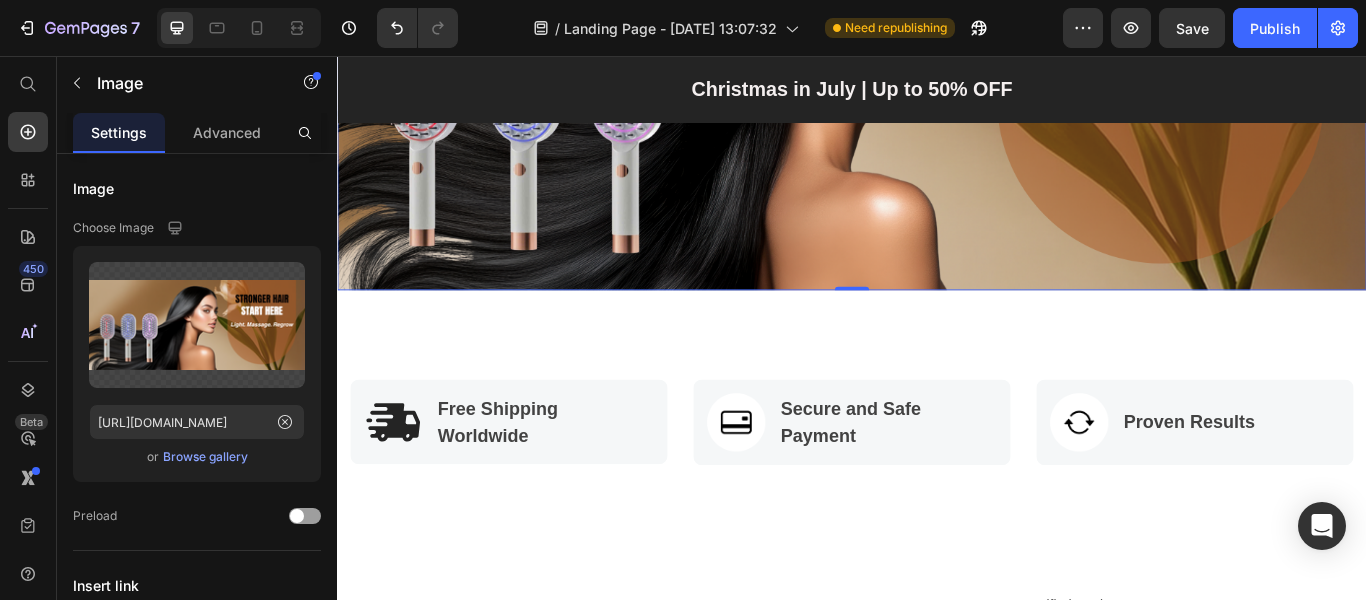 drag, startPoint x: 925, startPoint y: 347, endPoint x: 928, endPoint y: 334, distance: 13.341664 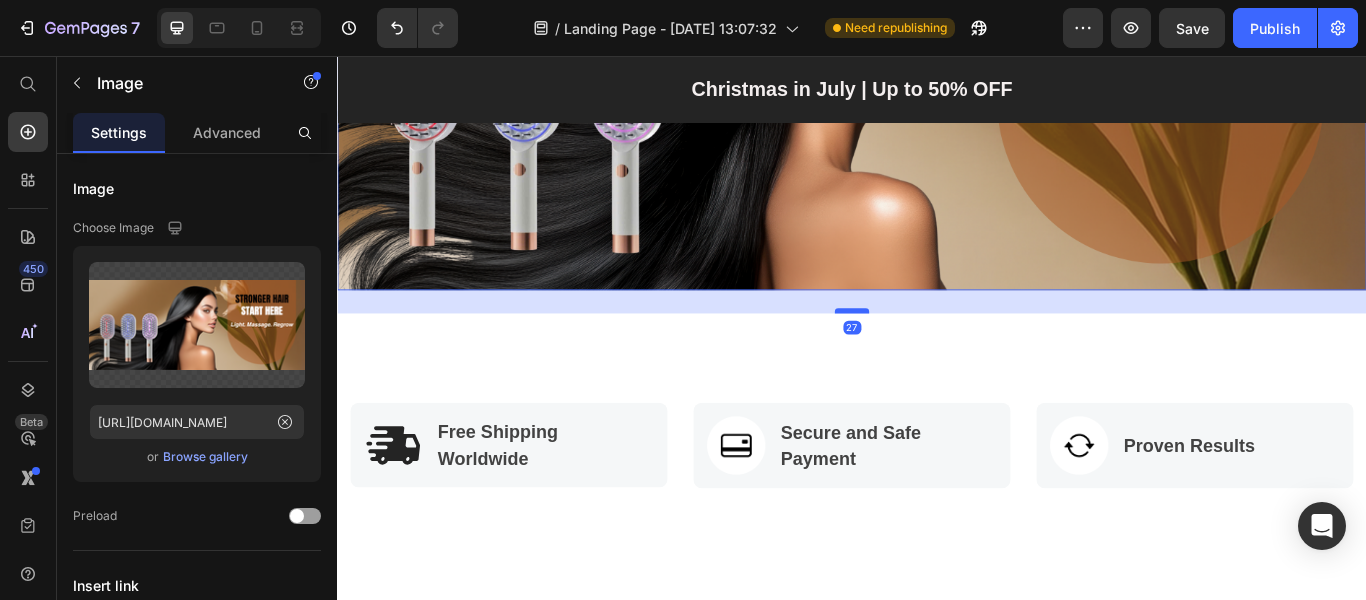 drag, startPoint x: 925, startPoint y: 319, endPoint x: 924, endPoint y: 346, distance: 27.018513 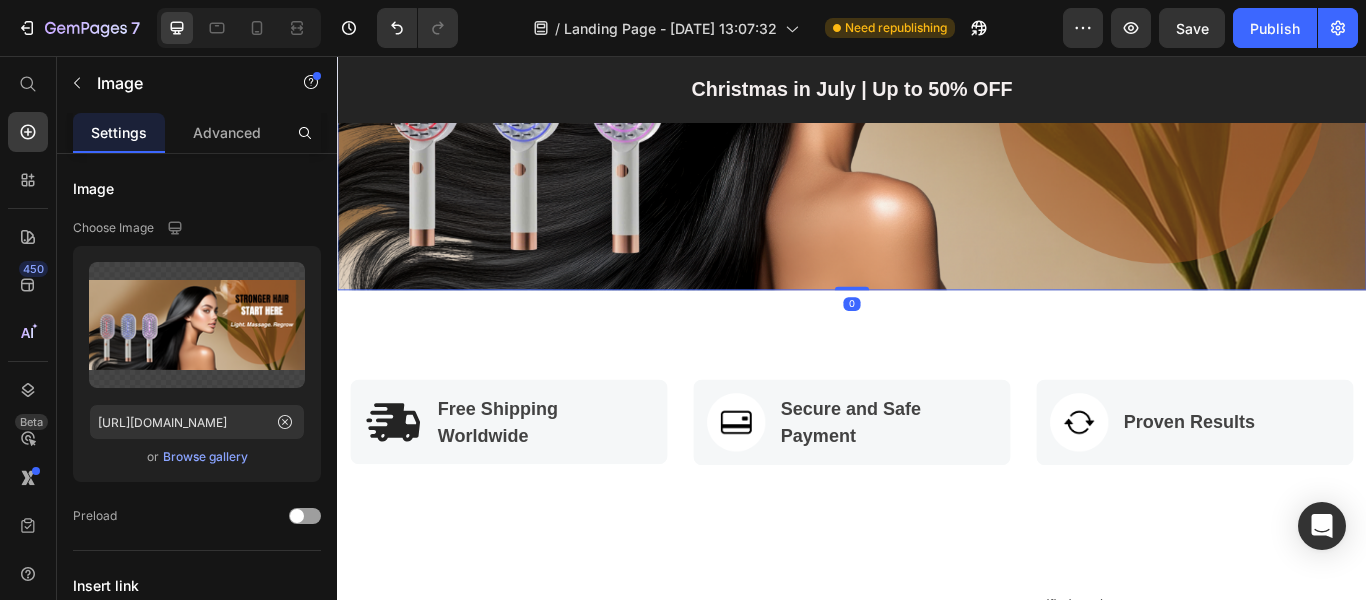 drag, startPoint x: 923, startPoint y: 346, endPoint x: 938, endPoint y: 289, distance: 58.940647 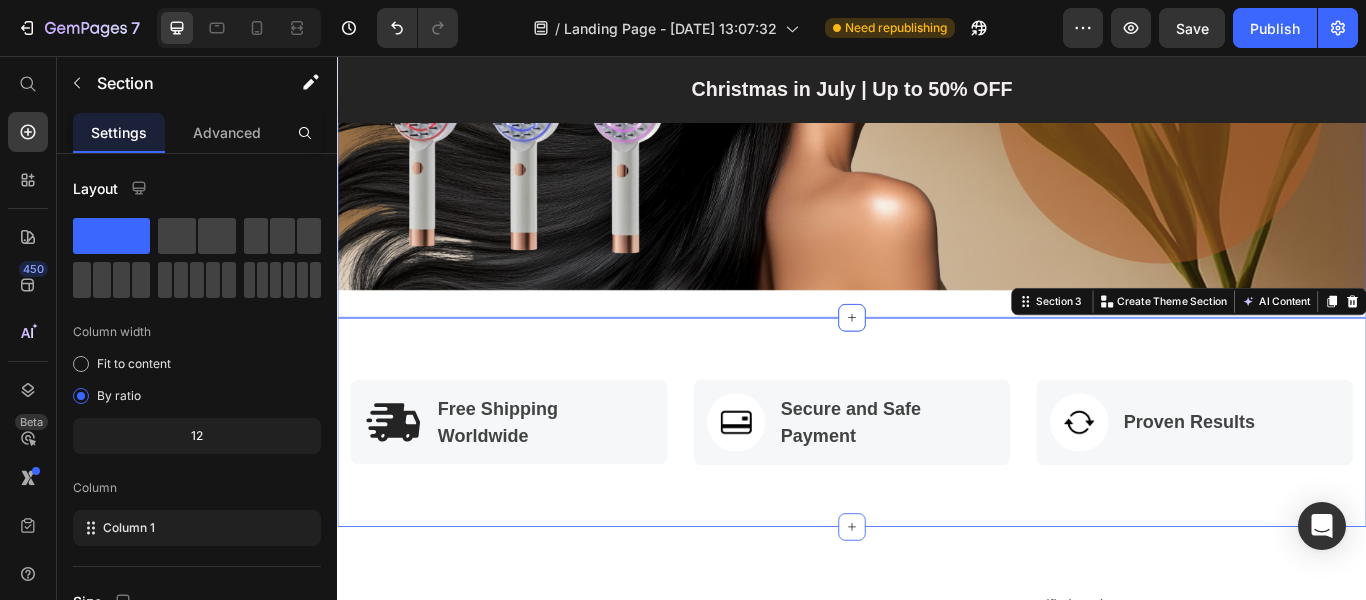 drag, startPoint x: 928, startPoint y: 362, endPoint x: 935, endPoint y: 331, distance: 31.780497 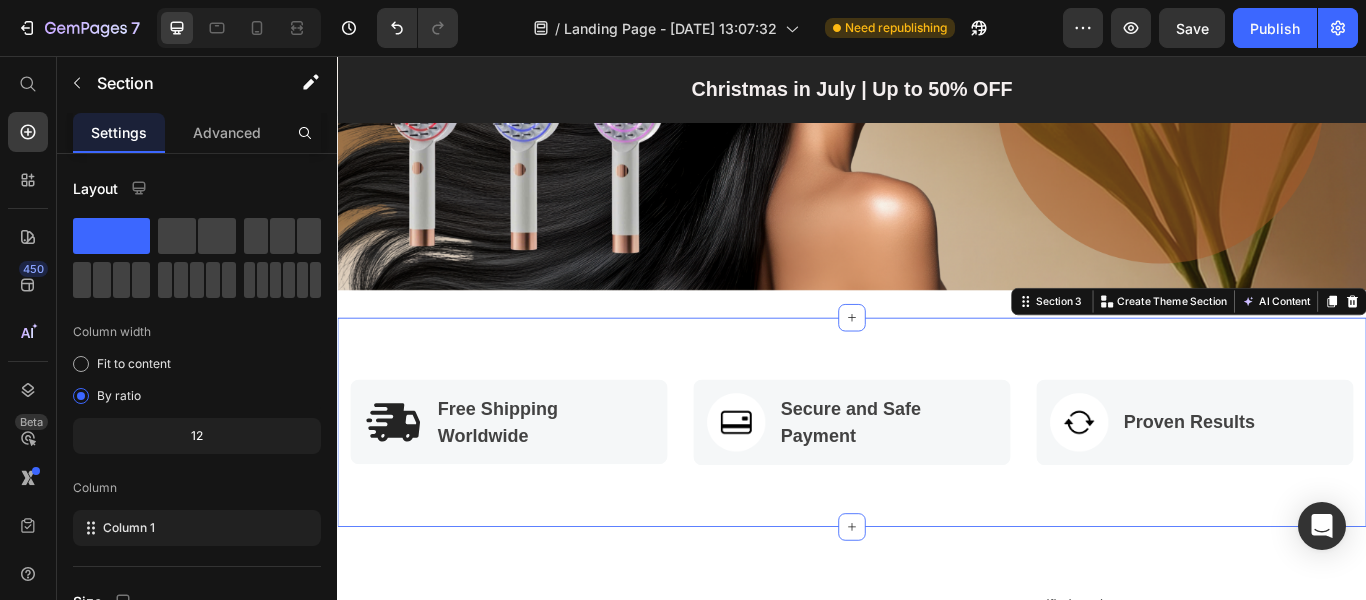 click on "Image Free Shipping Worldwide  Text block Row Image Secure and Safe Payment  Text block Row Image Proven Results Text block Row Row Section 3   You can create reusable sections Create Theme Section AI Content Write with GemAI What would you like to describe here? Tone and Voice Persuasive Product Smart 3-Mode Anti-Hair Loss Massage Comb Show more Generate" at bounding box center [937, 483] 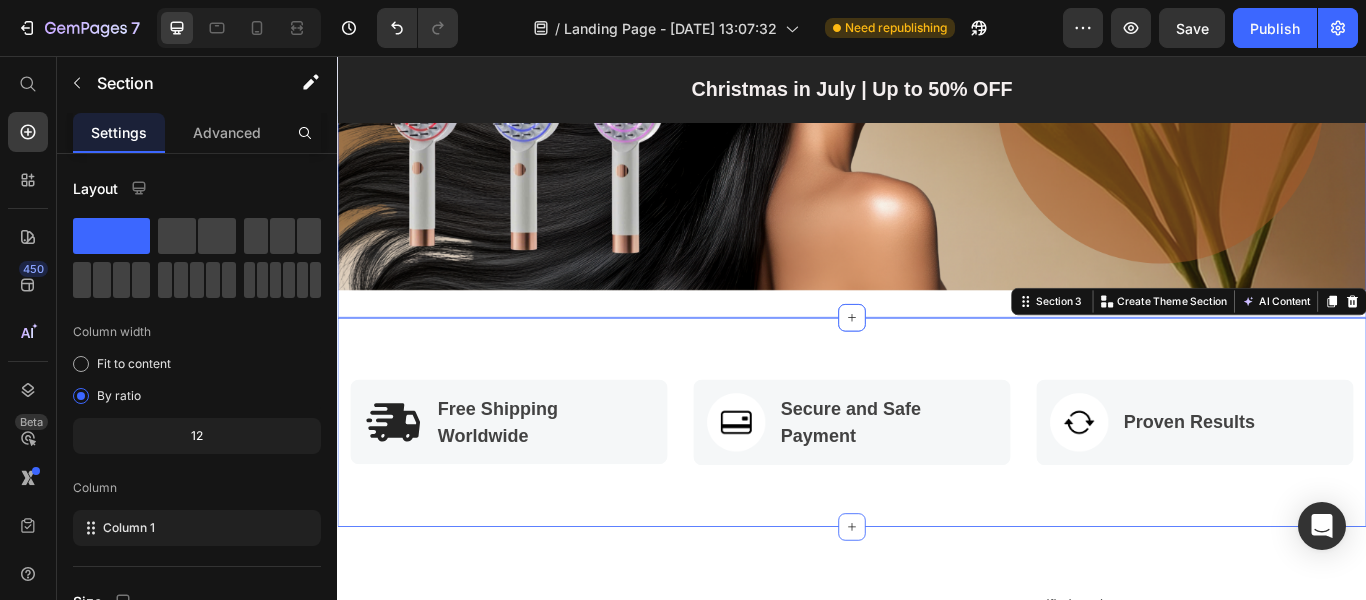 click on "Image Section 2" at bounding box center [937, 79] 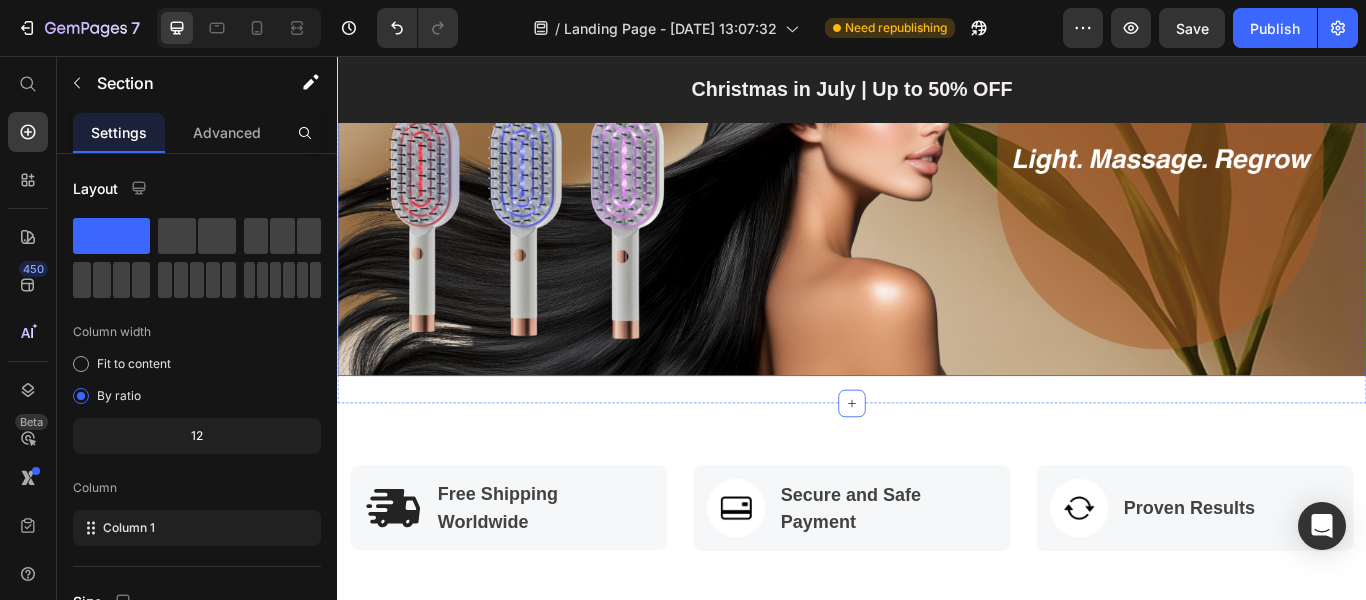 scroll, scrollTop: 0, scrollLeft: 0, axis: both 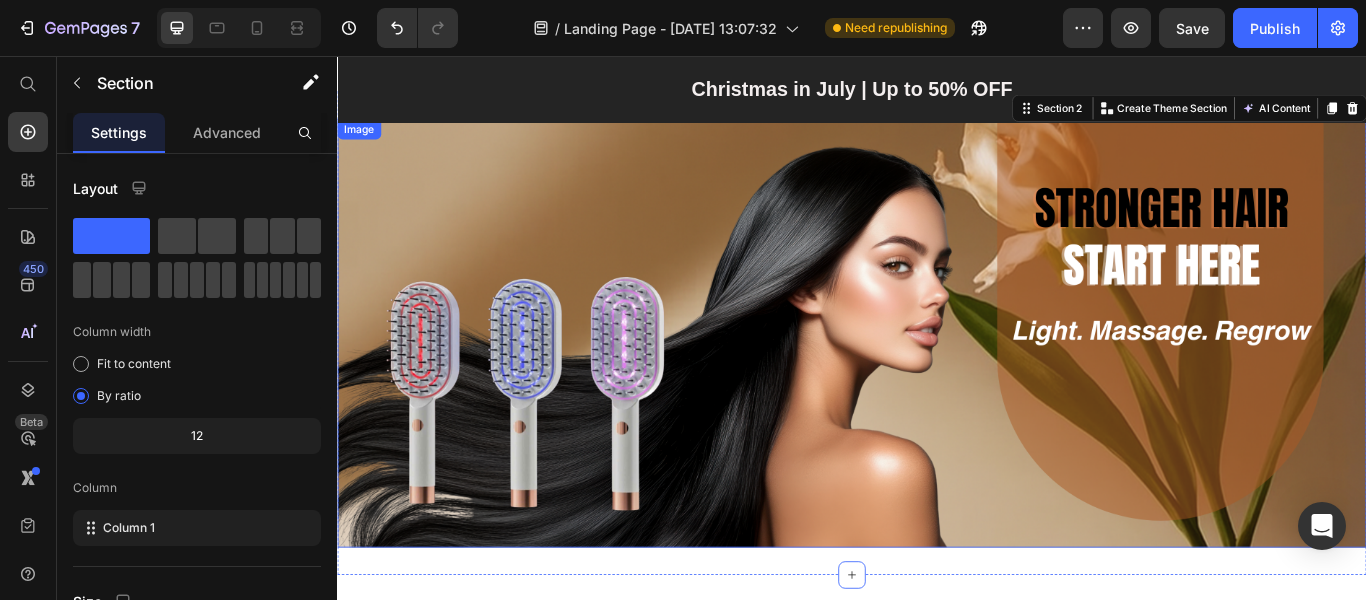 click at bounding box center (937, 379) 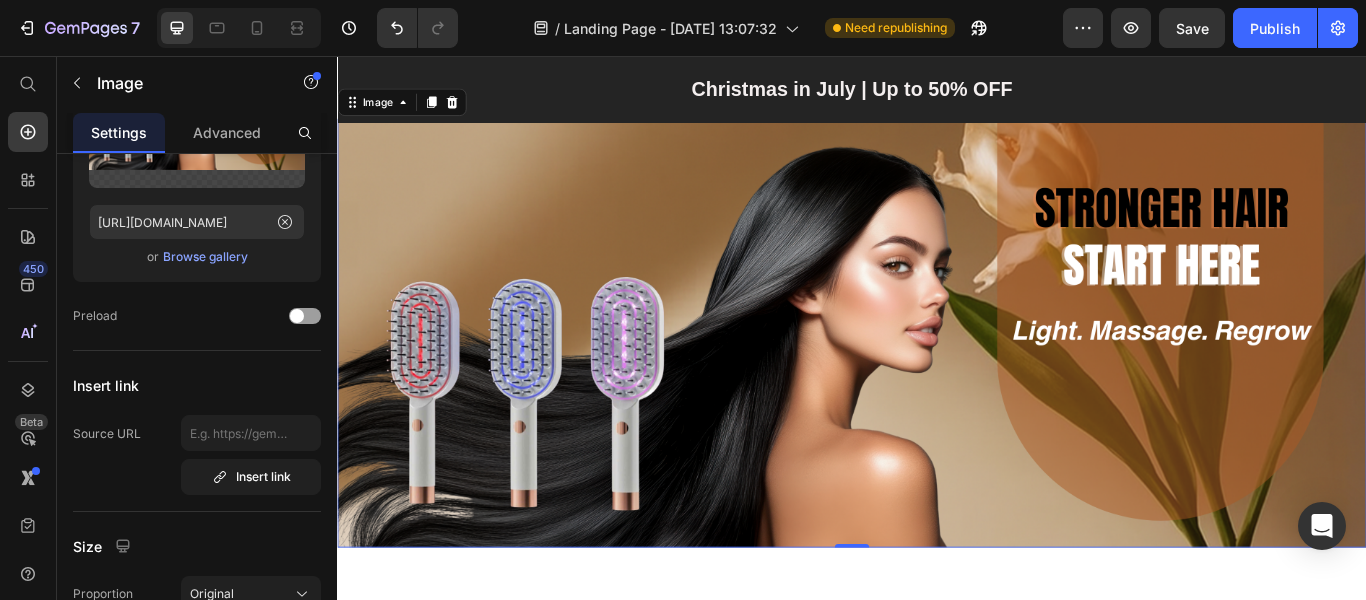 scroll, scrollTop: 0, scrollLeft: 0, axis: both 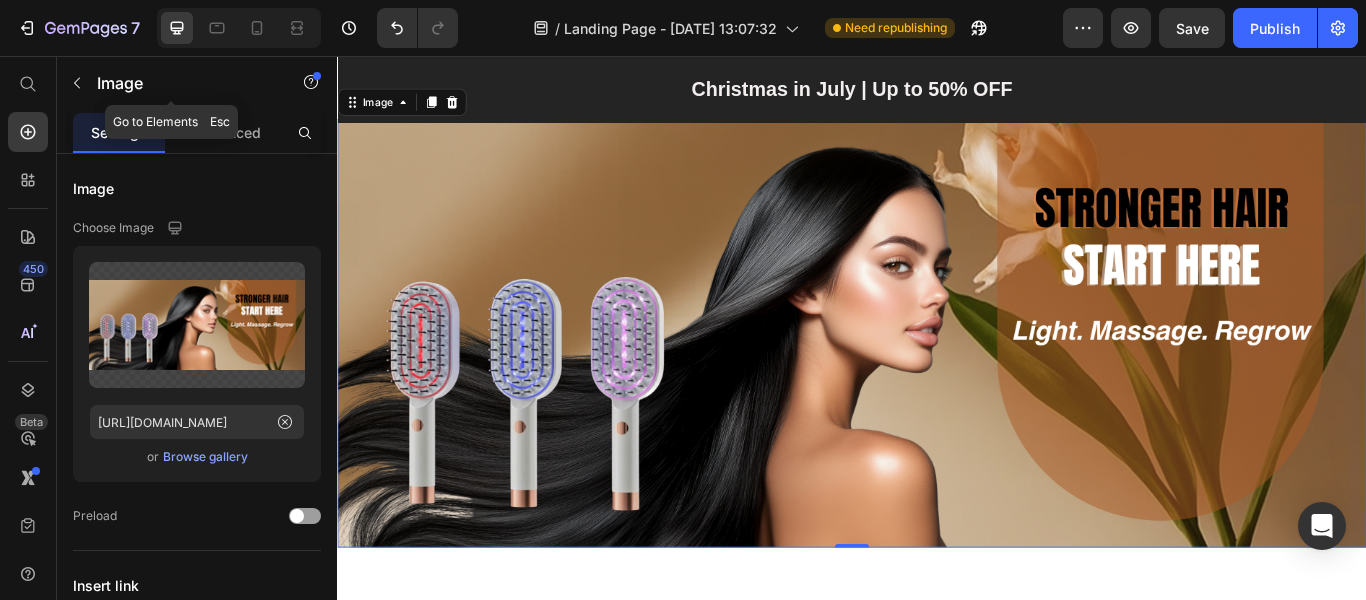 click 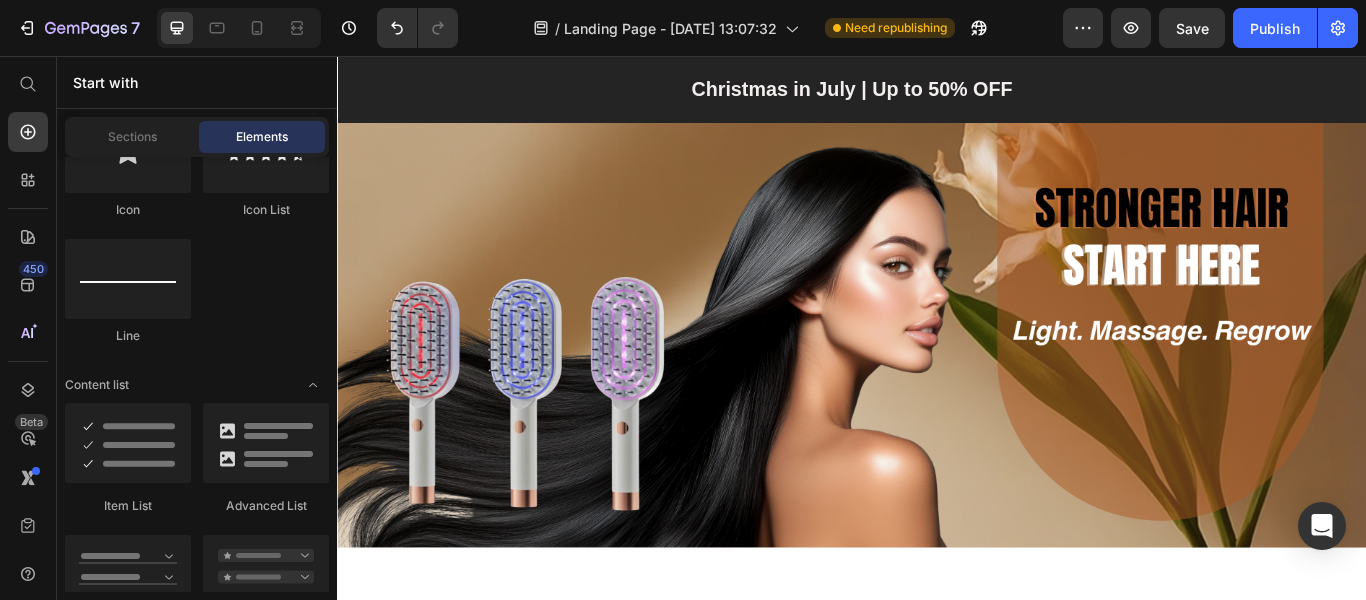 scroll, scrollTop: 1200, scrollLeft: 0, axis: vertical 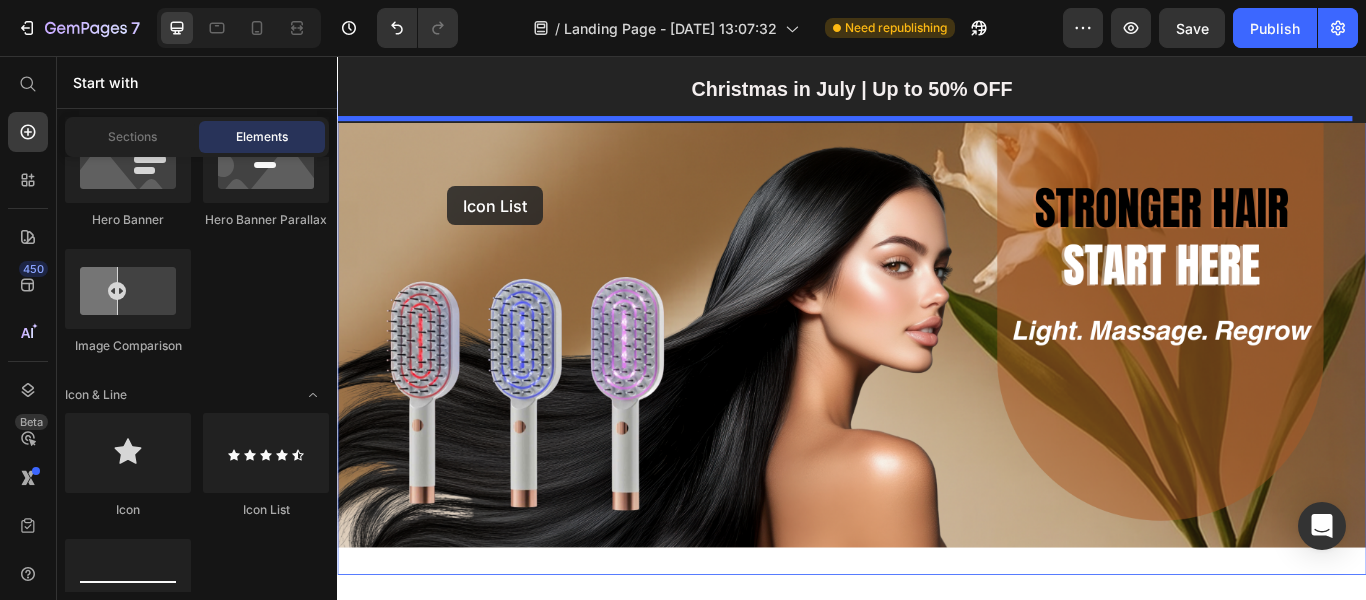 drag, startPoint x: 595, startPoint y: 521, endPoint x: 465, endPoint y: 208, distance: 338.9233 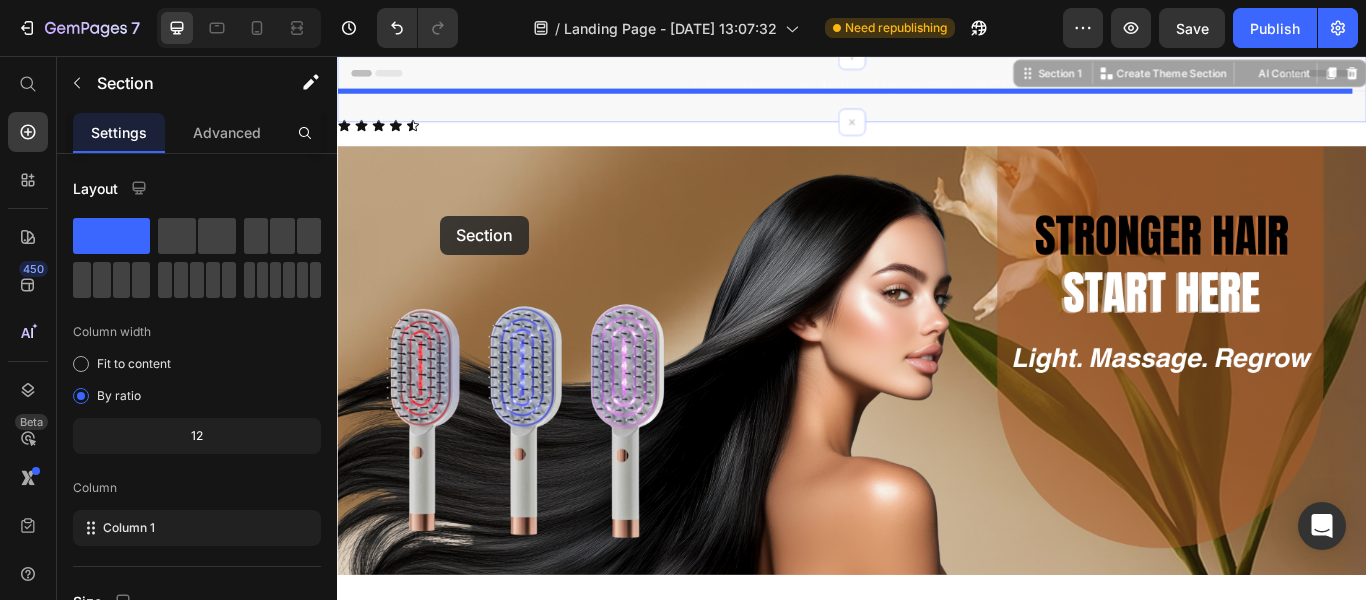 drag, startPoint x: 427, startPoint y: 130, endPoint x: 457, endPoint y: 242, distance: 115.948265 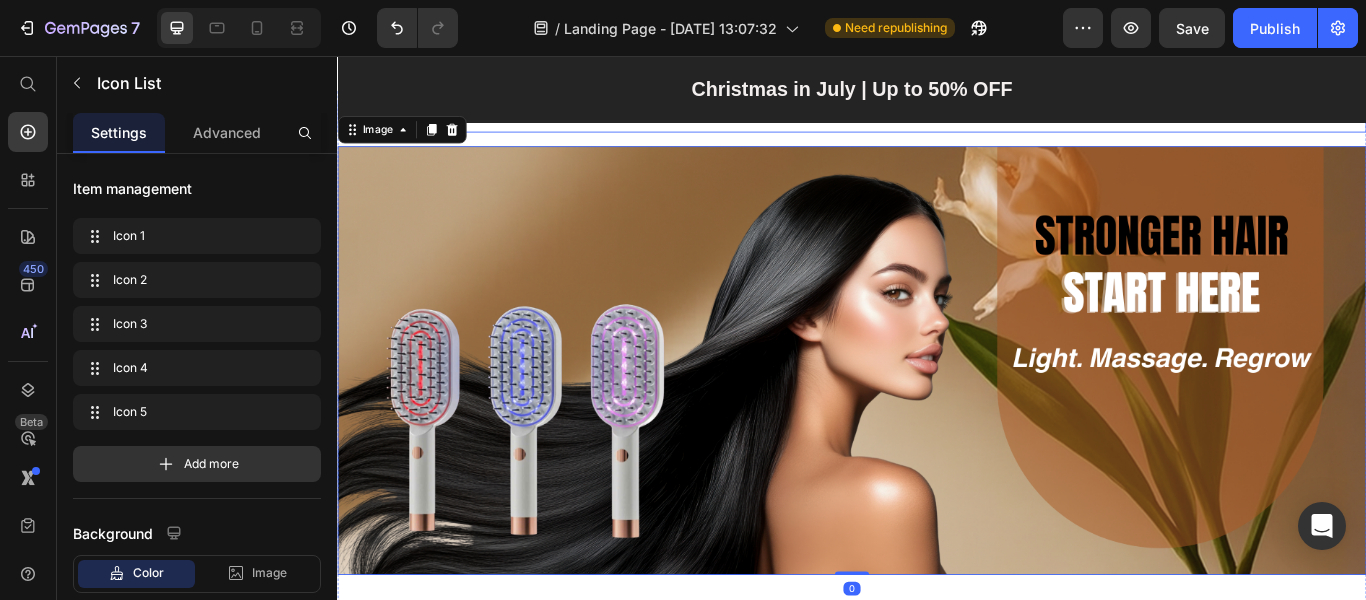 drag, startPoint x: 517, startPoint y: 136, endPoint x: 532, endPoint y: 232, distance: 97.16481 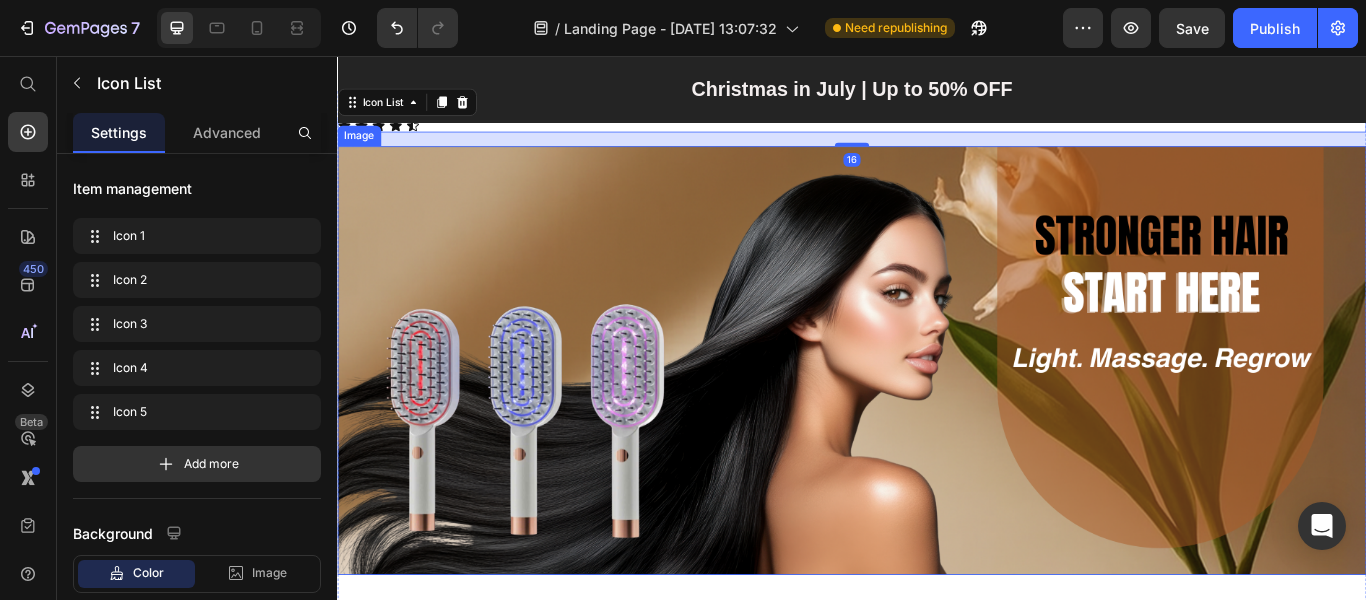 click at bounding box center (937, 411) 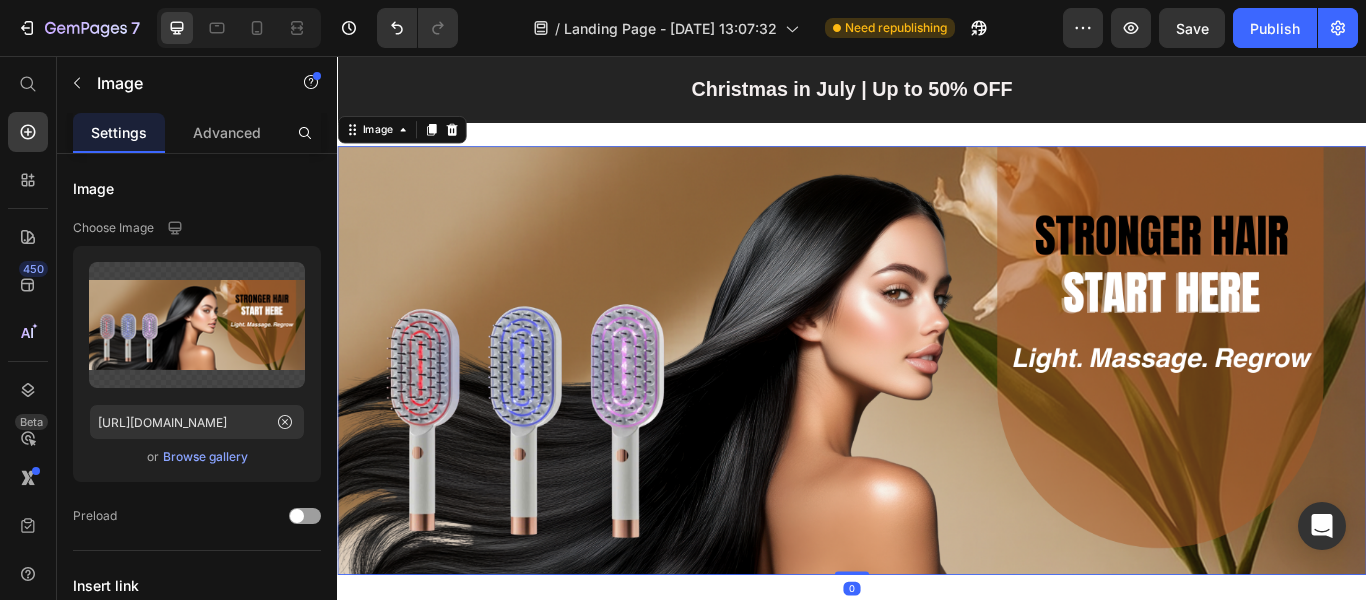 click at bounding box center [937, 411] 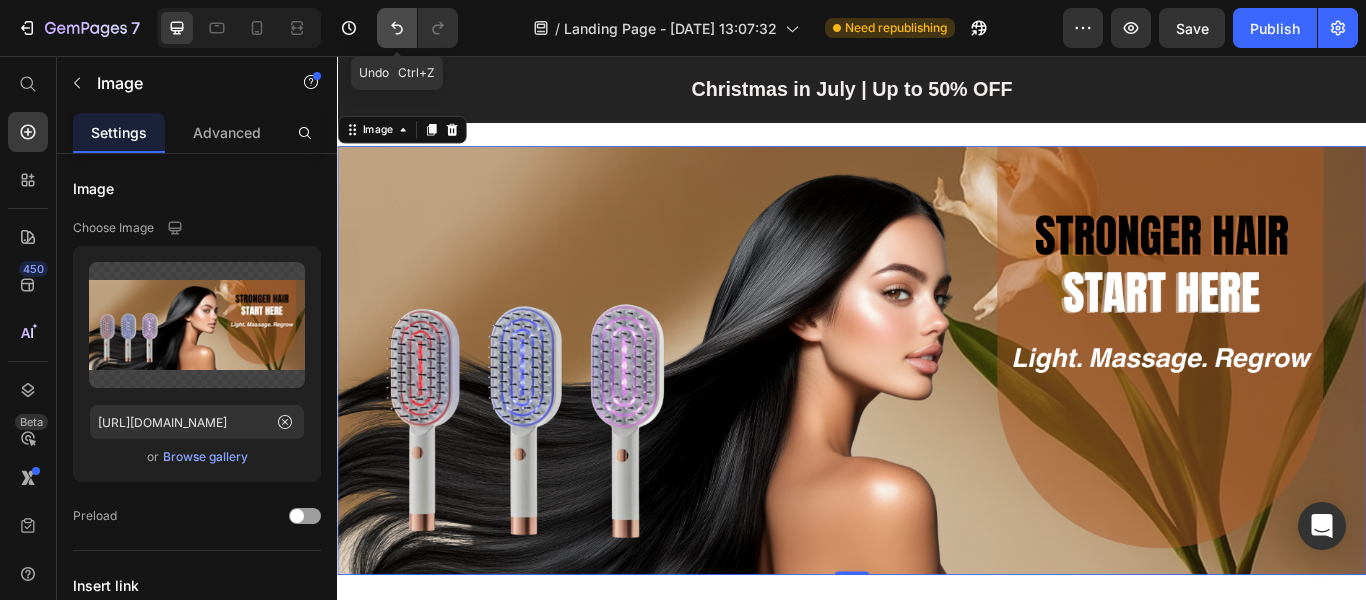 click 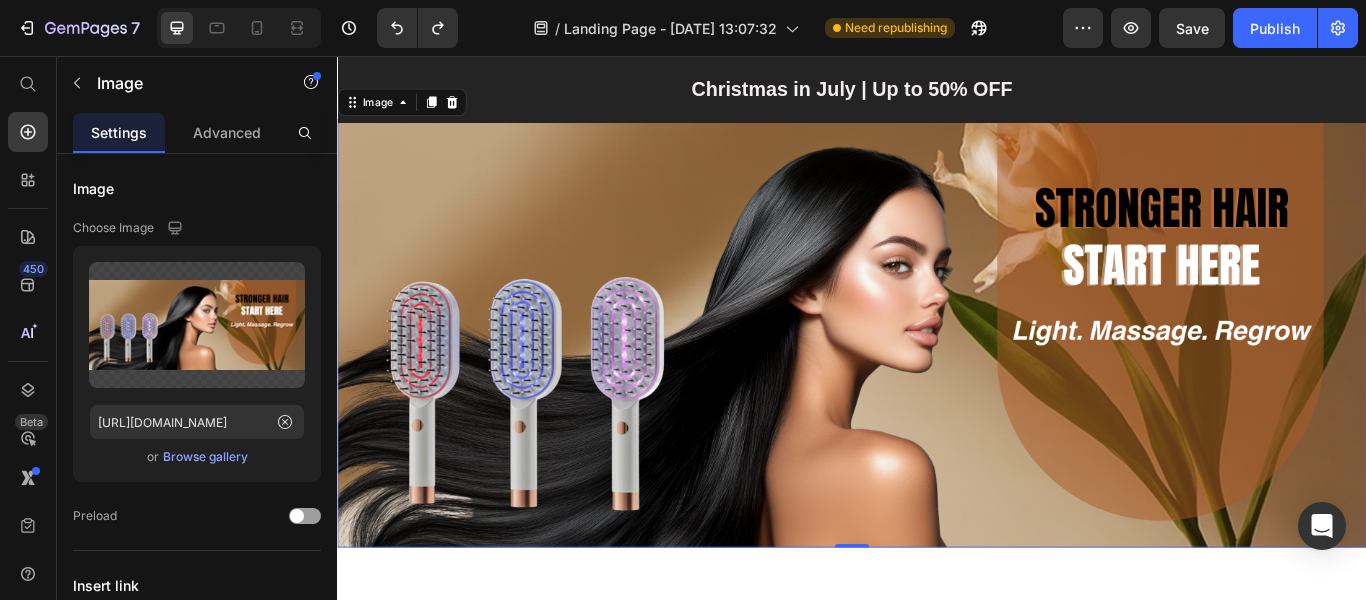 click at bounding box center [937, 379] 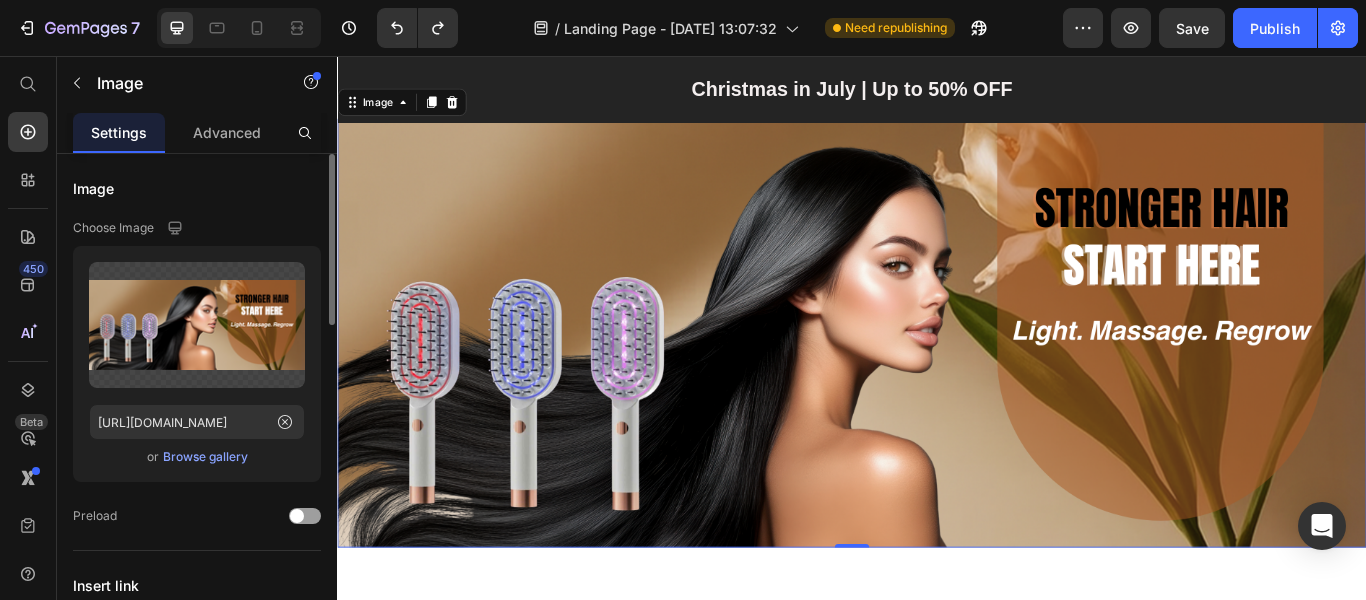 click on "Image" at bounding box center (197, 188) 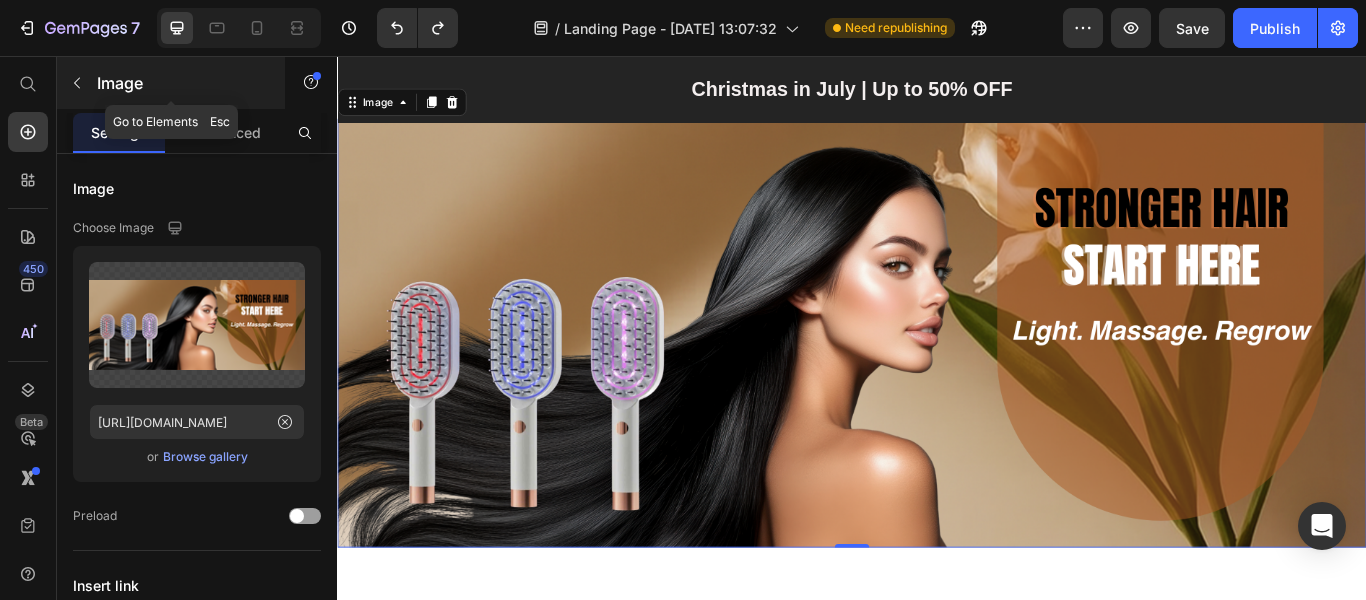 click at bounding box center (77, 83) 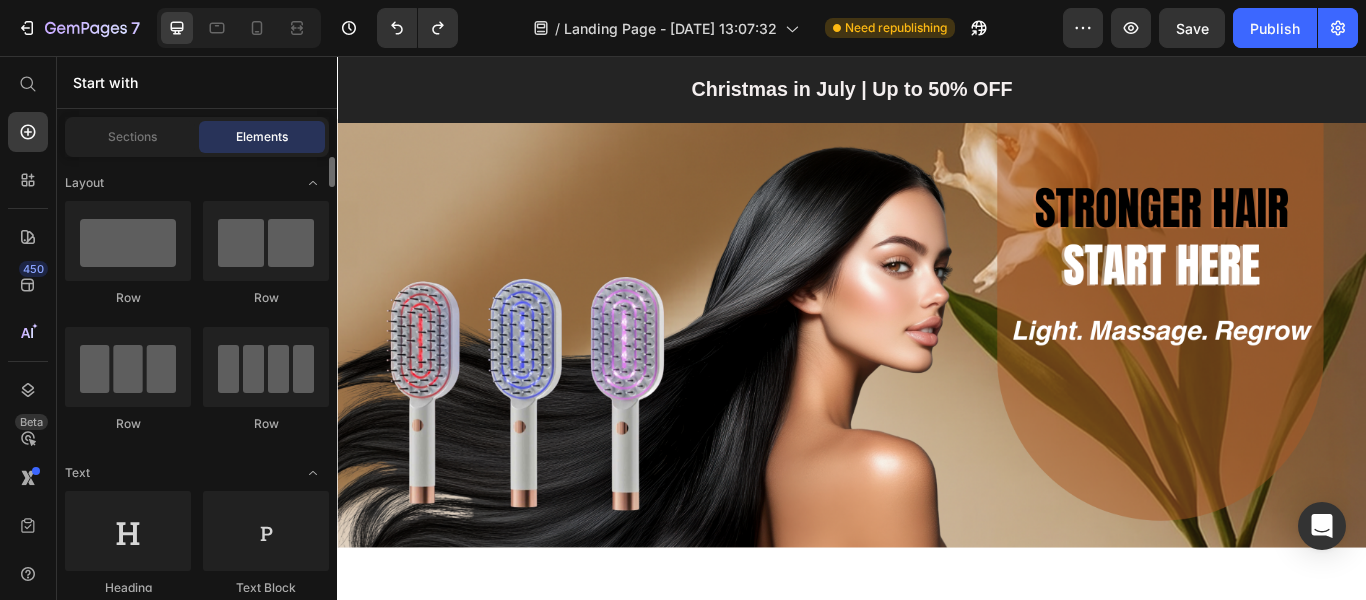 scroll, scrollTop: 400, scrollLeft: 0, axis: vertical 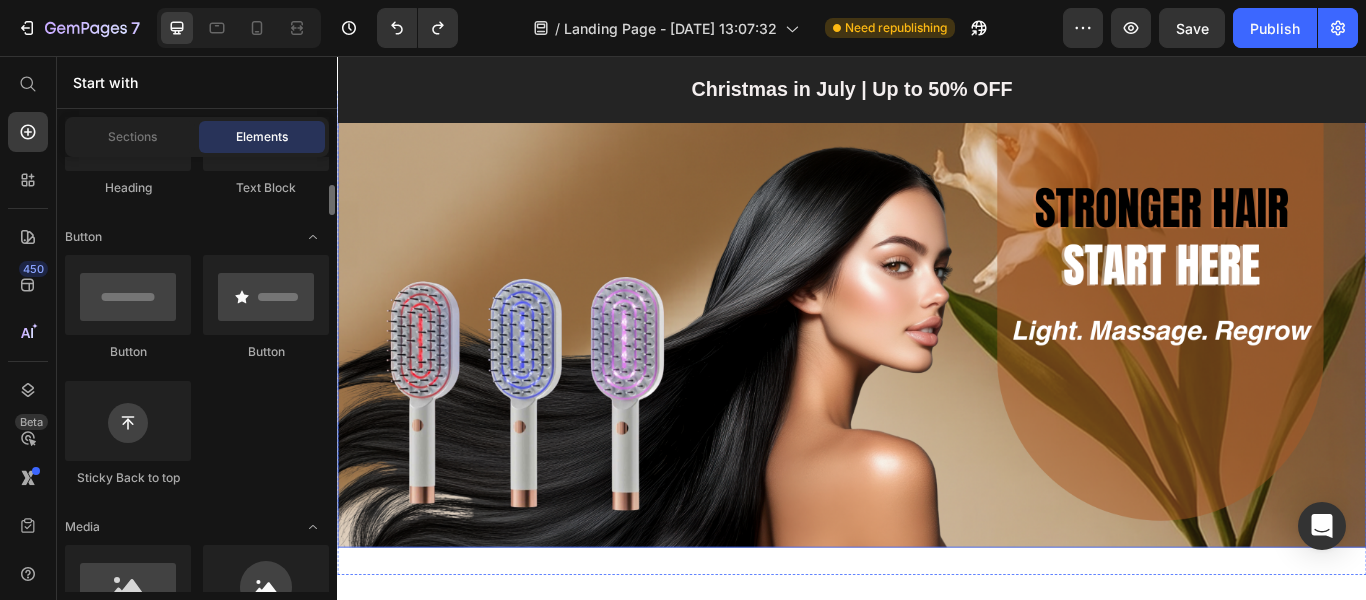 click at bounding box center (937, 379) 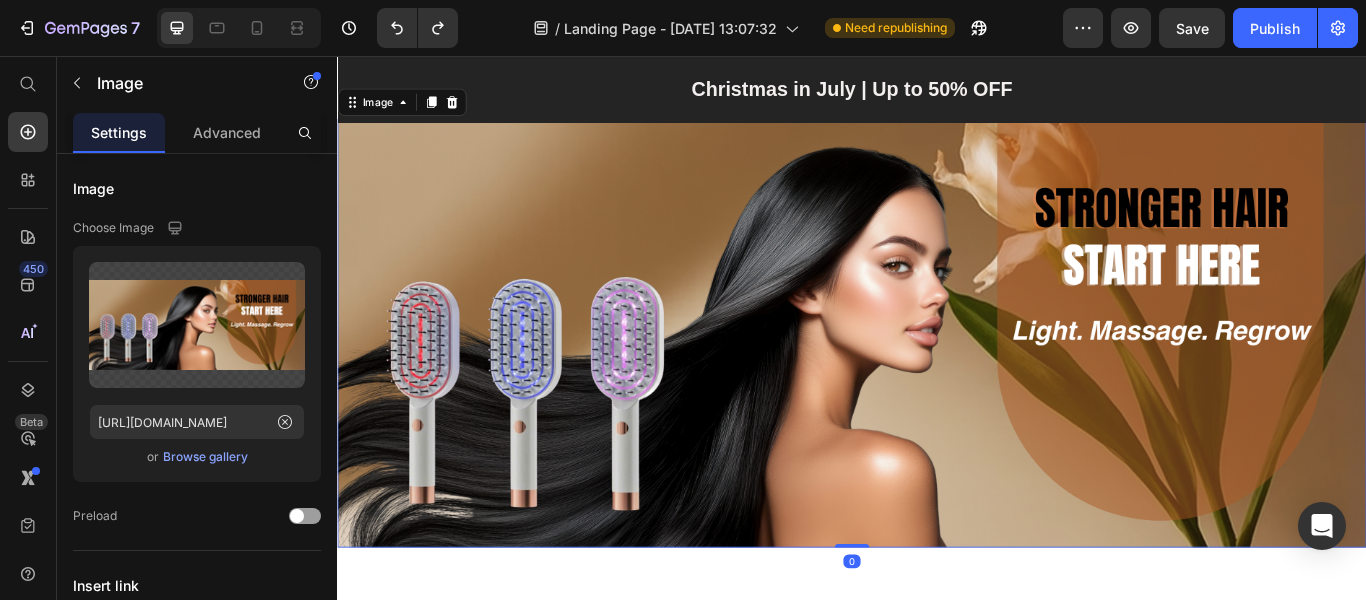 click at bounding box center (937, 379) 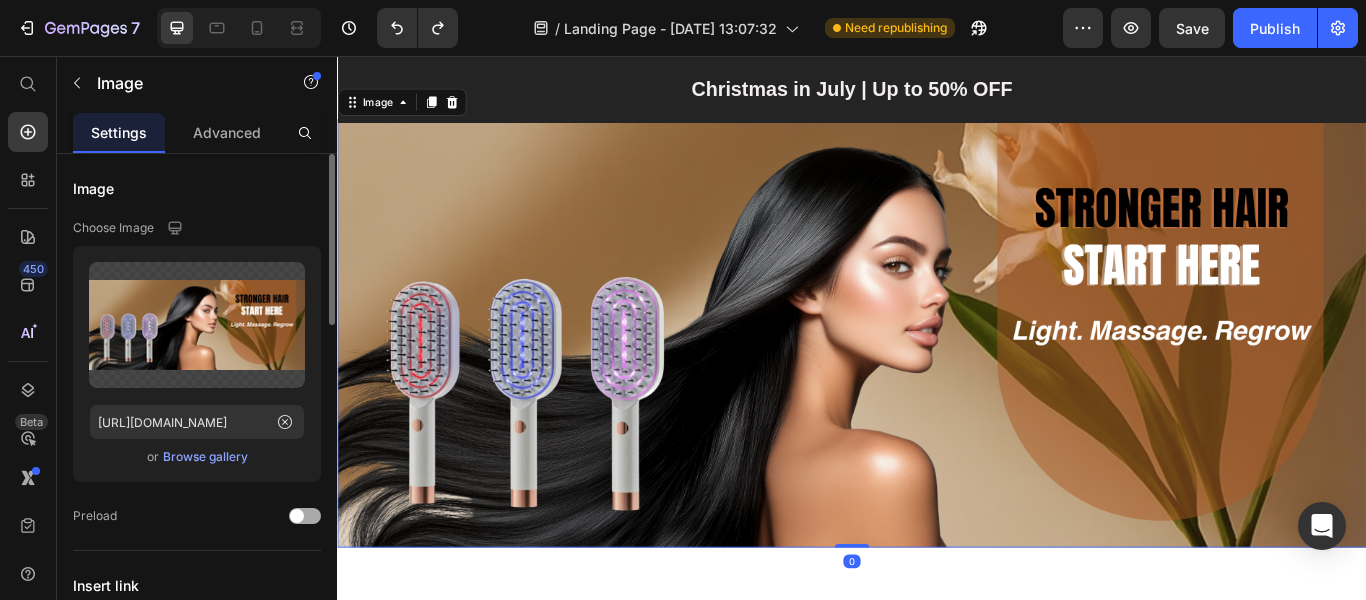 click on "Preload" 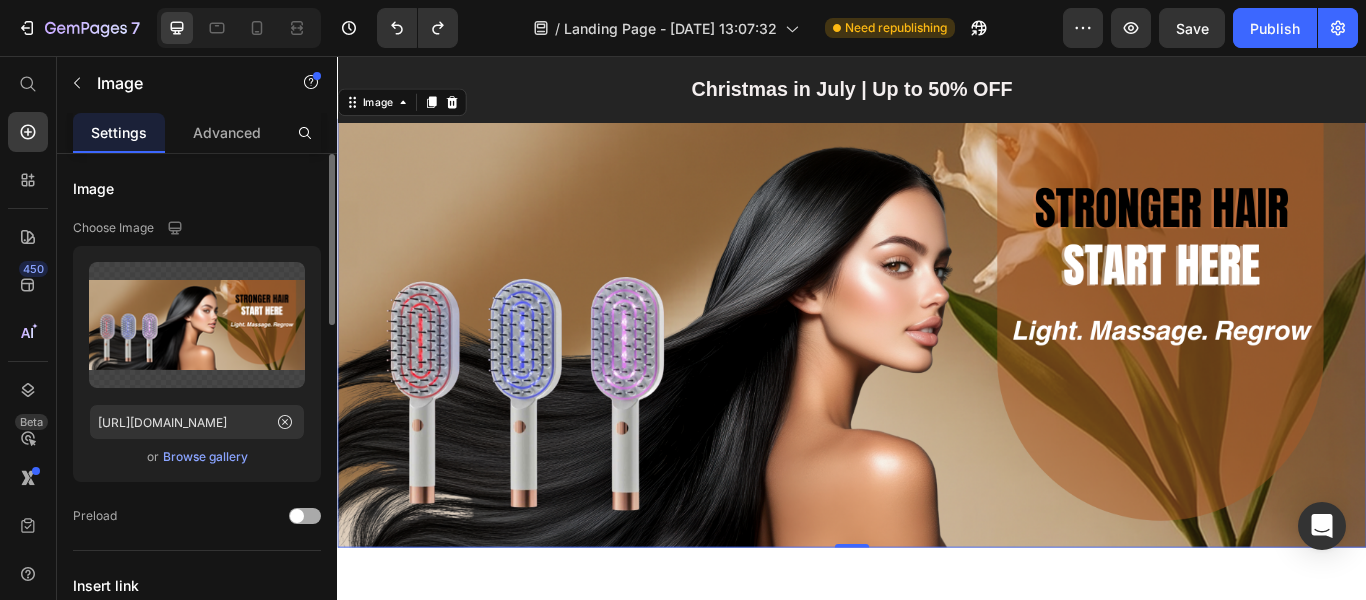 click on "Preload" 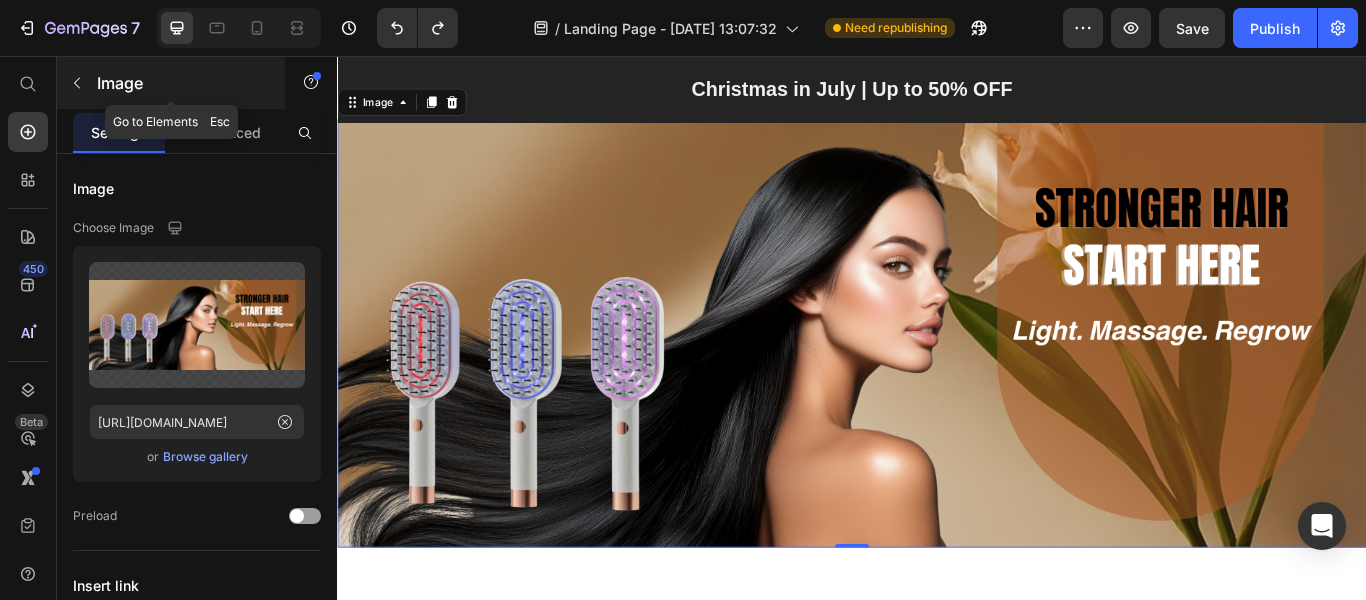 click 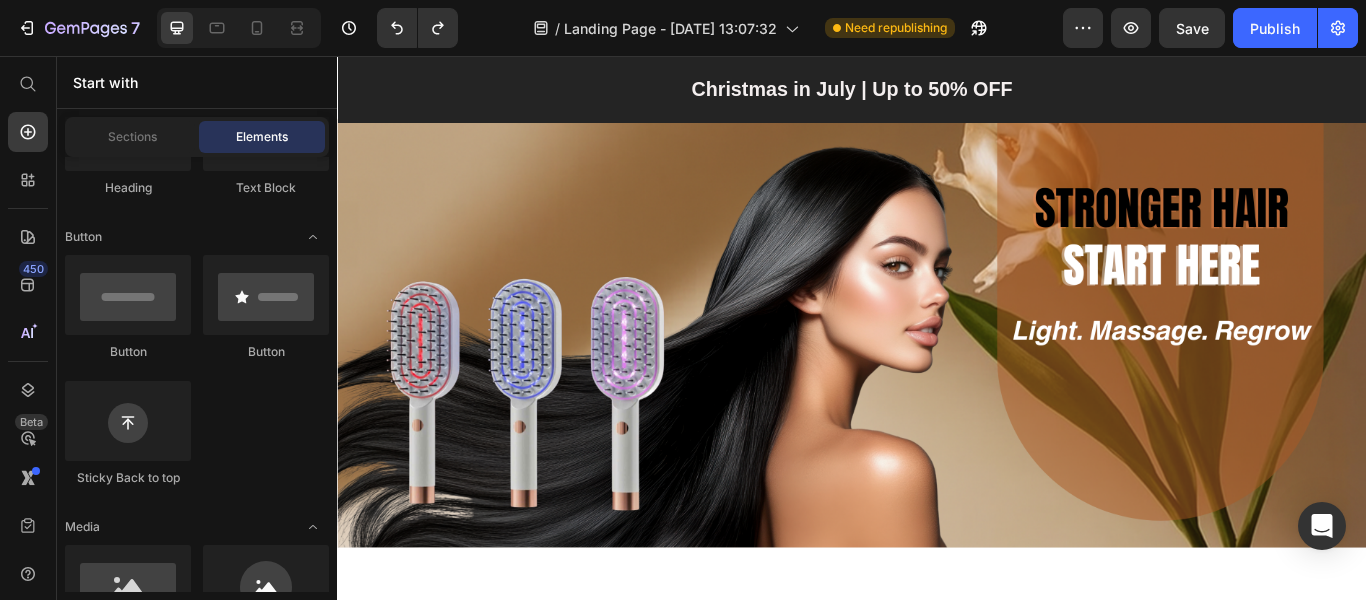scroll, scrollTop: 300, scrollLeft: 0, axis: vertical 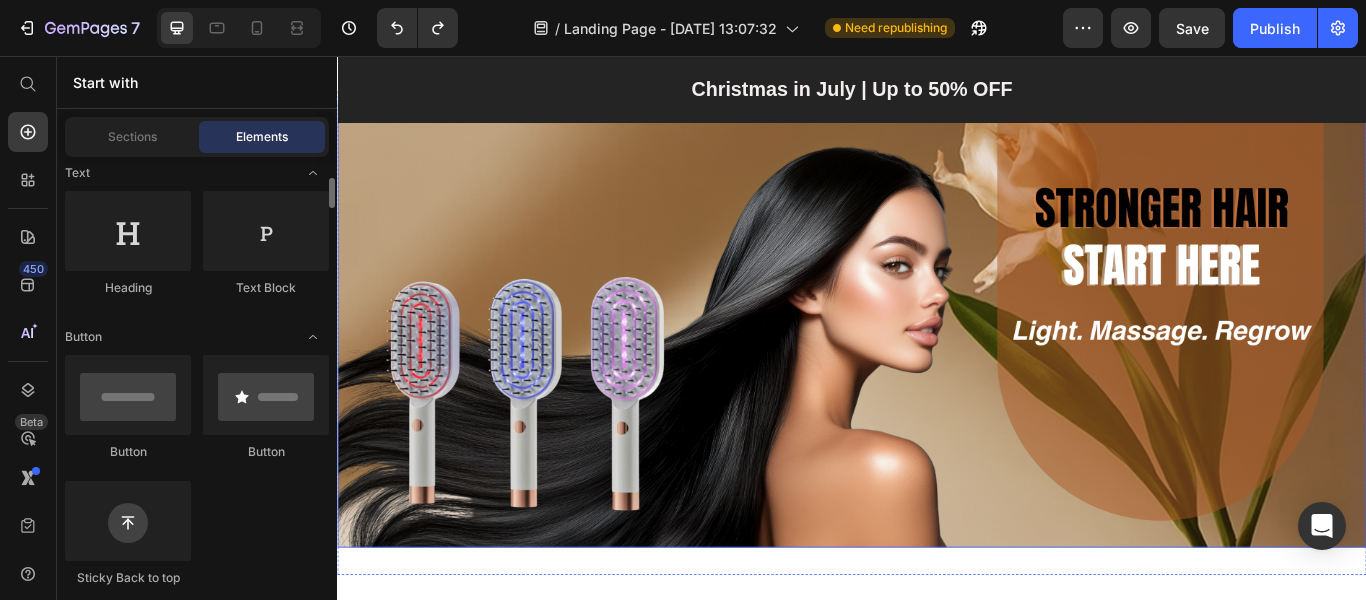 click at bounding box center (937, 379) 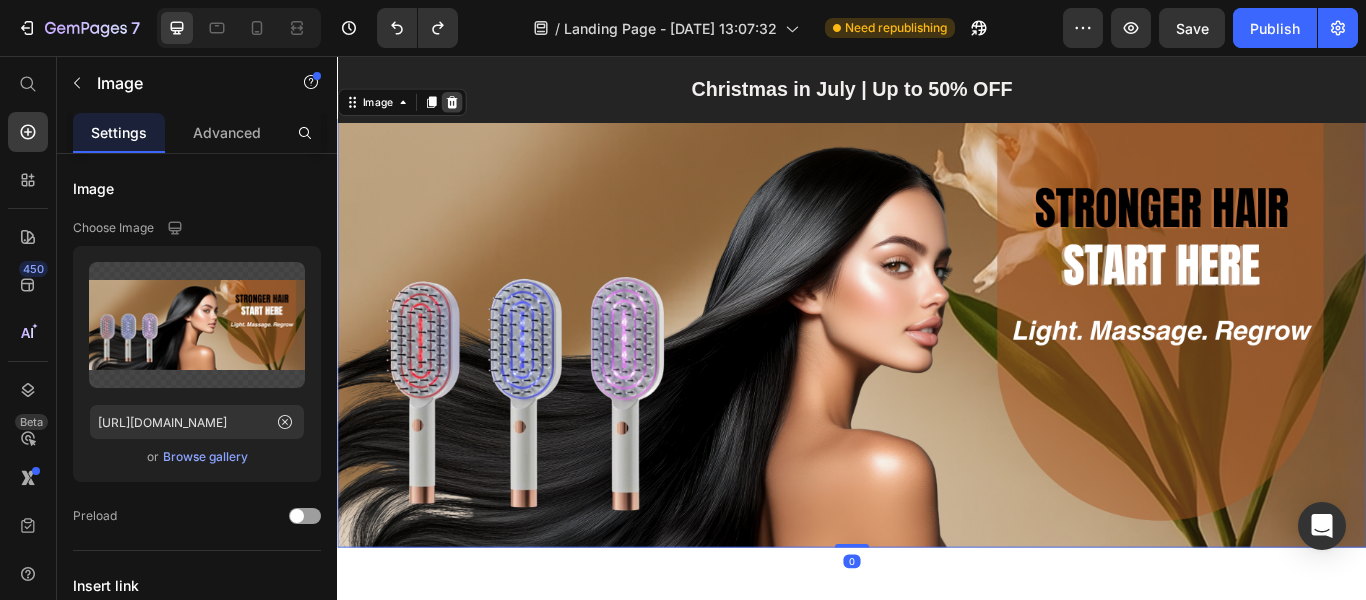 click 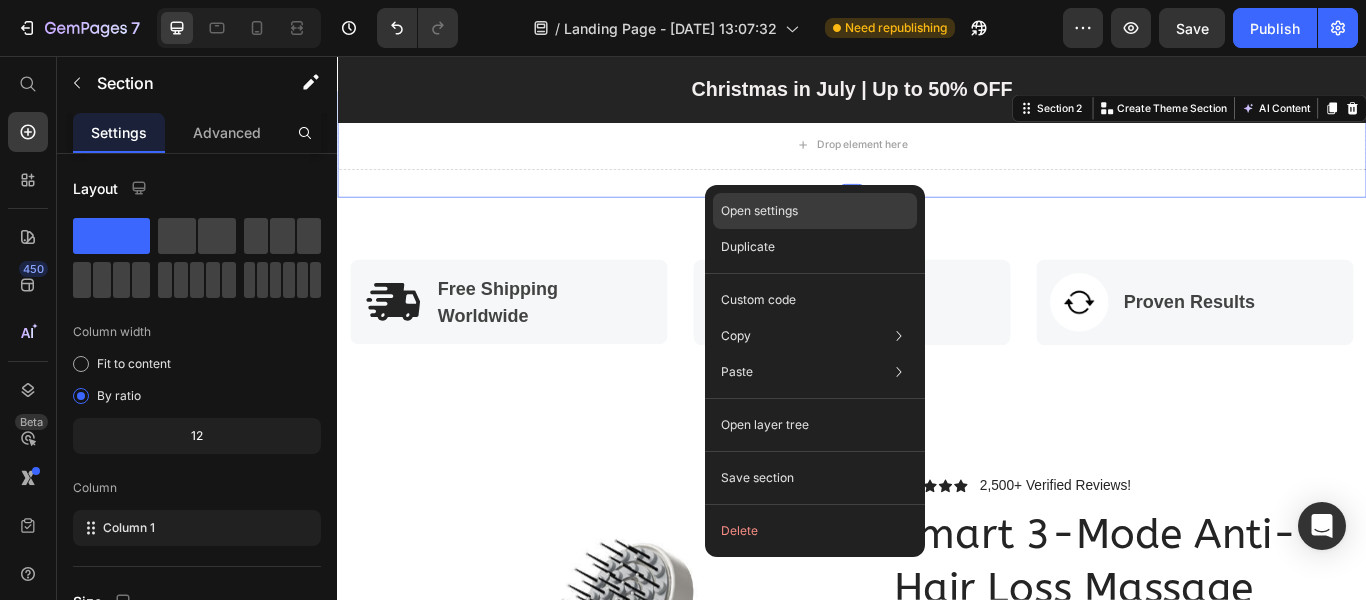 click on "Open settings" at bounding box center [759, 211] 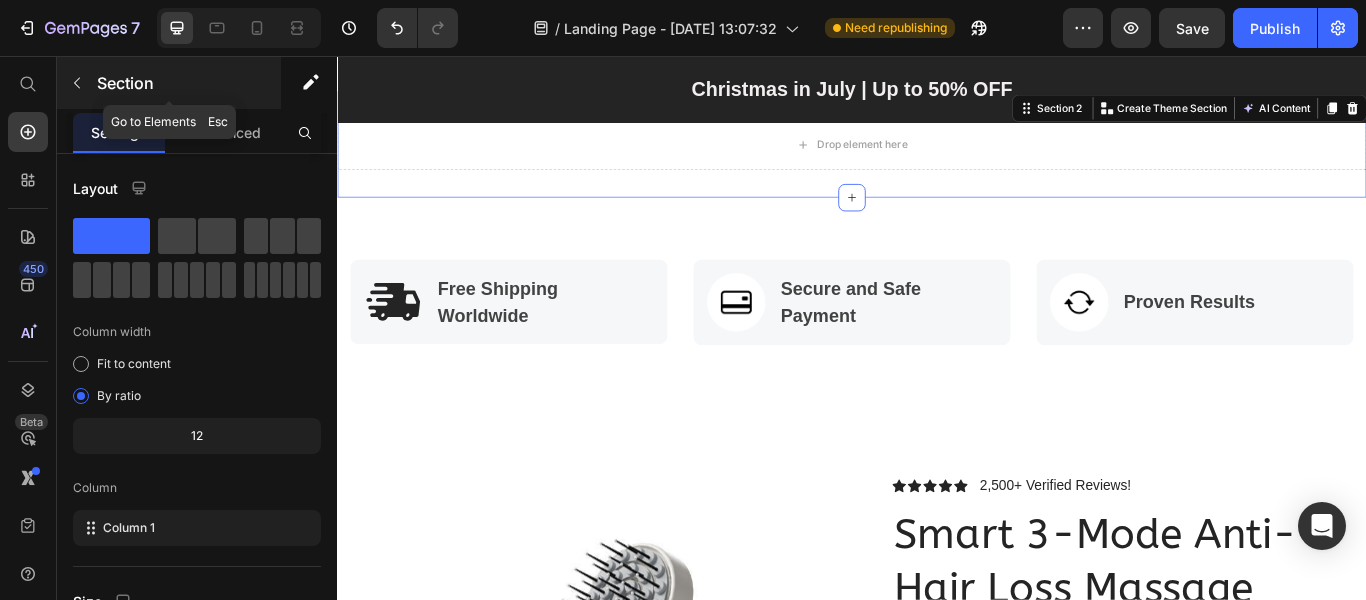 click 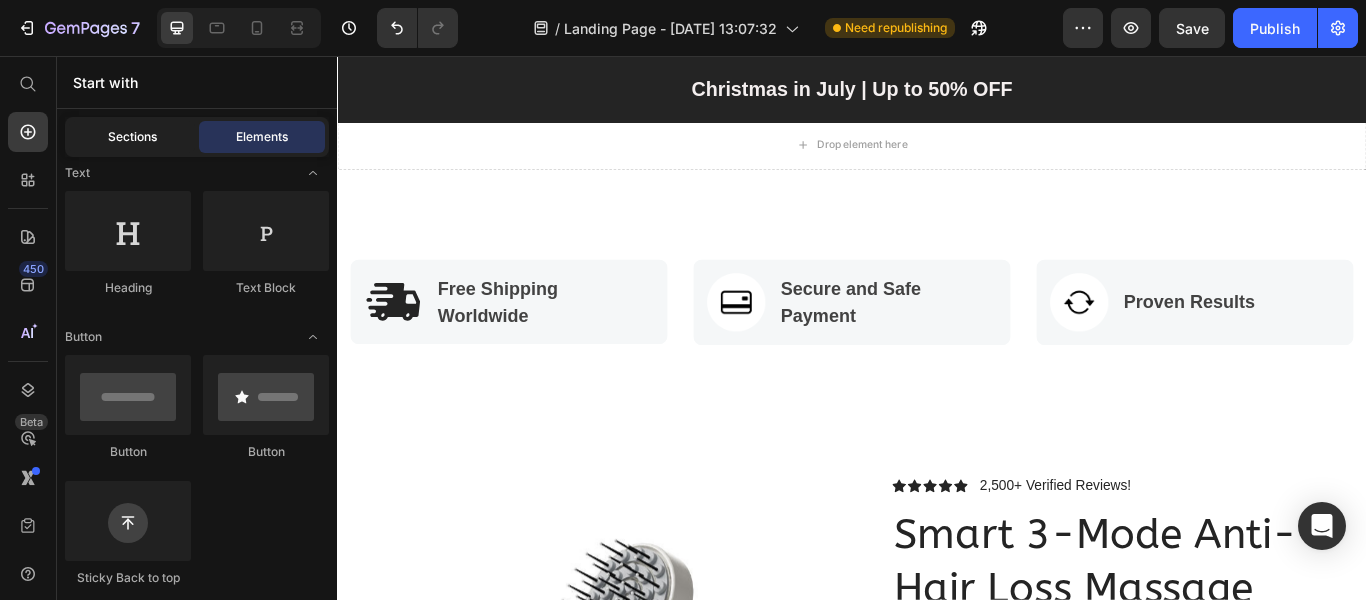 click on "Sections" at bounding box center (132, 137) 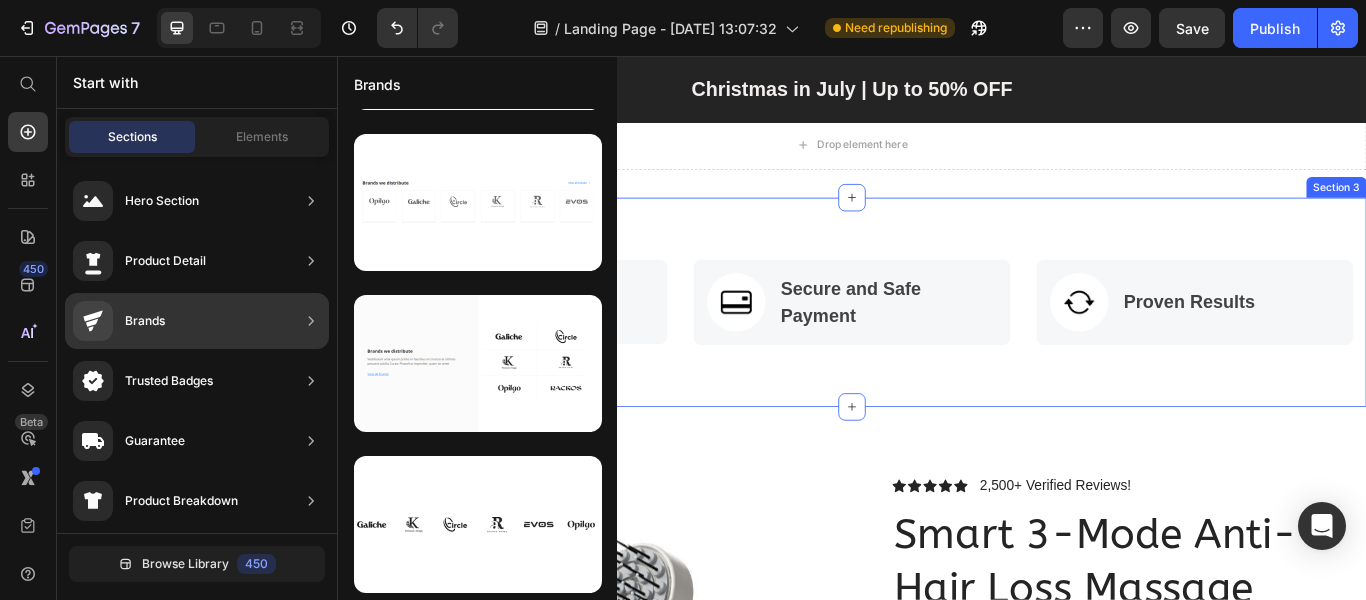 scroll, scrollTop: 303, scrollLeft: 0, axis: vertical 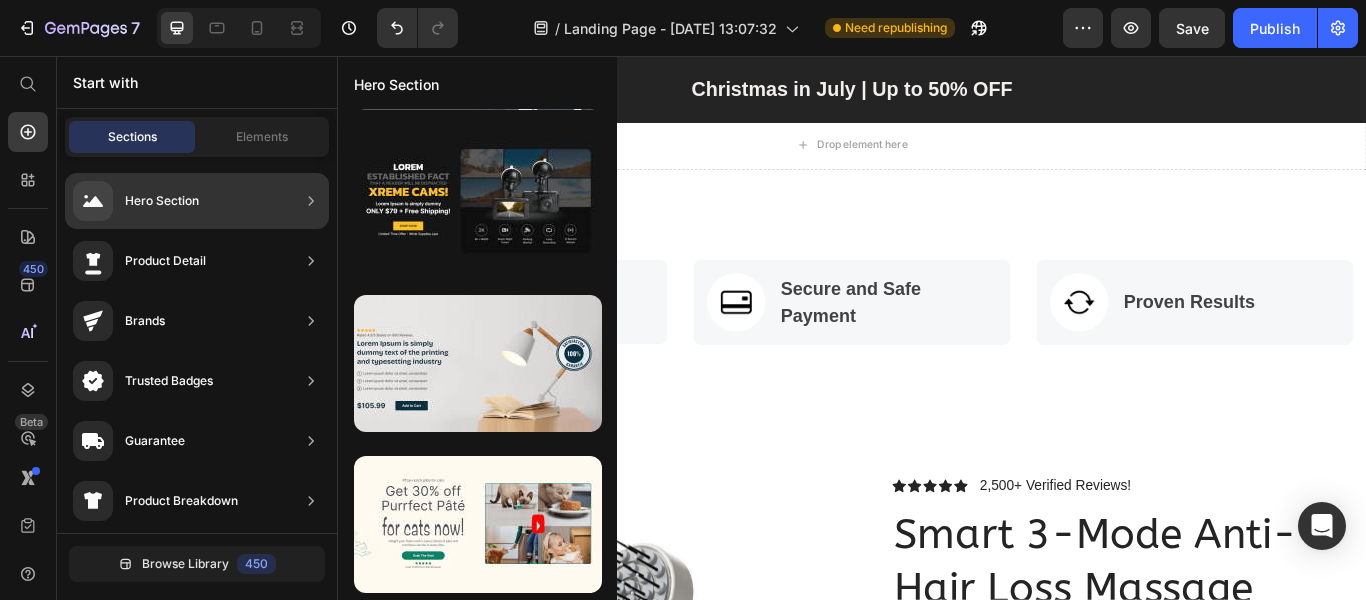 click on "Hero Section" at bounding box center [162, 201] 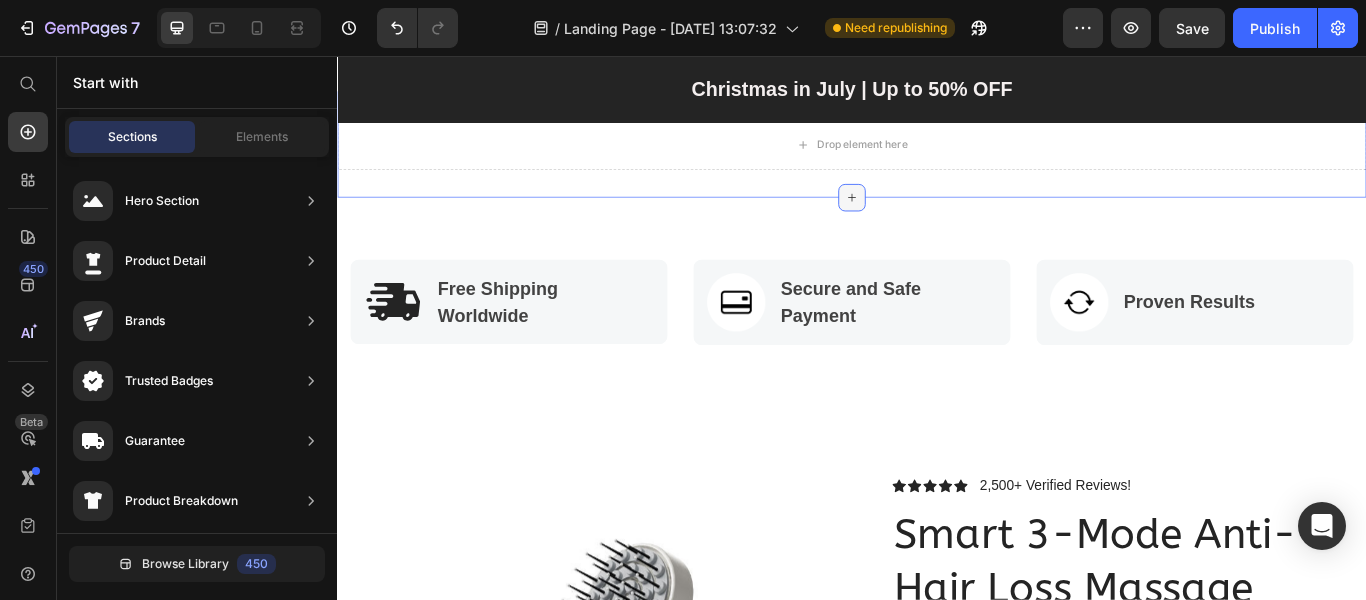 click 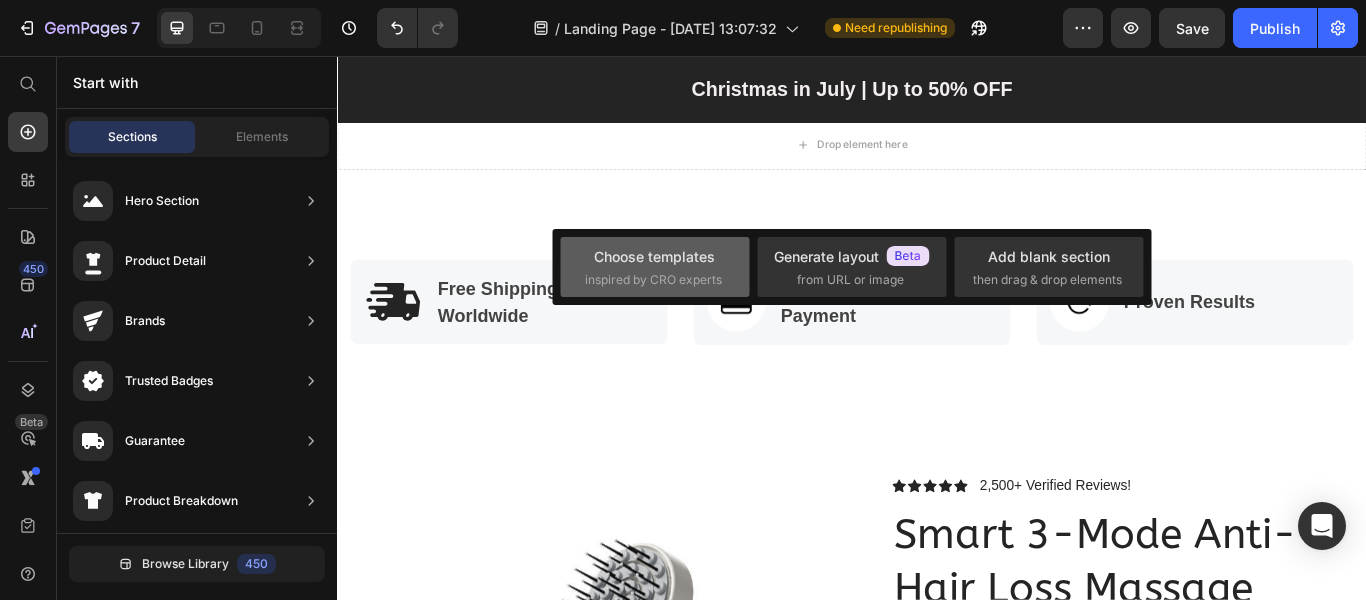 click on "Choose templates  inspired by CRO experts" at bounding box center [655, 267] 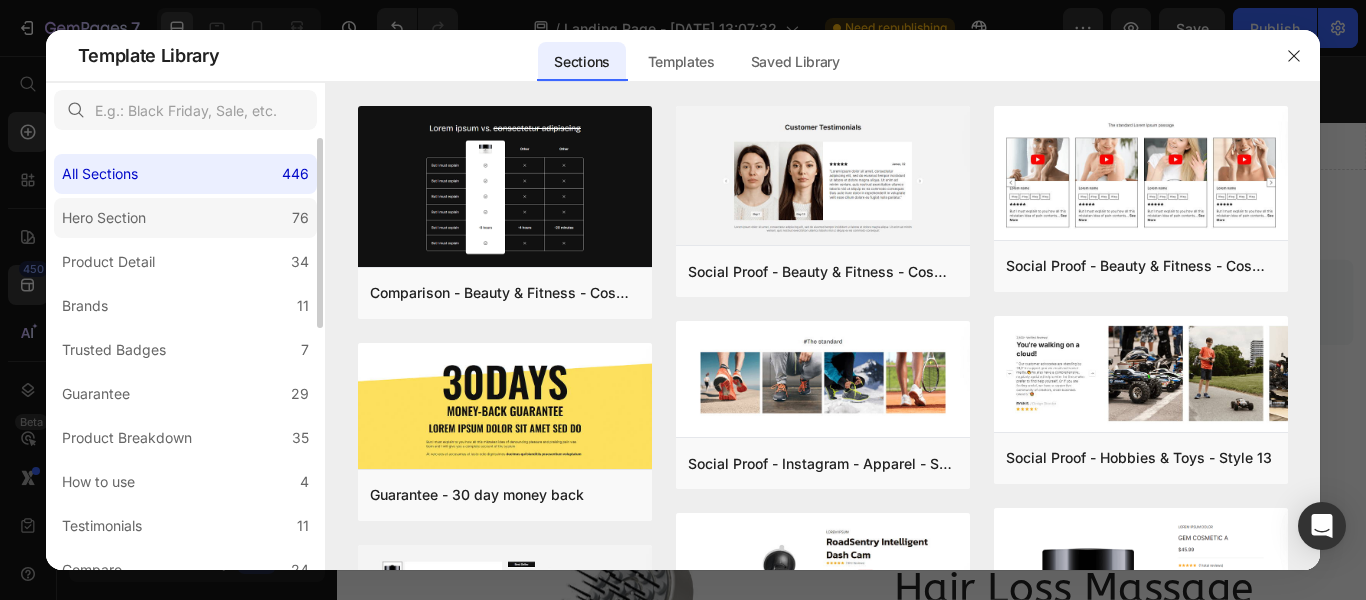 click on "Hero Section 76" 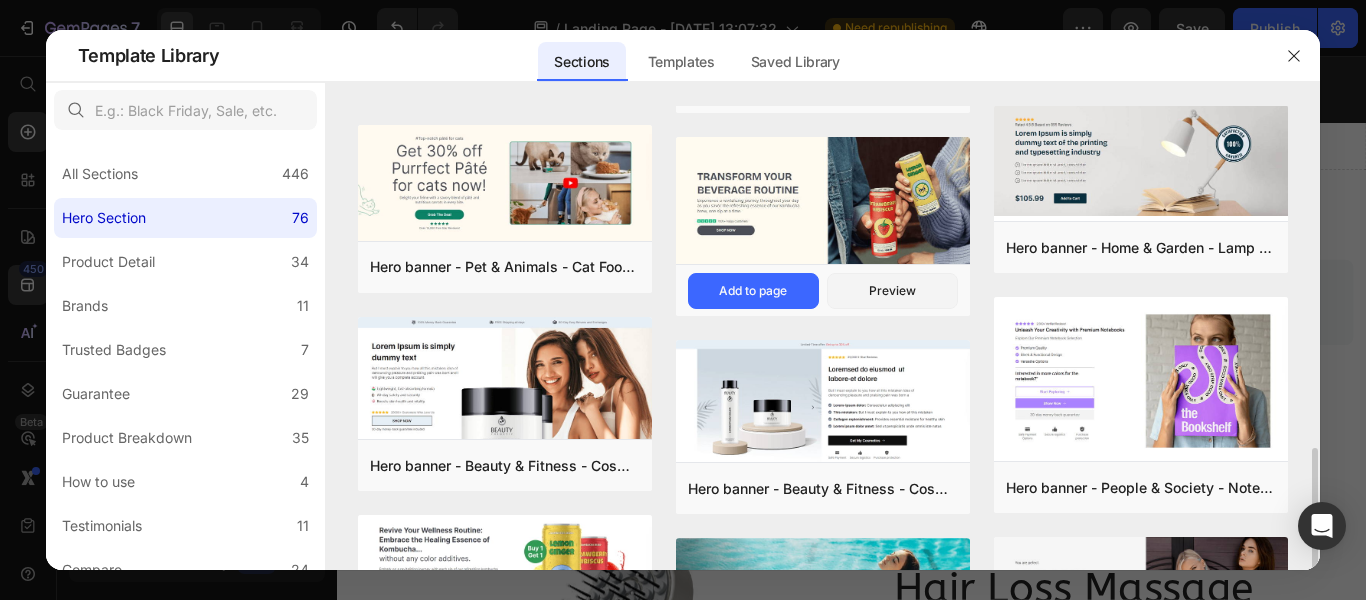 scroll, scrollTop: 400, scrollLeft: 0, axis: vertical 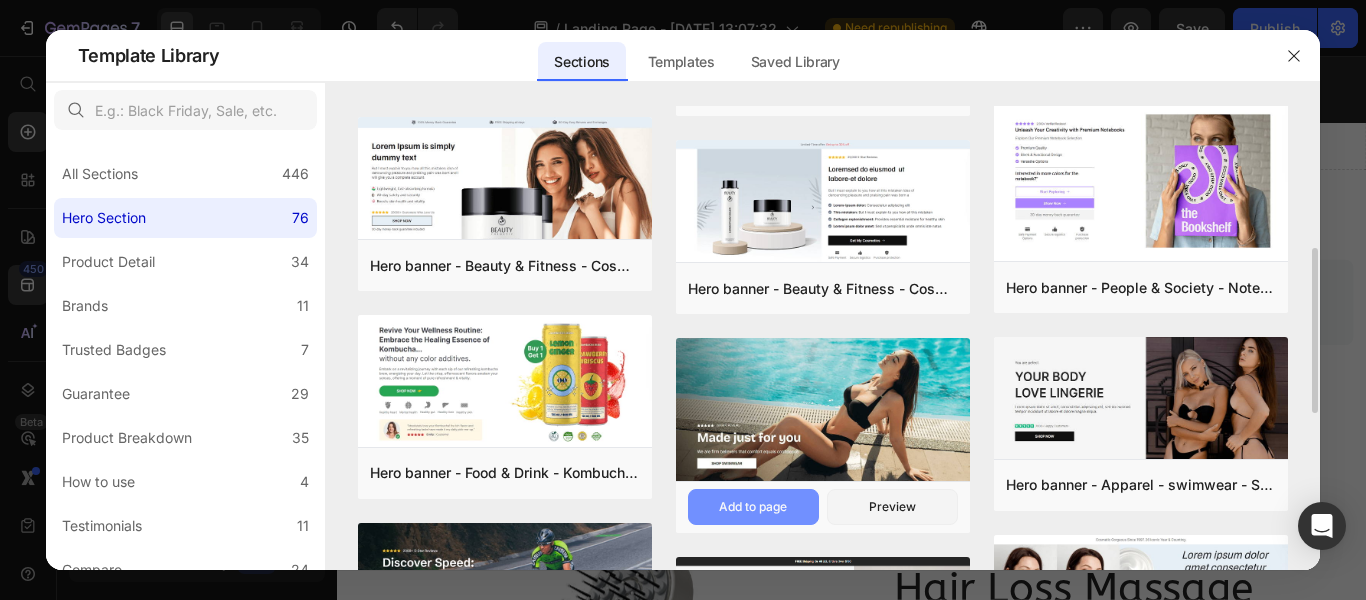 click on "Add to page" at bounding box center (753, 507) 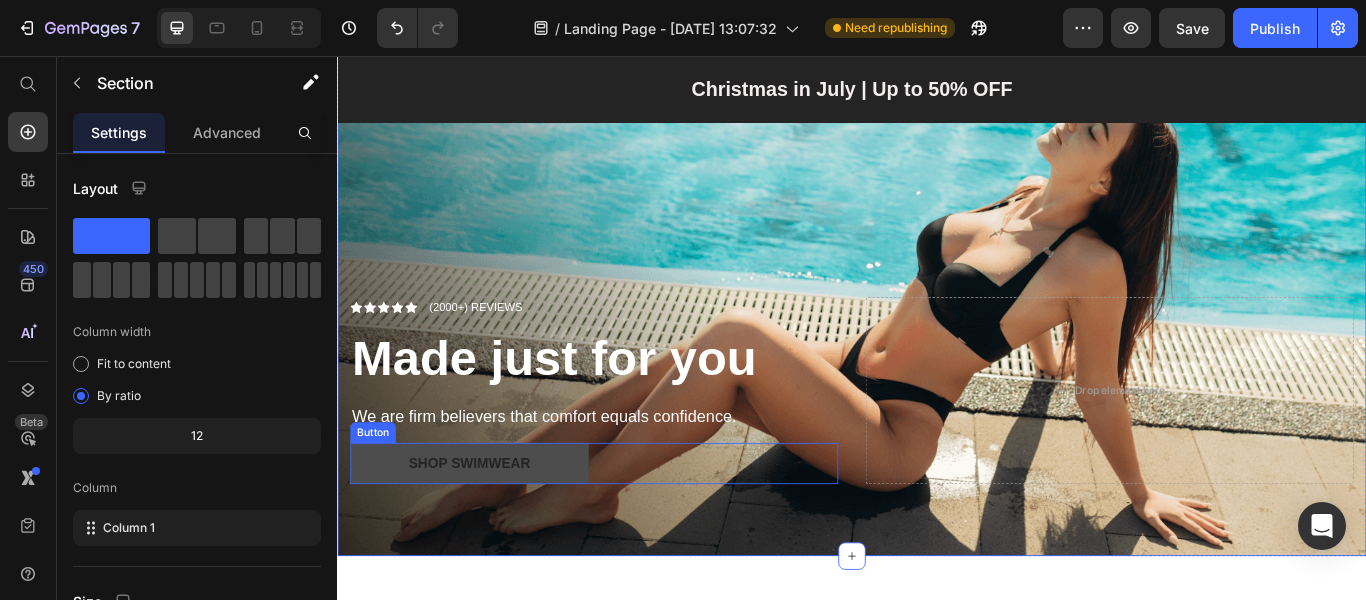 scroll, scrollTop: 365, scrollLeft: 0, axis: vertical 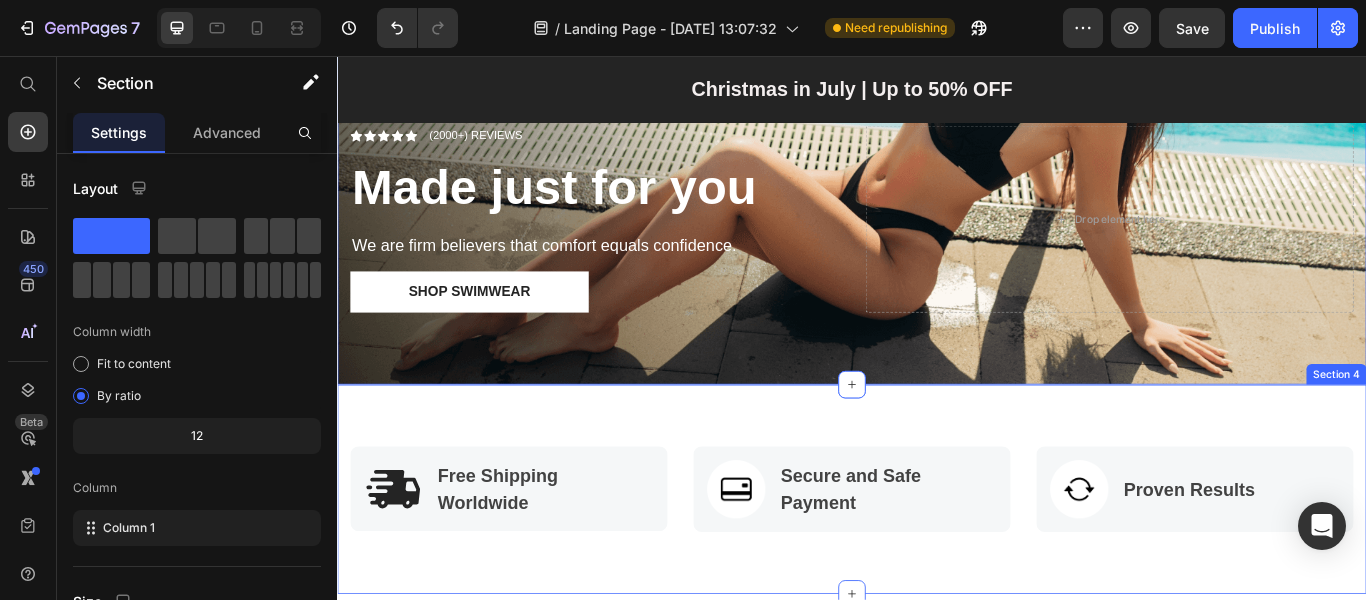 click on "Image Free Shipping Worldwide  Text block Row Image Secure and Safe Payment  Text block Row Image Proven Results Text block Row Row Section 4" at bounding box center [937, 561] 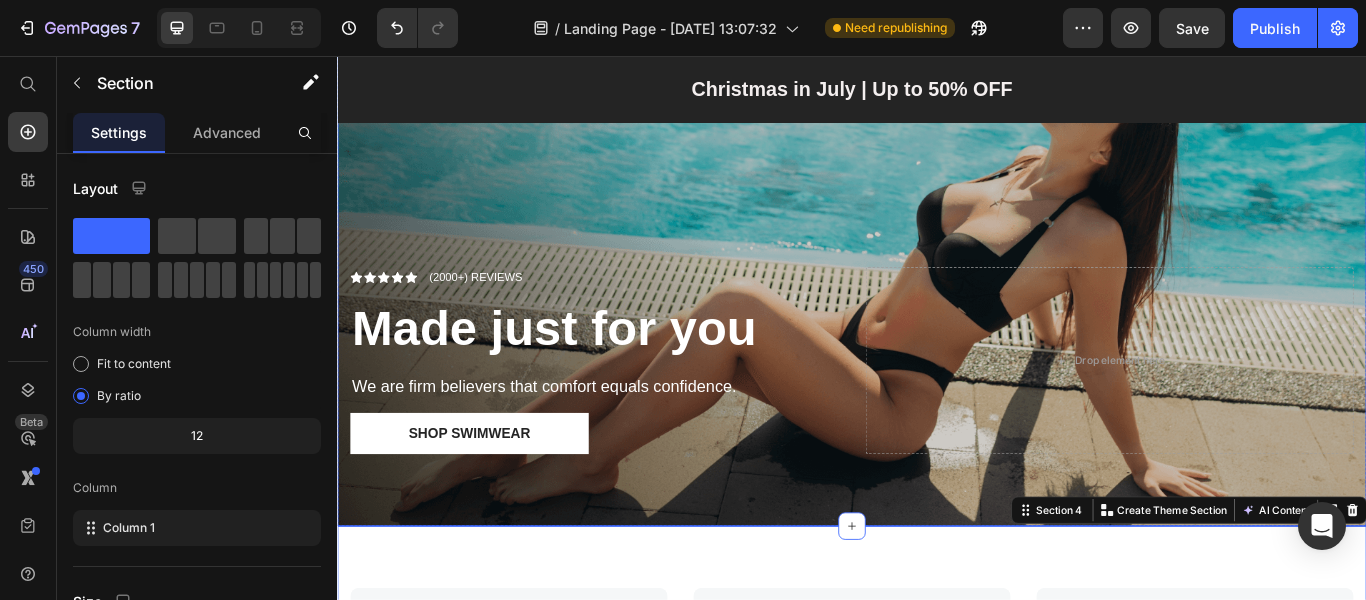 scroll, scrollTop: 100, scrollLeft: 0, axis: vertical 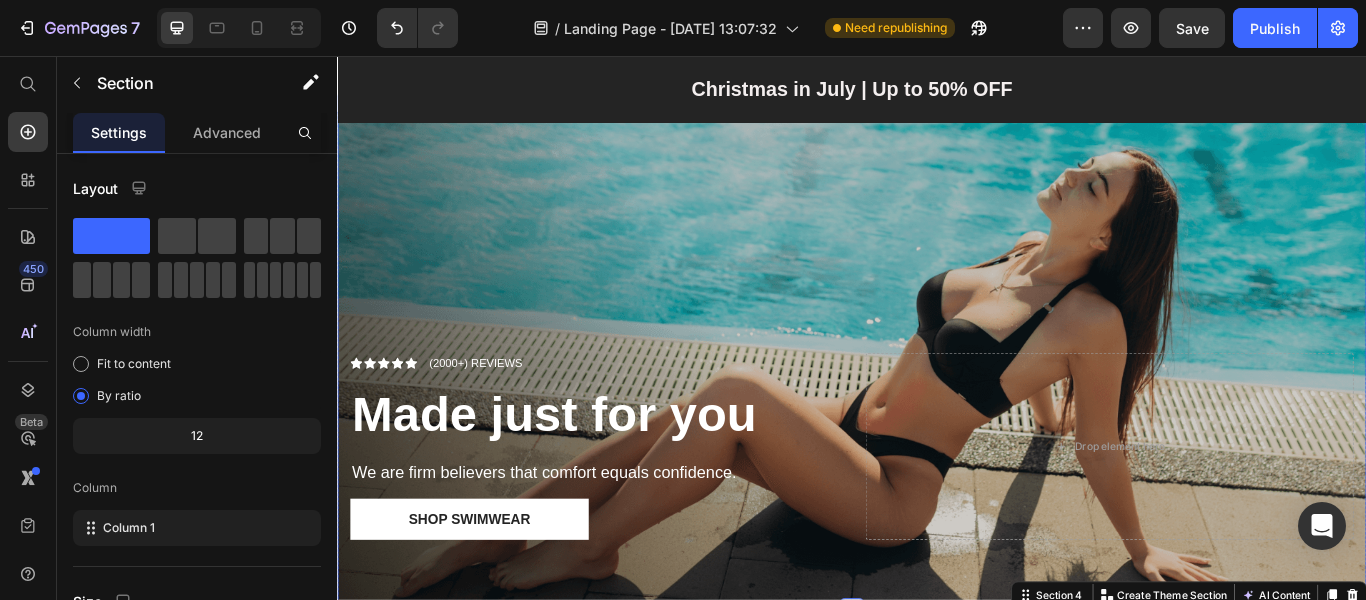 click at bounding box center (937, 412) 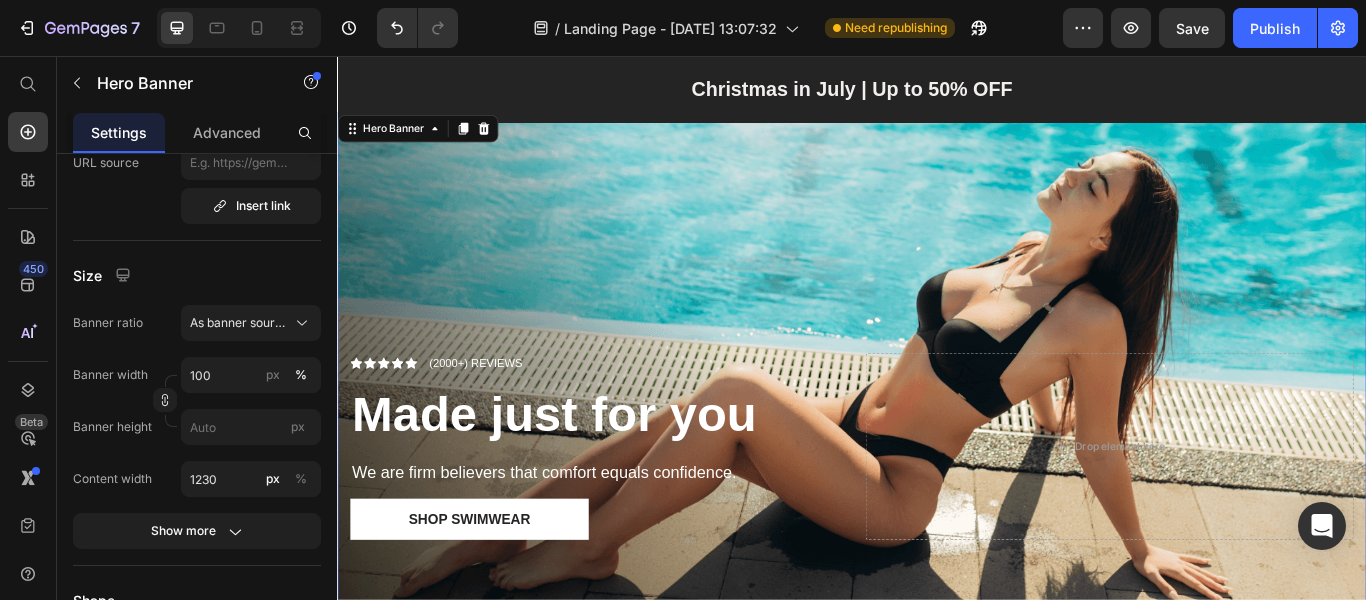 scroll, scrollTop: 600, scrollLeft: 0, axis: vertical 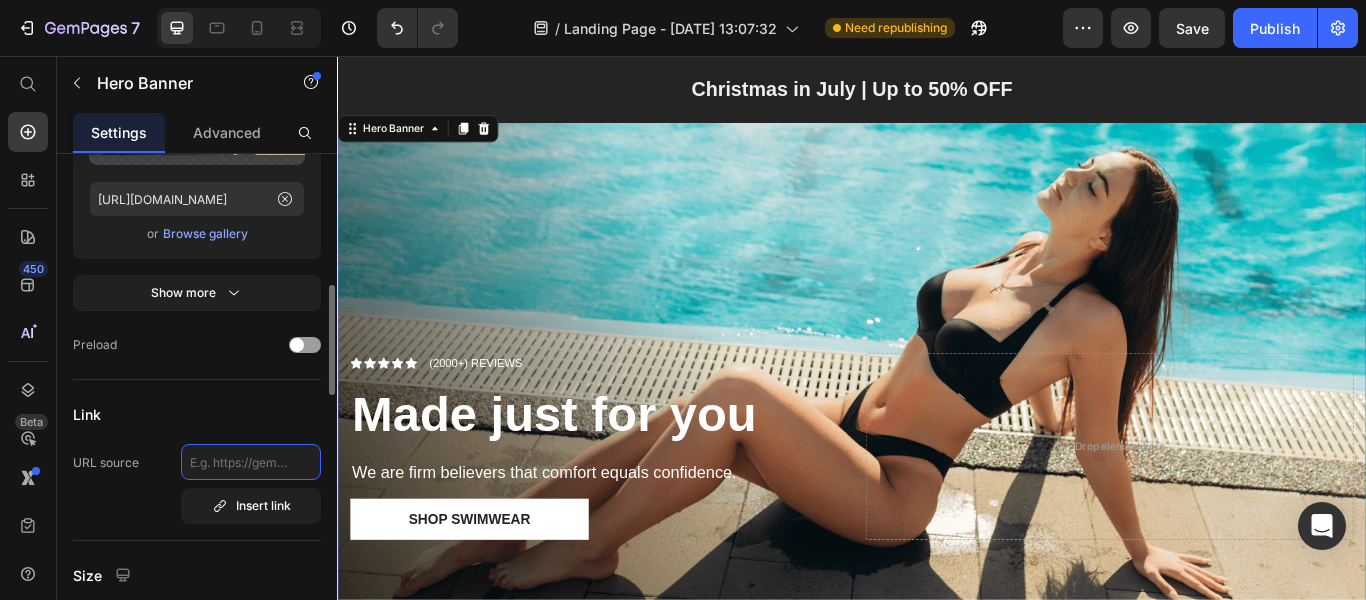 click 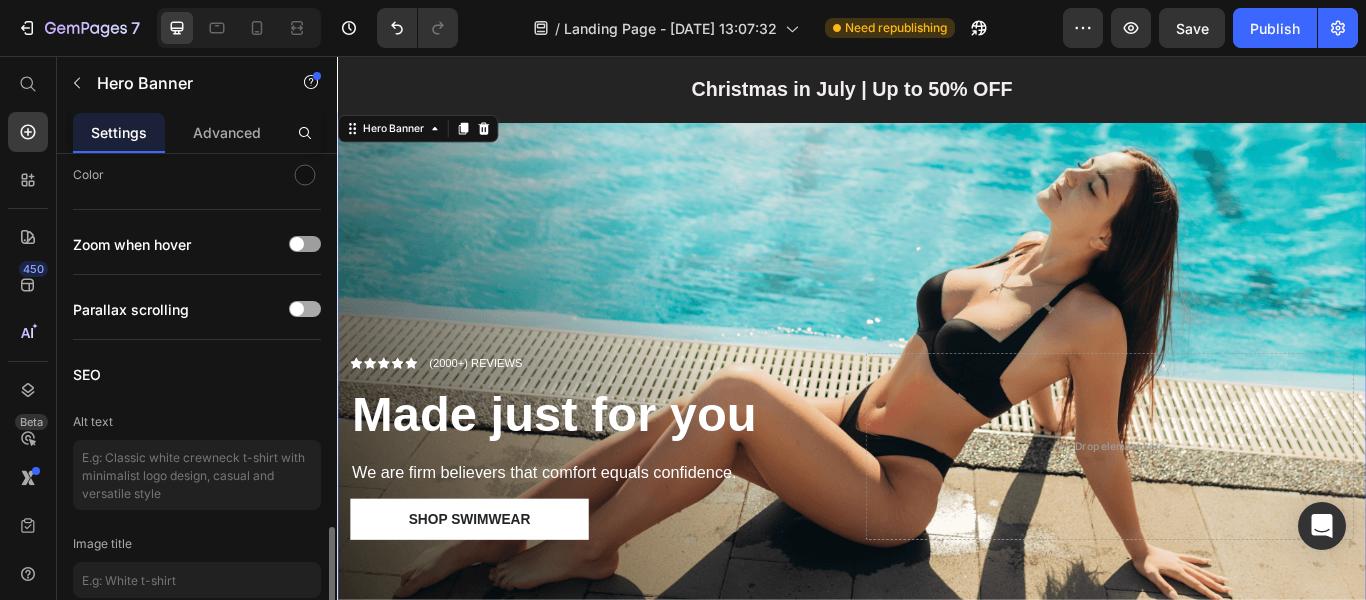 scroll, scrollTop: 1789, scrollLeft: 0, axis: vertical 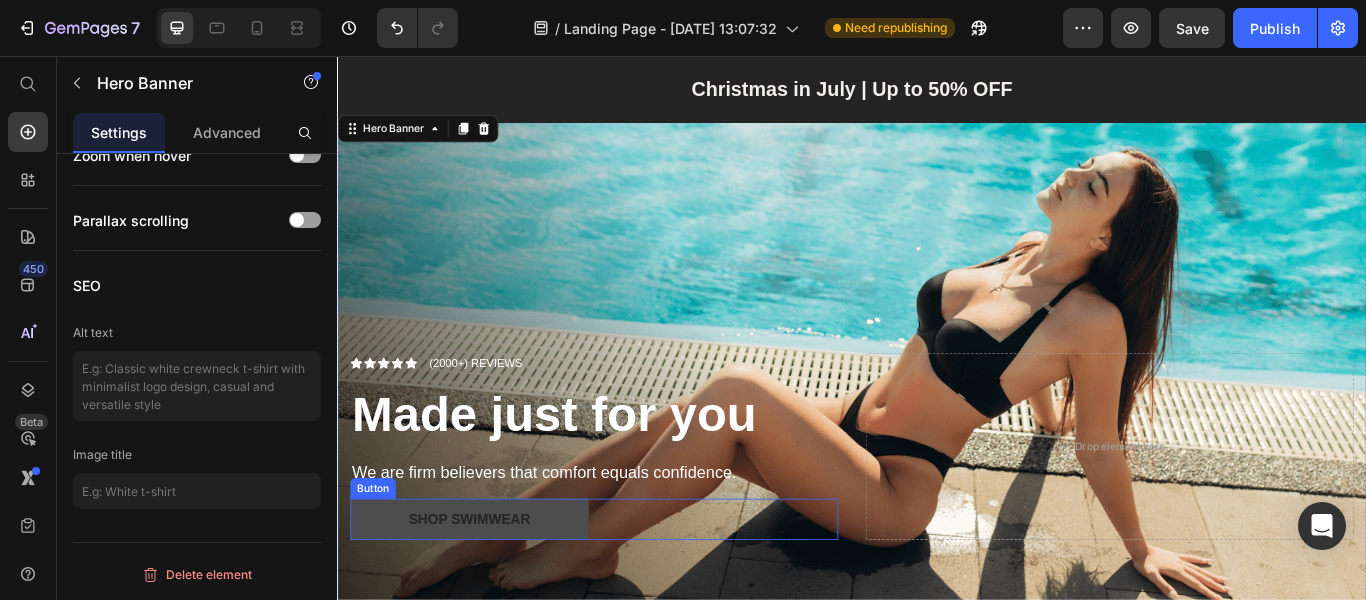 click on "Shop Swimwear" at bounding box center (491, 596) 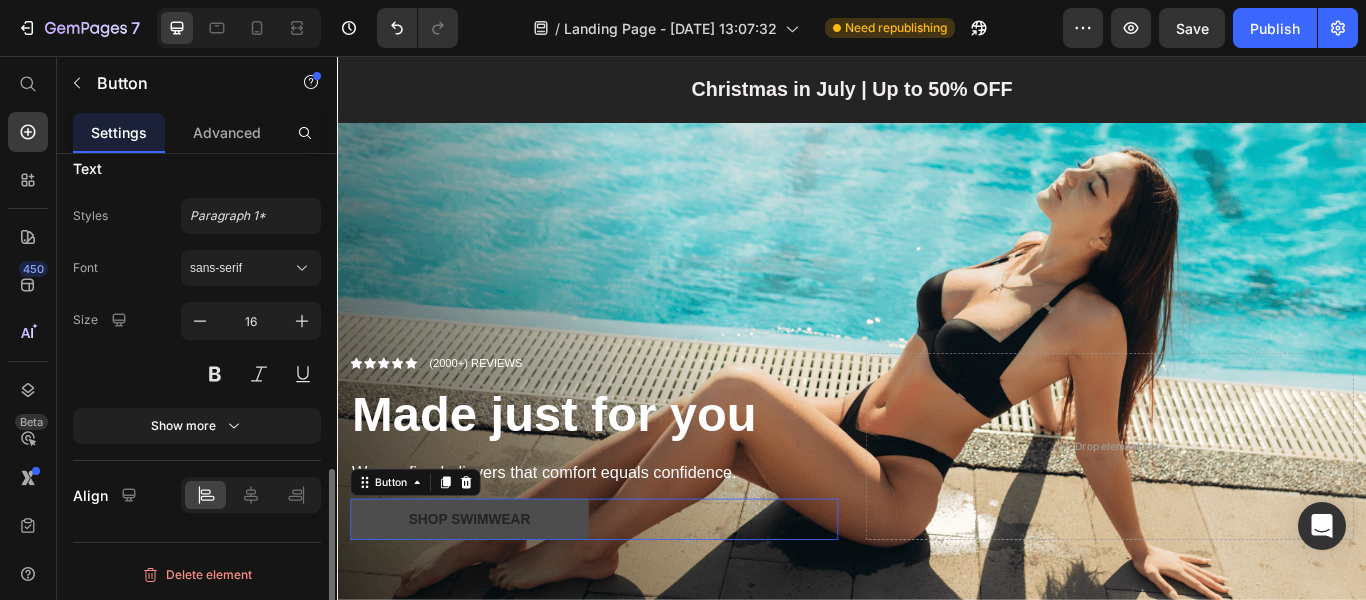 scroll, scrollTop: 0, scrollLeft: 0, axis: both 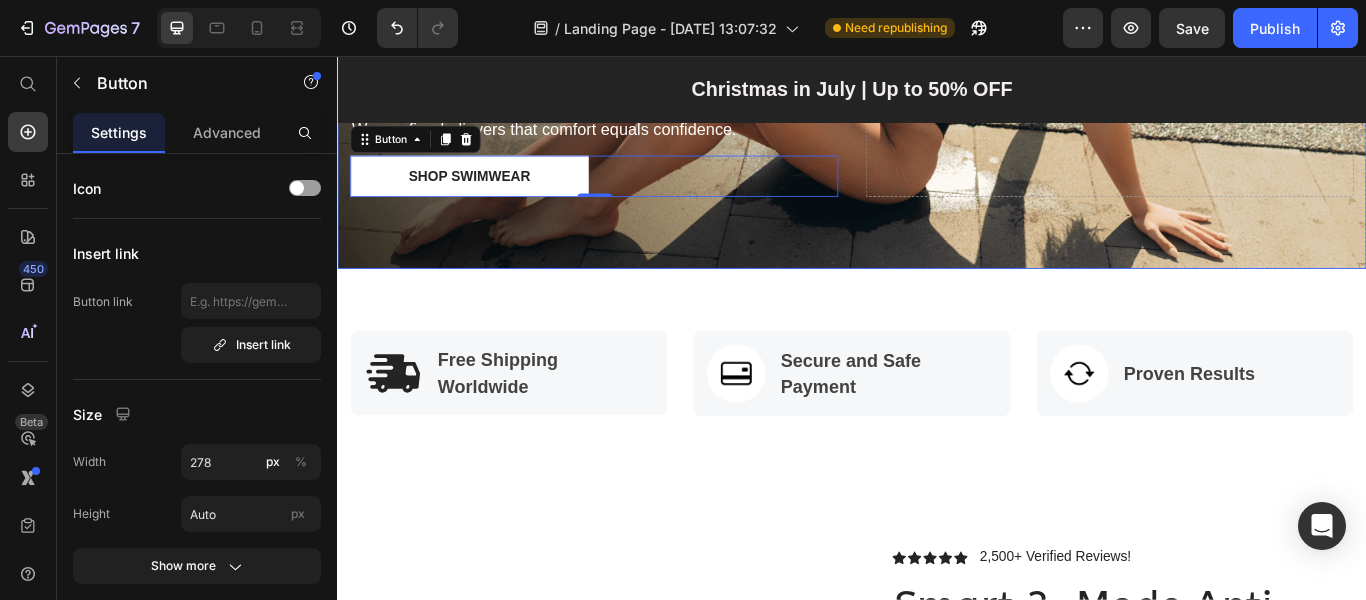 click on "Icon Icon Icon Icon Icon Icon List (2000+) REVIEWS Text Block Row Made just for you Heading We are firm believers that comfort equals confidence. Text Block Shop Swimwear Button   0
Drop element here" at bounding box center (937, 137) 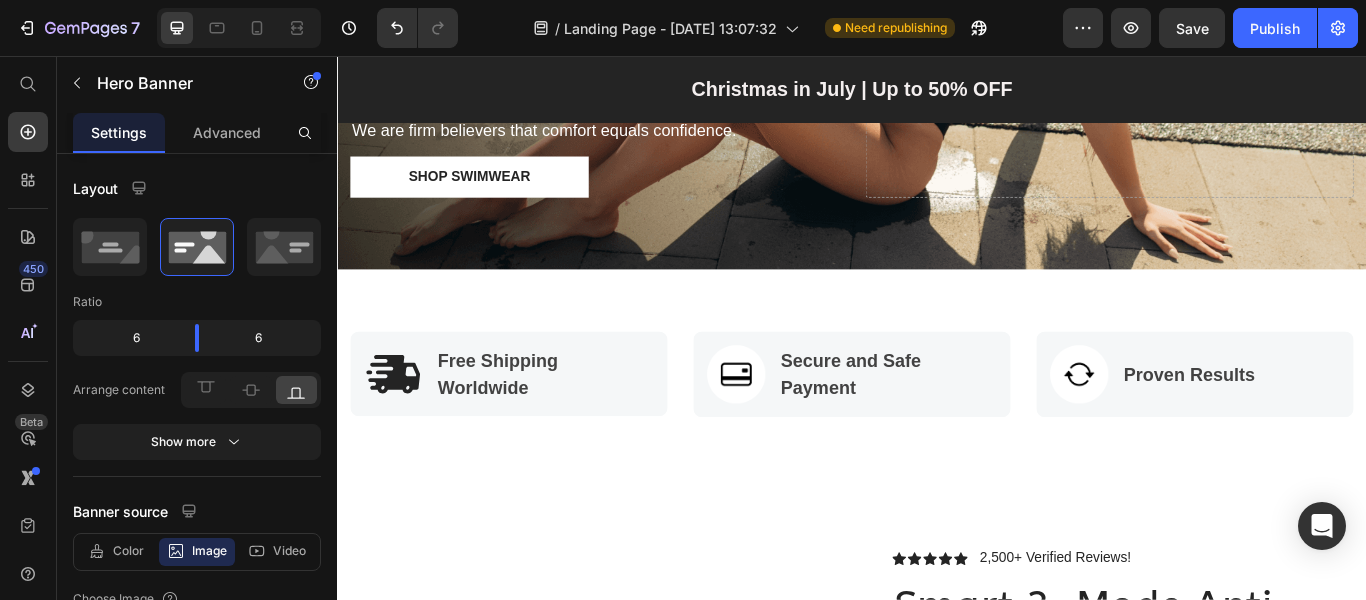 scroll, scrollTop: 0, scrollLeft: 0, axis: both 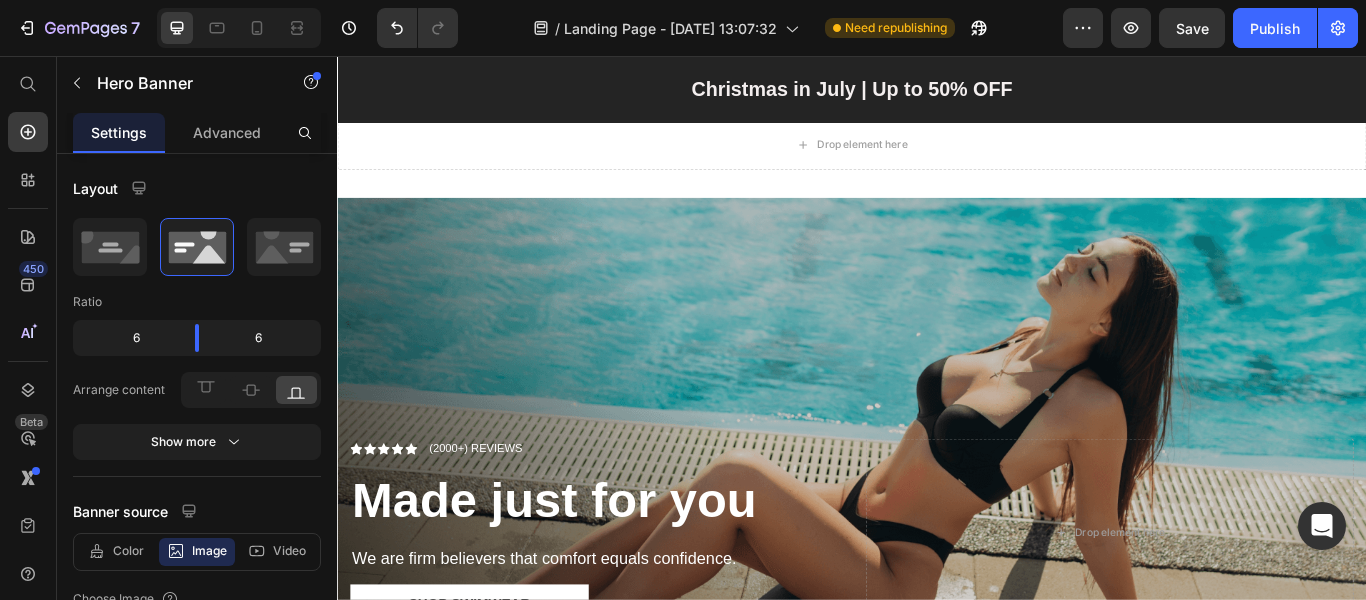 click at bounding box center [937, 512] 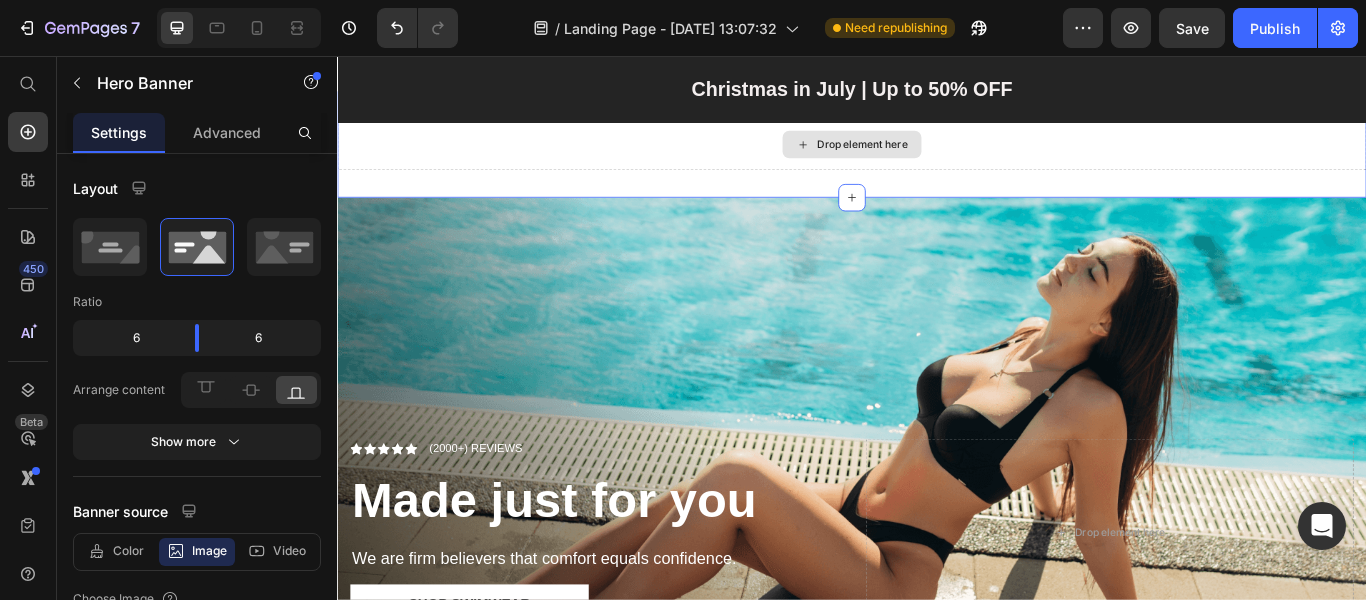 click on "Drop element here Section 2" at bounding box center [937, 159] 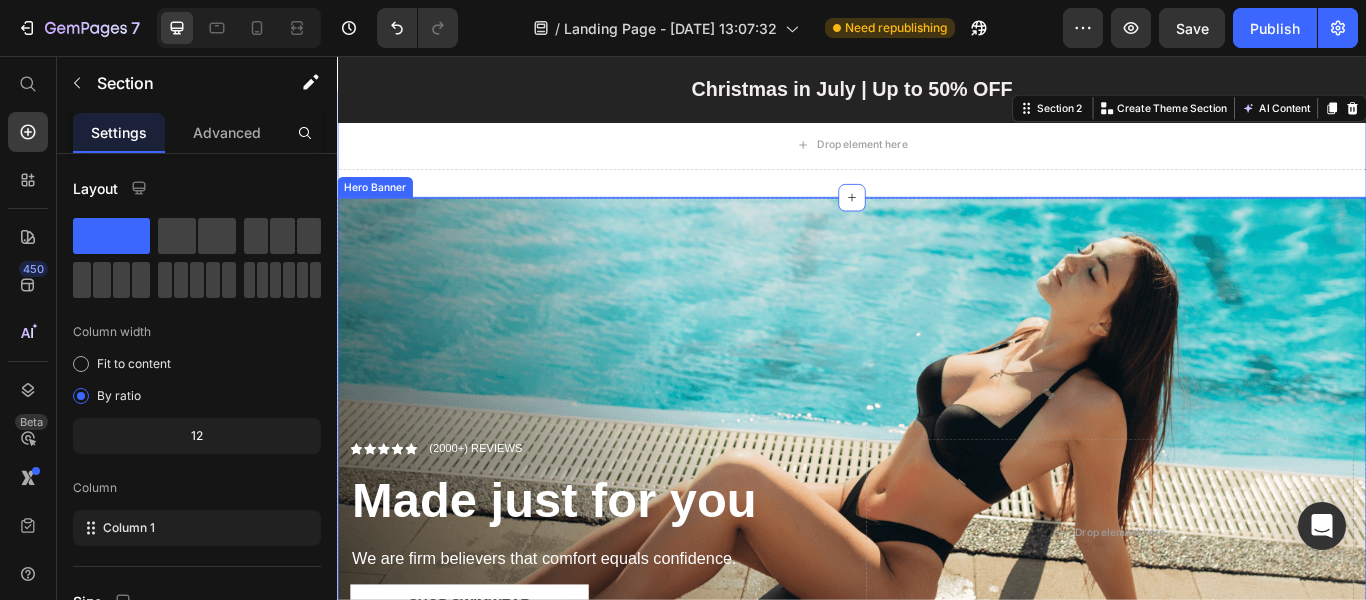 click on "Hero Banner" at bounding box center [381, 209] 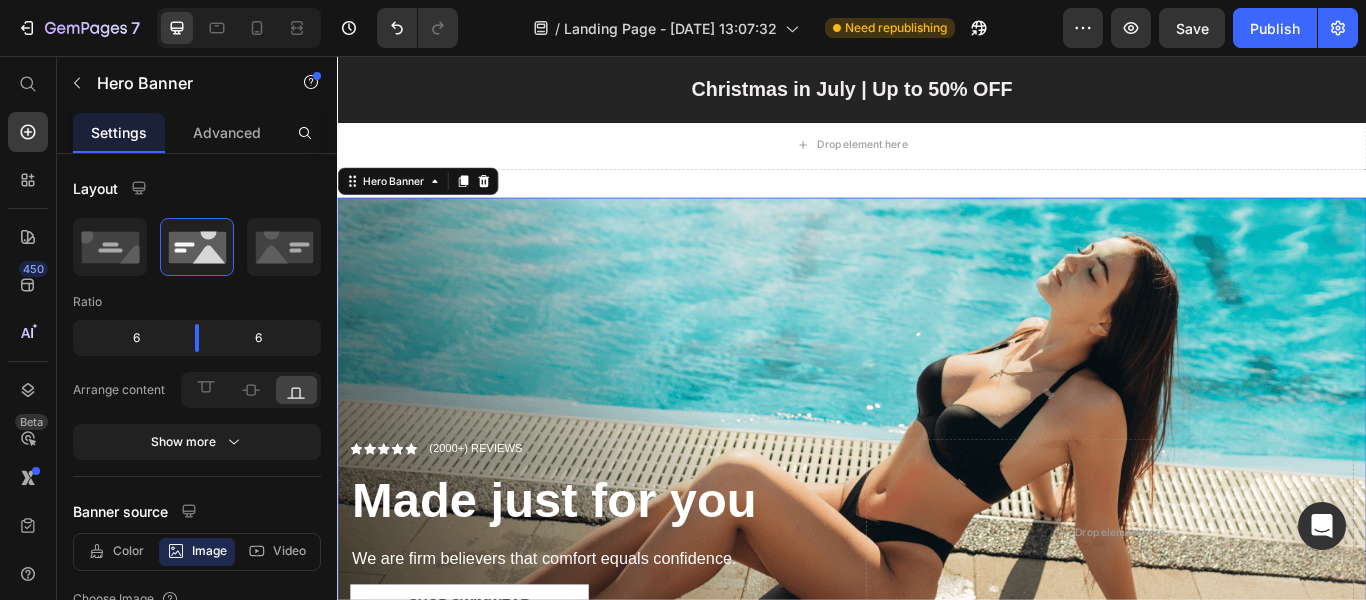 click on "Hero Banner" at bounding box center [430, 202] 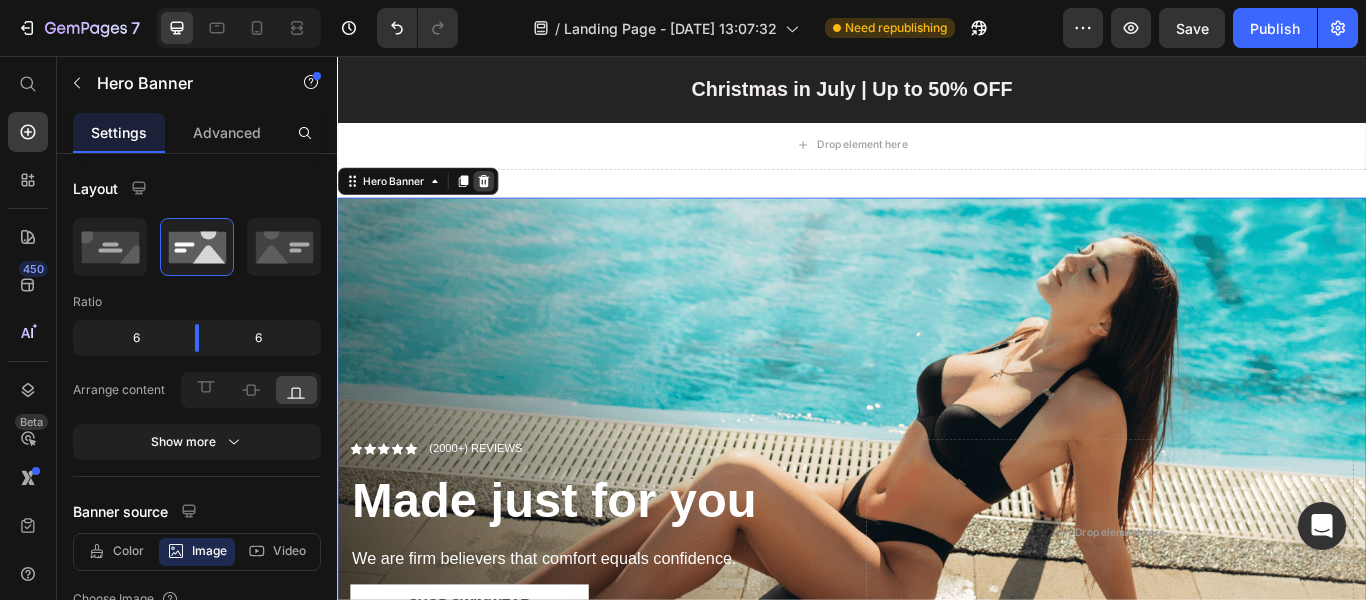 click 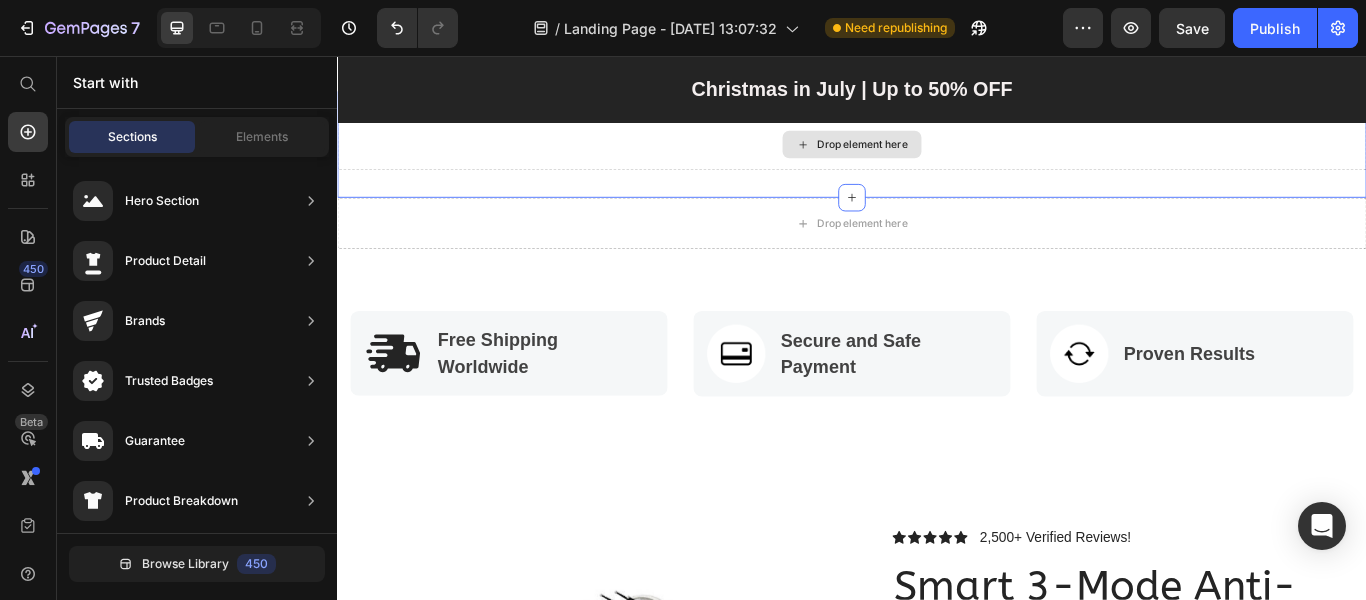 click on "Drop element here" at bounding box center (937, 159) 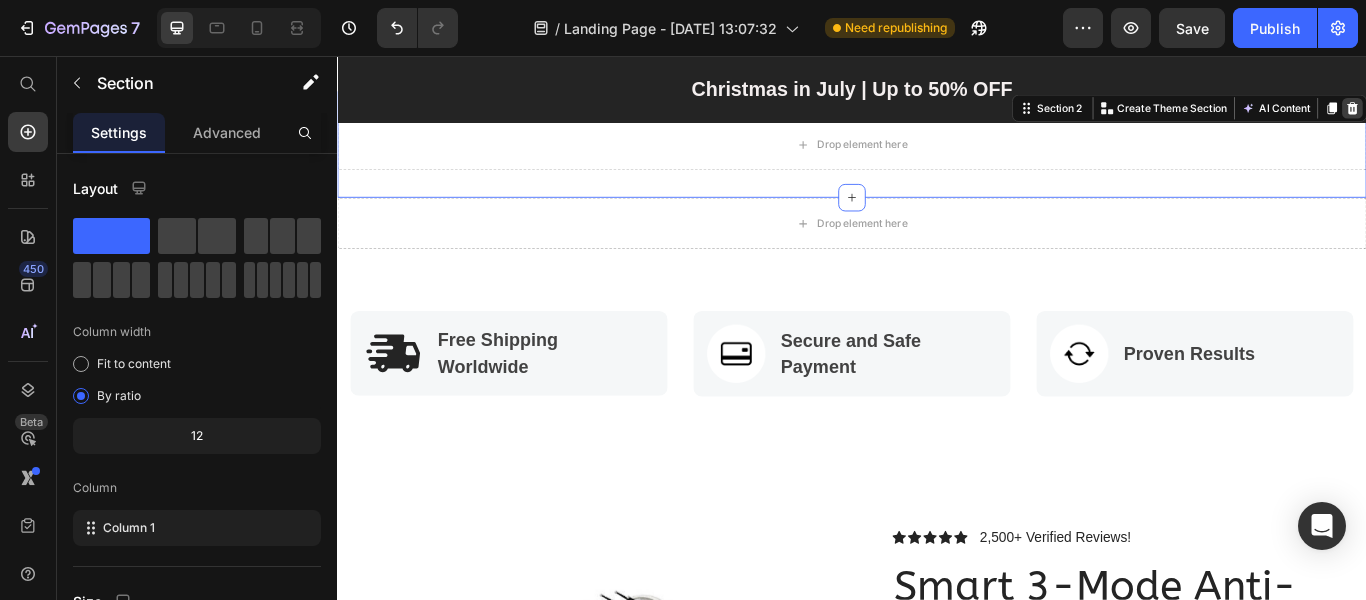 click 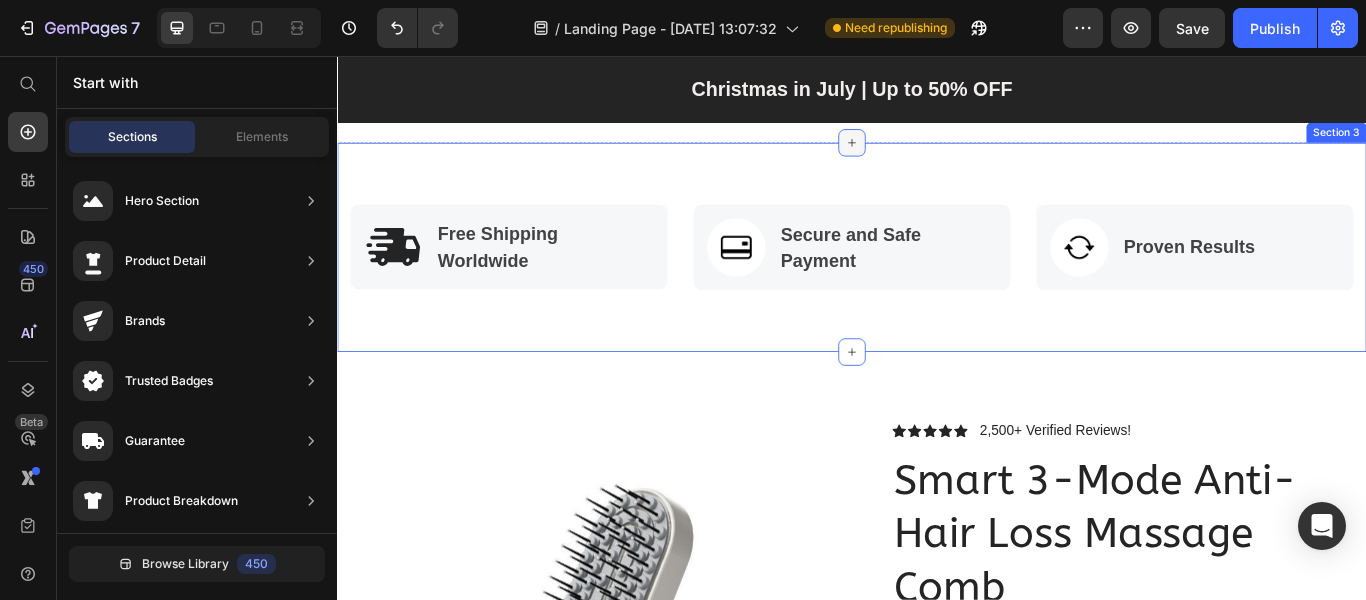 click 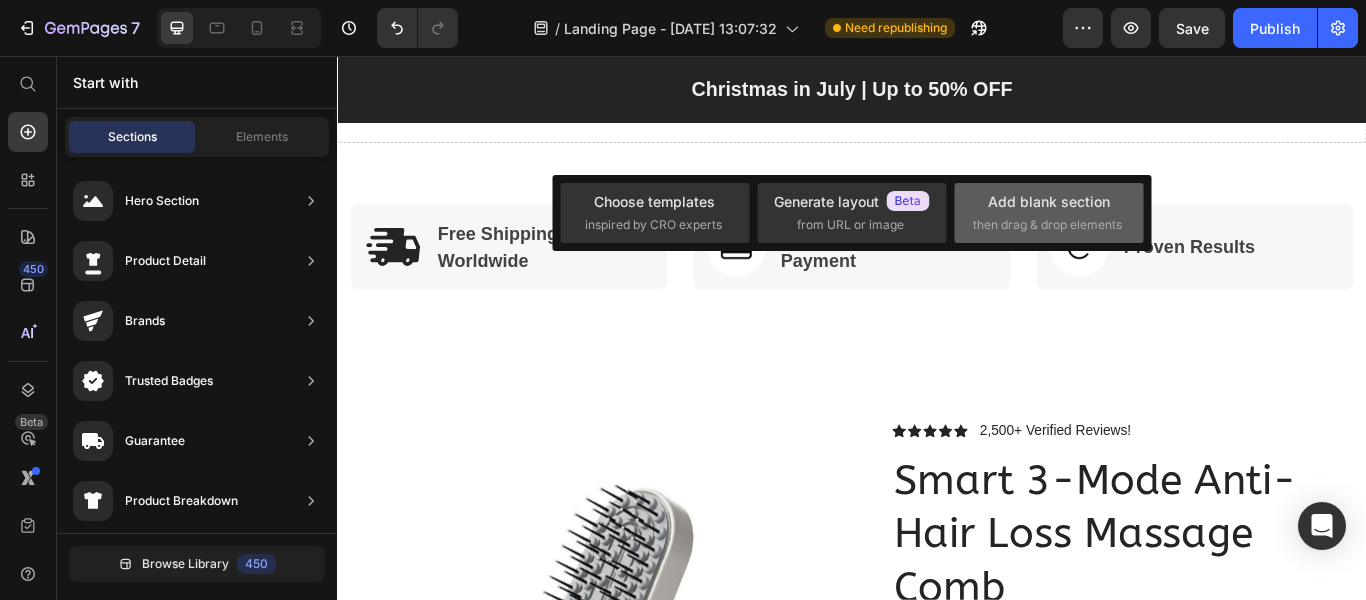click on "Add blank section" at bounding box center [1049, 201] 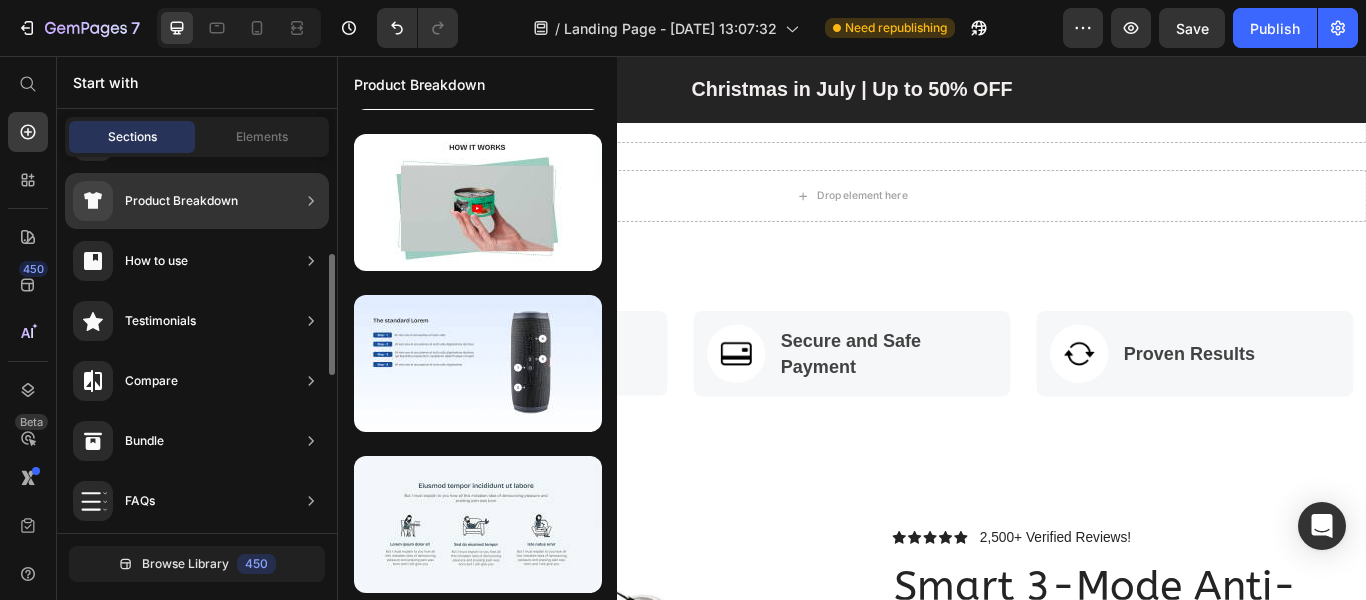 scroll, scrollTop: 0, scrollLeft: 0, axis: both 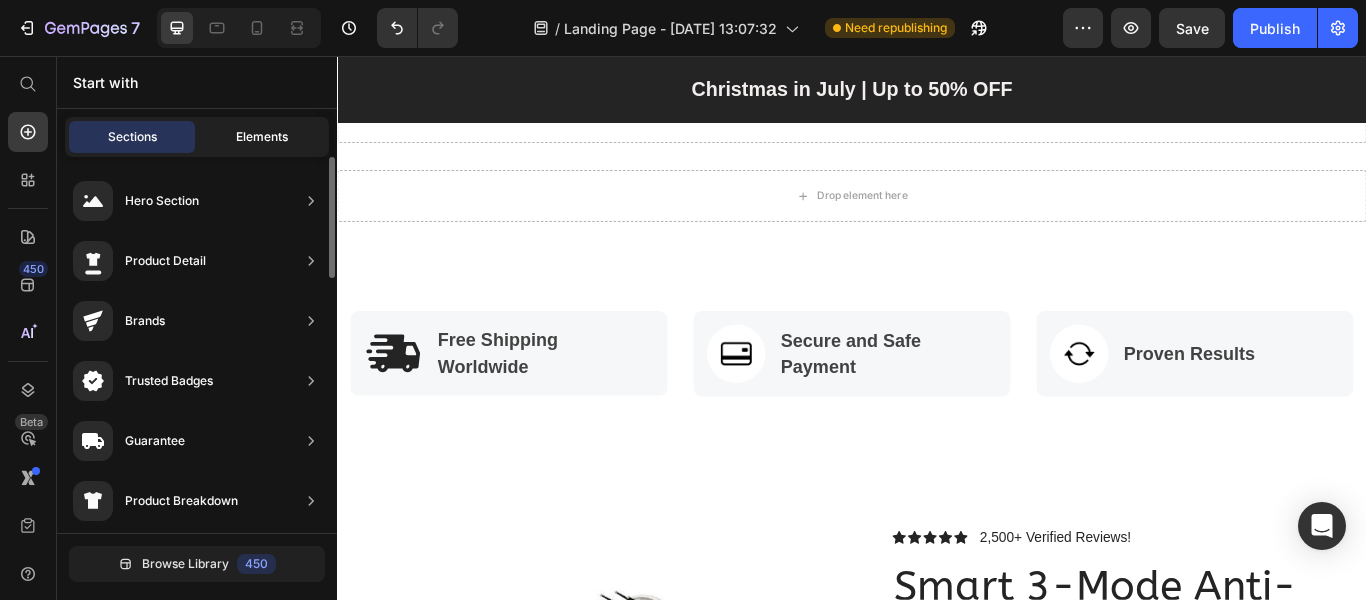 click on "Elements" at bounding box center (262, 137) 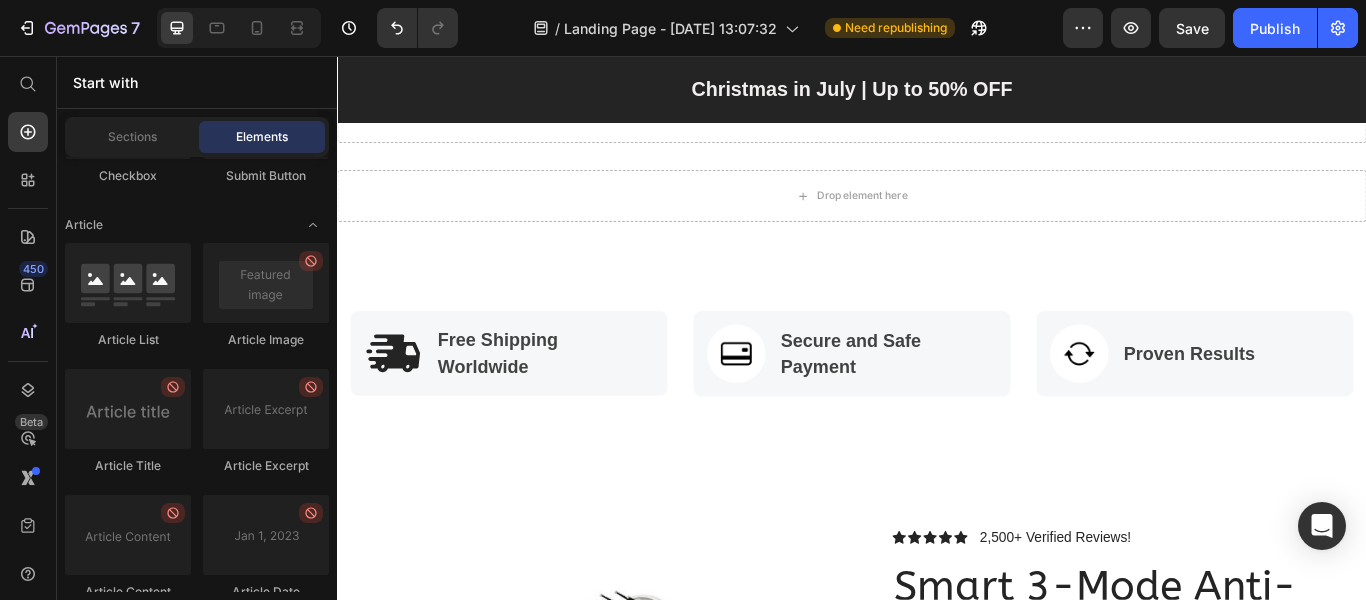 scroll, scrollTop: 5743, scrollLeft: 0, axis: vertical 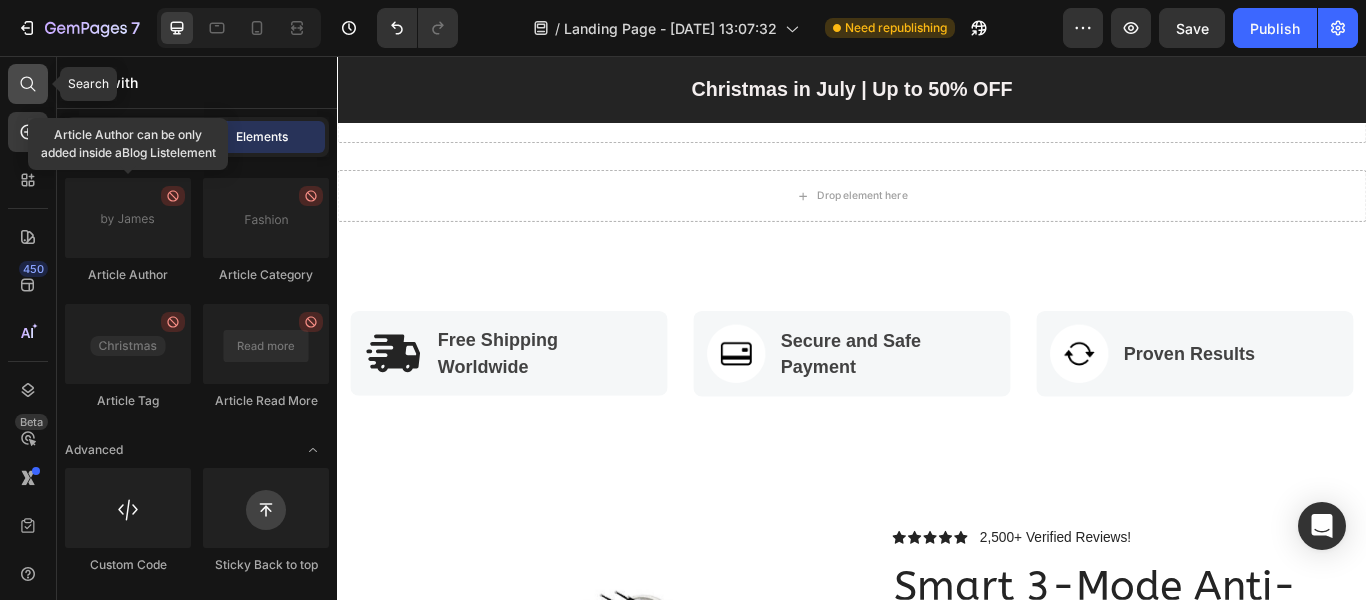 click 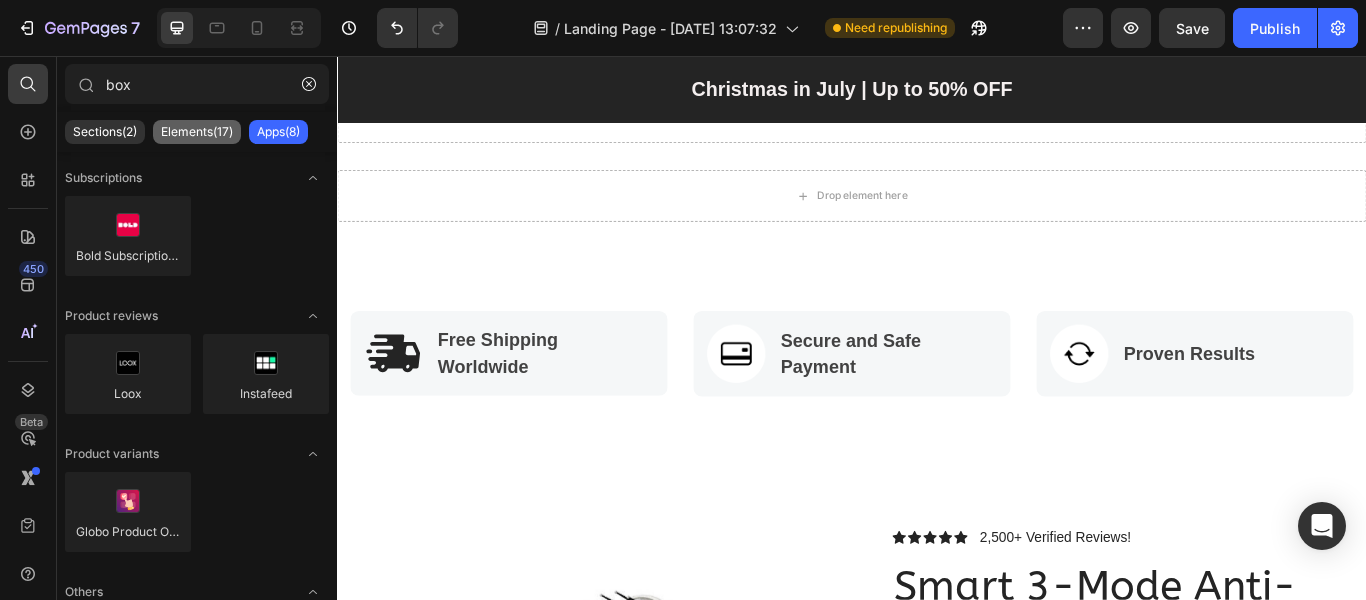 click on "Elements(17)" at bounding box center [197, 132] 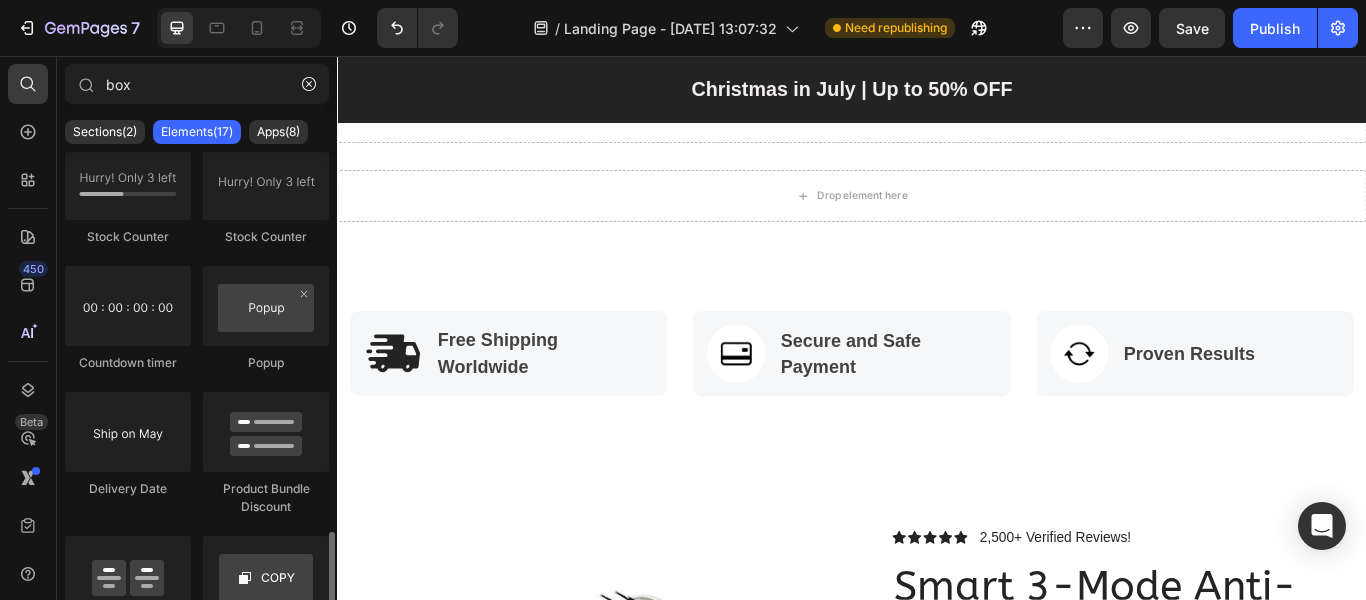 scroll, scrollTop: 870, scrollLeft: 0, axis: vertical 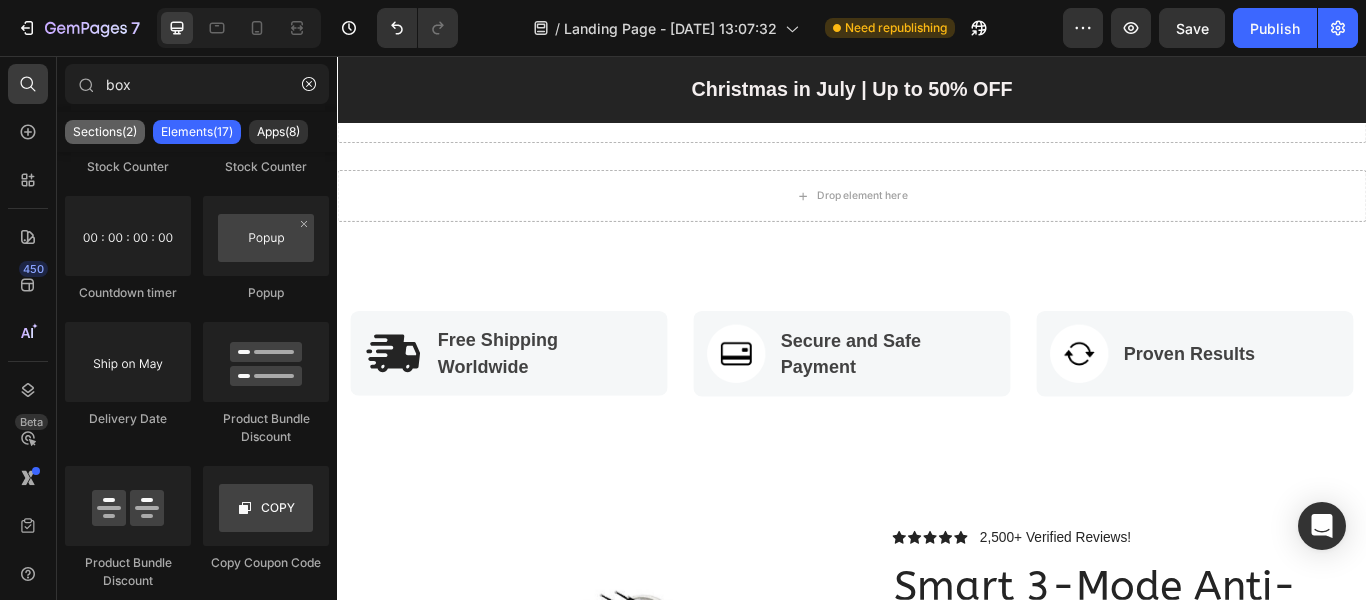 click on "Sections(2)" at bounding box center [105, 132] 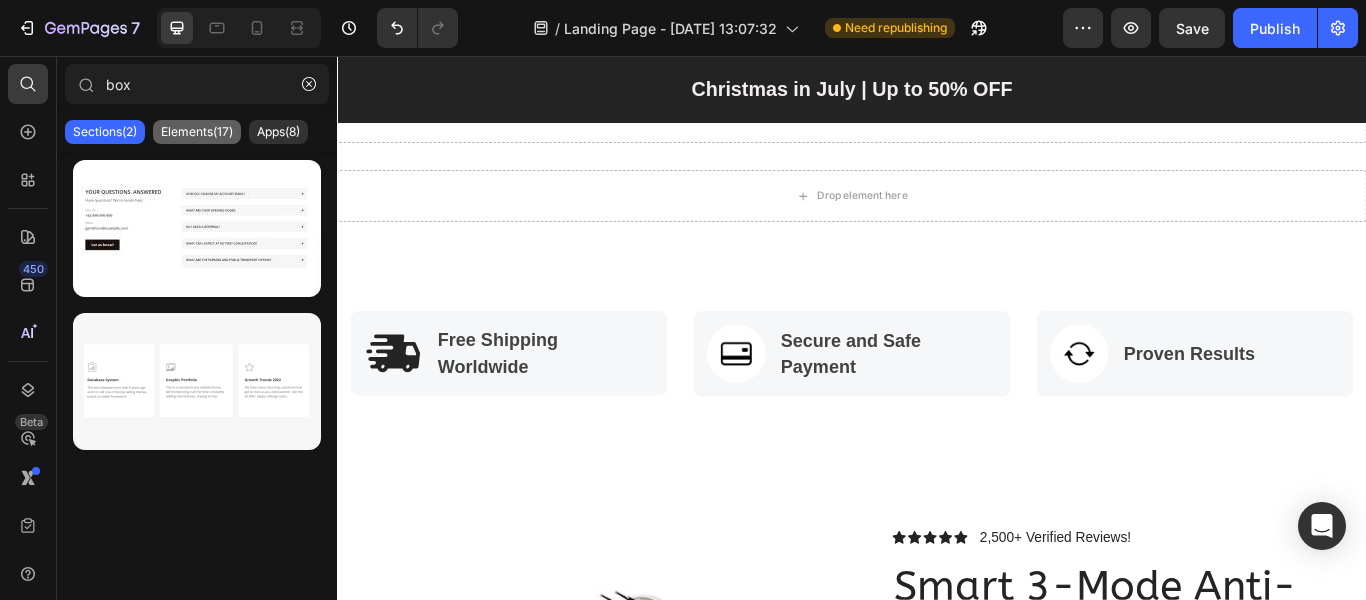 click on "Elements(17)" at bounding box center [197, 132] 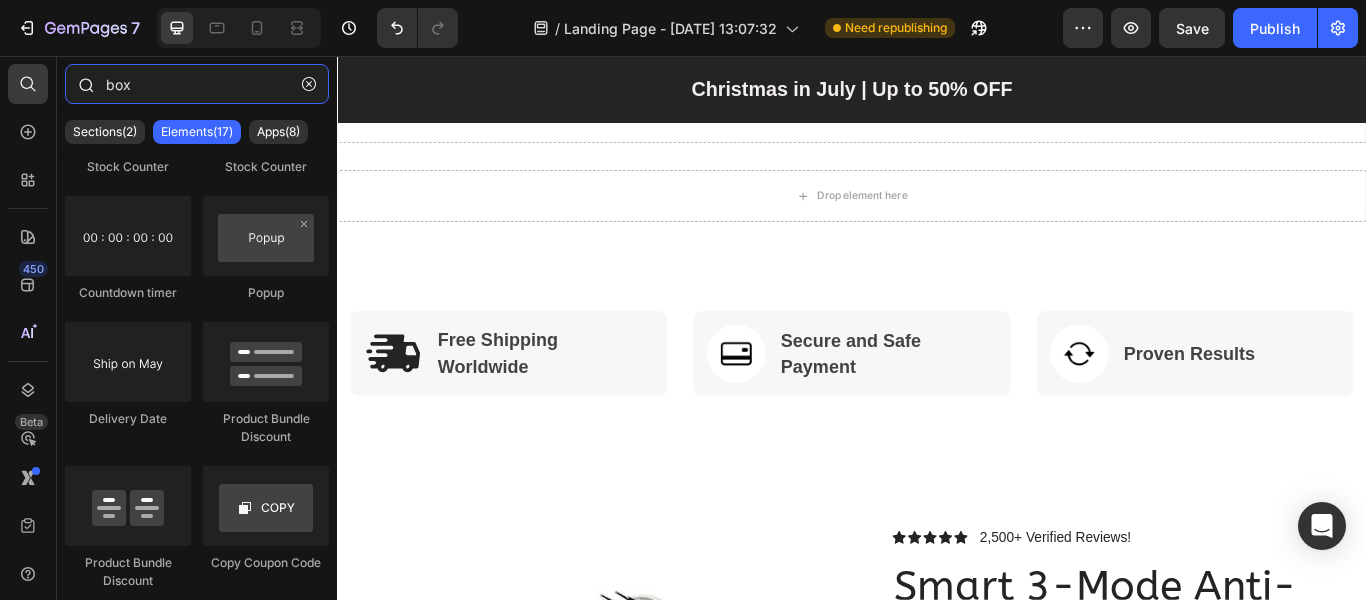 click on "box" at bounding box center (197, 84) 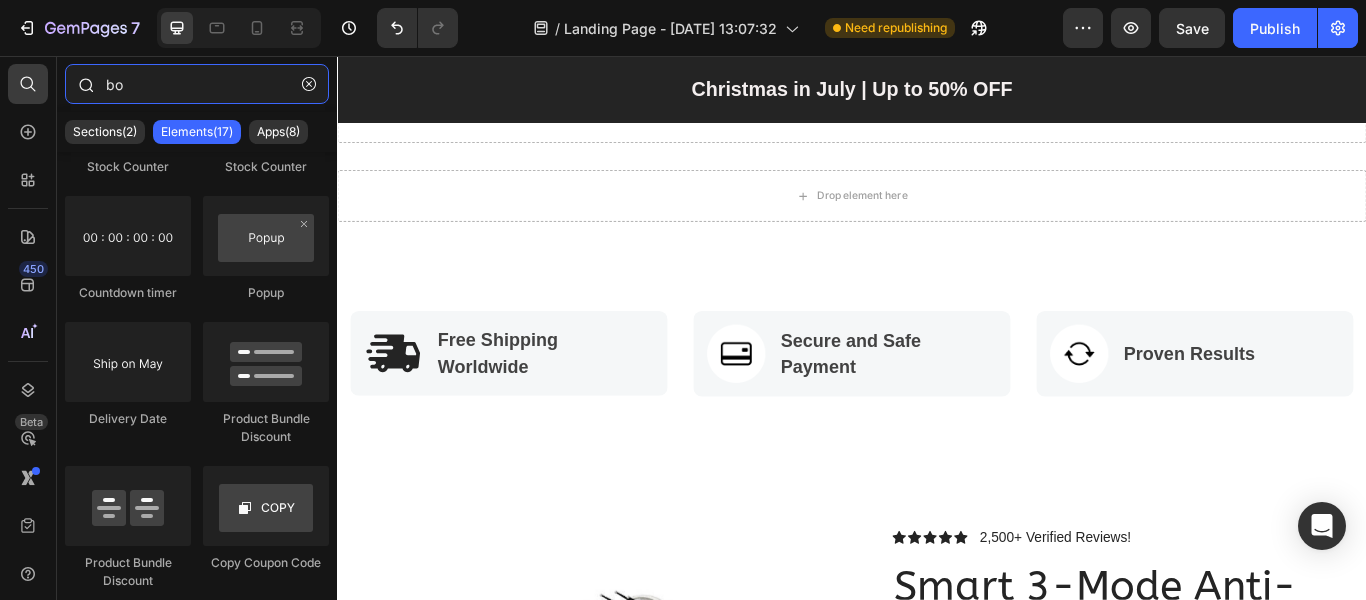 type on "b" 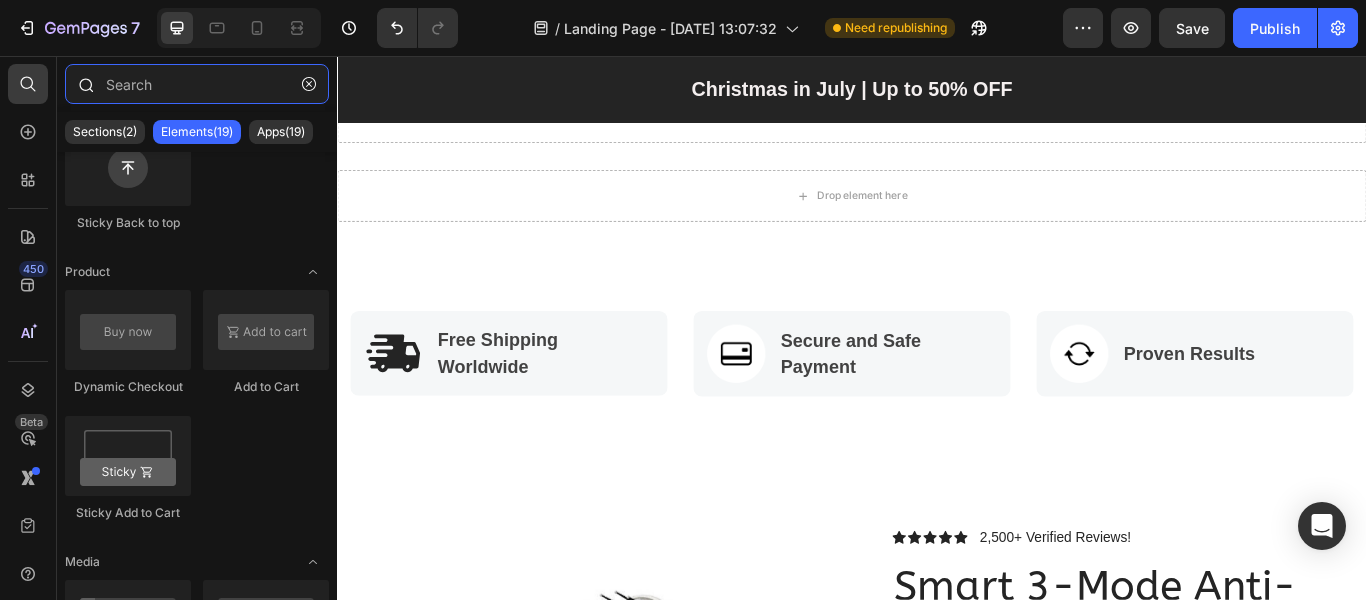 scroll, scrollTop: 0, scrollLeft: 0, axis: both 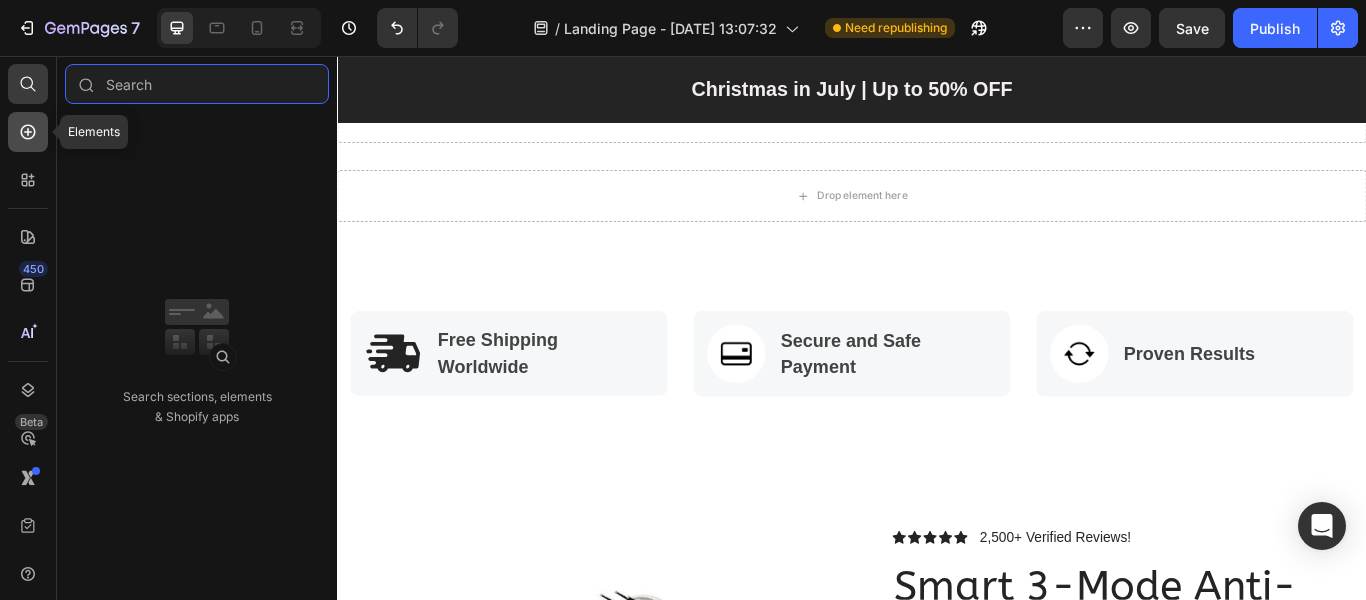 type 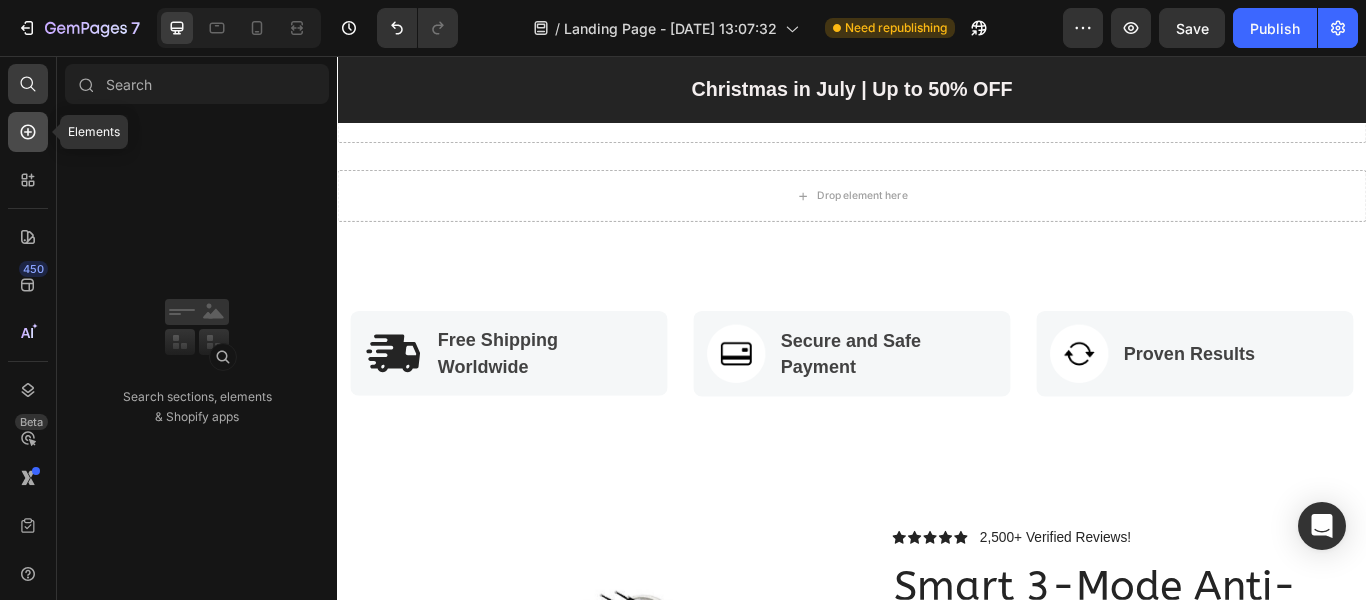 click 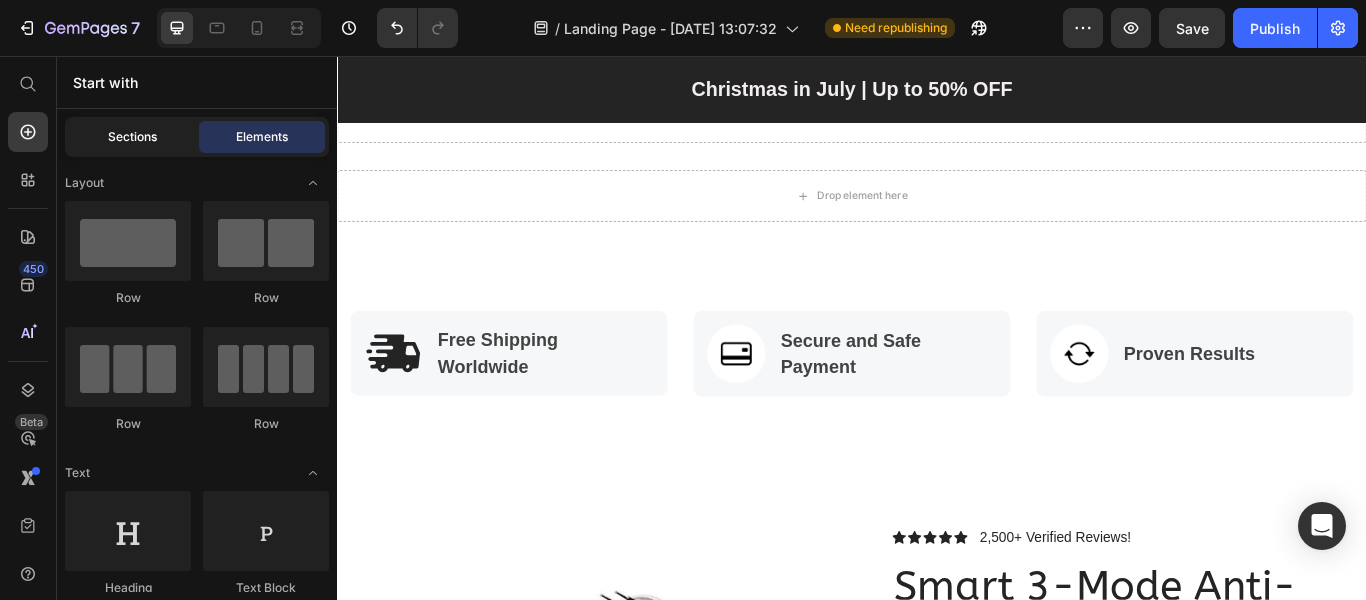 click on "Sections" 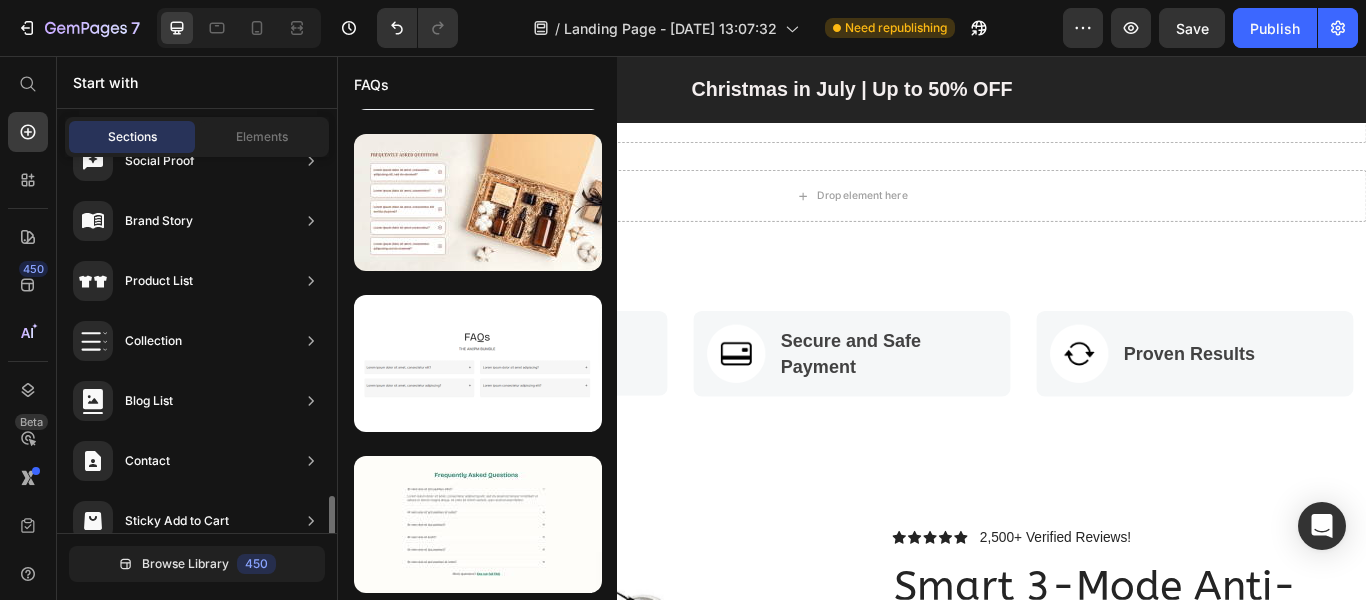 scroll, scrollTop: 784, scrollLeft: 0, axis: vertical 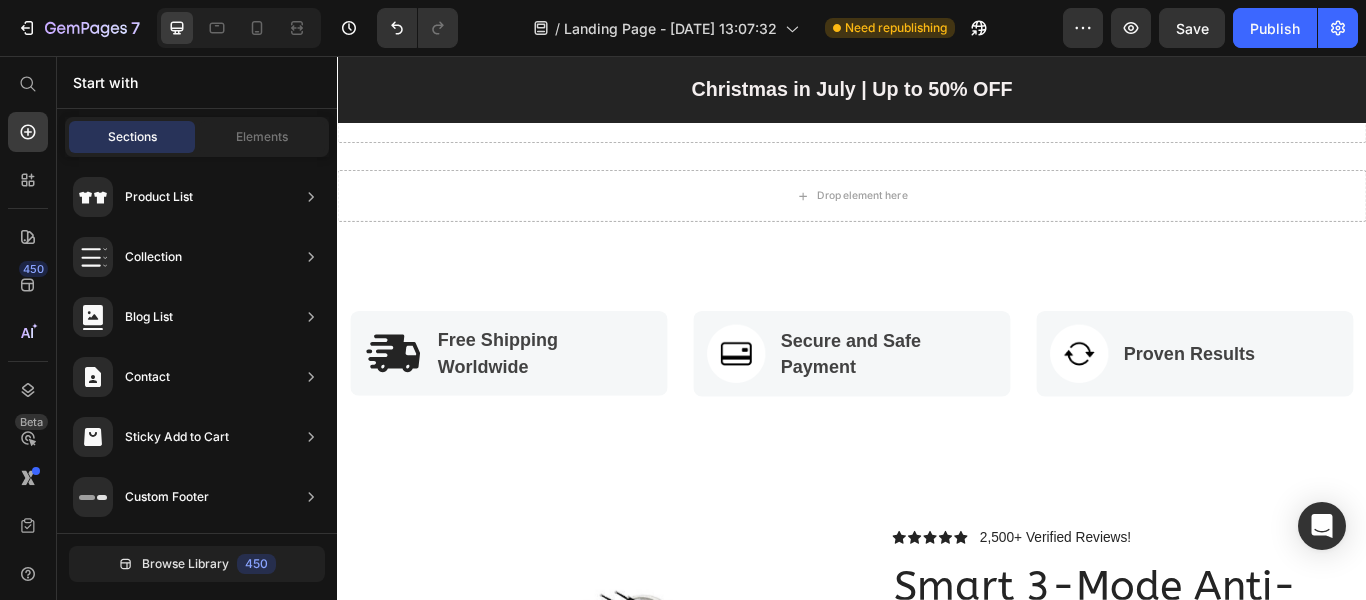 click on "Sections Elements" at bounding box center (197, 137) 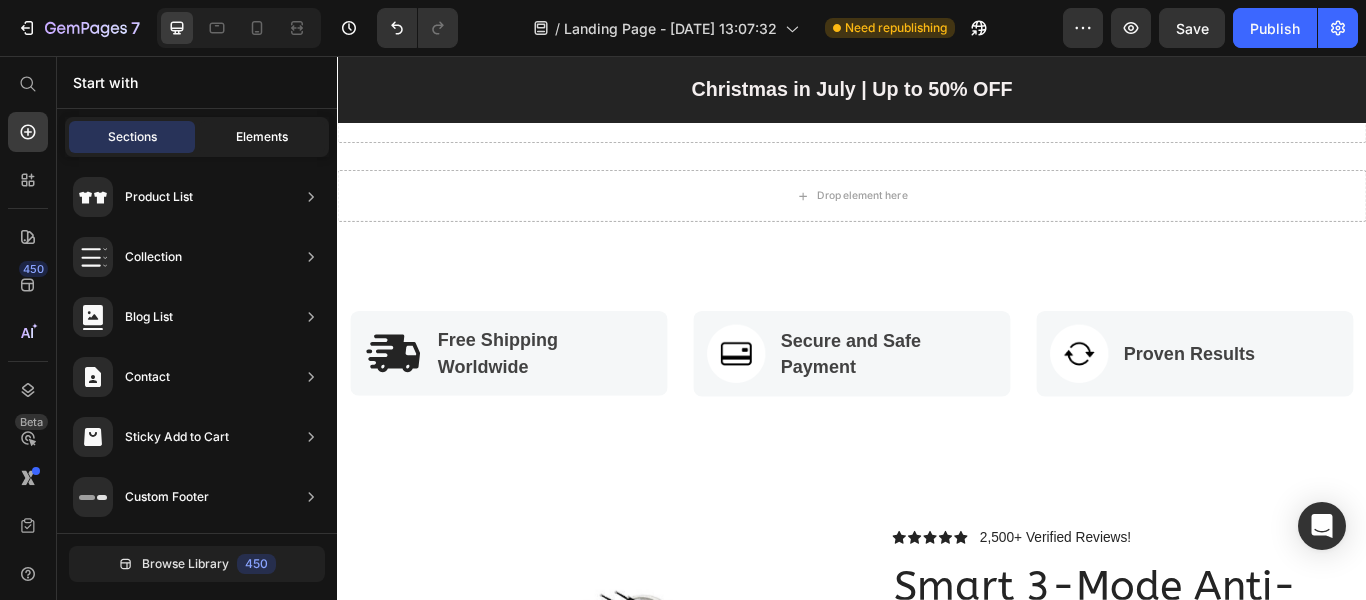 click on "Elements" 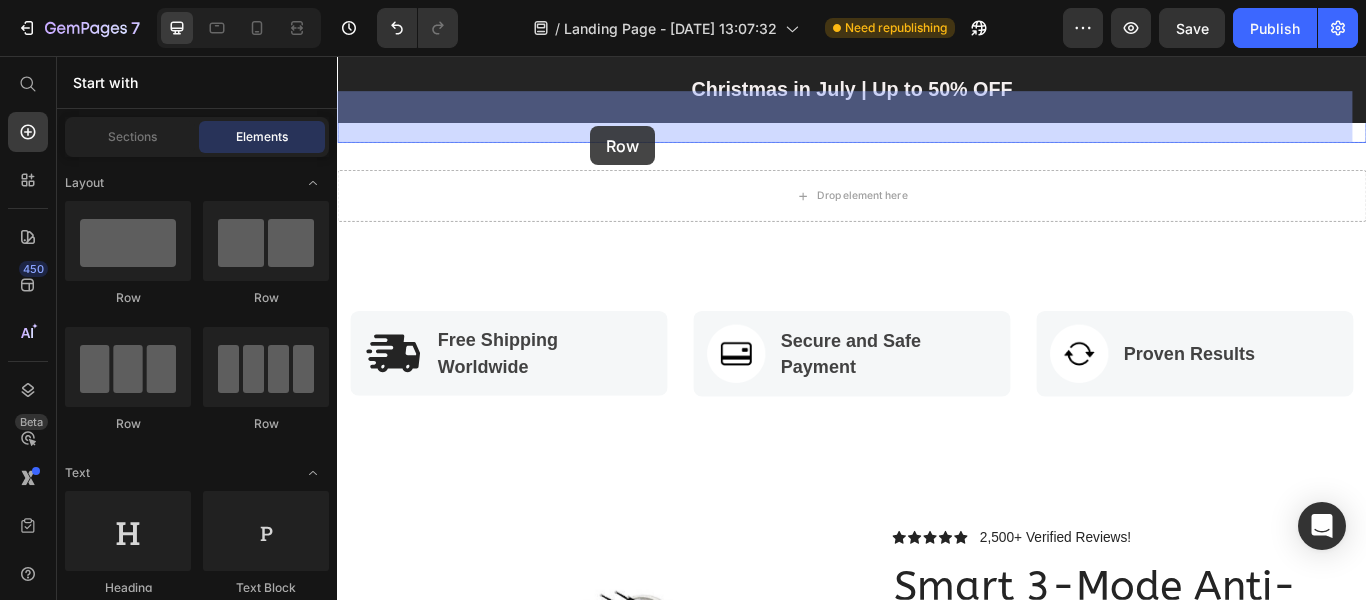 drag, startPoint x: 482, startPoint y: 308, endPoint x: 632, endPoint y: 138, distance: 226.71568 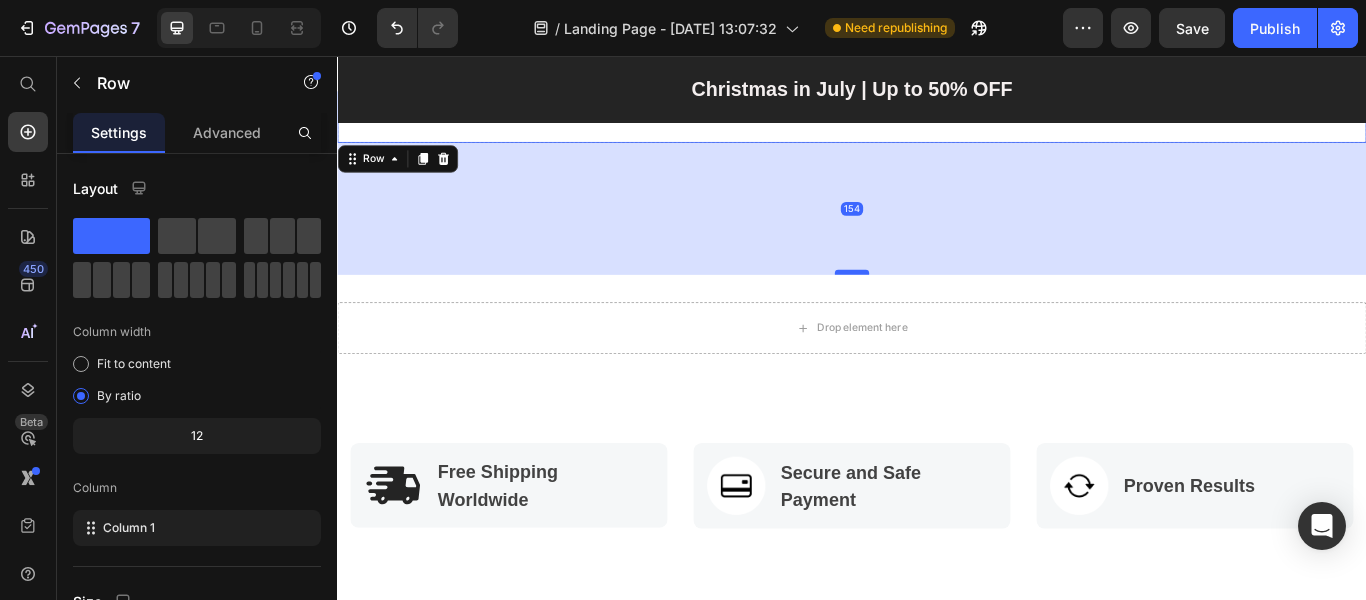 drag, startPoint x: 927, startPoint y: 151, endPoint x: 916, endPoint y: 306, distance: 155.38983 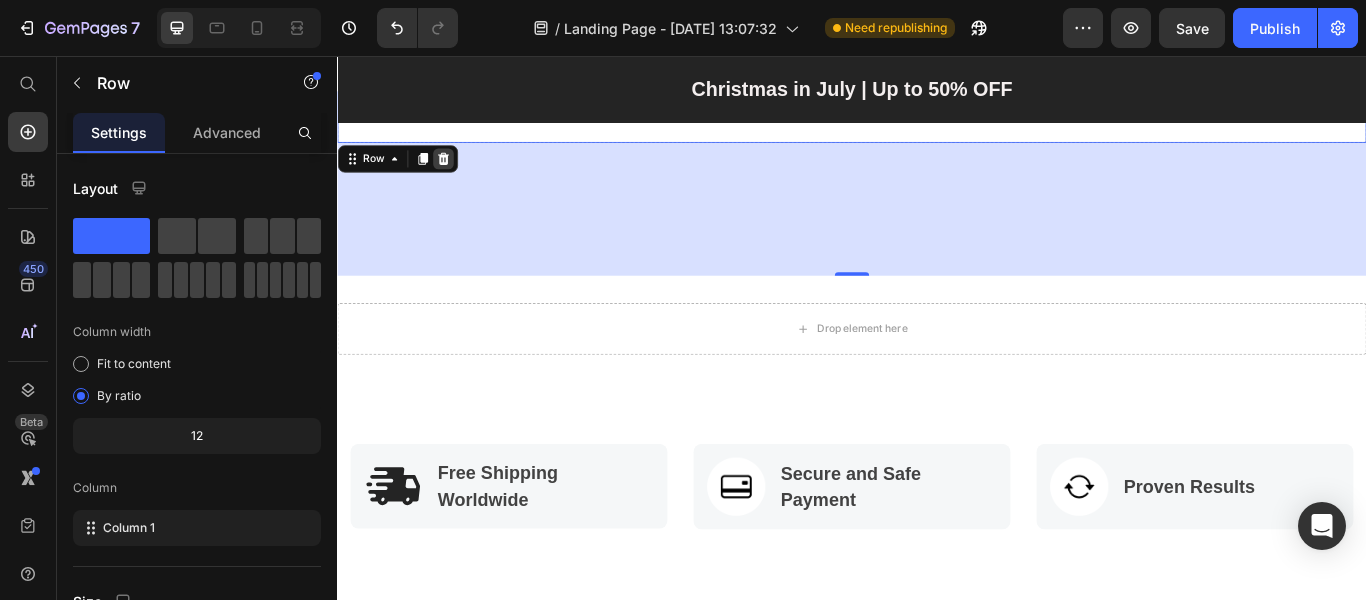 click 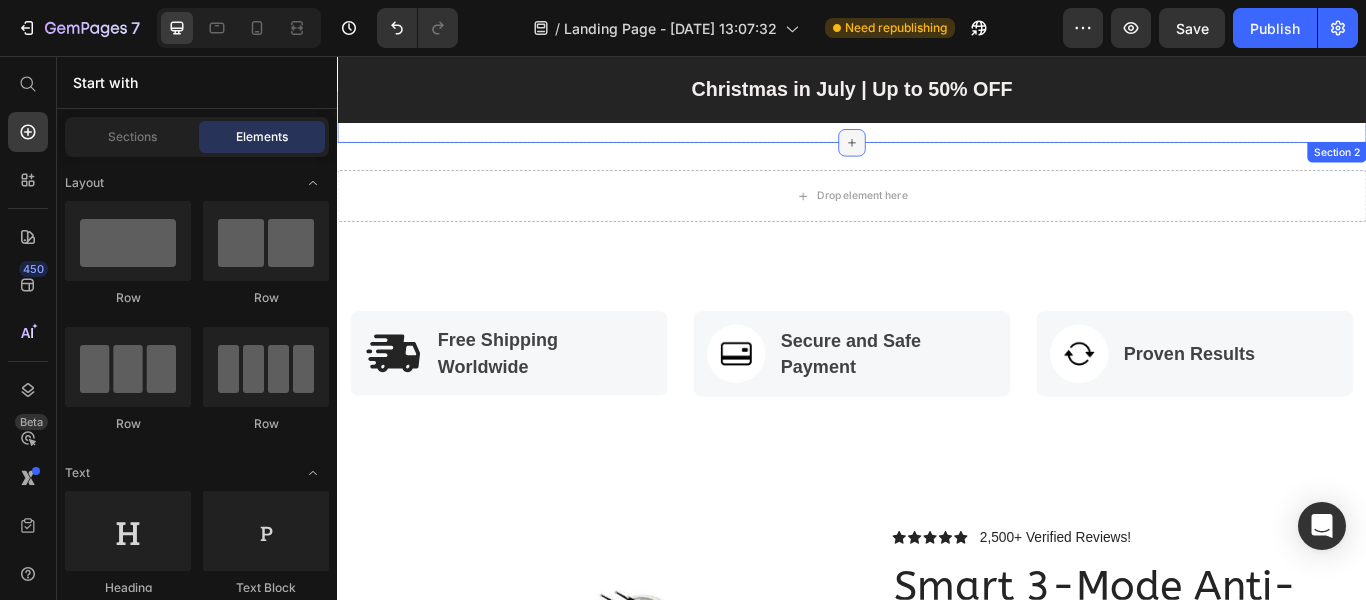 click 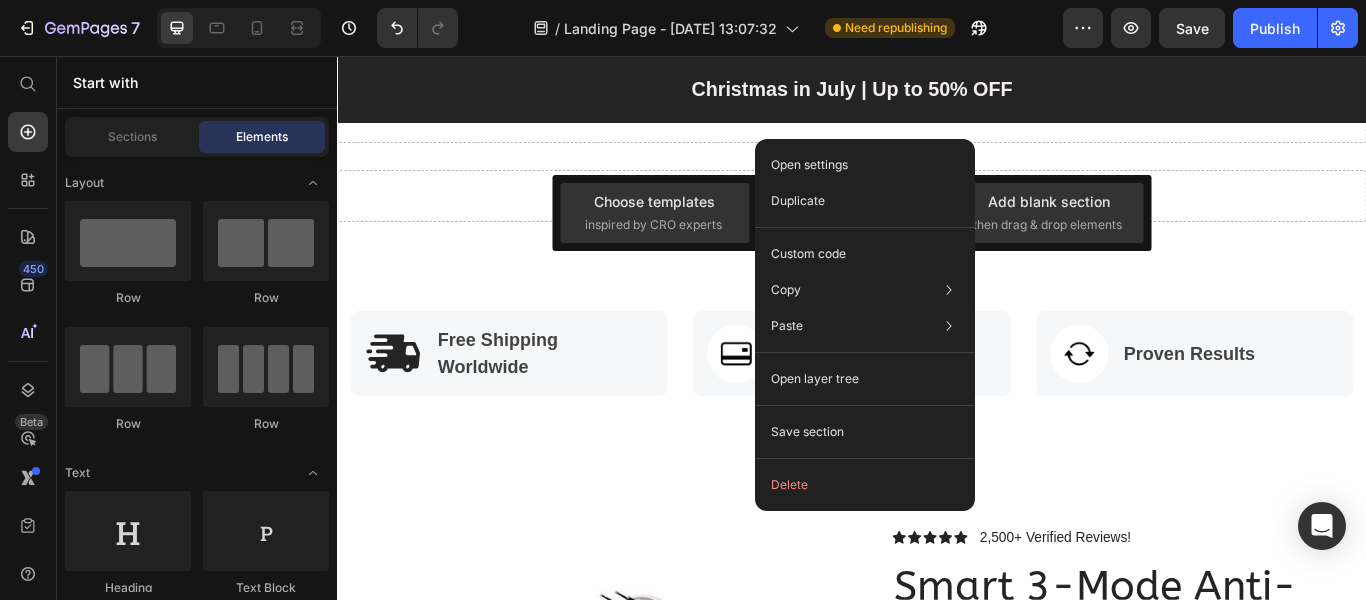 click on "Drop element here Section 3" at bounding box center (937, 219) 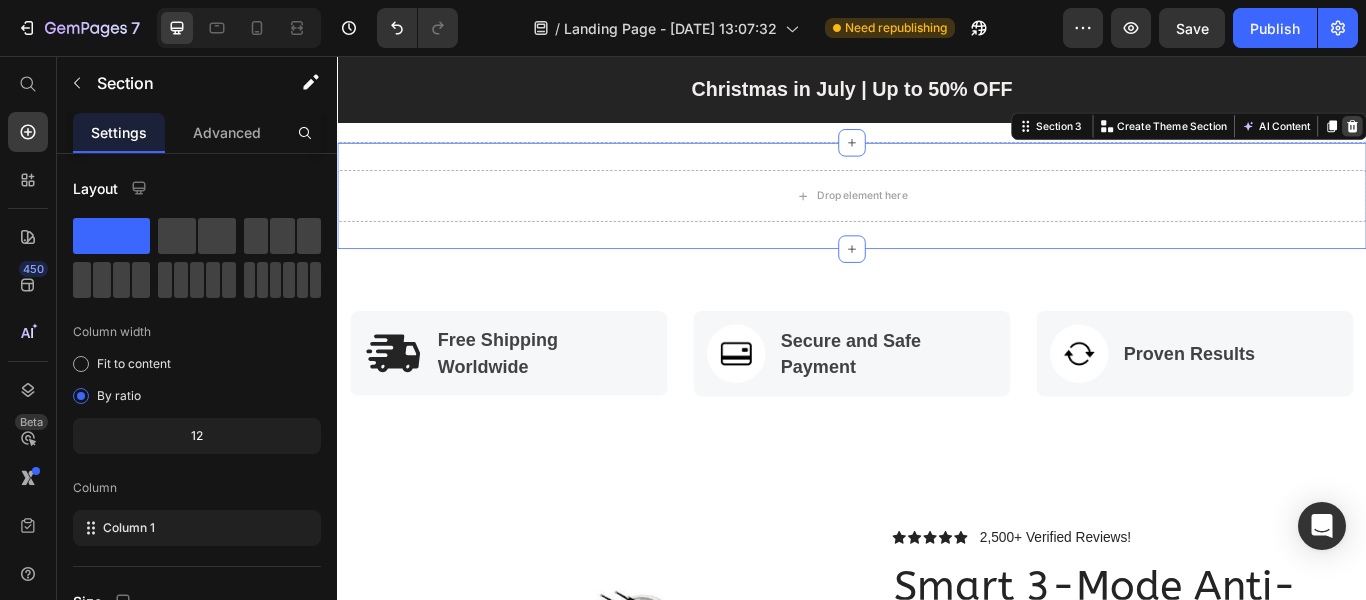 click 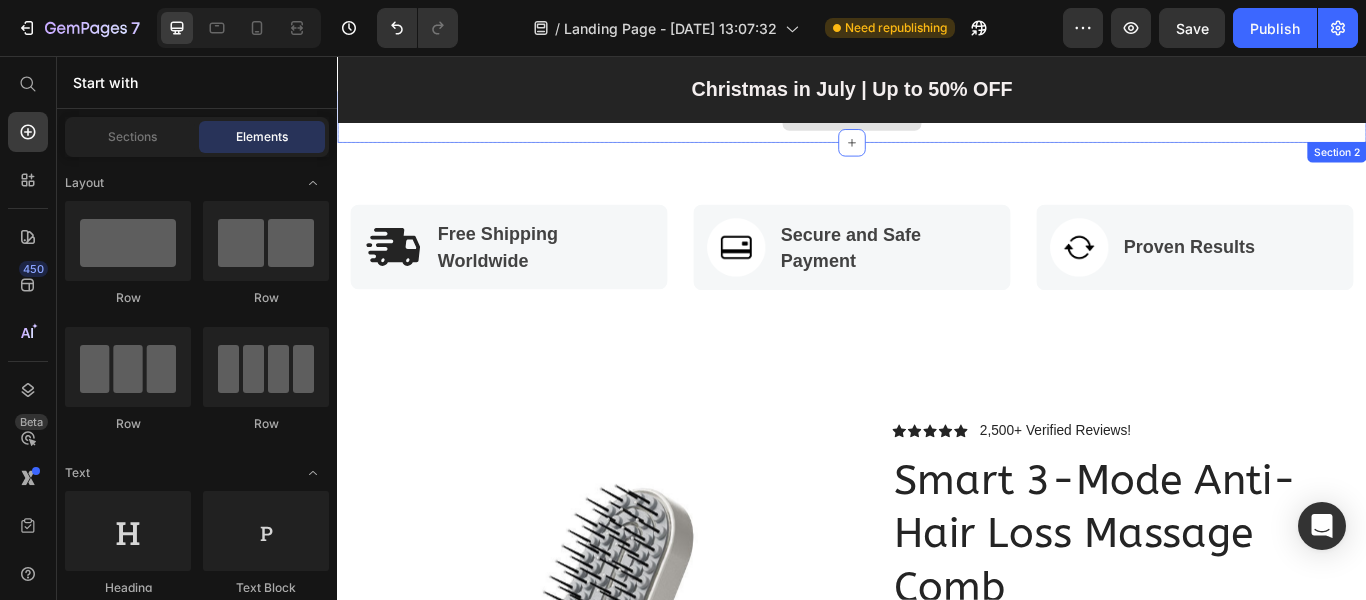 click on "Drop element here" at bounding box center [937, 127] 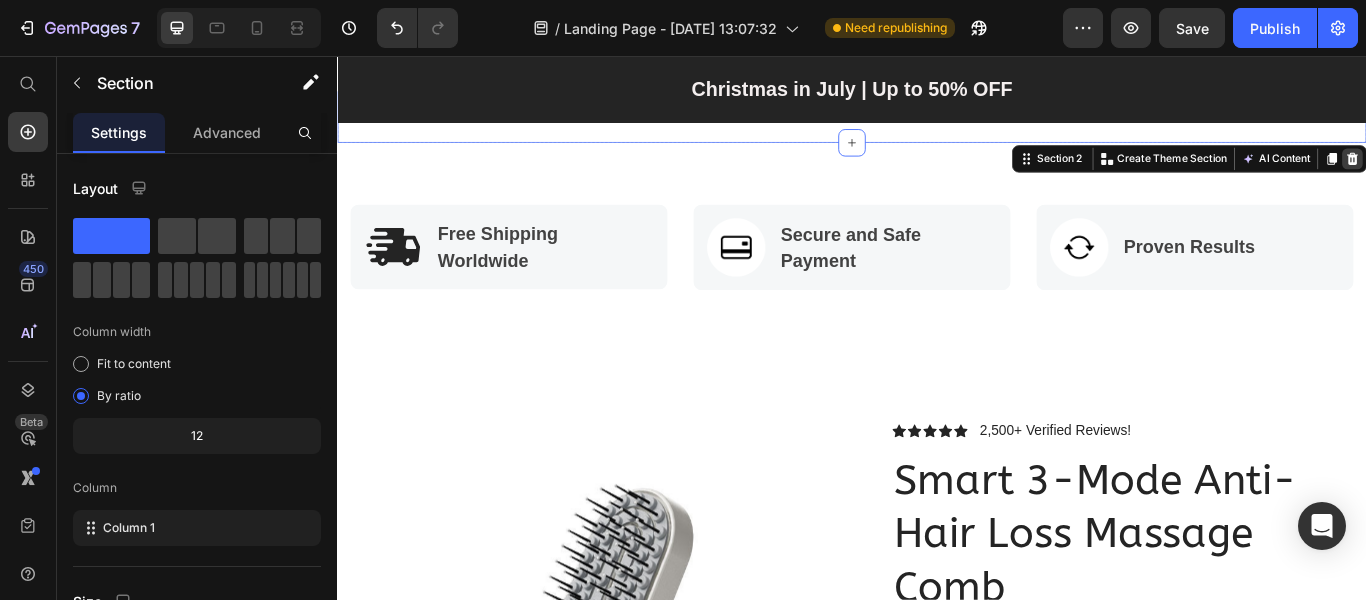 click 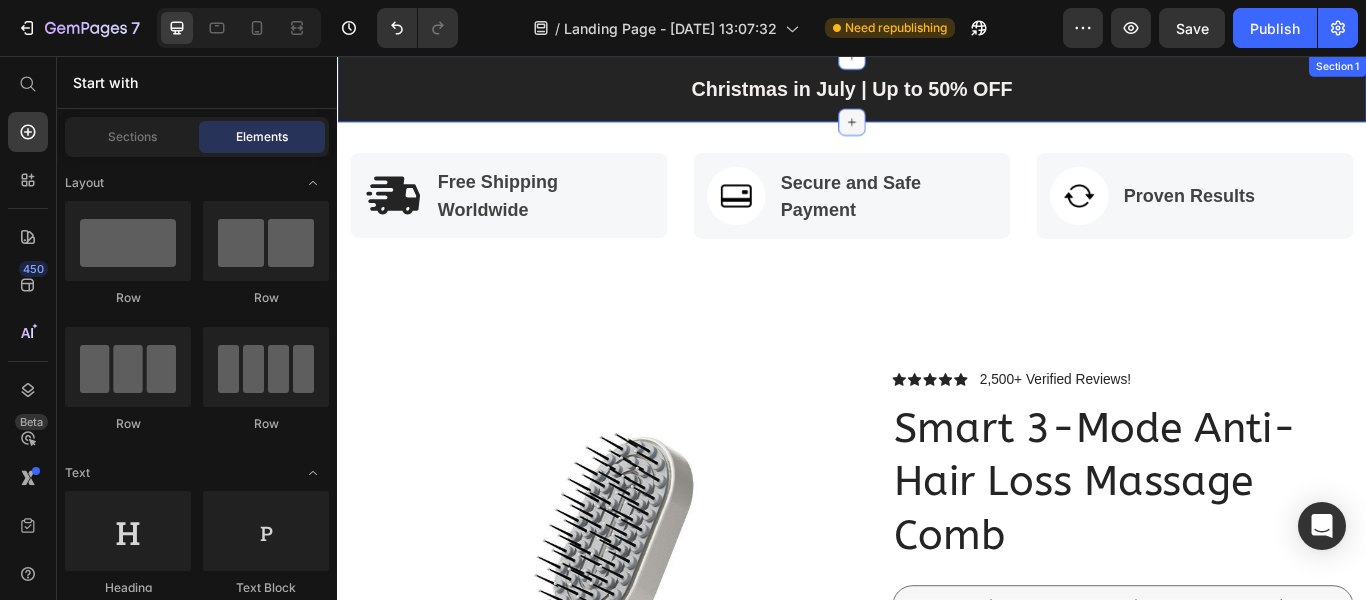 click at bounding box center (937, 133) 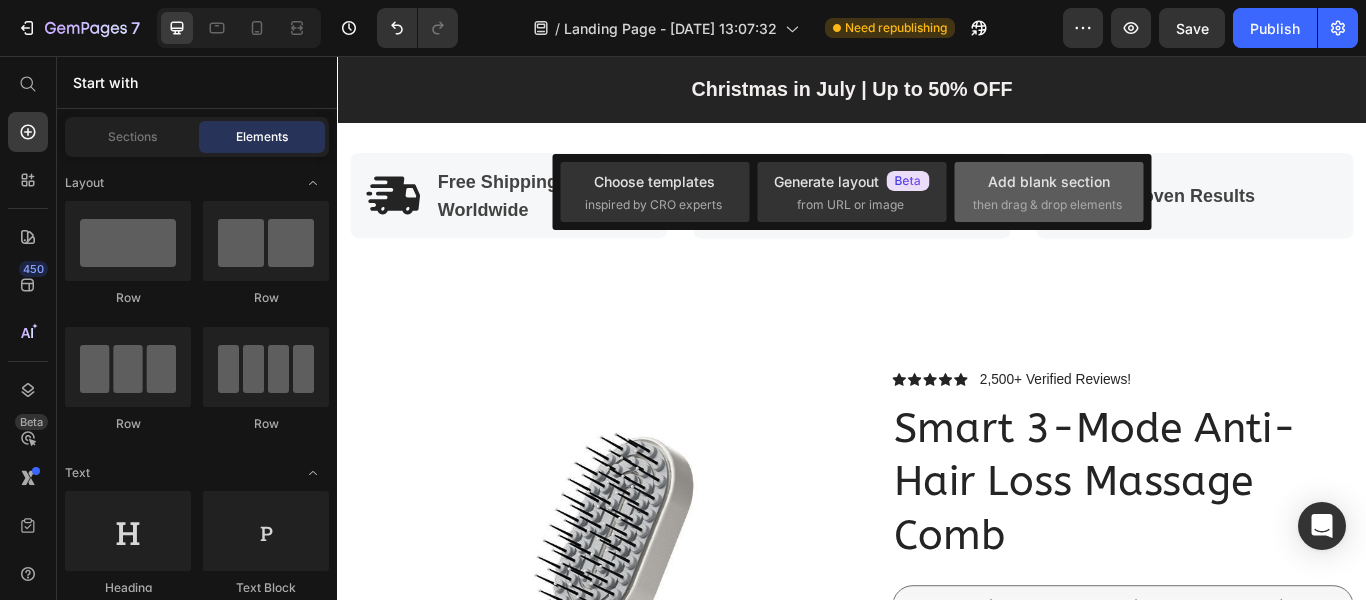click on "Add blank section" at bounding box center [1049, 181] 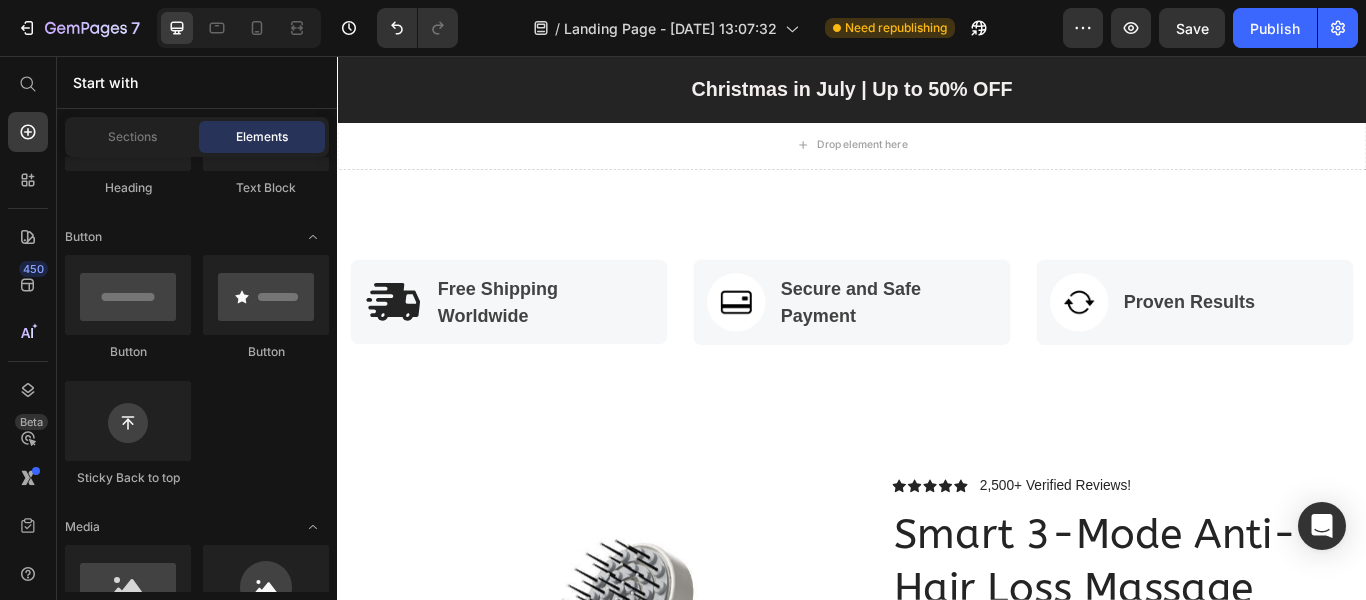 scroll, scrollTop: 0, scrollLeft: 0, axis: both 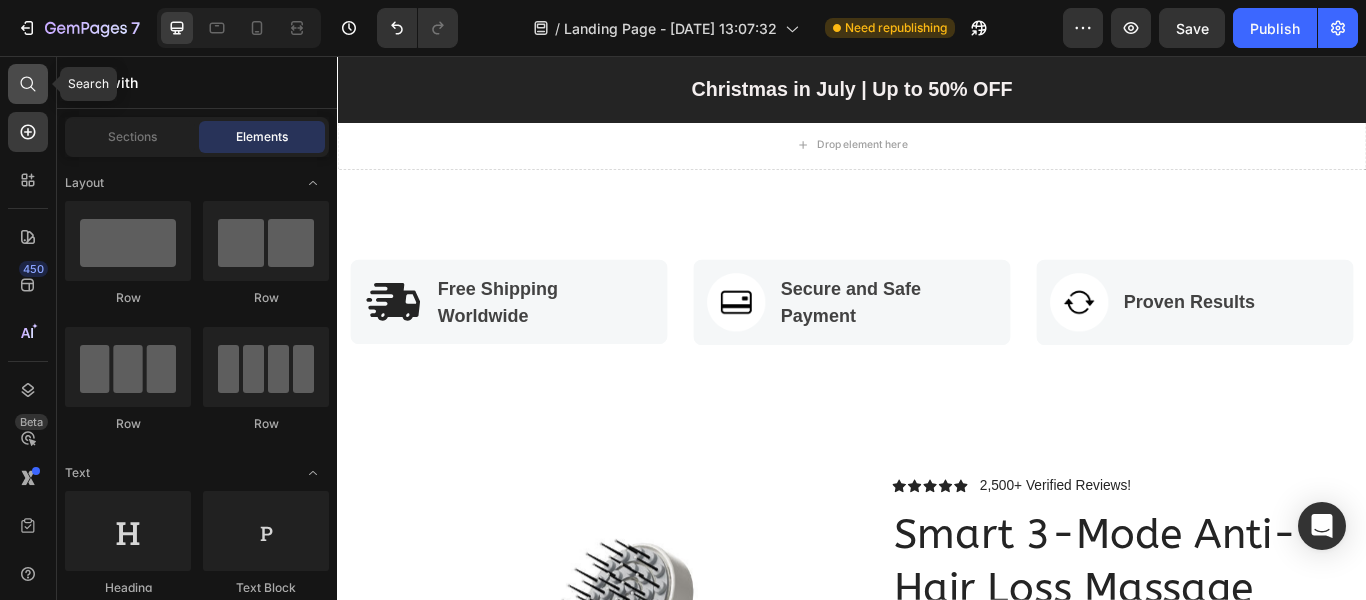 click 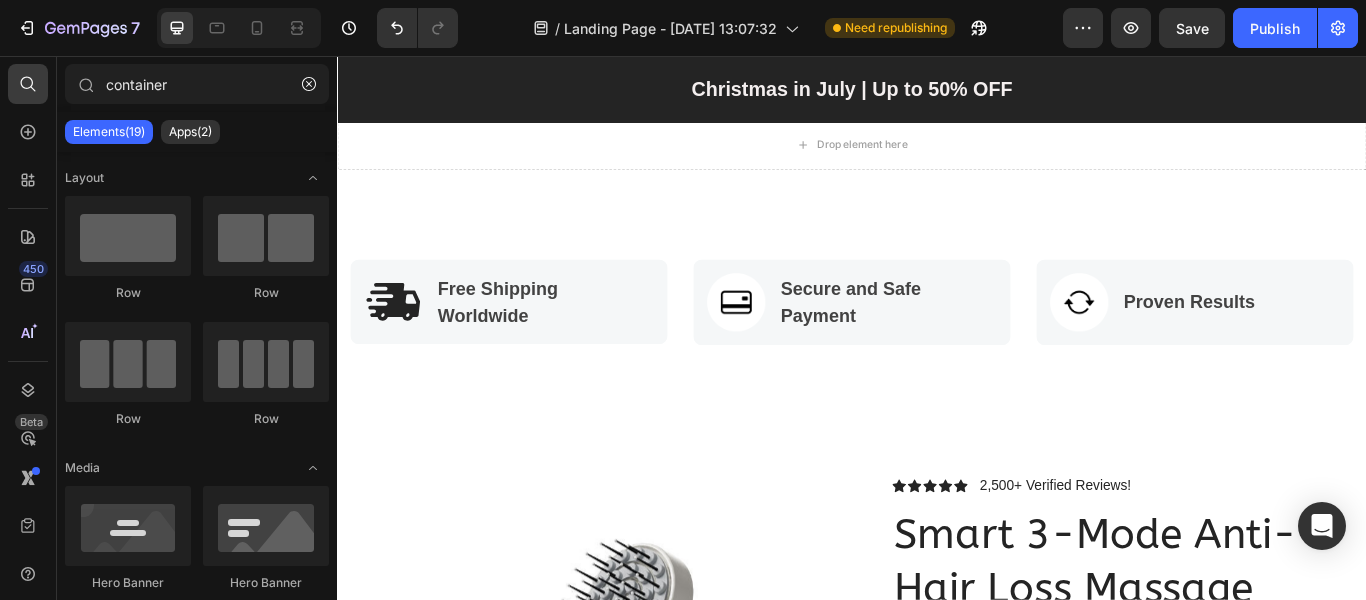 type on "container" 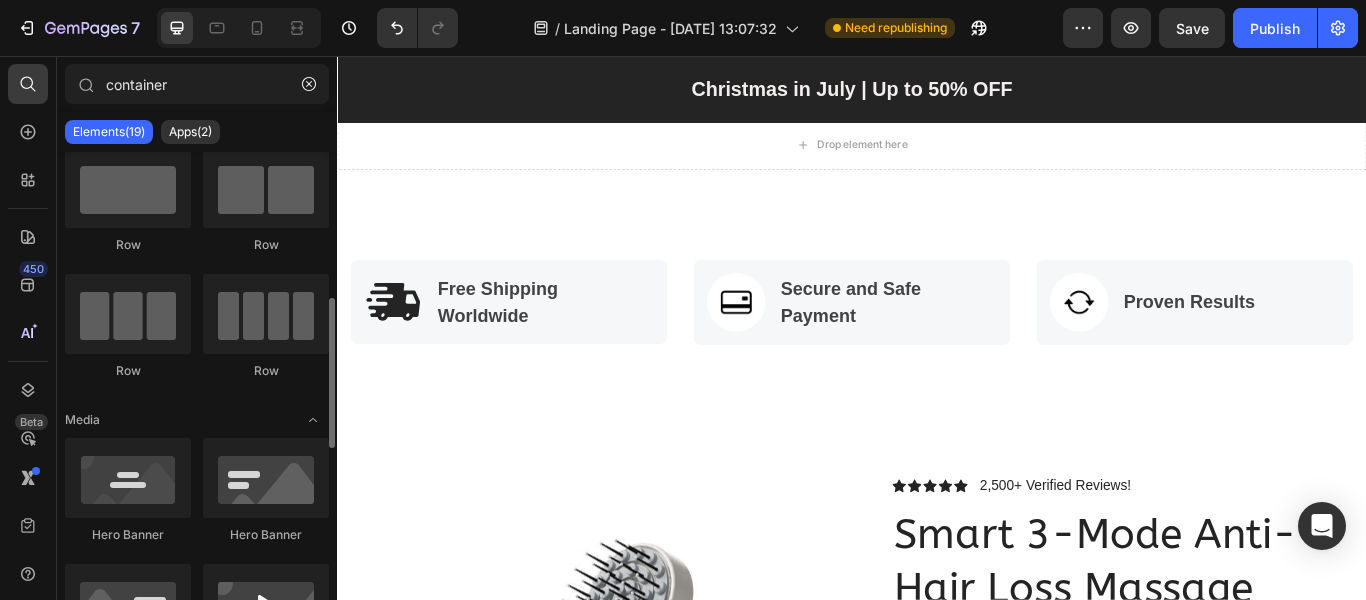 scroll, scrollTop: 0, scrollLeft: 0, axis: both 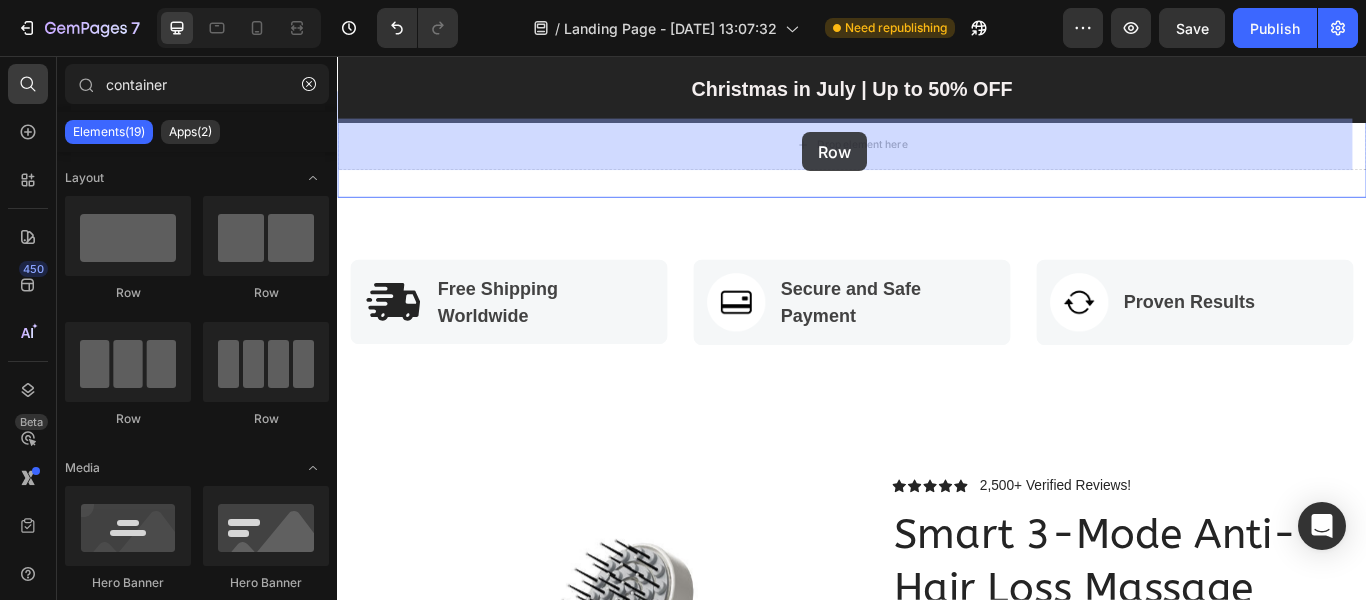 drag, startPoint x: 480, startPoint y: 300, endPoint x: 879, endPoint y: 145, distance: 428.04907 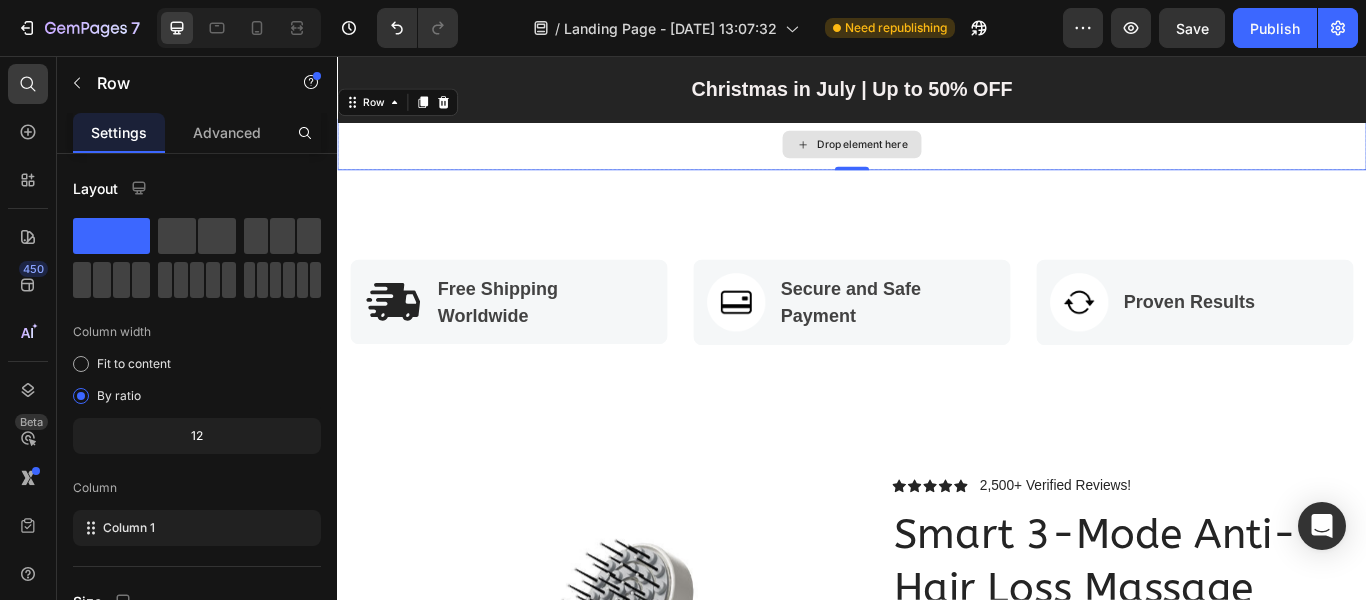 click on "Drop element here" at bounding box center (937, 159) 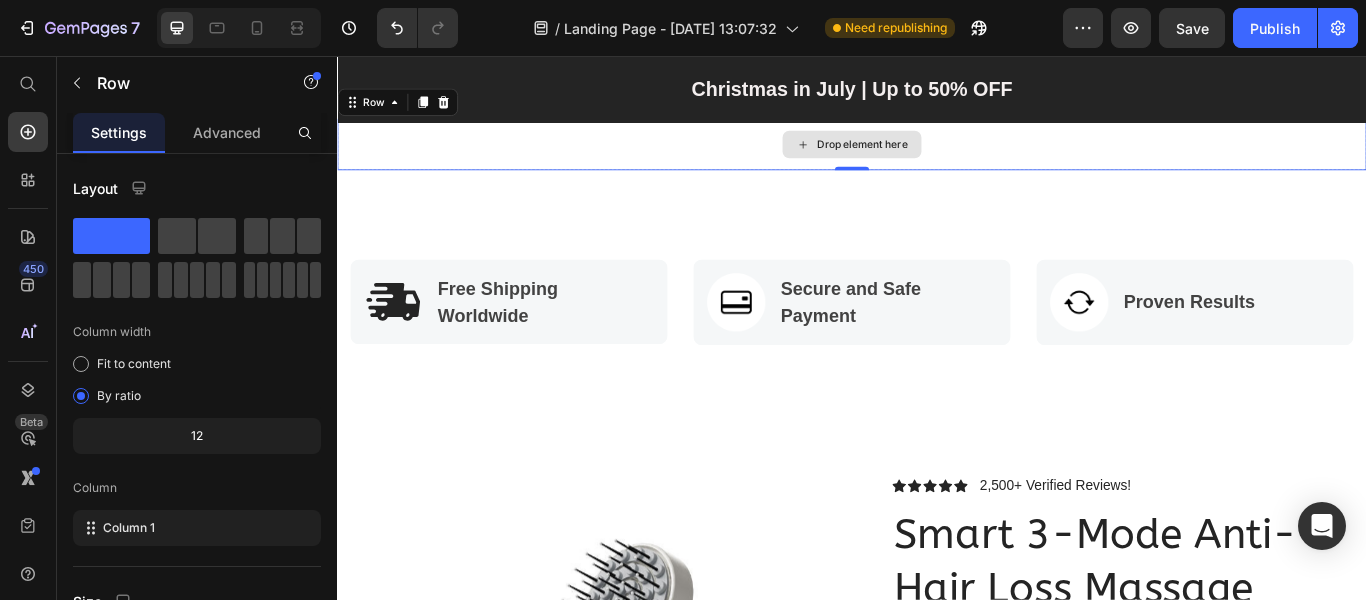 click on "Drop element here" at bounding box center (937, 159) 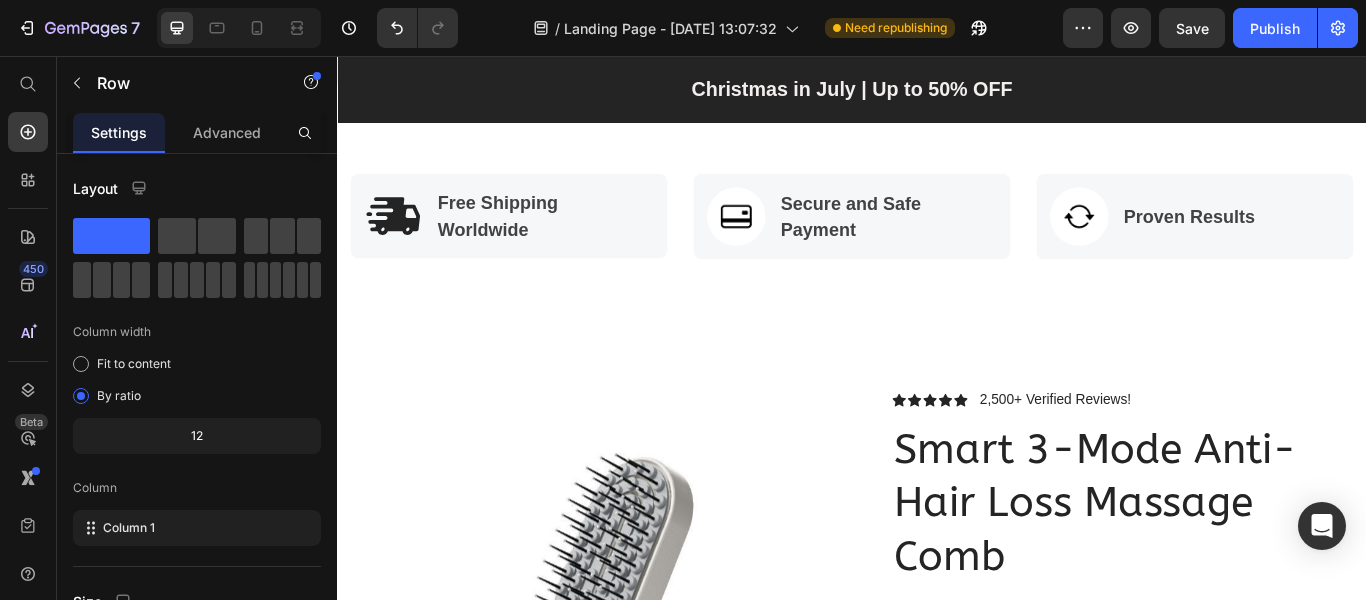scroll, scrollTop: 0, scrollLeft: 0, axis: both 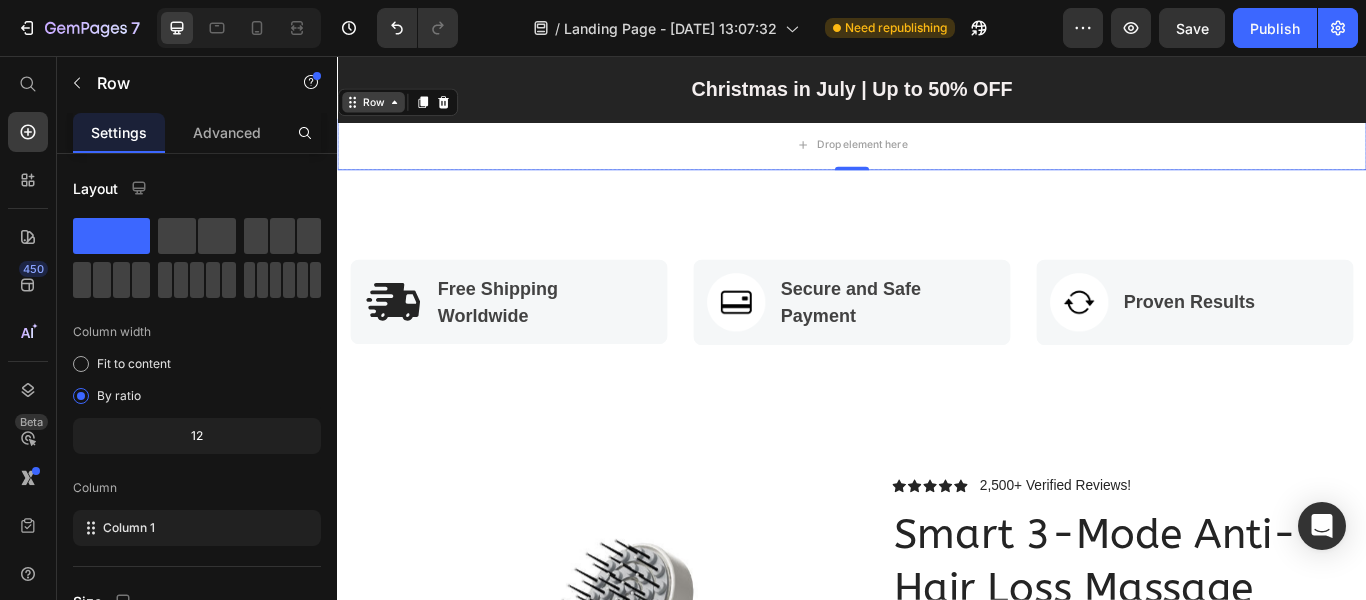 click on "Row" at bounding box center [378, 110] 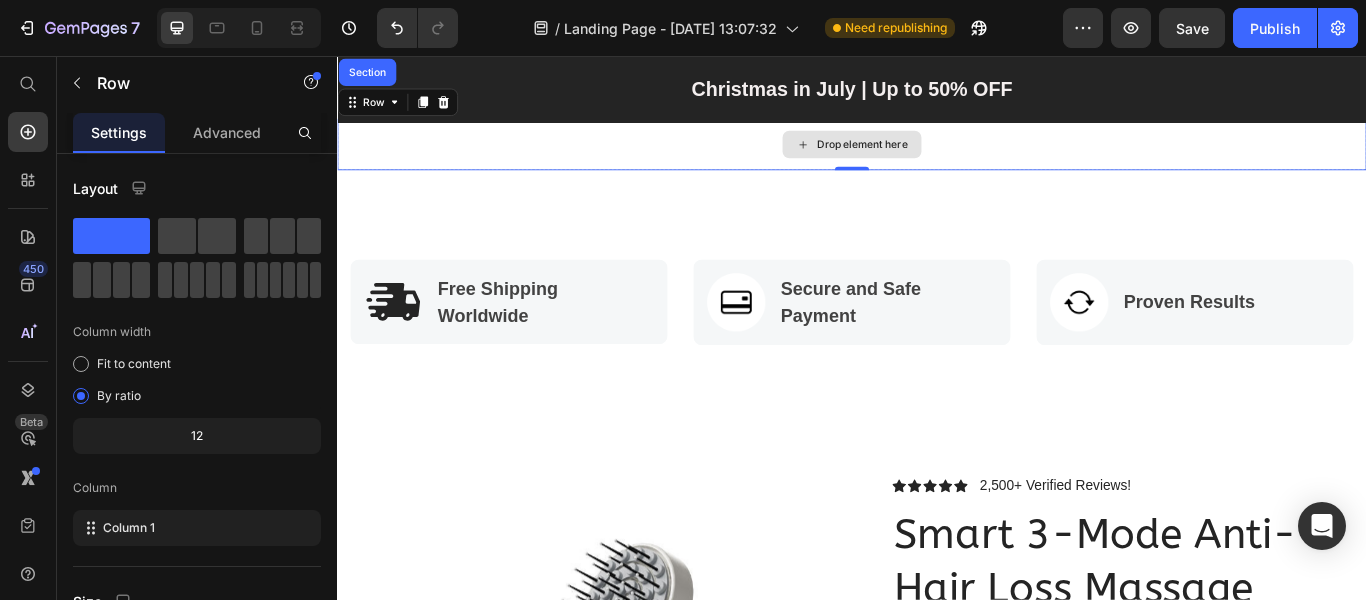 click on "Drop element here" at bounding box center (937, 159) 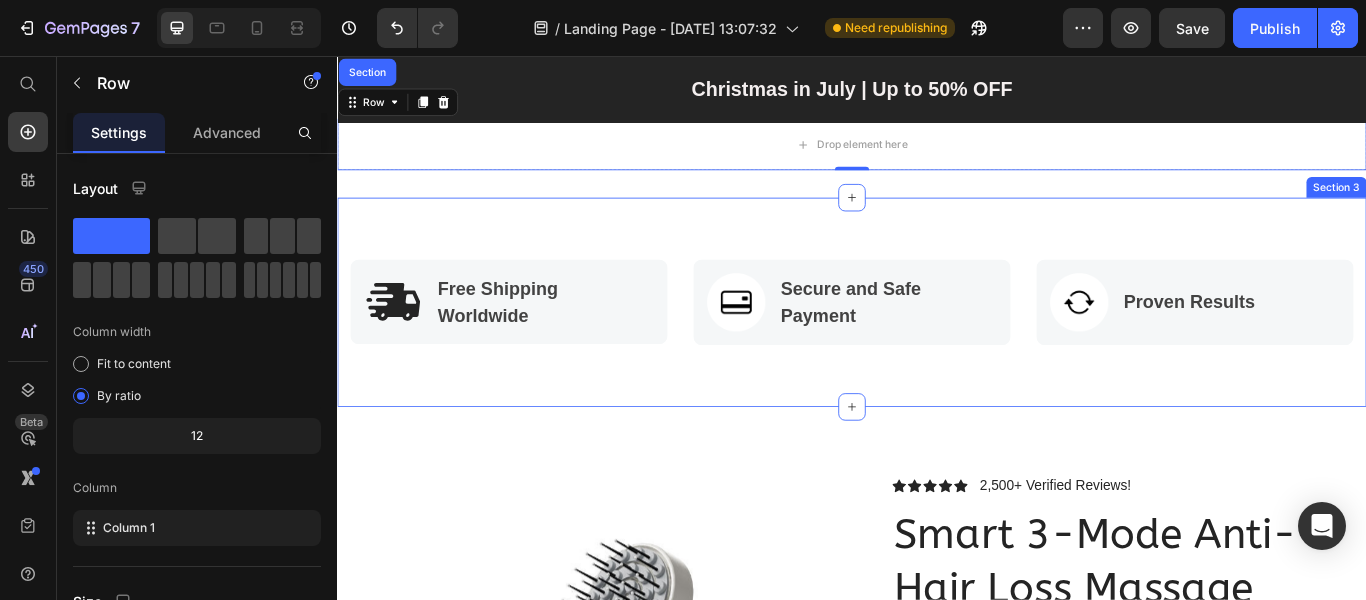 scroll, scrollTop: 200, scrollLeft: 0, axis: vertical 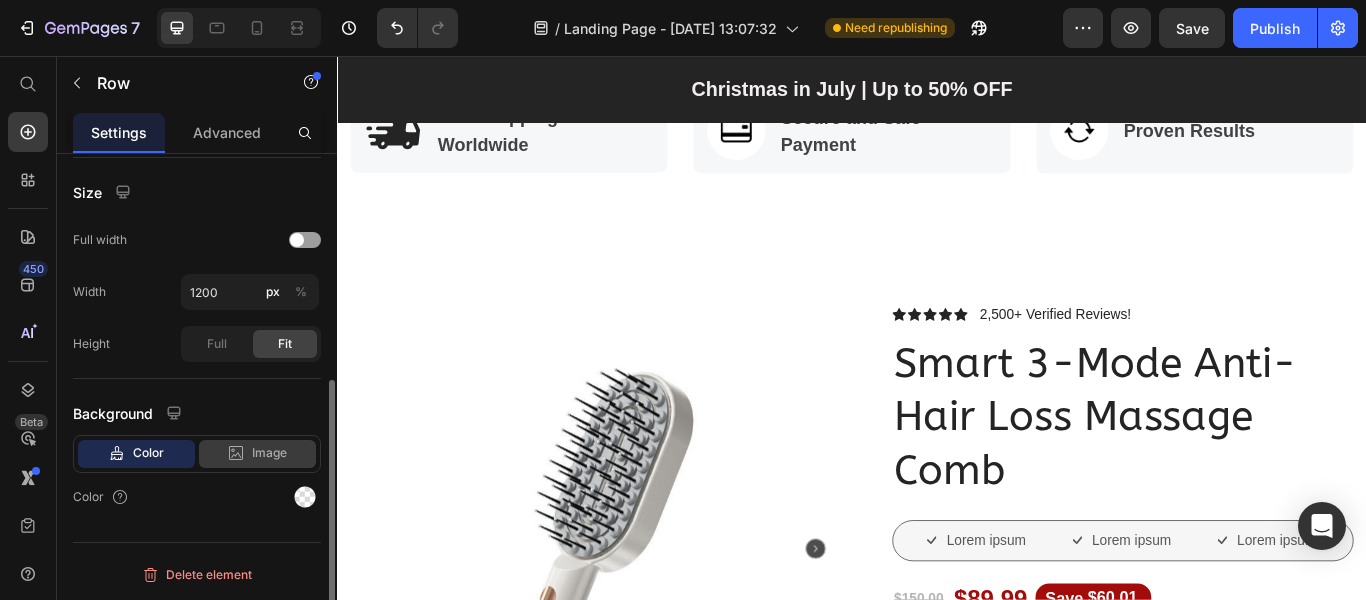 click on "Image" at bounding box center (269, 453) 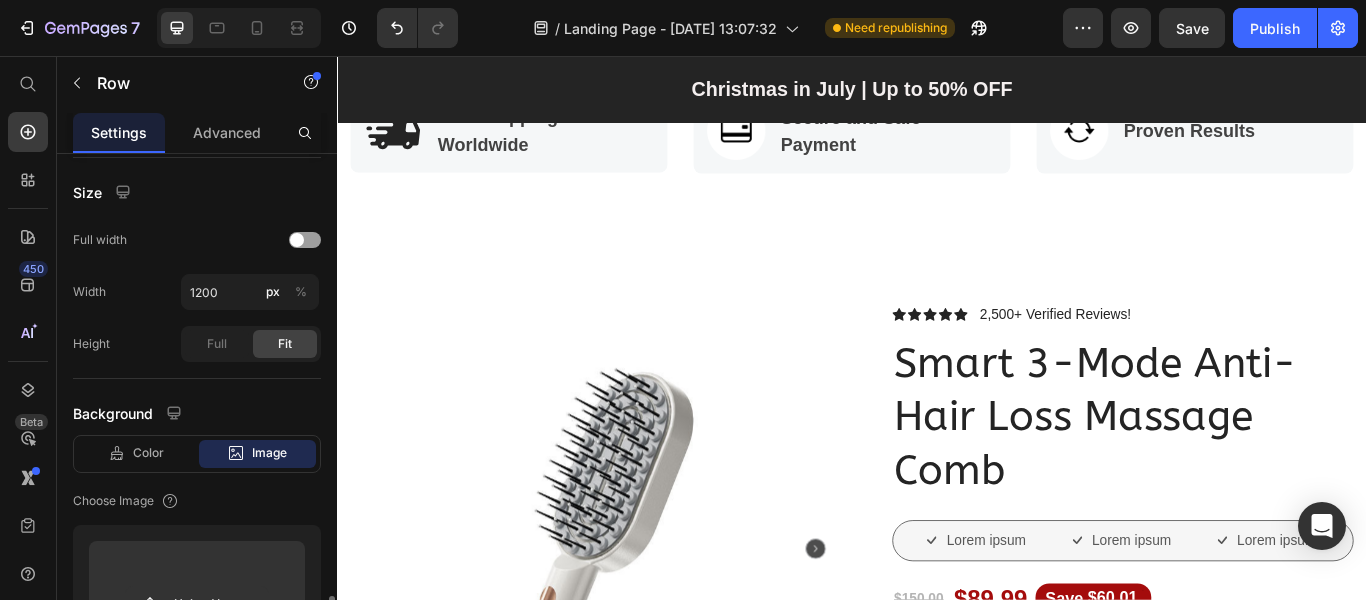 scroll, scrollTop: 609, scrollLeft: 0, axis: vertical 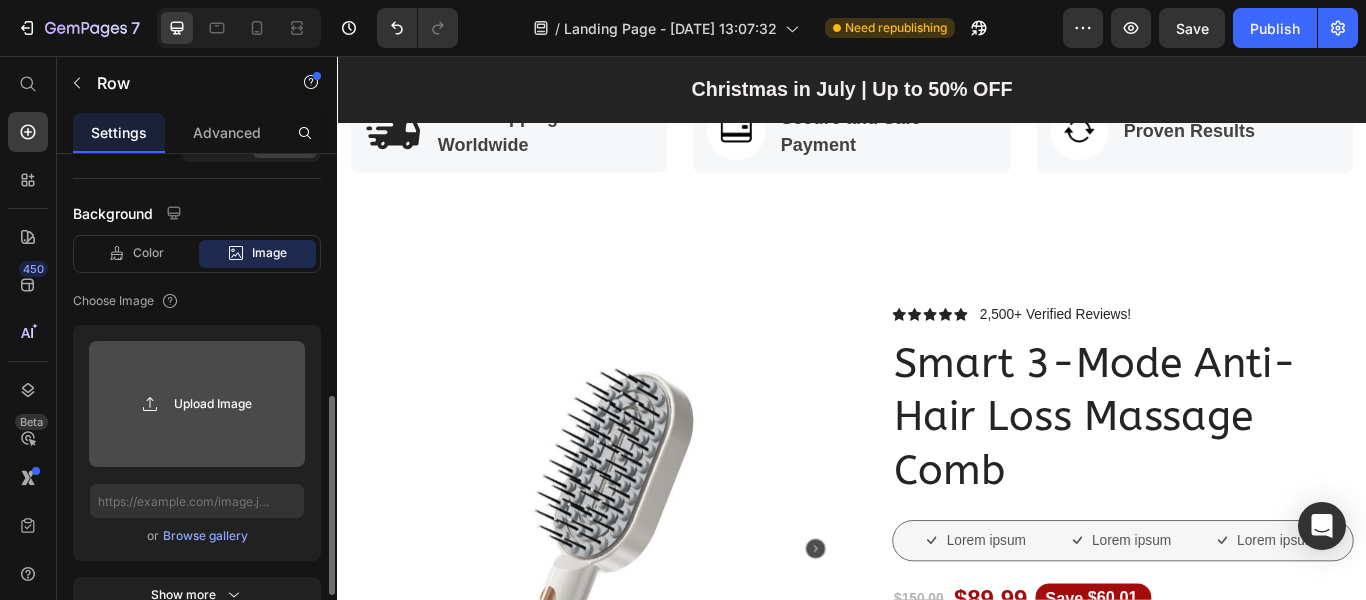 click 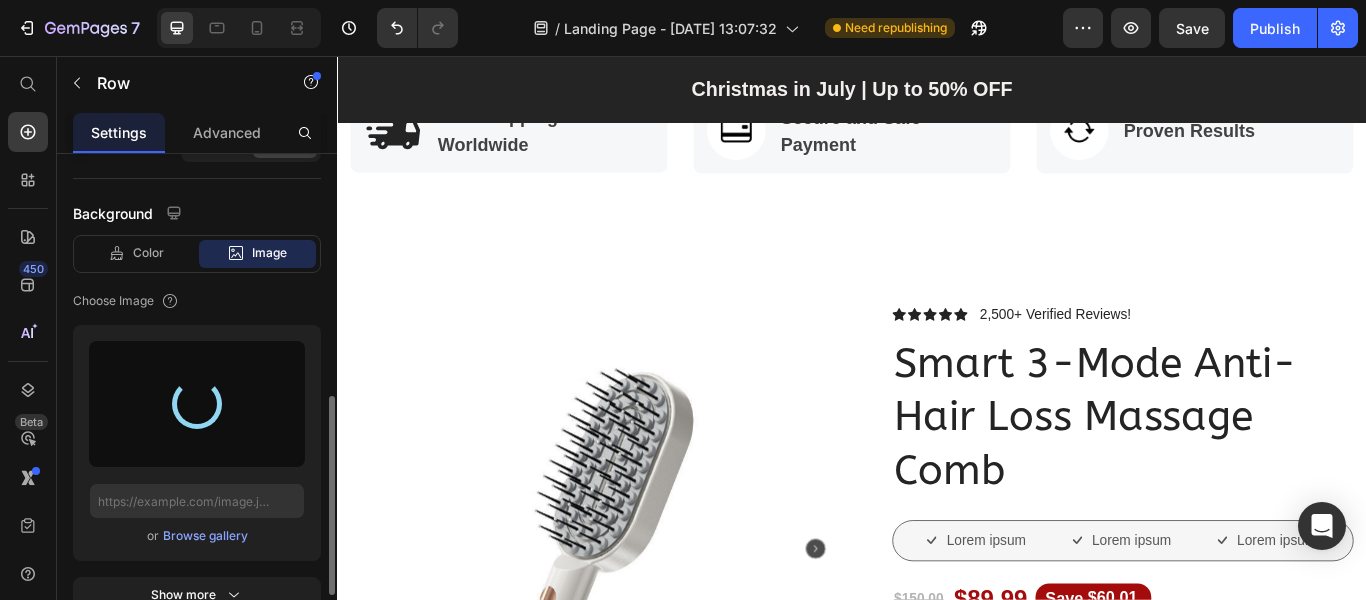 type on "[URL][DOMAIN_NAME]" 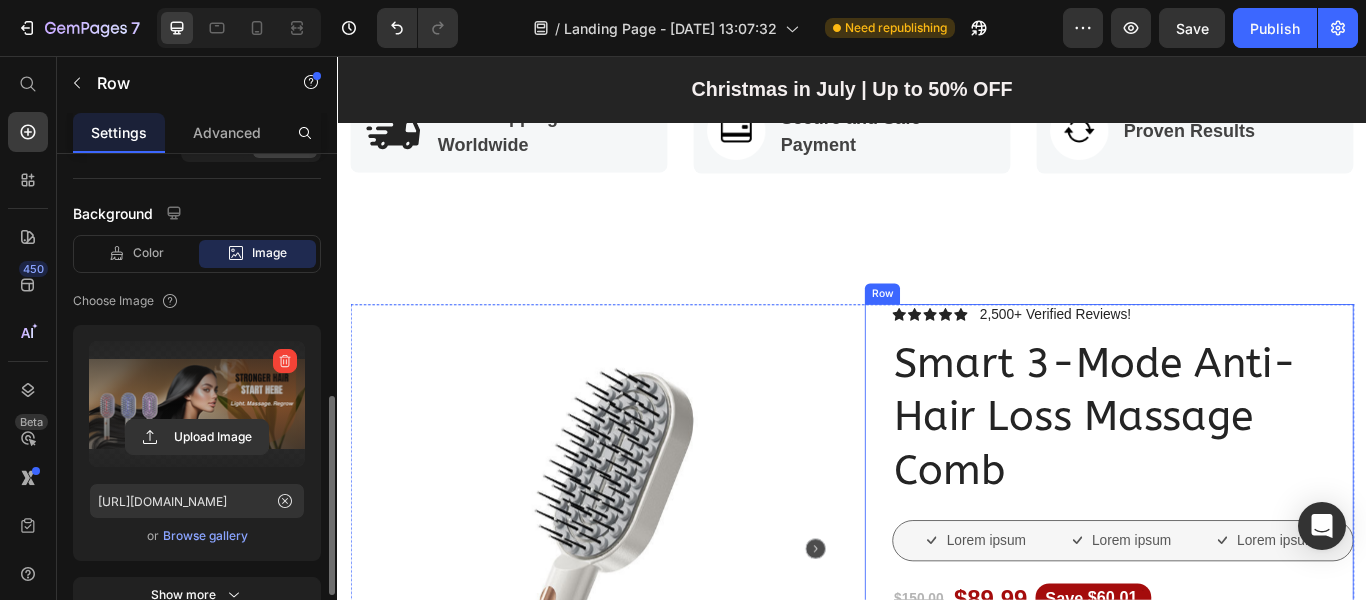 scroll, scrollTop: 0, scrollLeft: 0, axis: both 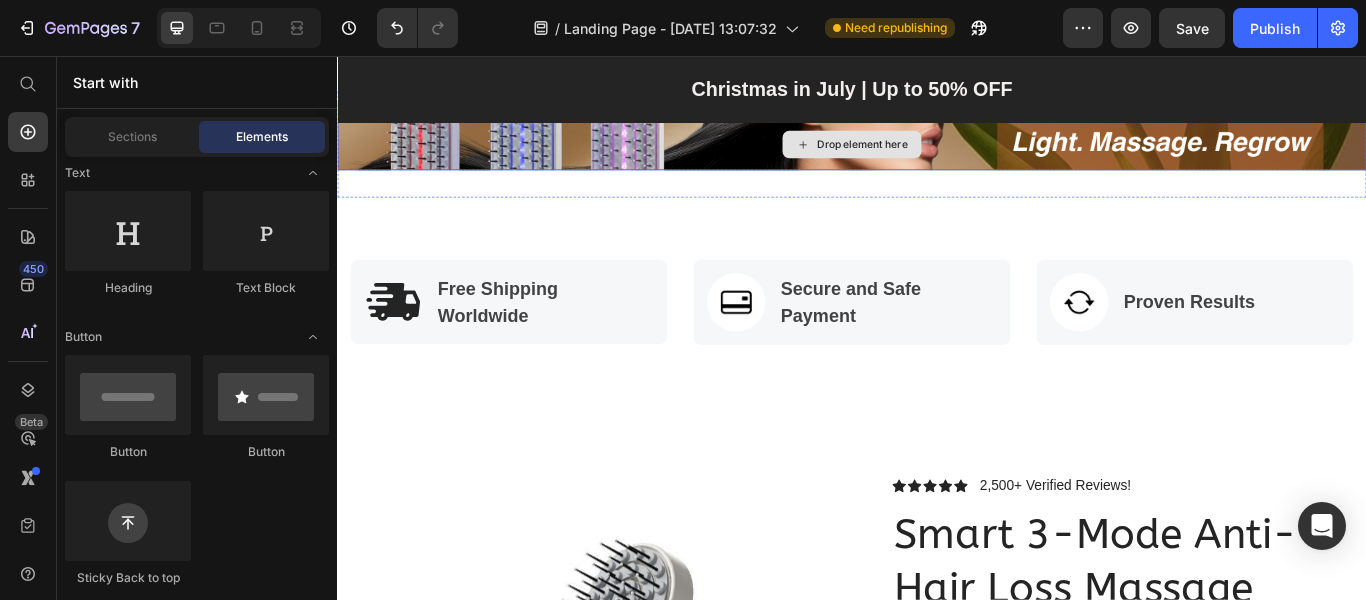 click on "Drop element here" at bounding box center (937, 159) 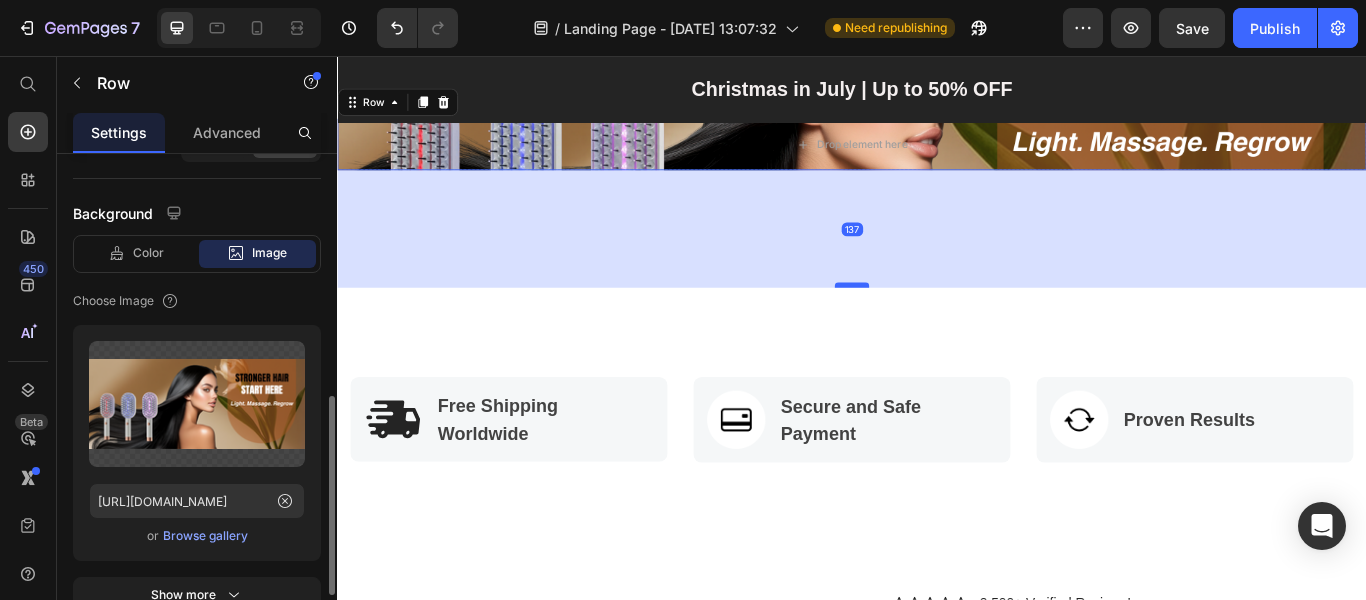 drag, startPoint x: 938, startPoint y: 184, endPoint x: 930, endPoint y: 321, distance: 137.23338 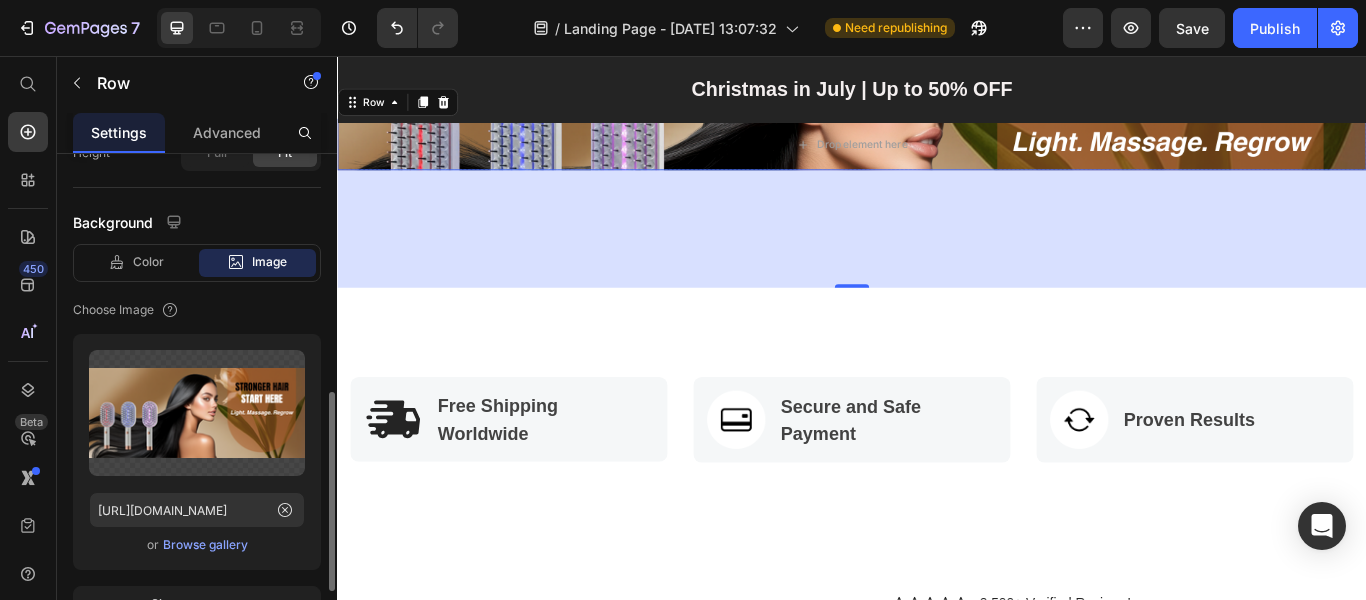 scroll, scrollTop: 400, scrollLeft: 0, axis: vertical 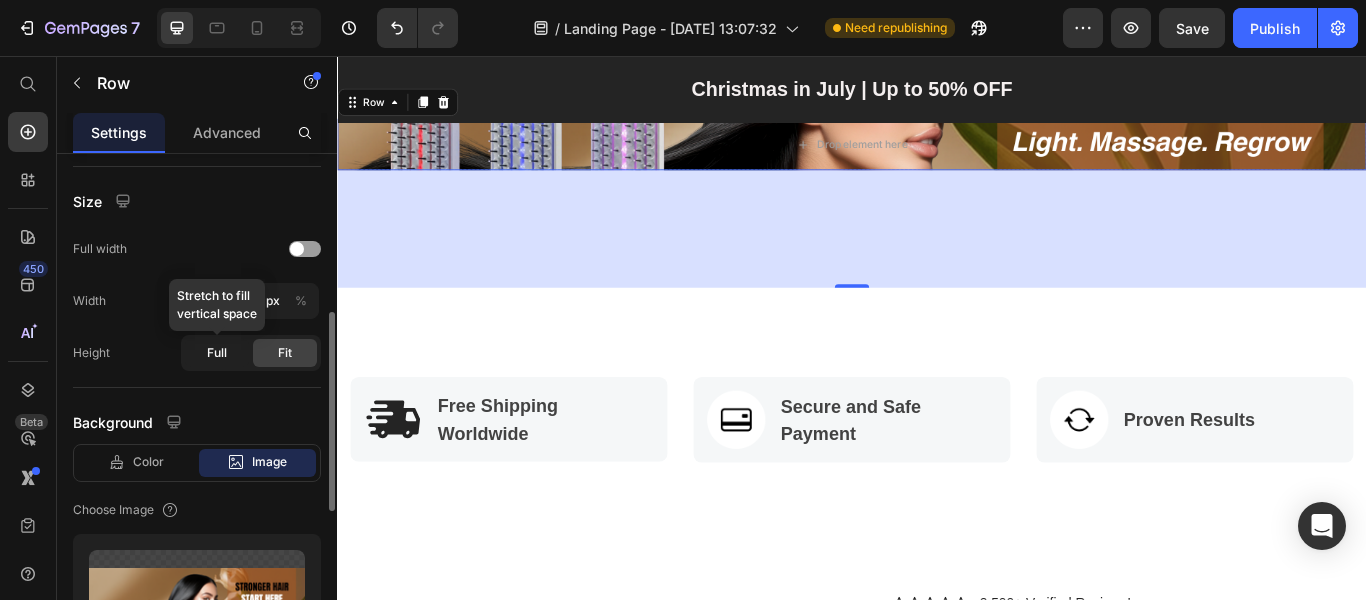 click on "Full" 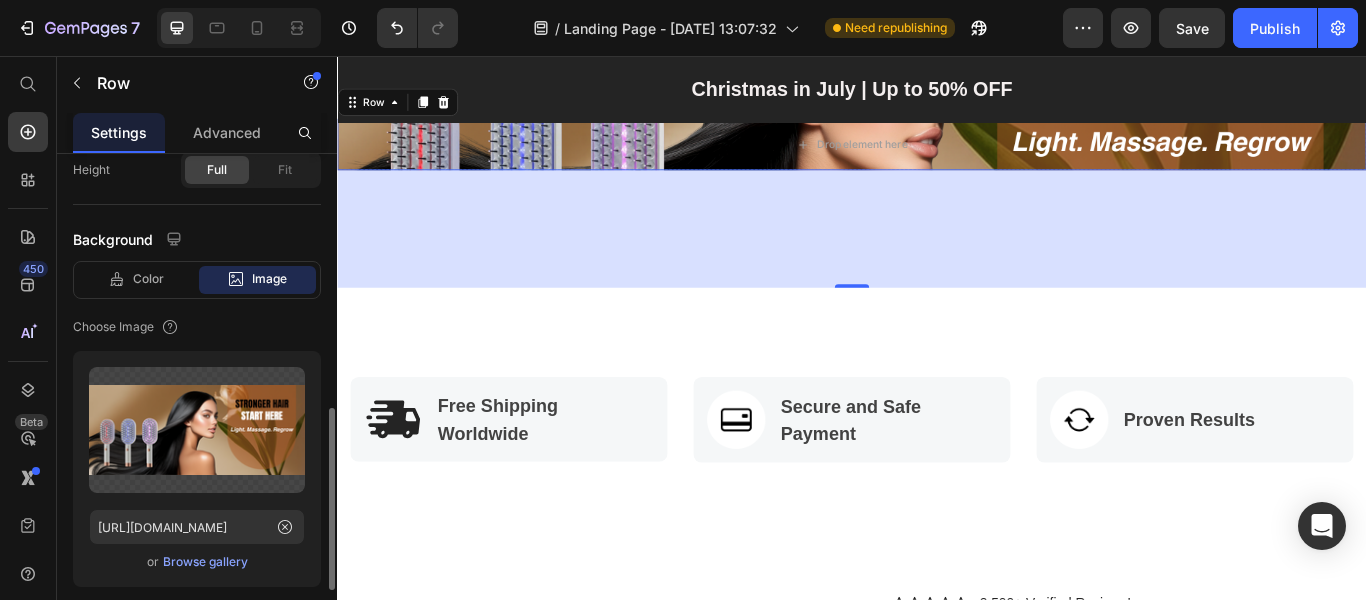 scroll, scrollTop: 882, scrollLeft: 0, axis: vertical 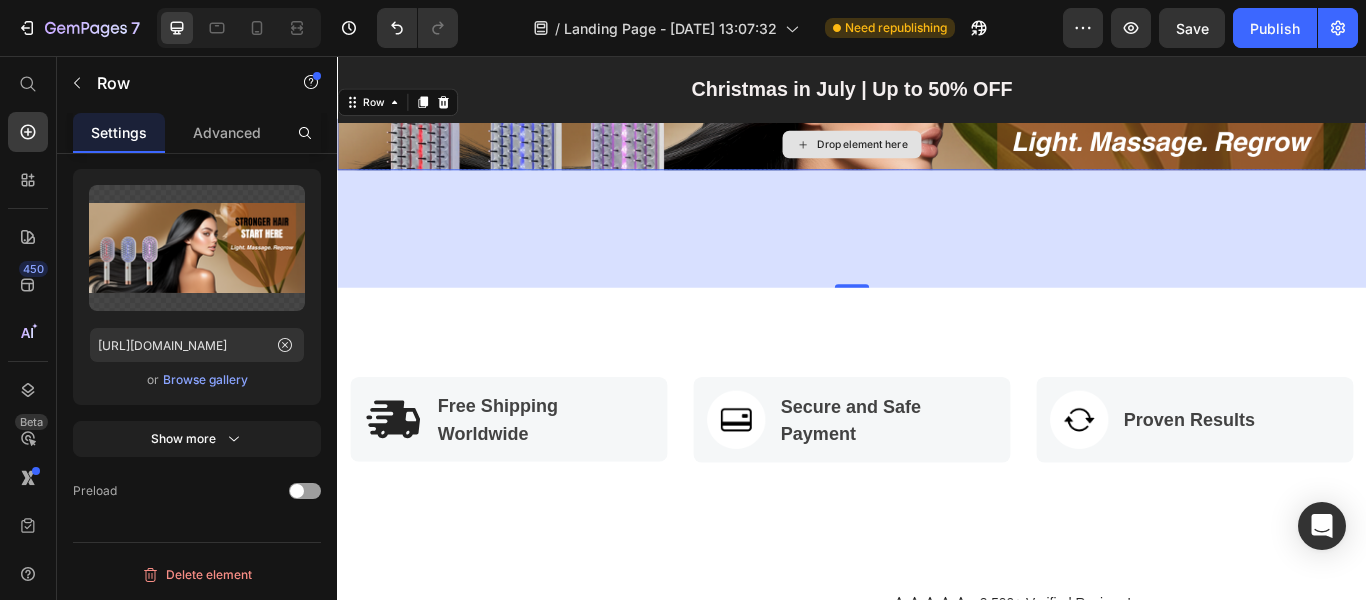 click on "Drop element here" at bounding box center [937, 159] 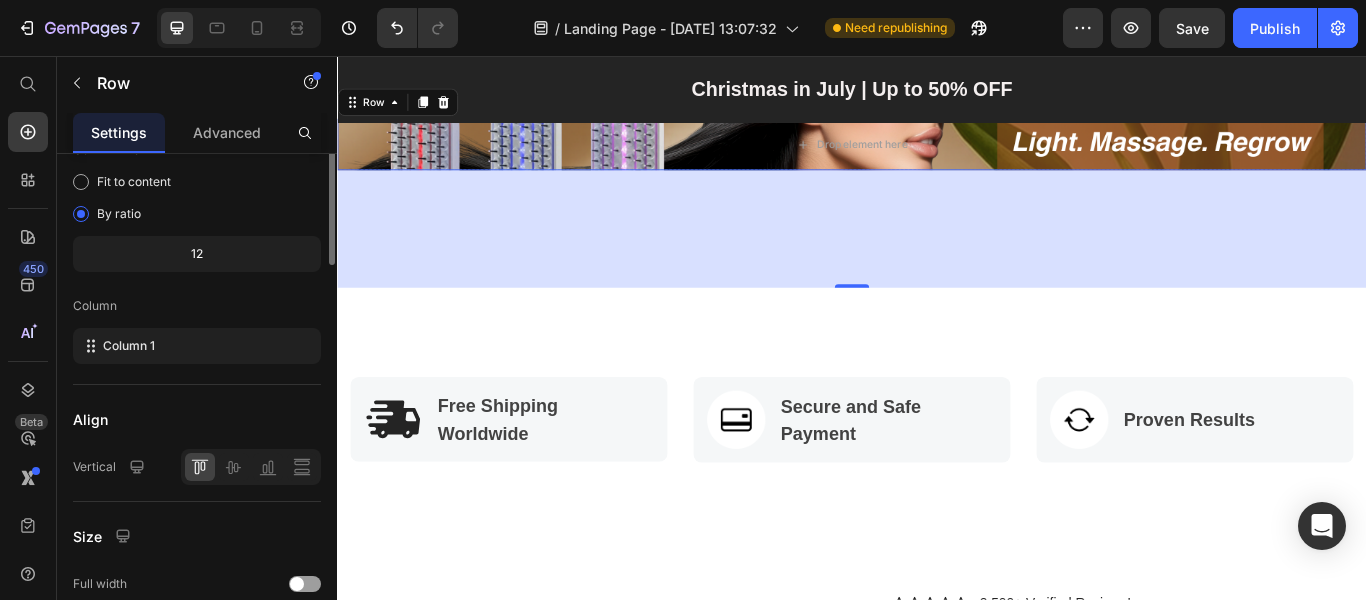 scroll, scrollTop: 0, scrollLeft: 0, axis: both 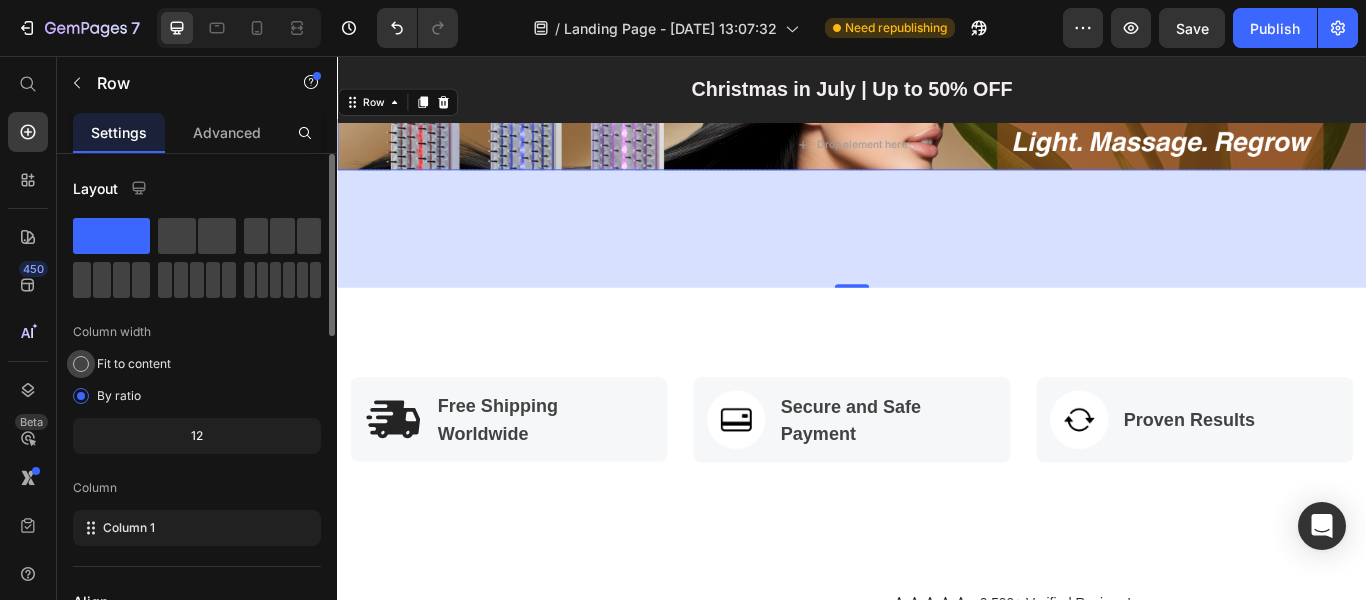 click at bounding box center (81, 364) 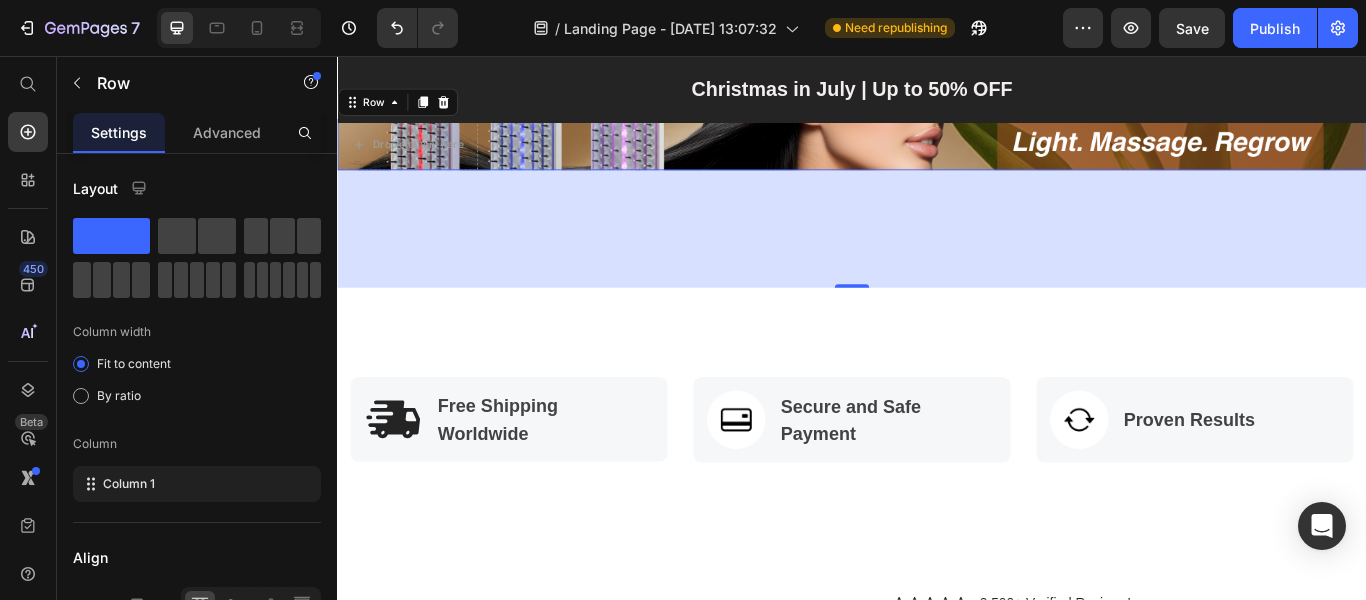click on "Drop element here Row   137" at bounding box center [937, 159] 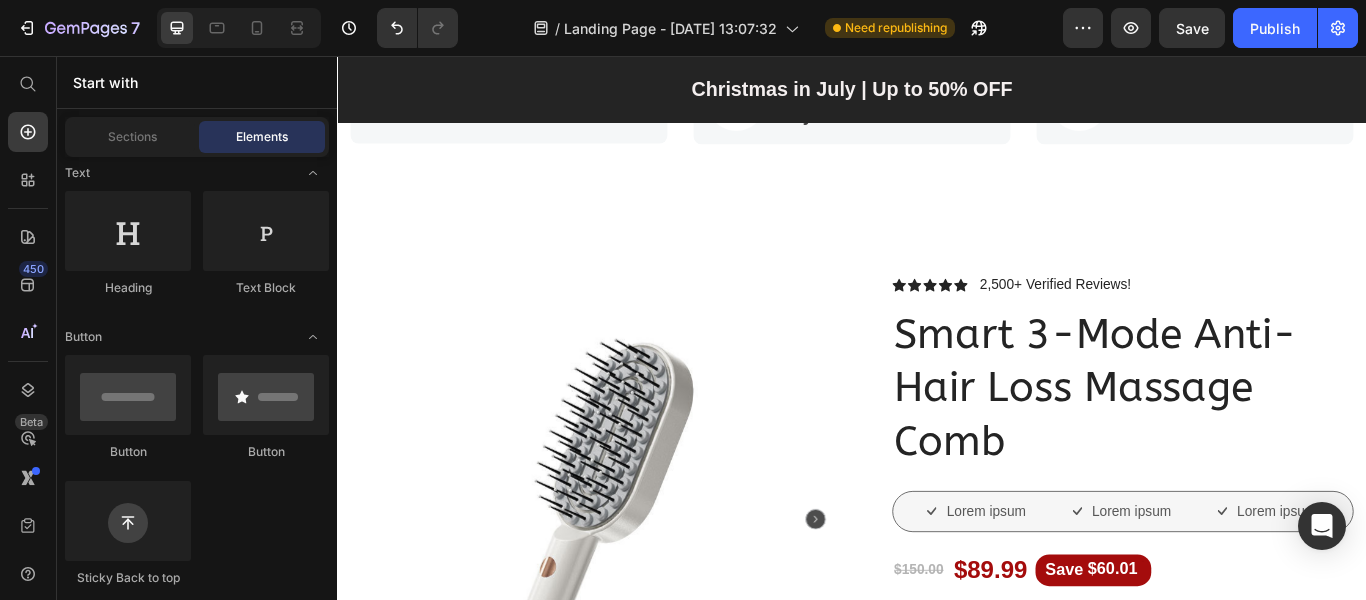 scroll, scrollTop: 0, scrollLeft: 0, axis: both 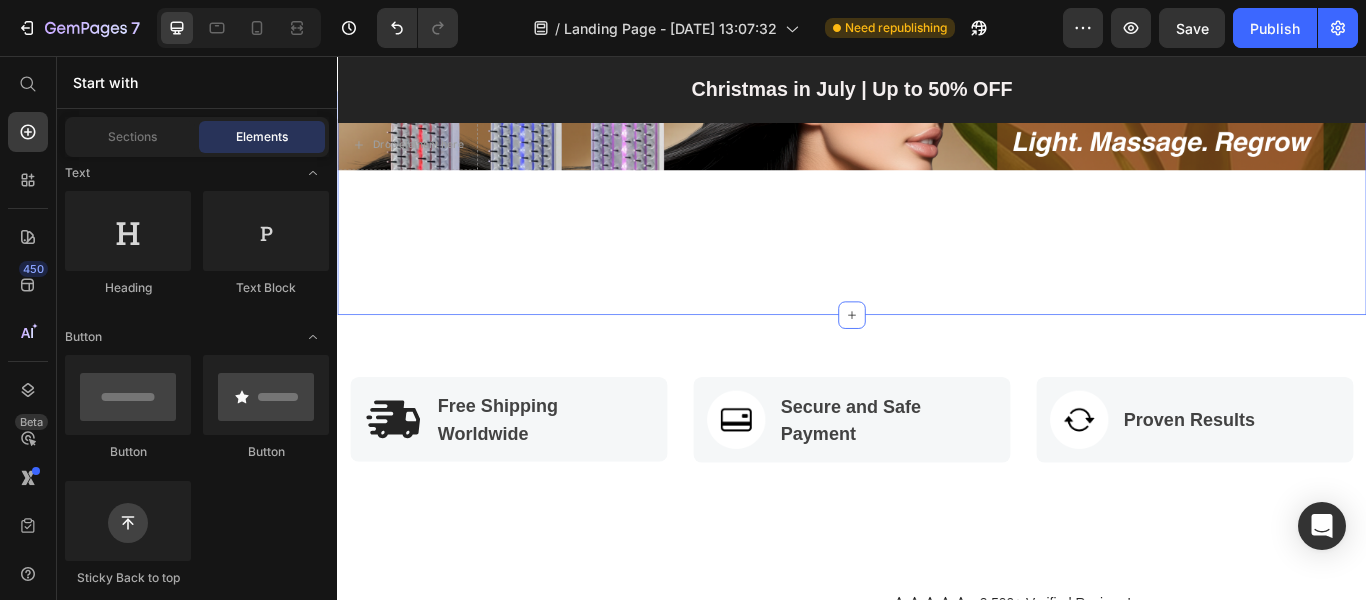 click on "Drop element here Row" at bounding box center [937, 227] 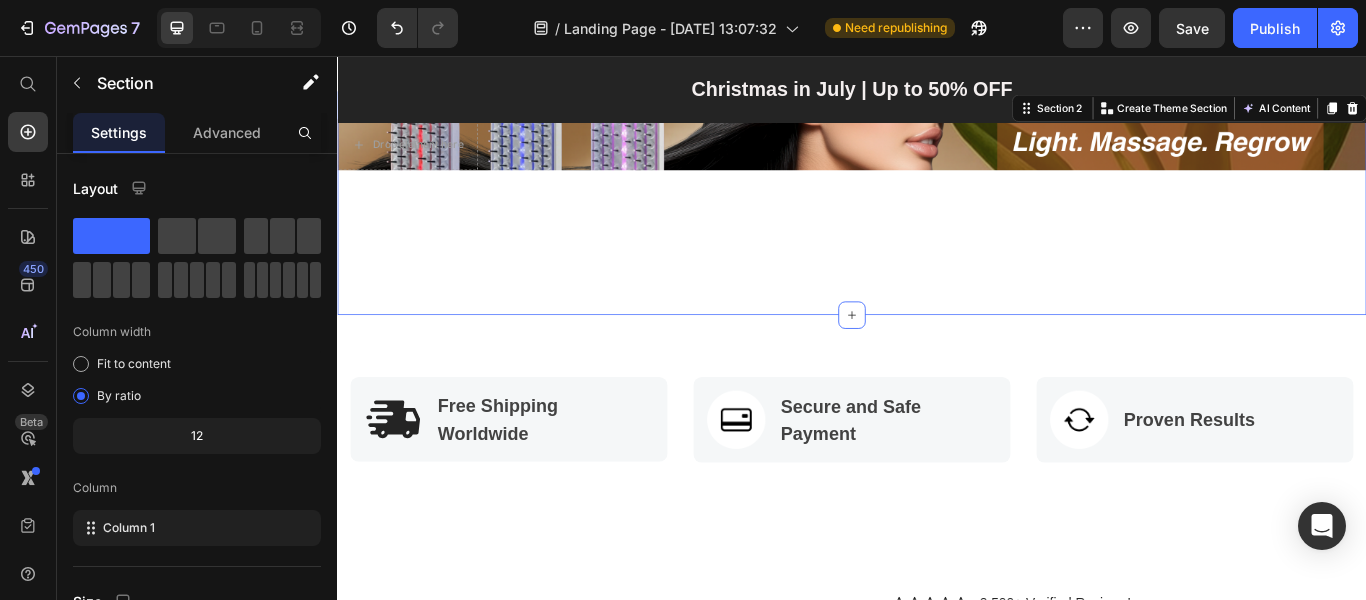 click on "Drop element here Row Section 2   You can create reusable sections Create Theme Section AI Content Write with GemAI What would you like to describe here? Tone and Voice Persuasive Product Smart 3-Mode Anti-Hair Loss Massage Comb Show more Generate" at bounding box center [937, 227] 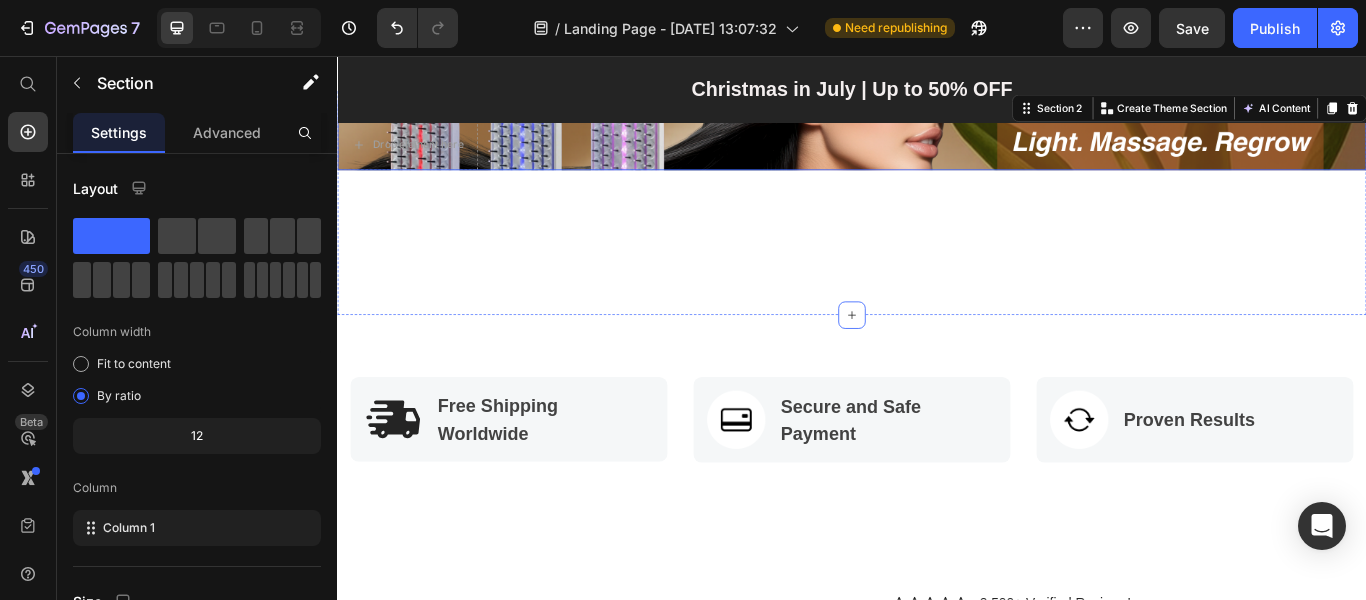 click on "Drop element here Row" at bounding box center [937, 159] 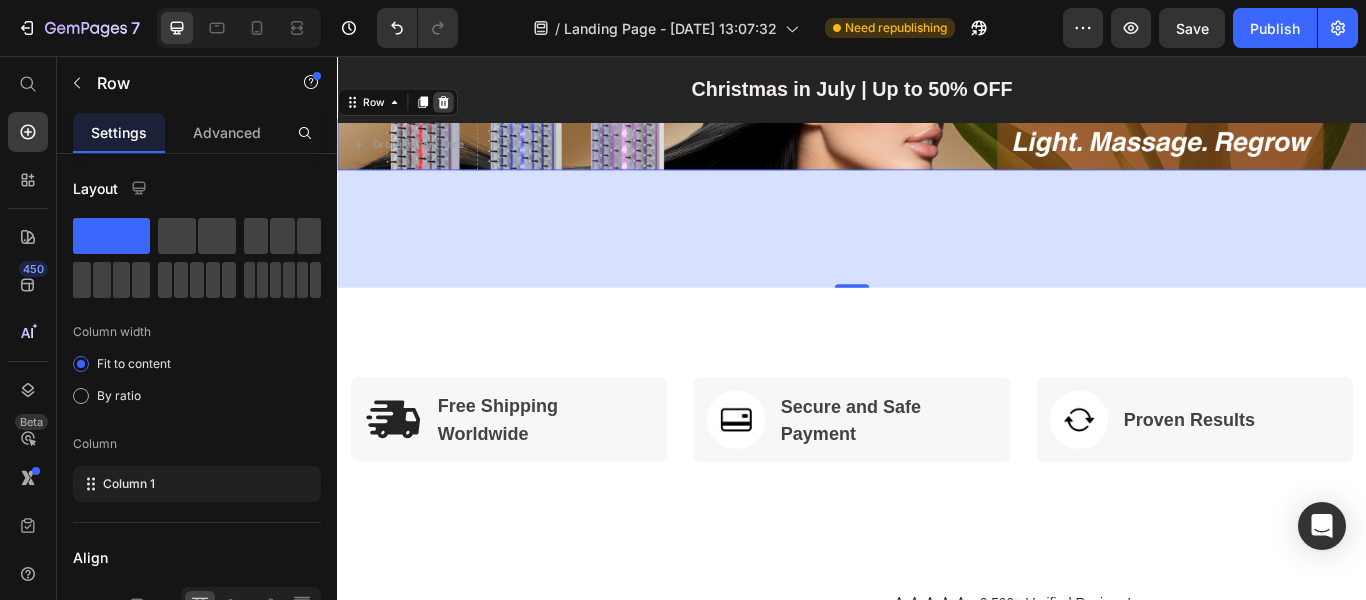 click 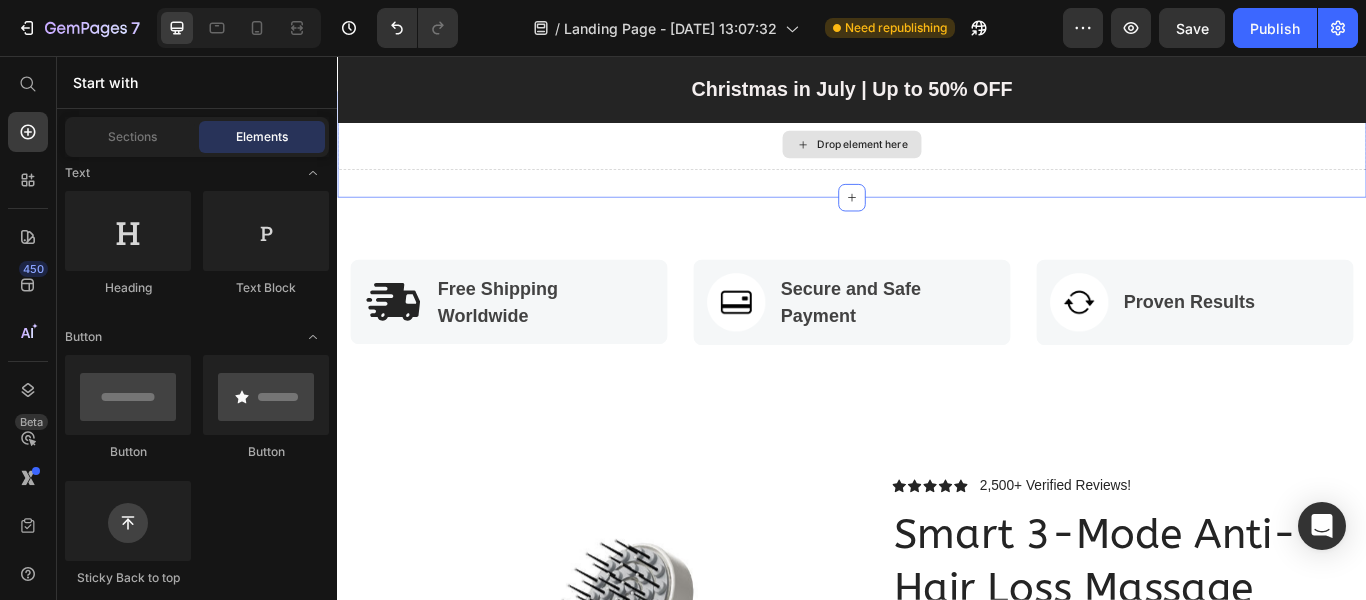 click on "Drop element here" at bounding box center (937, 159) 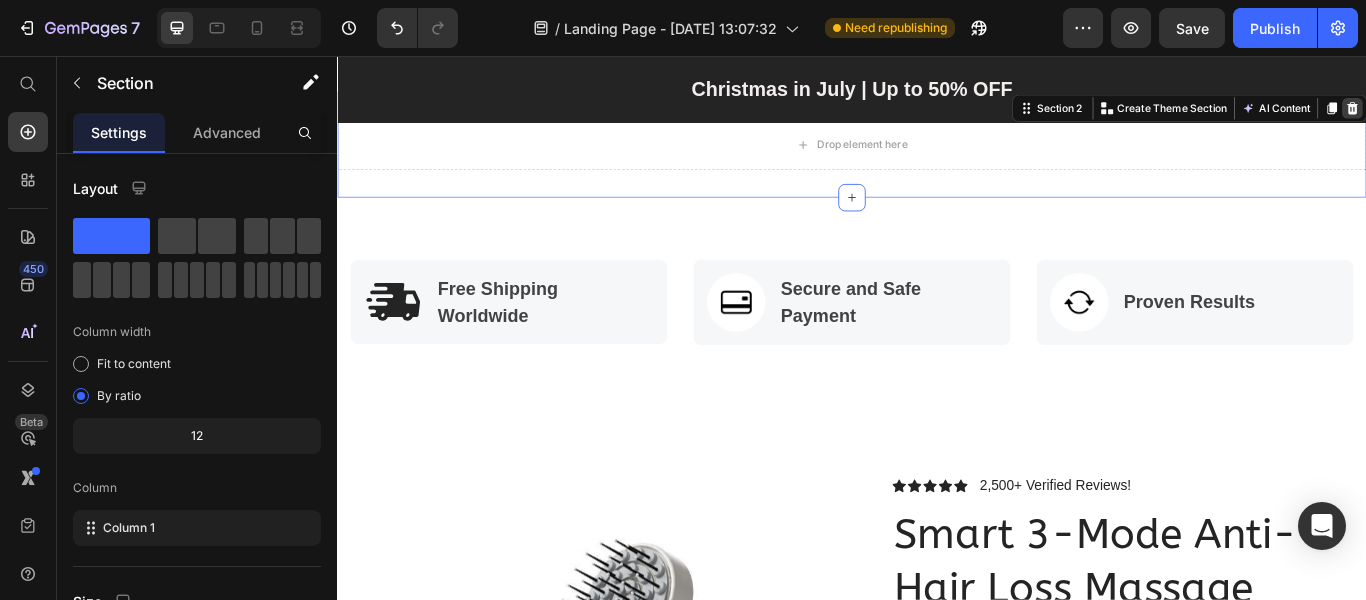 click 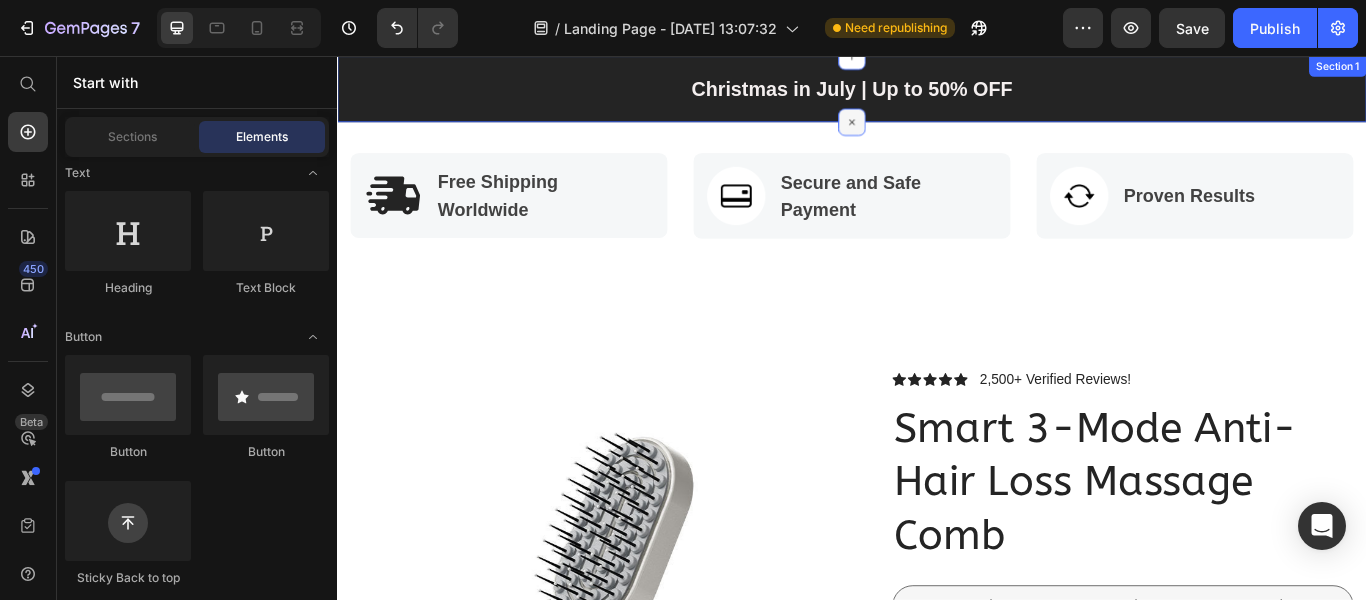 click at bounding box center [937, 133] 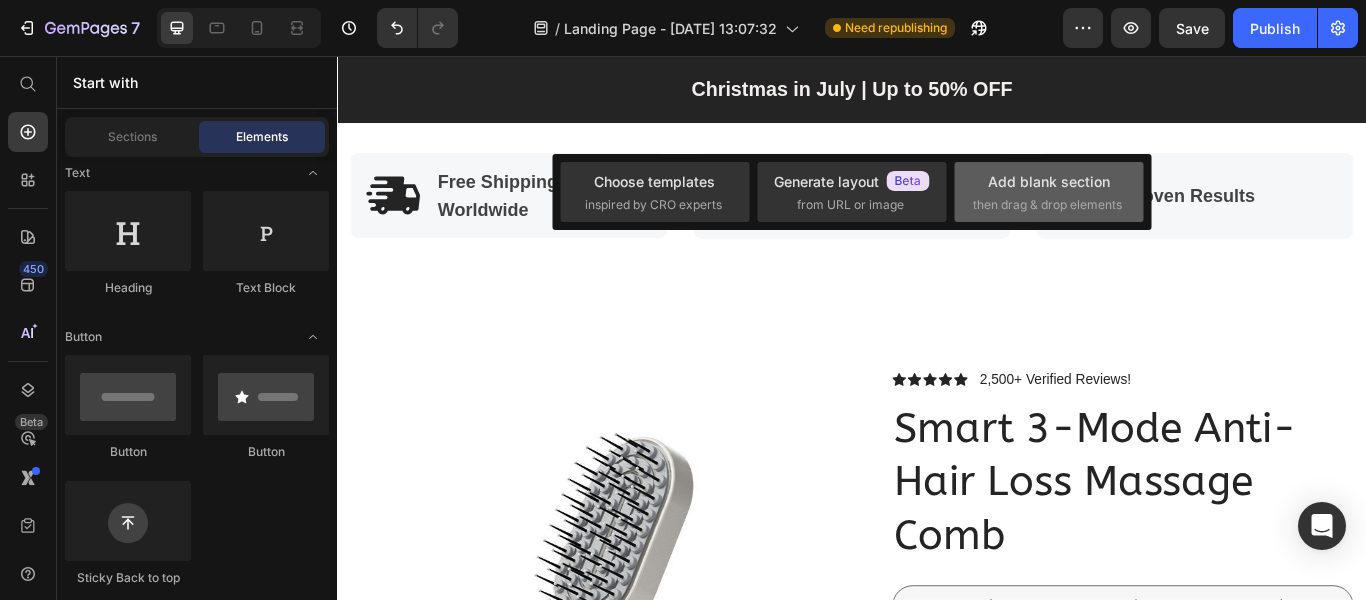 click on "Add blank section" at bounding box center [1049, 181] 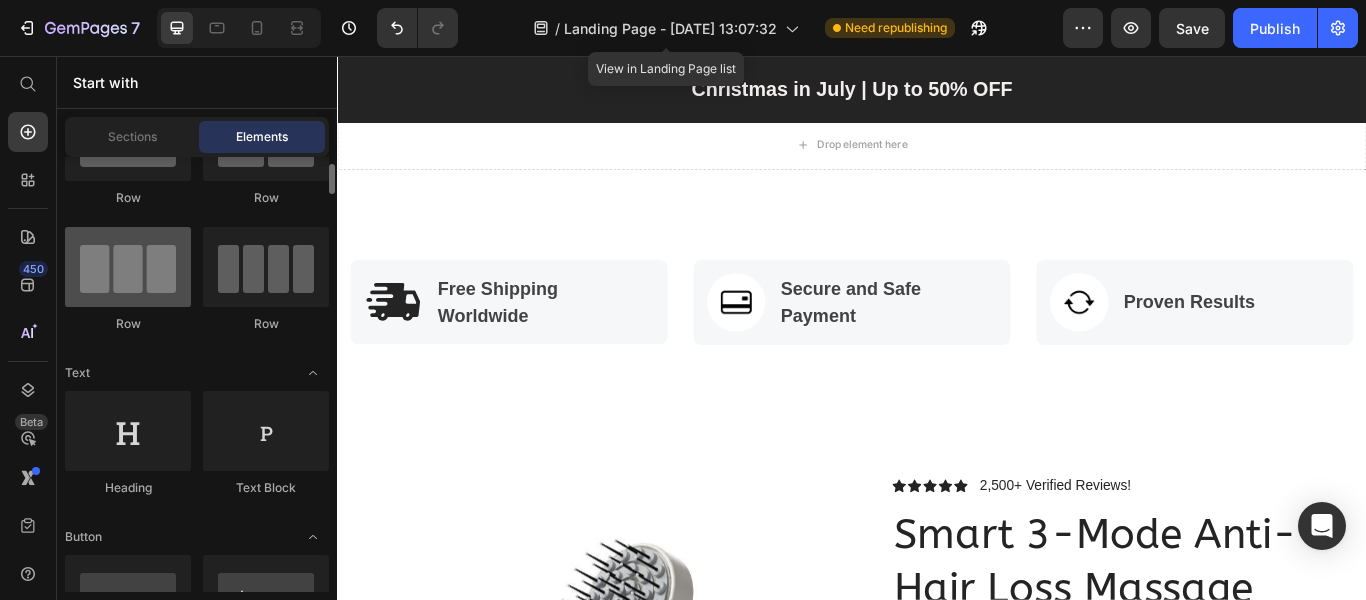 scroll, scrollTop: 0, scrollLeft: 0, axis: both 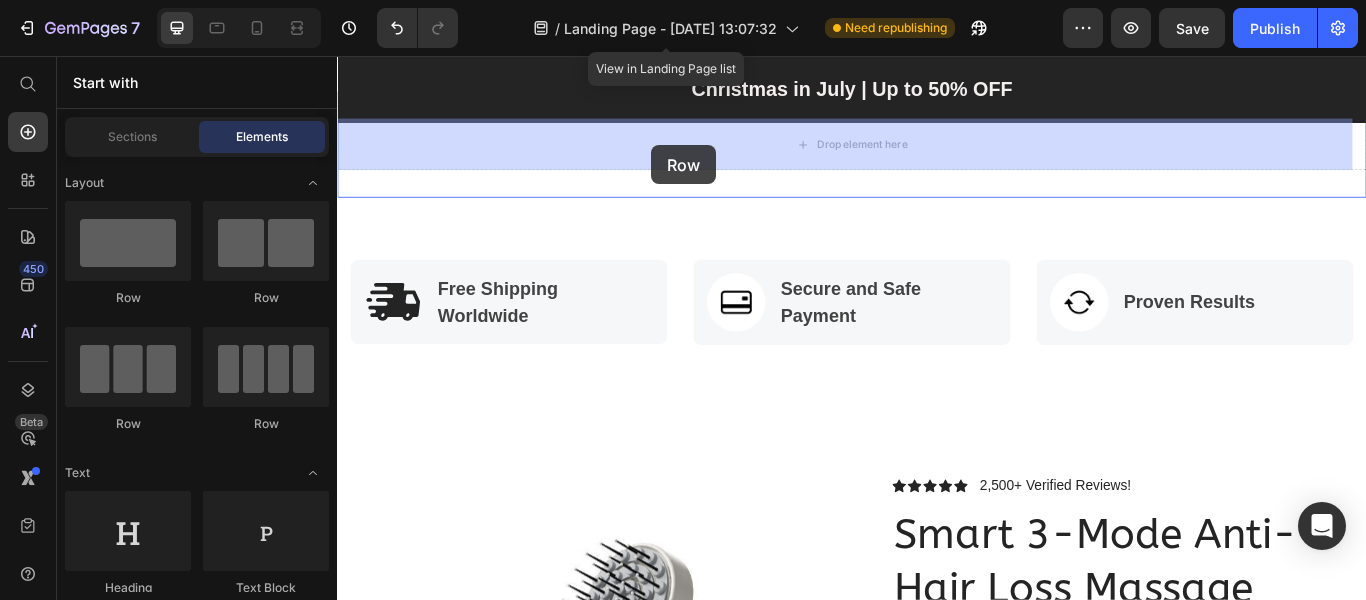 drag, startPoint x: 521, startPoint y: 271, endPoint x: 703, endPoint y: 160, distance: 213.17833 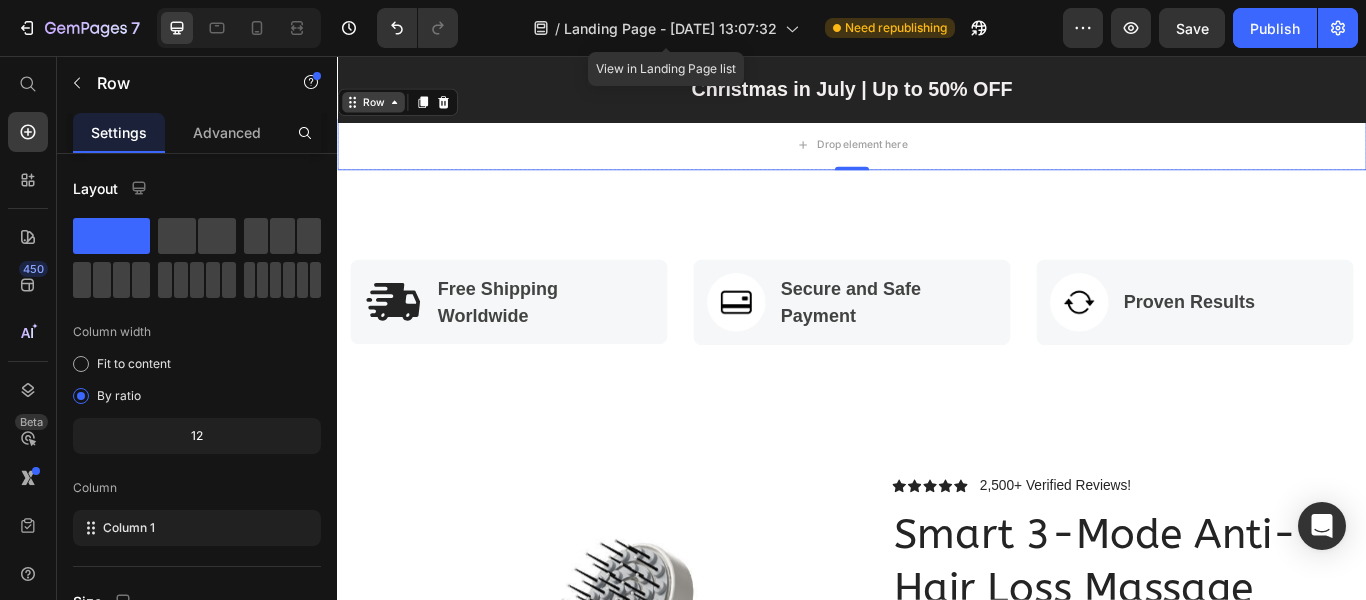 click on "Row" at bounding box center (378, 110) 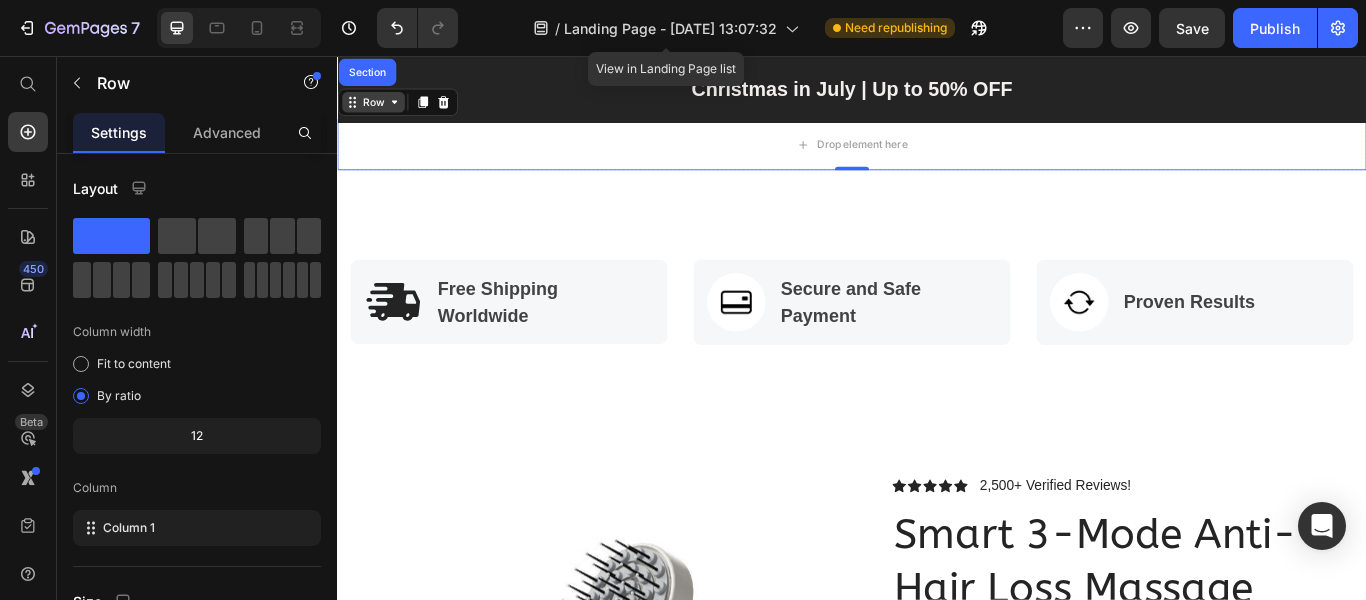 click on "Row" at bounding box center [378, 110] 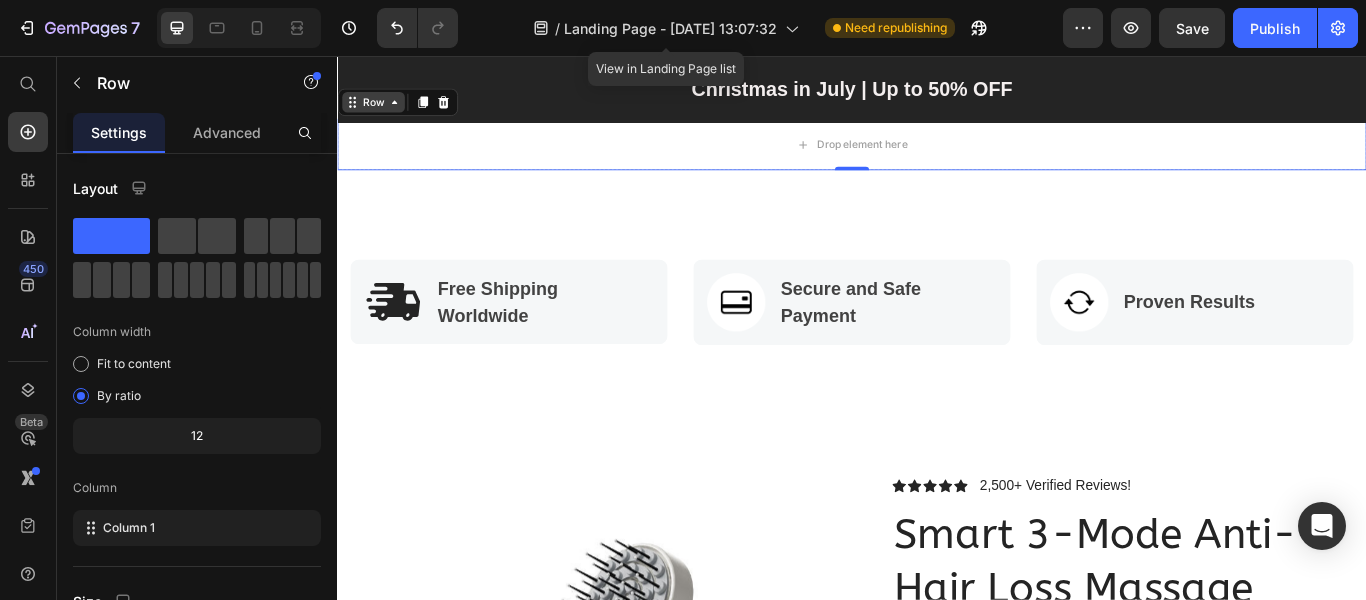 click on "Row" at bounding box center (378, 110) 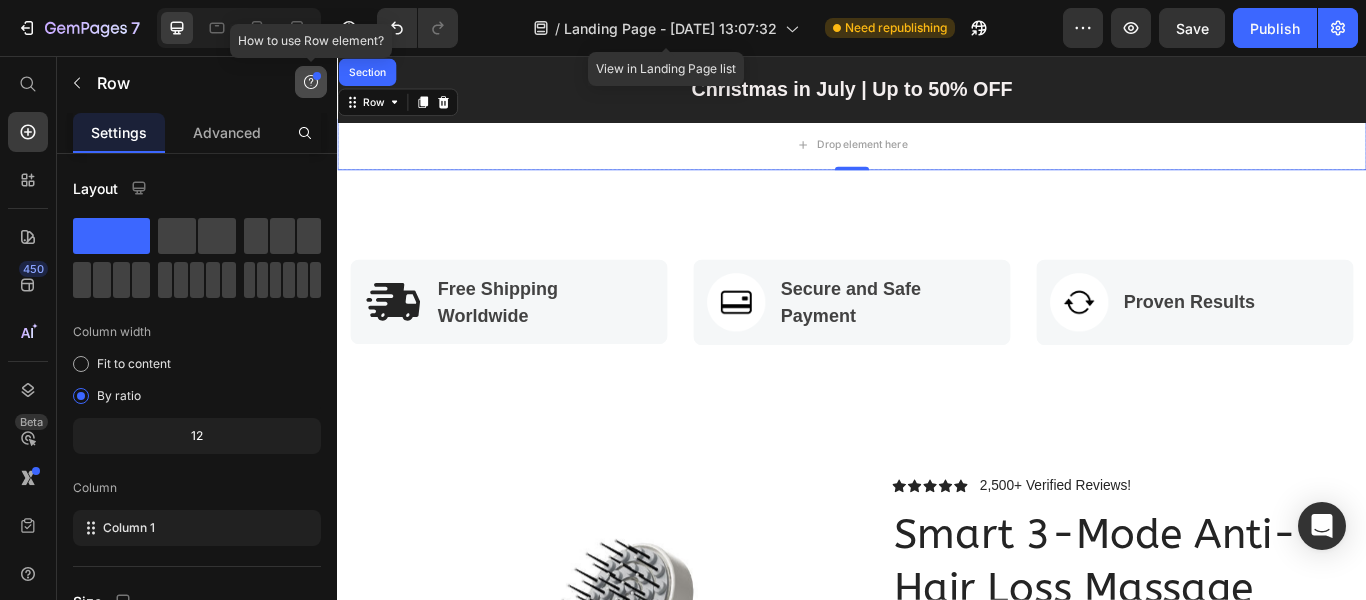 click 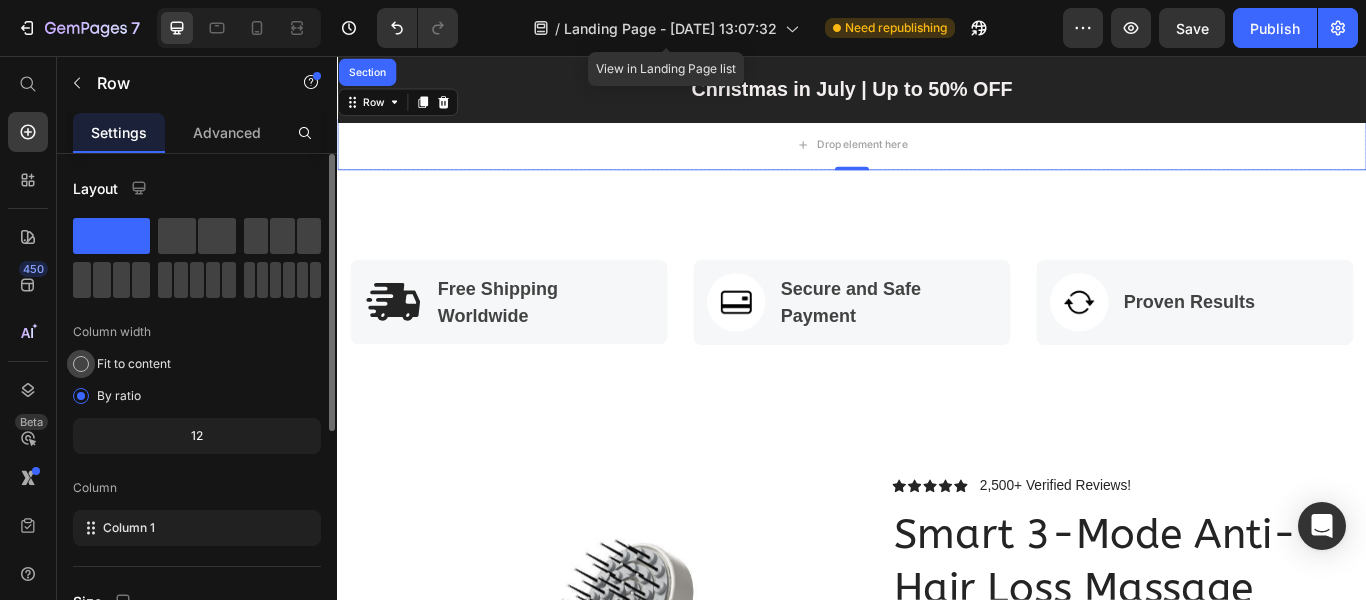 click on "Fit to content" 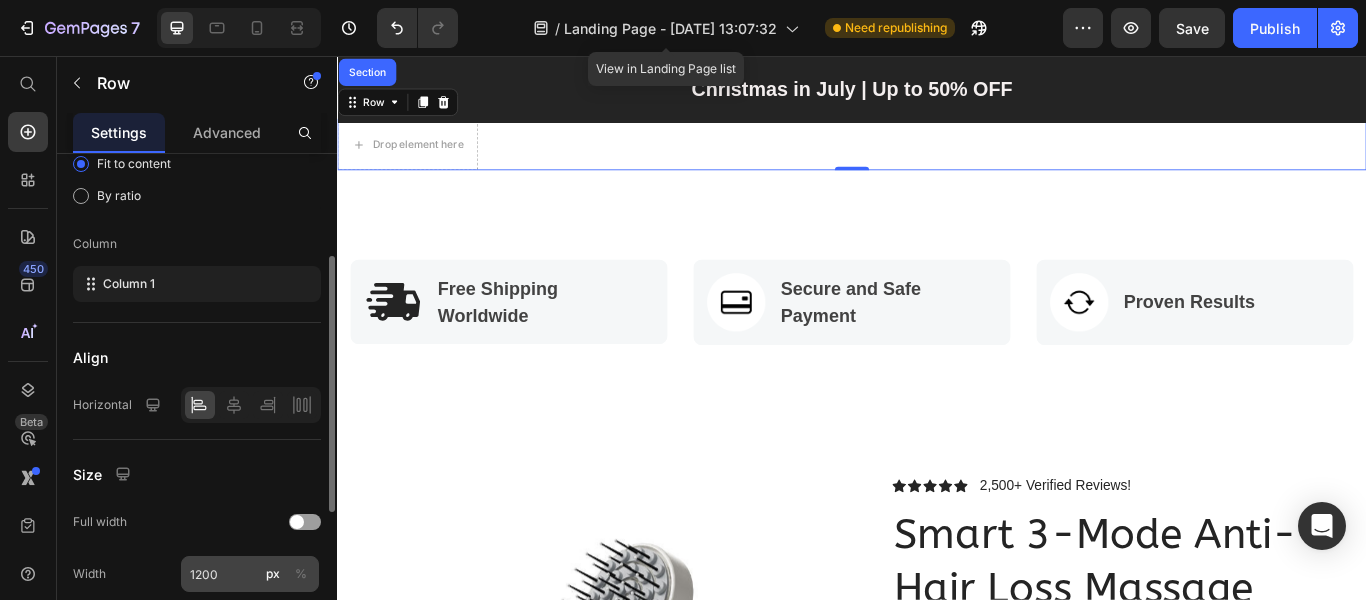 scroll, scrollTop: 300, scrollLeft: 0, axis: vertical 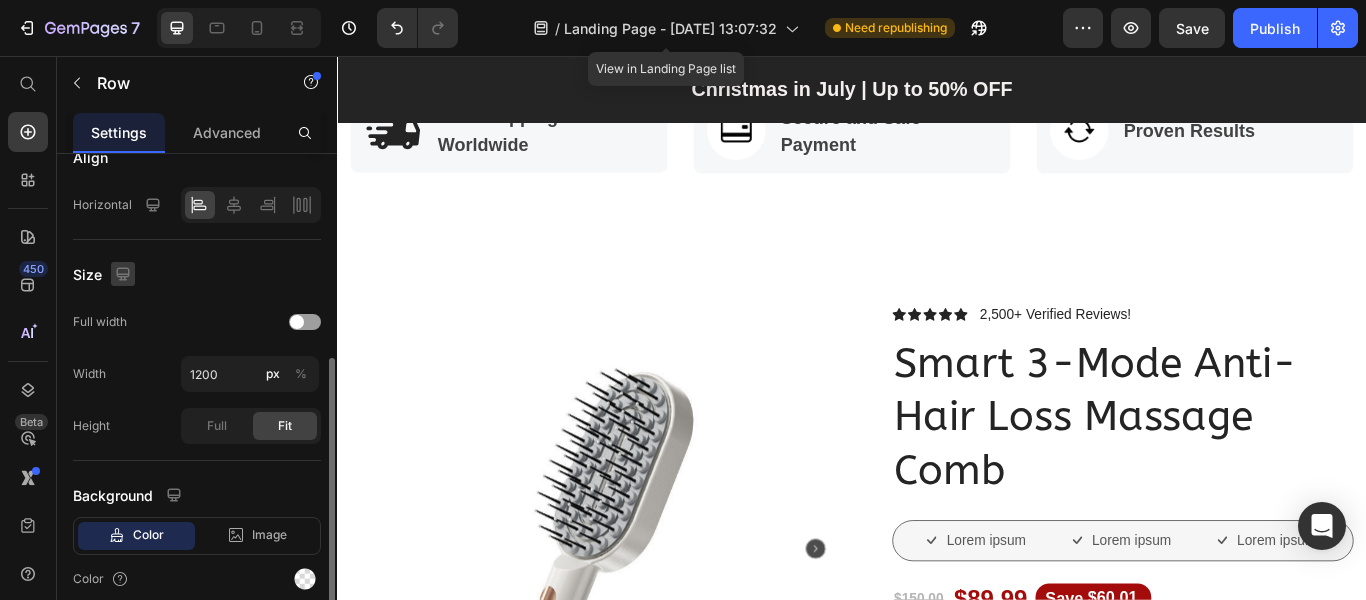 click 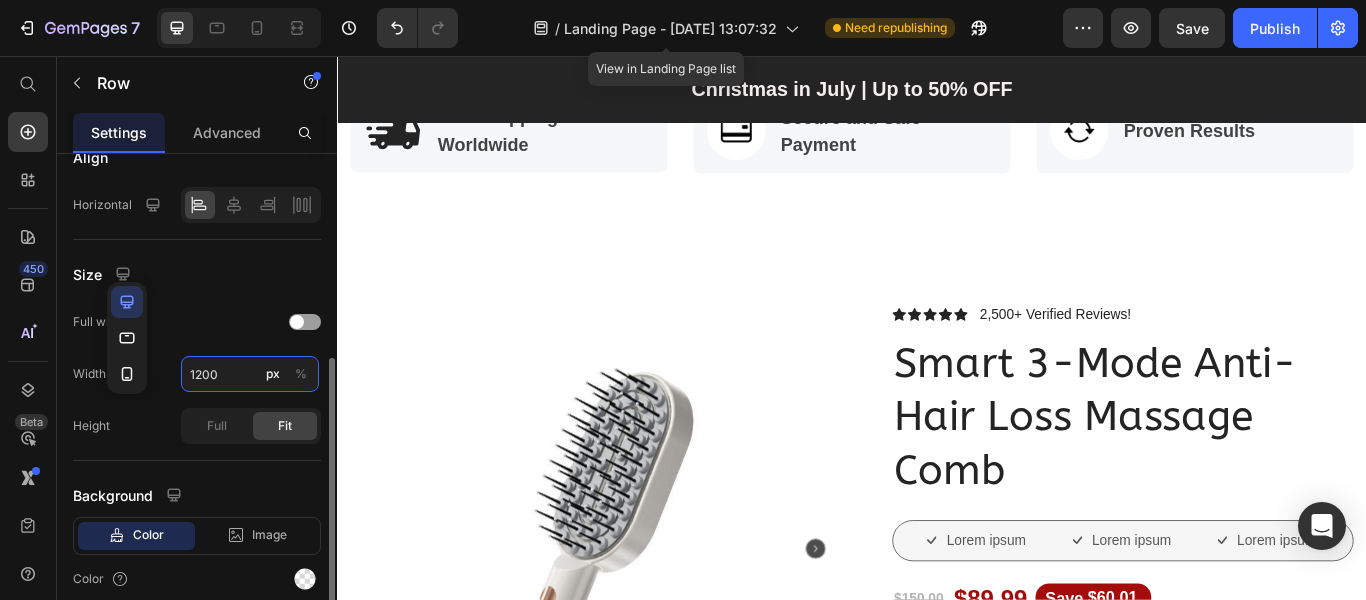 click on "1200" at bounding box center [250, 374] 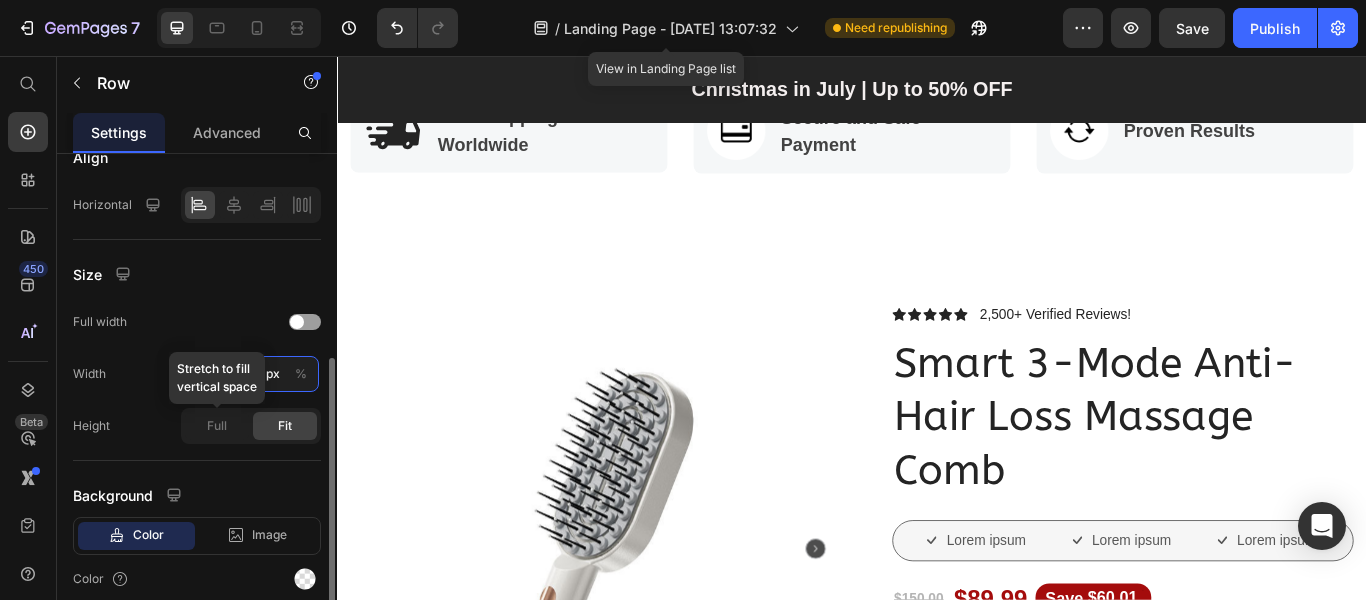 scroll, scrollTop: 482, scrollLeft: 0, axis: vertical 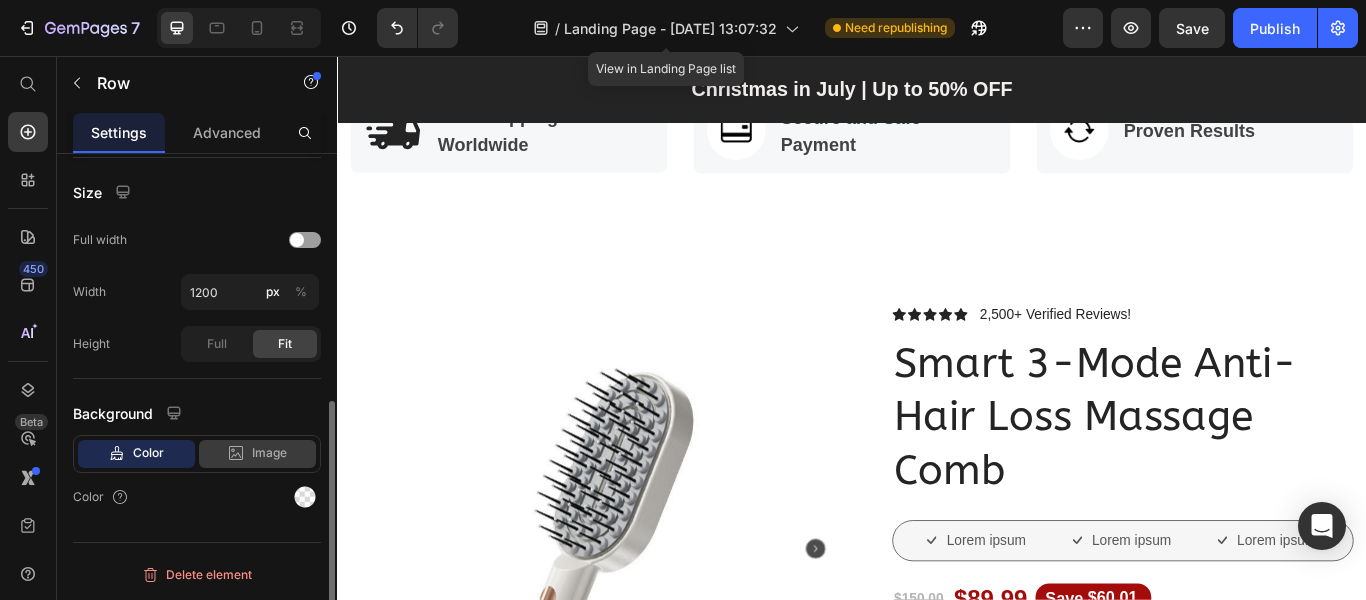 click on "Image" at bounding box center [269, 453] 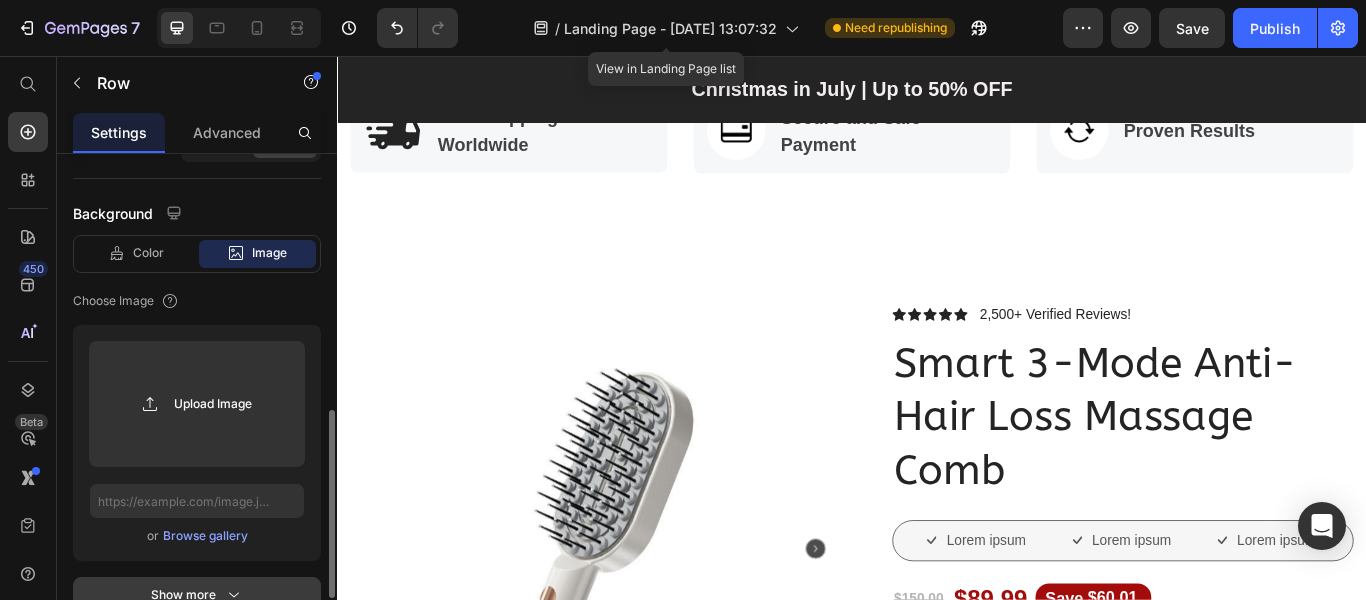 scroll, scrollTop: 782, scrollLeft: 0, axis: vertical 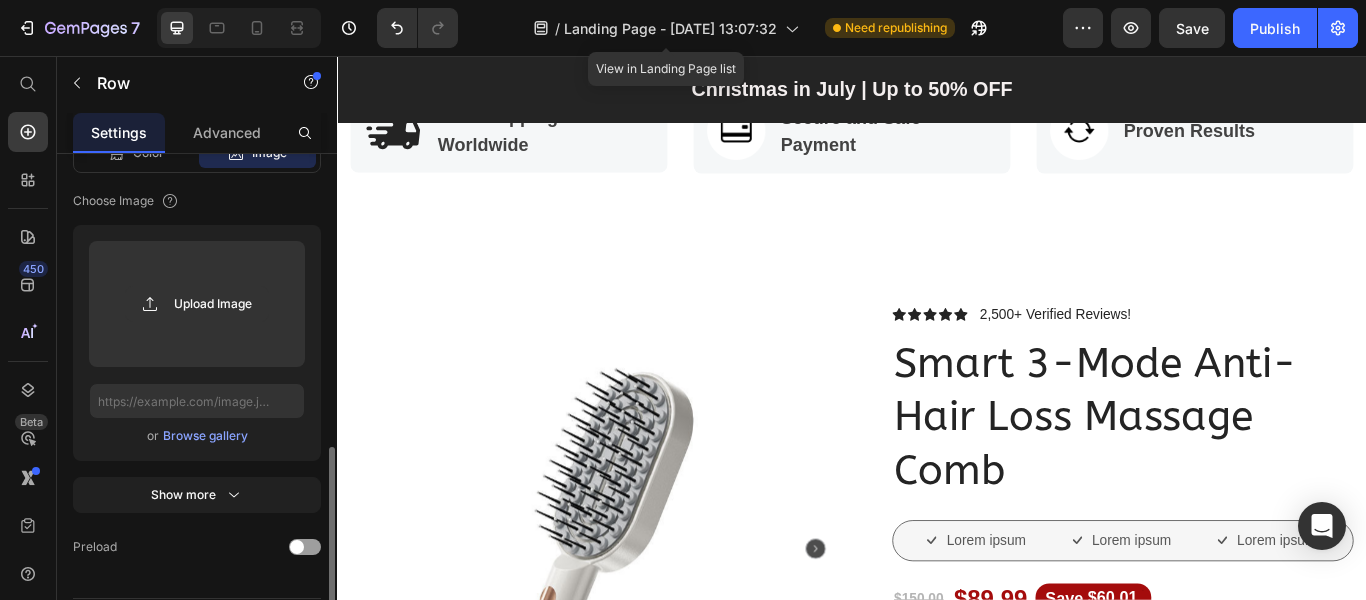 click on "Browse gallery" at bounding box center (205, 436) 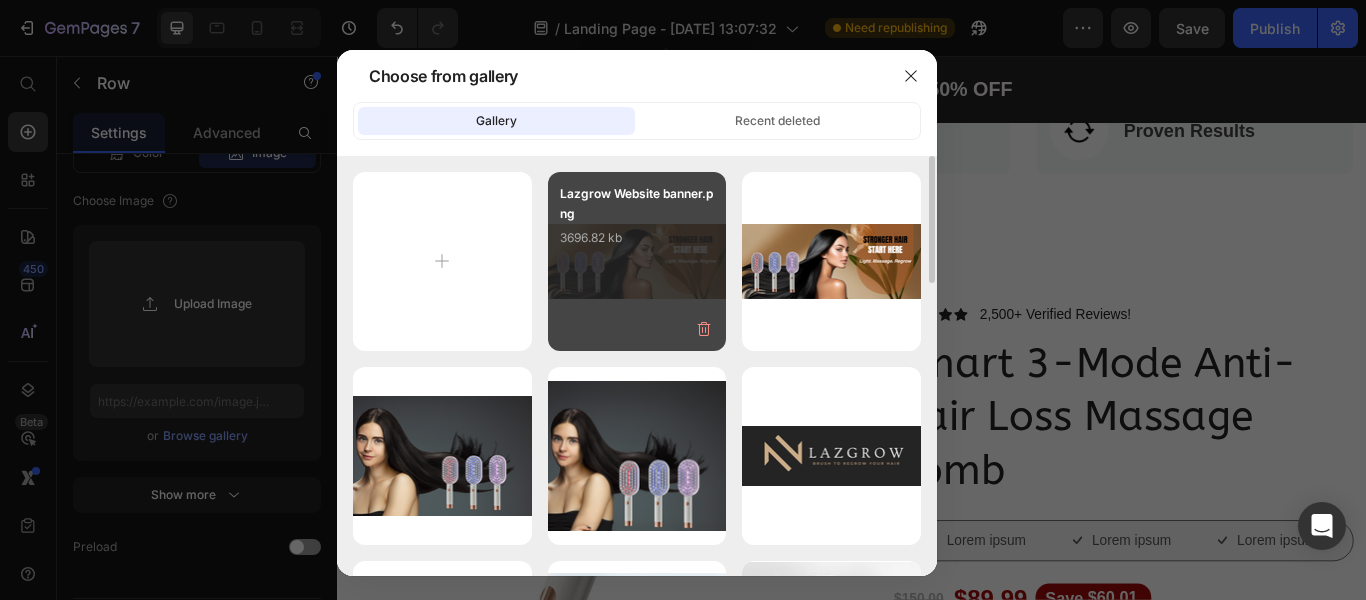 click on "Lazgrow Website banner.png 3696.82 kb" at bounding box center (637, 224) 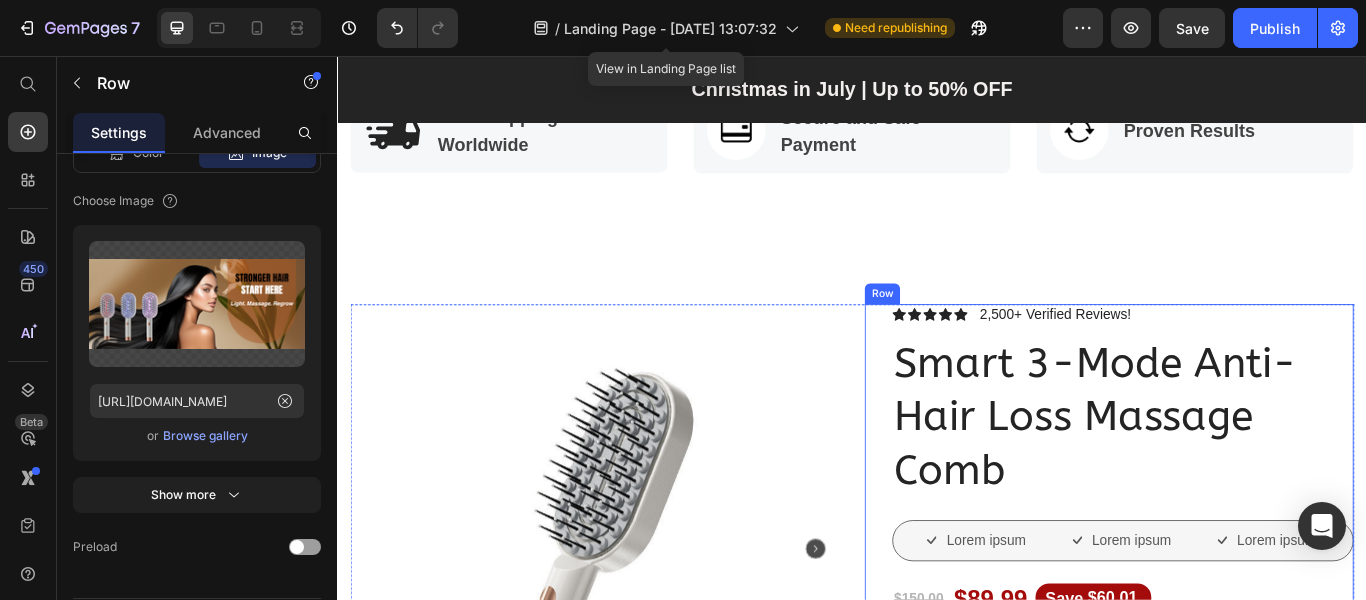 scroll, scrollTop: 0, scrollLeft: 0, axis: both 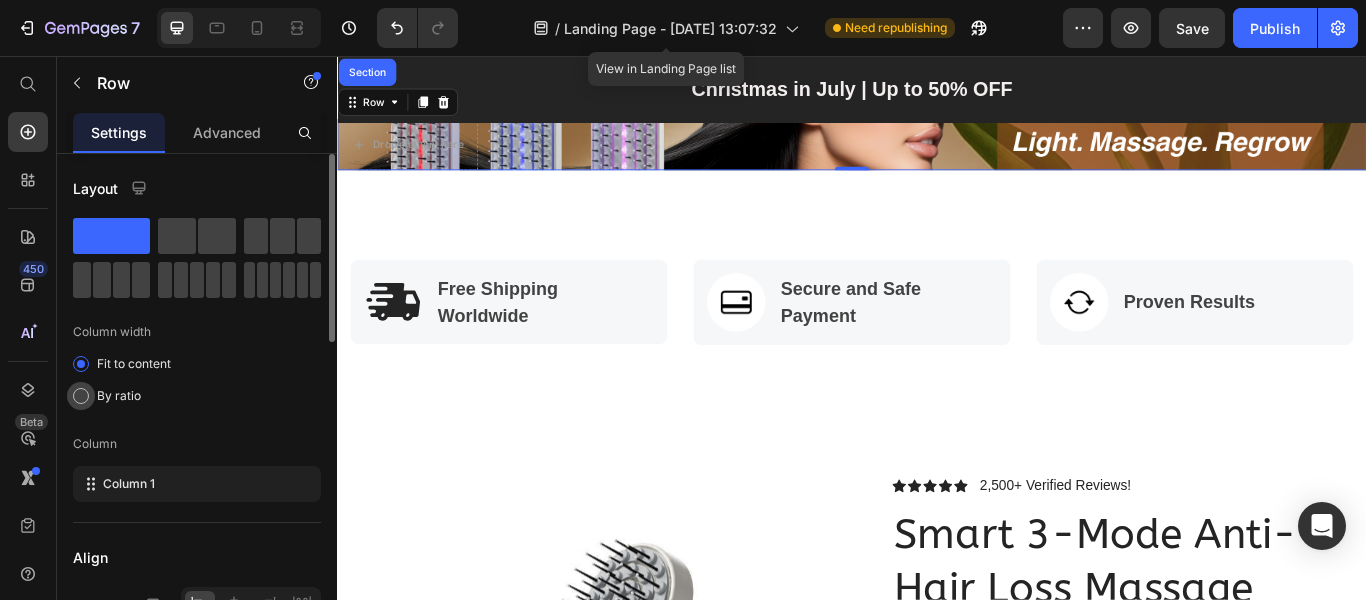 click at bounding box center [81, 396] 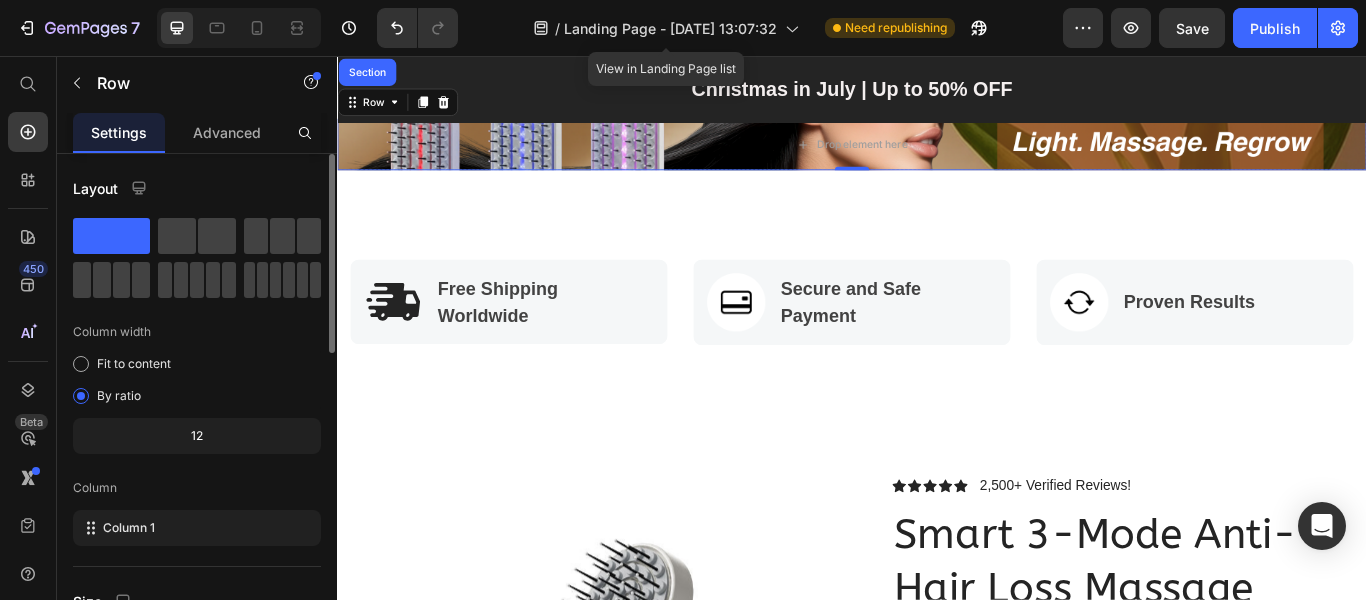 click on "12" 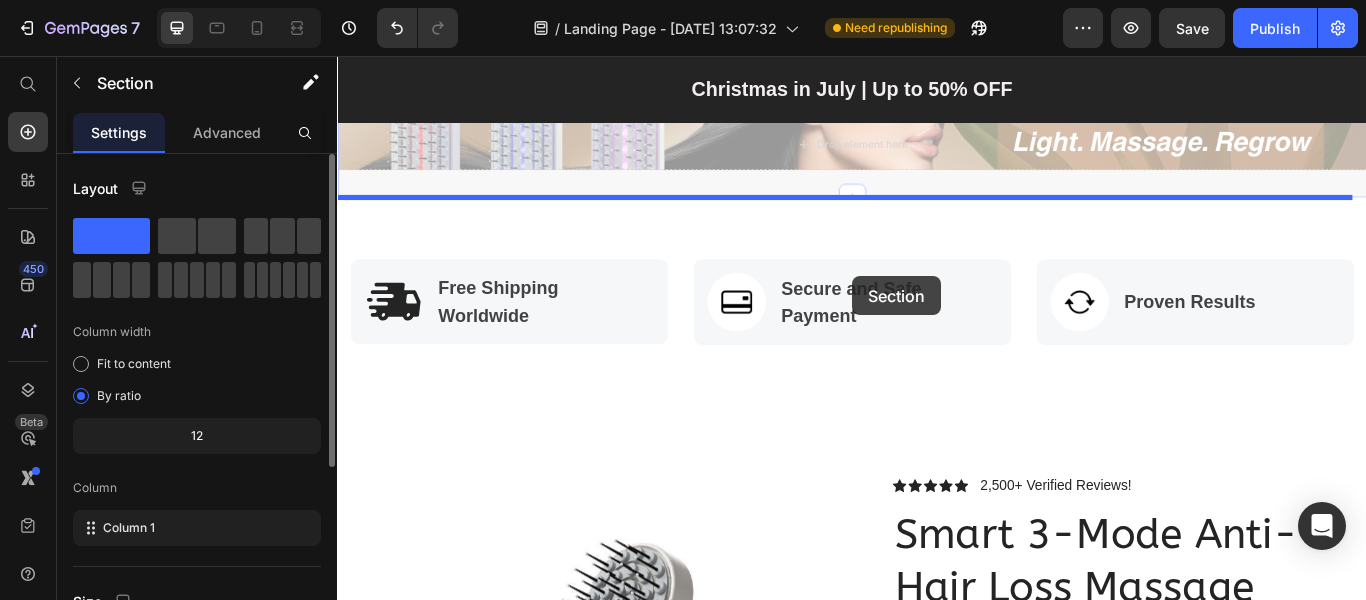 drag, startPoint x: 936, startPoint y: 190, endPoint x: 937, endPoint y: 313, distance: 123.00407 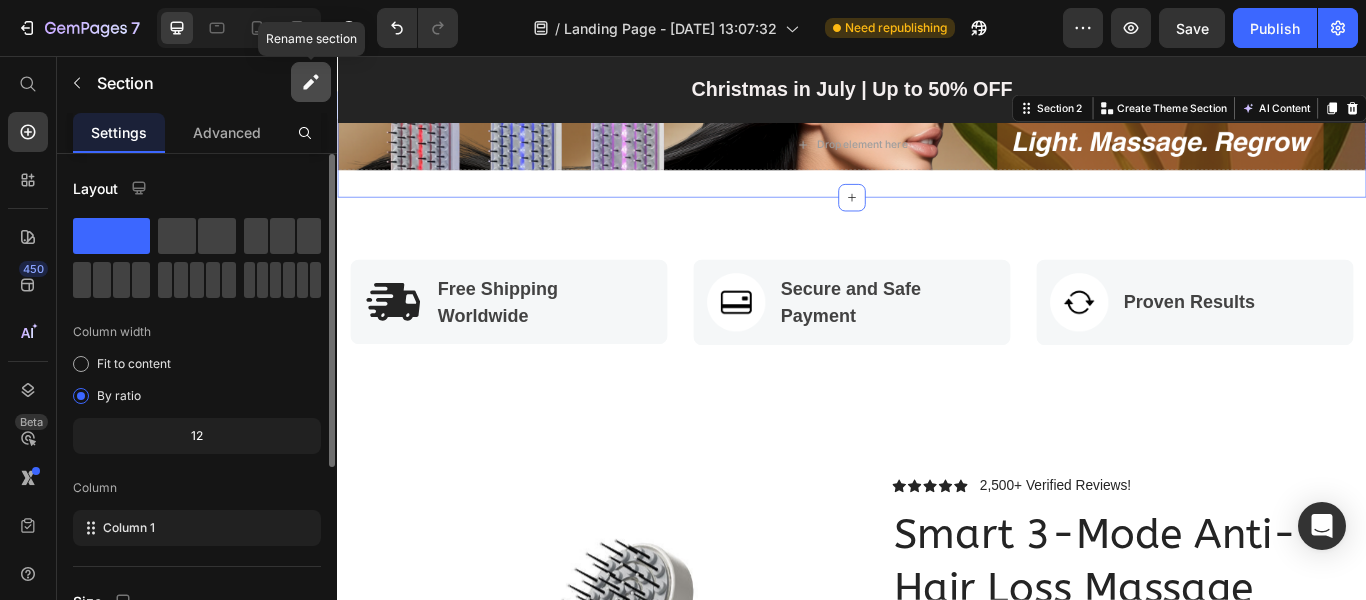 click 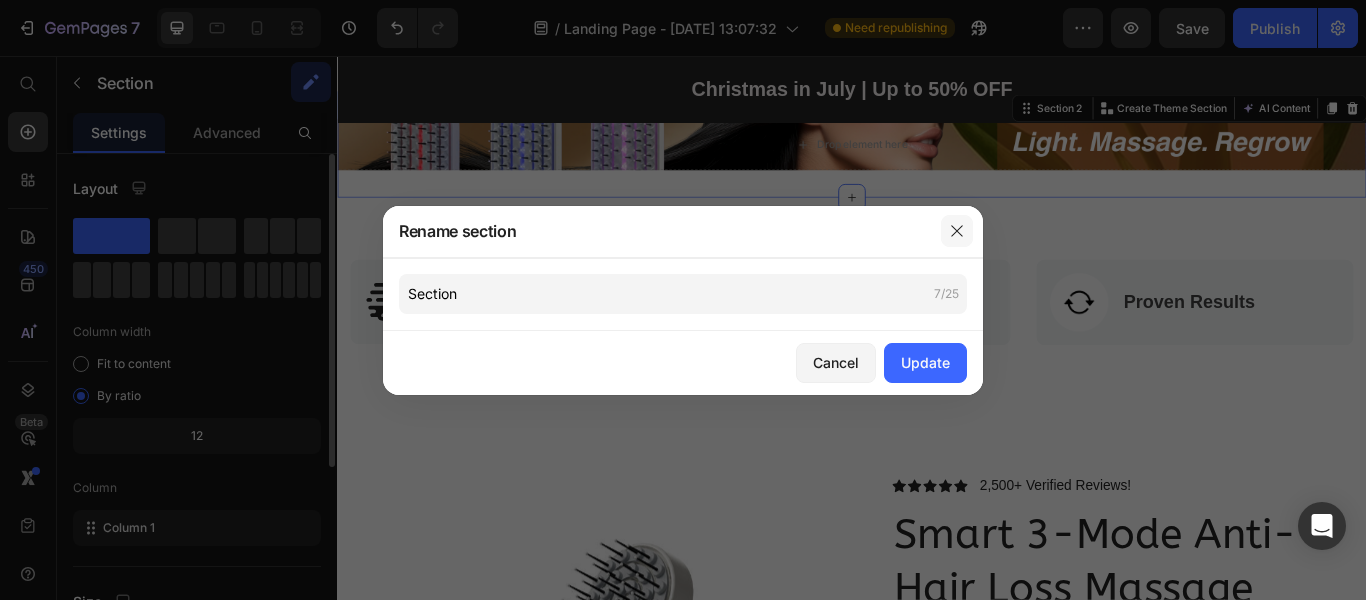 click 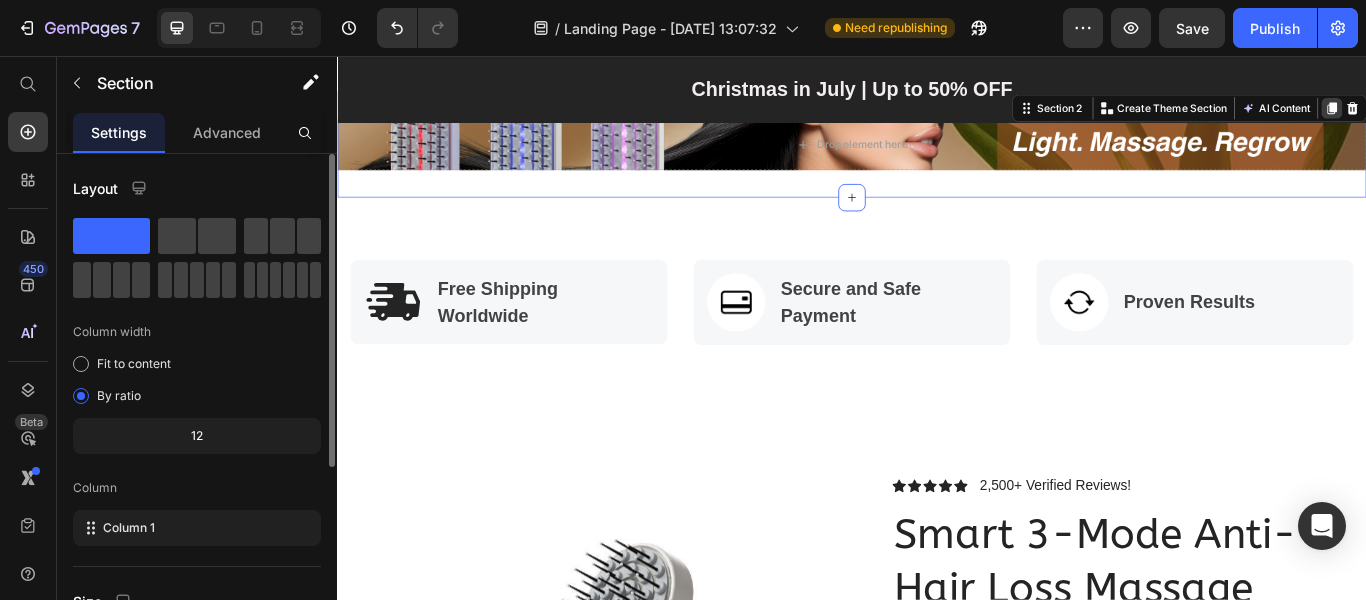 click 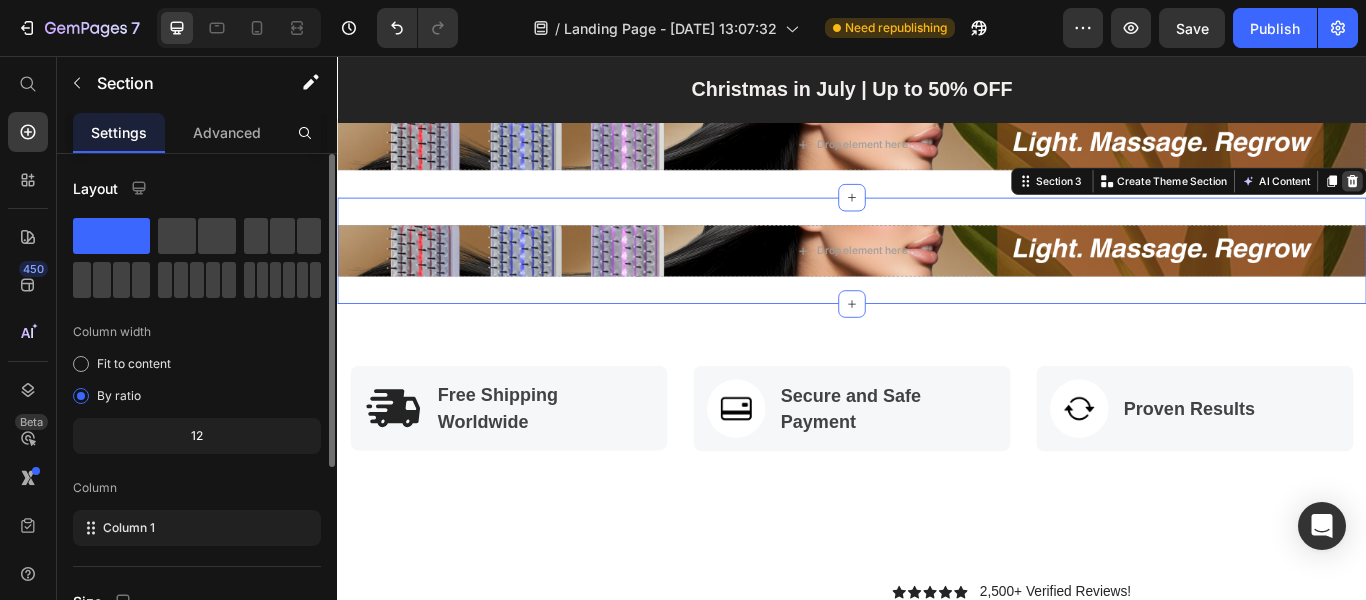 click 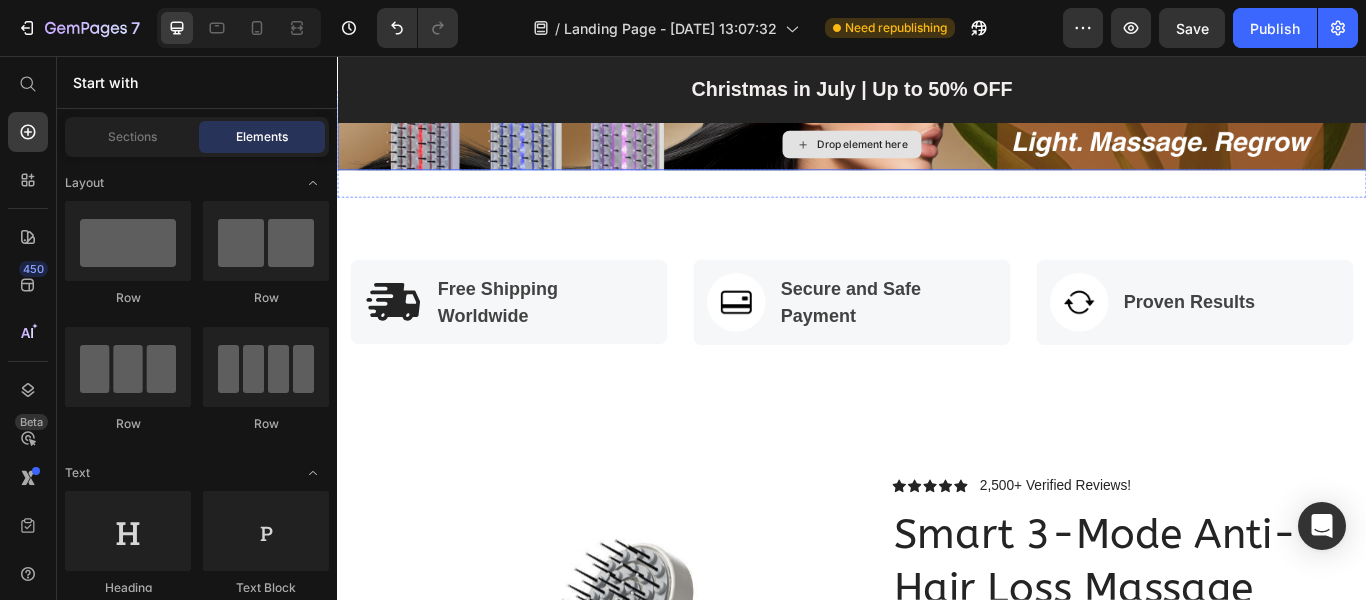 click on "Drop element here" at bounding box center [937, 159] 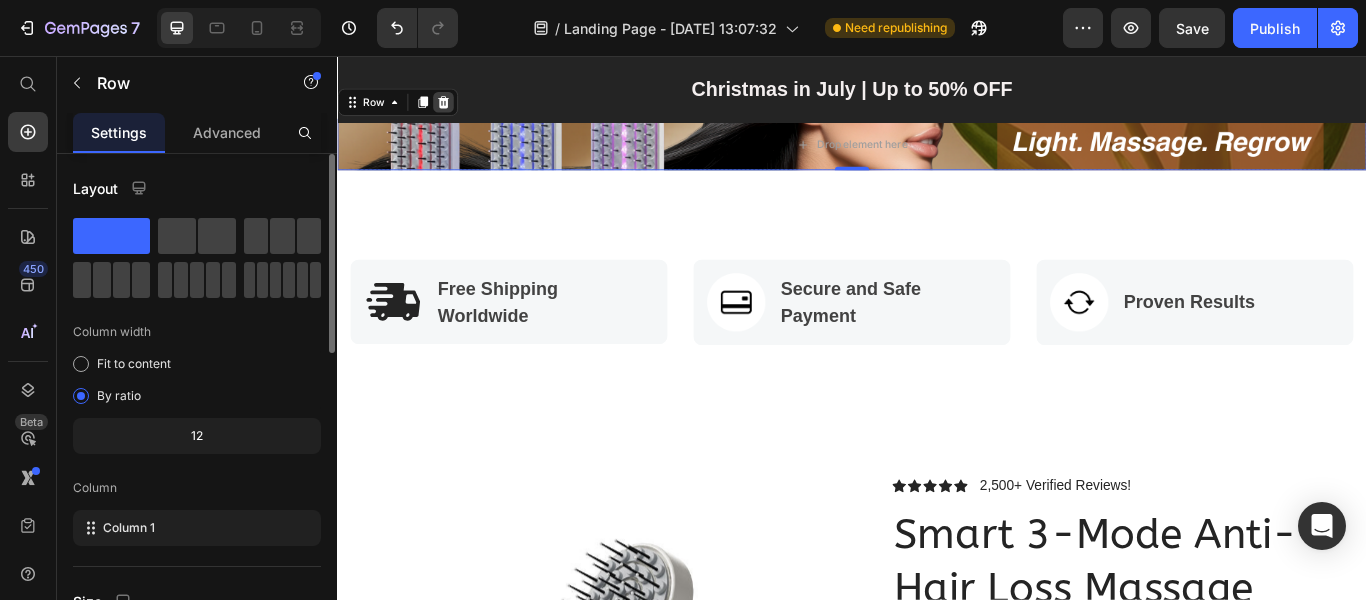 click 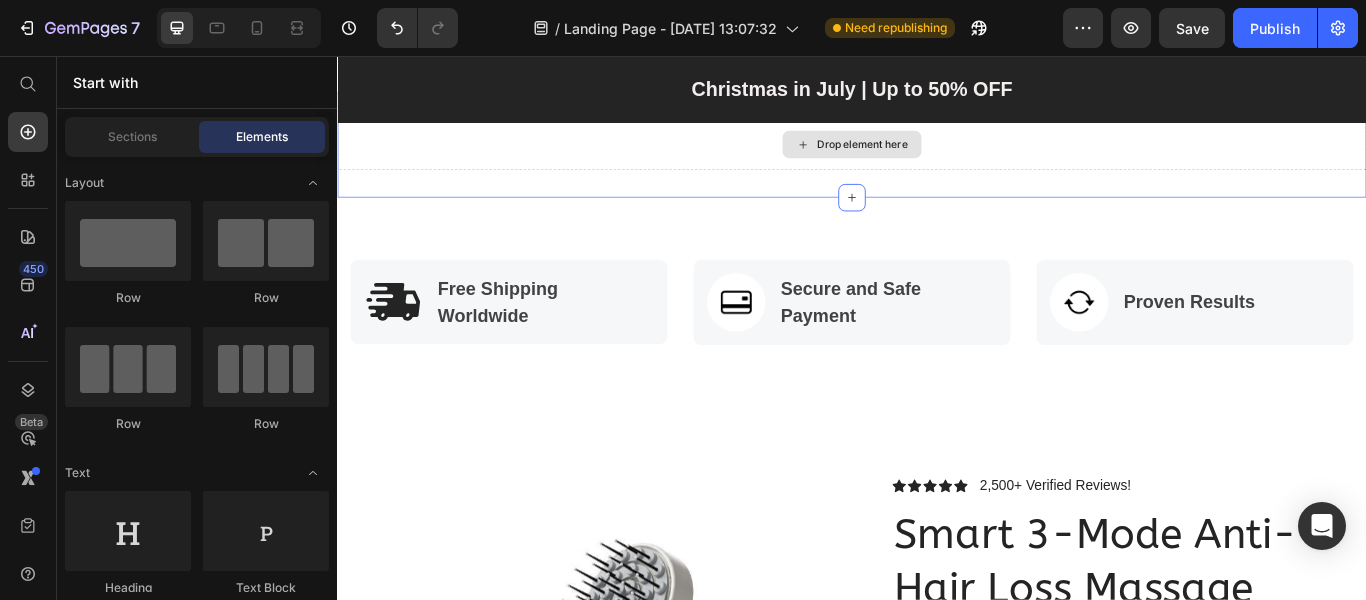 click on "Drop element here" at bounding box center (937, 159) 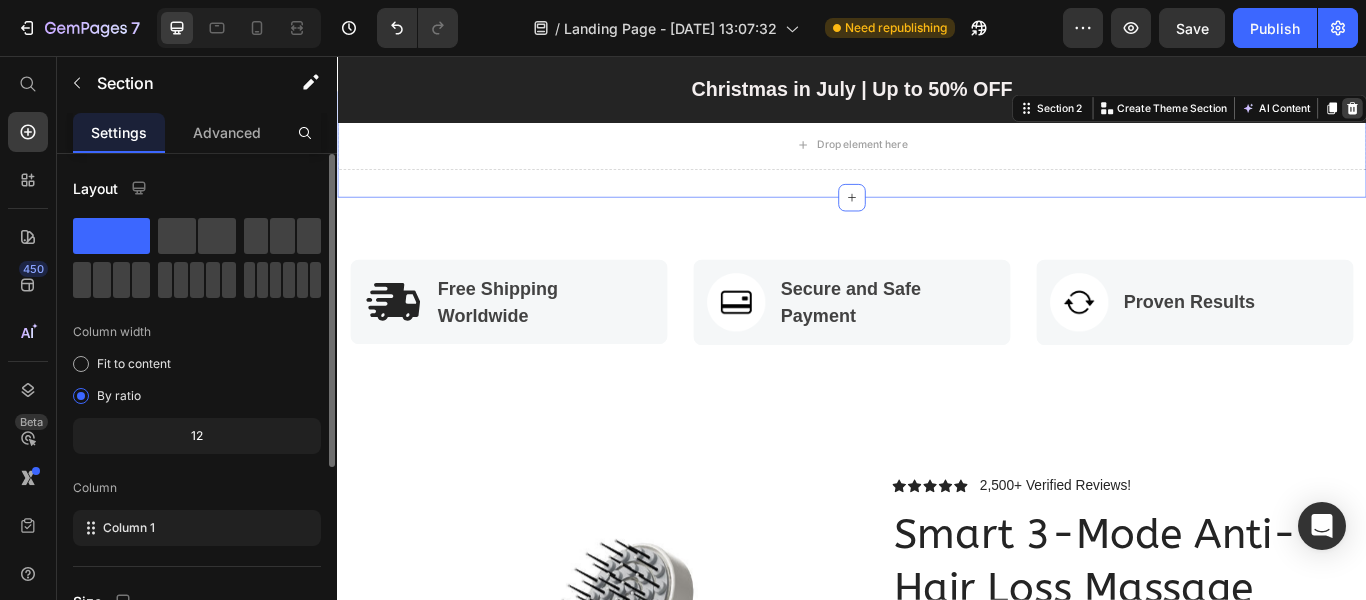 click 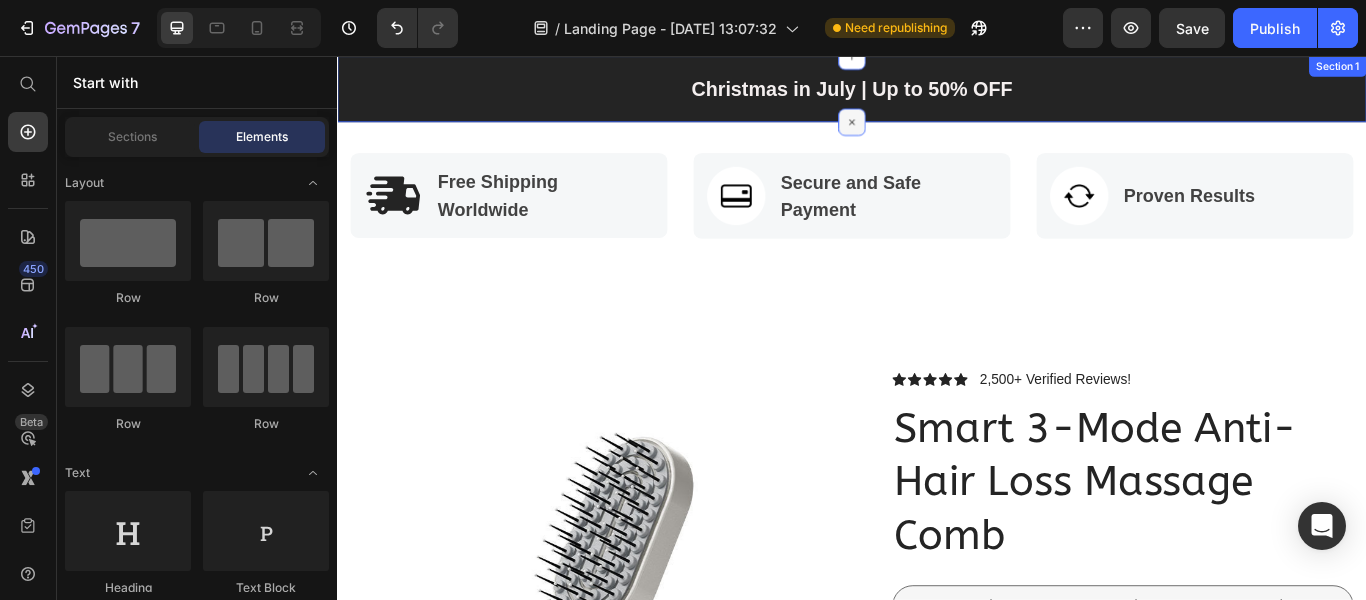 click 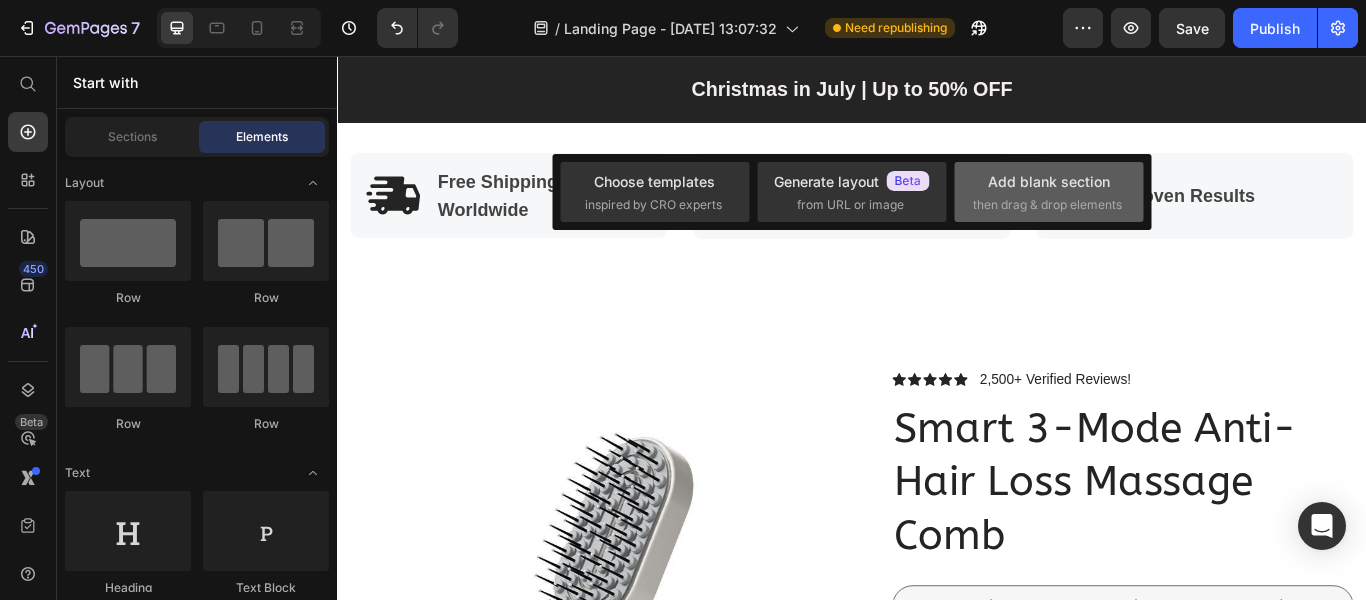 click on "Add blank section" at bounding box center [1049, 181] 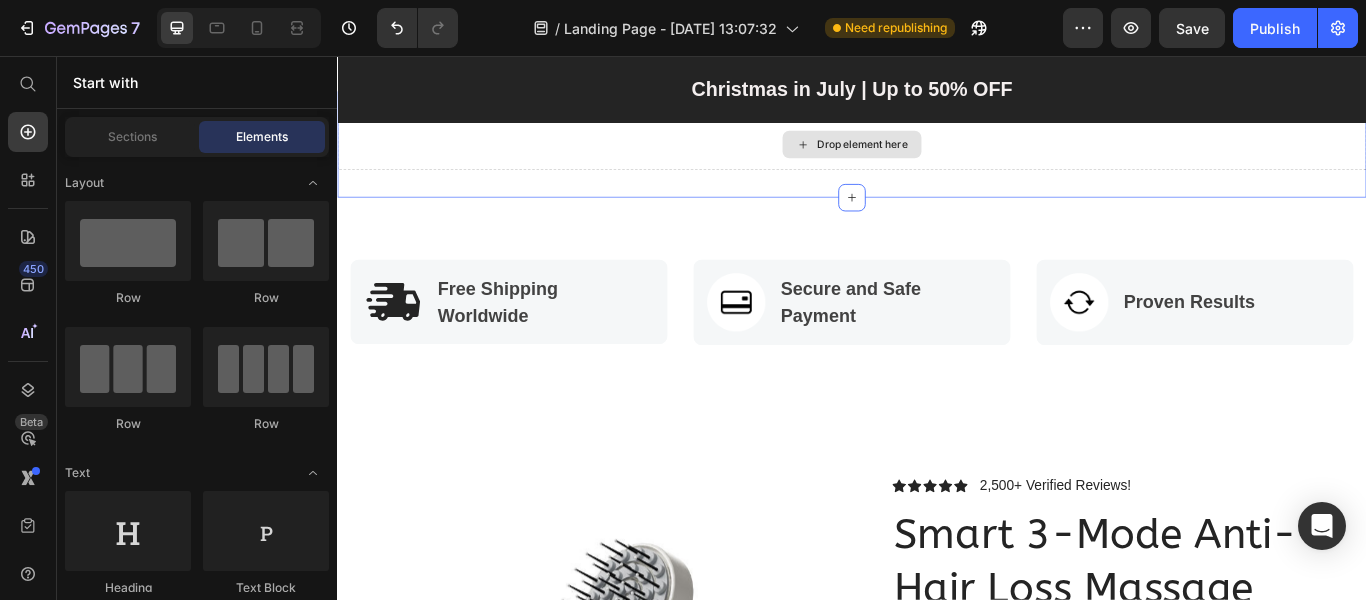click on "Drop element here" at bounding box center (937, 159) 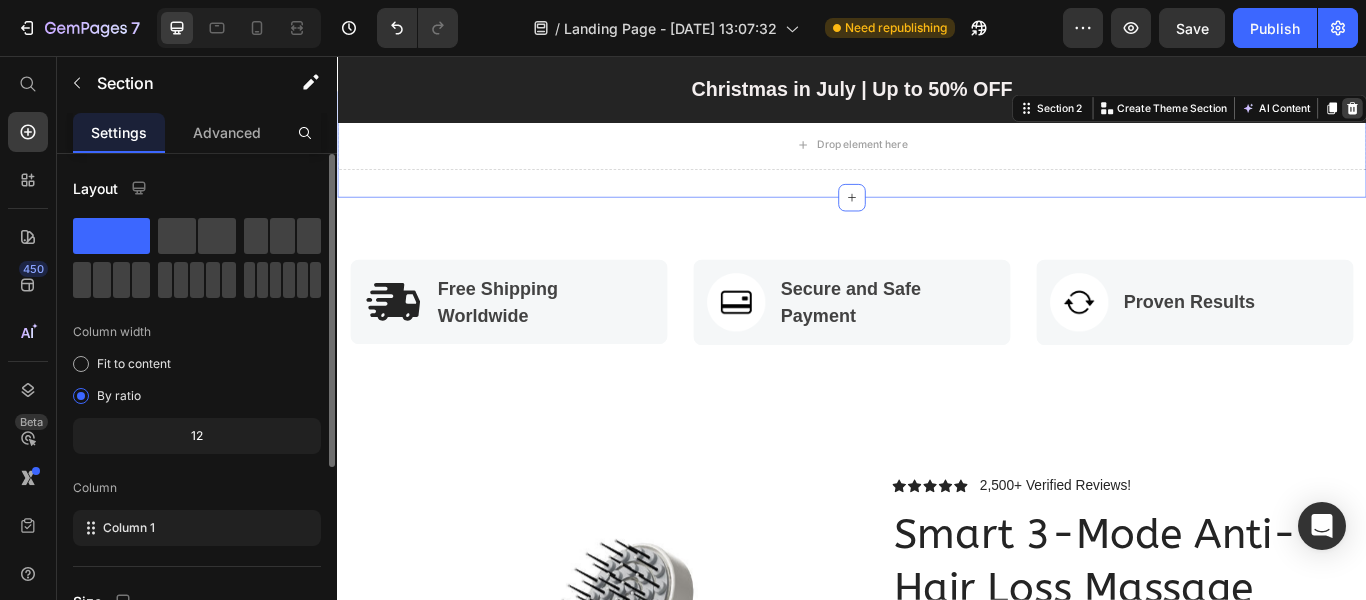 click 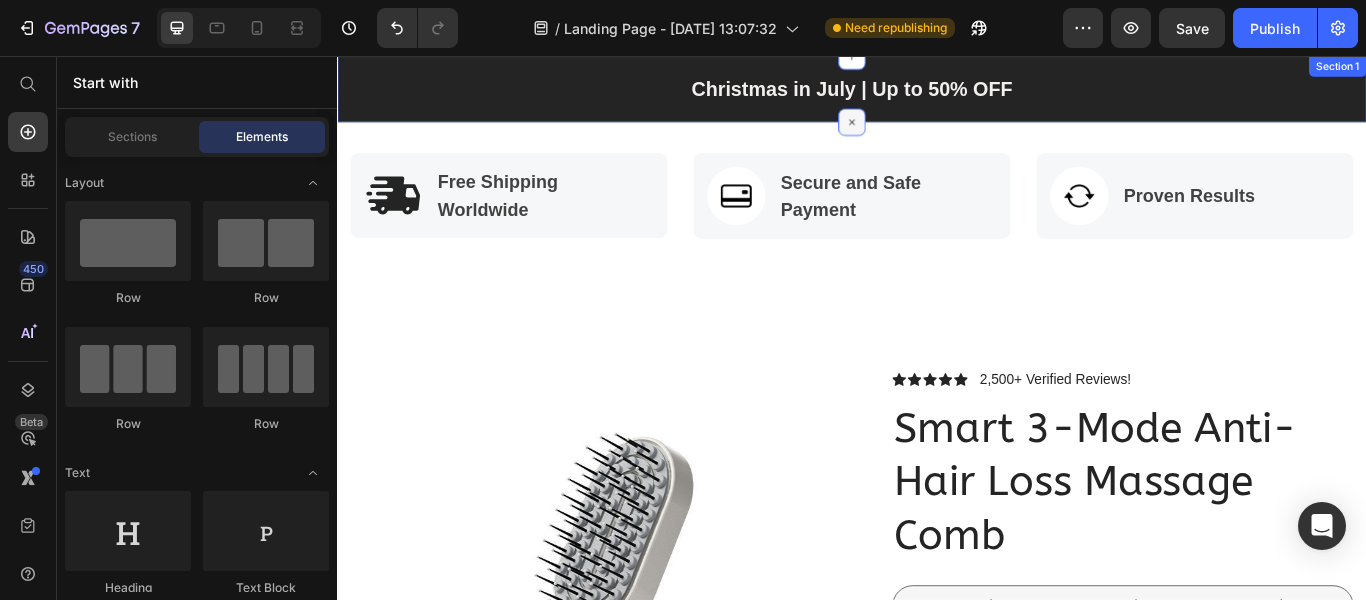 click 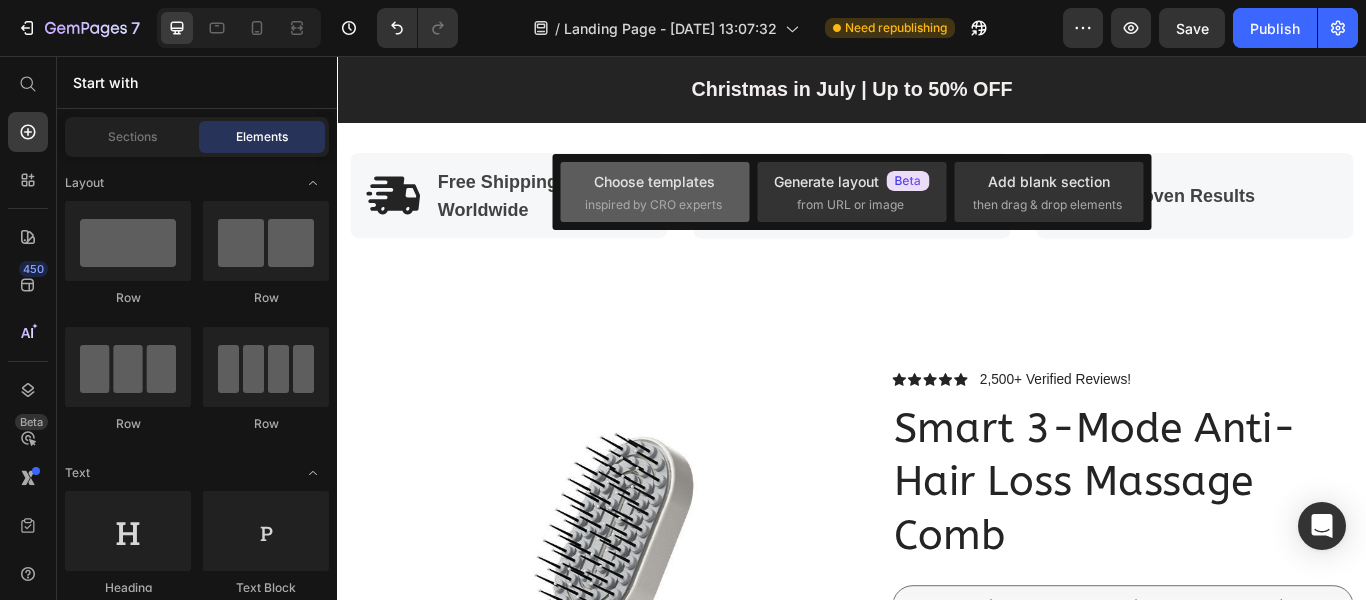 click on "Choose templates" at bounding box center (654, 181) 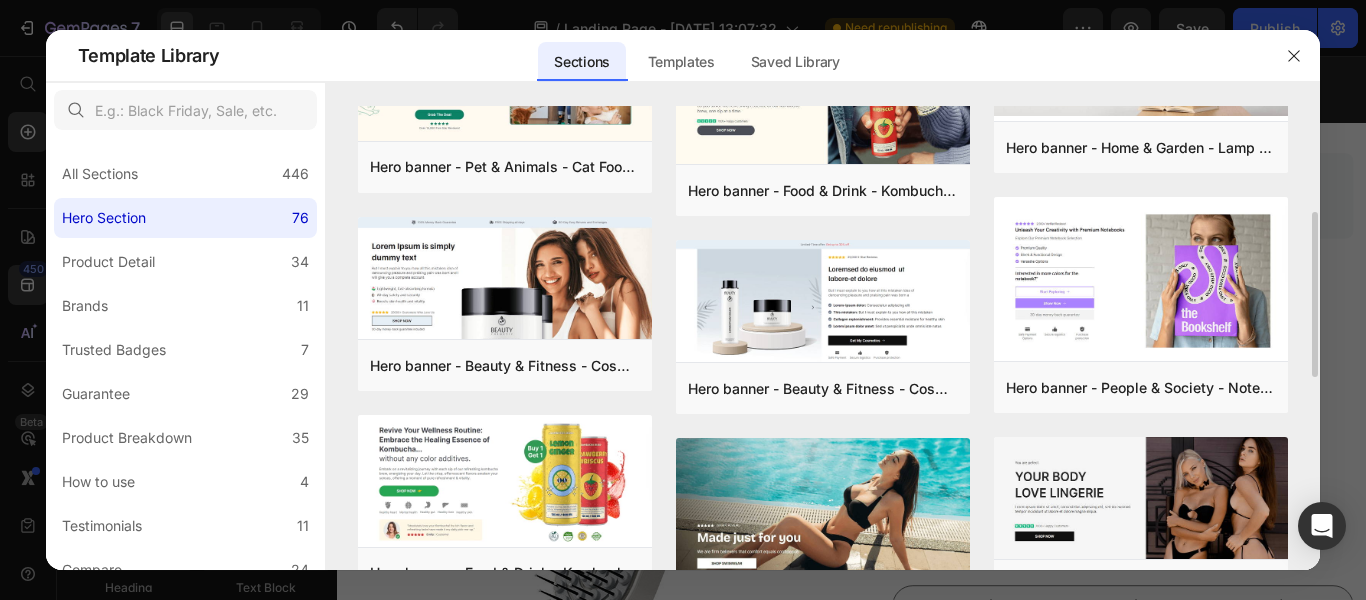 scroll, scrollTop: 500, scrollLeft: 0, axis: vertical 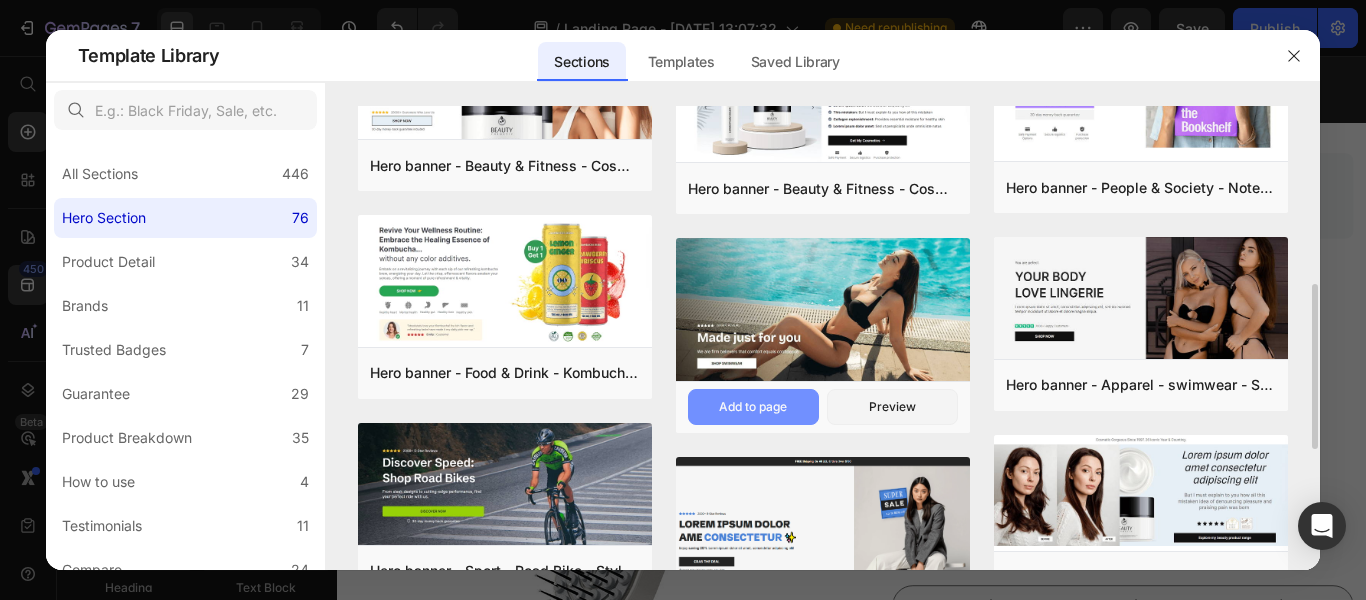 click on "Add to page" at bounding box center [753, 407] 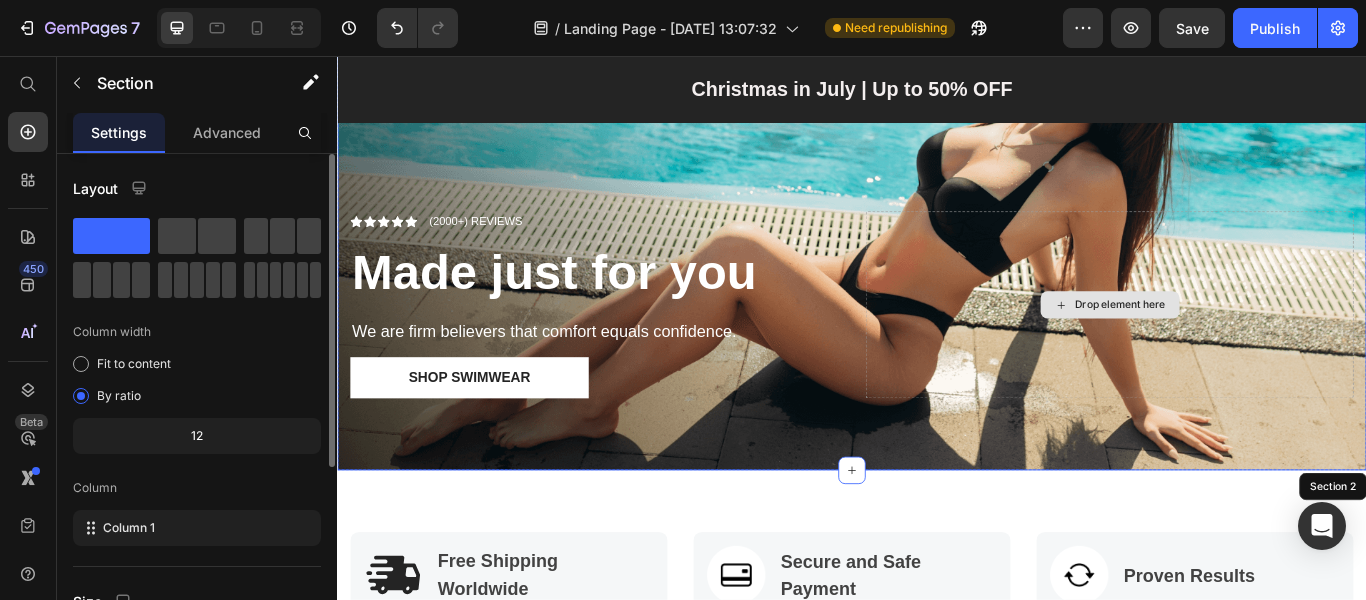 scroll, scrollTop: 0, scrollLeft: 0, axis: both 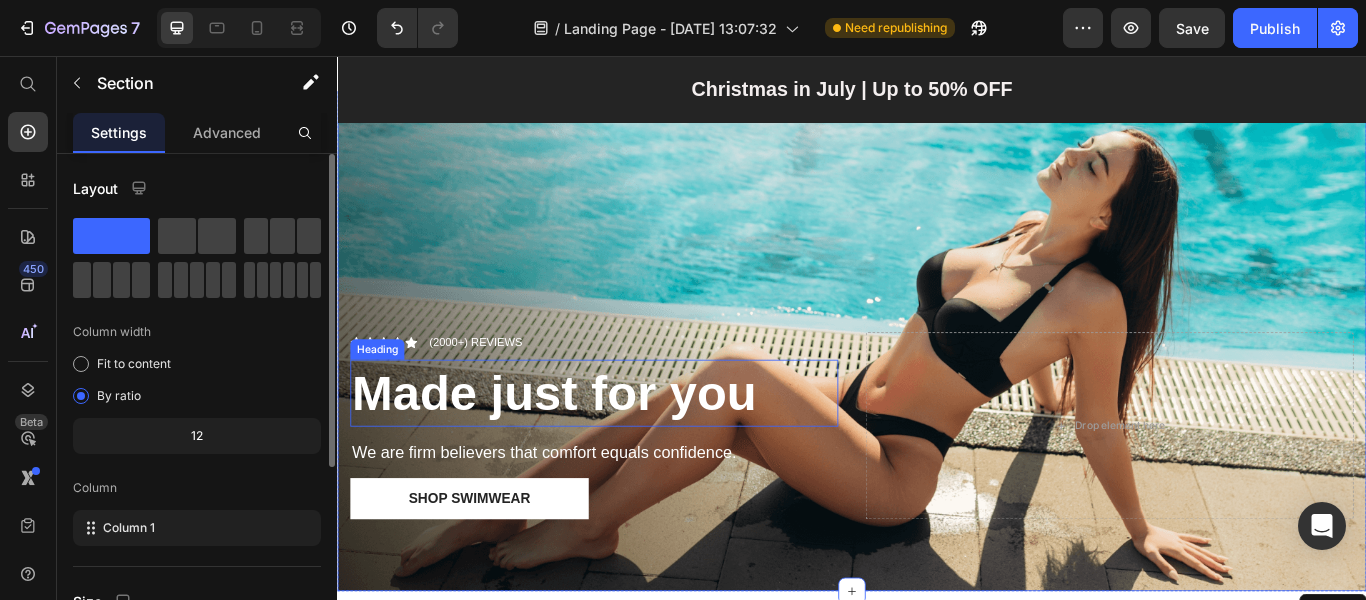 click on "Made just for you" at bounding box center (590, 449) 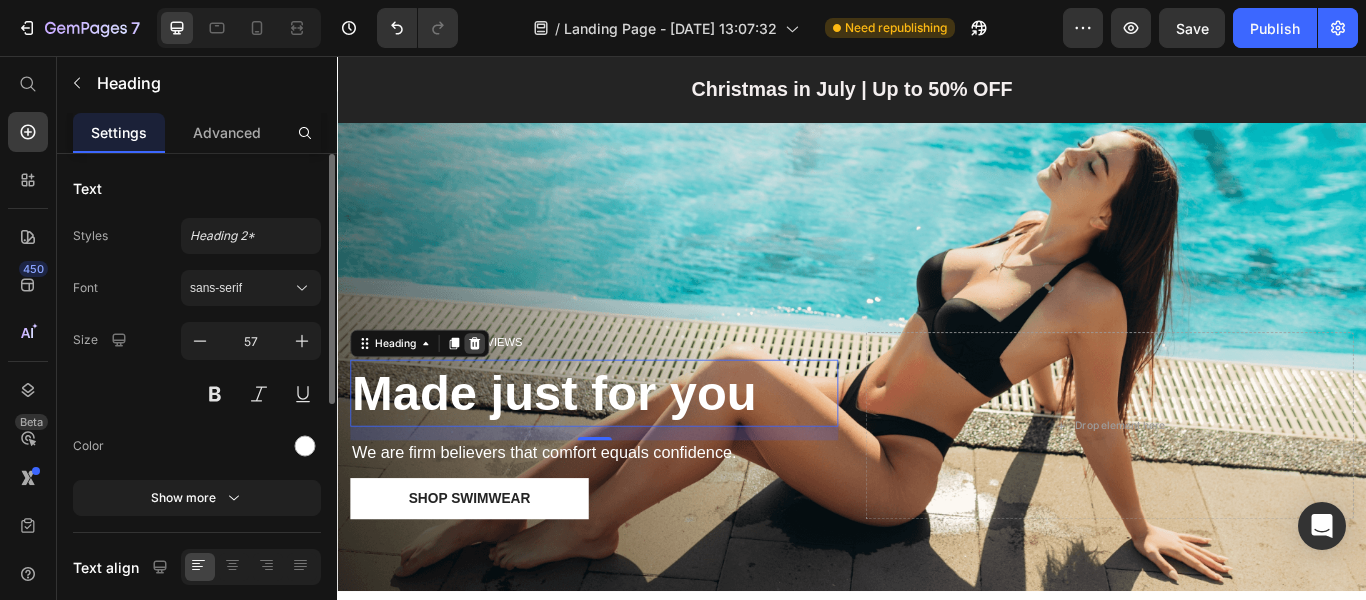 click 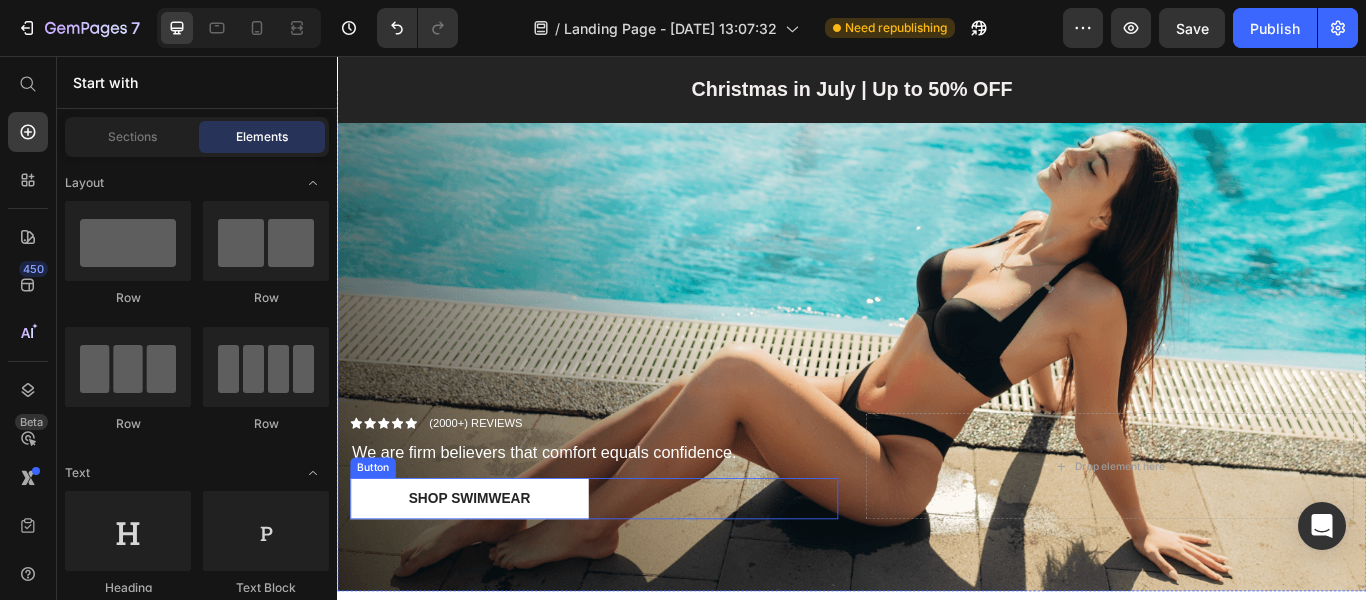 click on "Shop Swimwear Button" at bounding box center [636, 572] 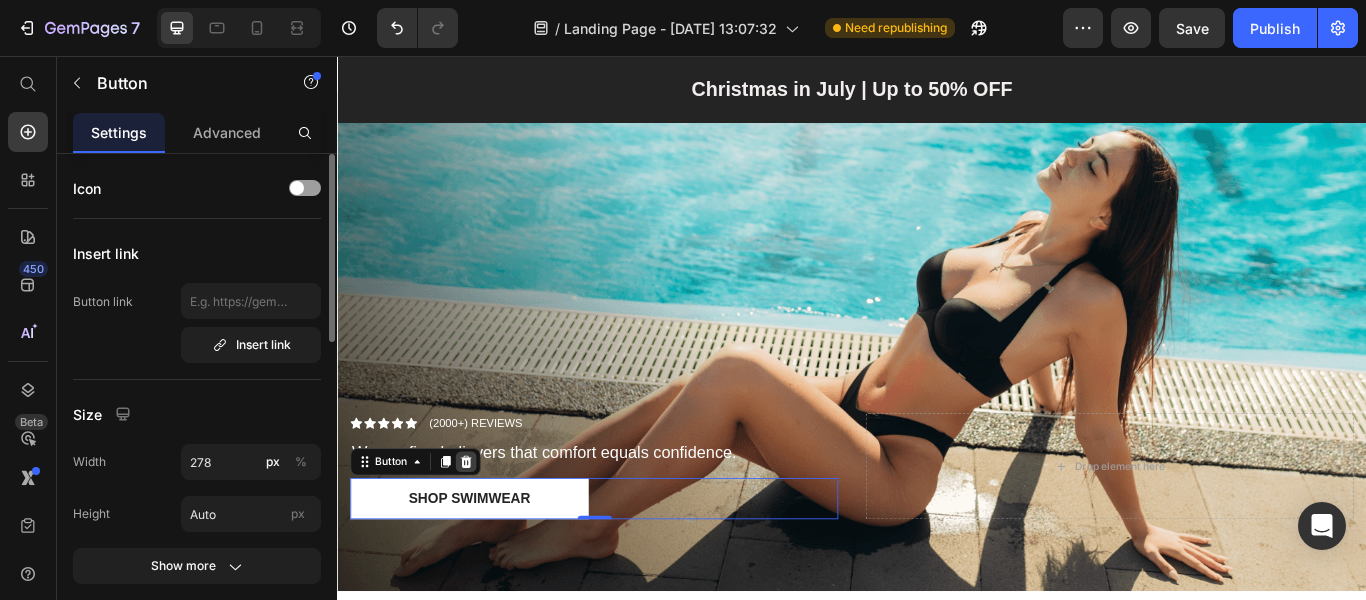 click 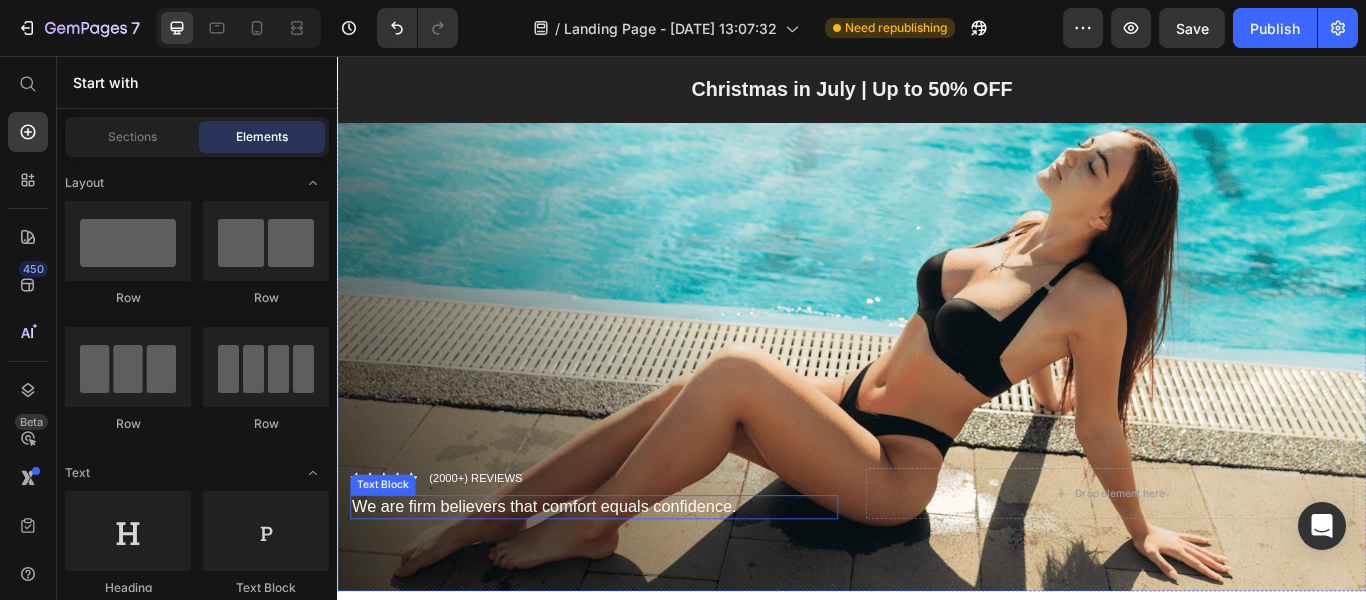 click on "We are firm believers that comfort equals confidence." at bounding box center [636, 582] 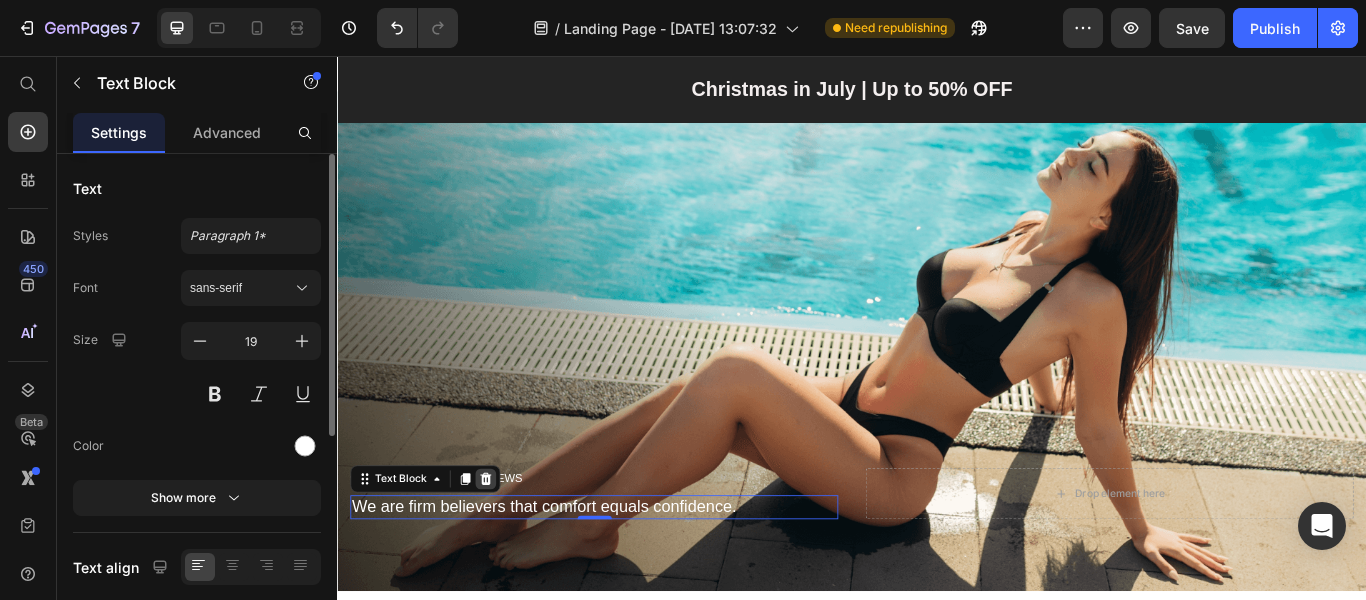 click 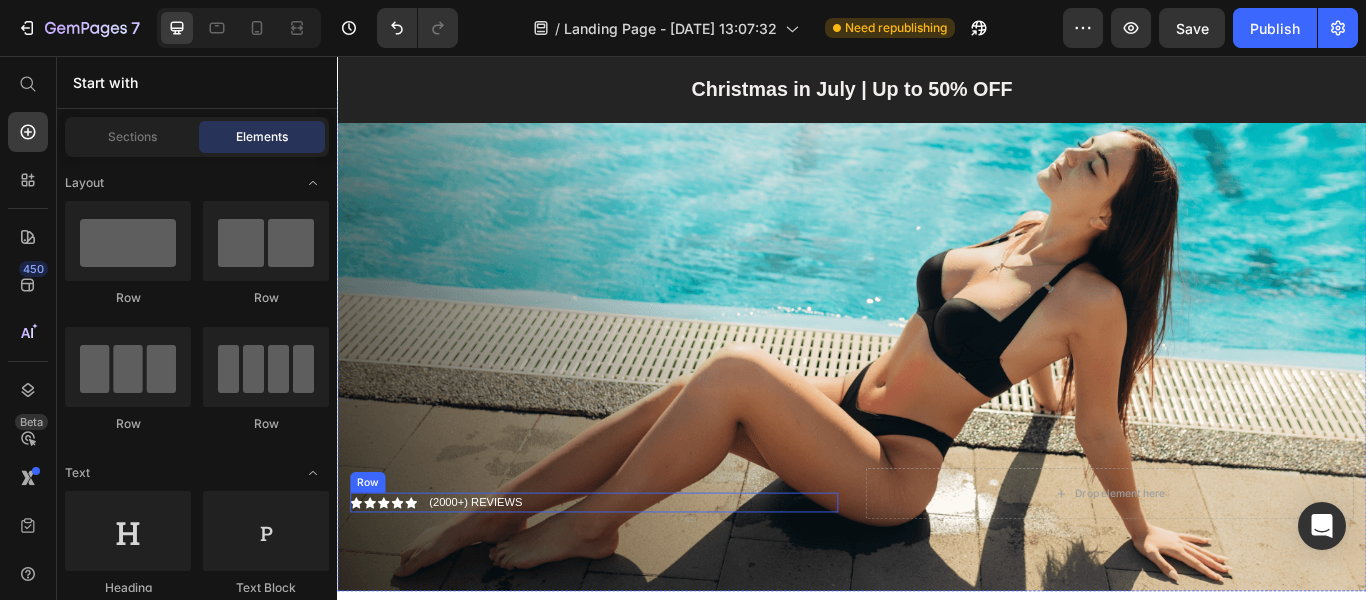 click on "Icon Icon Icon Icon Icon Icon List (2000+) REVIEWS Text Block Row" at bounding box center (636, 577) 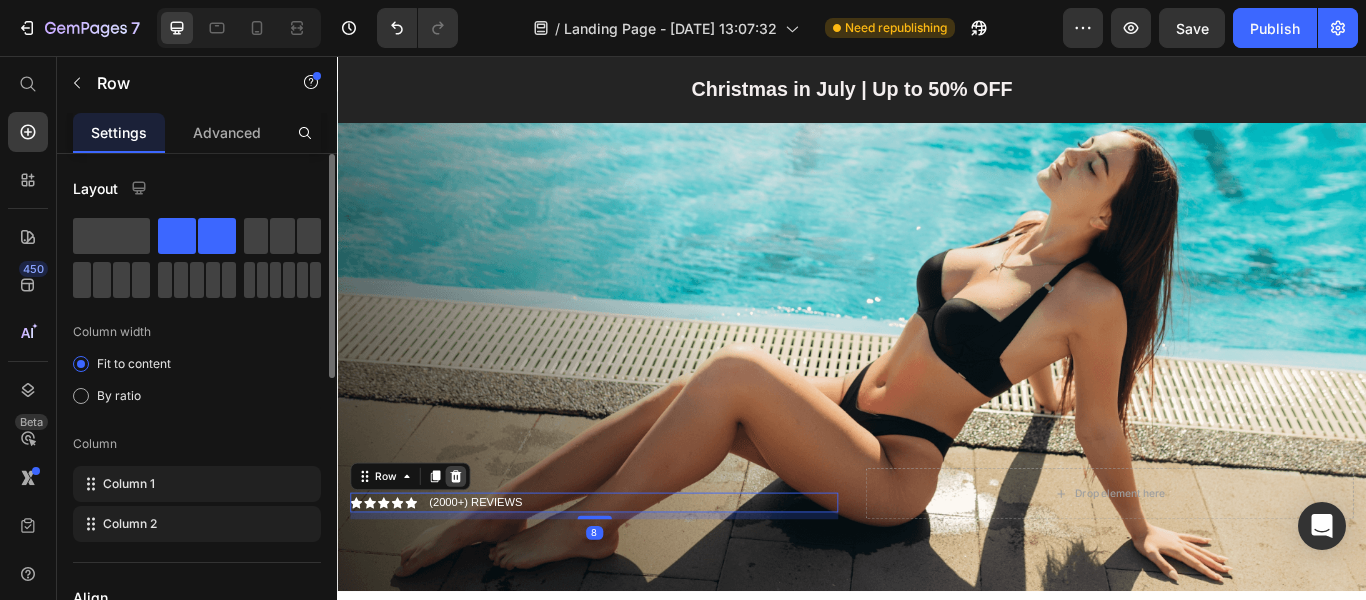 click 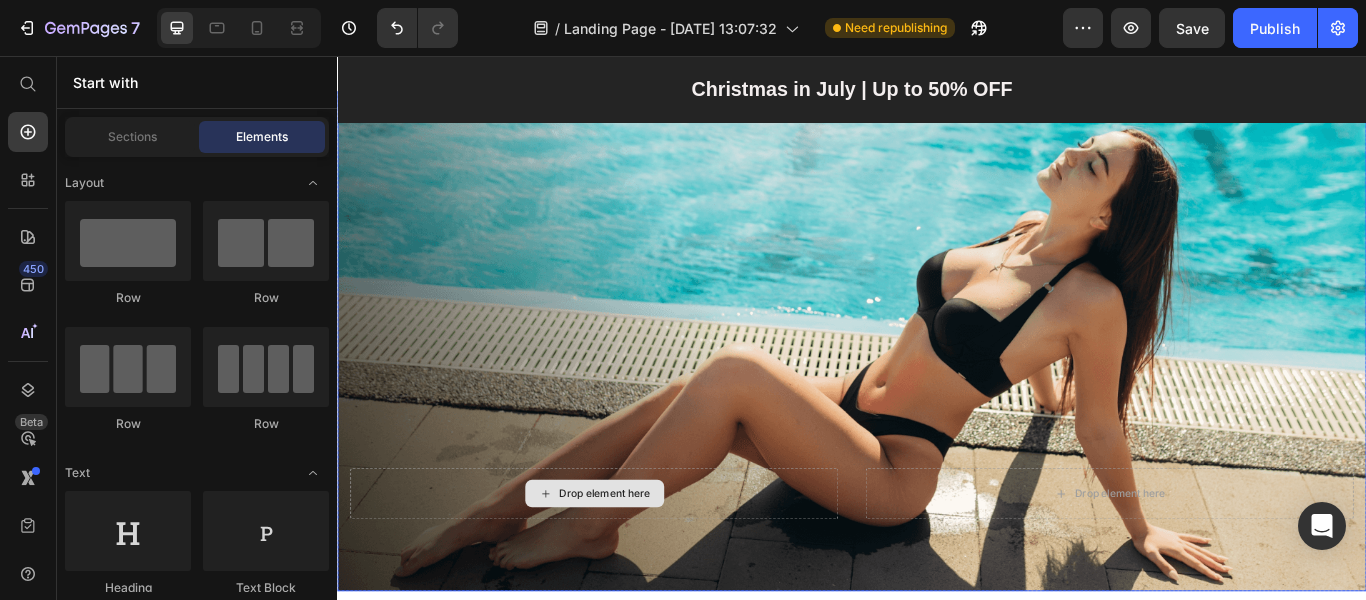 click on "Drop element here" at bounding box center (636, 566) 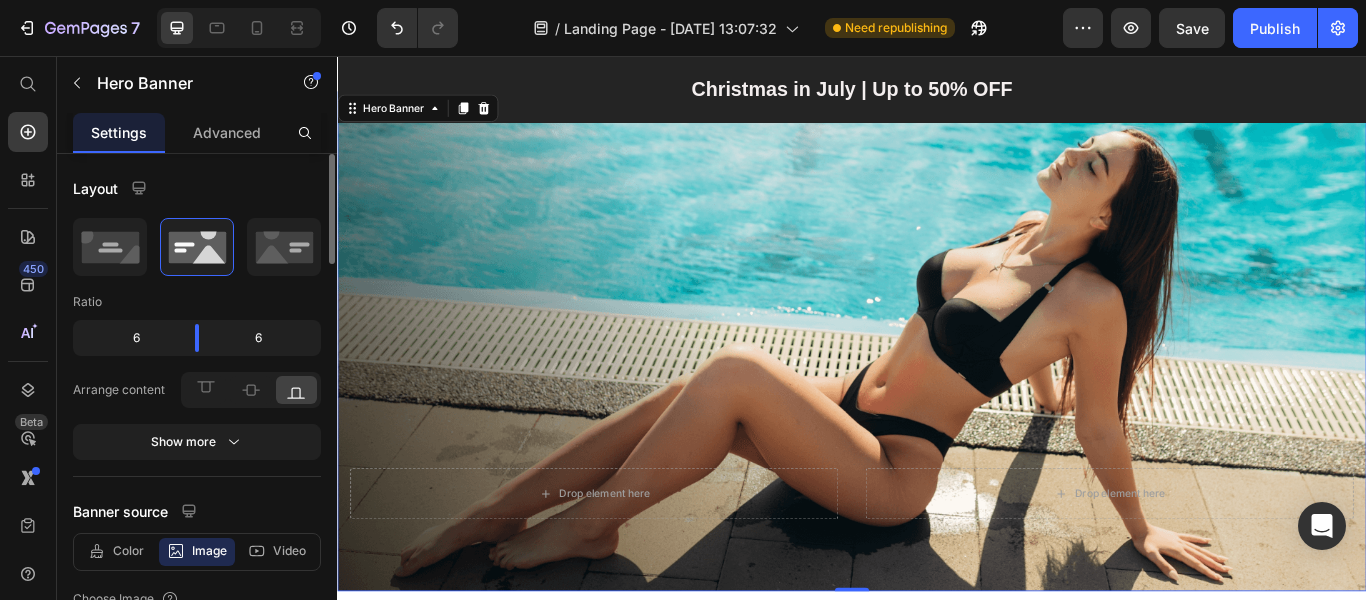 click on "Drop element here
Drop element here" at bounding box center (937, 592) 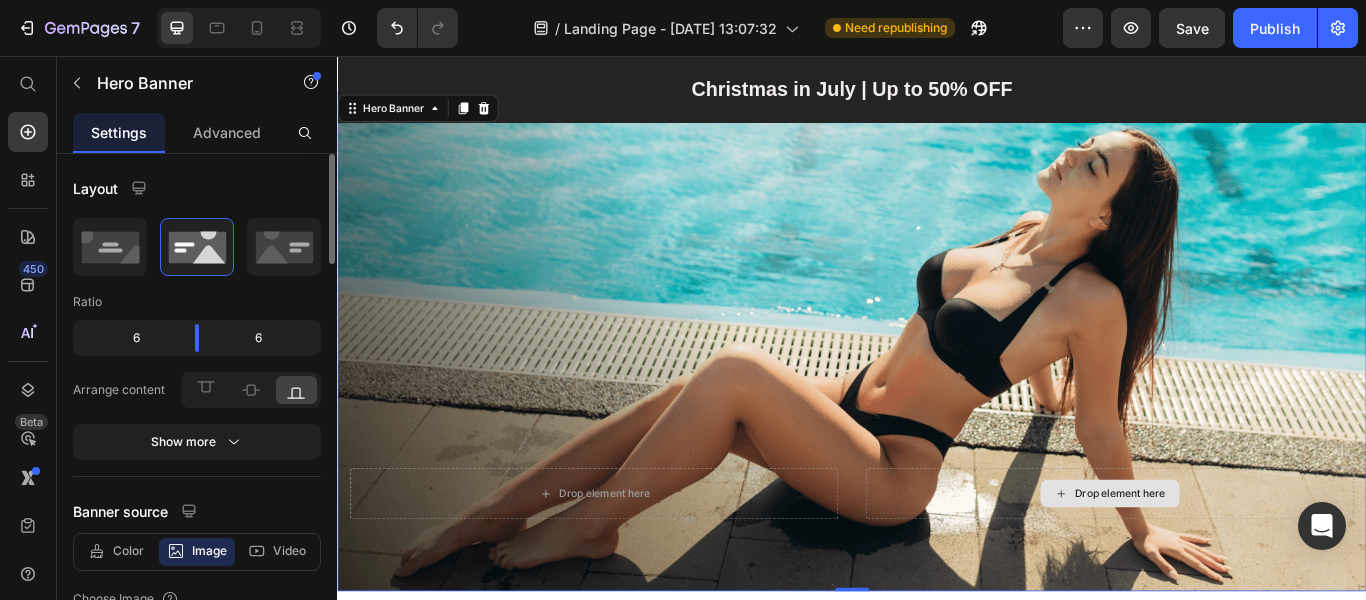 click on "Drop element here" at bounding box center (1237, 566) 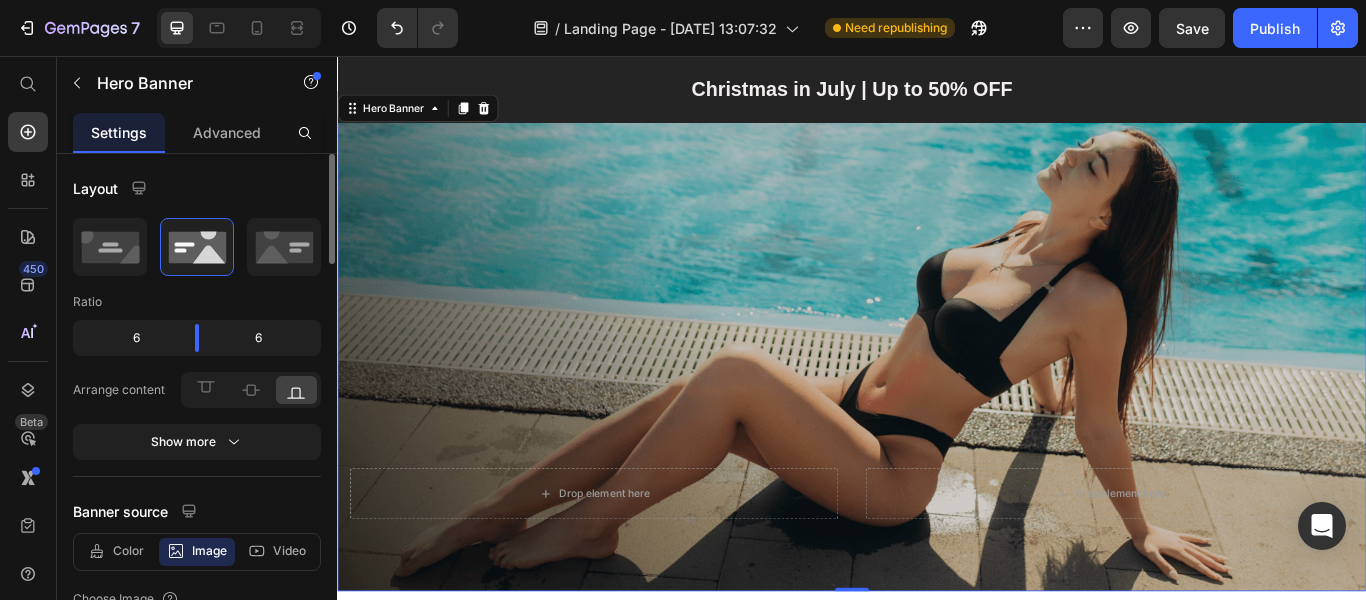 click at bounding box center [937, 388] 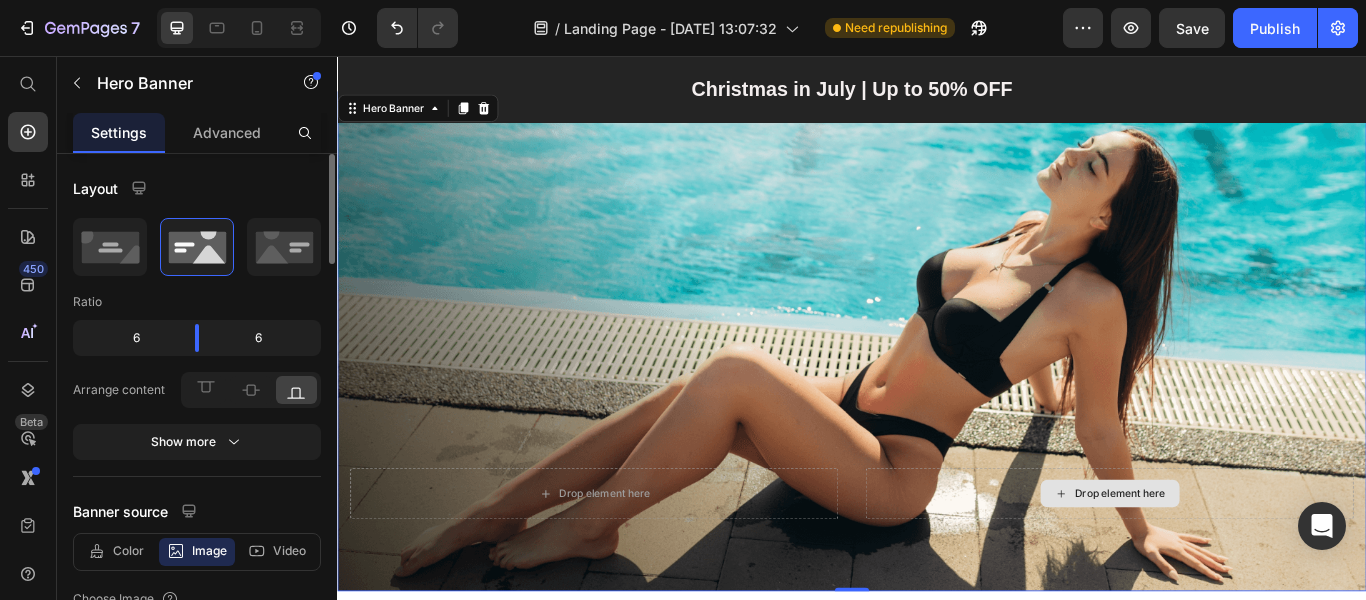 click on "Drop element here" at bounding box center (1237, 566) 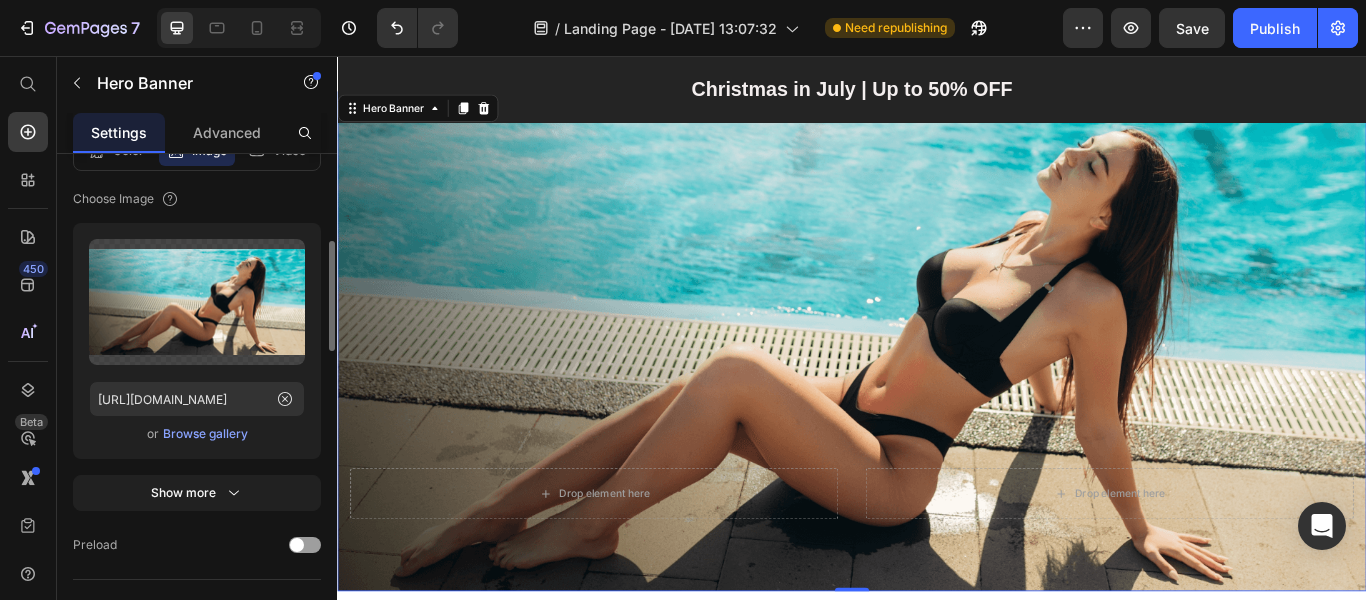 scroll, scrollTop: 0, scrollLeft: 0, axis: both 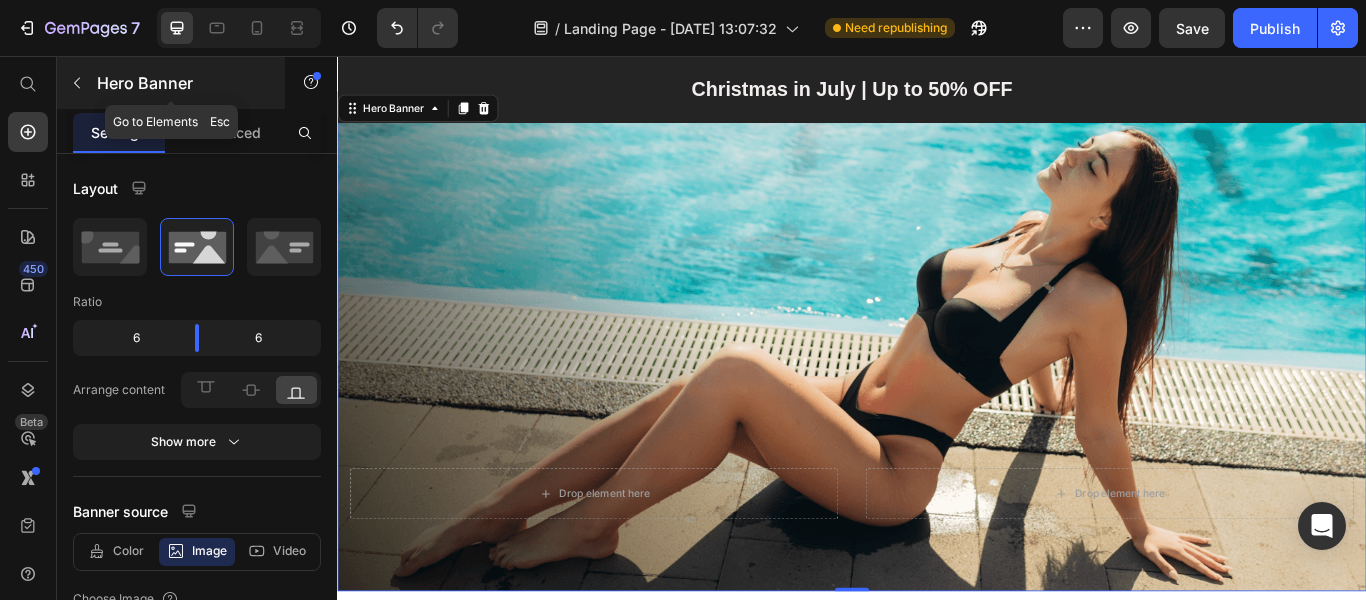 click at bounding box center (77, 83) 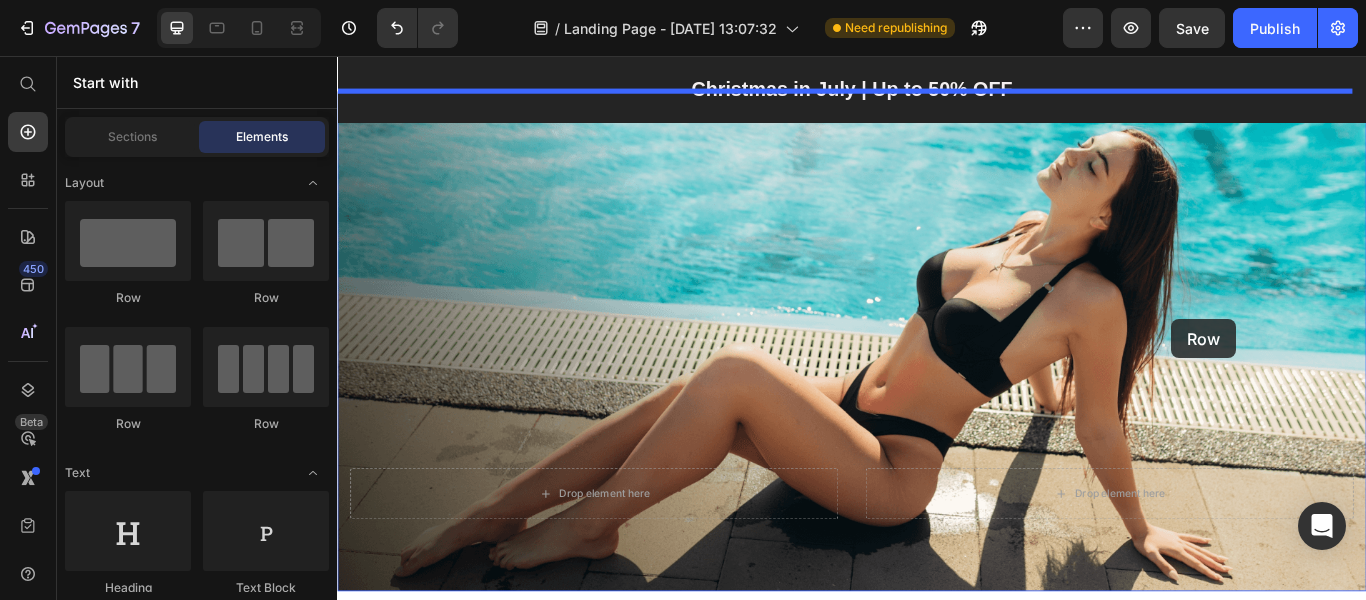 drag, startPoint x: 449, startPoint y: 302, endPoint x: 1310, endPoint y: 363, distance: 863.15814 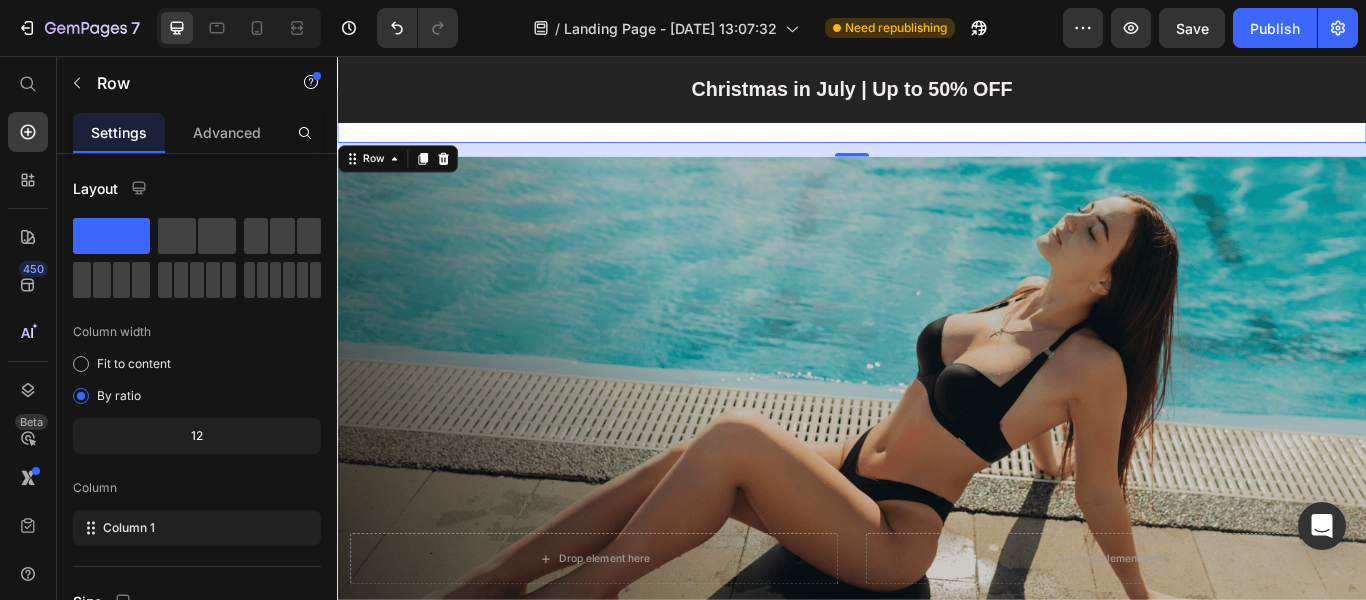 click at bounding box center [937, 464] 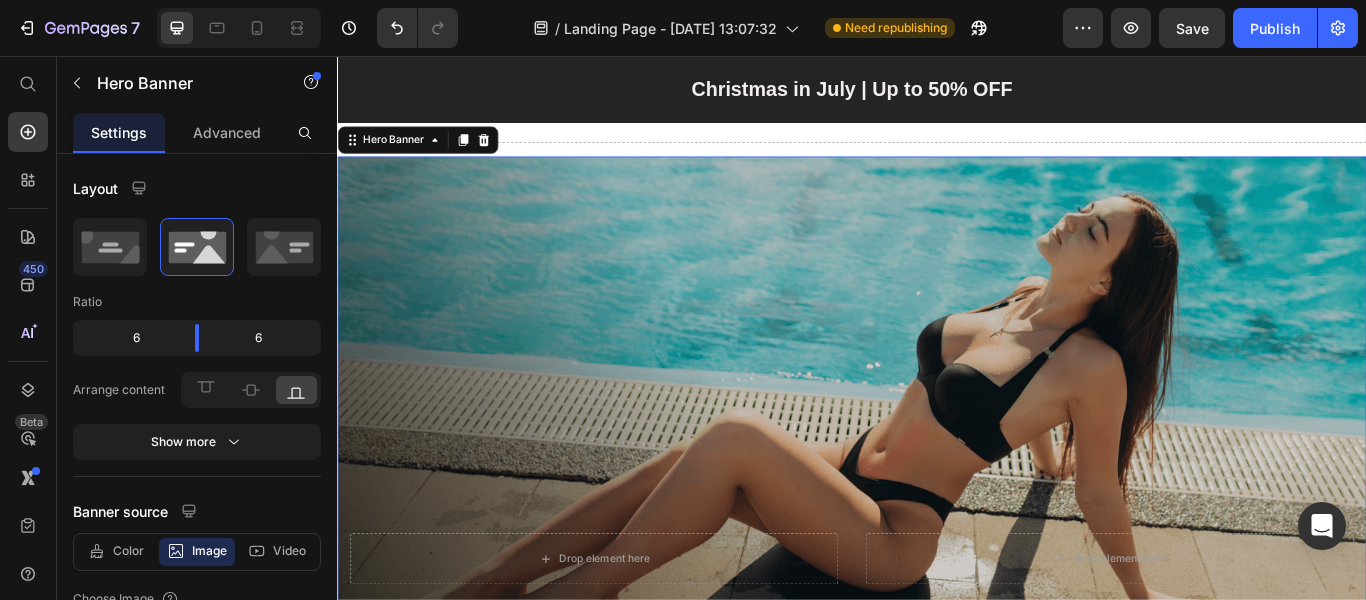 click at bounding box center (937, 464) 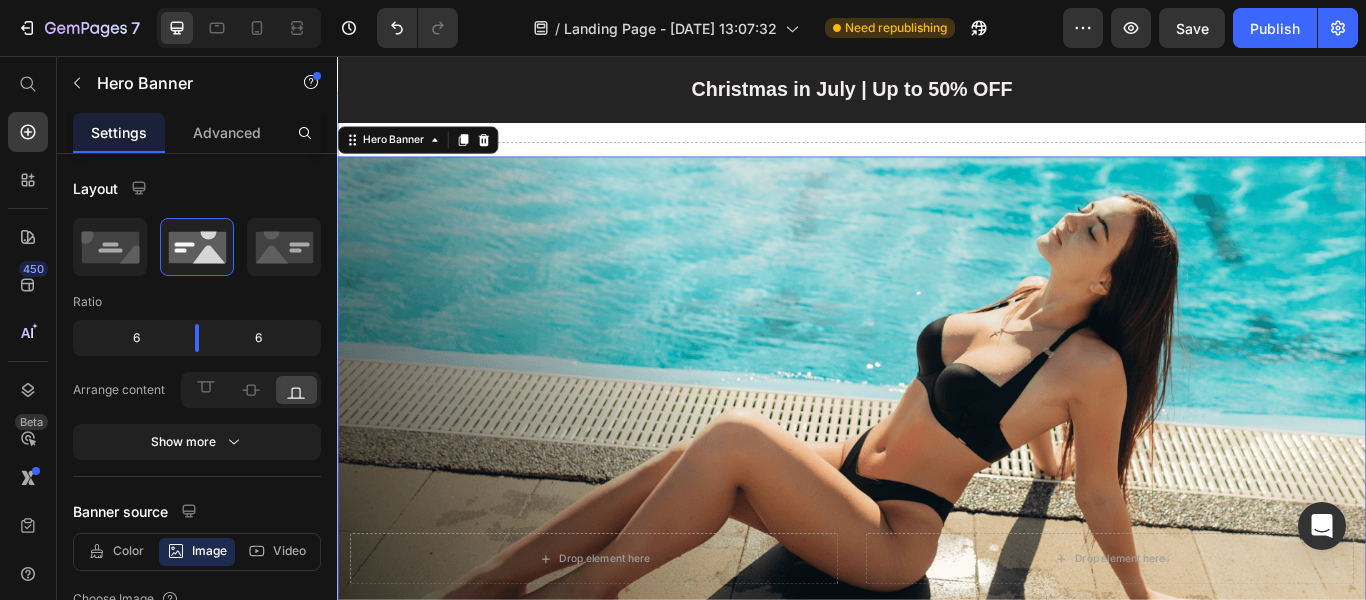 click on "Drop element here Row
Drop element here
Drop element here Hero Banner   0" at bounding box center [937, 426] 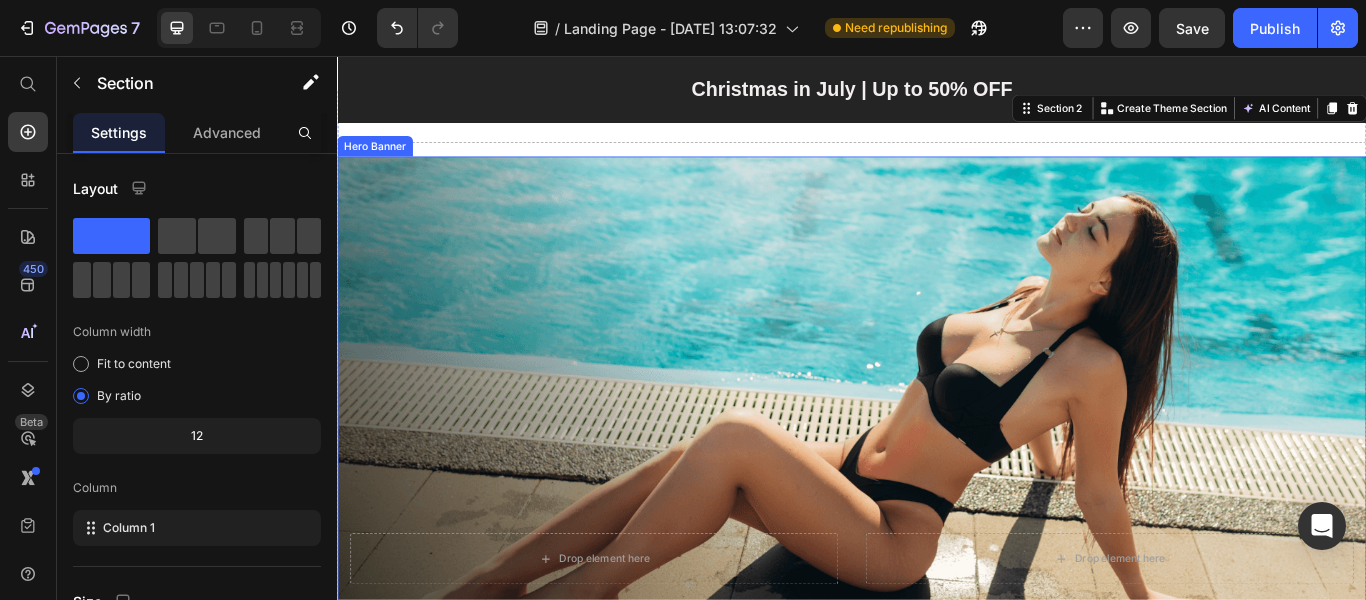 scroll, scrollTop: 100, scrollLeft: 0, axis: vertical 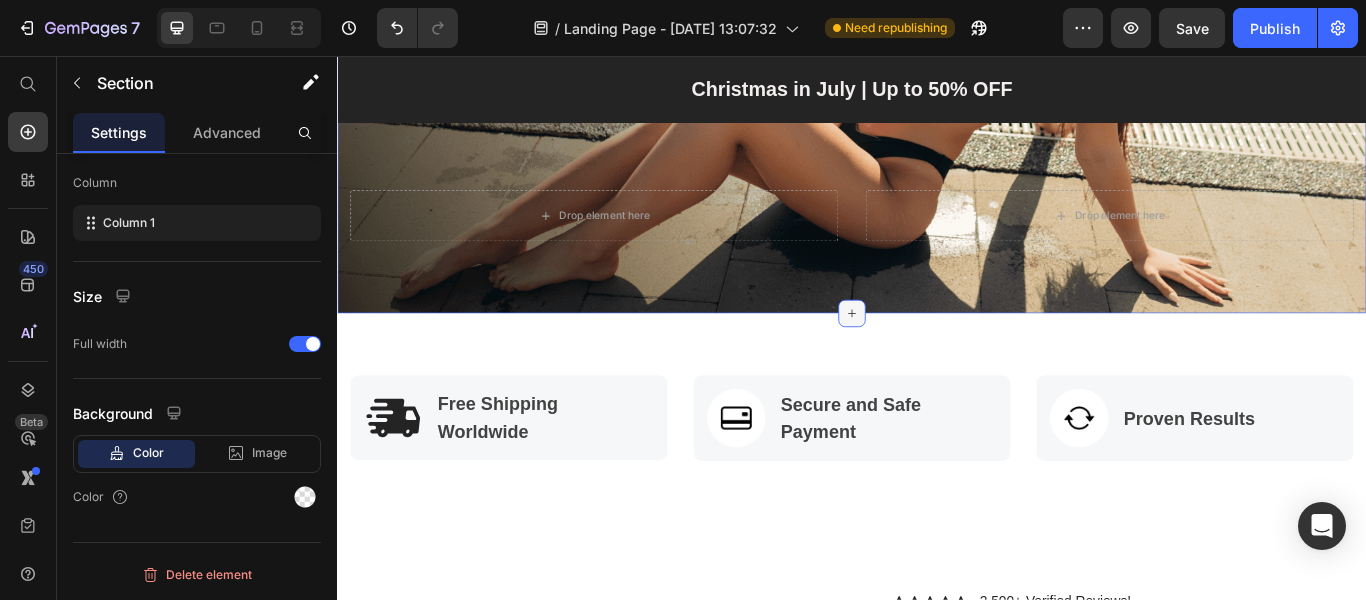 click 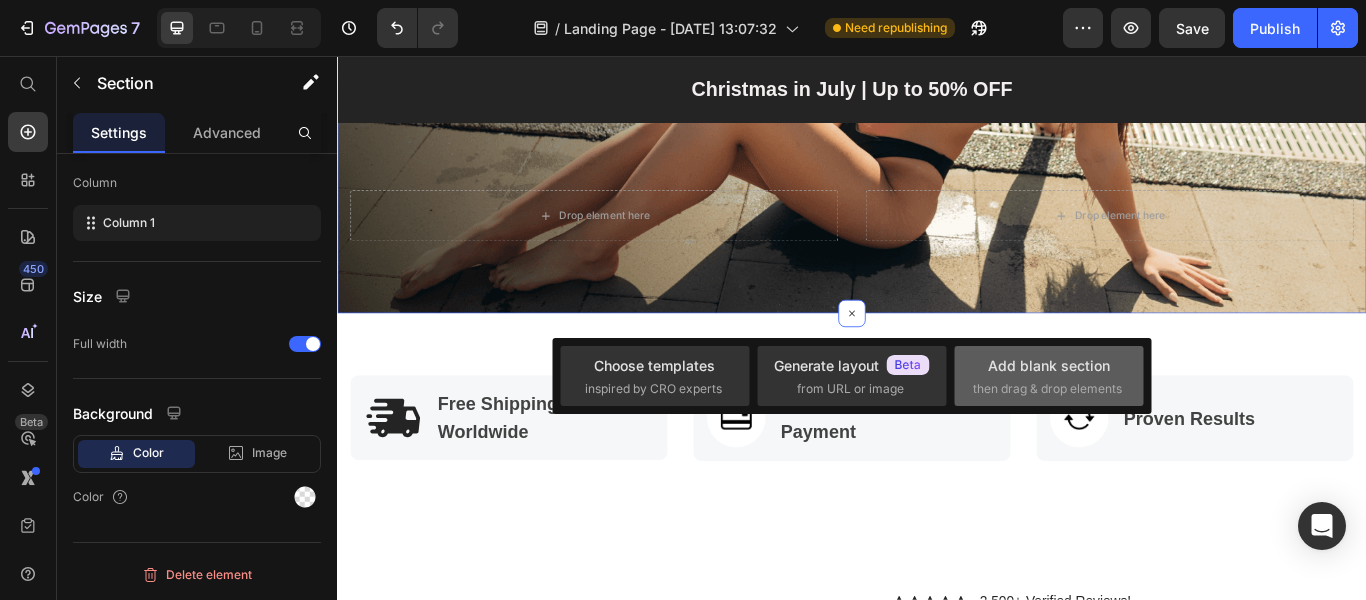 click on "then drag & drop elements" at bounding box center [1047, 389] 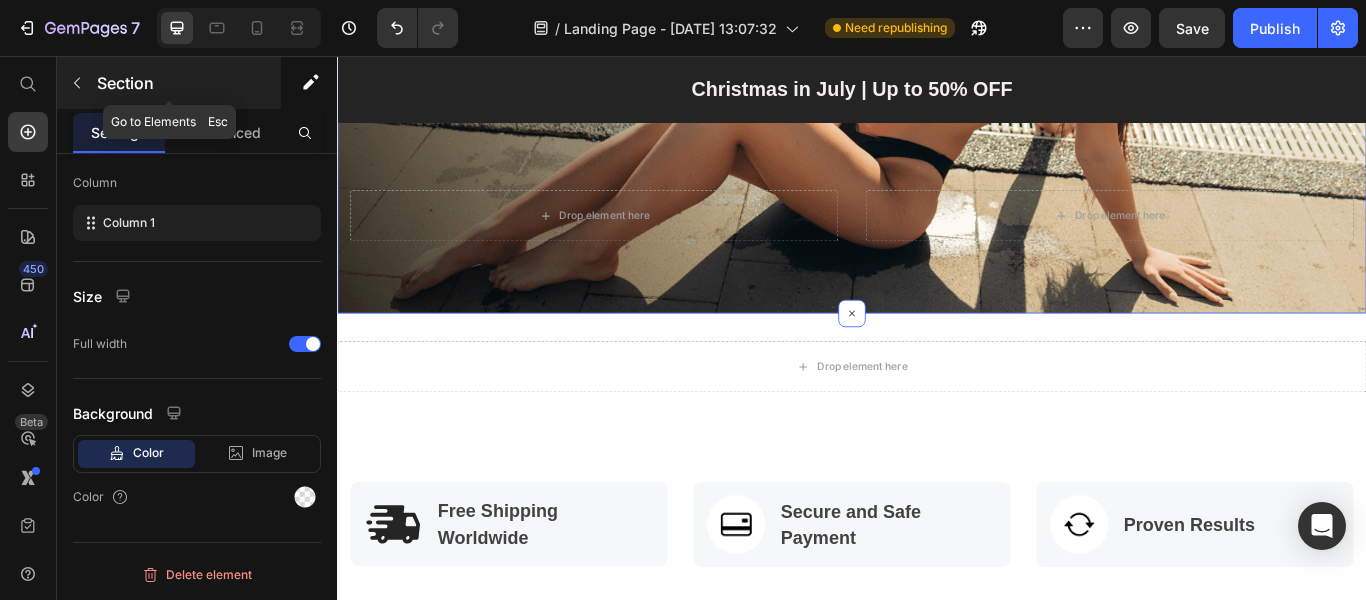 click 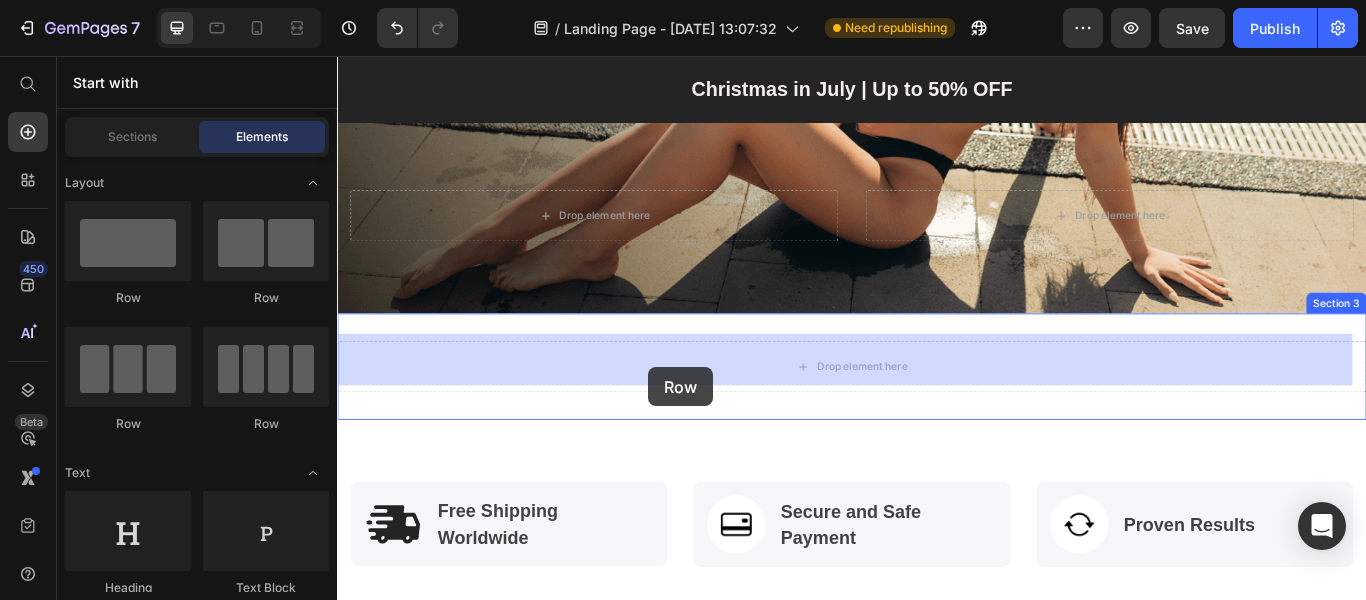 drag, startPoint x: 453, startPoint y: 303, endPoint x: 700, endPoint y: 419, distance: 272.88275 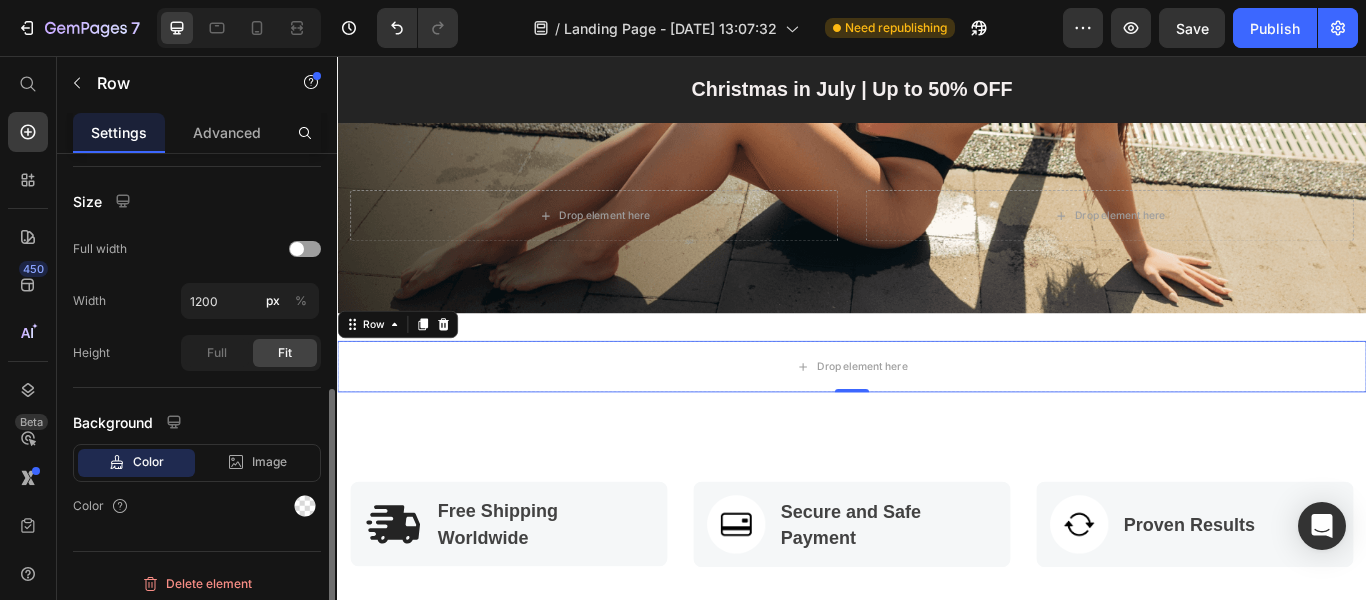 scroll, scrollTop: 409, scrollLeft: 0, axis: vertical 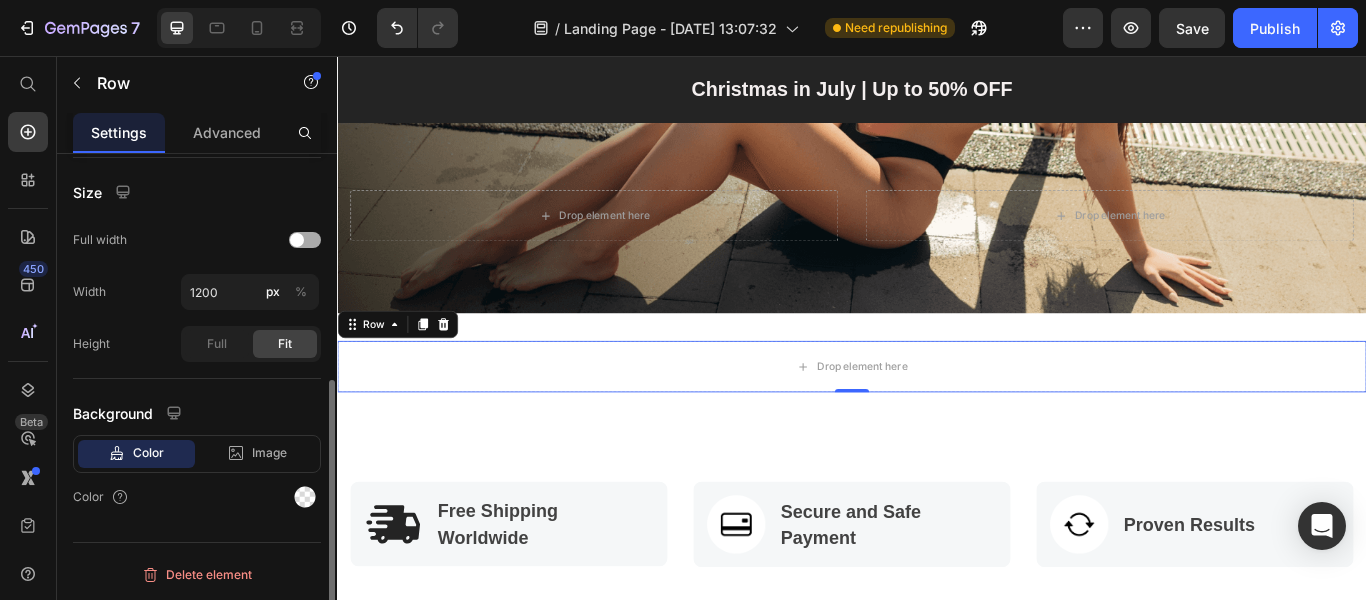 click at bounding box center (297, 240) 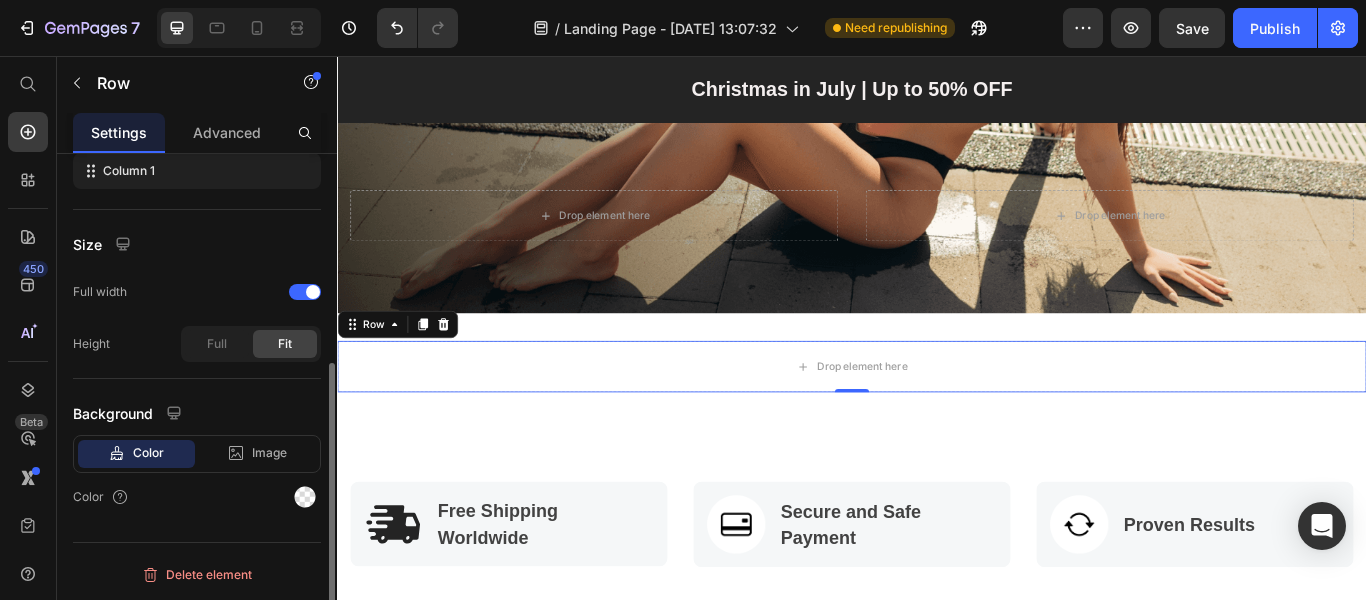 scroll, scrollTop: 357, scrollLeft: 0, axis: vertical 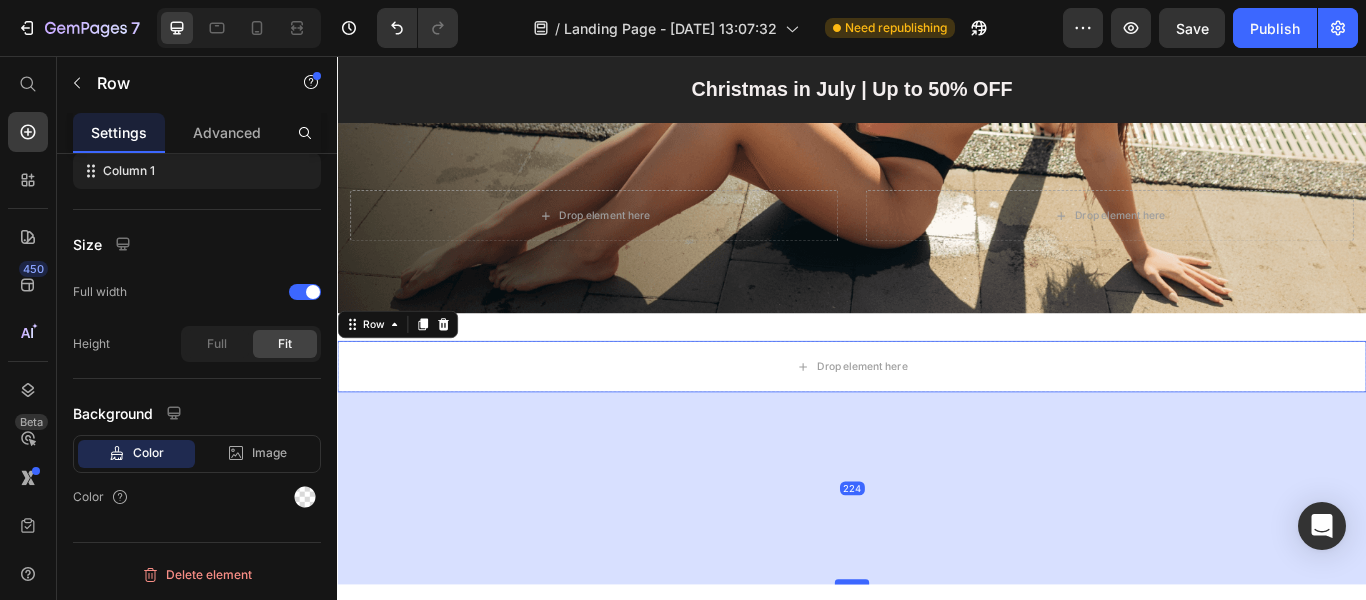 drag, startPoint x: 924, startPoint y: 436, endPoint x: 910, endPoint y: 663, distance: 227.4313 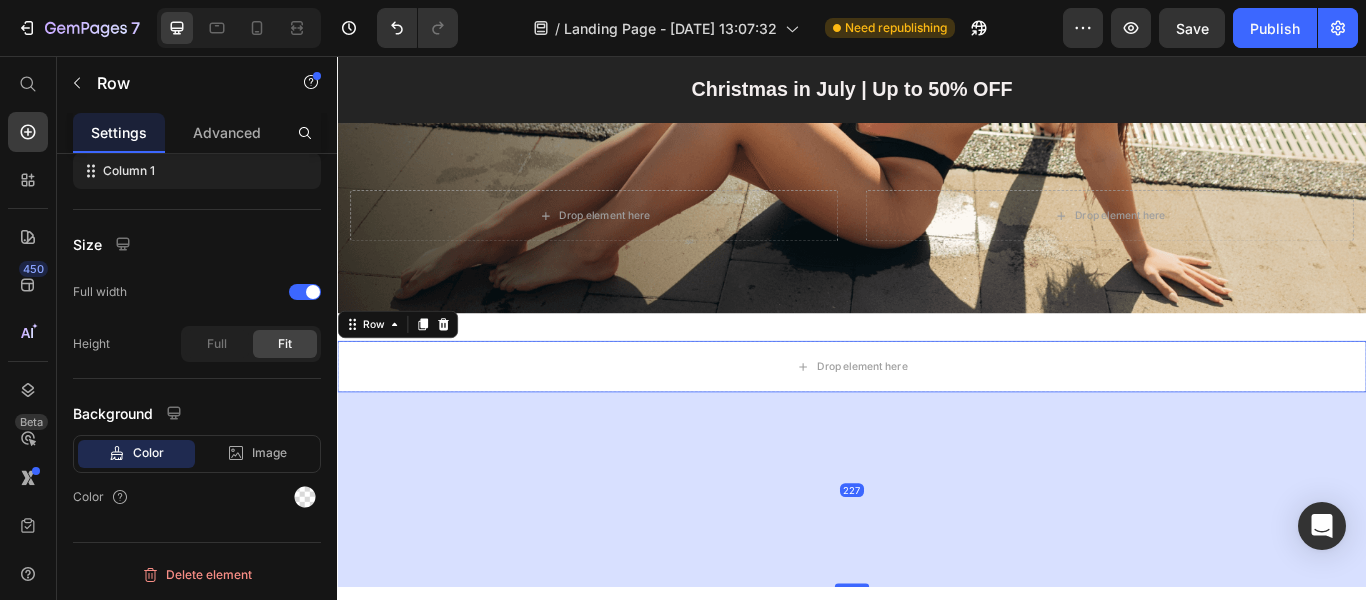 click on "227" at bounding box center (937, 561) 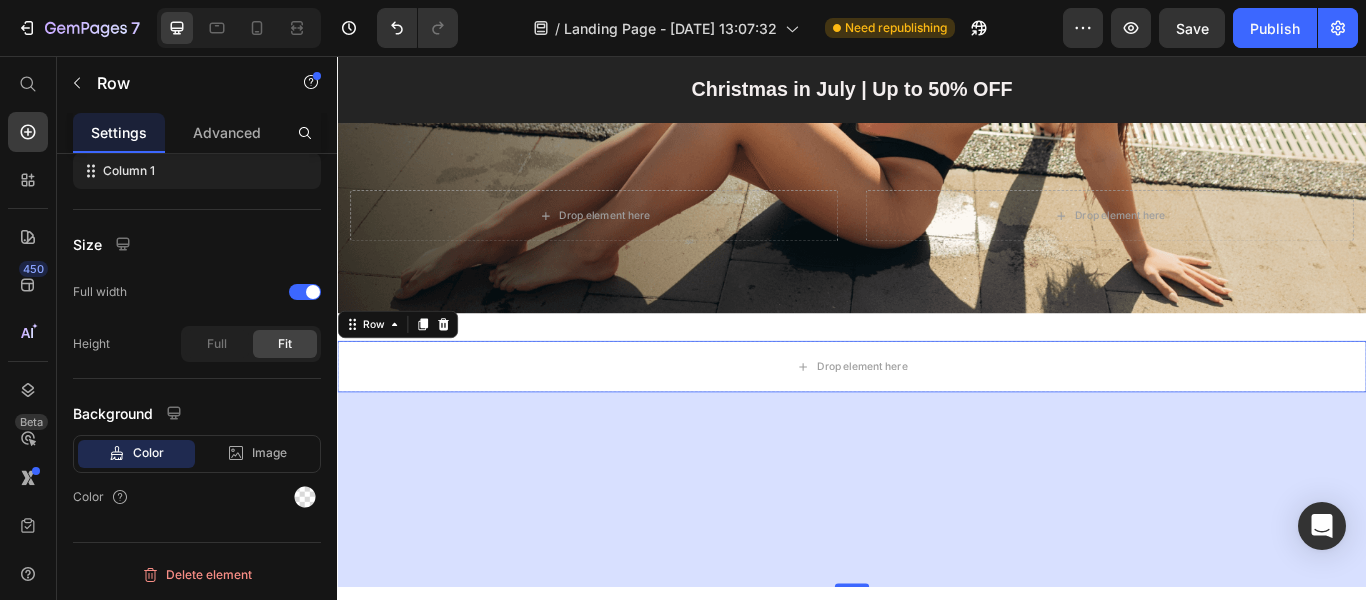 drag, startPoint x: 862, startPoint y: 440, endPoint x: 858, endPoint y: 472, distance: 32.24903 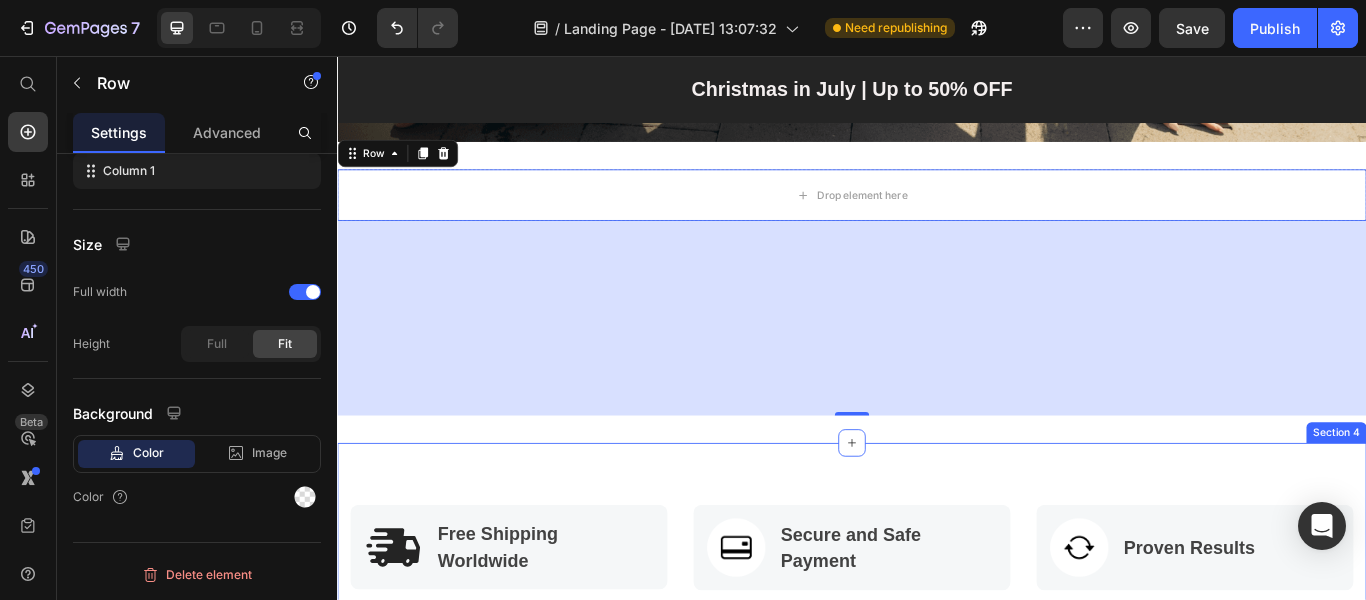scroll, scrollTop: 800, scrollLeft: 0, axis: vertical 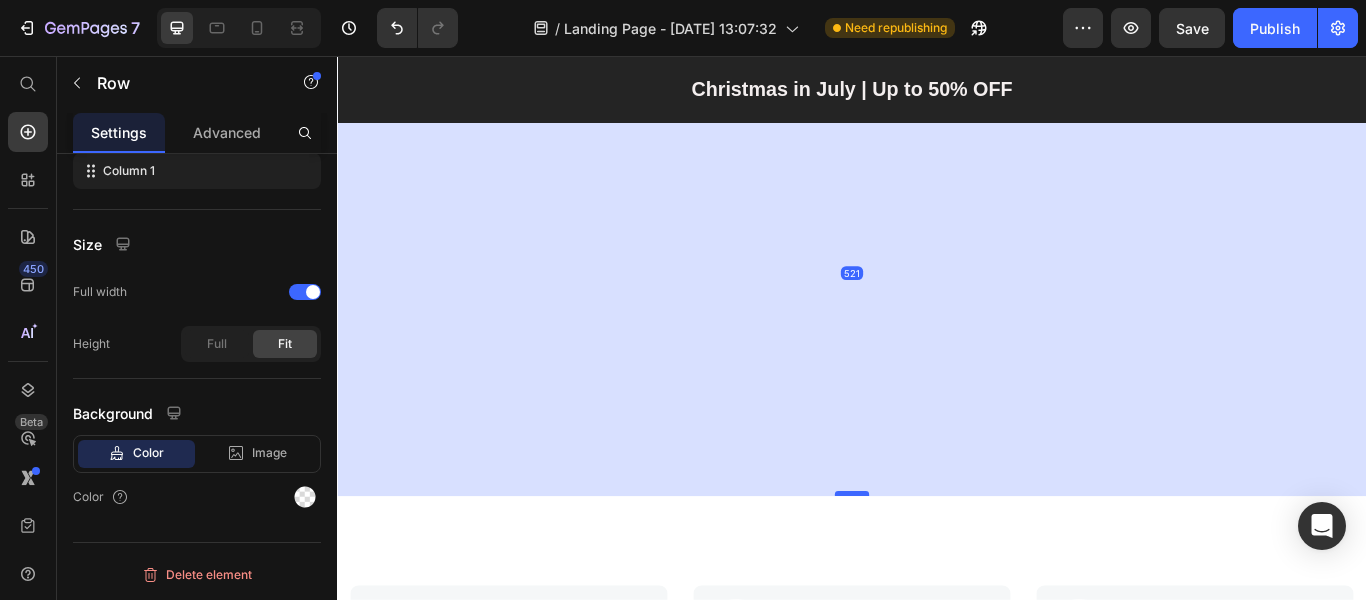 drag, startPoint x: 935, startPoint y: 261, endPoint x: 910, endPoint y: 555, distance: 295.061 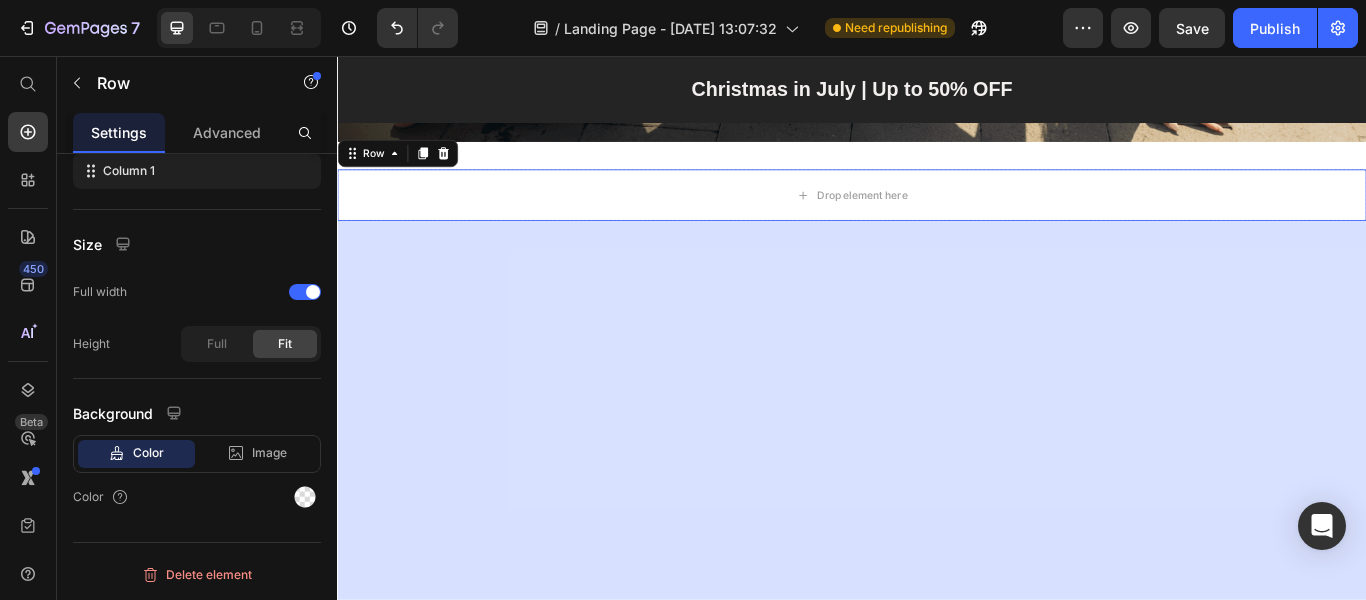 scroll, scrollTop: 800, scrollLeft: 0, axis: vertical 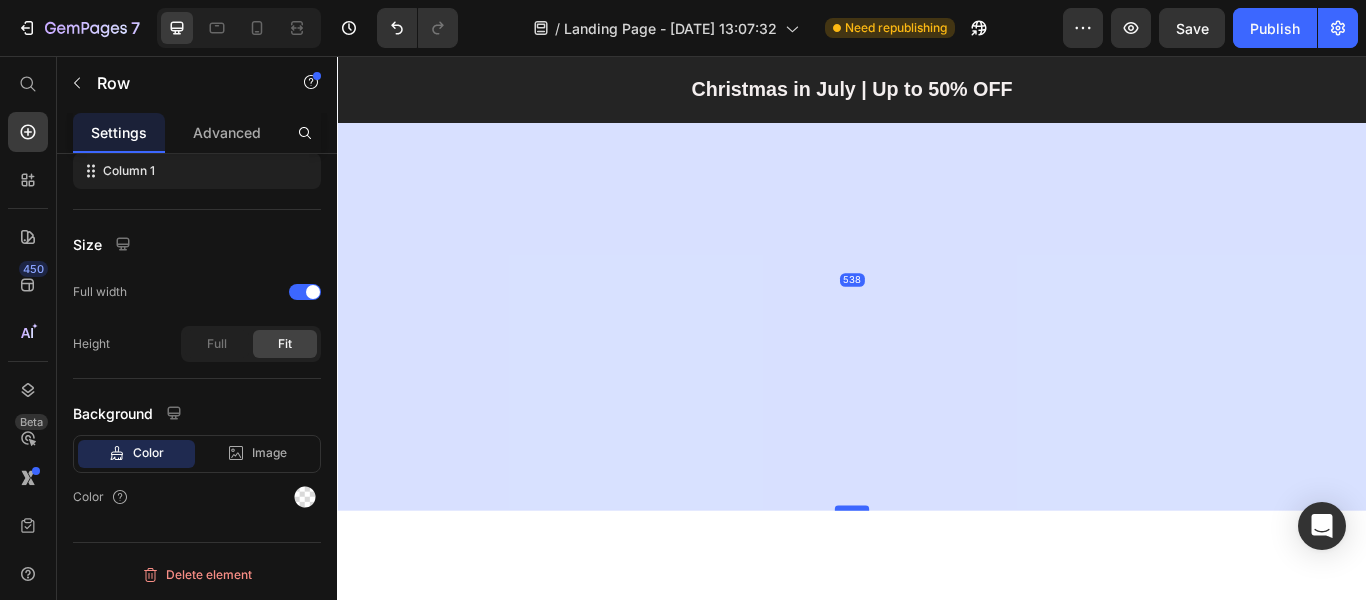 drag, startPoint x: 934, startPoint y: 557, endPoint x: 932, endPoint y: 574, distance: 17.117243 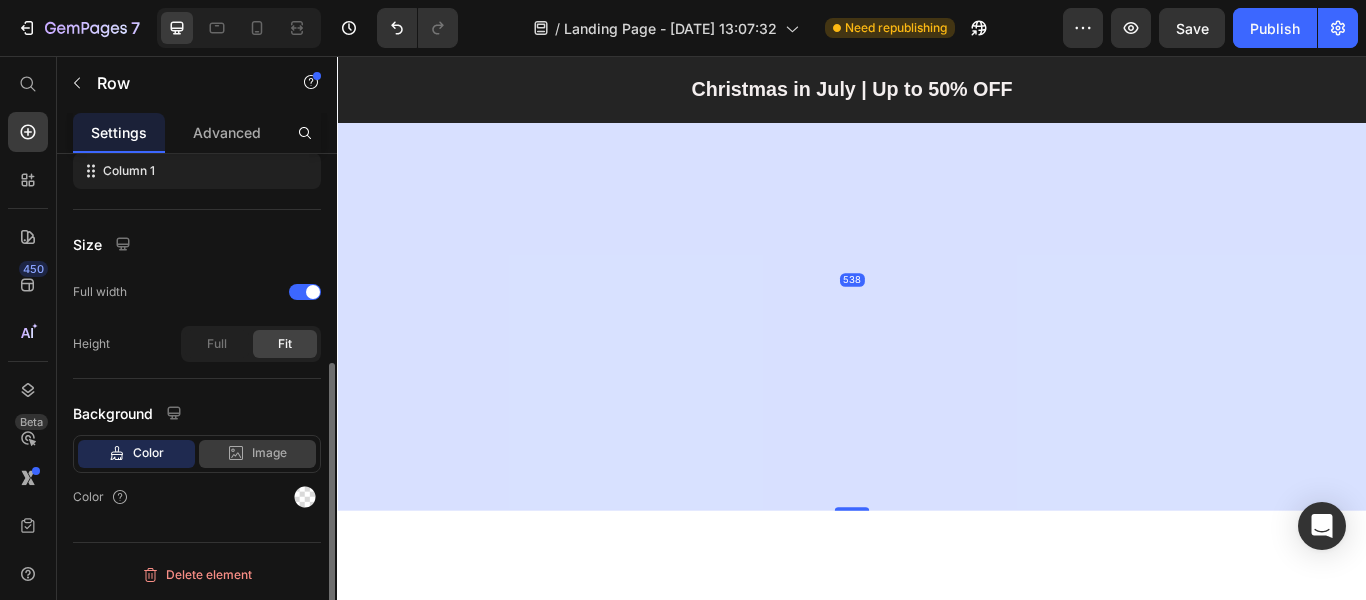 click 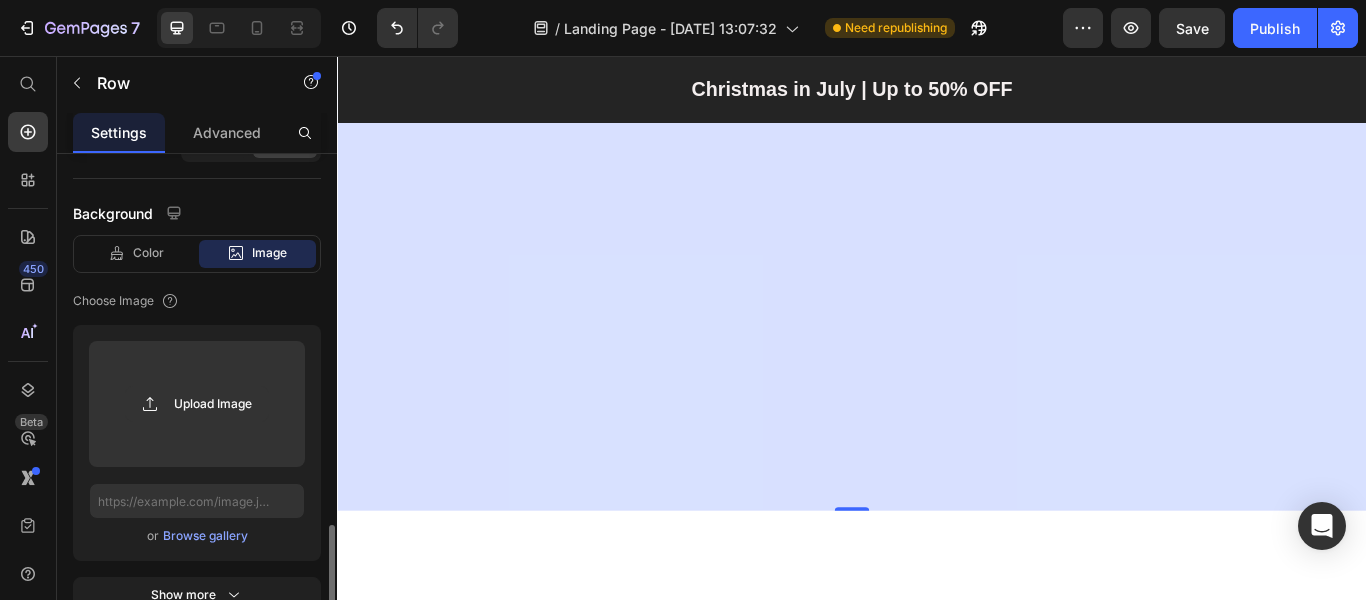 scroll, scrollTop: 657, scrollLeft: 0, axis: vertical 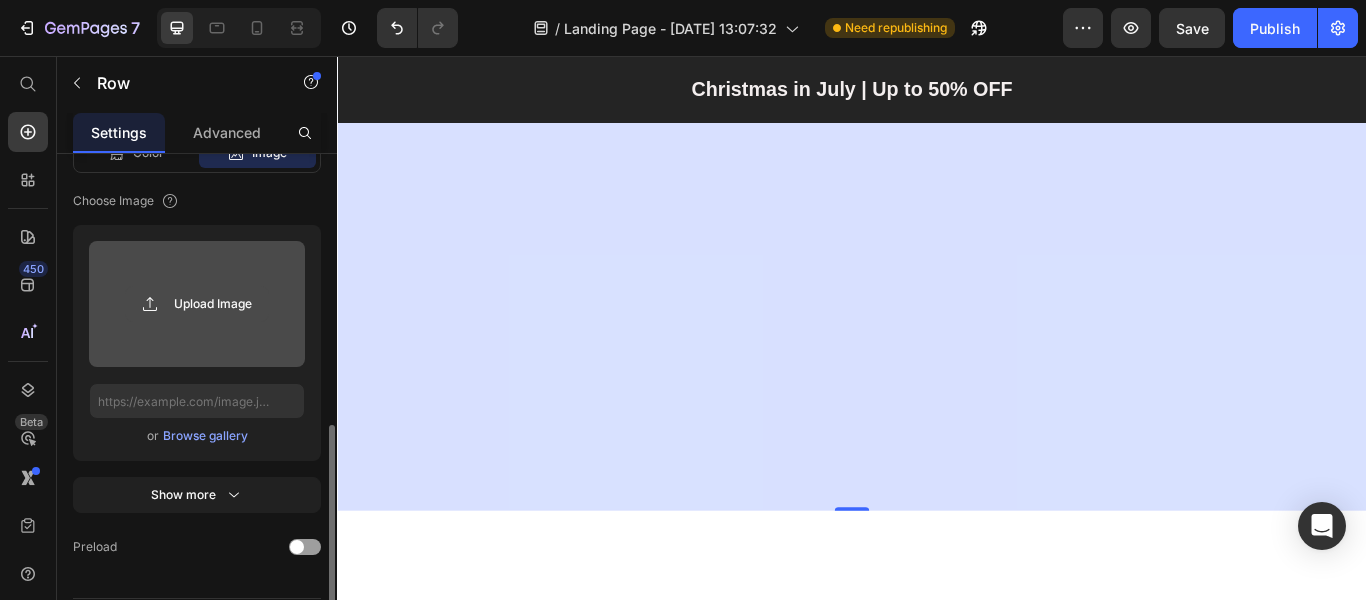 click 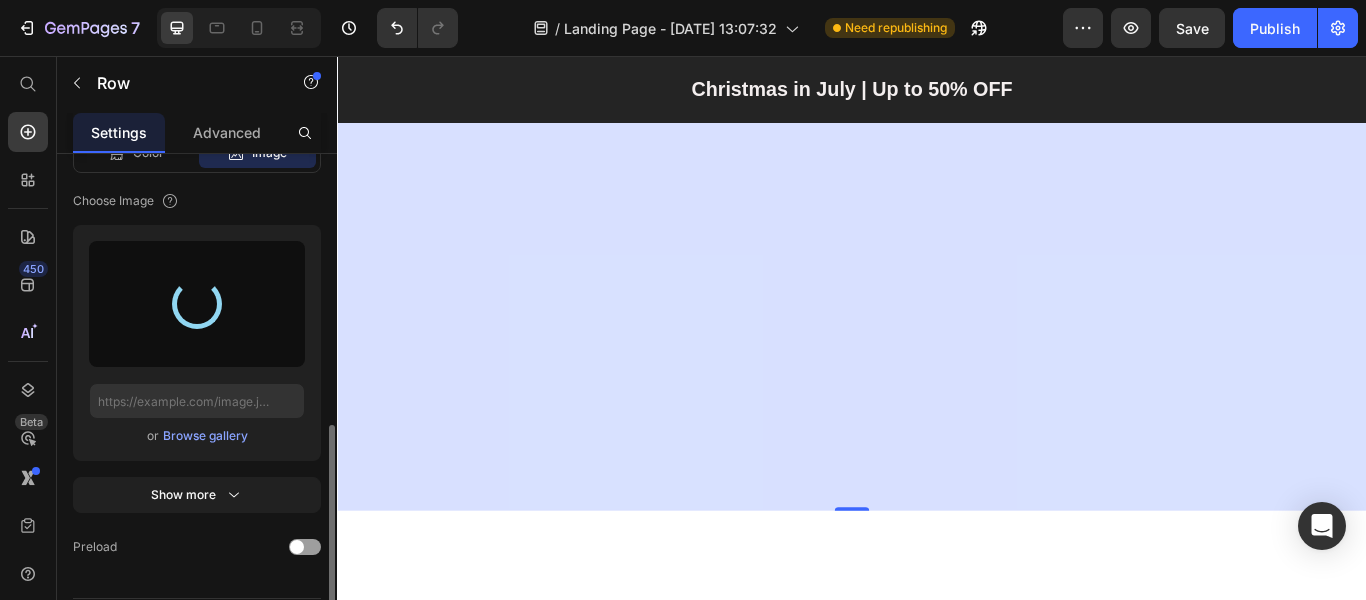type on "[URL][DOMAIN_NAME]" 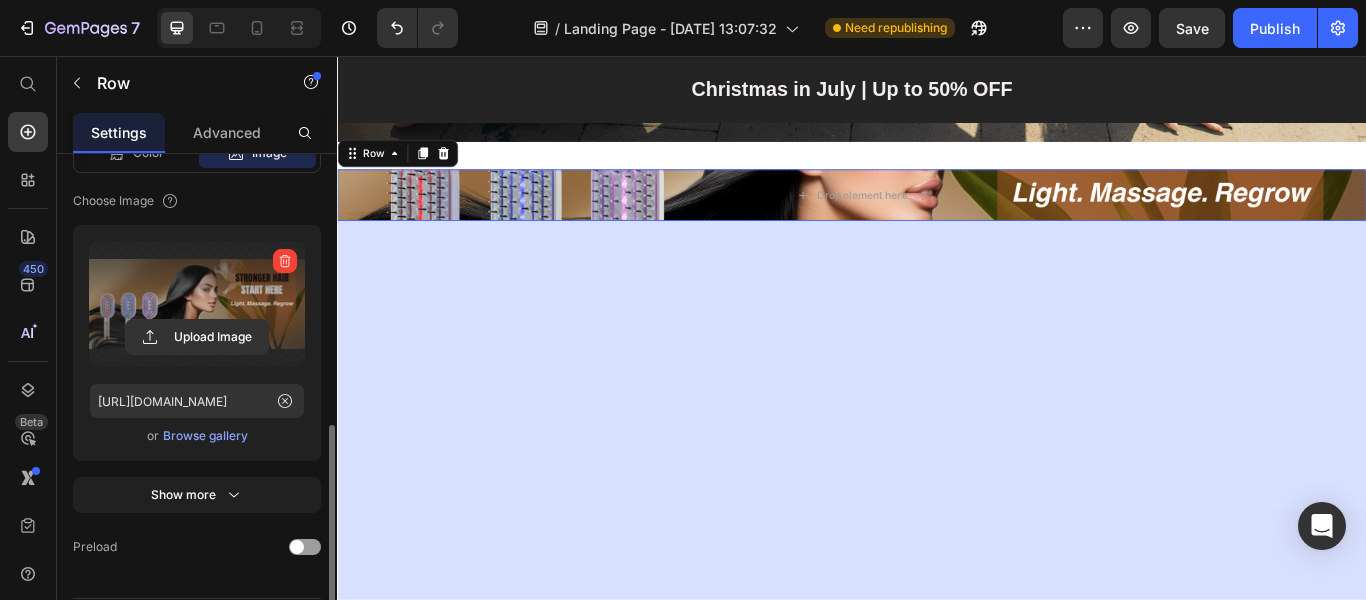 scroll, scrollTop: 500, scrollLeft: 0, axis: vertical 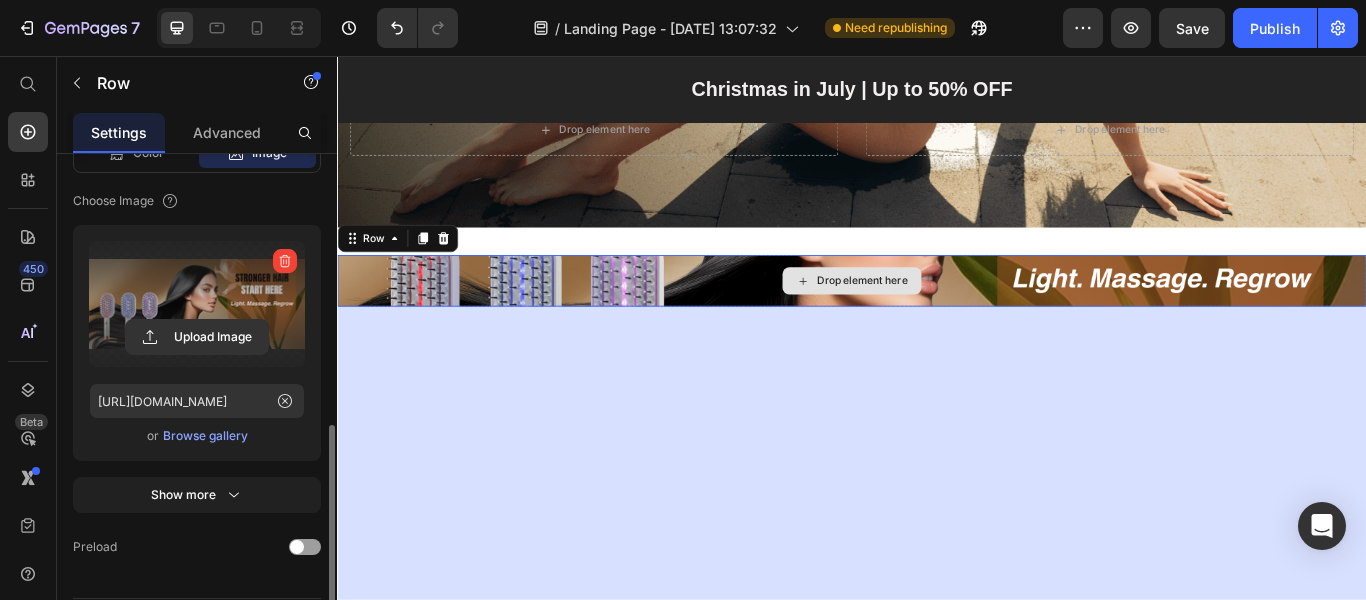 click on "Drop element here" at bounding box center [937, 318] 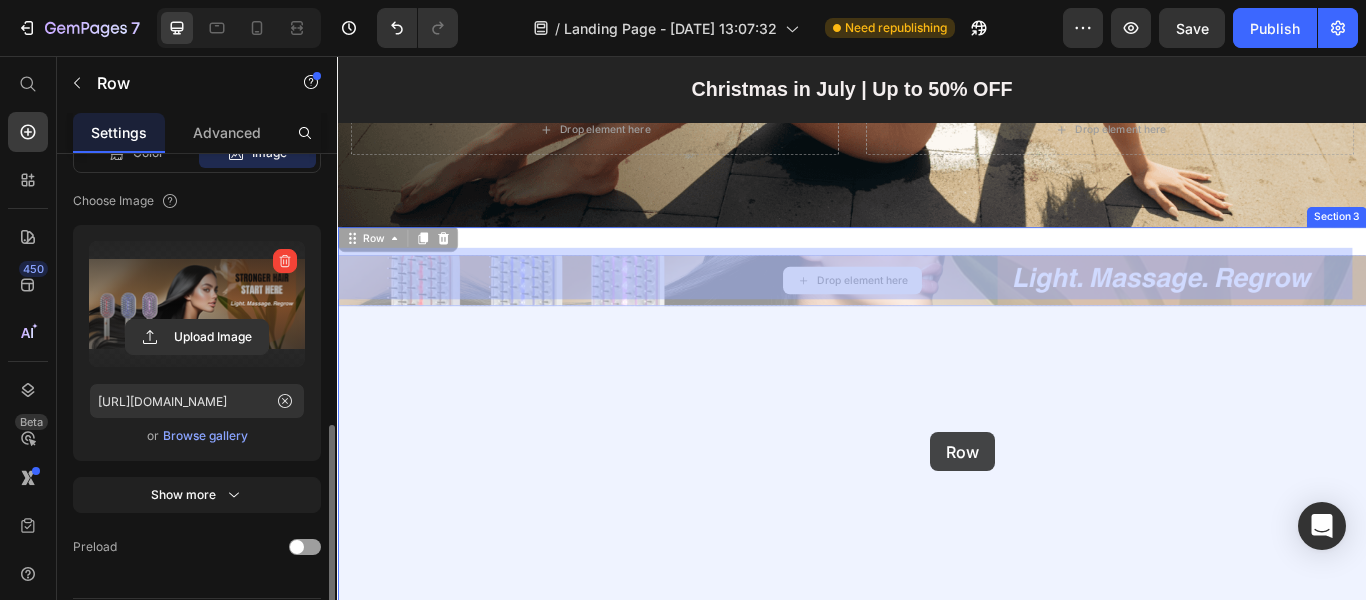 drag, startPoint x: 1057, startPoint y: 337, endPoint x: 1029, endPoint y: 495, distance: 160.46184 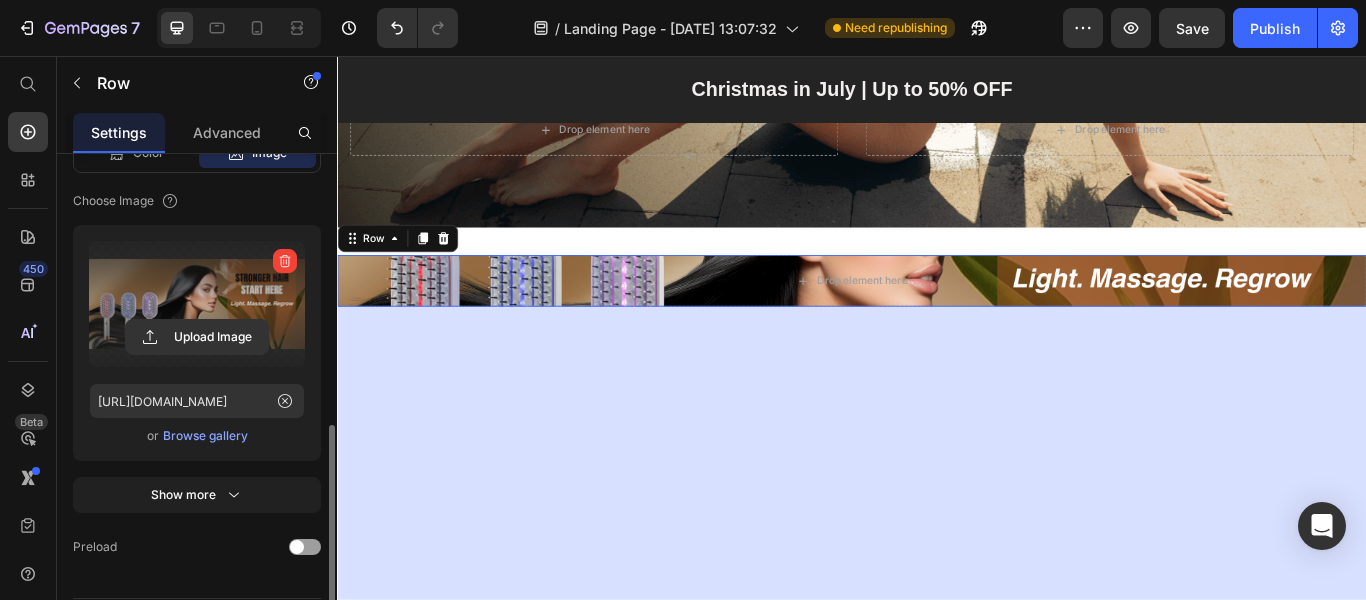 click on "538" at bounding box center [937, 617] 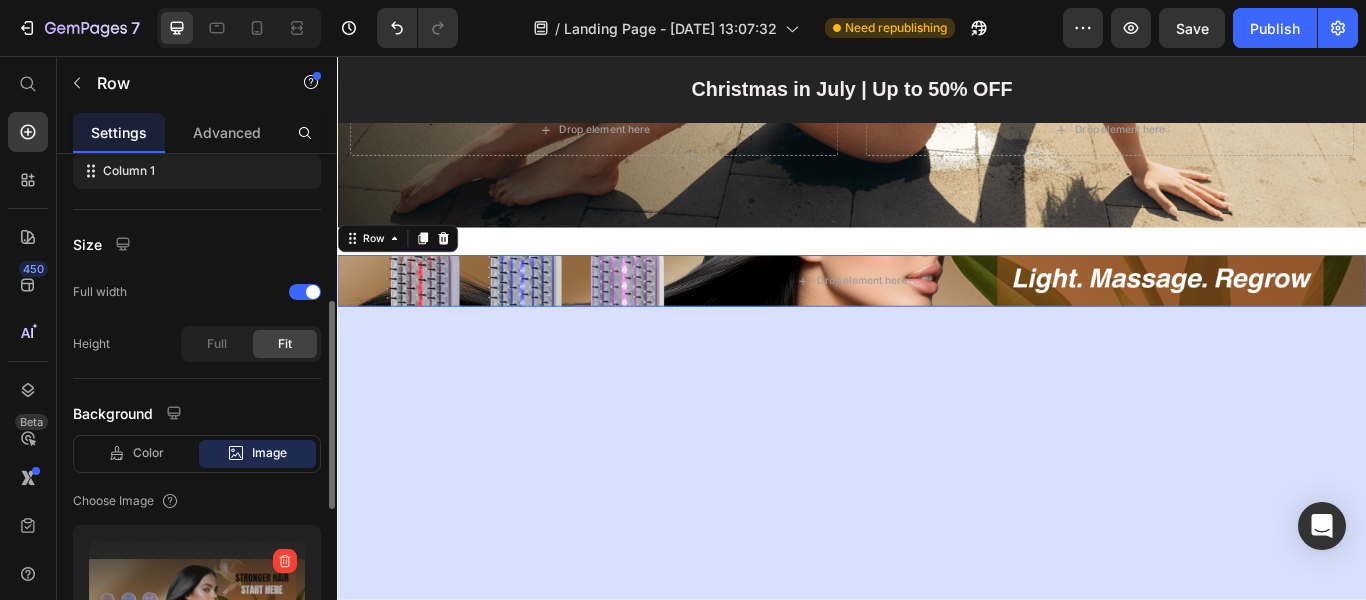 scroll, scrollTop: 157, scrollLeft: 0, axis: vertical 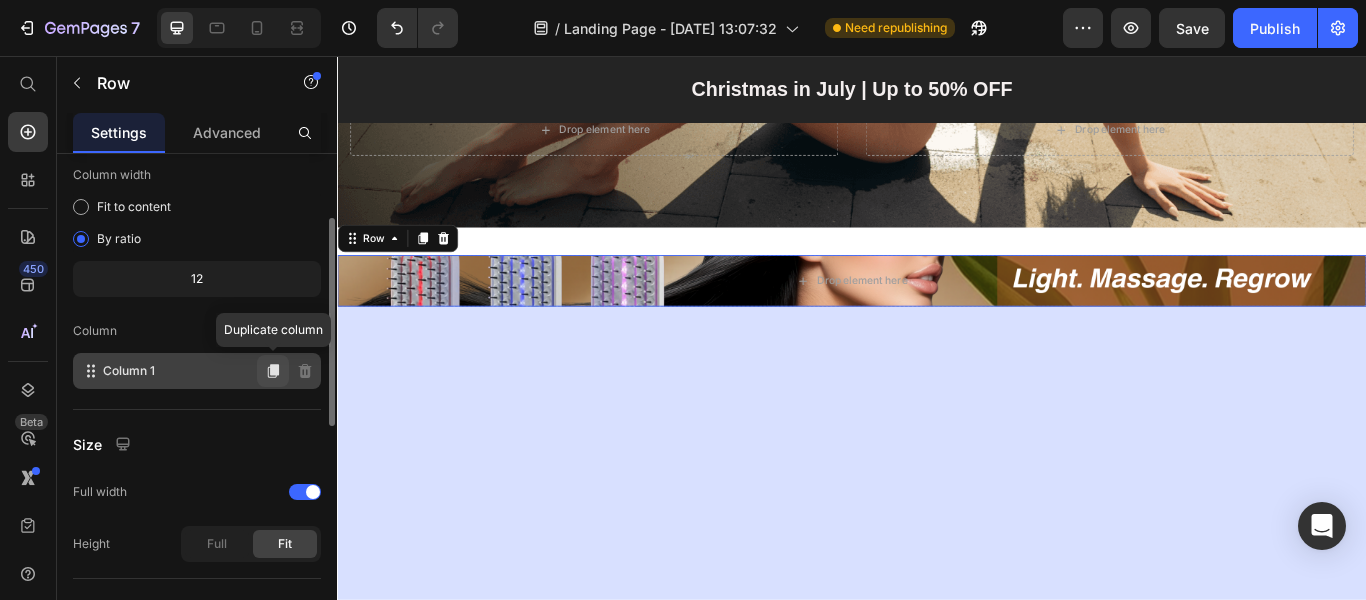 click 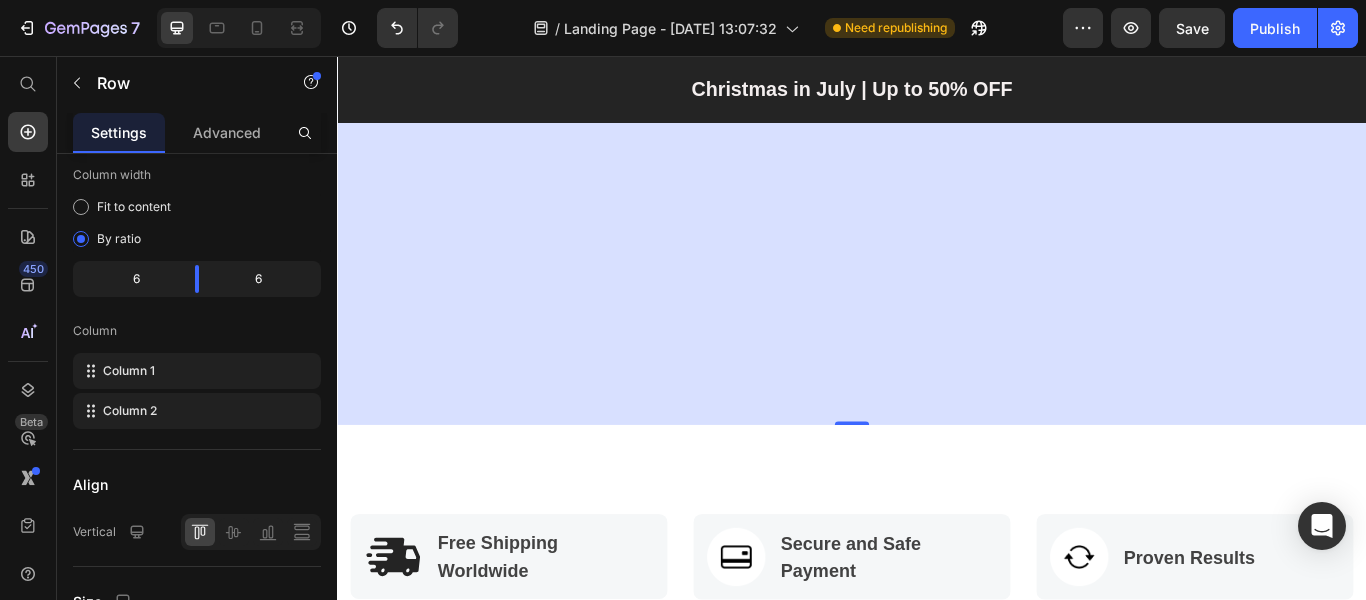 scroll, scrollTop: 500, scrollLeft: 0, axis: vertical 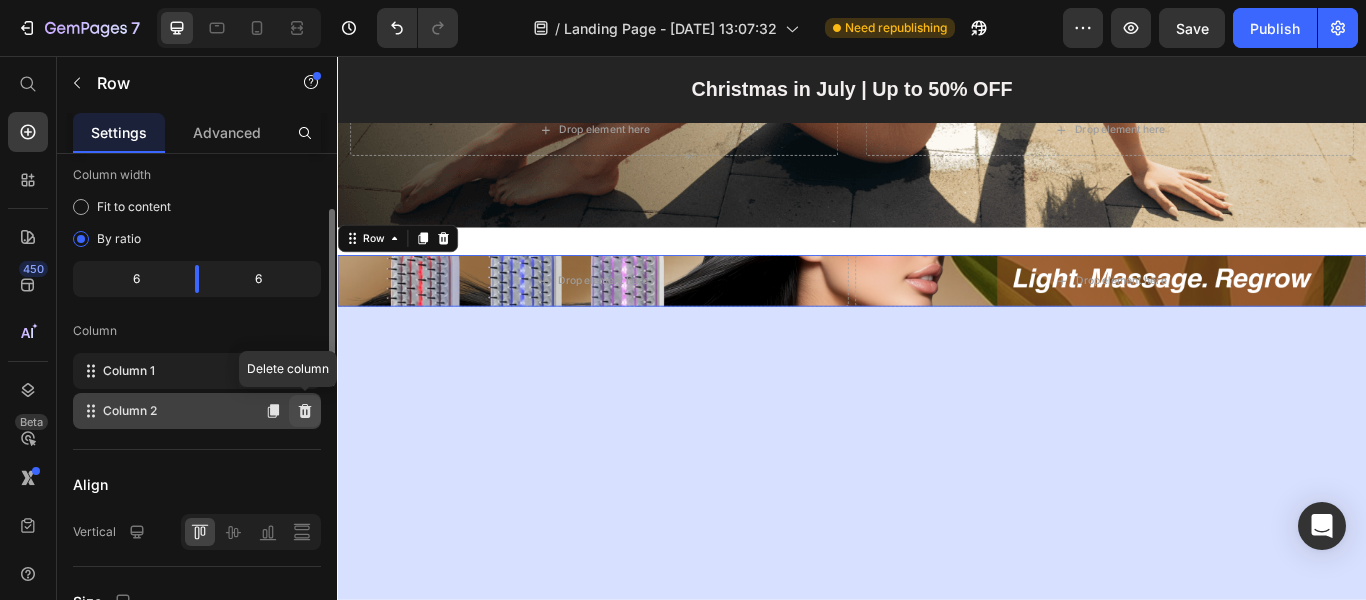 click 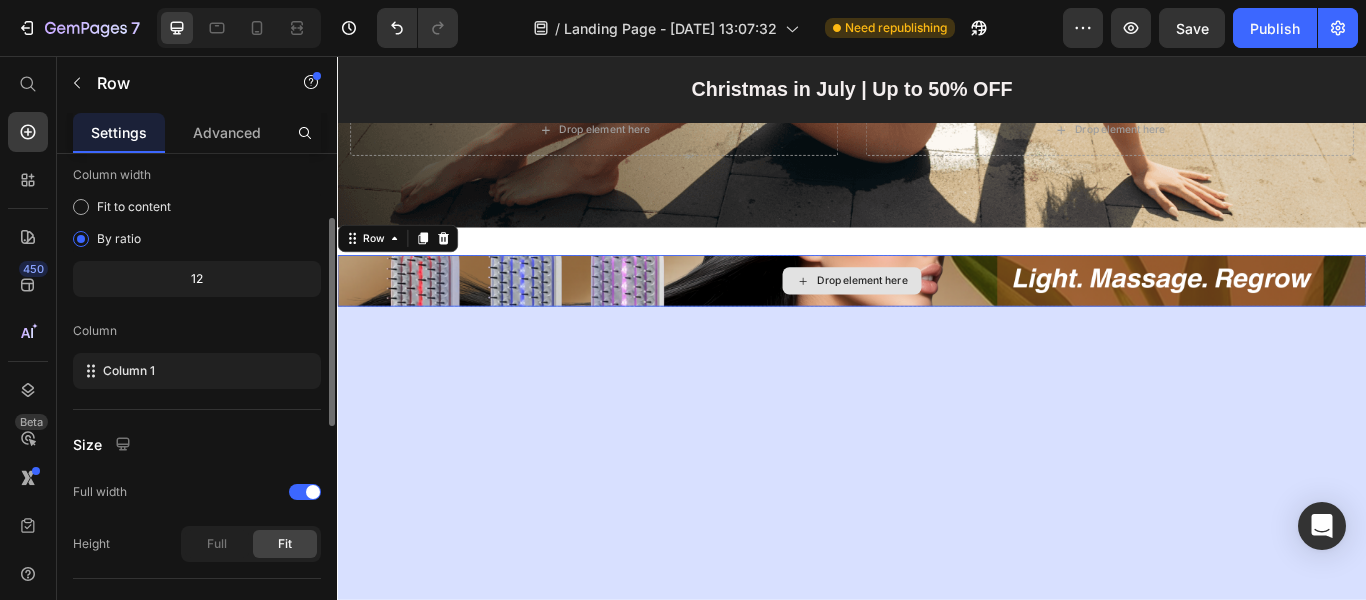 click on "Drop element here" at bounding box center [937, 318] 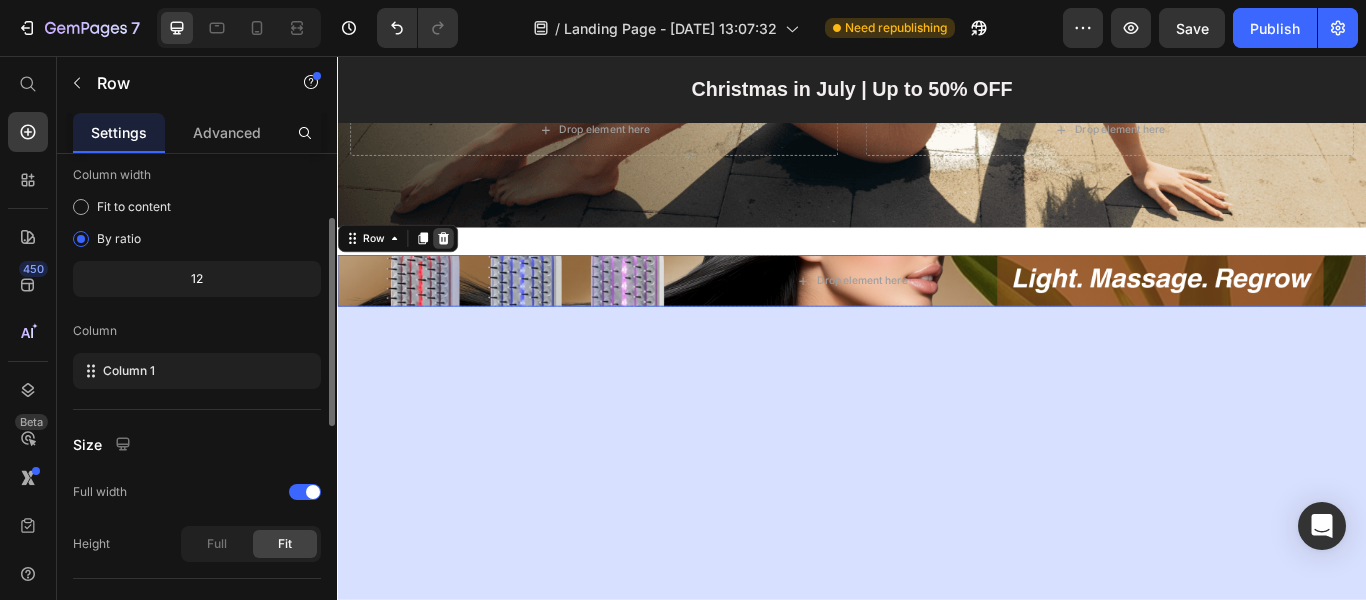 click 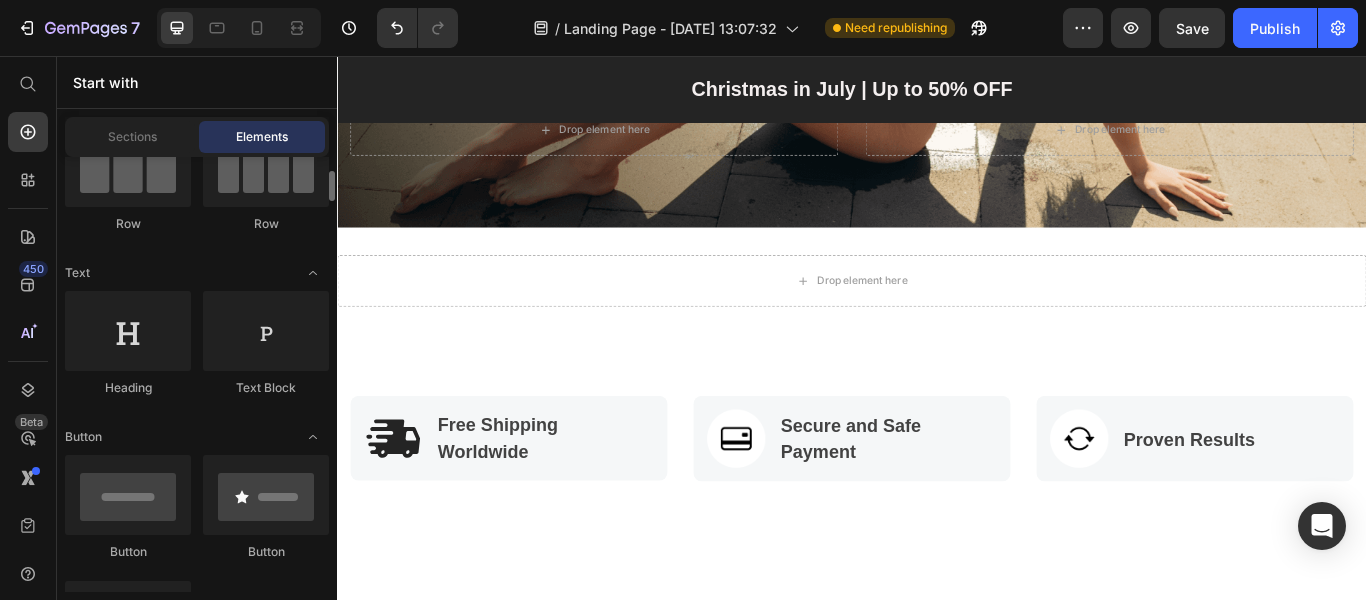 scroll, scrollTop: 0, scrollLeft: 0, axis: both 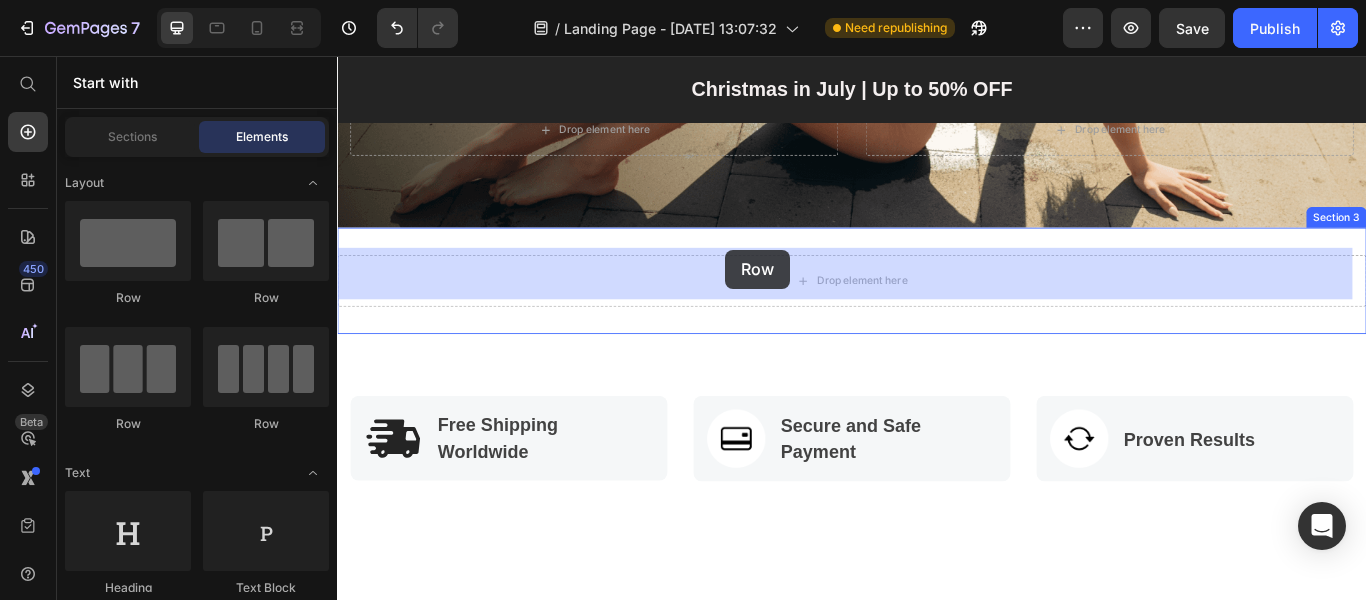 drag, startPoint x: 488, startPoint y: 317, endPoint x: 791, endPoint y: 282, distance: 305.01474 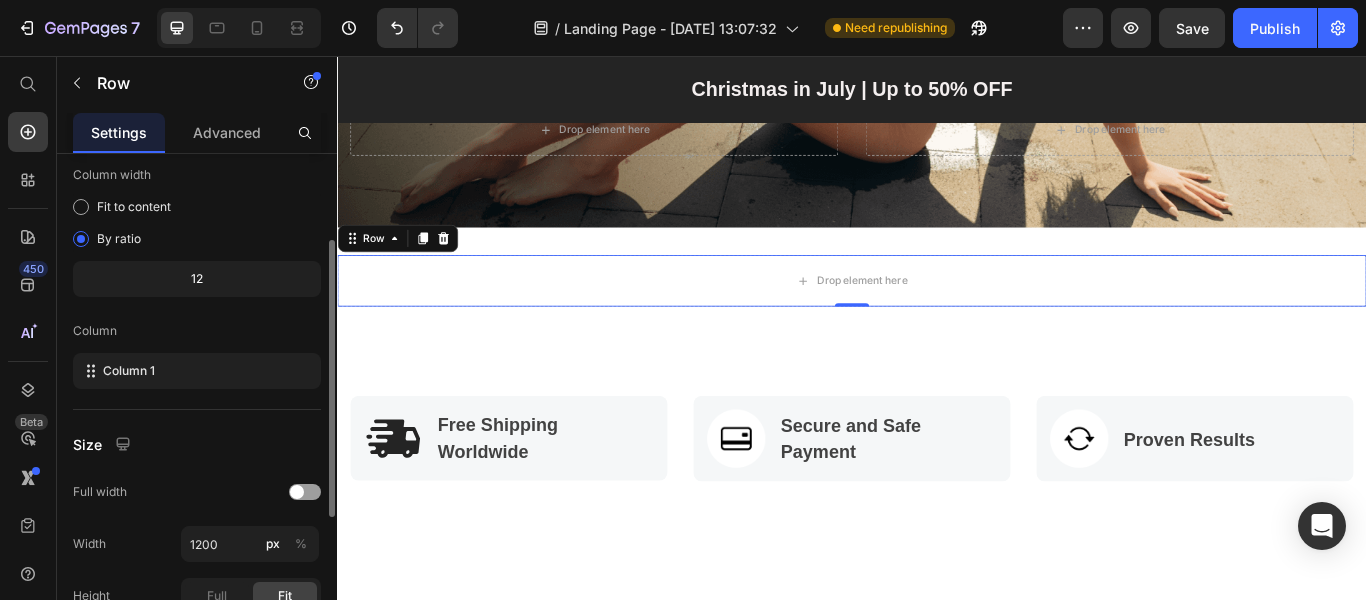 click on "12" 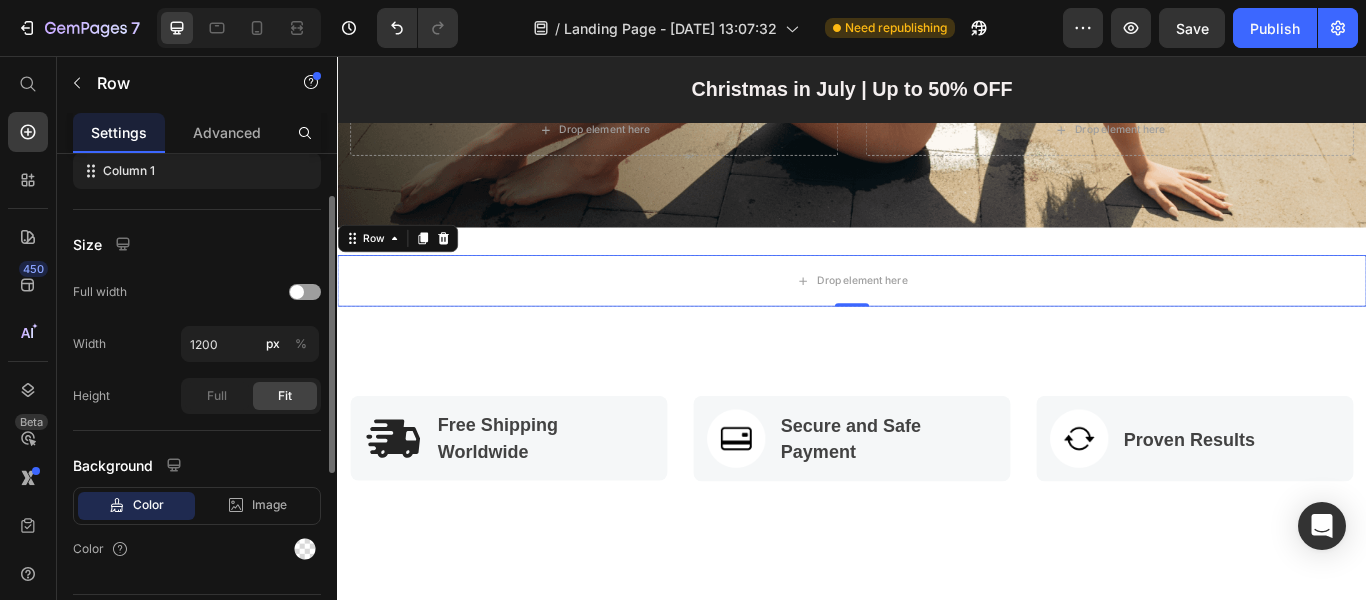 scroll, scrollTop: 409, scrollLeft: 0, axis: vertical 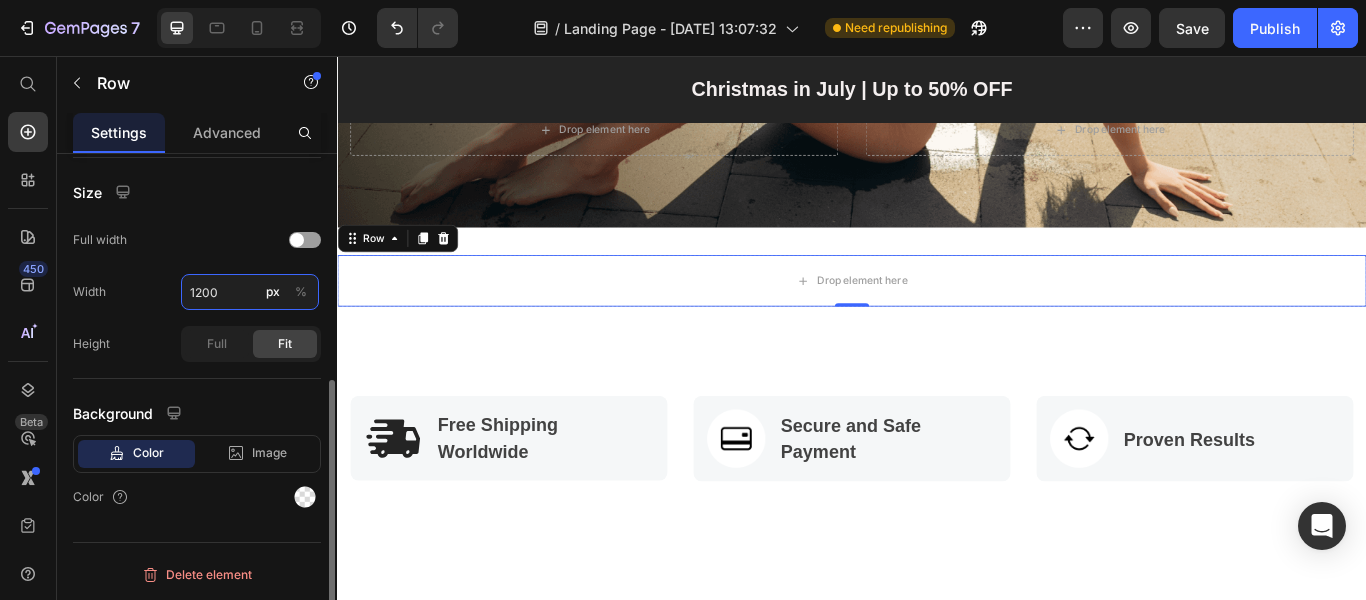 click on "1200" at bounding box center [250, 292] 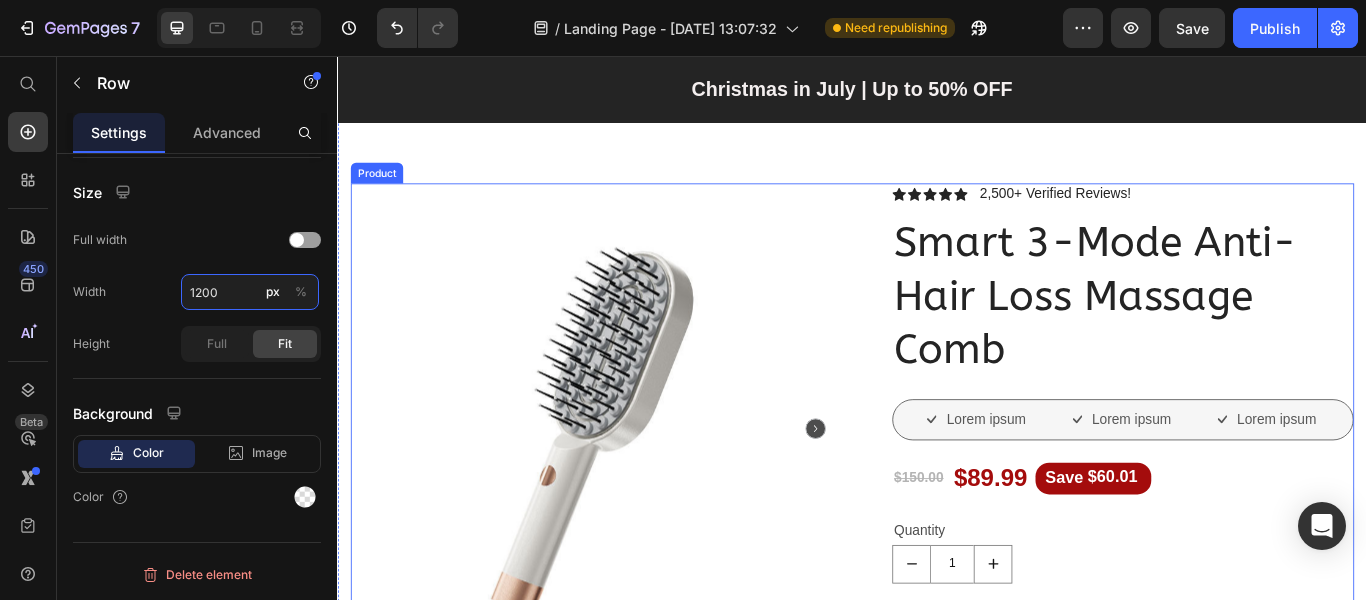 scroll, scrollTop: 900, scrollLeft: 0, axis: vertical 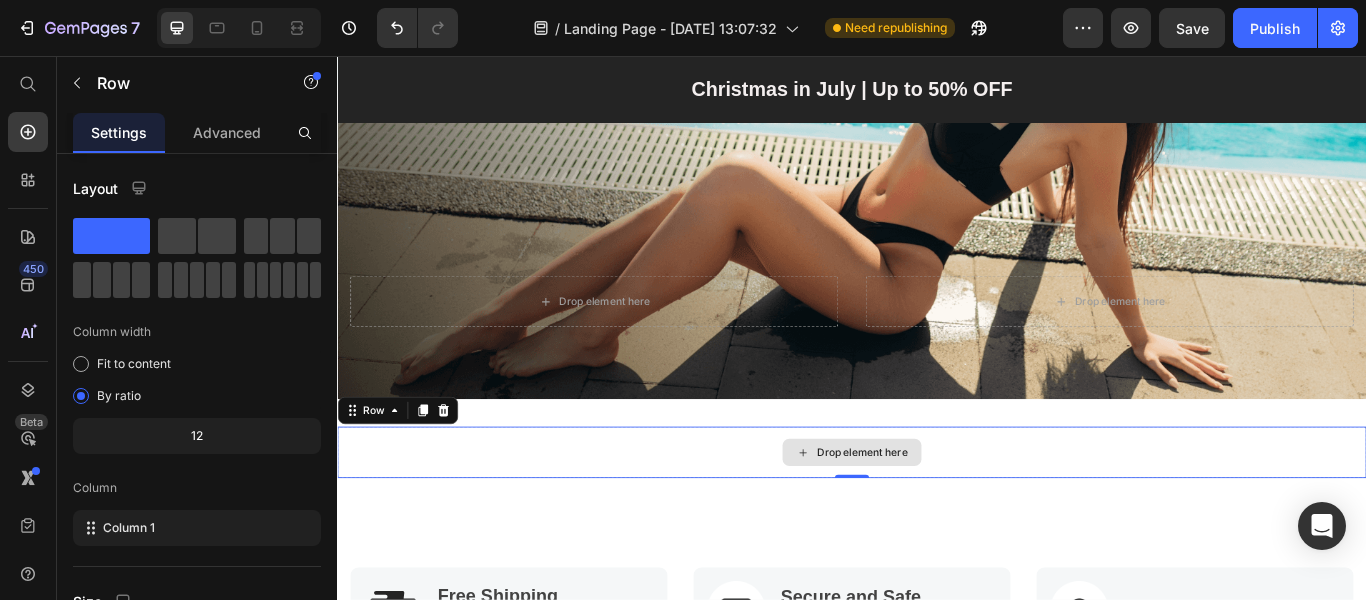 click on "Drop element here" at bounding box center (937, 518) 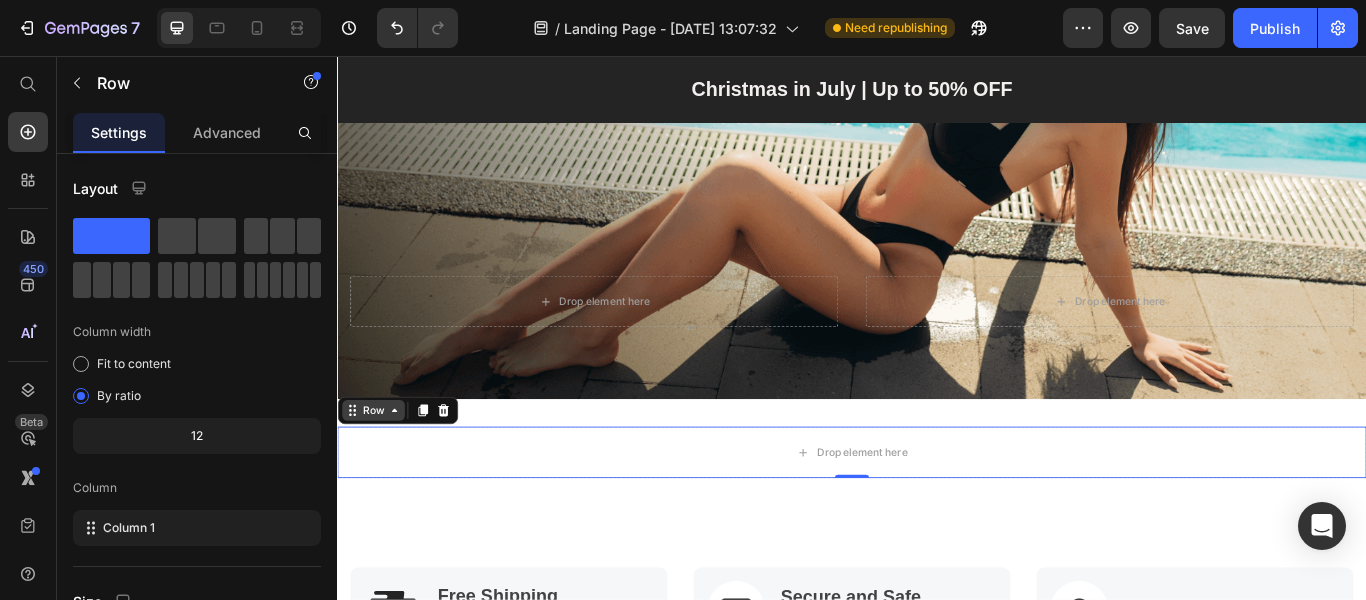 click on "Row" at bounding box center [378, 469] 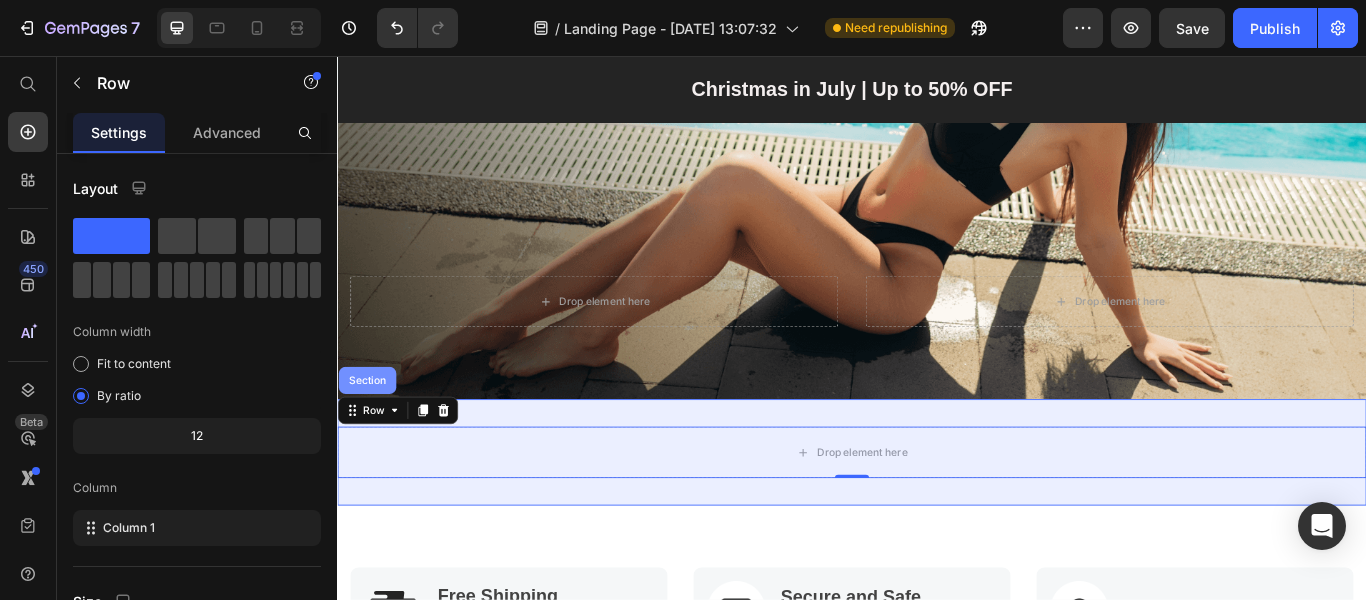 click on "Section" at bounding box center (371, 434) 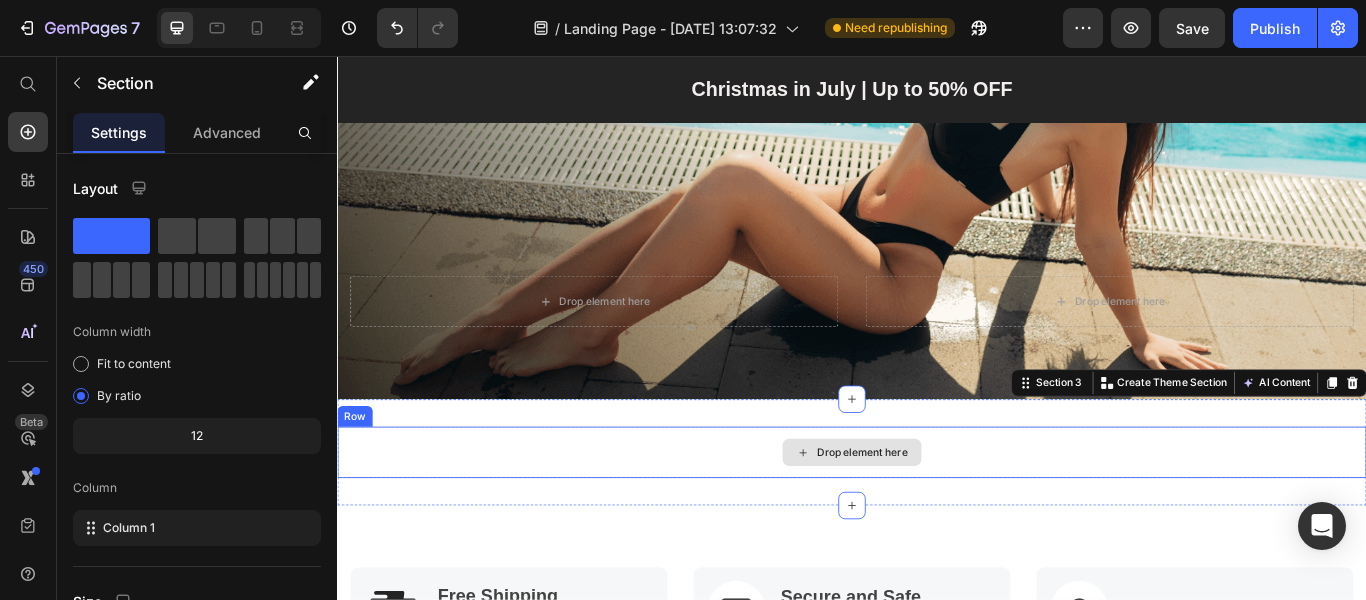 click on "Drop element here" at bounding box center [937, 518] 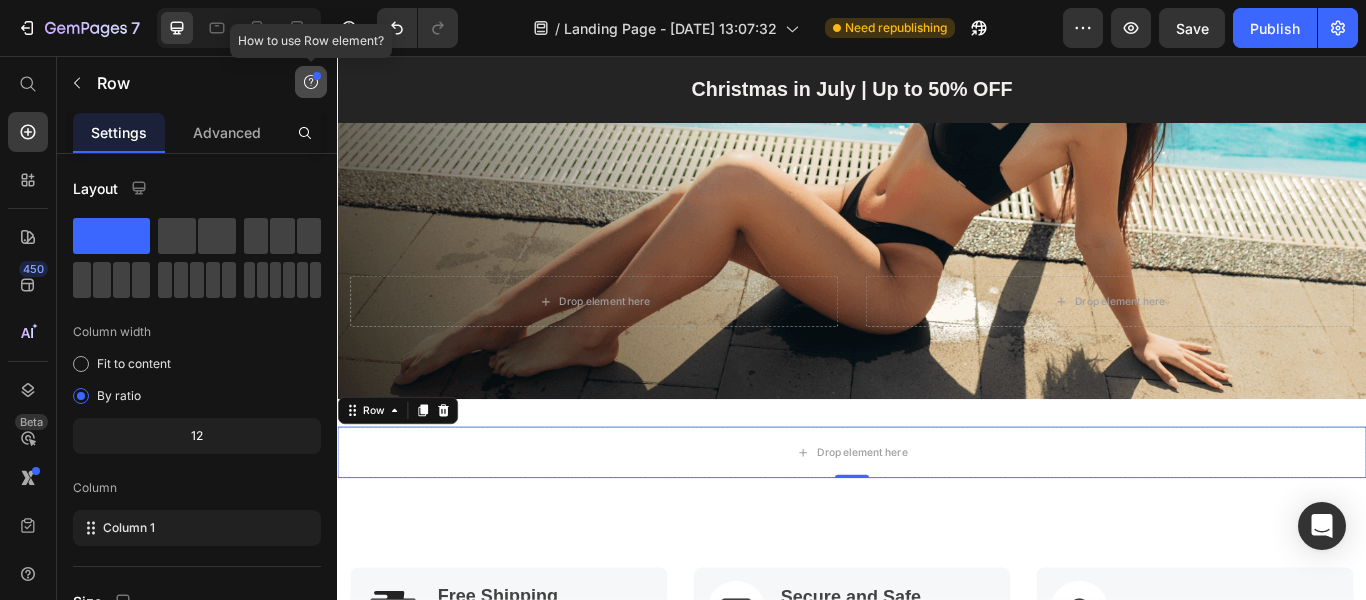 click at bounding box center [311, 82] 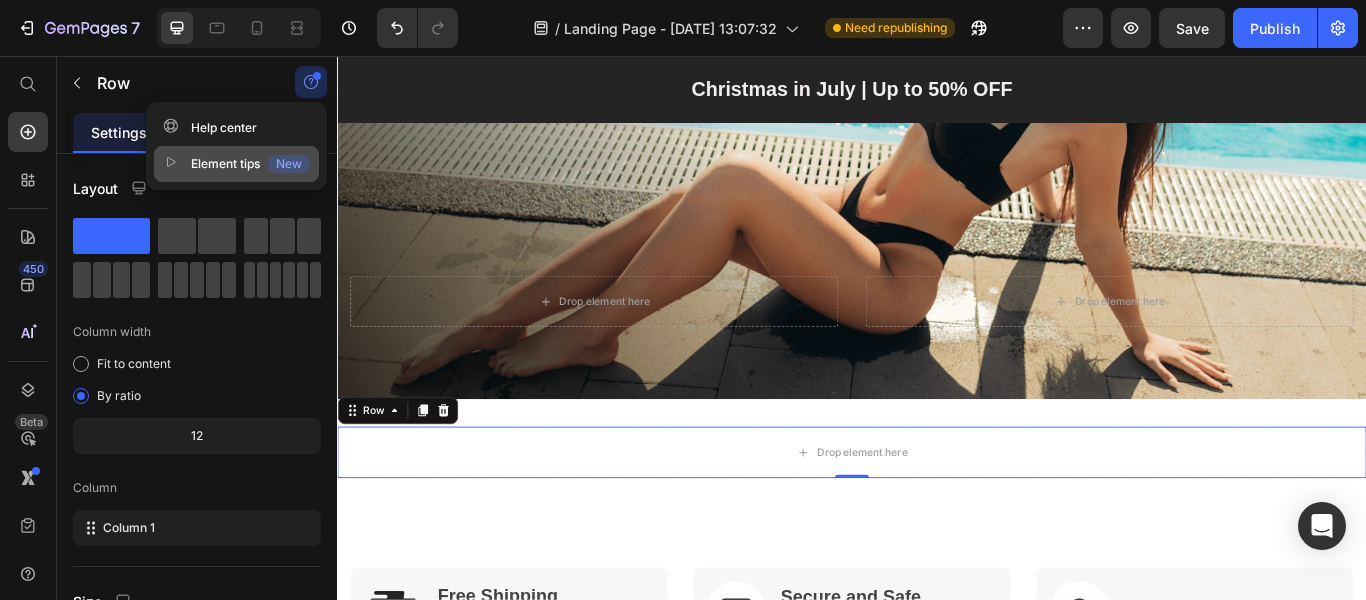 click on "Element tips   New" at bounding box center [236, 164] 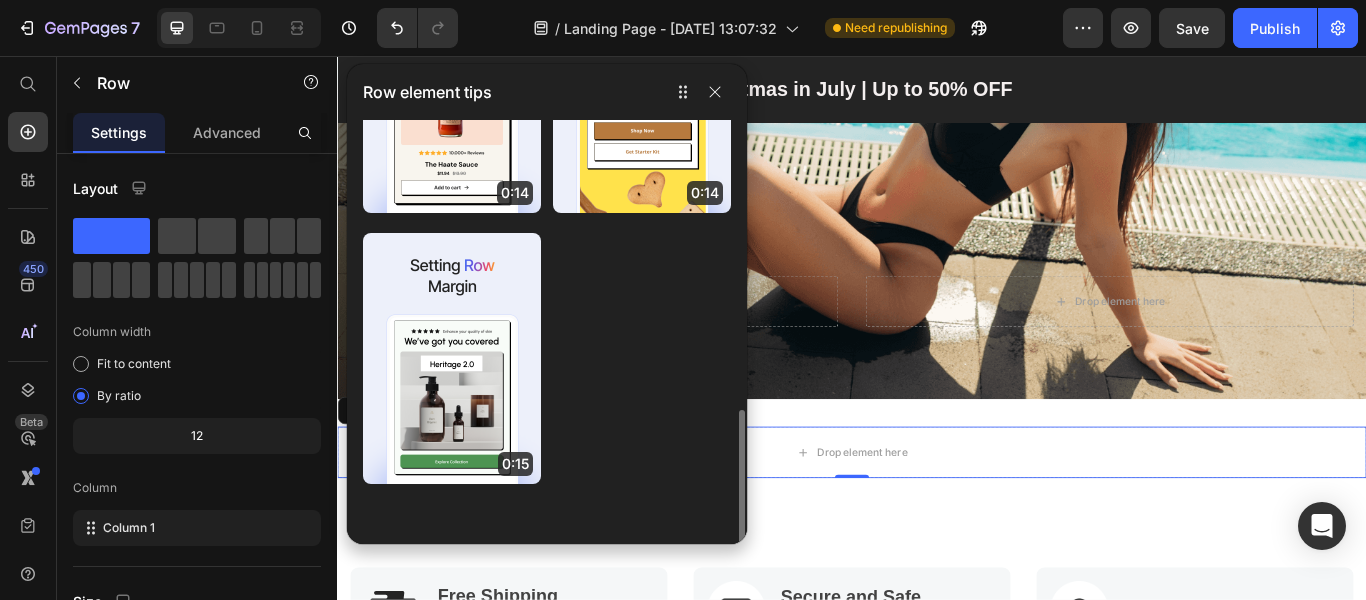 scroll, scrollTop: 704, scrollLeft: 0, axis: vertical 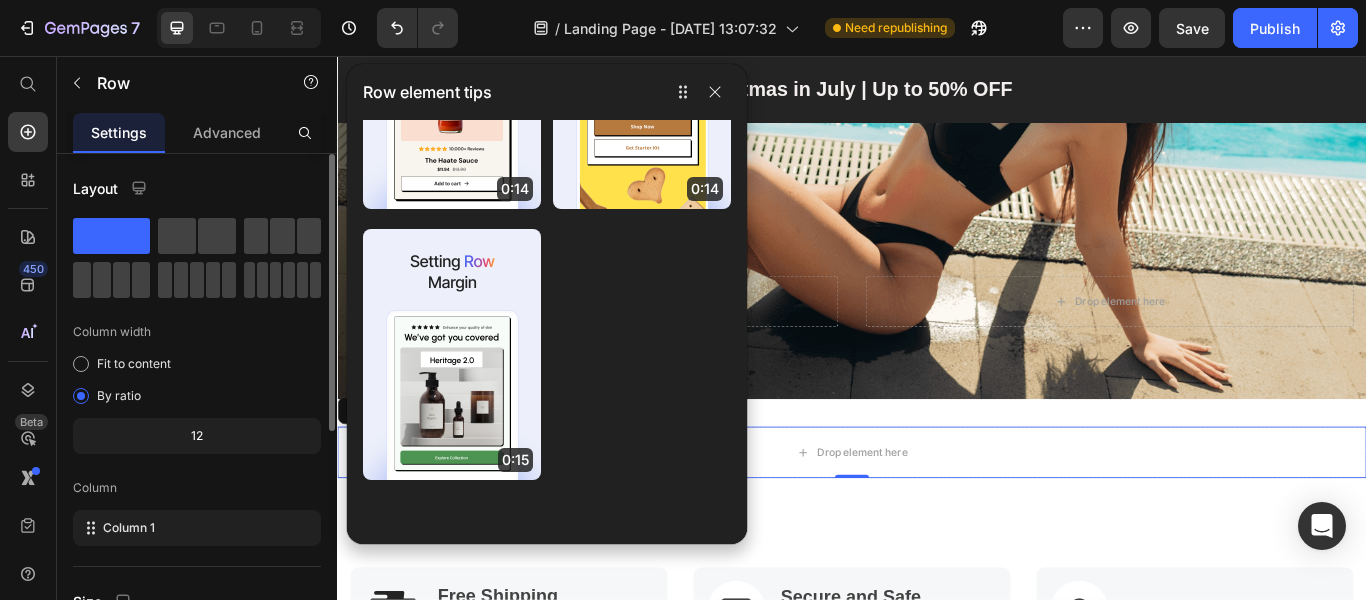 click on "Column" at bounding box center (197, 488) 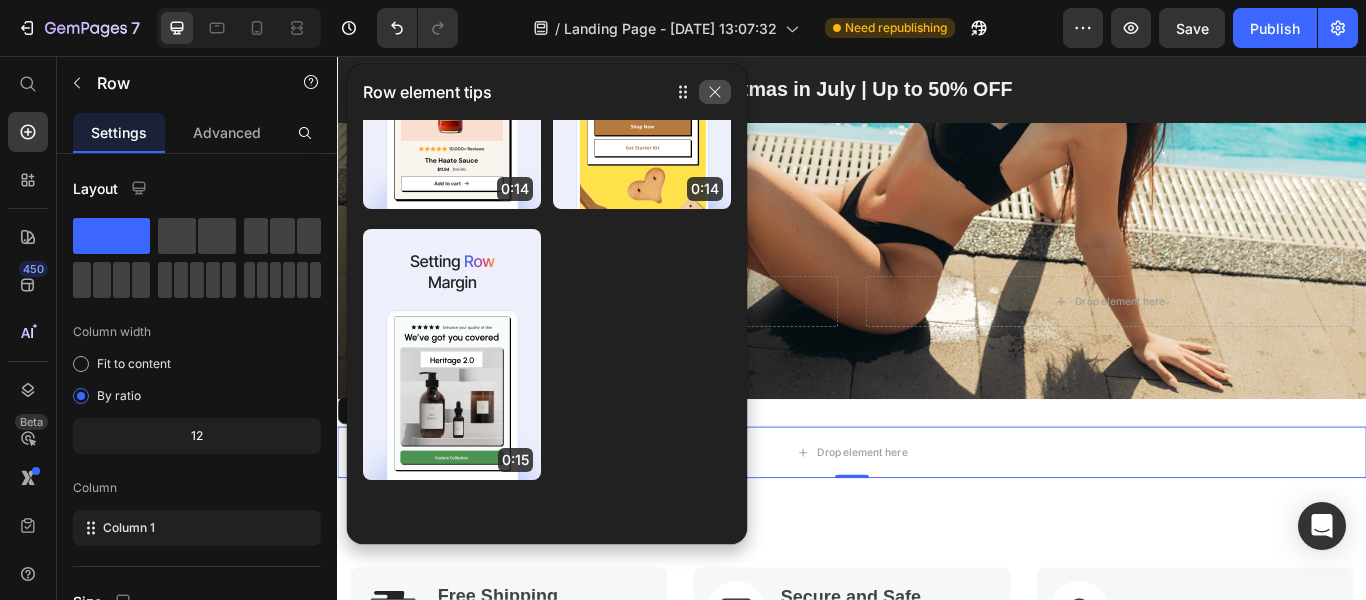 click 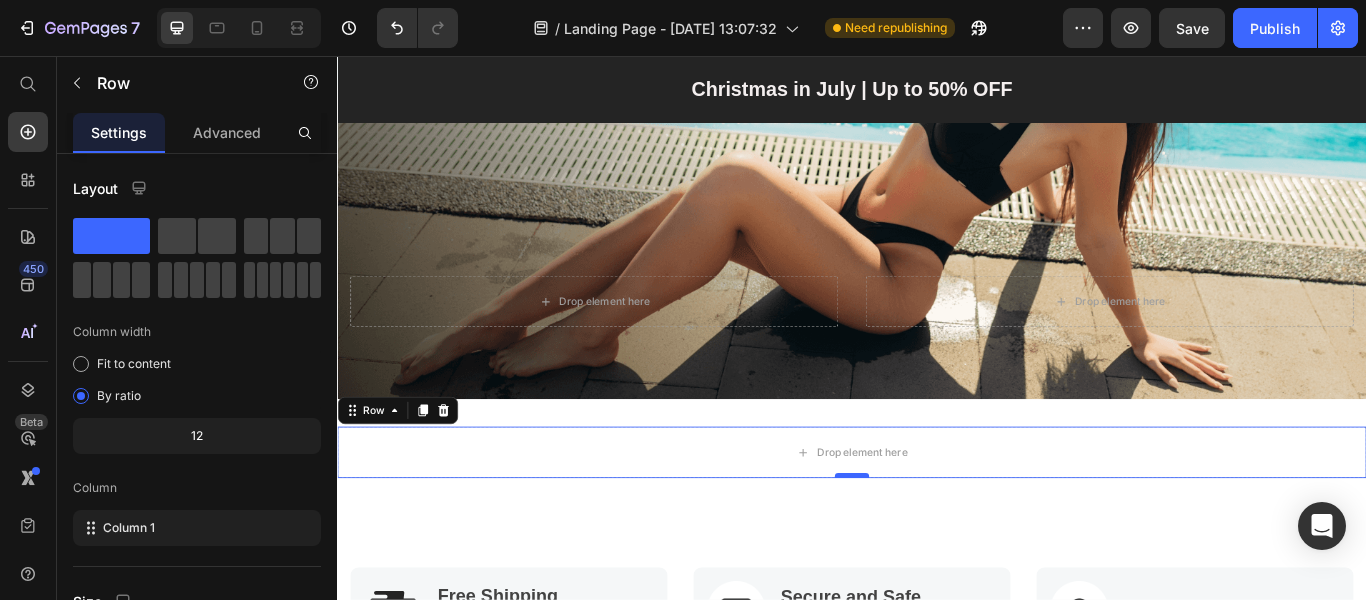 click at bounding box center [937, 545] 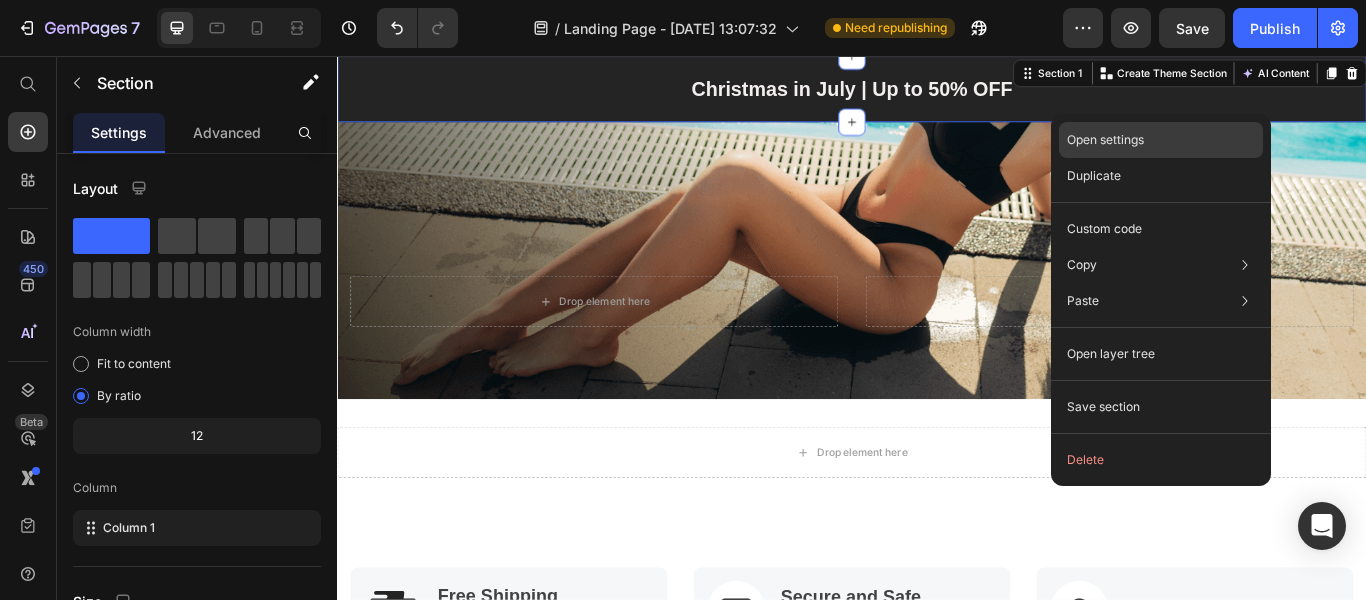 click on "Open settings" at bounding box center [1105, 140] 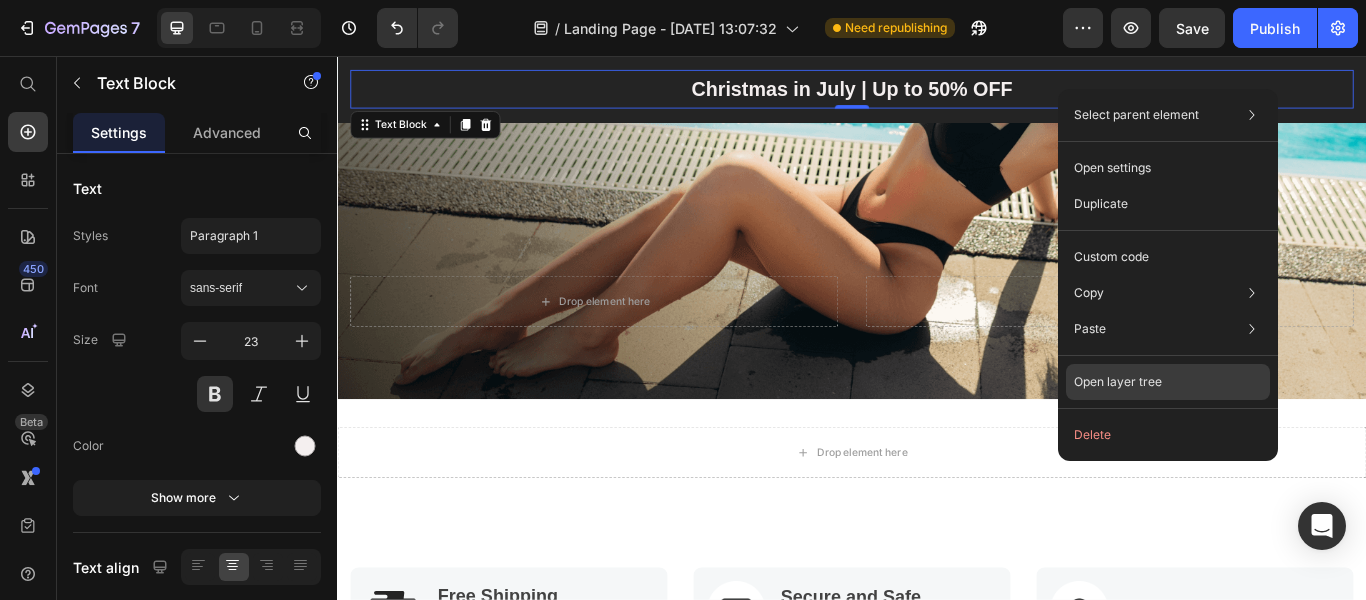 click on "Open layer tree" 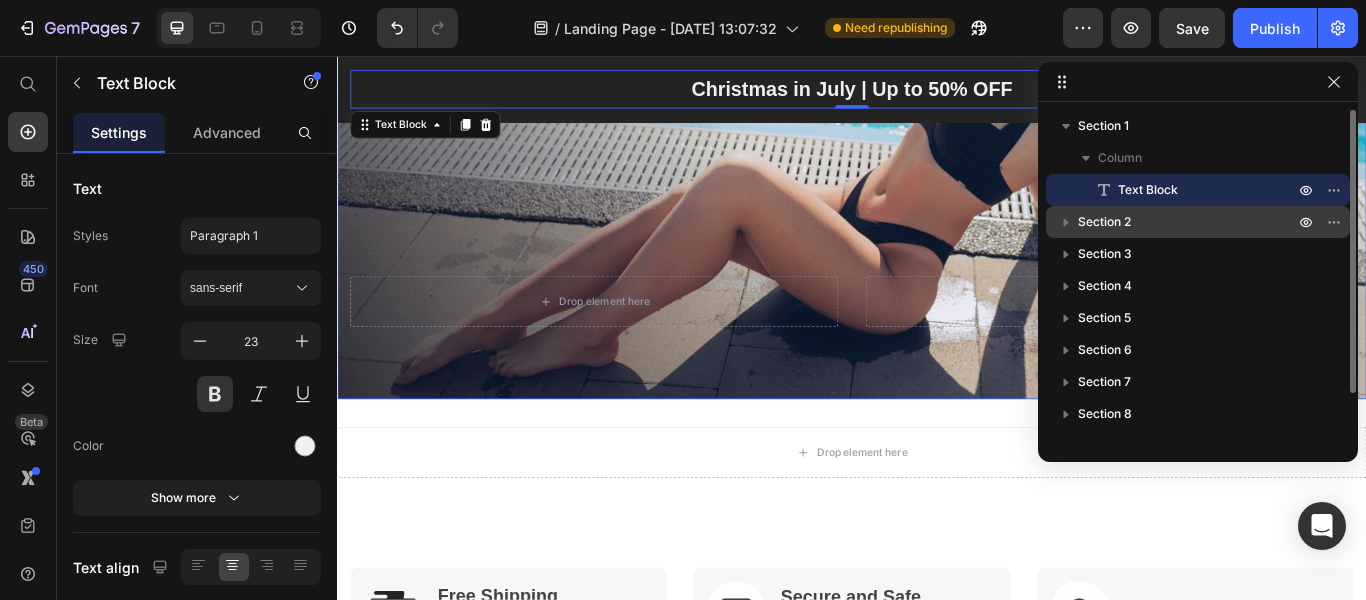click 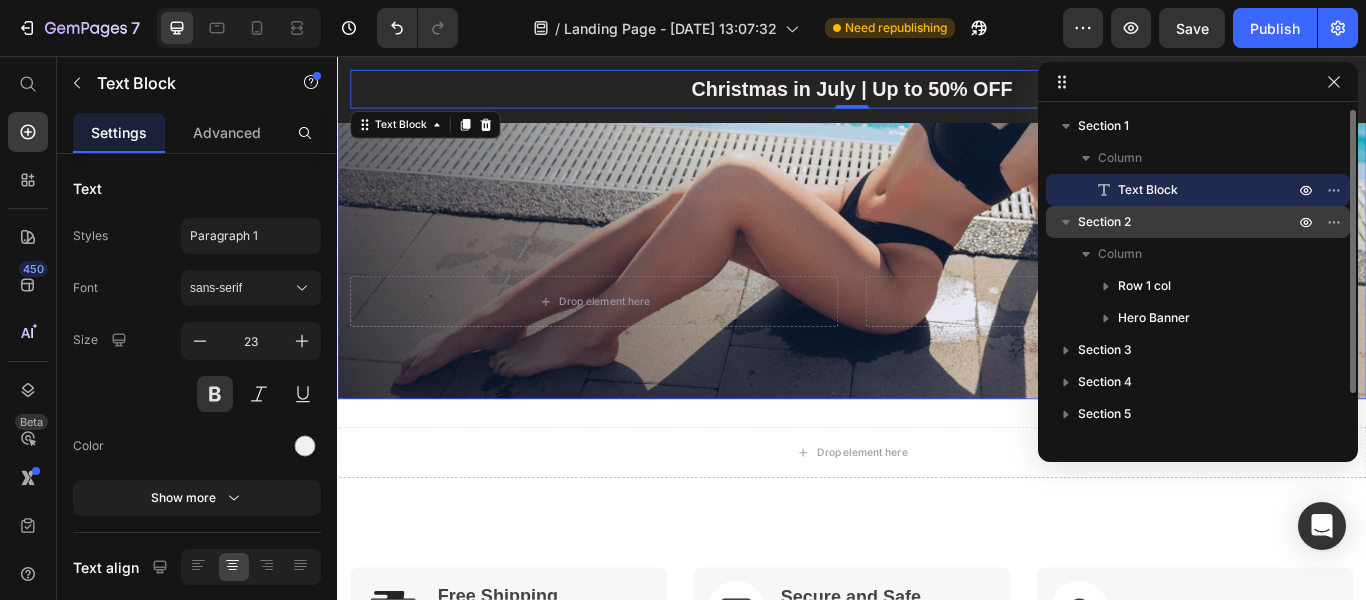 click 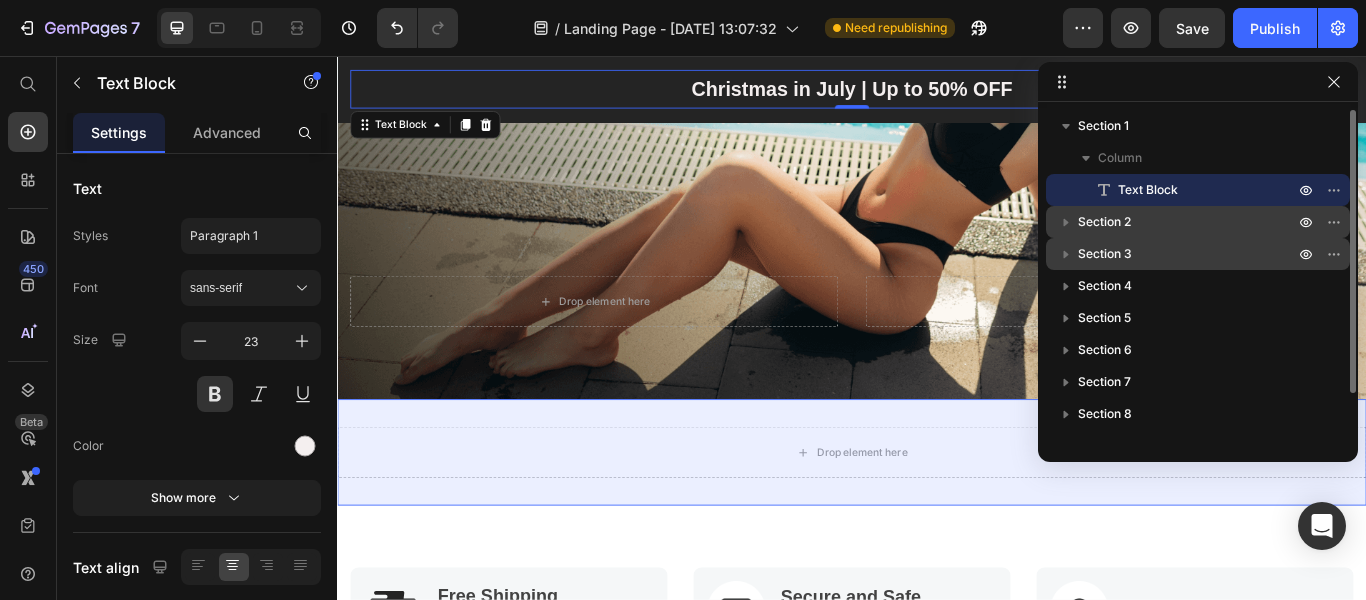 click 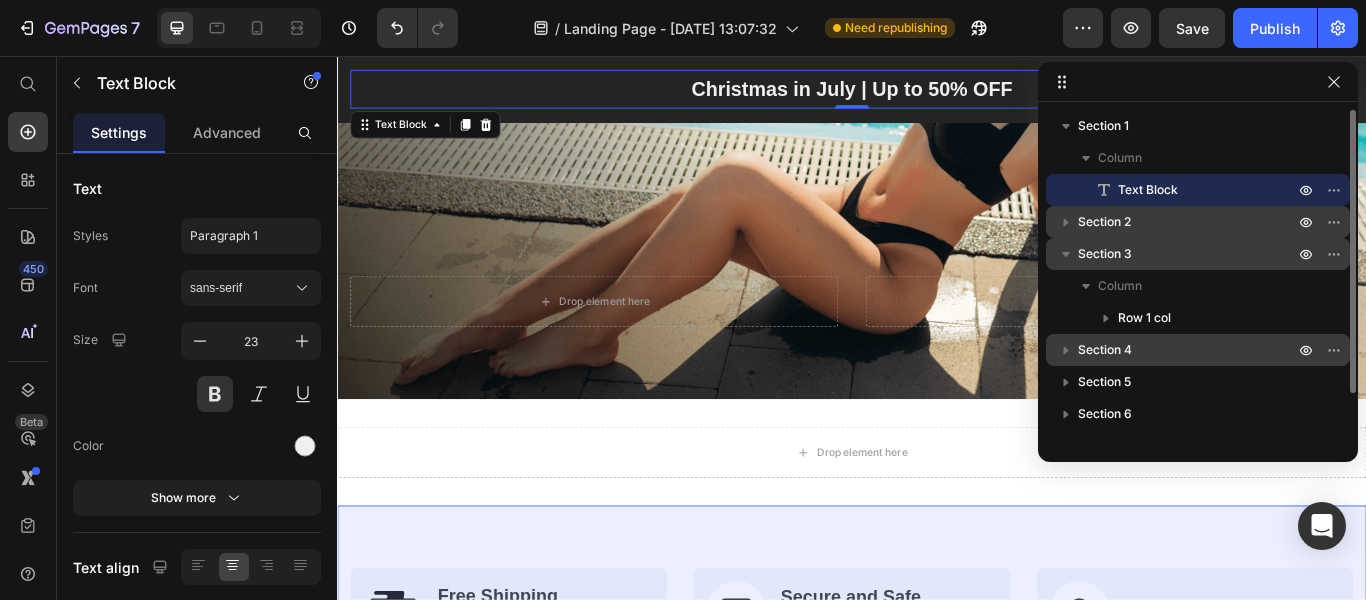 click 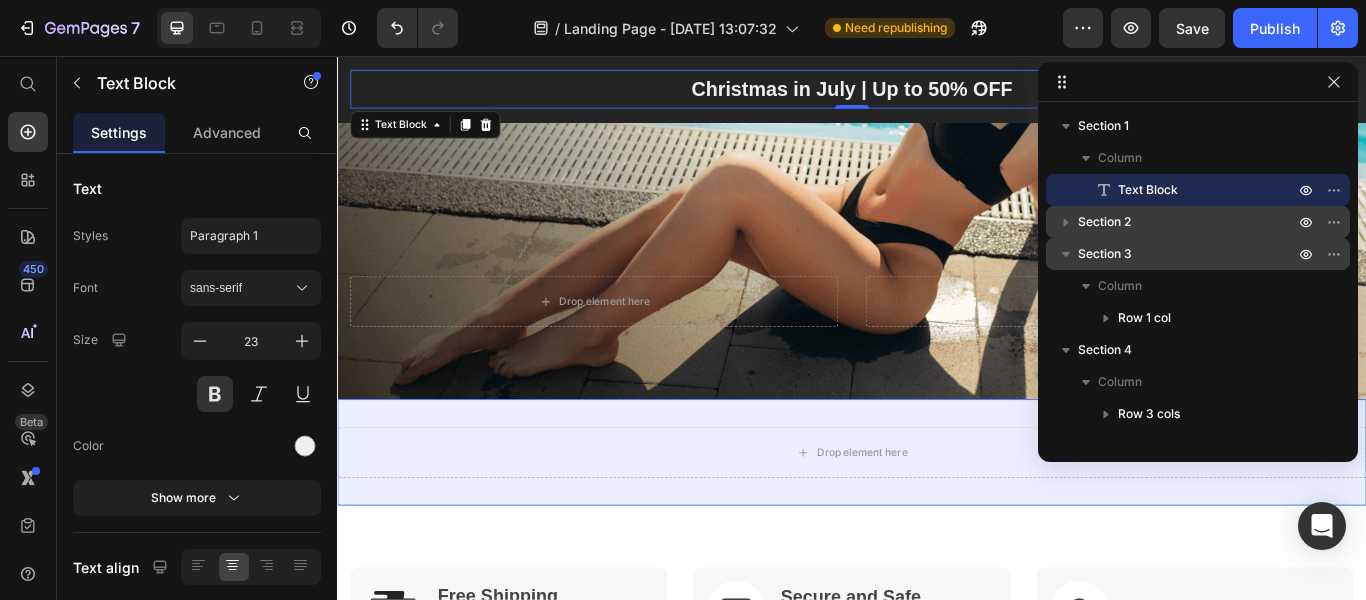 click 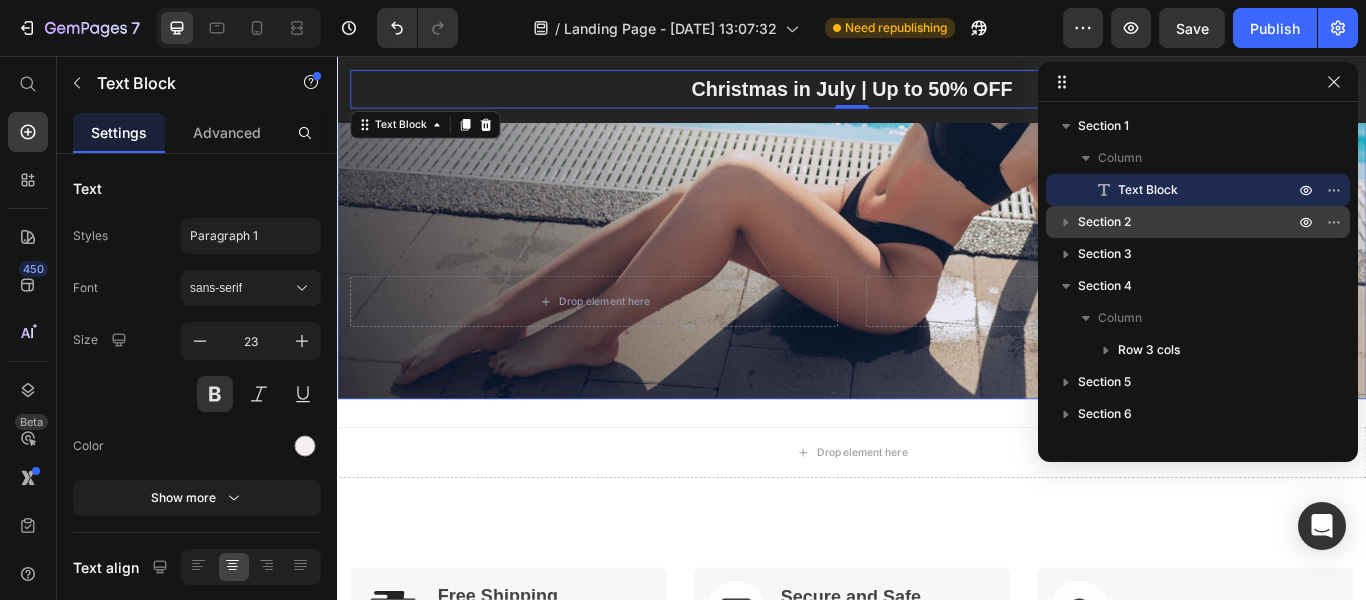 click 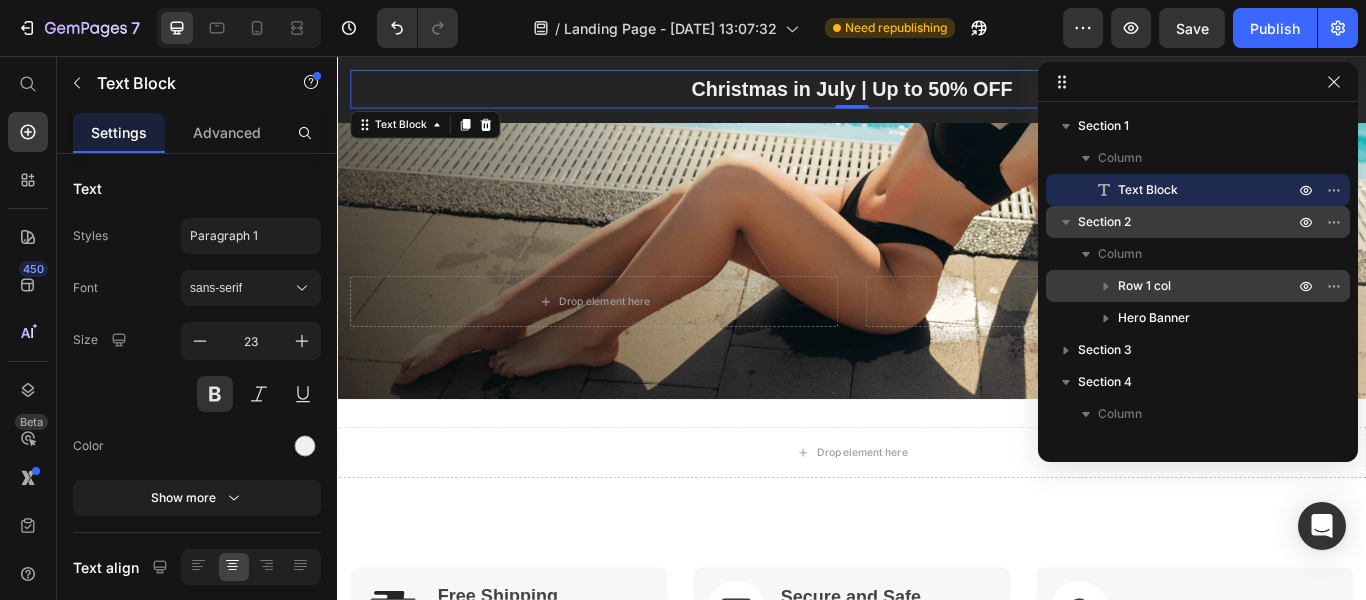 click 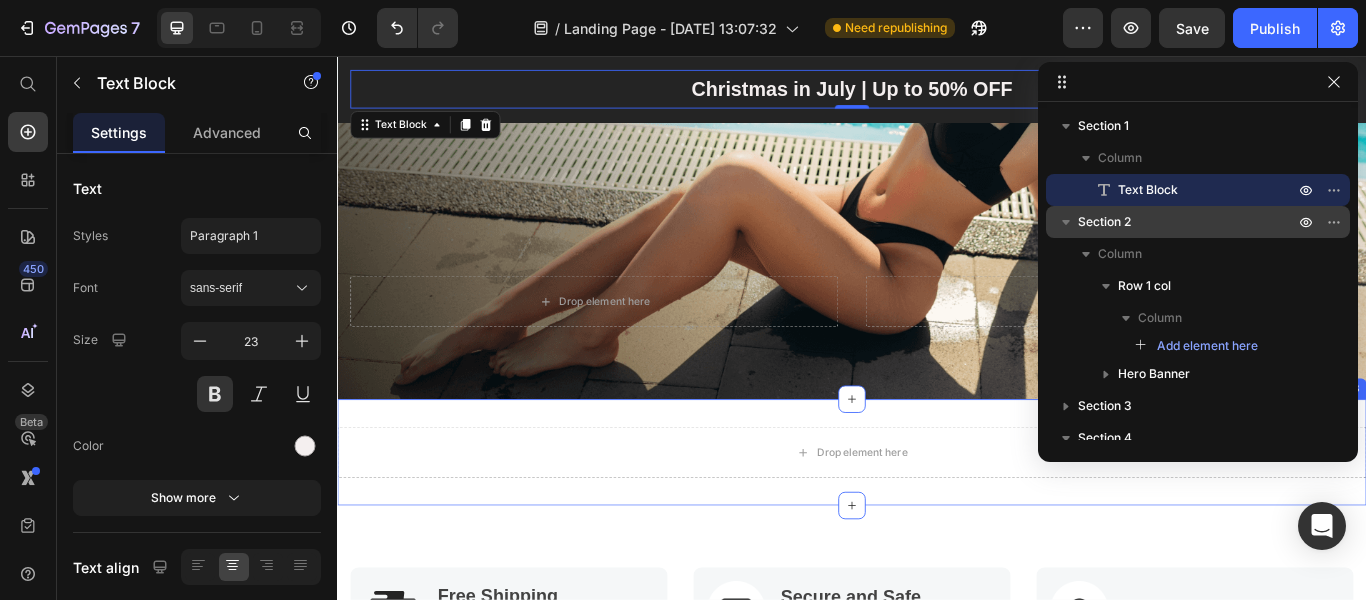 click on "Image Free Shipping Worldwide  Text block Row Image Secure and Safe Payment  Text block Row Image Proven Results Text block Row Row Section 4" at bounding box center [937, 702] 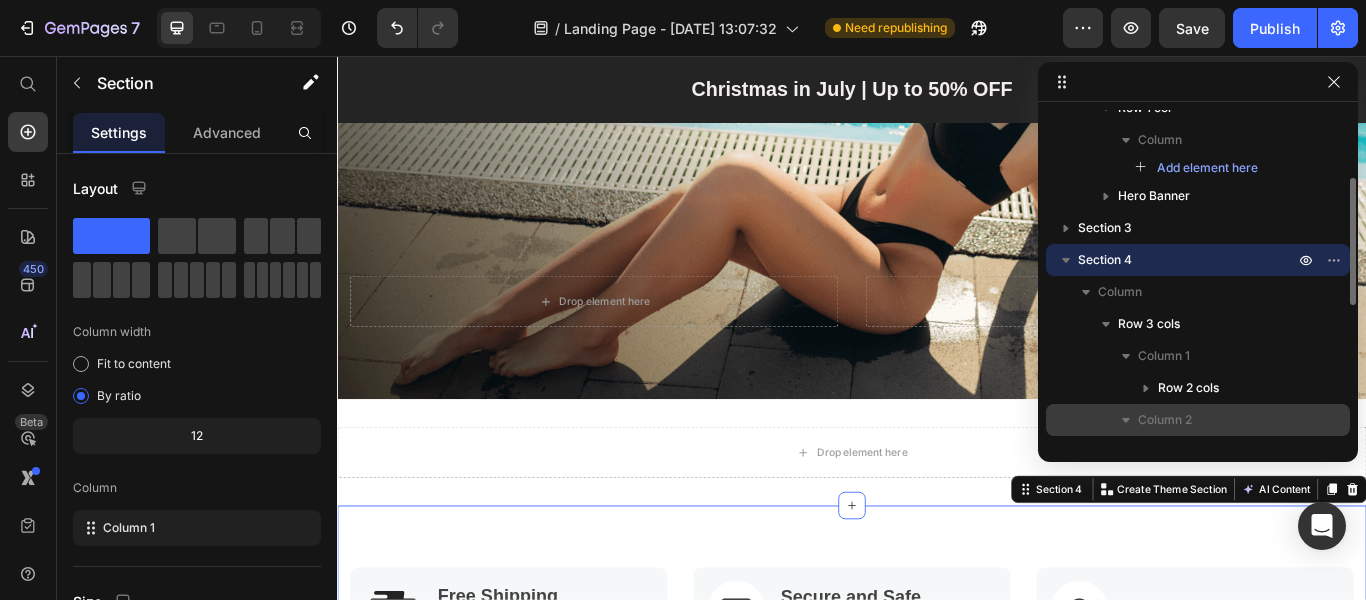 scroll, scrollTop: 378, scrollLeft: 0, axis: vertical 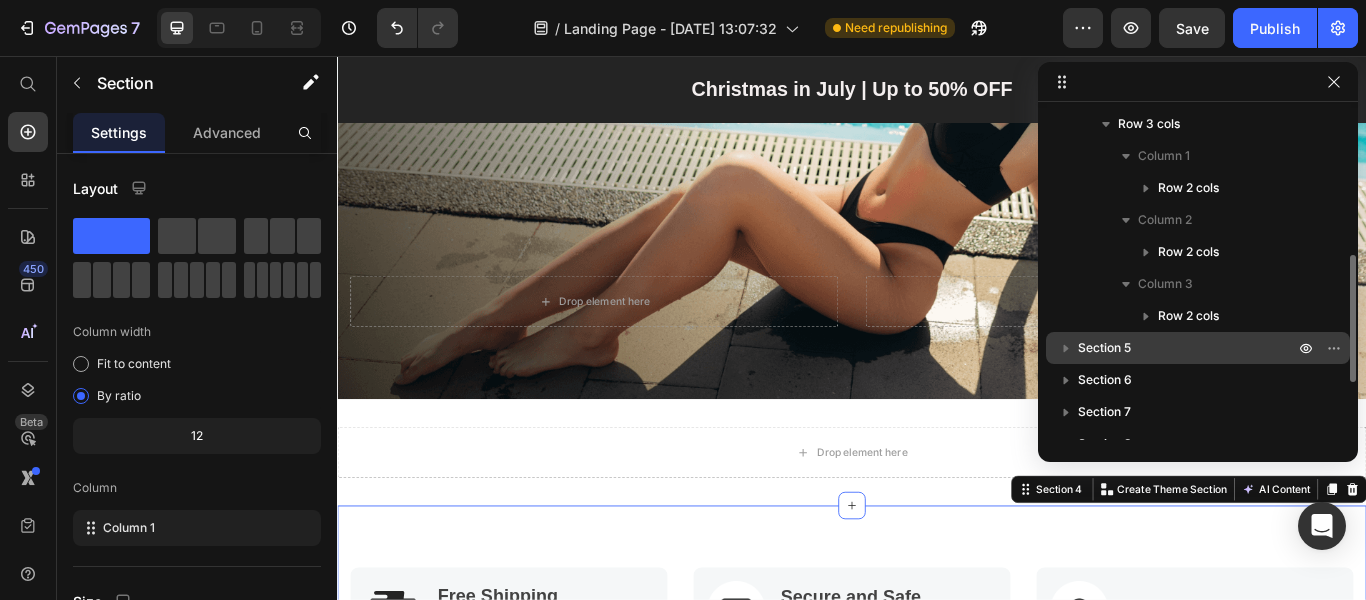 click 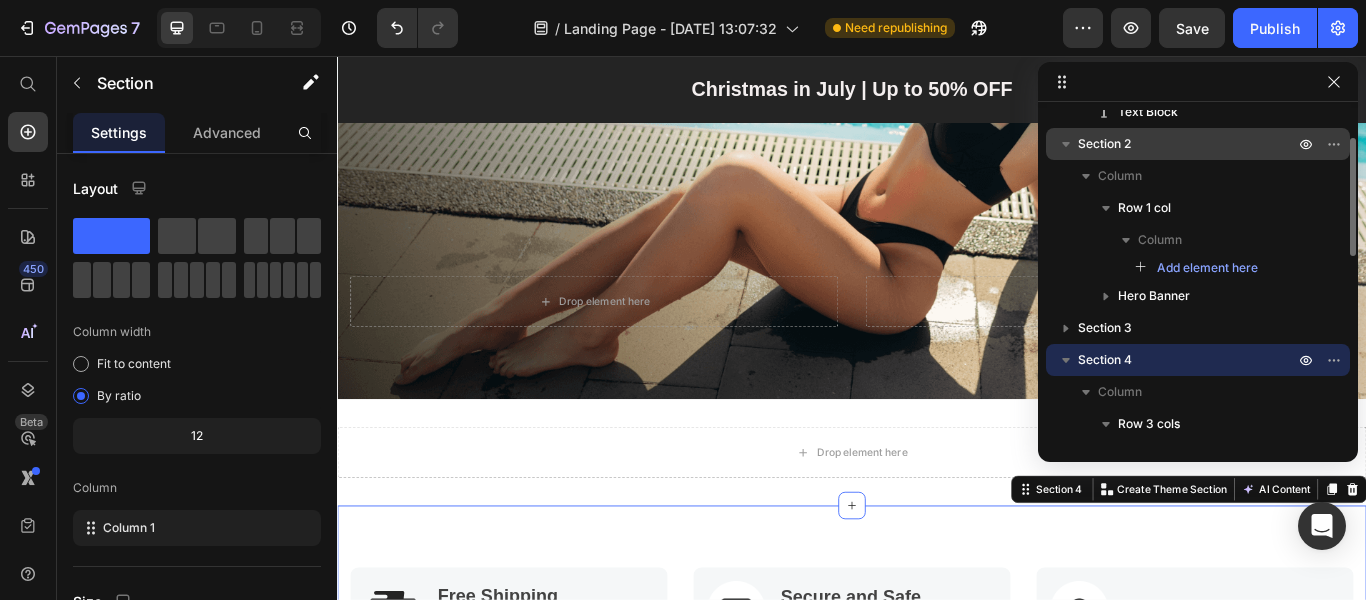 scroll, scrollTop: 0, scrollLeft: 0, axis: both 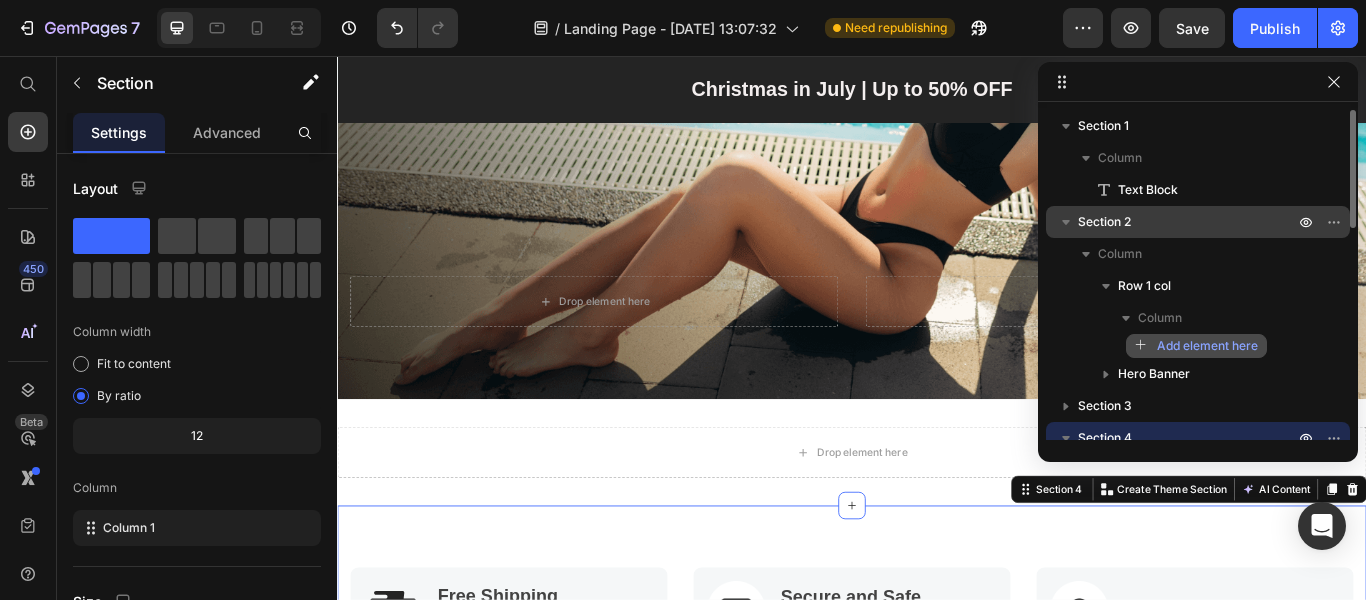 click on "Add element here" at bounding box center [1196, 346] 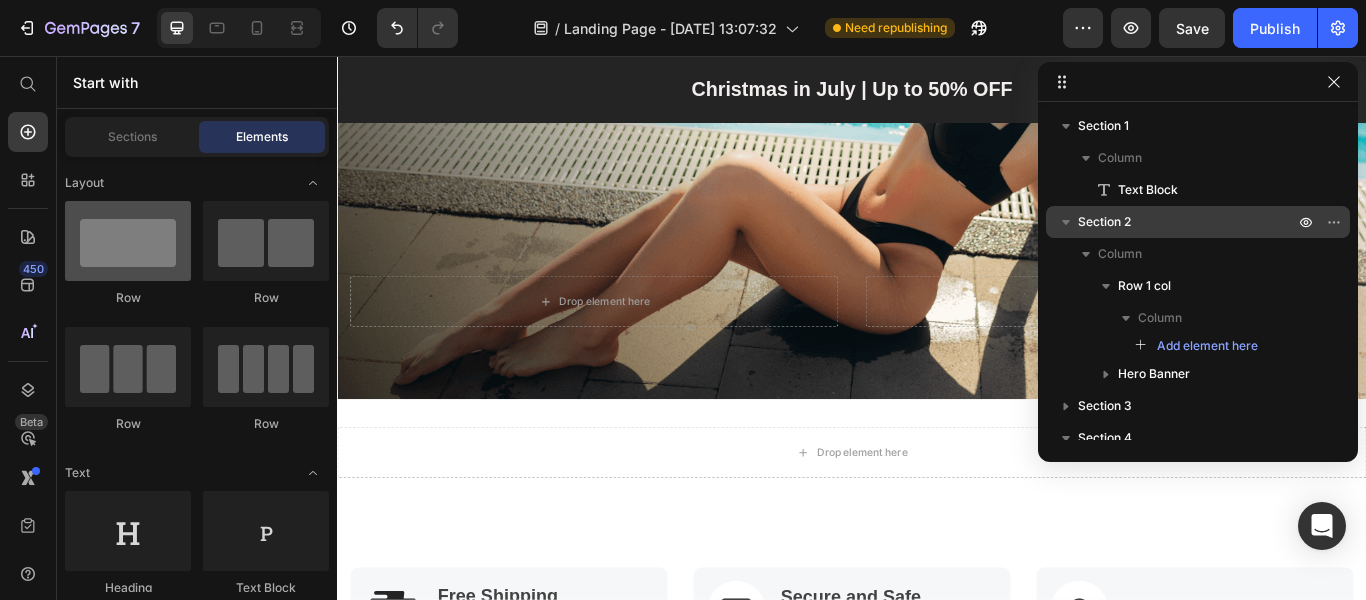 click at bounding box center (128, 241) 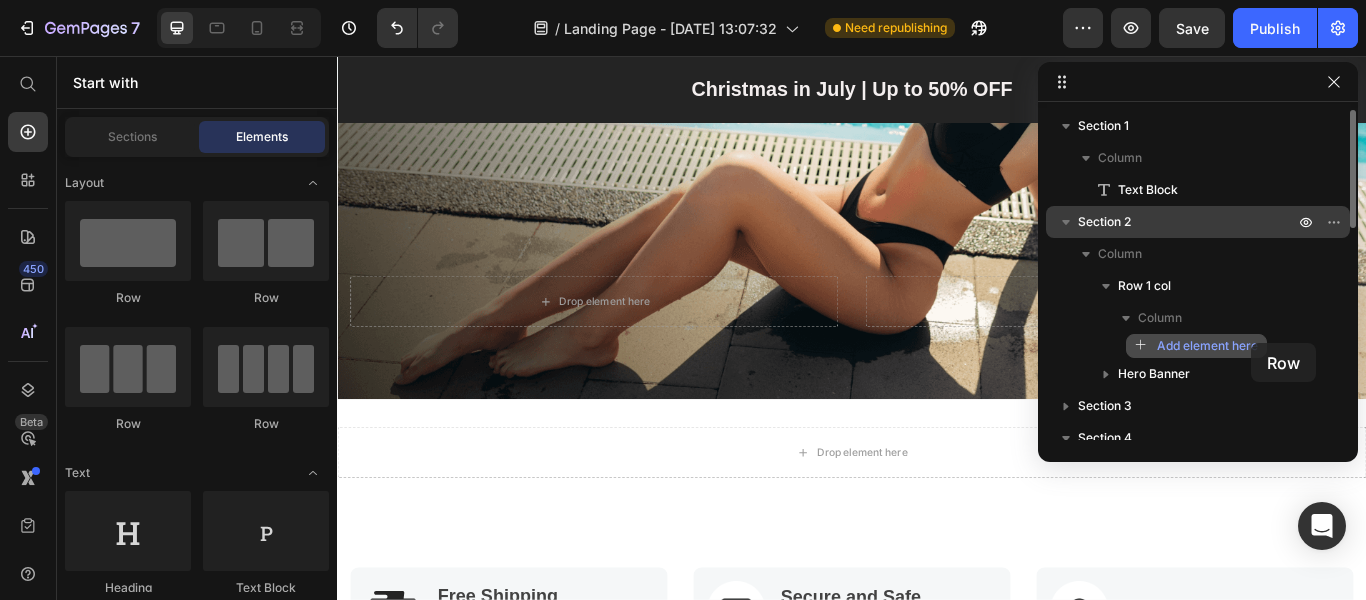 drag, startPoint x: 127, startPoint y: 265, endPoint x: 1251, endPoint y: 343, distance: 1126.7031 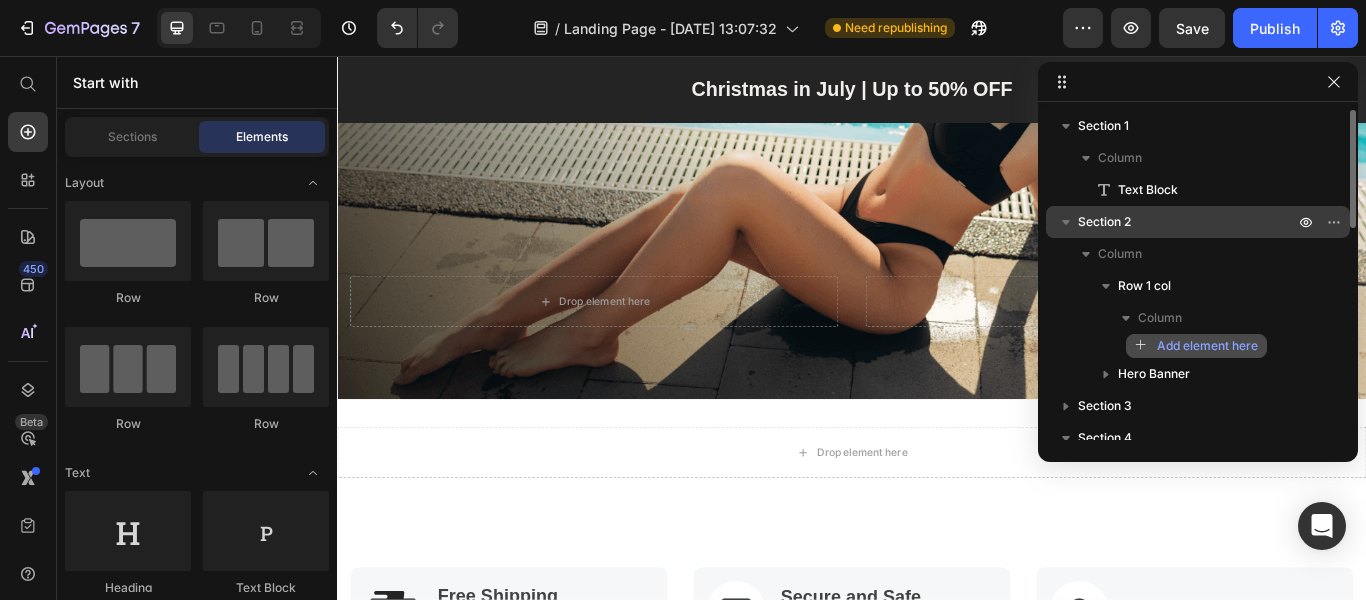 click on "Add element here" 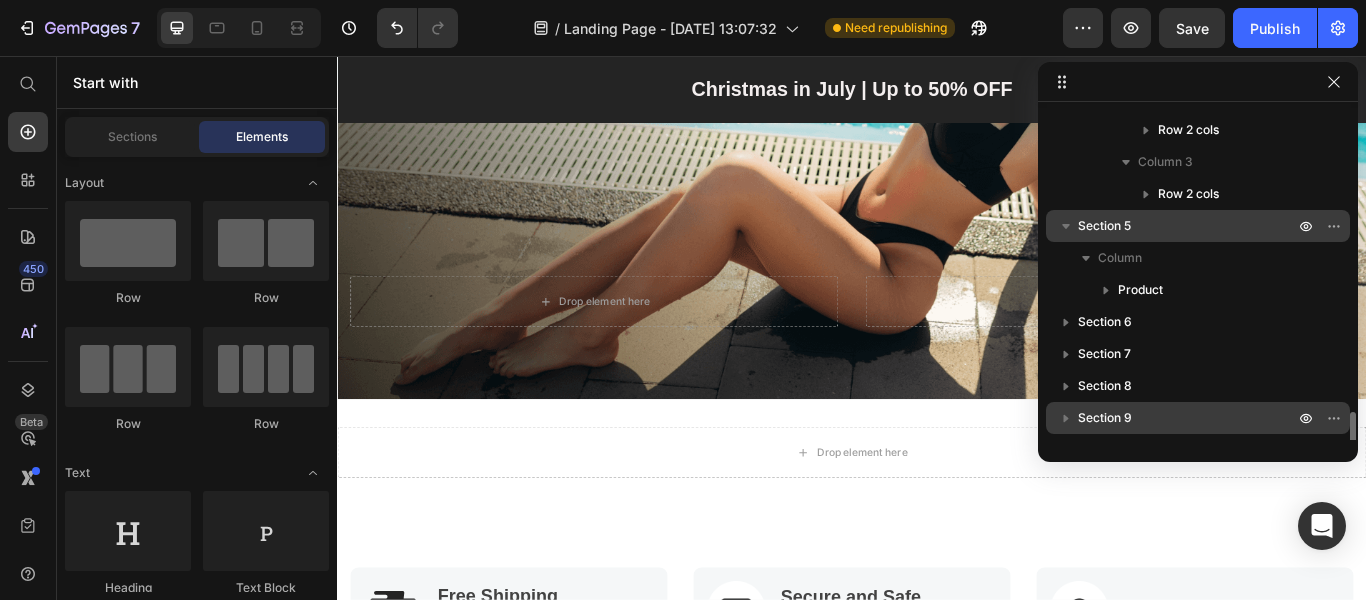 scroll, scrollTop: 590, scrollLeft: 0, axis: vertical 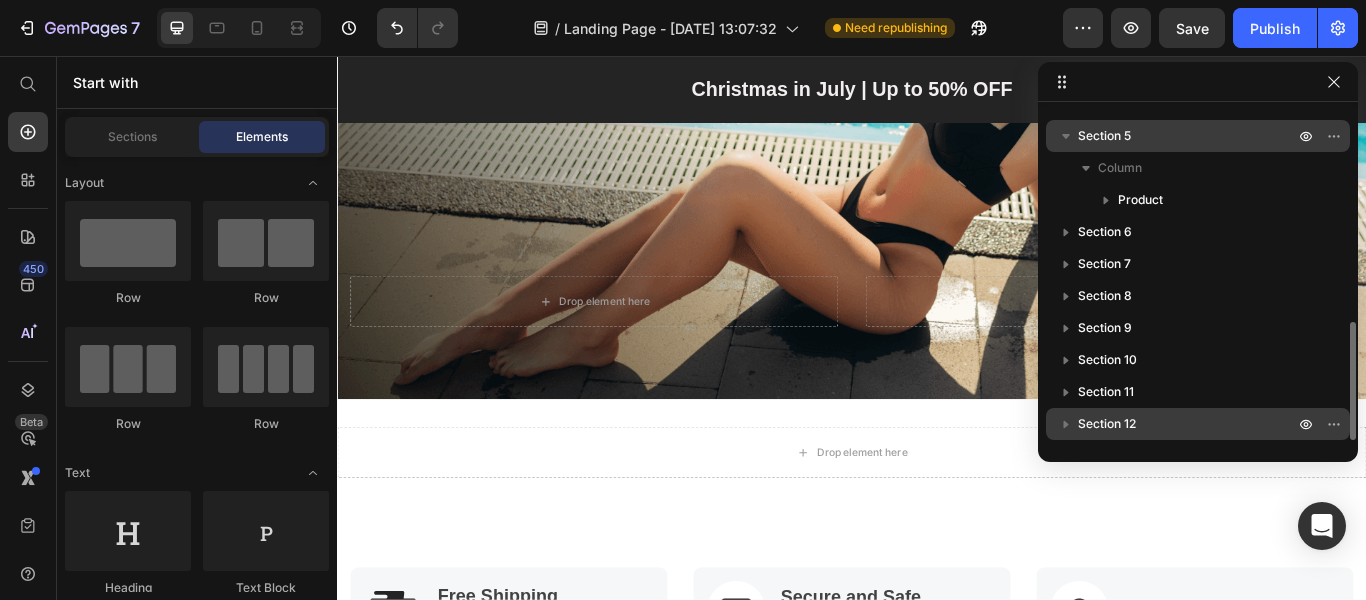 click on "Section 12" at bounding box center [1198, 424] 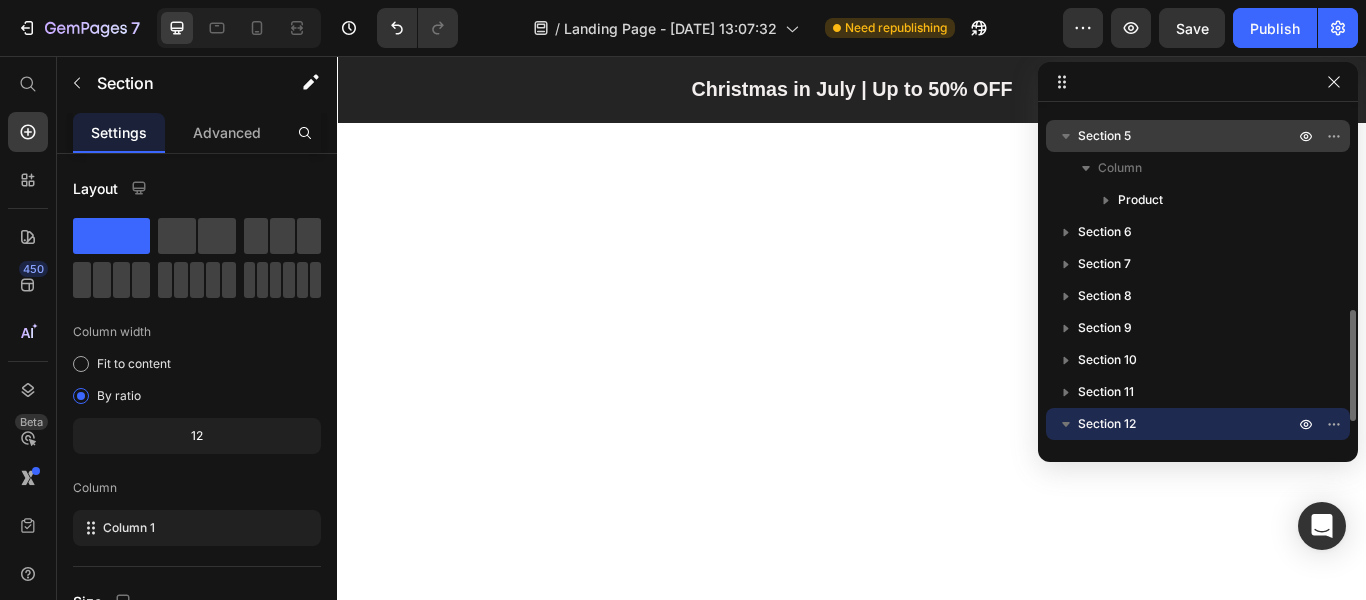 scroll, scrollTop: 6253, scrollLeft: 0, axis: vertical 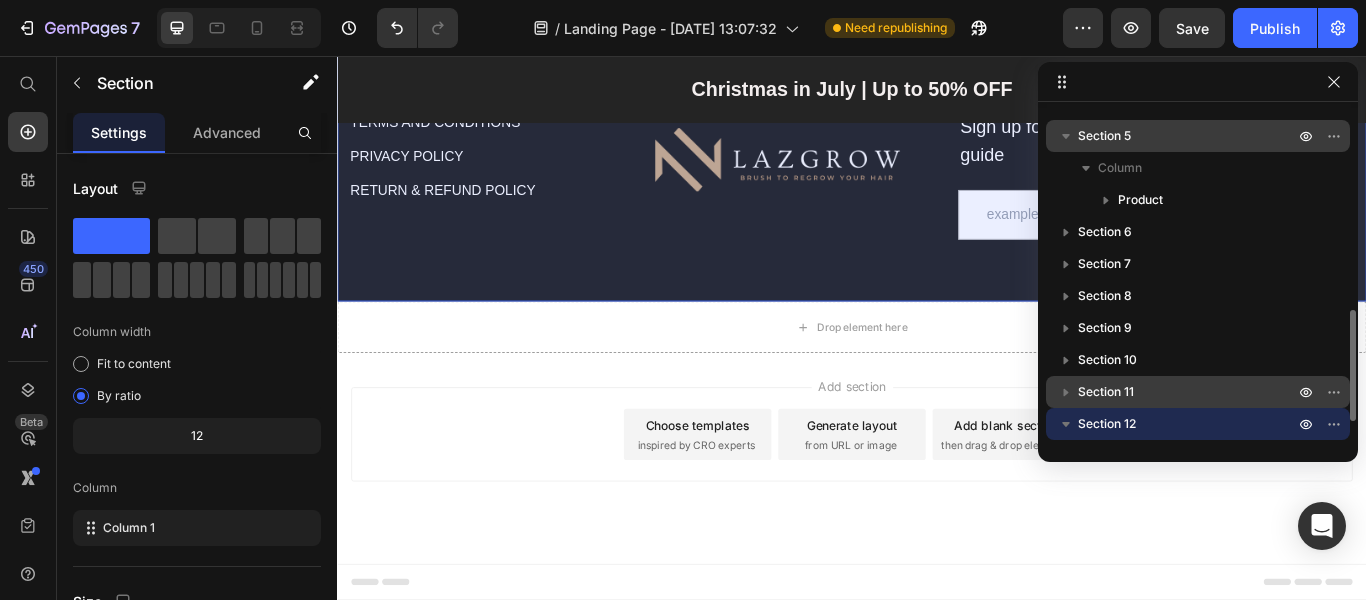click 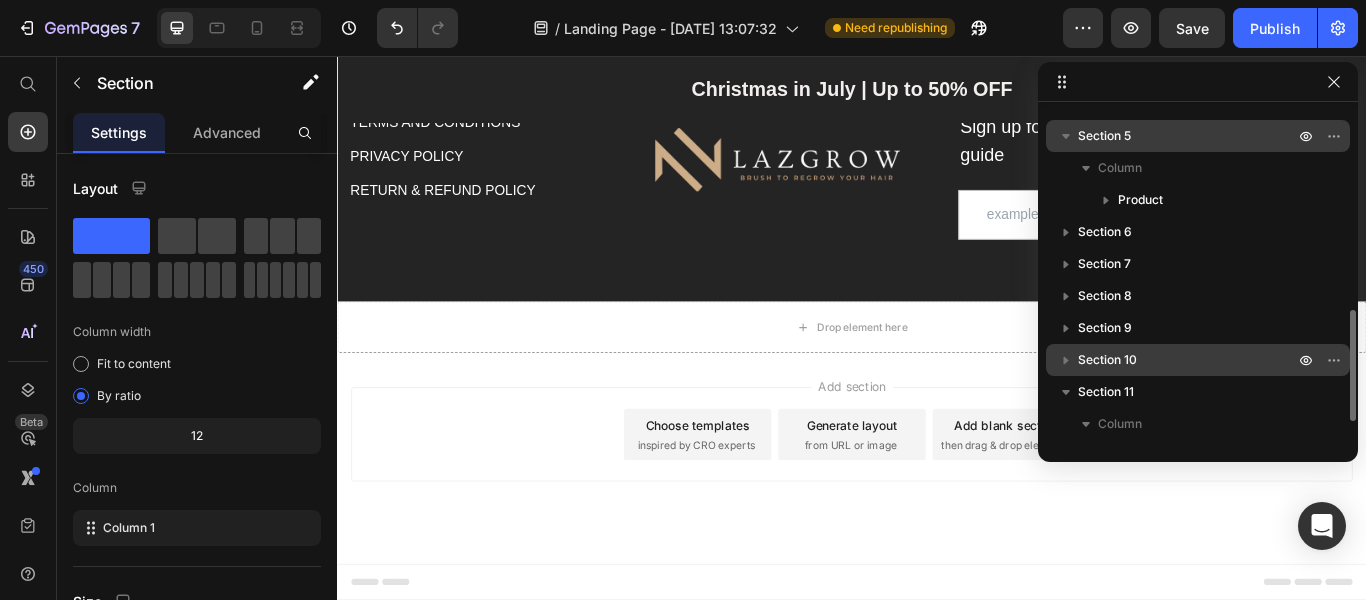 drag, startPoint x: 1079, startPoint y: 357, endPoint x: 784, endPoint y: 420, distance: 301.65213 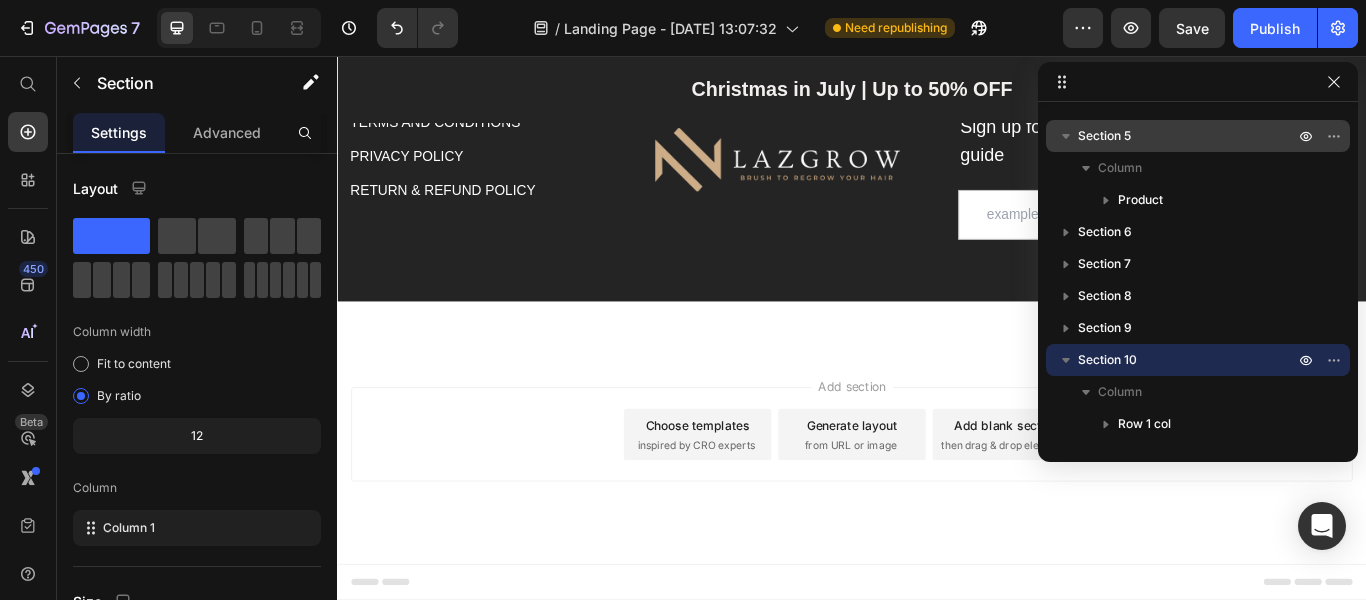 scroll, scrollTop: 5369, scrollLeft: 0, axis: vertical 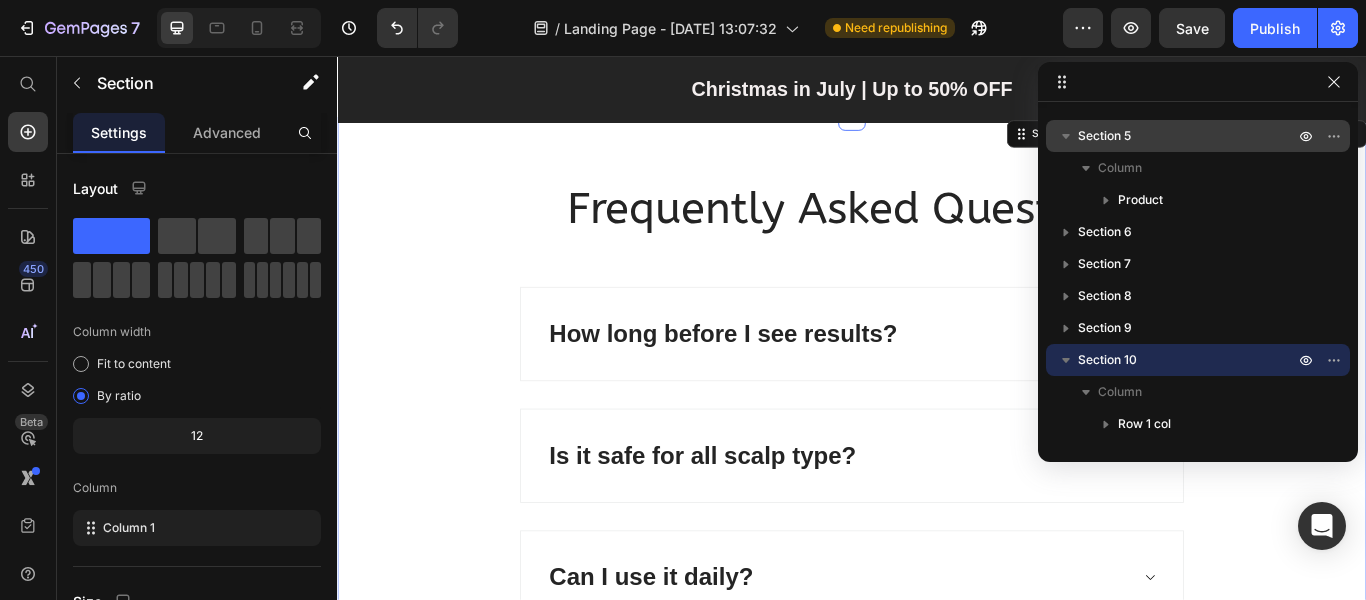 click on "Frequently Asked Questions Heading
How long before I see results?
Is it safe for all scalp type?
Can I use it daily?
Is international shipping available at the store? Accordion Row" at bounding box center [937, 530] 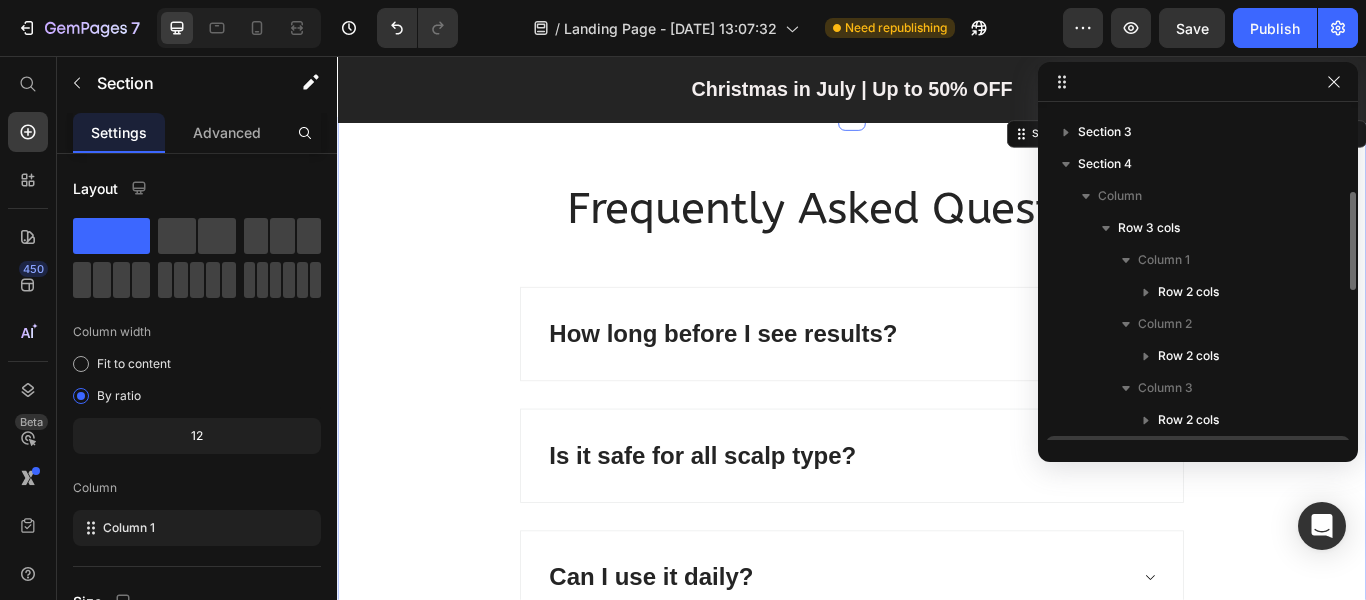 scroll, scrollTop: 0, scrollLeft: 0, axis: both 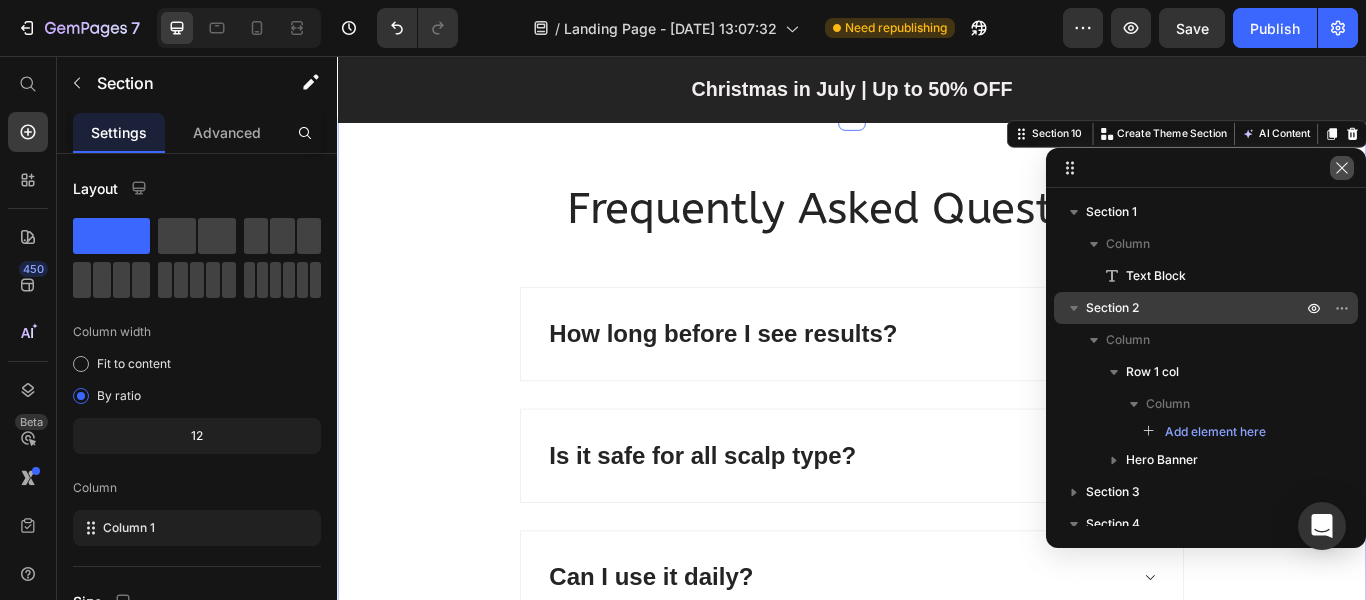 click 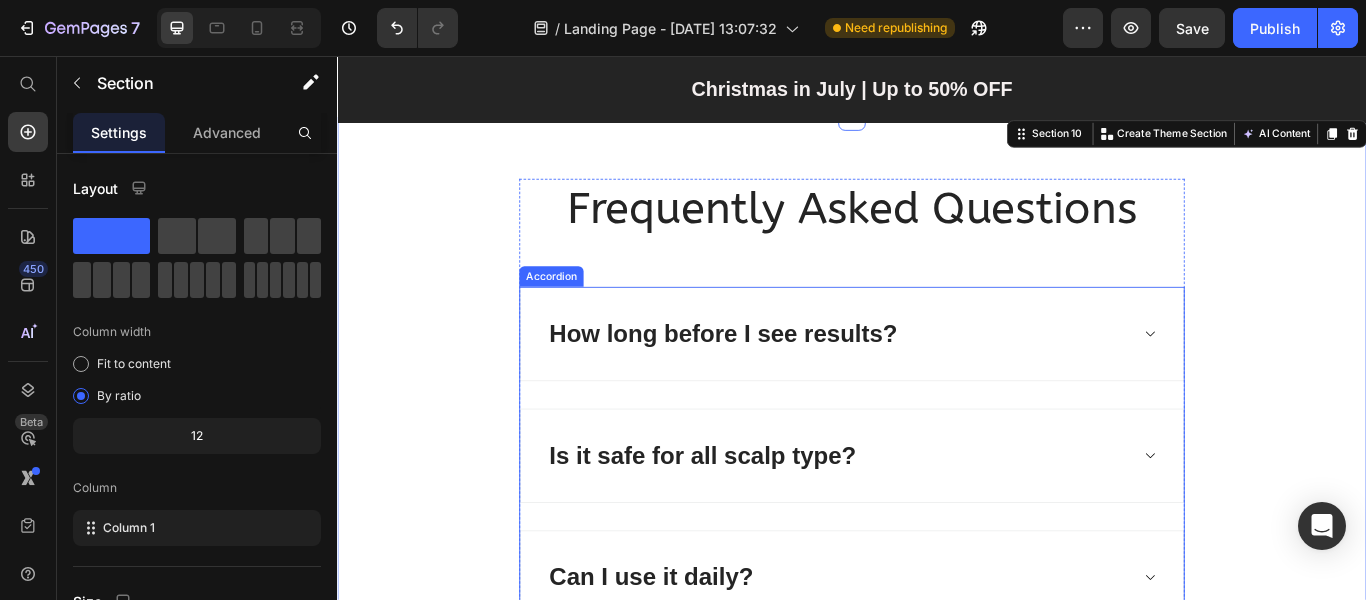 scroll, scrollTop: 5148, scrollLeft: 0, axis: vertical 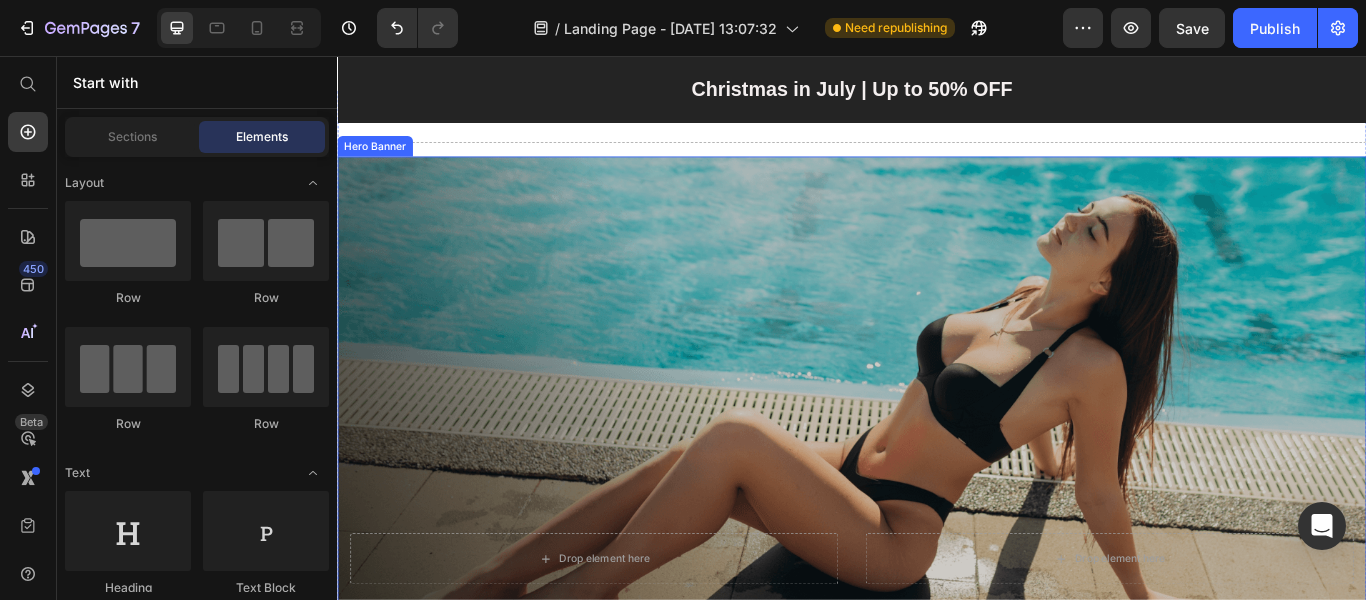 click at bounding box center [937, 464] 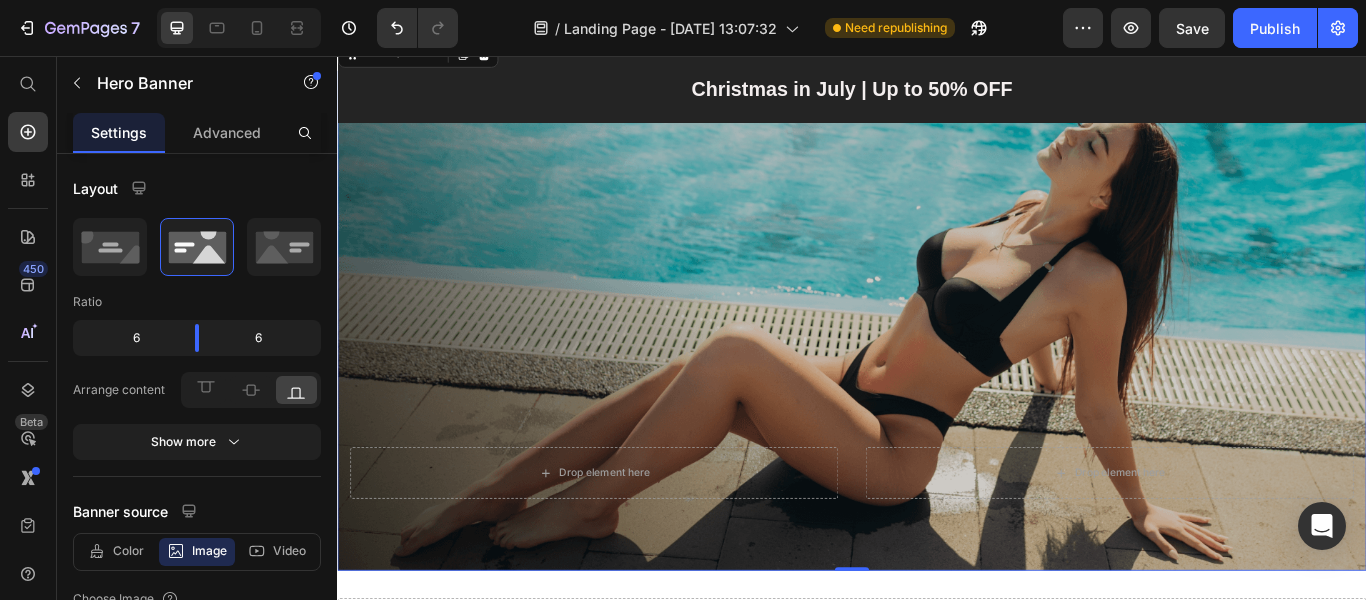 scroll, scrollTop: 200, scrollLeft: 0, axis: vertical 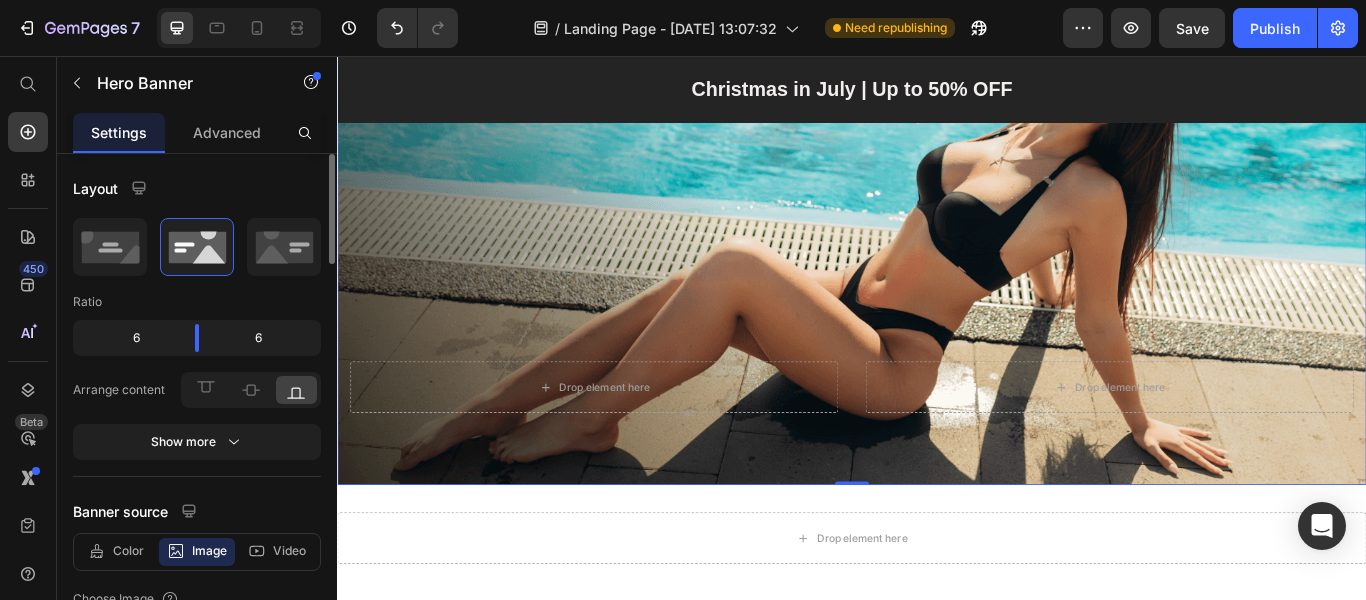 click on "6" 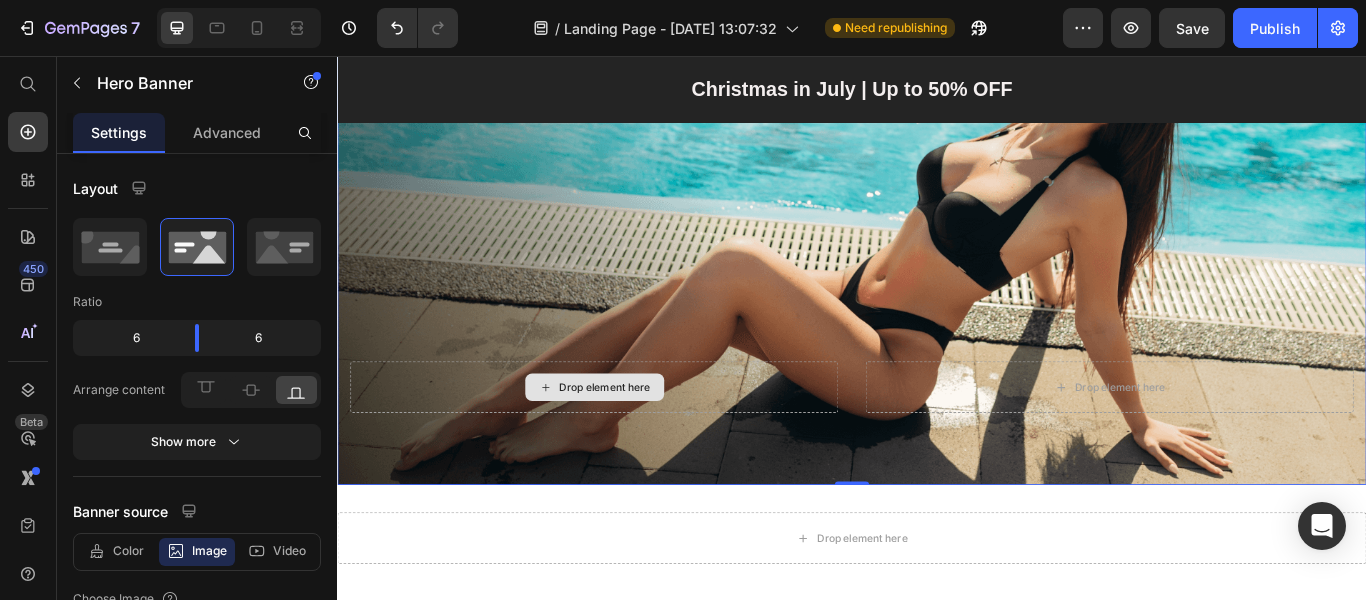 click on "Drop element here" at bounding box center (636, 442) 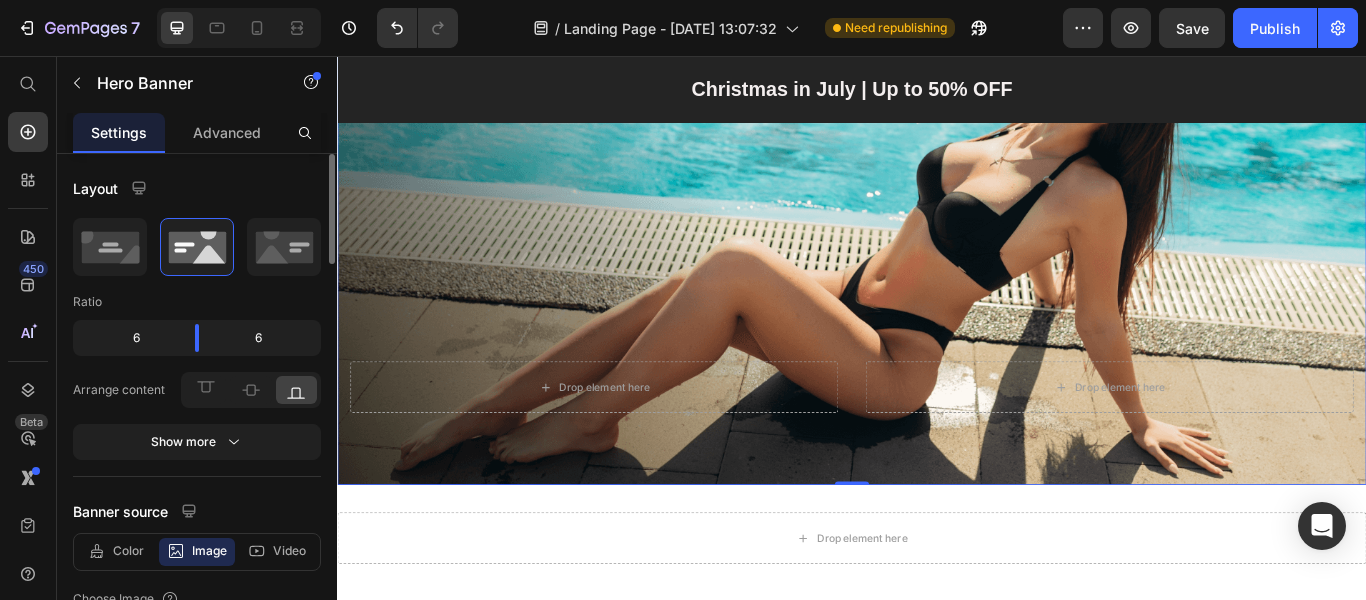 click on "6" 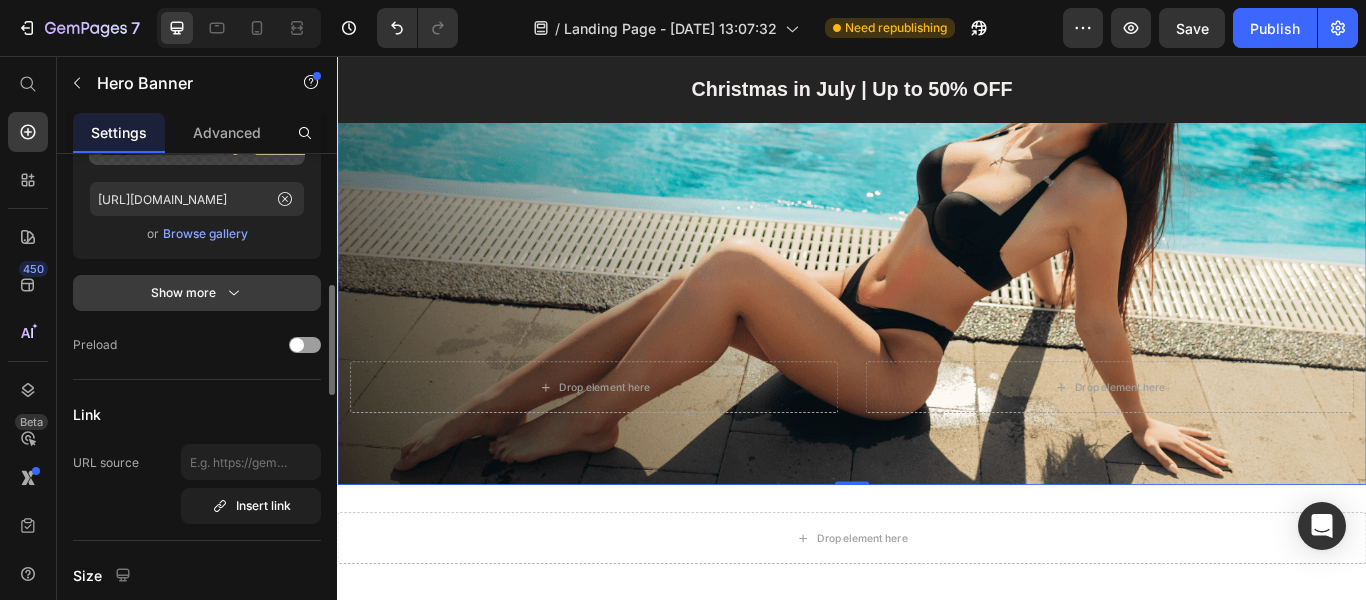 scroll, scrollTop: 400, scrollLeft: 0, axis: vertical 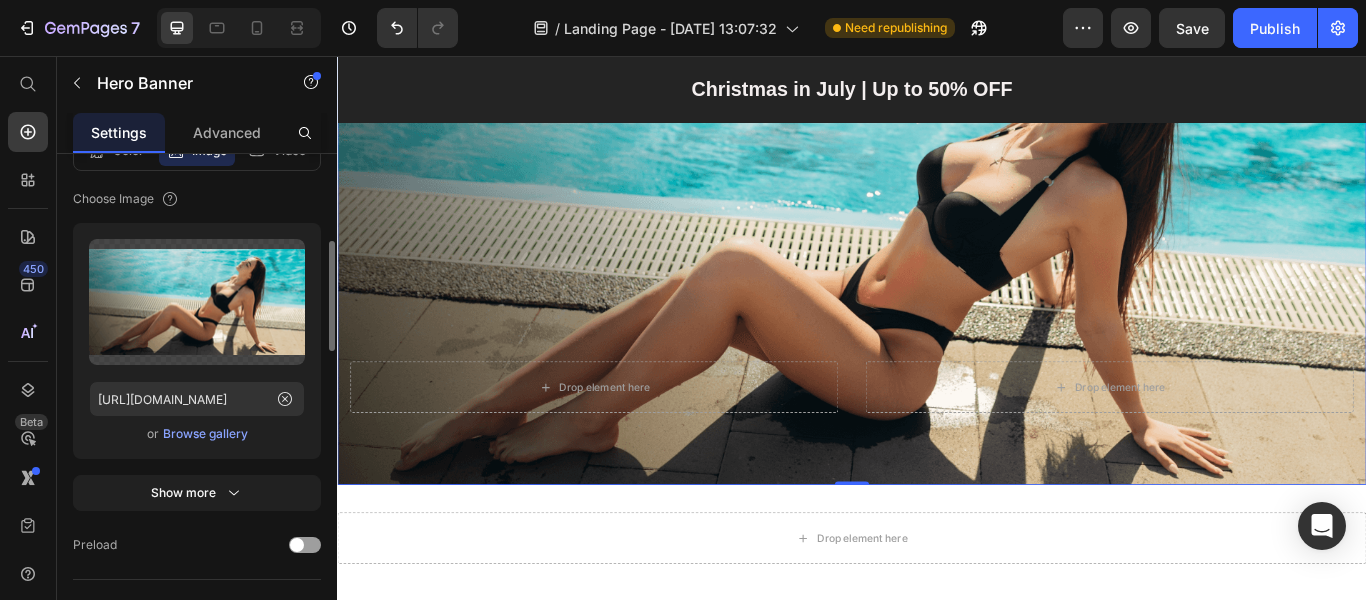 click on "Browse gallery" at bounding box center [205, 434] 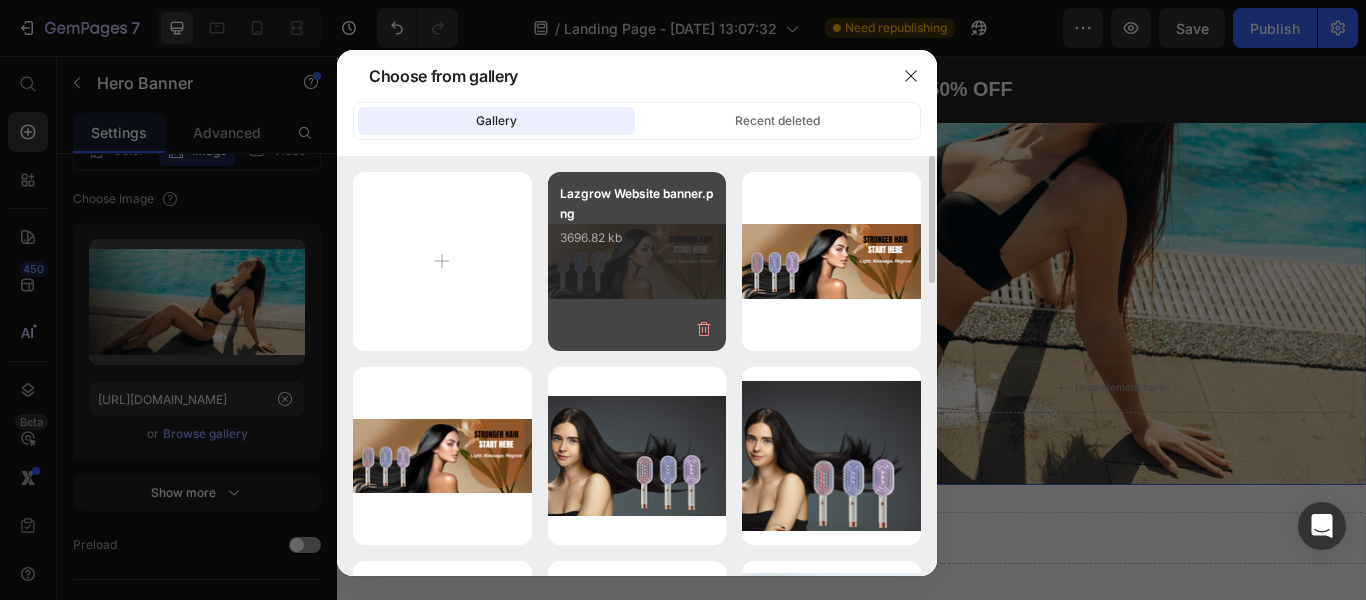 click on "Lazgrow Website banner.png 3696.82 kb" at bounding box center (637, 224) 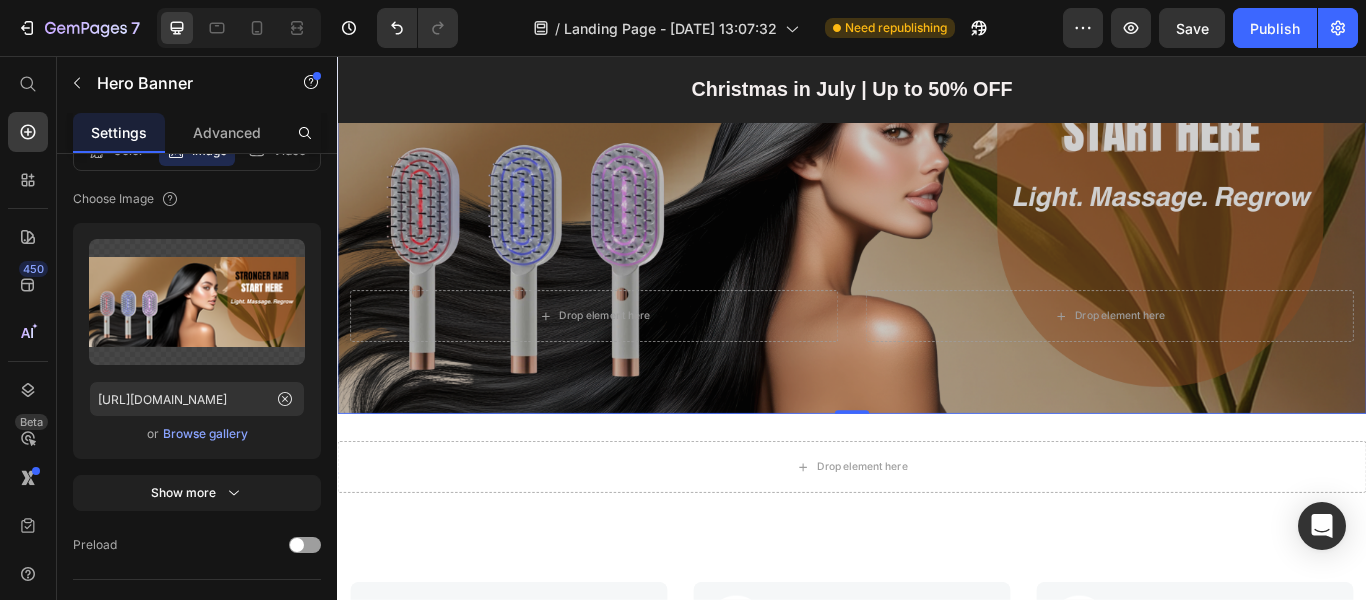 scroll, scrollTop: 100, scrollLeft: 0, axis: vertical 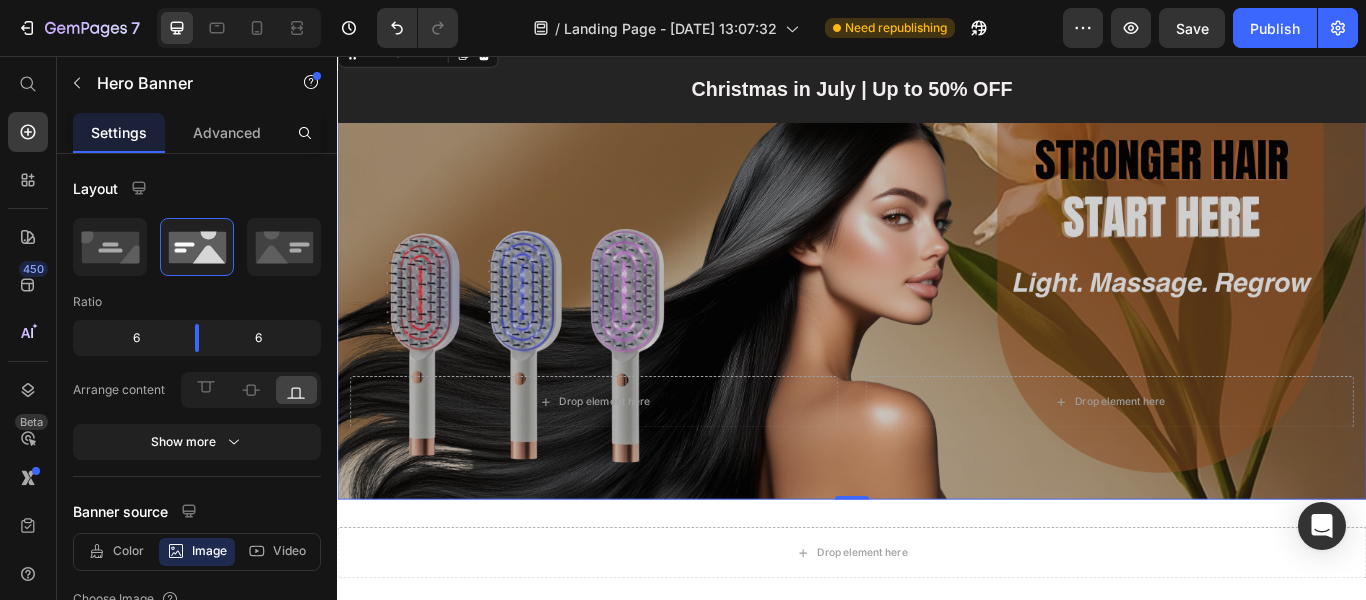 click at bounding box center [937, 323] 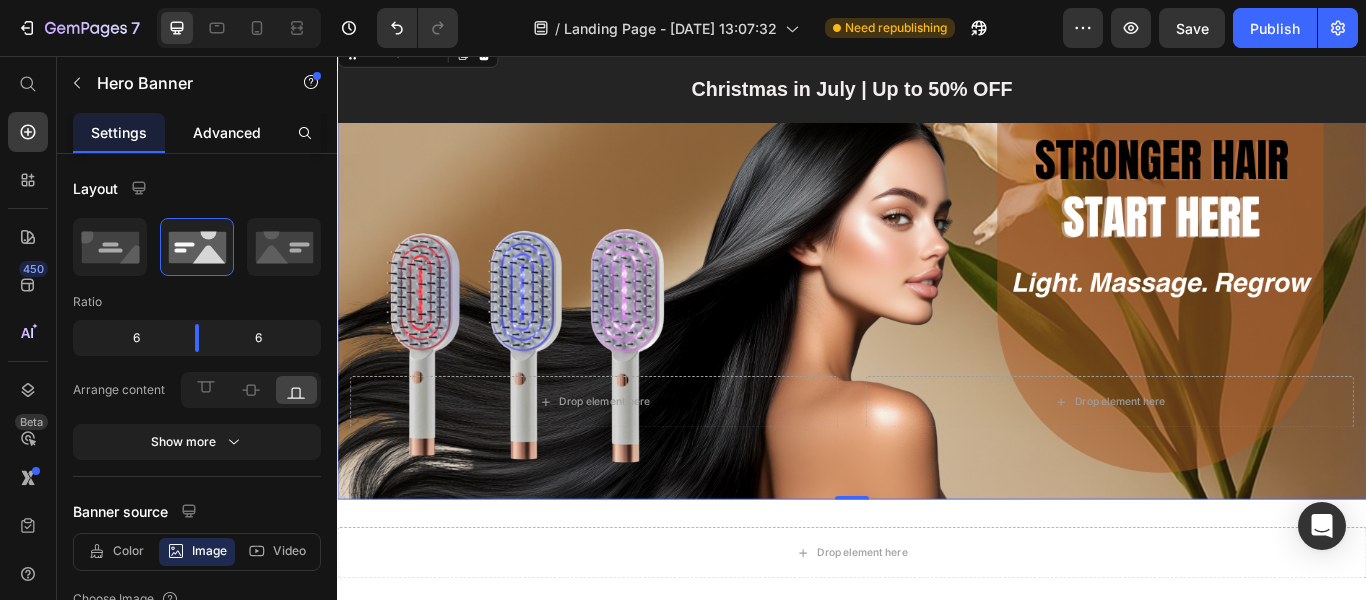 click on "Advanced" at bounding box center [227, 132] 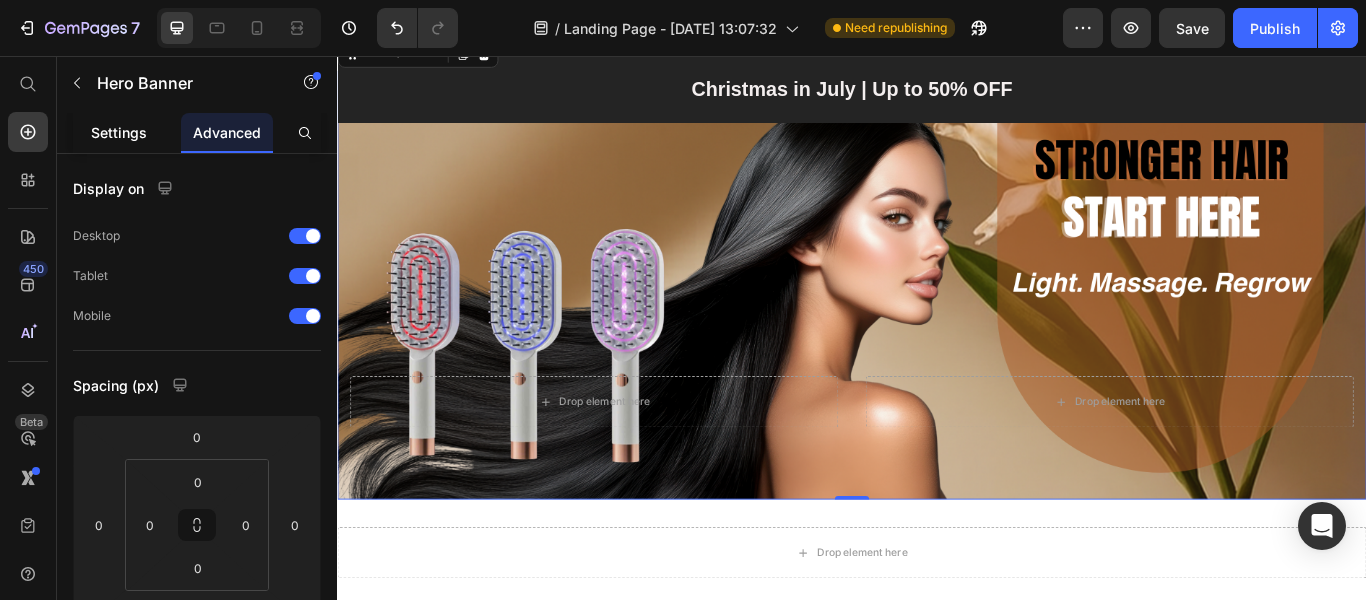 click on "Settings" 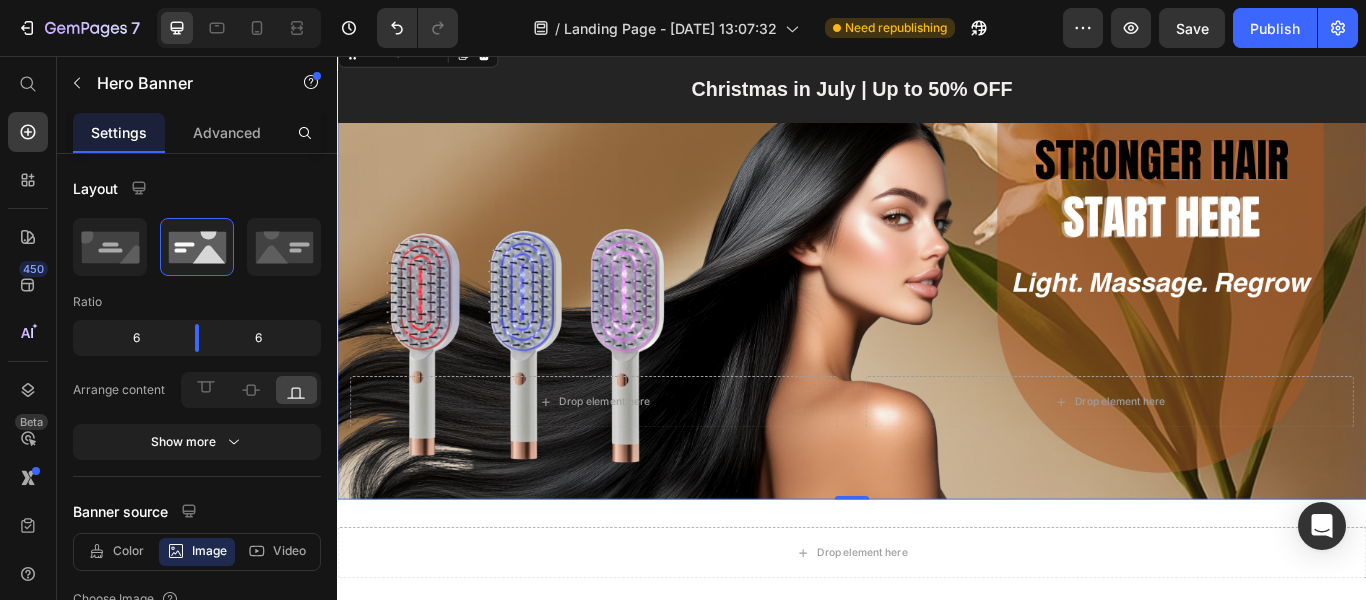 scroll, scrollTop: 100, scrollLeft: 0, axis: vertical 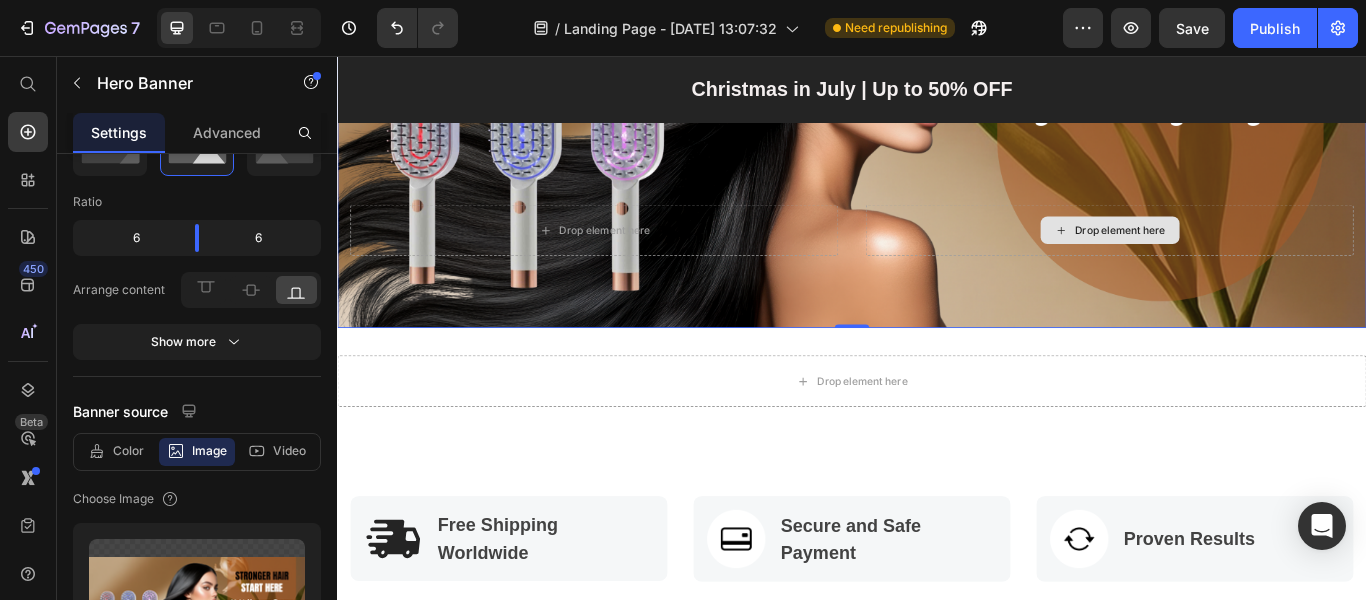 click on "Drop element here" at bounding box center (1250, 259) 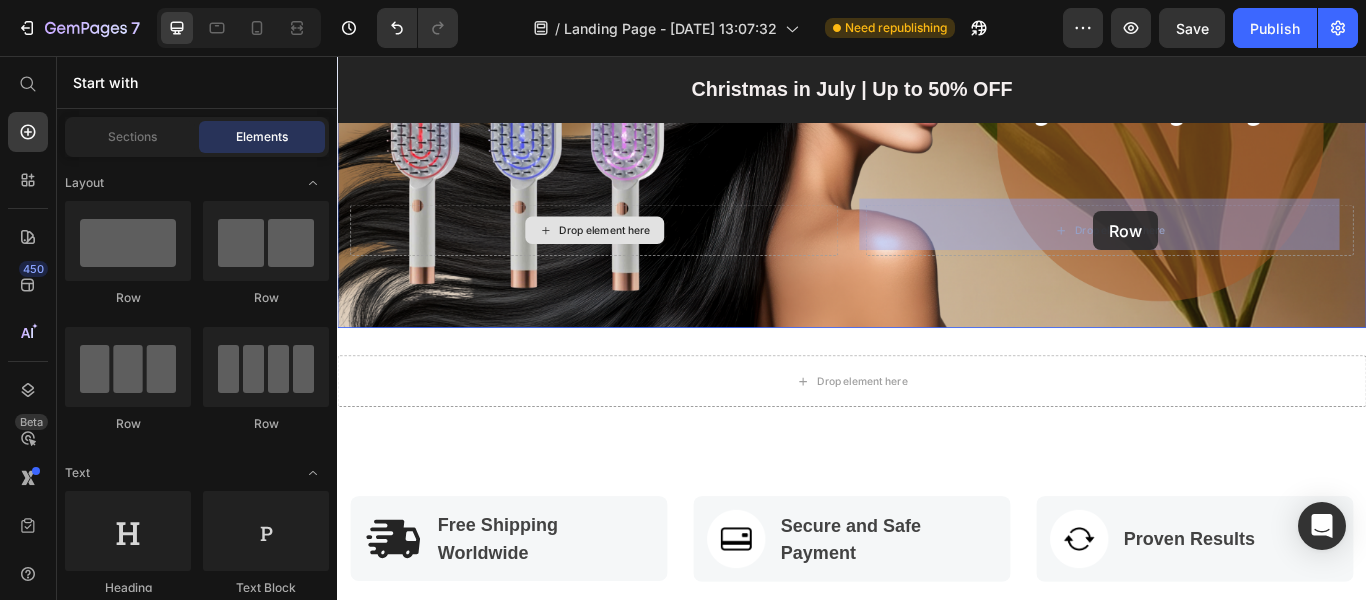 drag, startPoint x: 590, startPoint y: 320, endPoint x: 1219, endPoint y: 237, distance: 634.4525 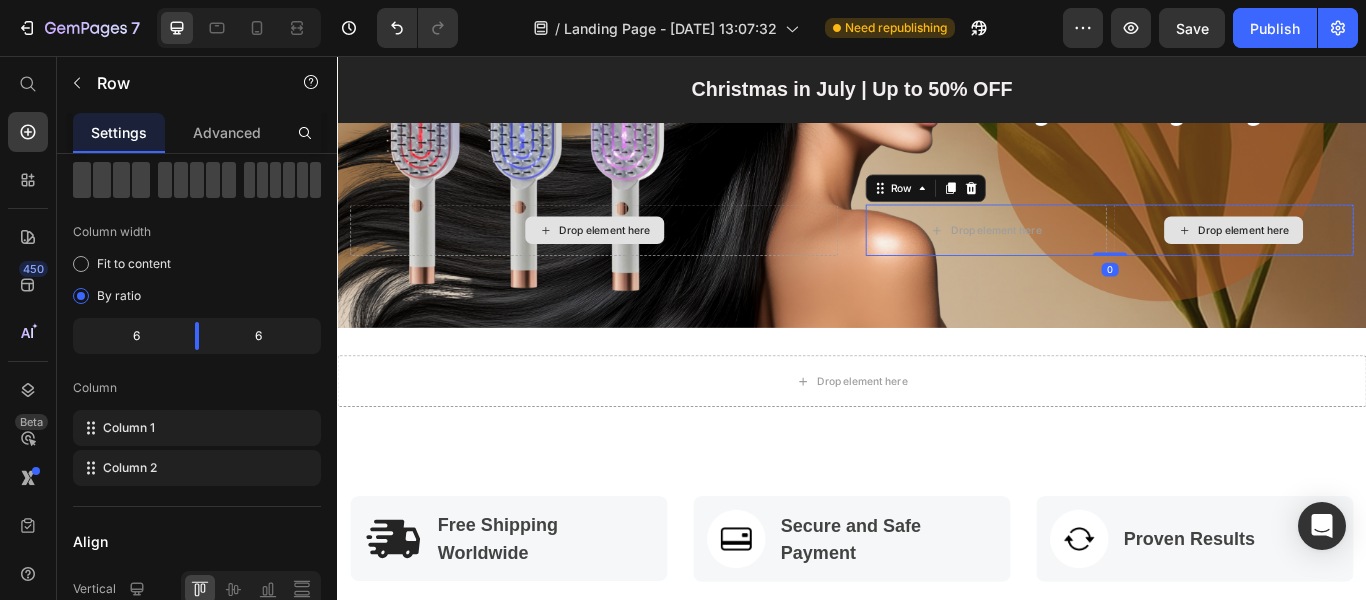scroll, scrollTop: 0, scrollLeft: 0, axis: both 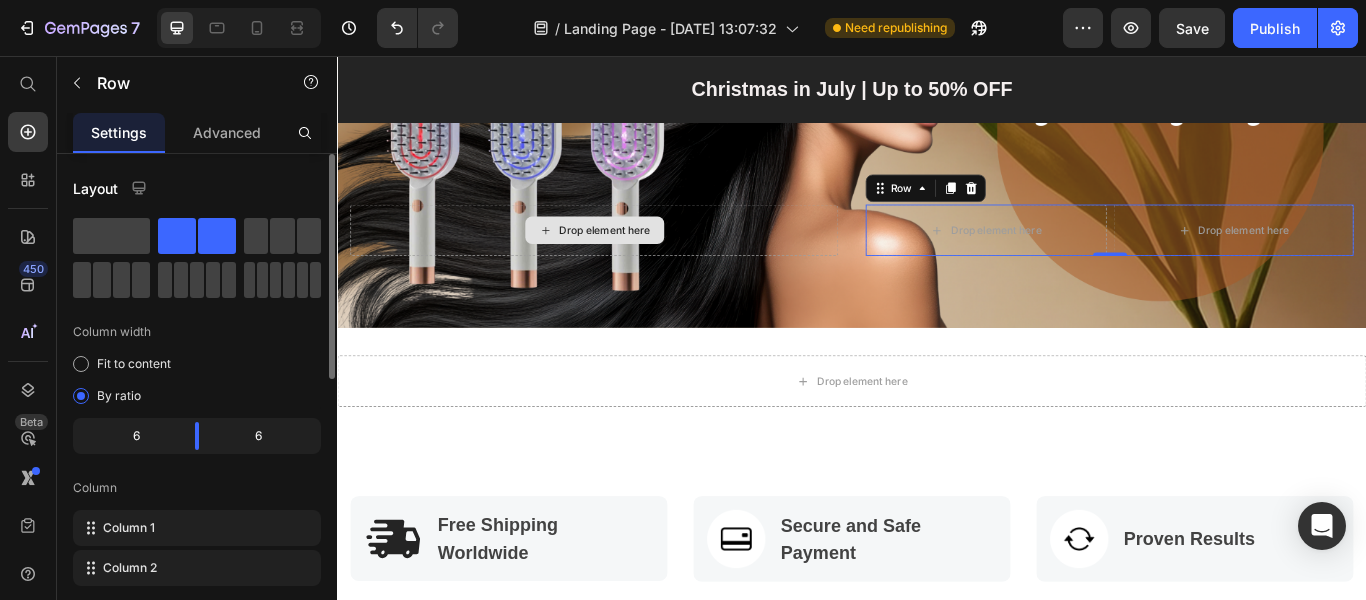 click on "6" 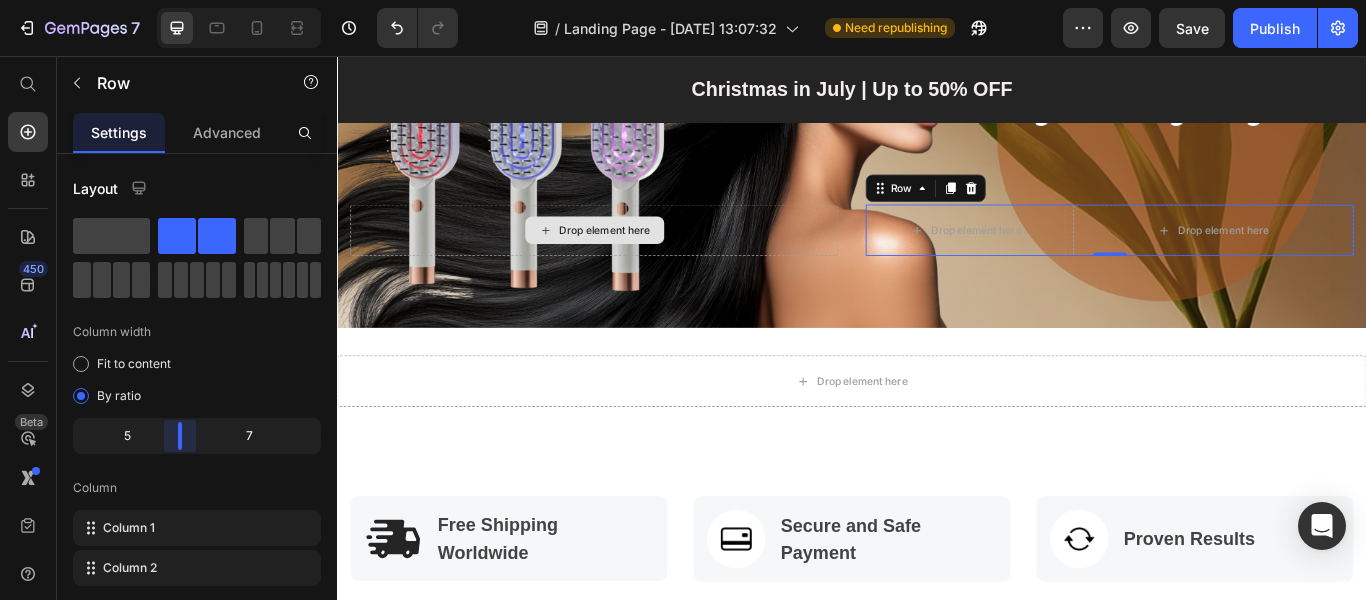 drag, startPoint x: 198, startPoint y: 440, endPoint x: 179, endPoint y: 435, distance: 19.646883 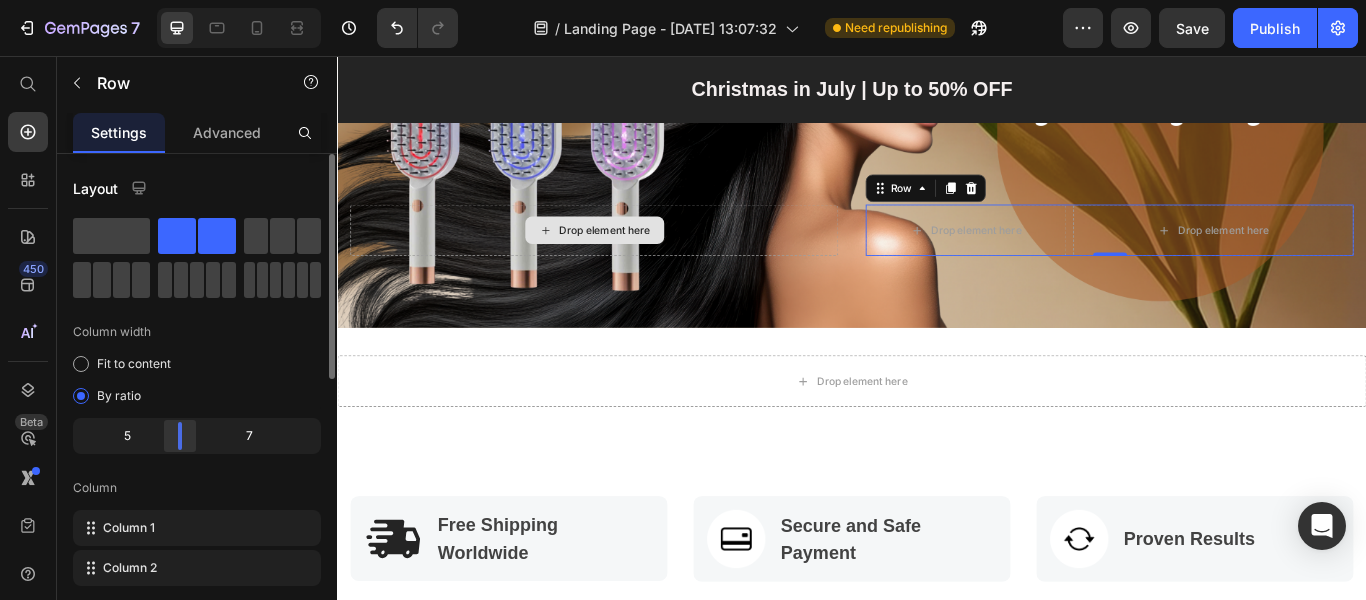 click on "7  Version history  /  Landing Page - [DATE] 13:07:32 Need republishing Preview  Save   Publish  450 Beta Start with Sections Elements Hero Section Product Detail Brands Trusted Badges Guarantee Product Breakdown How to use Testimonials Compare Bundle FAQs Social Proof Brand Story Product List Collection Blog List Contact Sticky Add to Cart Custom Footer Browse Library 450 Layout
Row
Row
Row
Row Text
Heading
Text Block Button
Button
Button
Sticky Back to top Media" at bounding box center [683, 0] 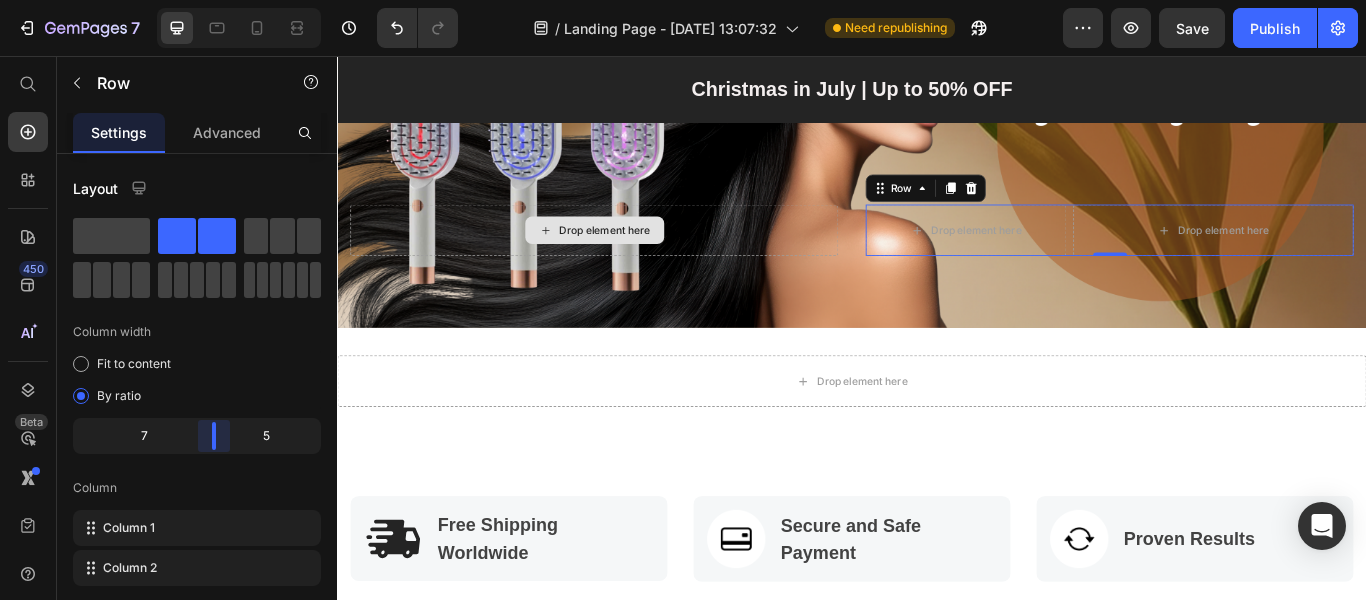 drag, startPoint x: 181, startPoint y: 431, endPoint x: 210, endPoint y: 433, distance: 29.068884 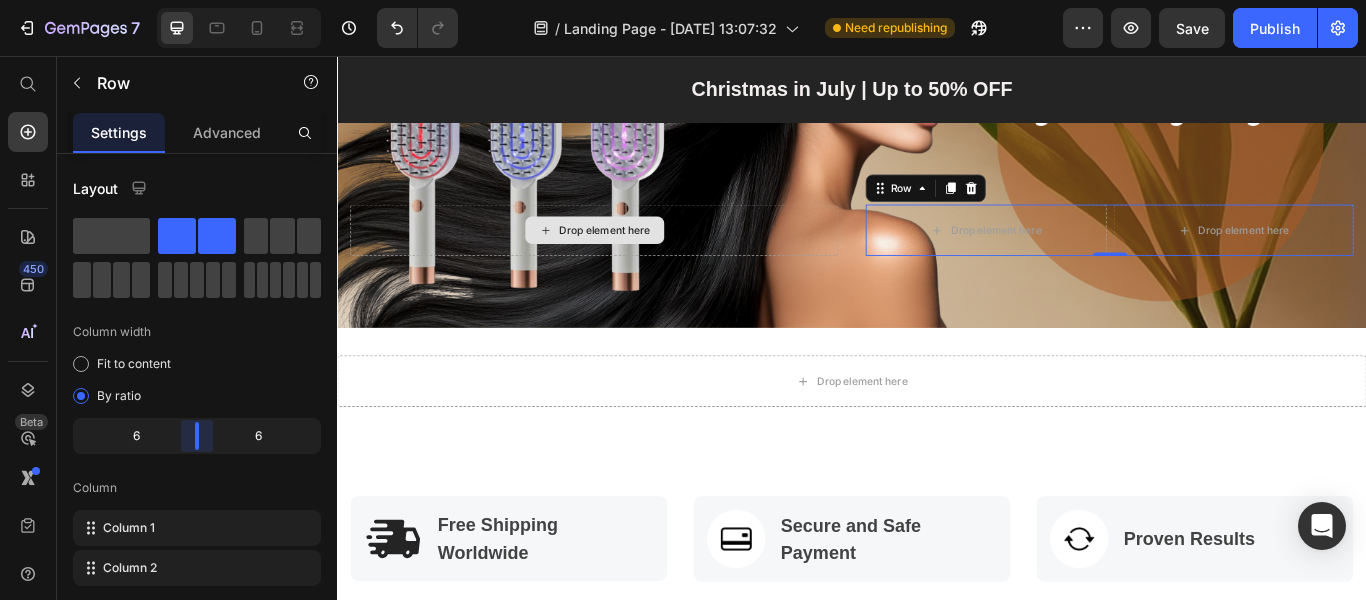 drag, startPoint x: 215, startPoint y: 437, endPoint x: 197, endPoint y: 437, distance: 18 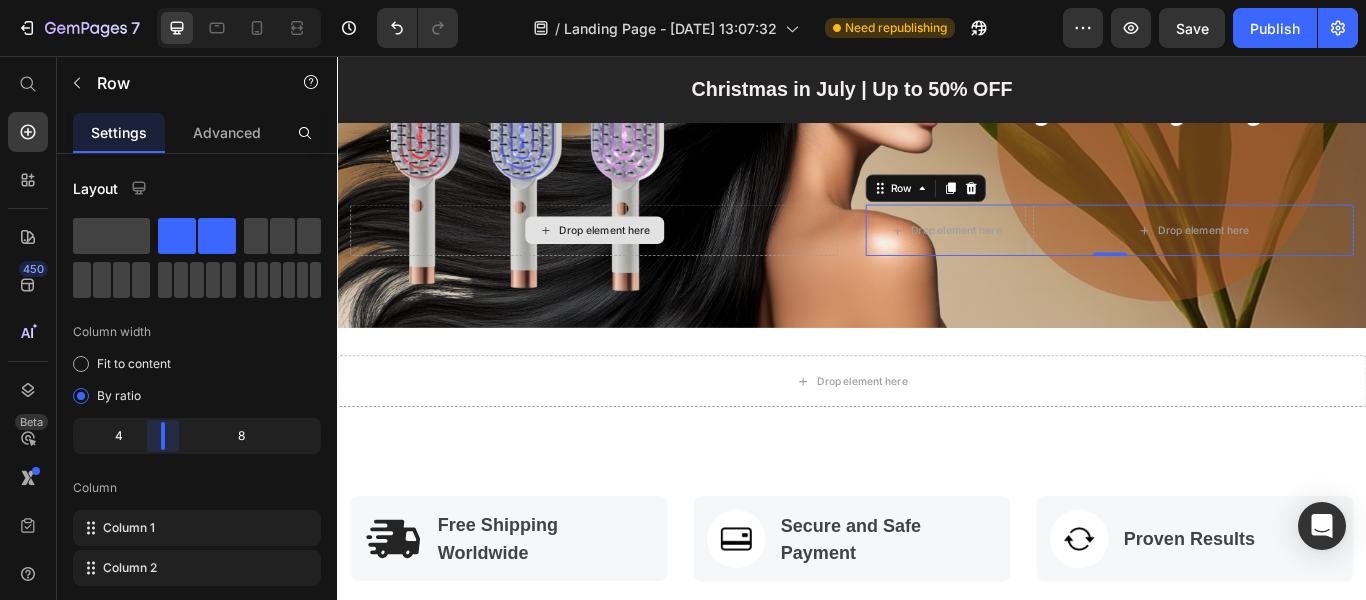 drag, startPoint x: 194, startPoint y: 433, endPoint x: 157, endPoint y: 428, distance: 37.336308 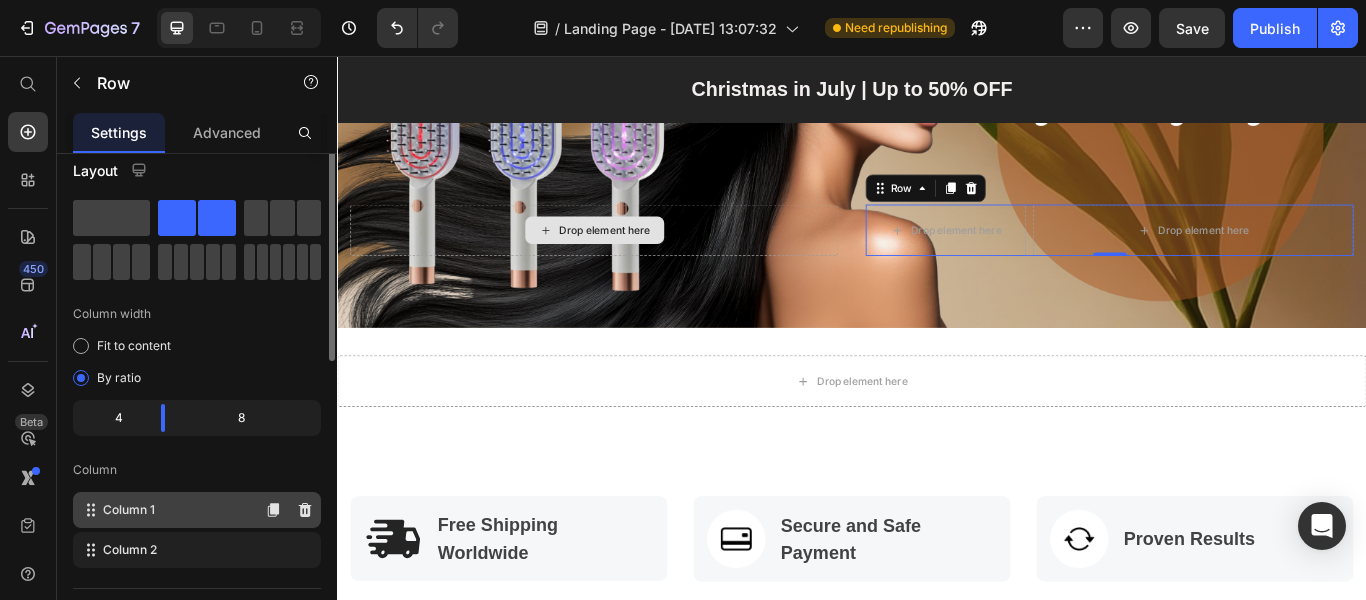 scroll, scrollTop: 0, scrollLeft: 0, axis: both 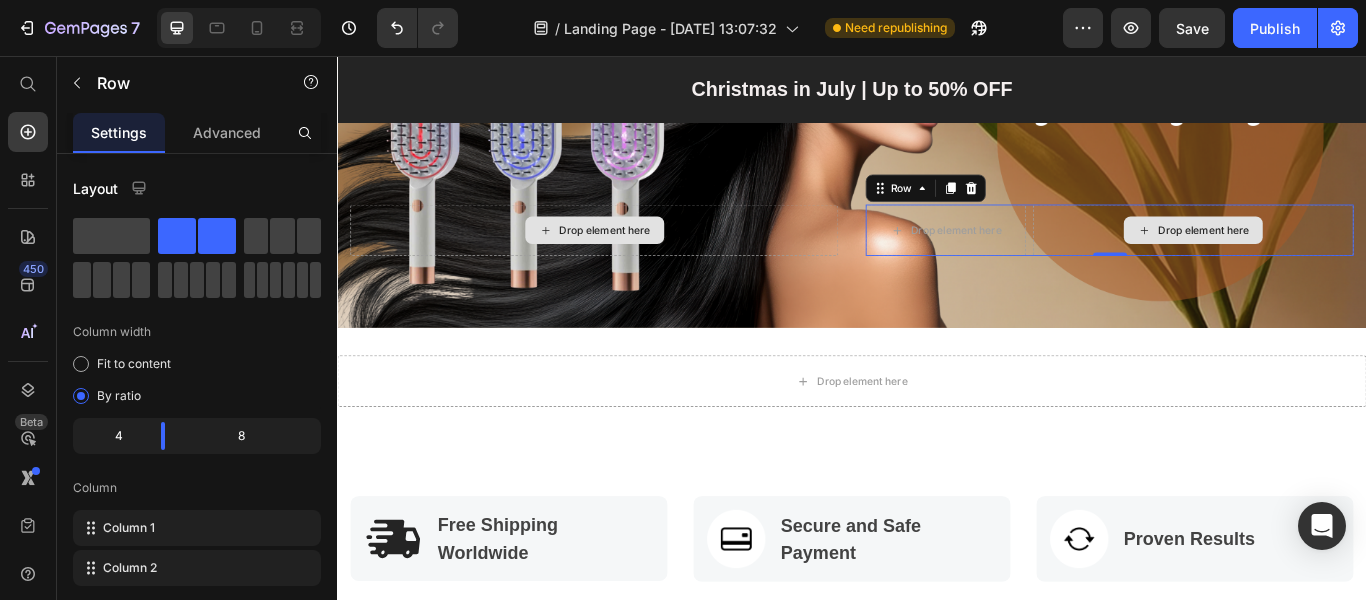 click on "Drop element here" at bounding box center [1335, 259] 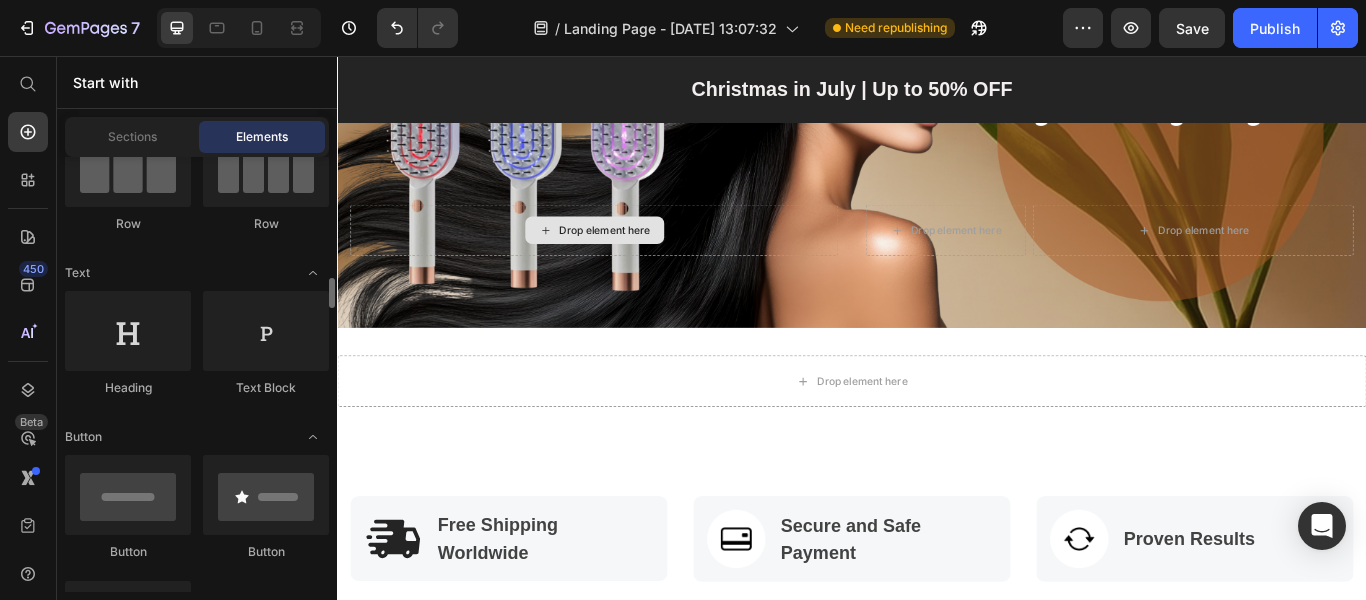 scroll, scrollTop: 300, scrollLeft: 0, axis: vertical 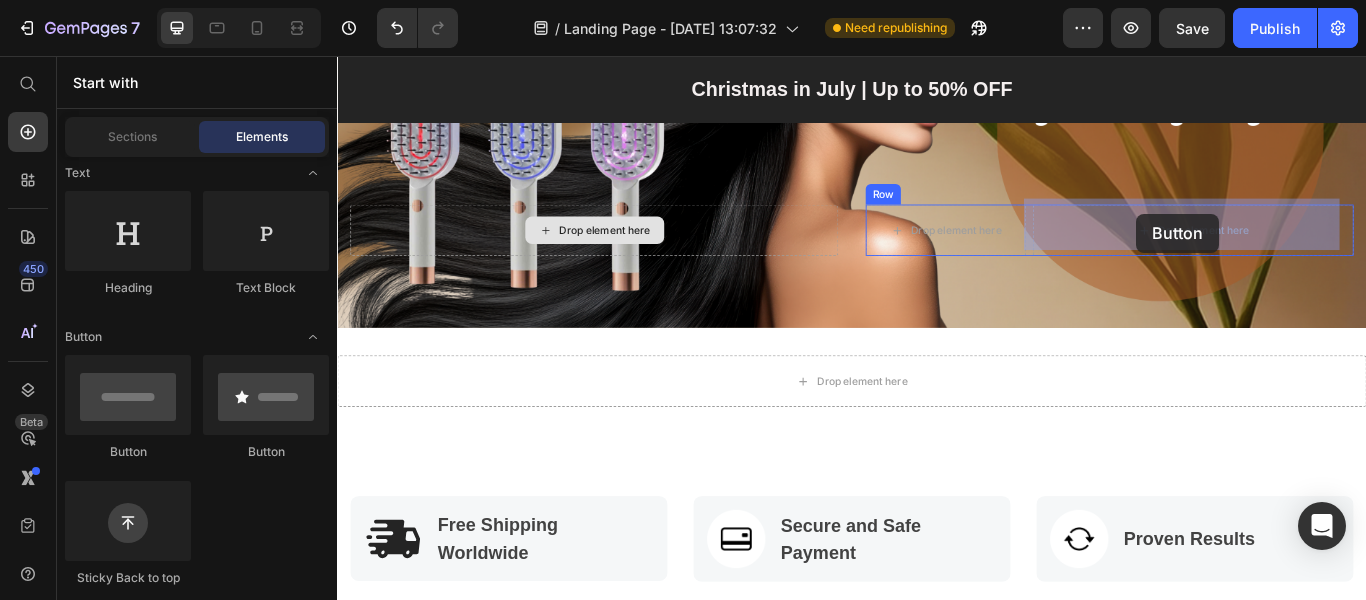 drag, startPoint x: 651, startPoint y: 376, endPoint x: 1269, endPoint y: 240, distance: 632.7875 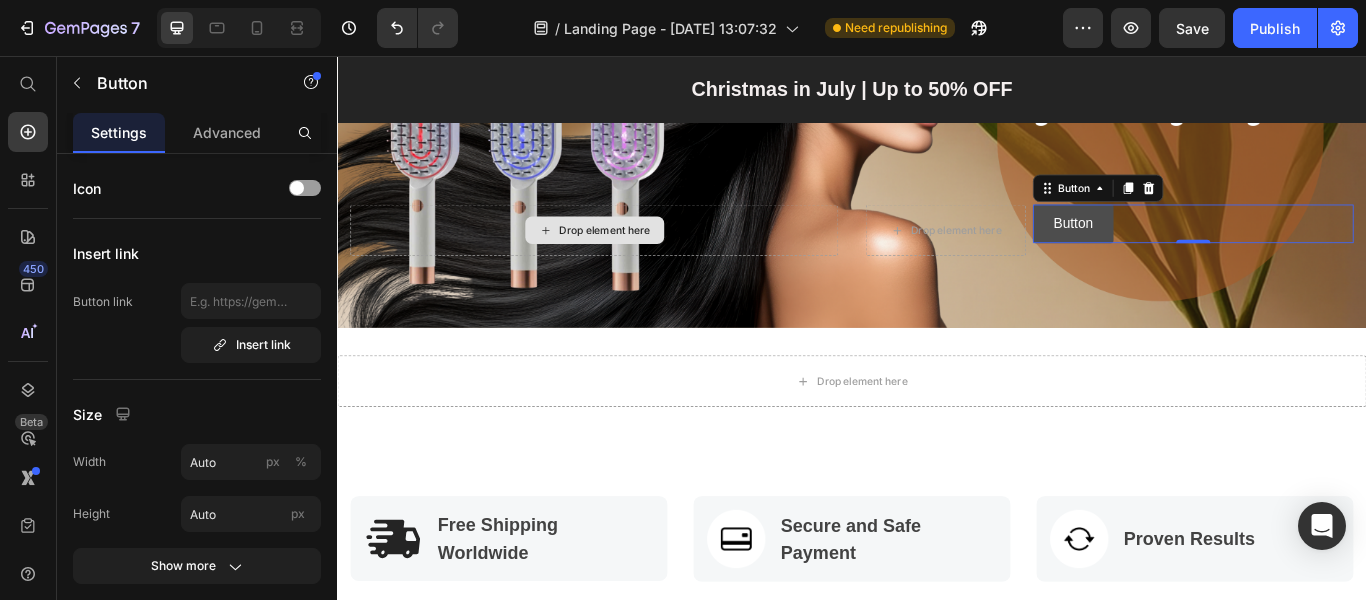 click on "Button" at bounding box center [1195, 251] 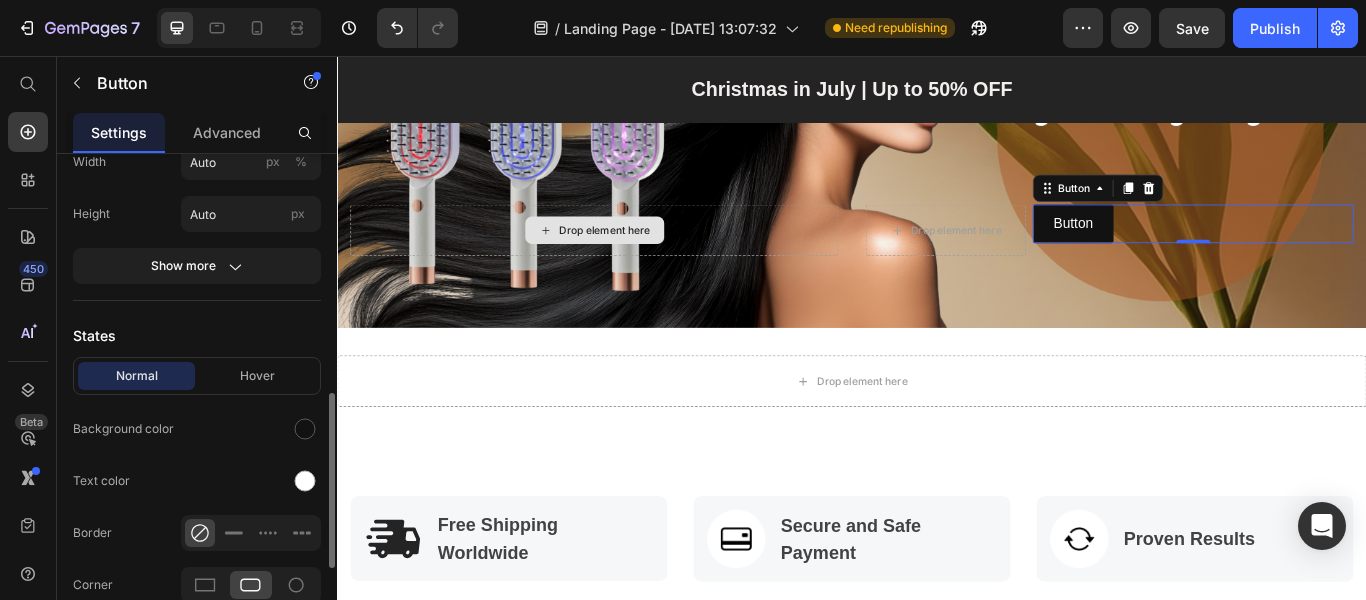 scroll, scrollTop: 400, scrollLeft: 0, axis: vertical 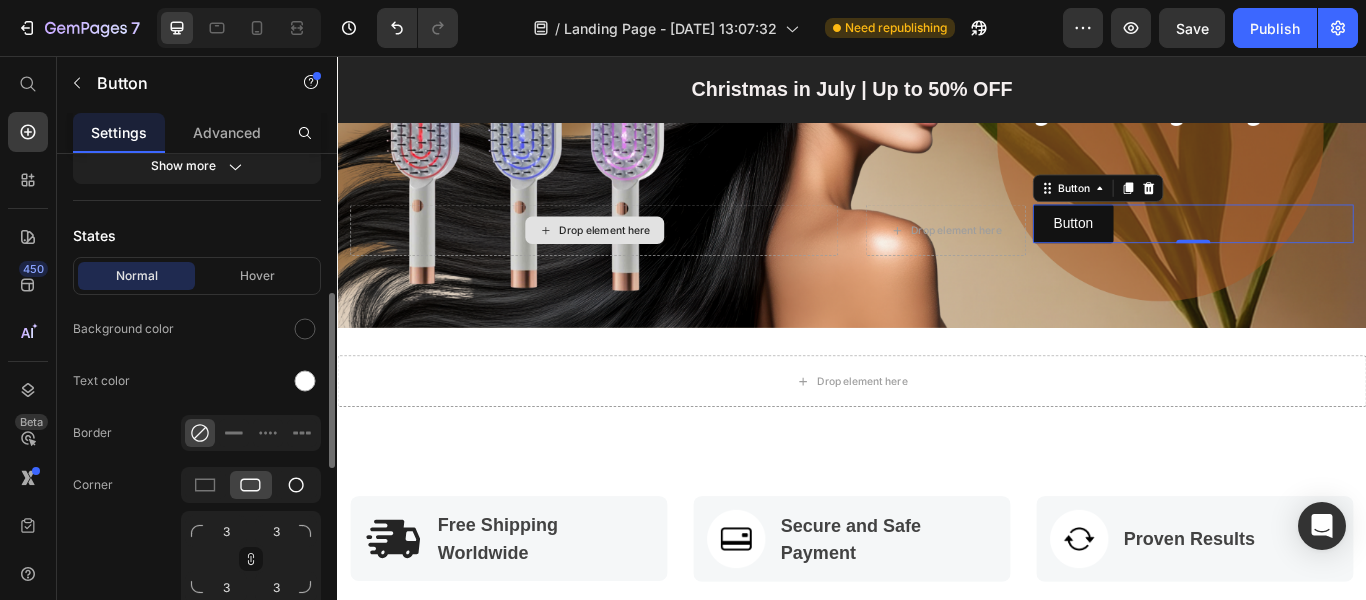 click 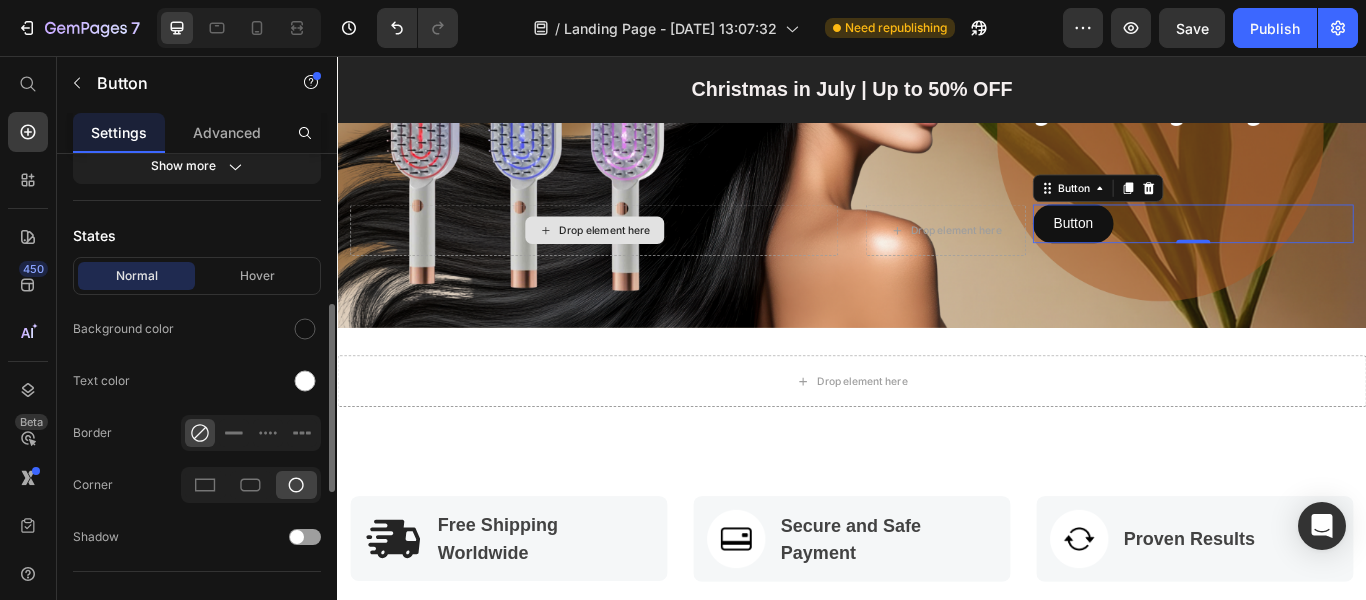 scroll, scrollTop: 200, scrollLeft: 0, axis: vertical 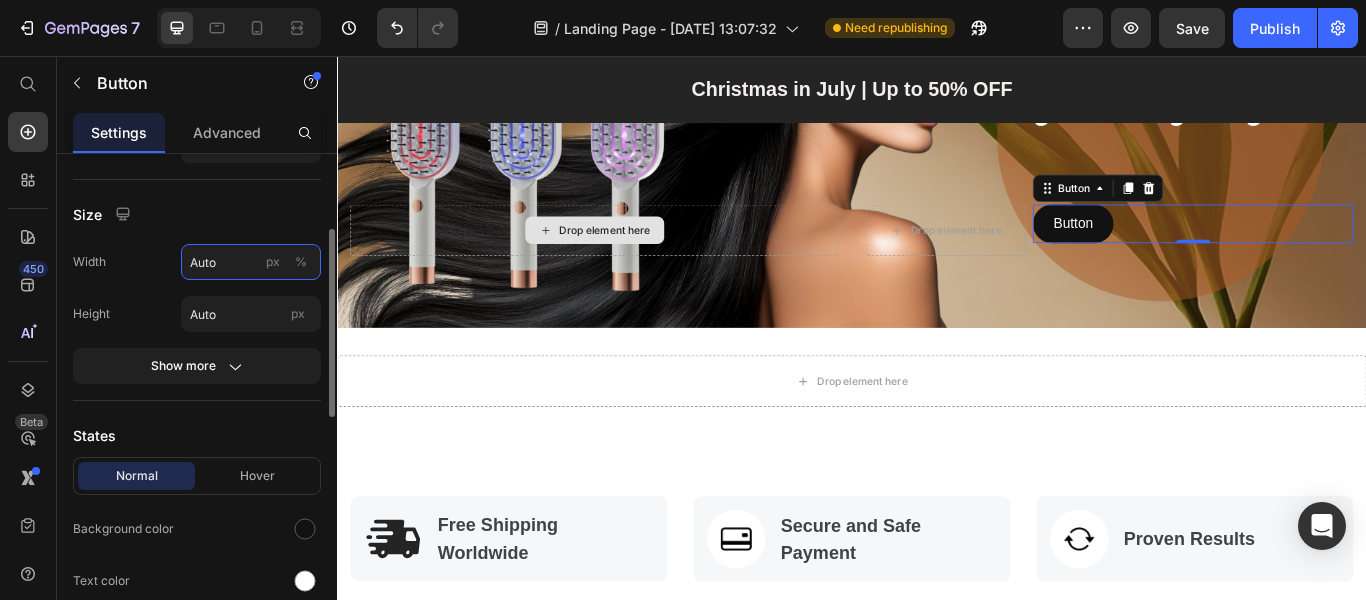 click on "Auto" at bounding box center [251, 262] 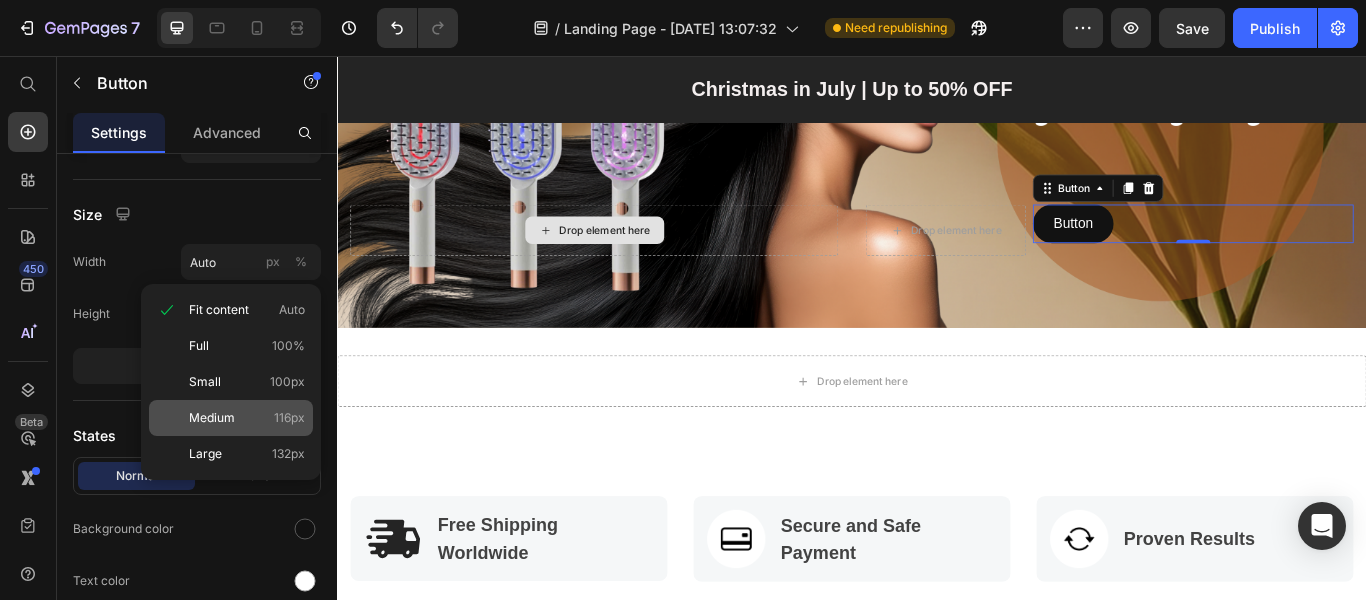click on "Medium" at bounding box center [212, 418] 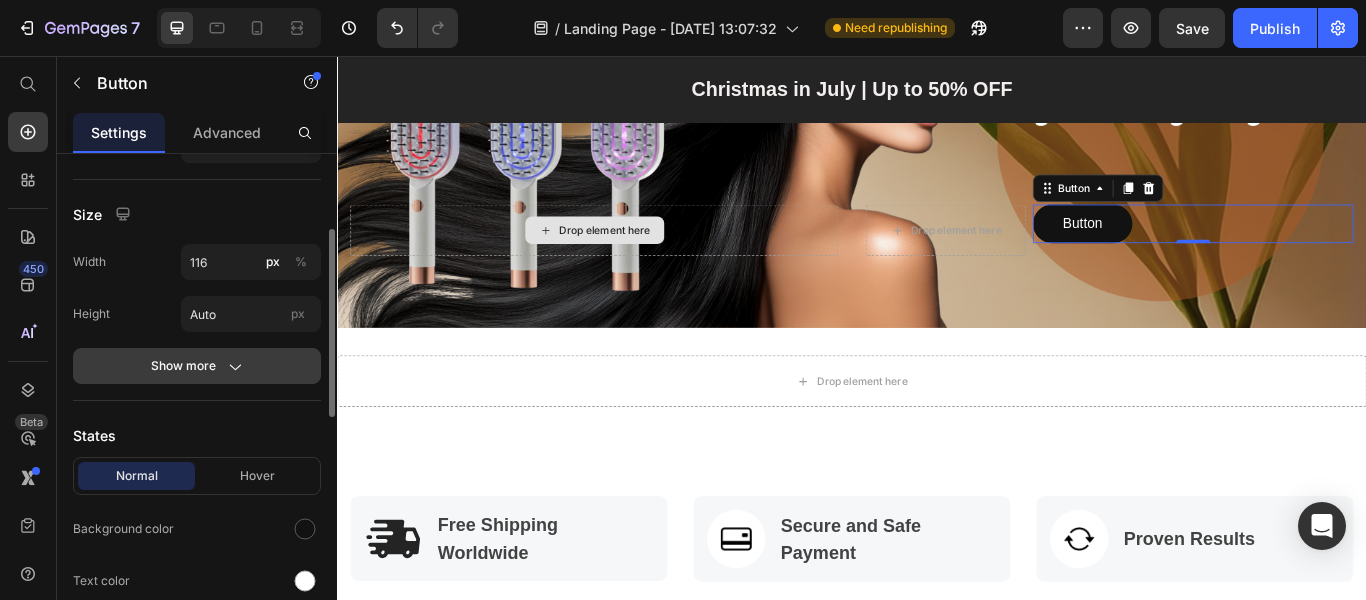 click 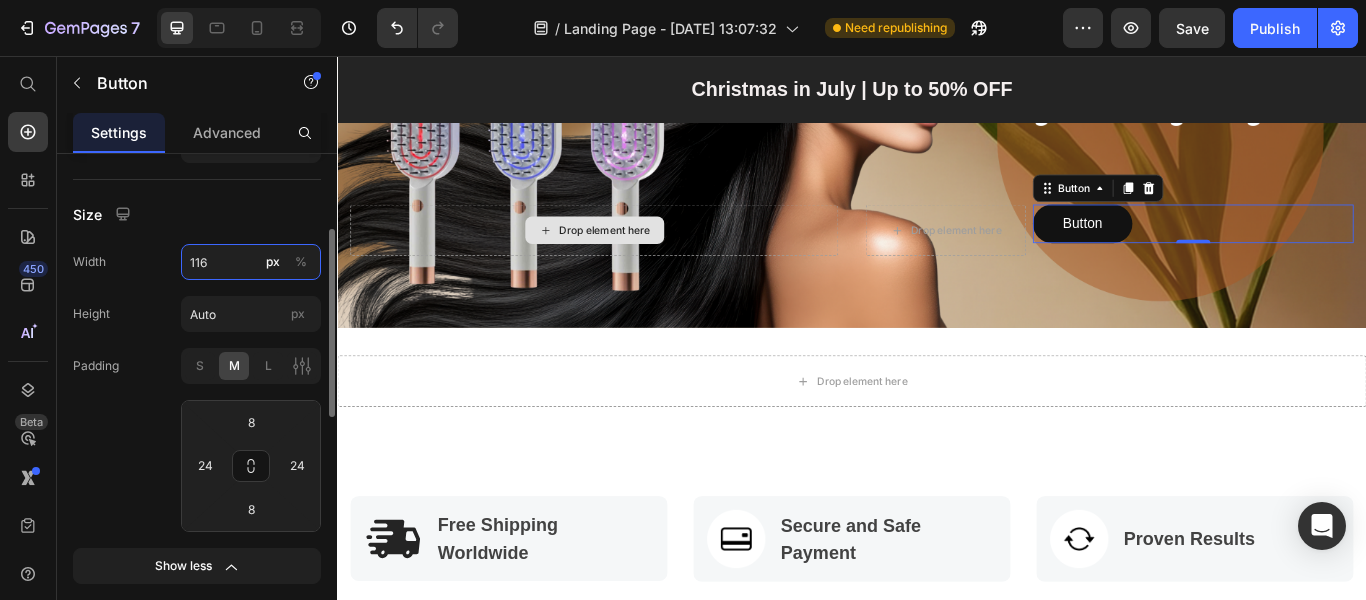 click on "116" at bounding box center [251, 262] 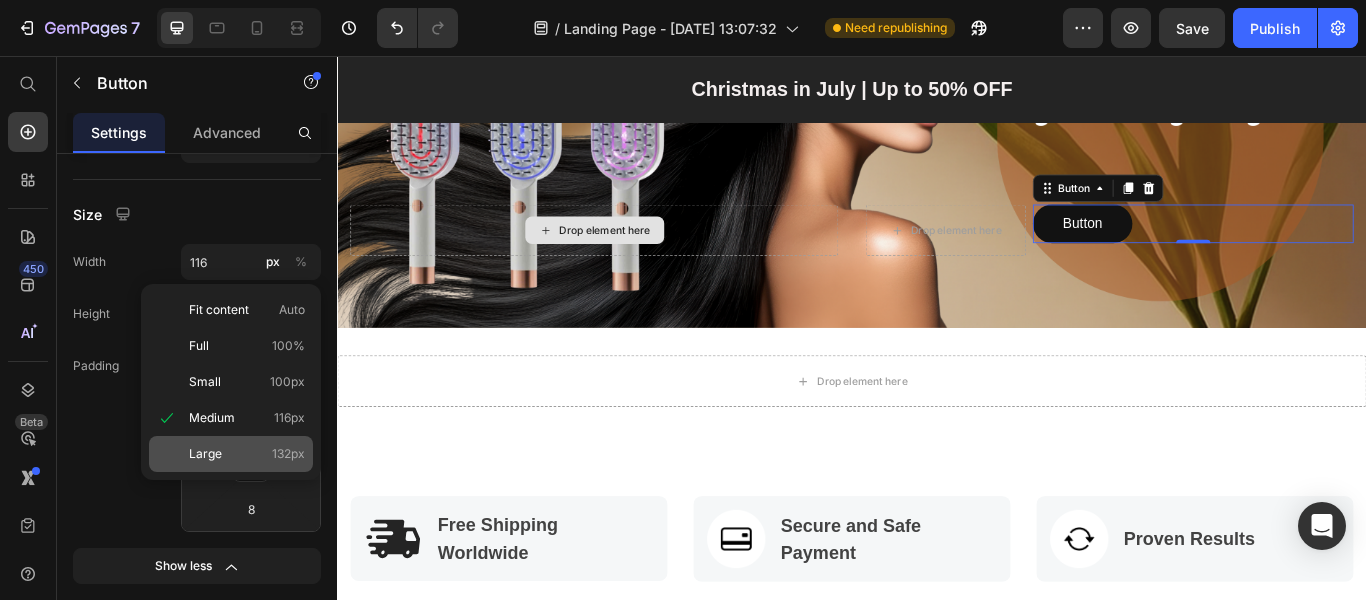 click on "Large" at bounding box center (205, 454) 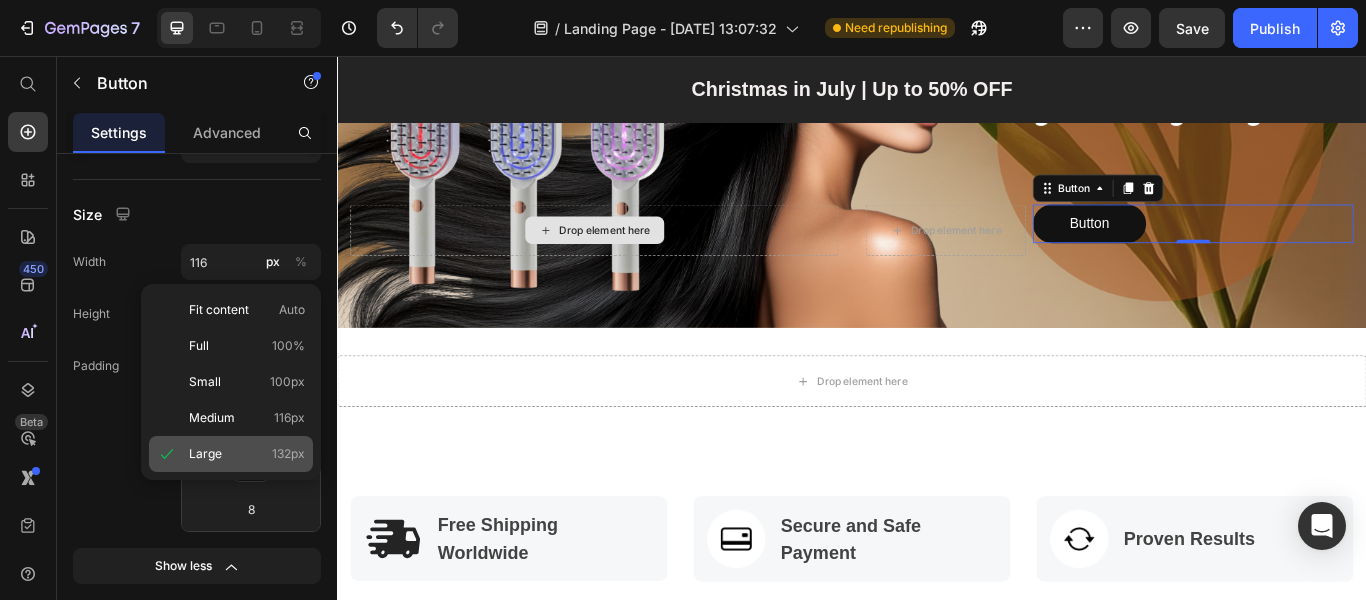 type on "132" 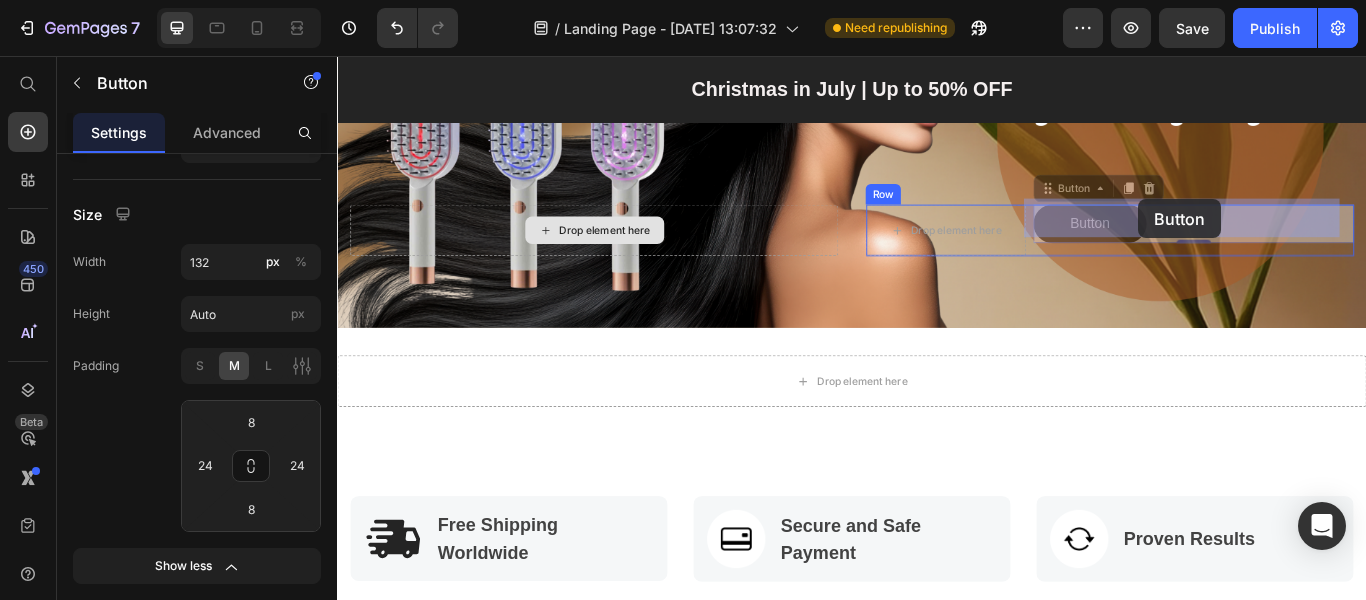 drag, startPoint x: 1236, startPoint y: 244, endPoint x: 1271, endPoint y: 223, distance: 40.81666 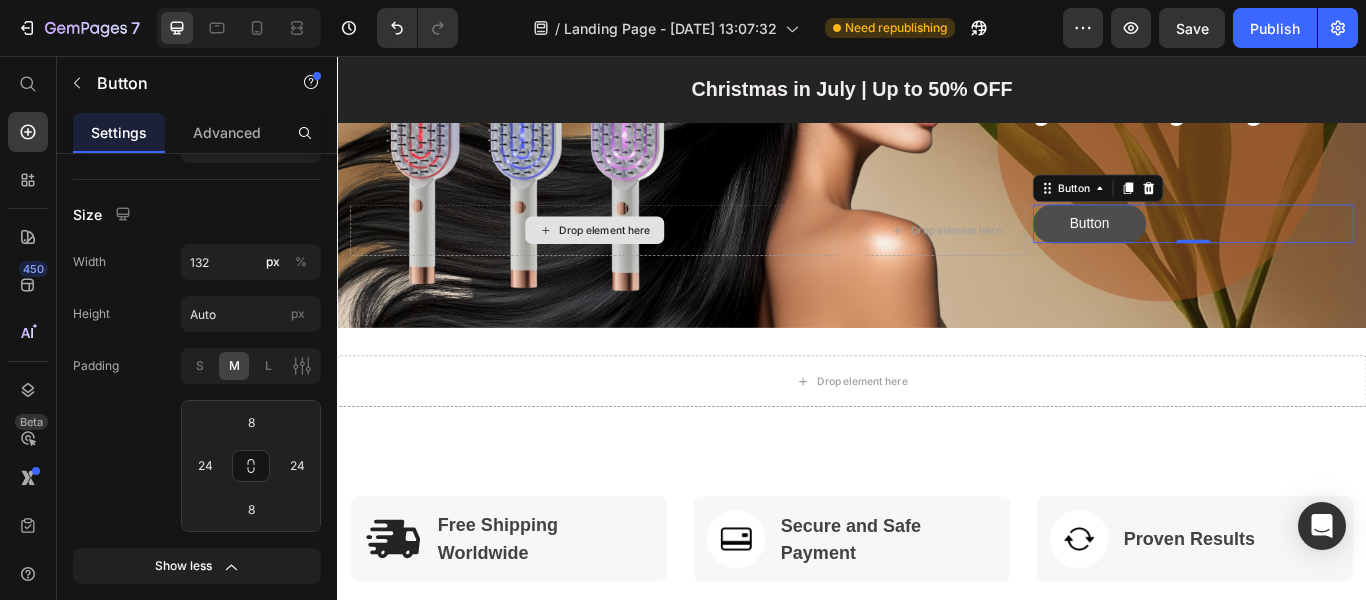 click on "Button" at bounding box center (1214, 251) 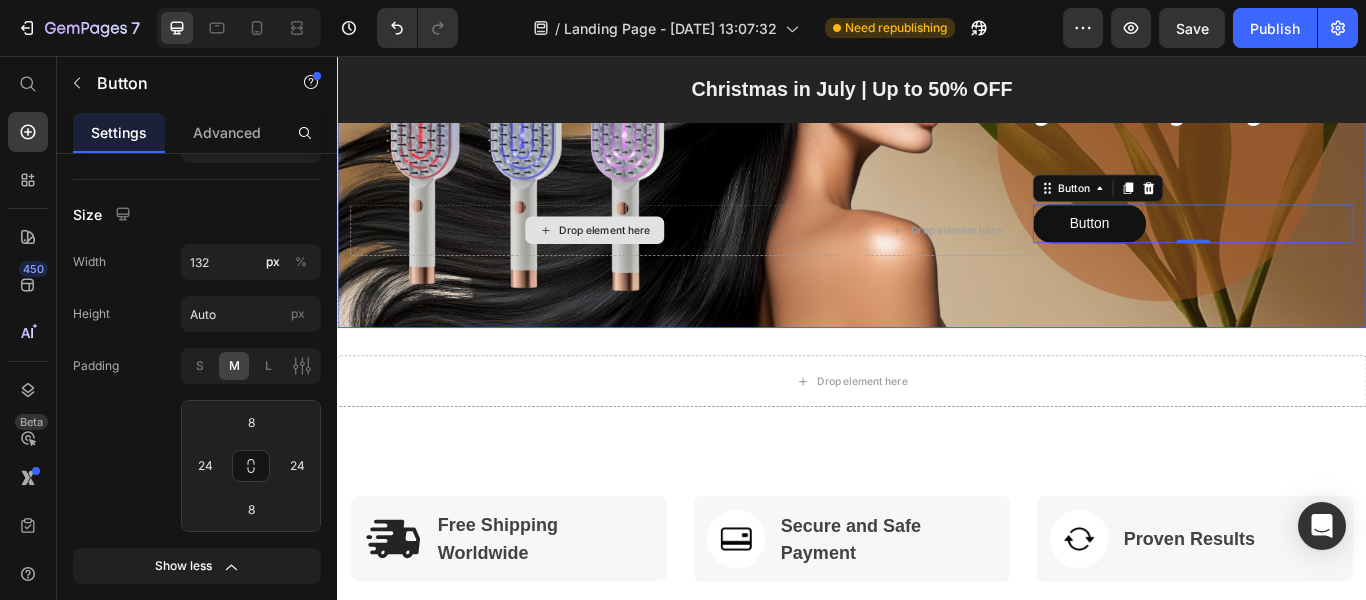 click on "Drop element here
Drop element here Button Button   0 Row" at bounding box center (937, 285) 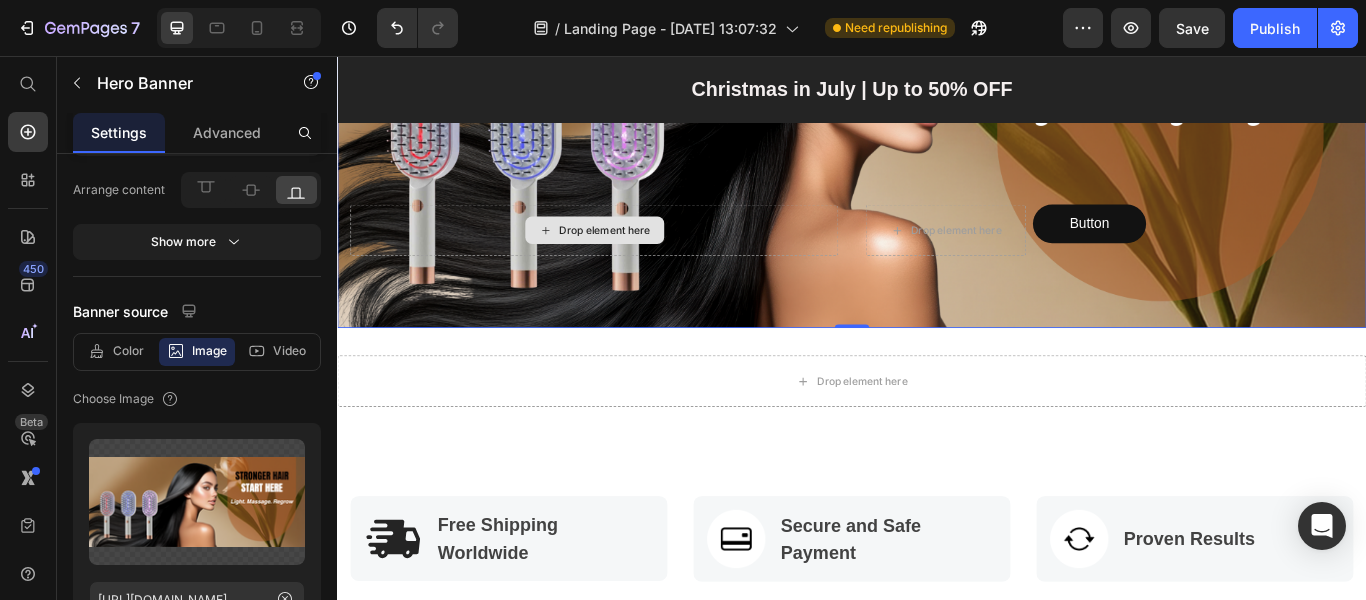 scroll, scrollTop: 0, scrollLeft: 0, axis: both 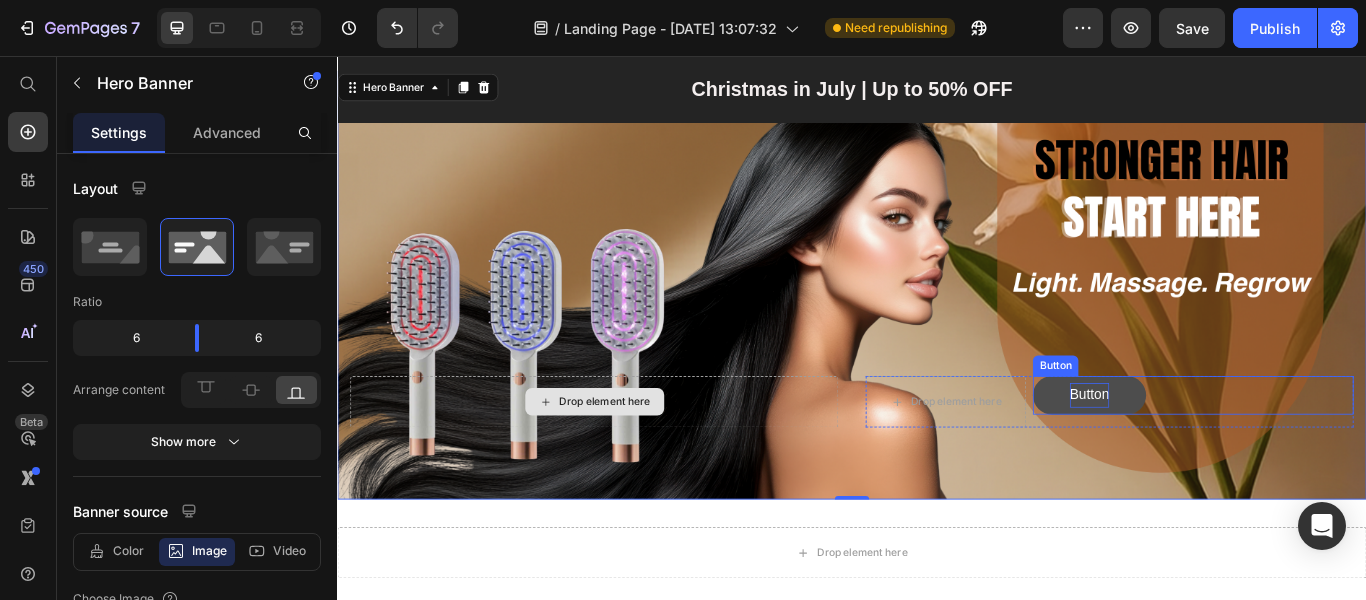click on "Button" at bounding box center (1214, 451) 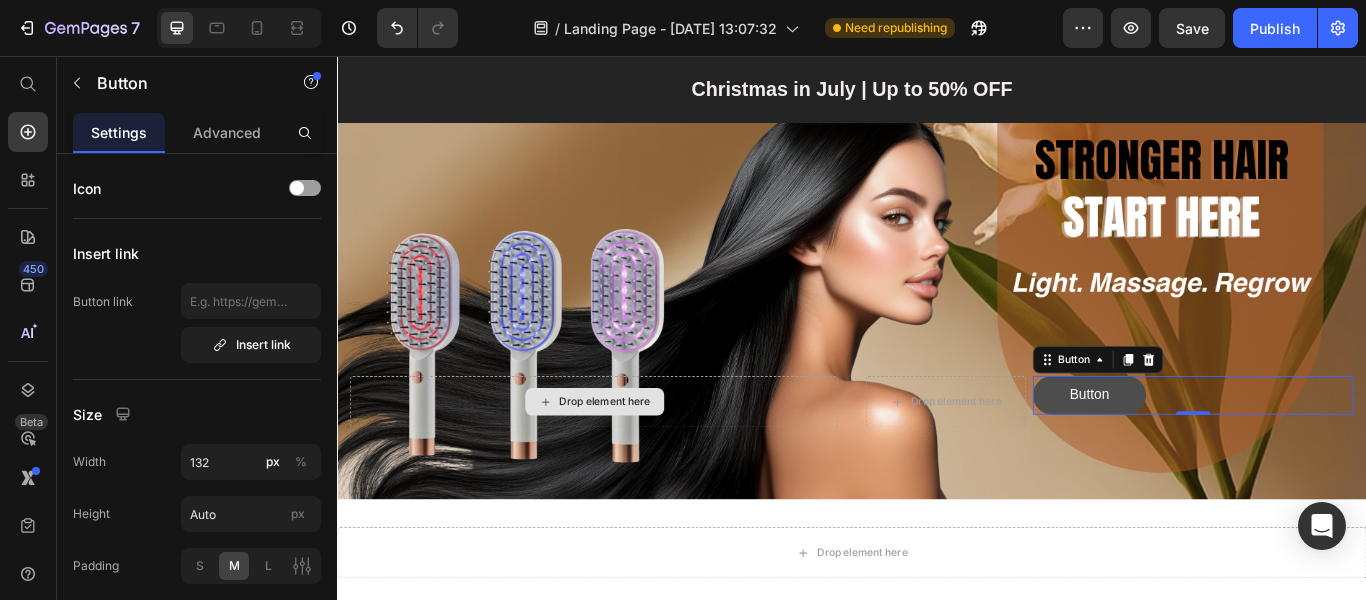 click on "Button" at bounding box center [1214, 451] 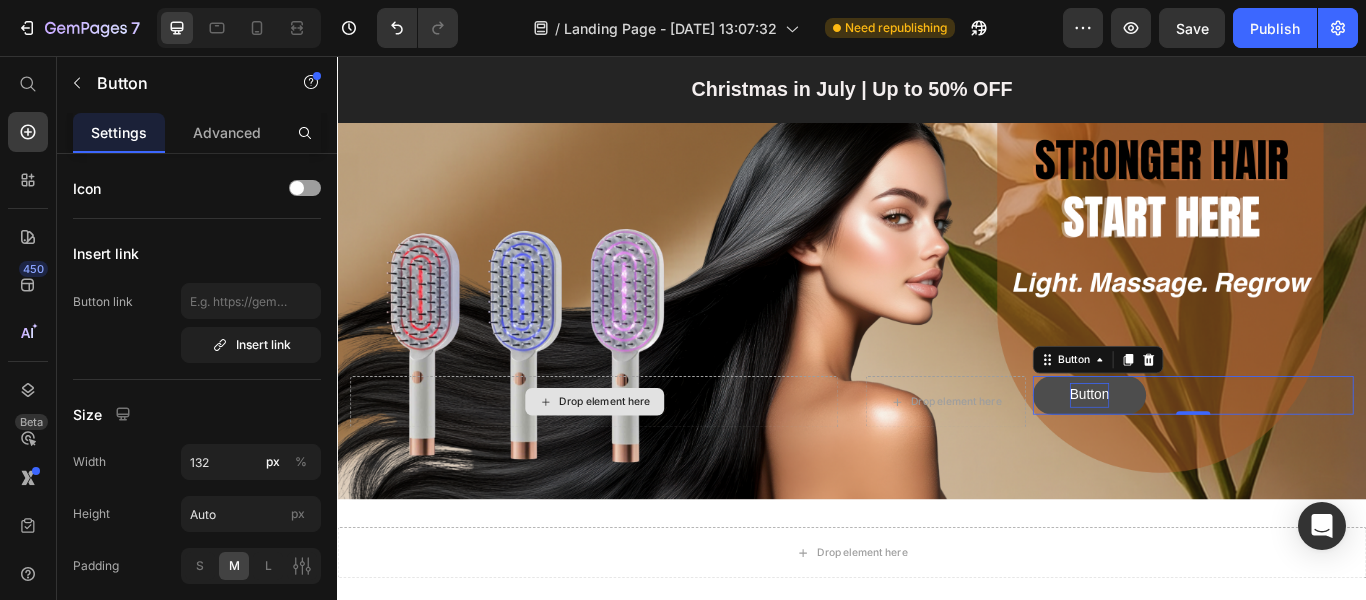click on "Button" at bounding box center (1214, 451) 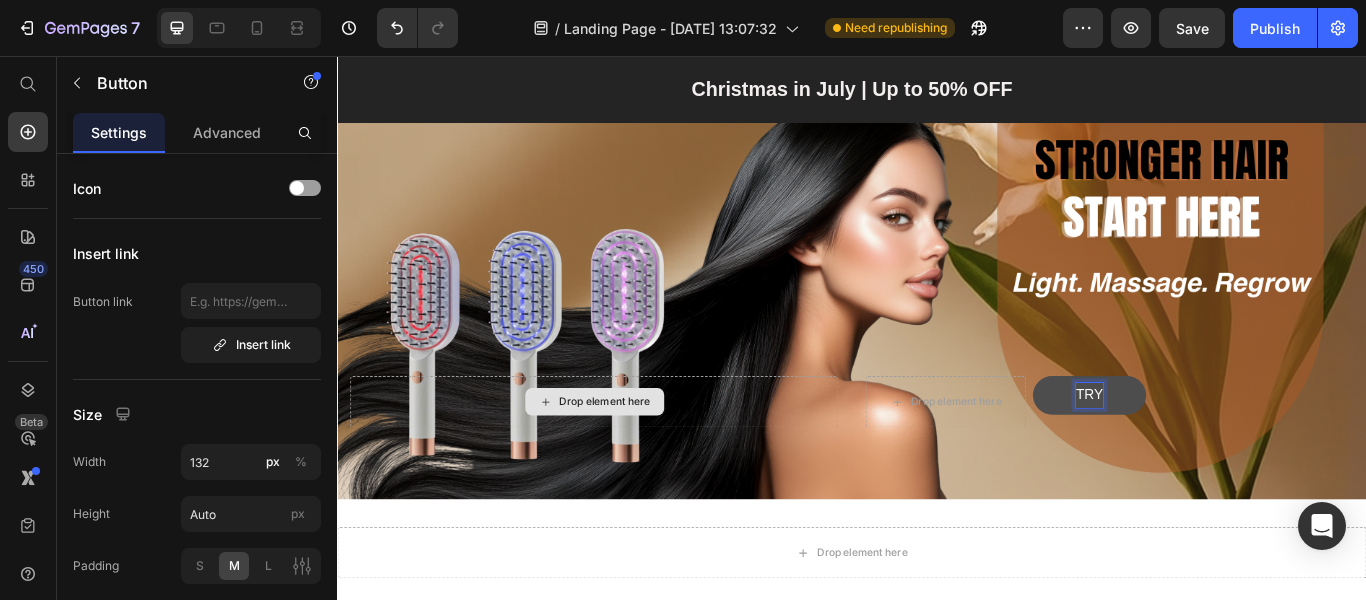 click on "TRY" at bounding box center [1214, 451] 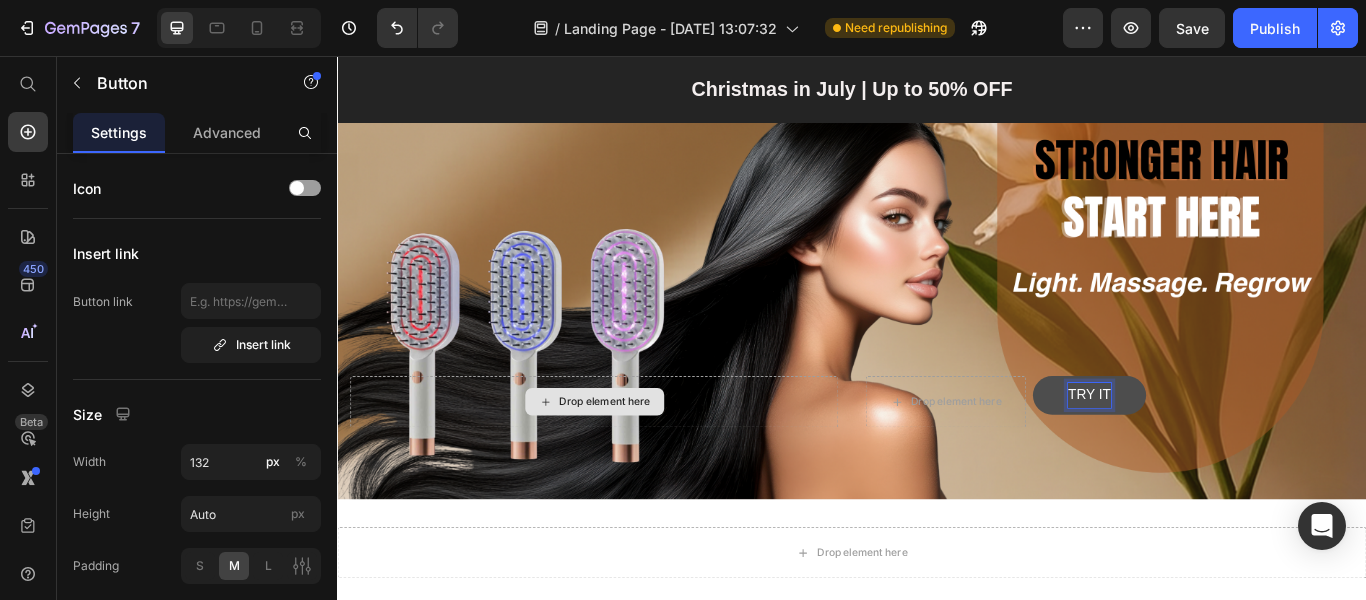 click on "TRY IT" at bounding box center [1214, 451] 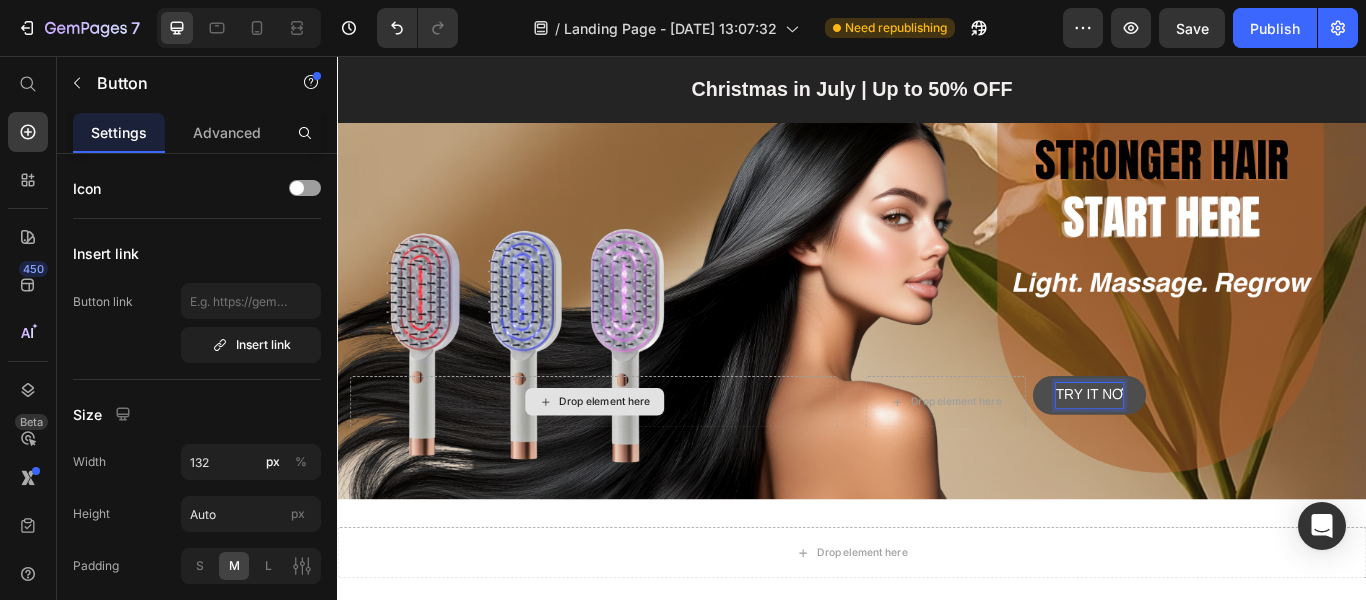 scroll, scrollTop: 87, scrollLeft: 0, axis: vertical 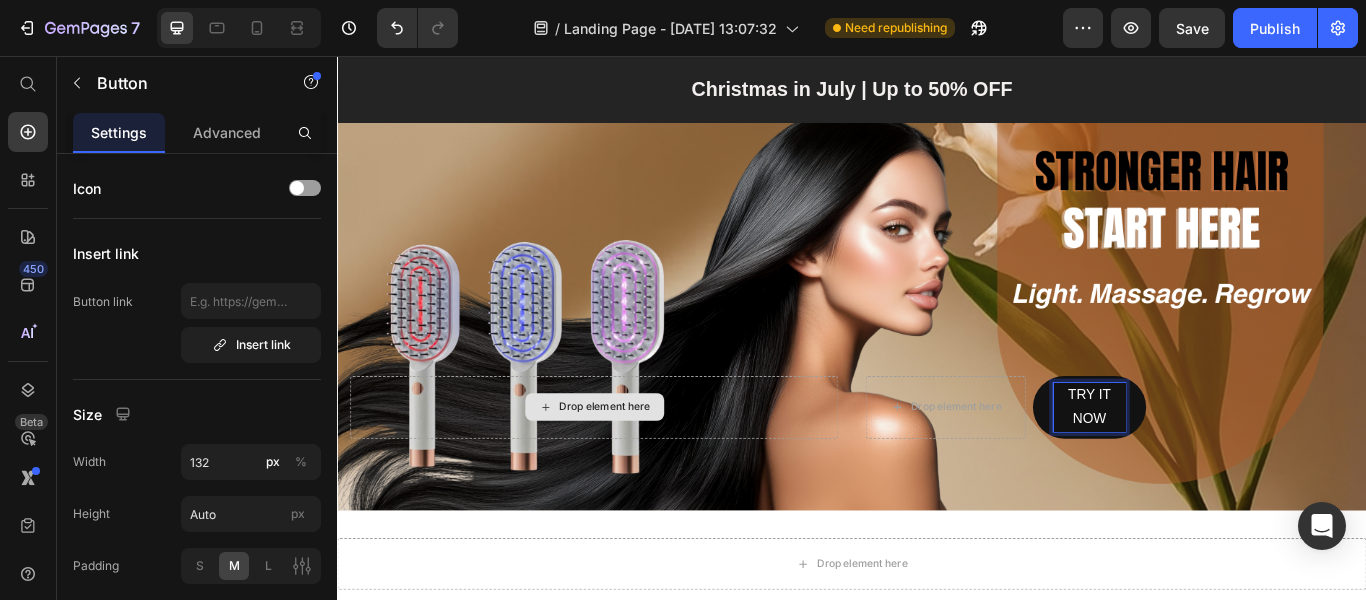 click on "TRY IT NOW Button   0" at bounding box center [1335, 466] 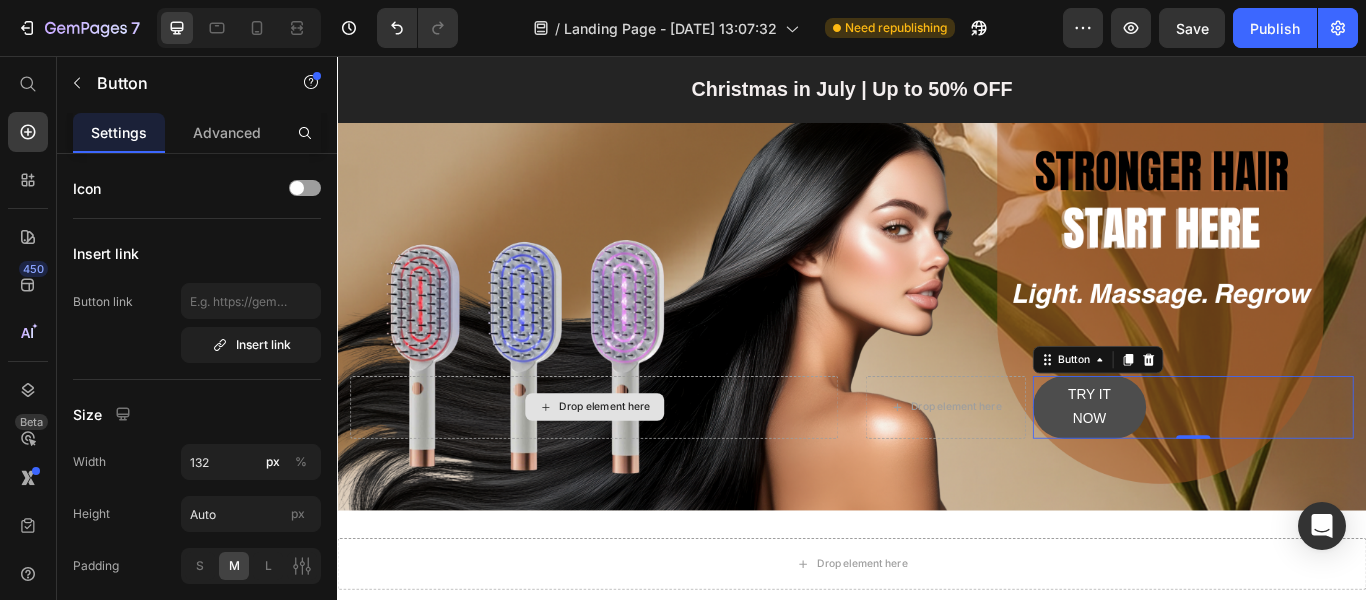 click on "TRY IT NOW" at bounding box center [1214, 466] 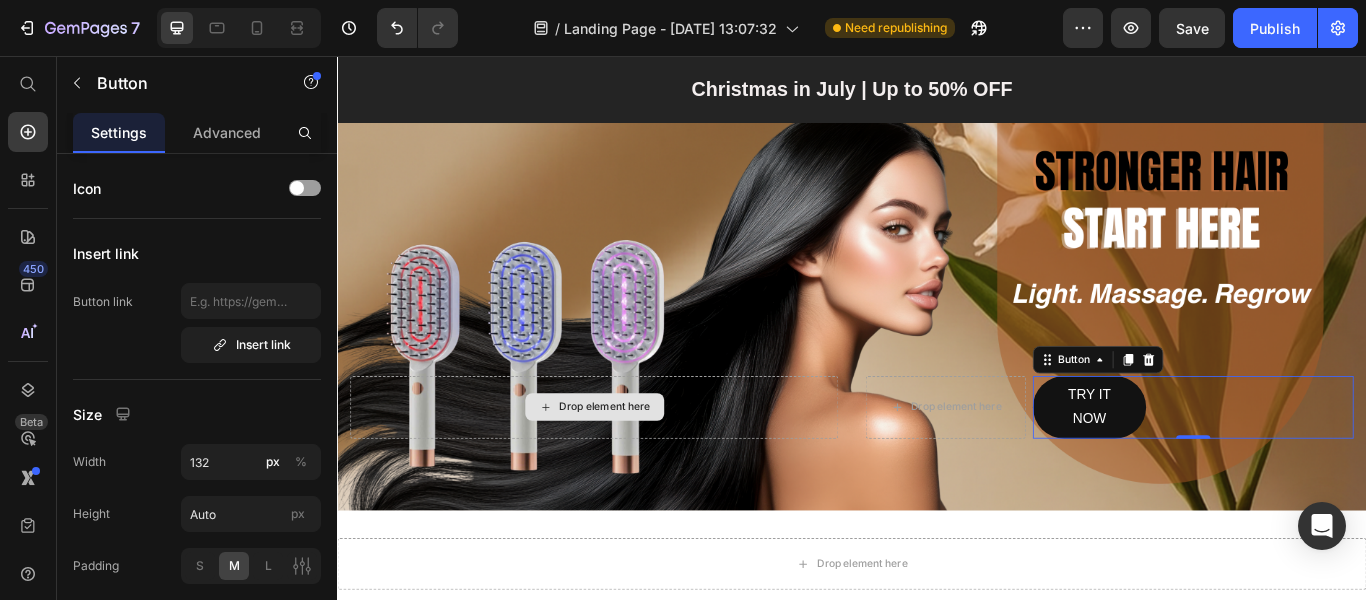 click on "TRY IT NOW Button   0" at bounding box center (1335, 466) 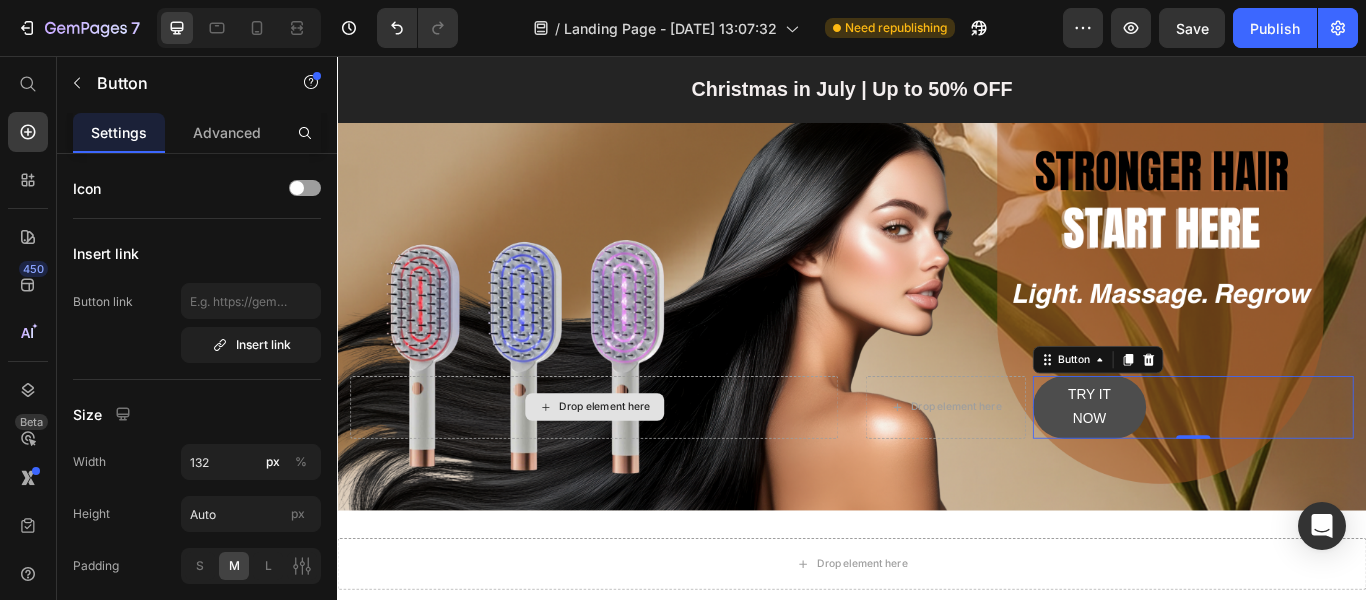 click on "TRY IT NOW" at bounding box center (1214, 466) 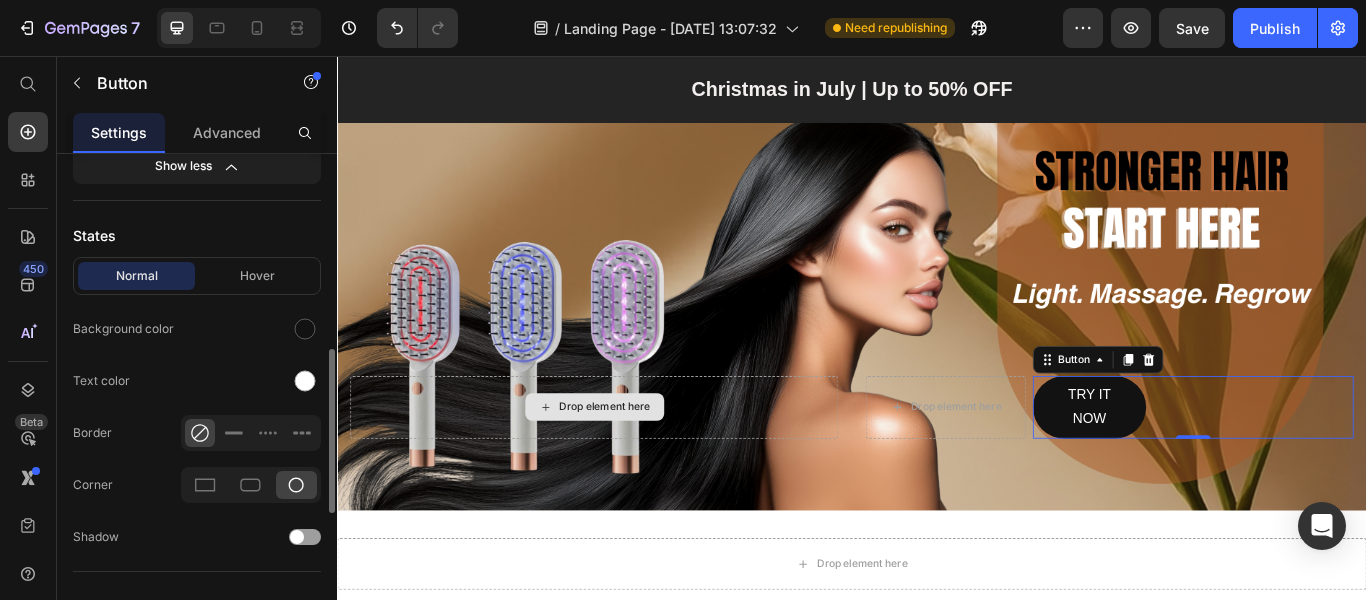 scroll, scrollTop: 700, scrollLeft: 0, axis: vertical 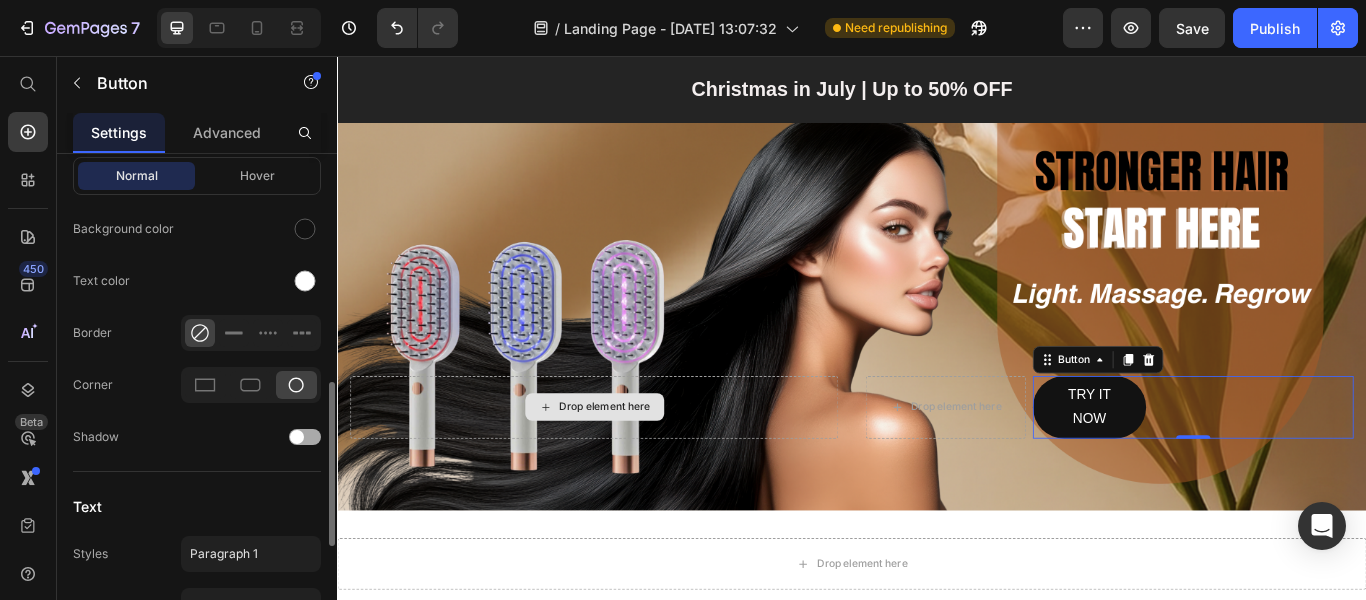 click at bounding box center (297, 437) 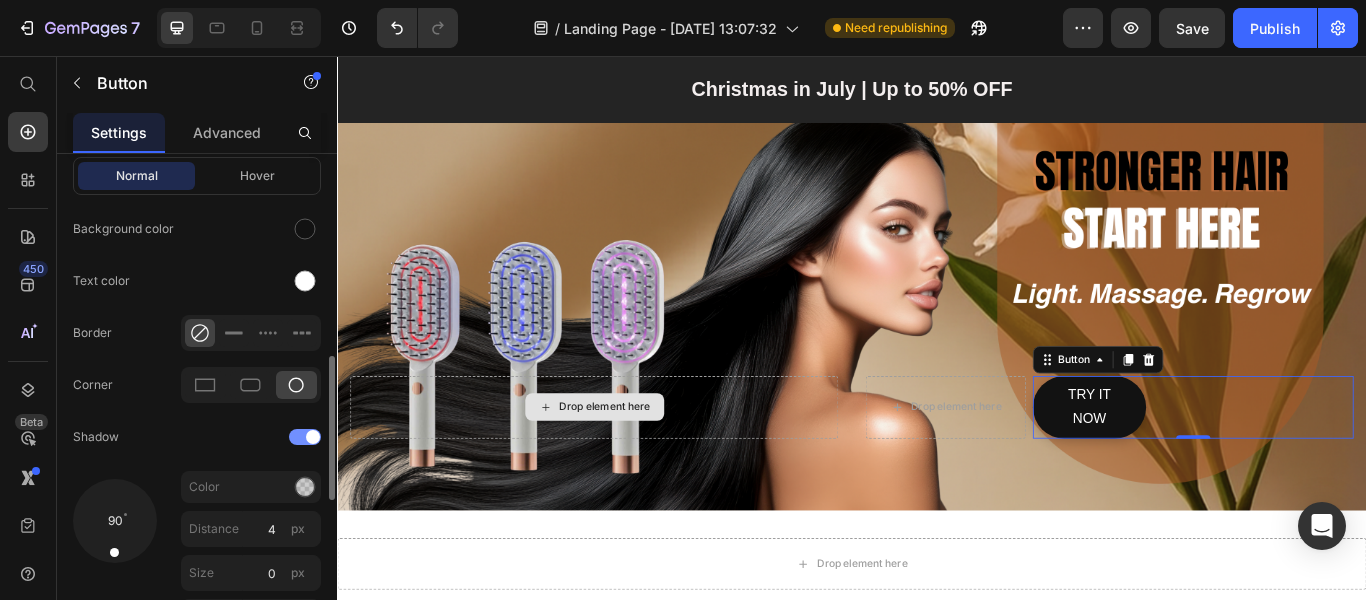 click at bounding box center [305, 437] 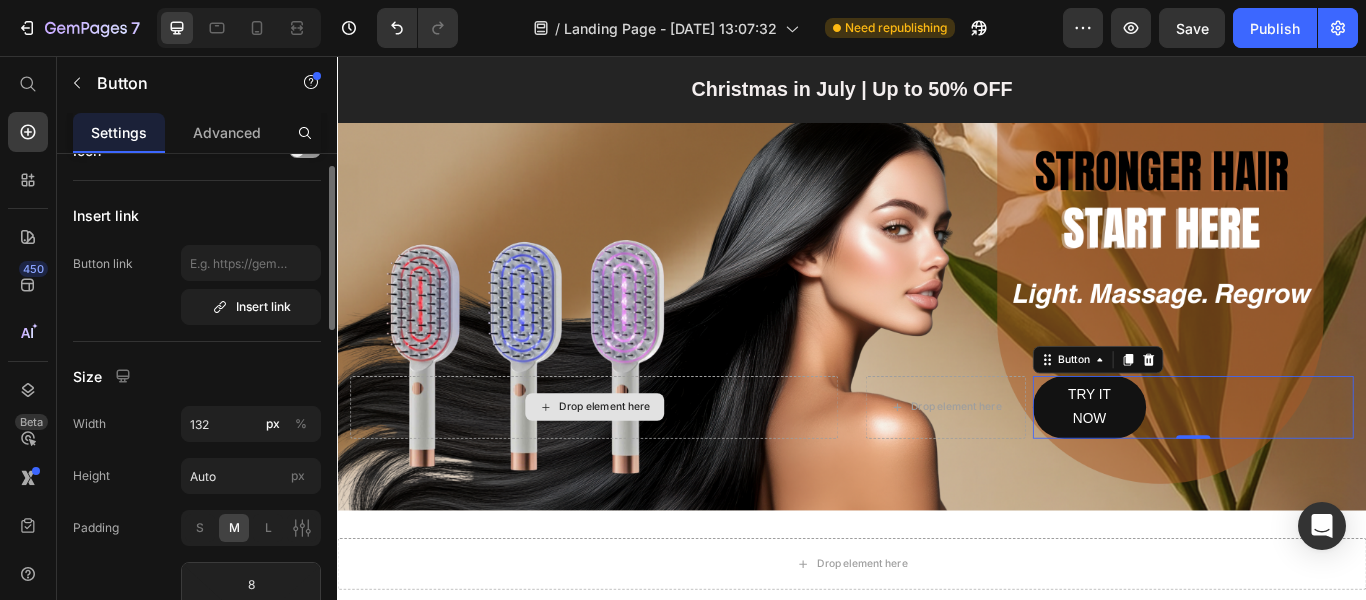 scroll, scrollTop: 0, scrollLeft: 0, axis: both 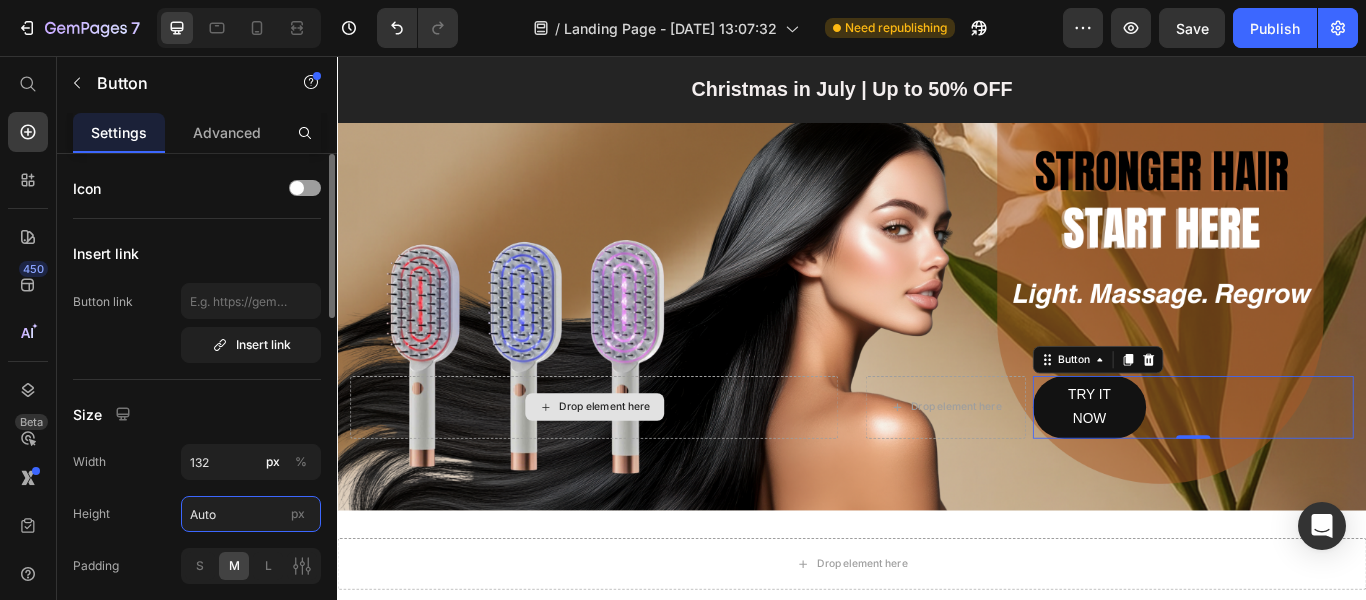 click on "Auto" at bounding box center [251, 514] 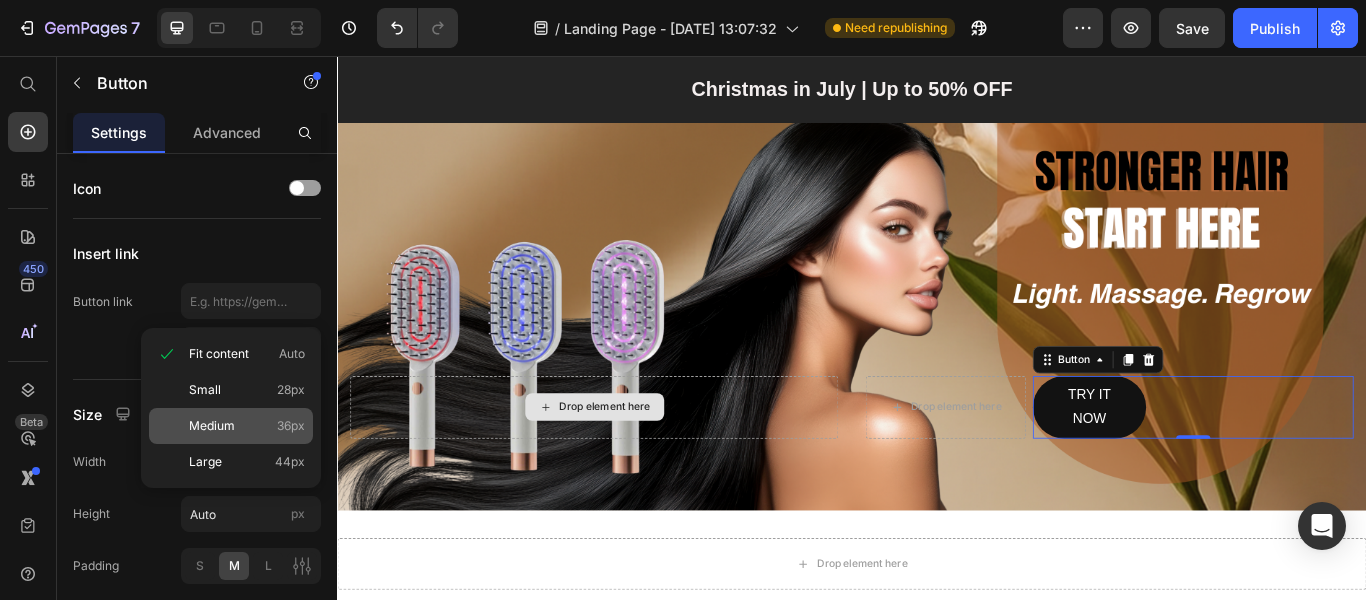 click on "Medium" at bounding box center [212, 426] 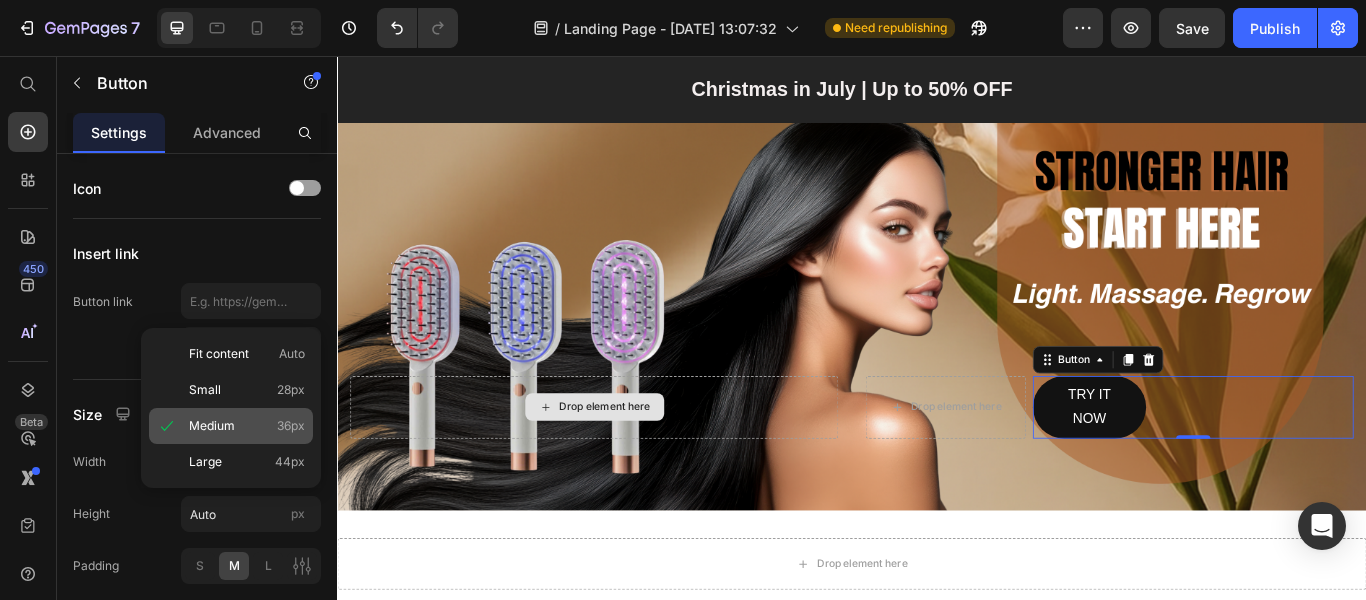 type on "36" 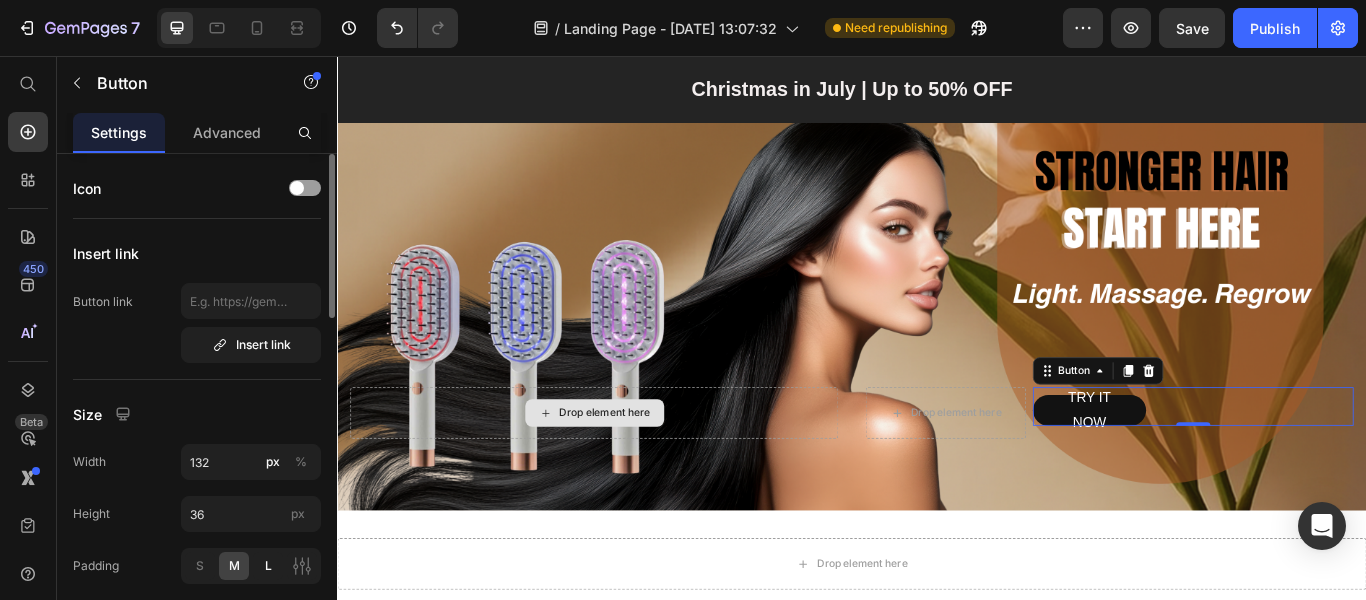 click on "L" 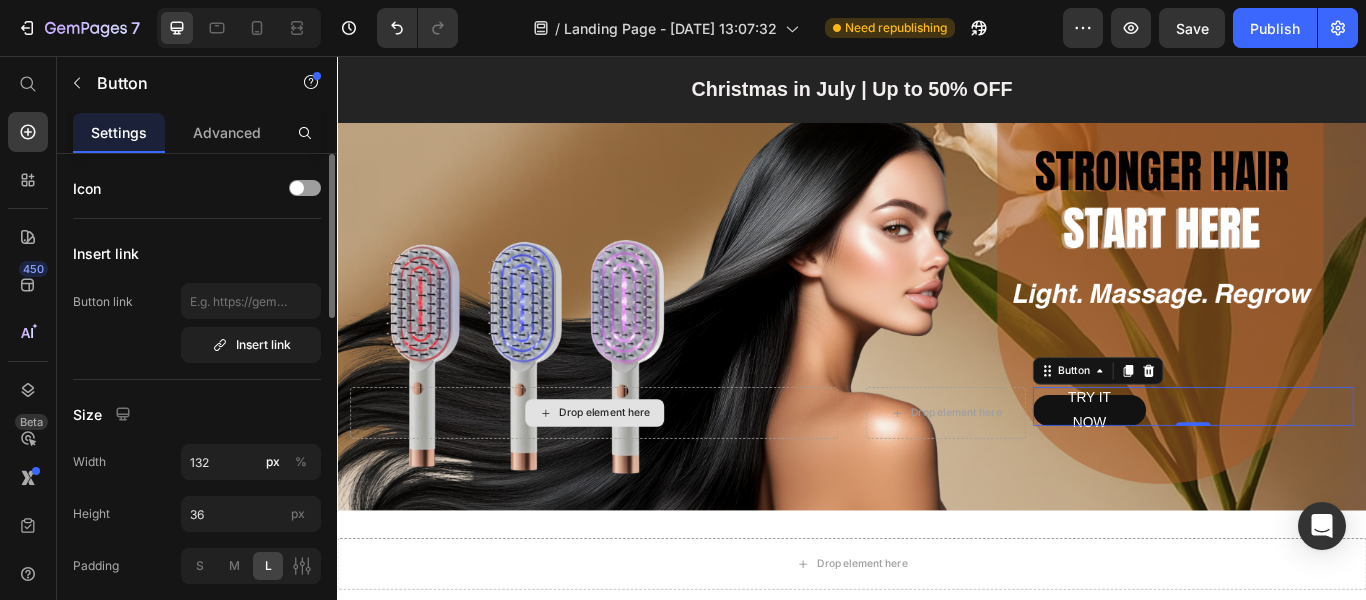 click on "L" 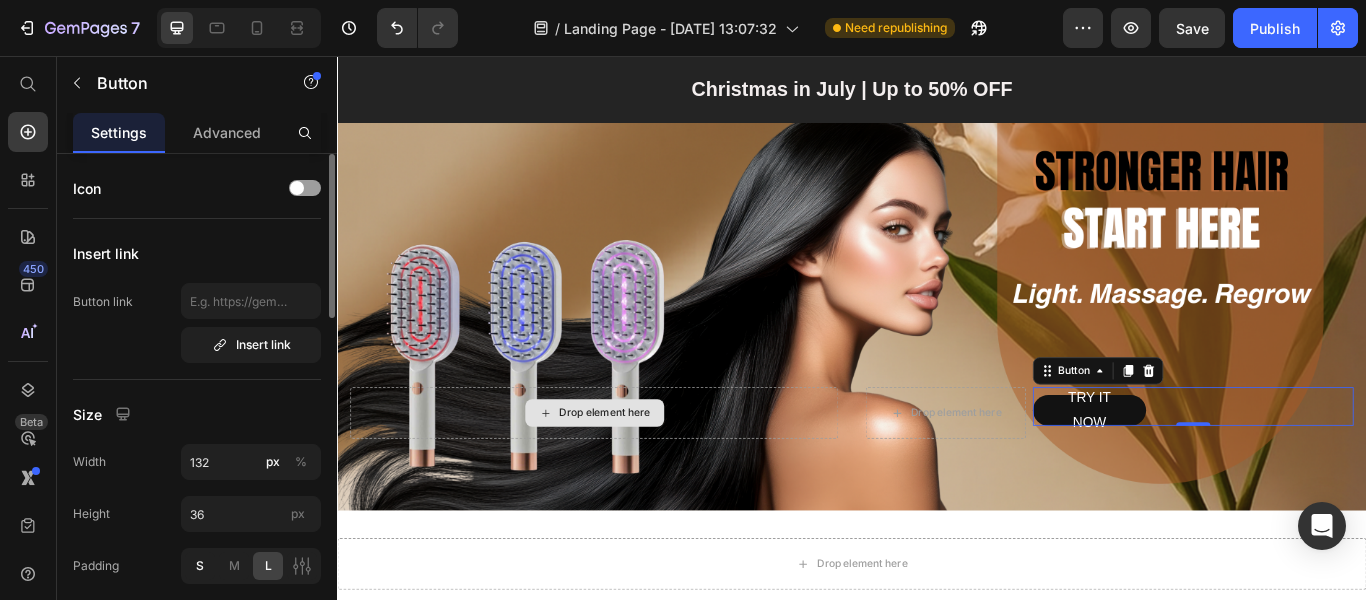 click on "S" 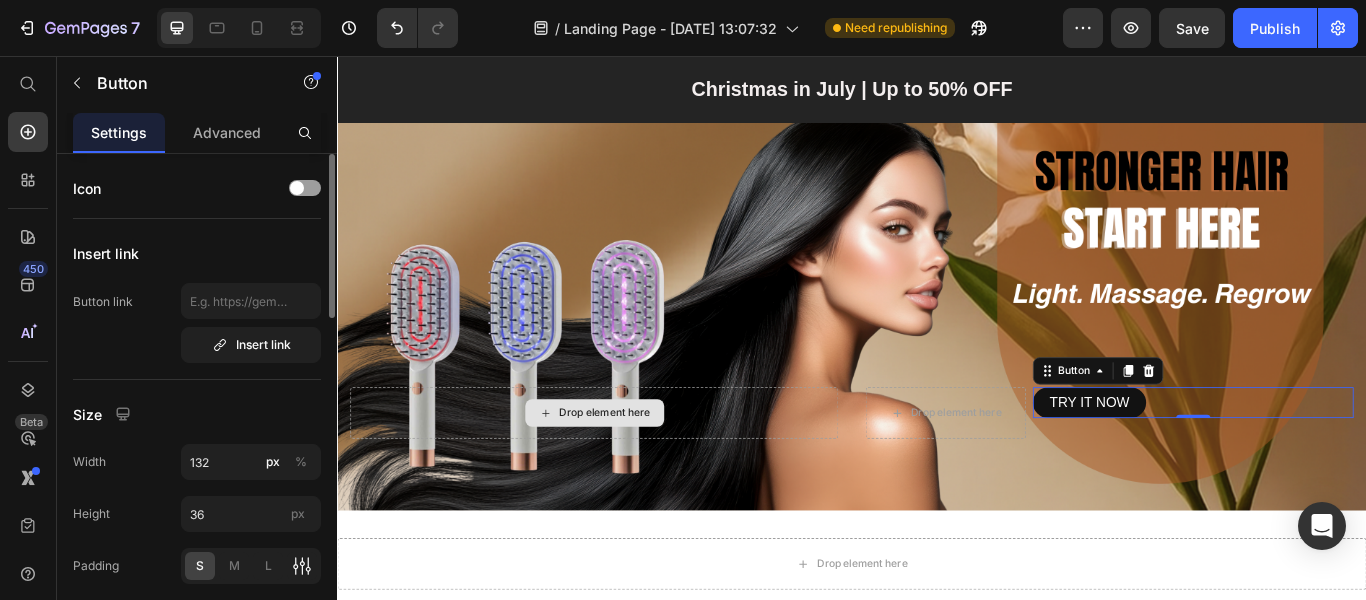 click 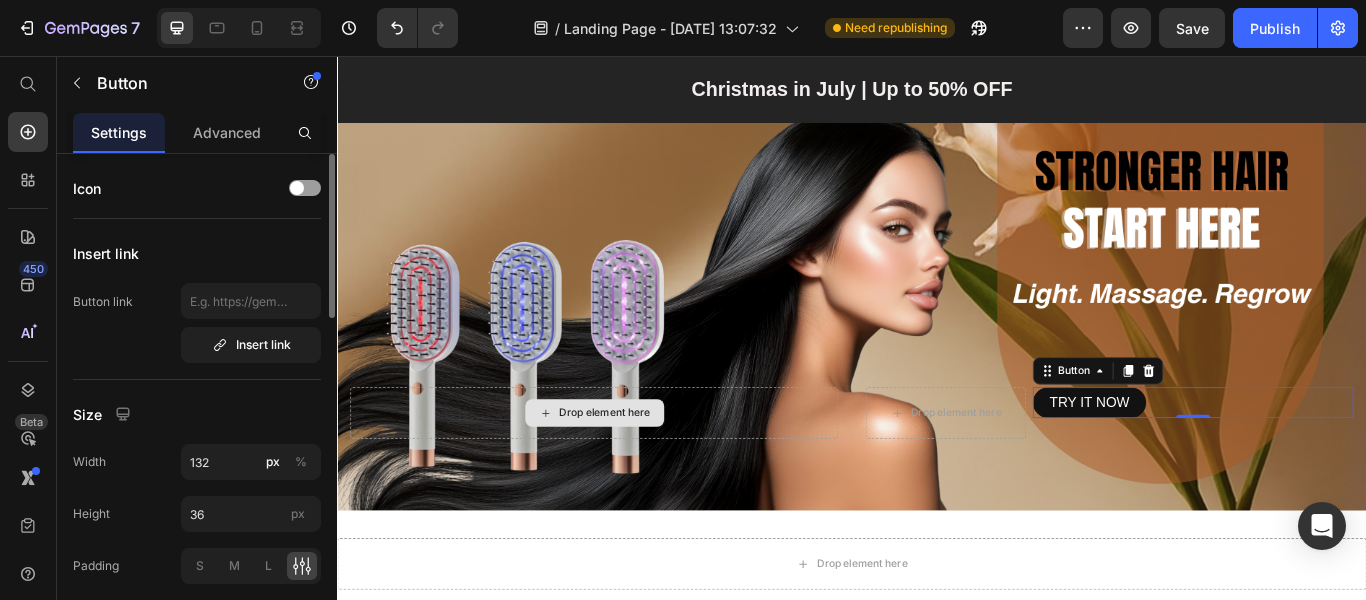 click 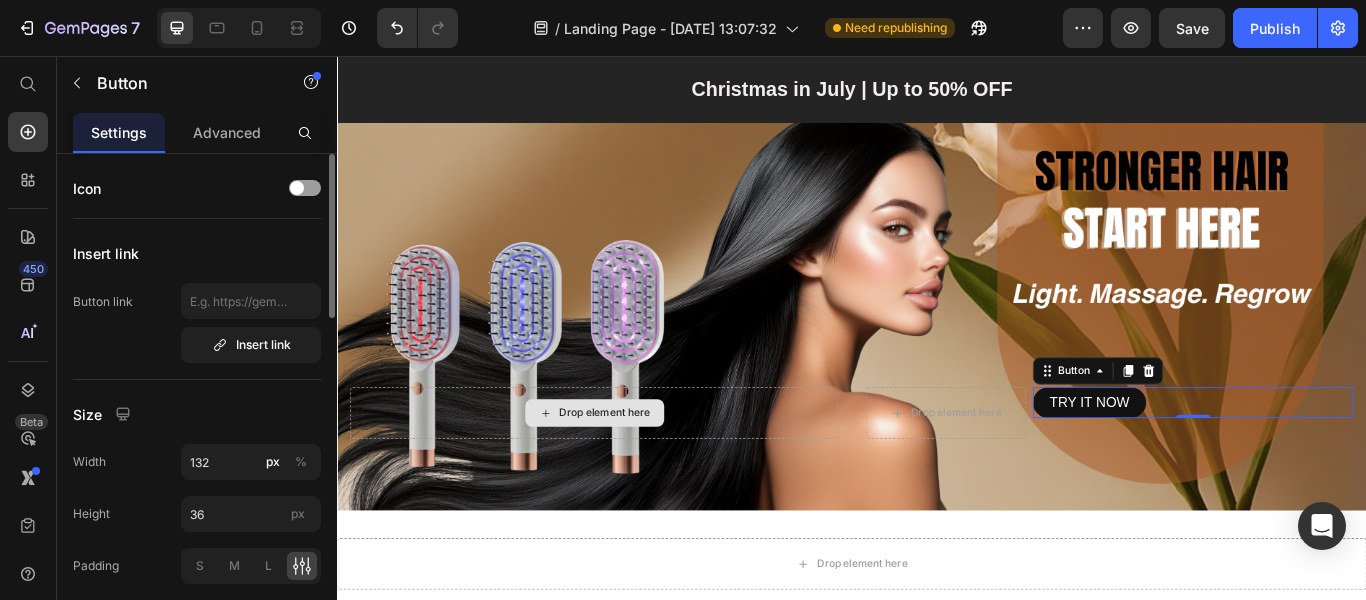 scroll, scrollTop: 200, scrollLeft: 0, axis: vertical 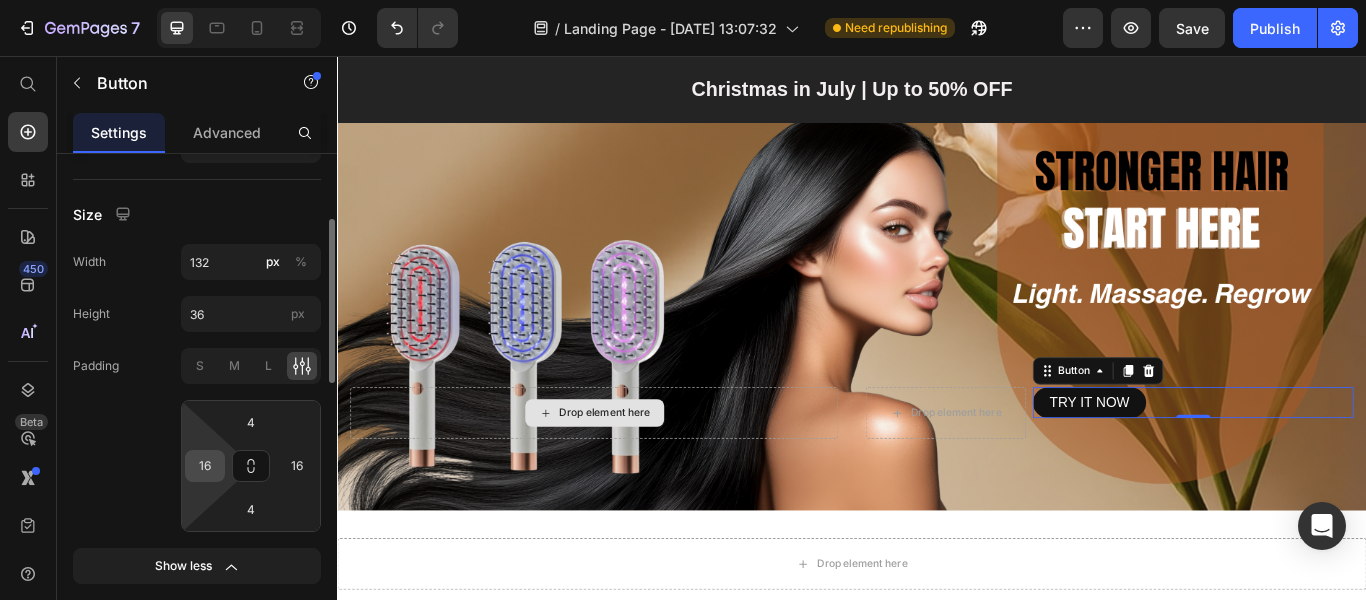 click on "16" at bounding box center [205, 466] 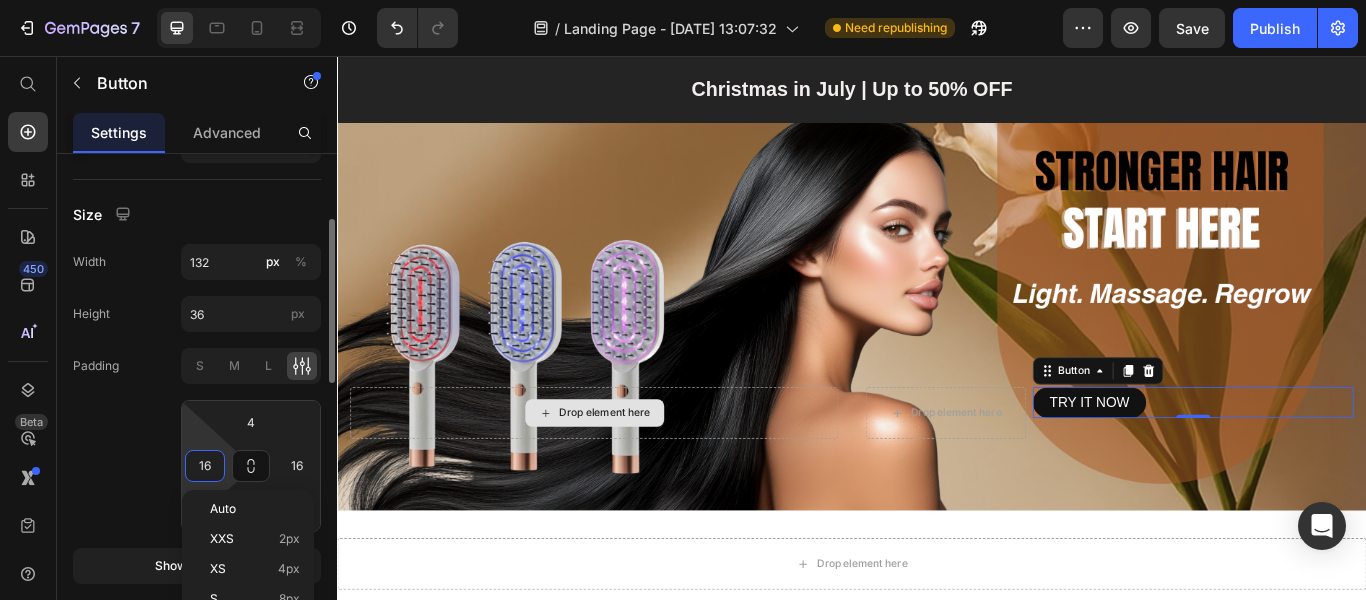 click on "Padding S M L 4 16 4 16" 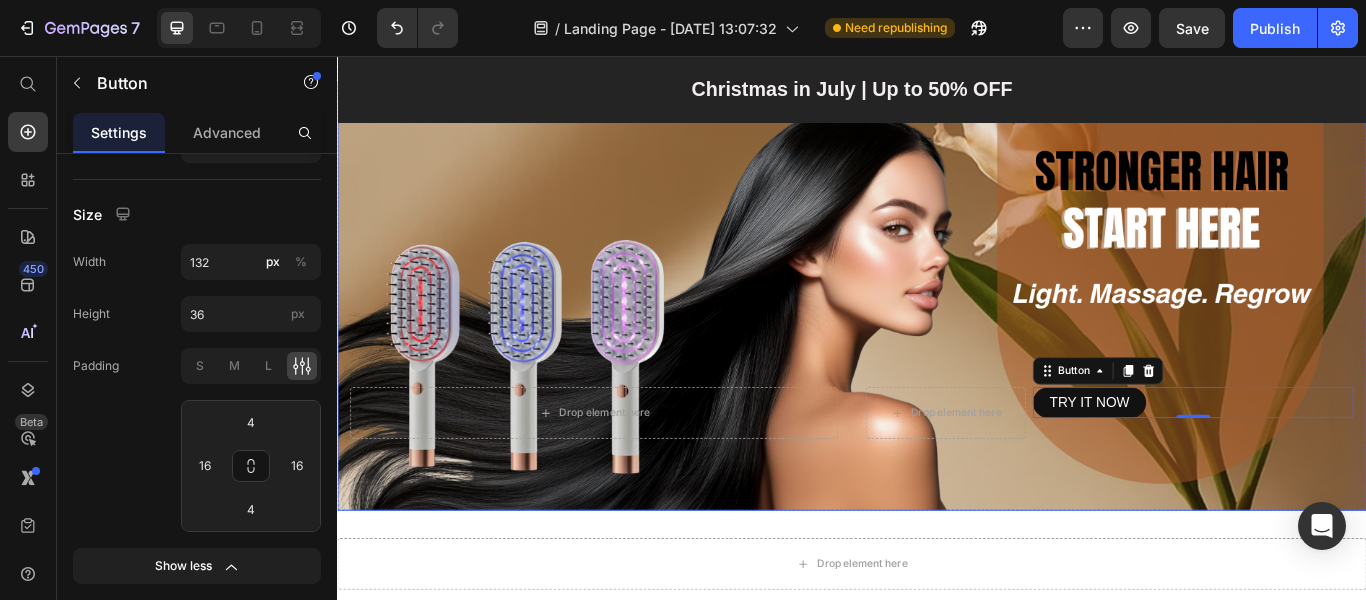 click on "Drop element here
Drop element here TRY IT NOW Button   0 Row" at bounding box center [937, 498] 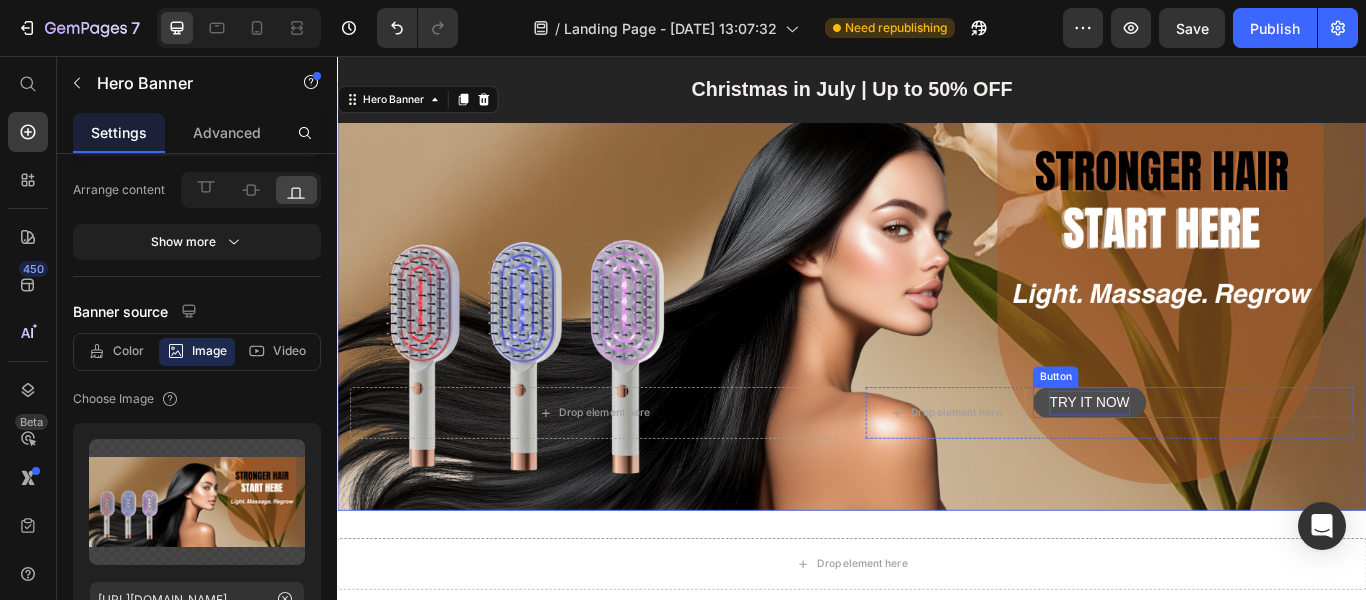 scroll, scrollTop: 0, scrollLeft: 0, axis: both 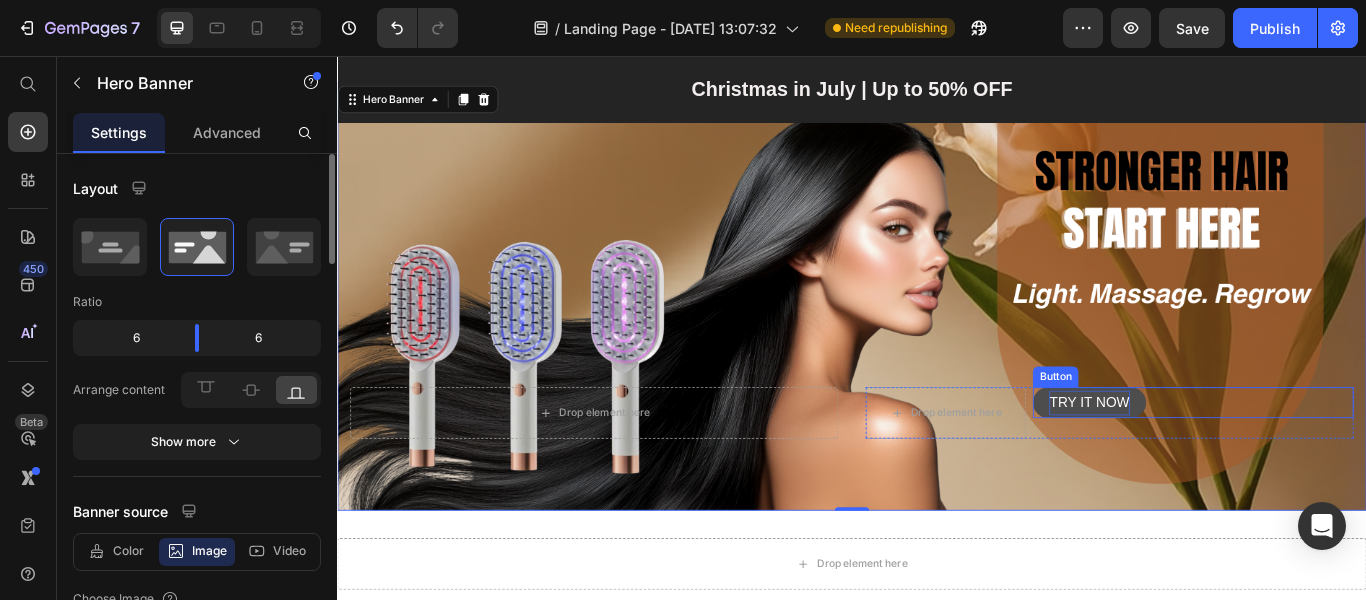click on "TRY IT NOW" at bounding box center (1213, 460) 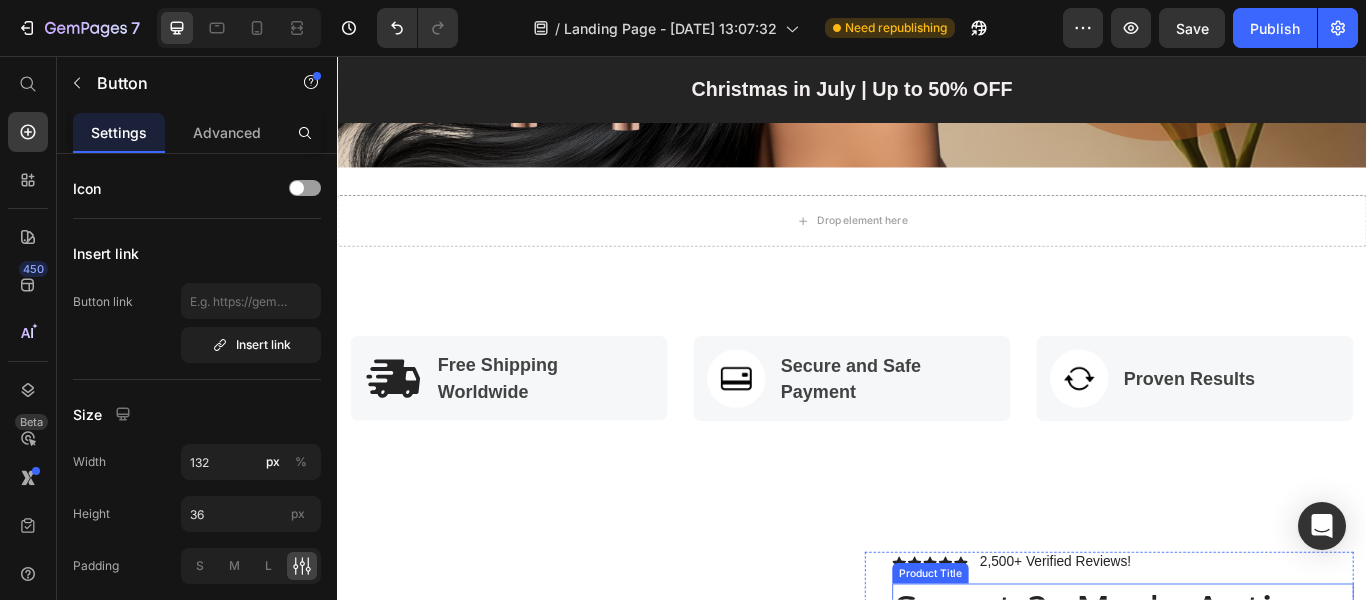 scroll, scrollTop: 987, scrollLeft: 0, axis: vertical 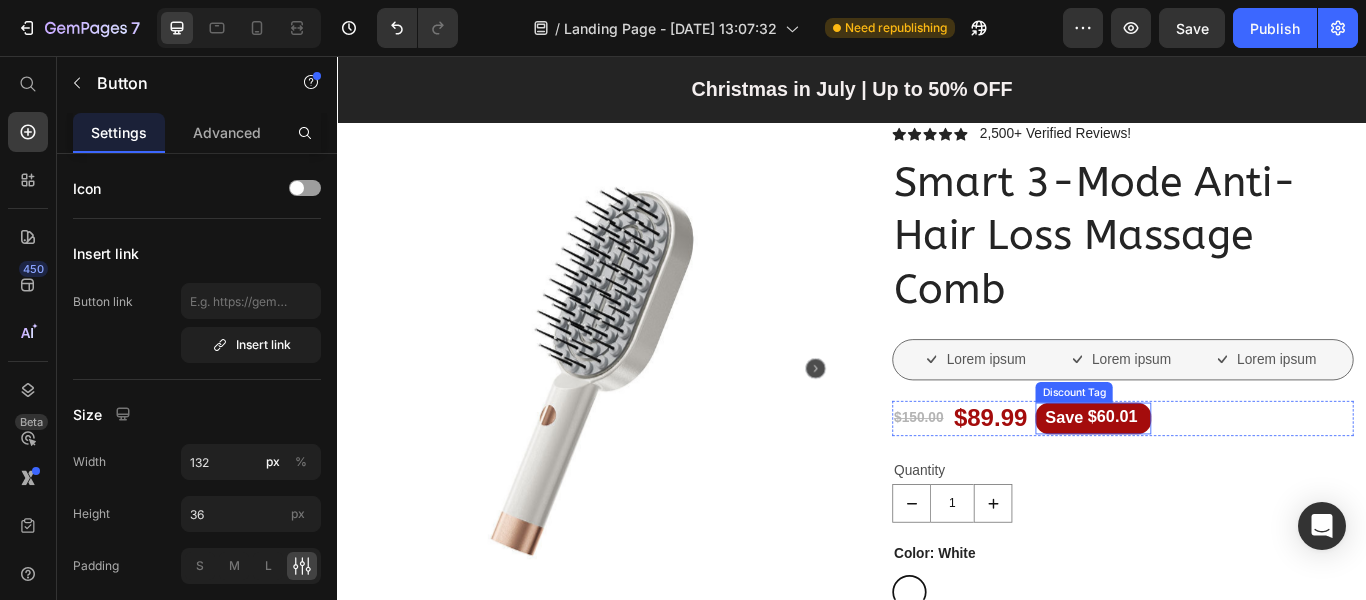 click on "$60.01" at bounding box center [1241, 477] 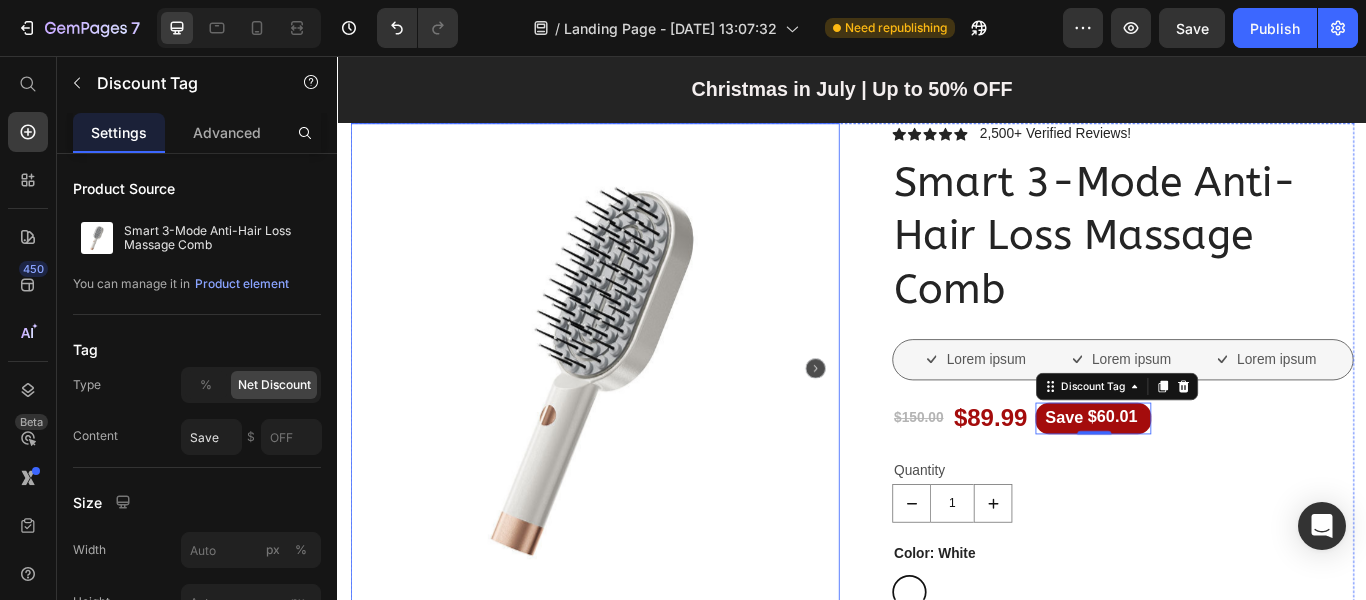 scroll, scrollTop: 1287, scrollLeft: 0, axis: vertical 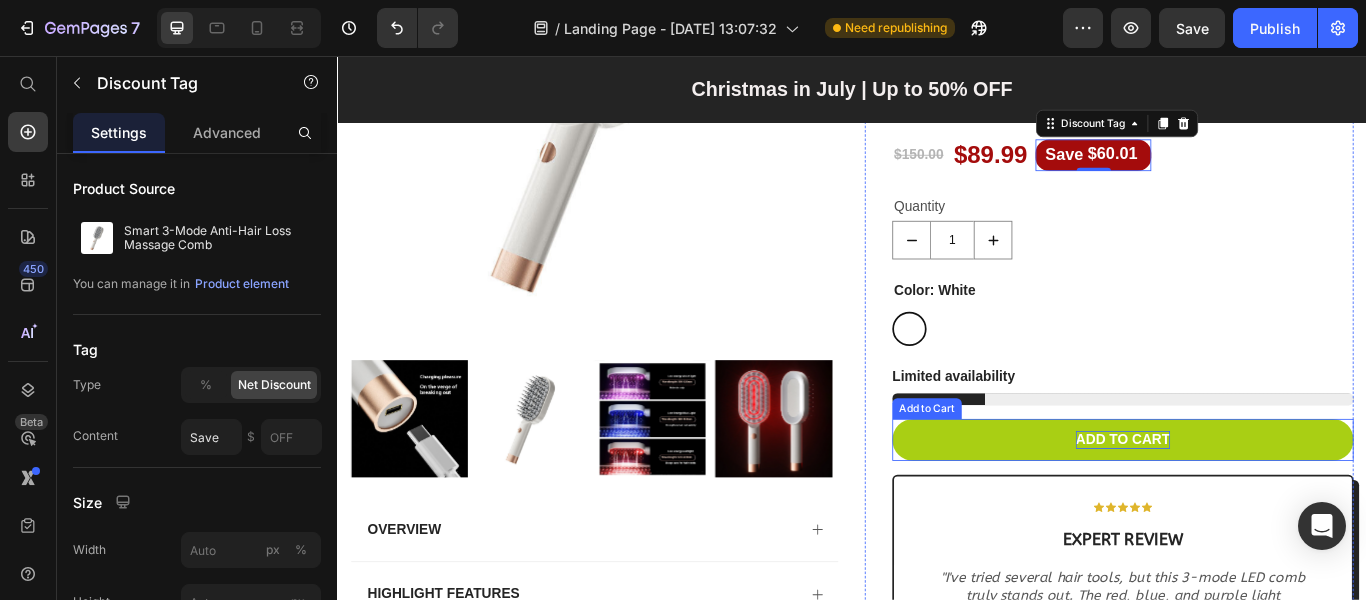 click on "Add to cart" at bounding box center [1253, 503] 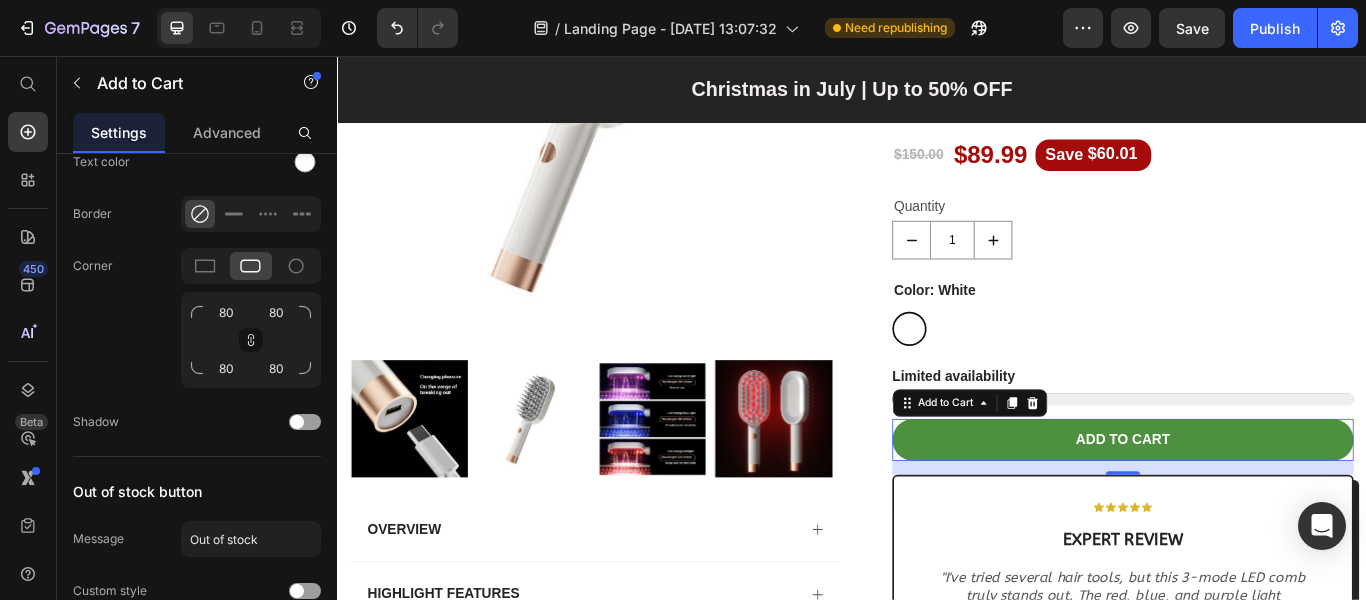 scroll, scrollTop: 1287, scrollLeft: 0, axis: vertical 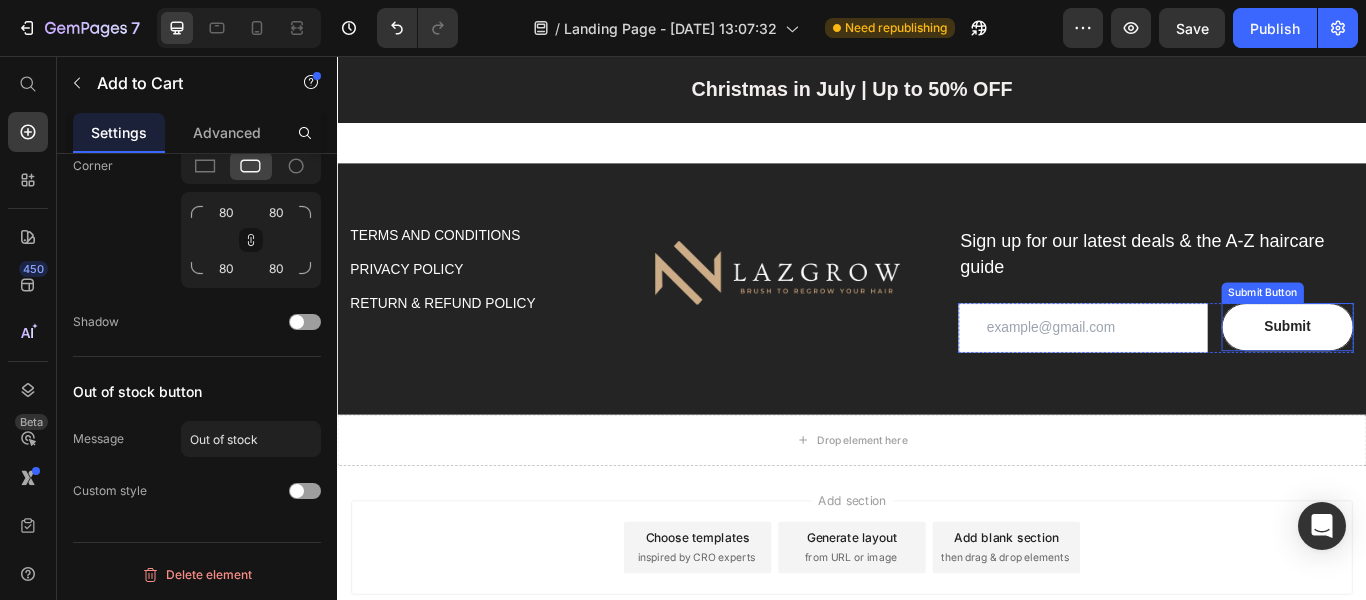 click on "Submit" at bounding box center (1445, 372) 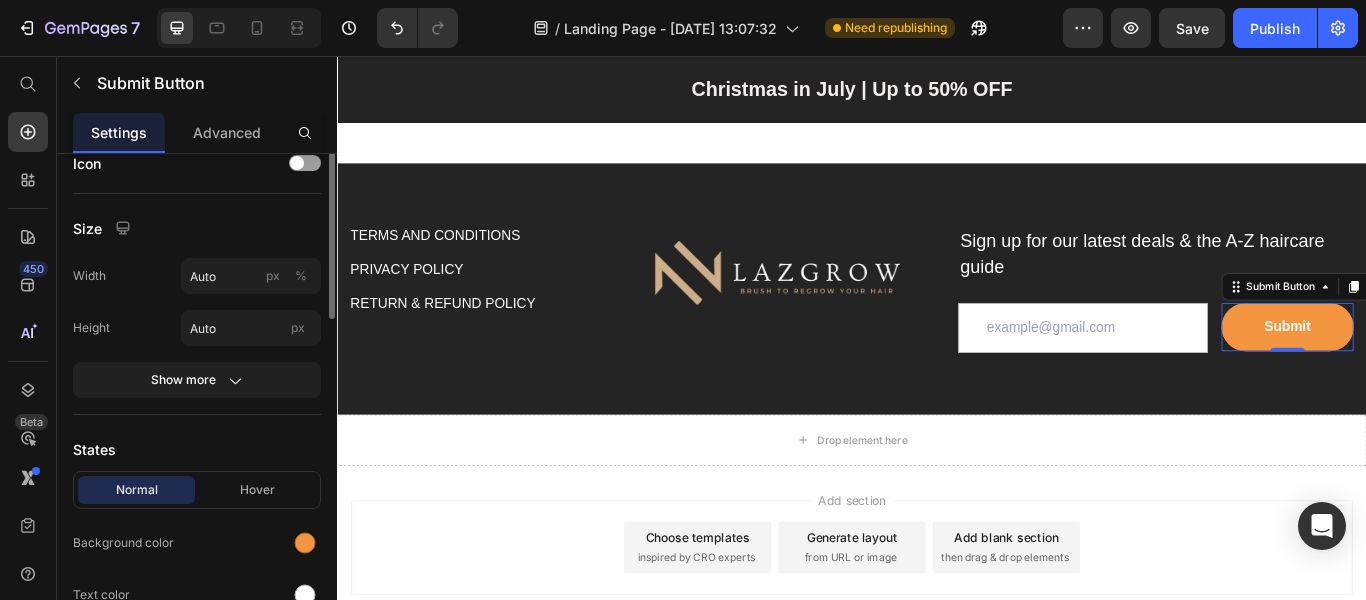 scroll, scrollTop: 0, scrollLeft: 0, axis: both 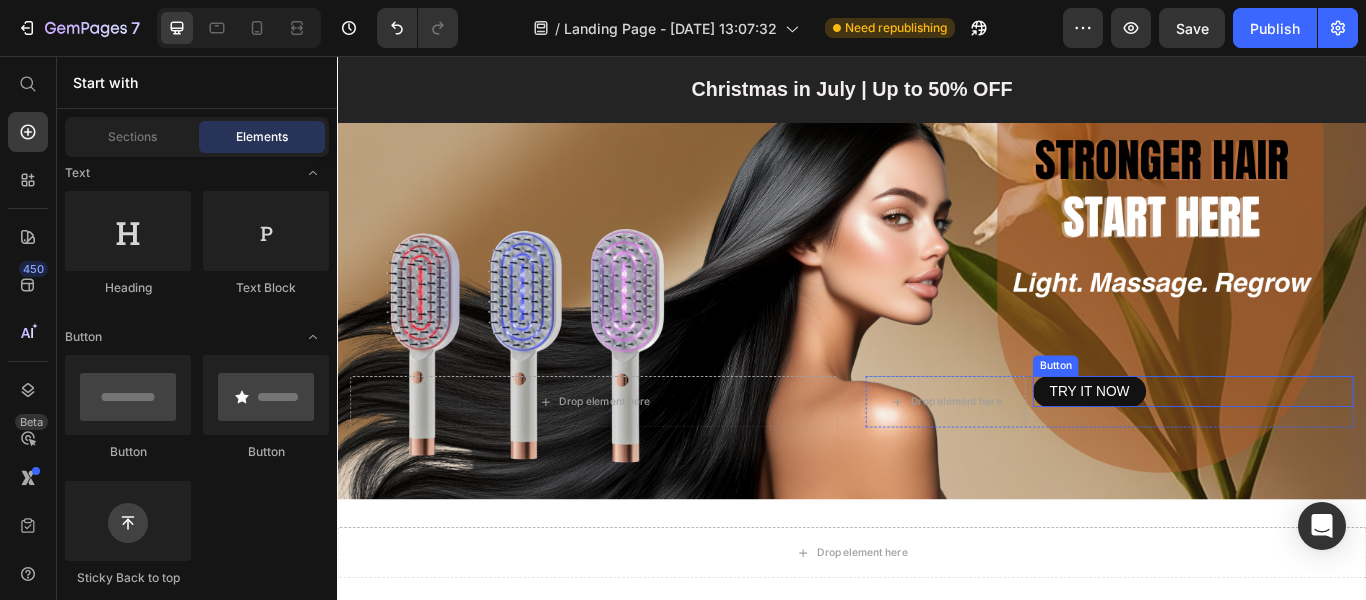 click on "TRY IT NOW Button" at bounding box center [1335, 447] 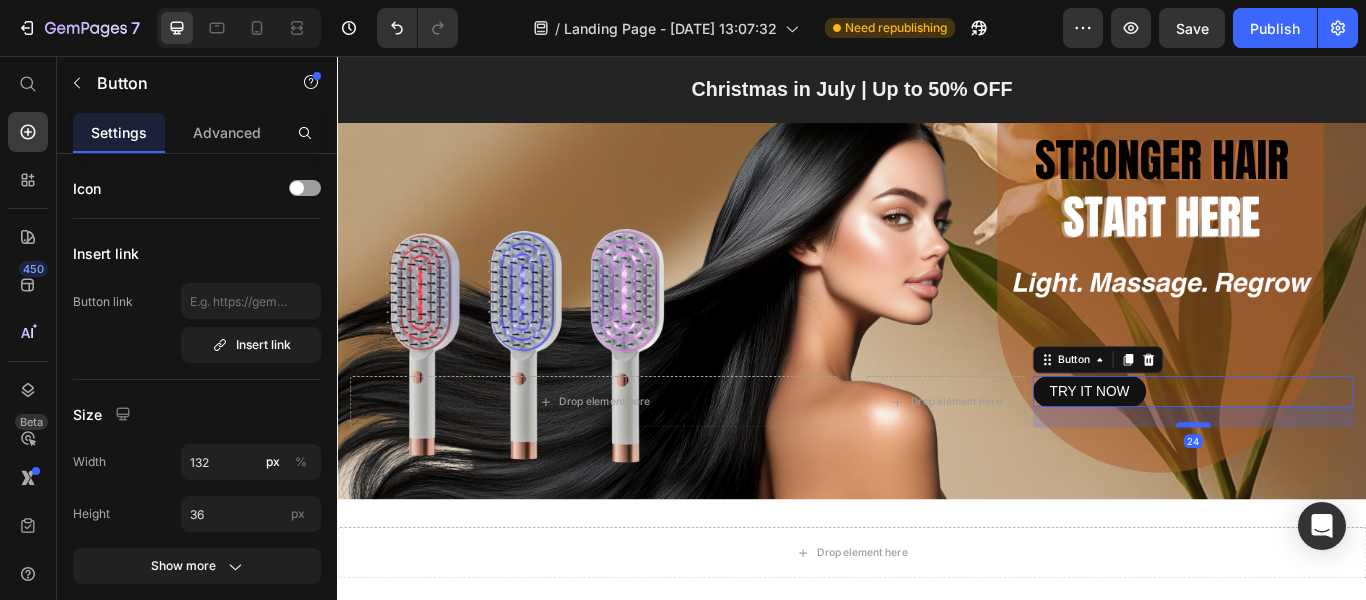 drag, startPoint x: 1316, startPoint y: 455, endPoint x: 1318, endPoint y: 479, distance: 24.083189 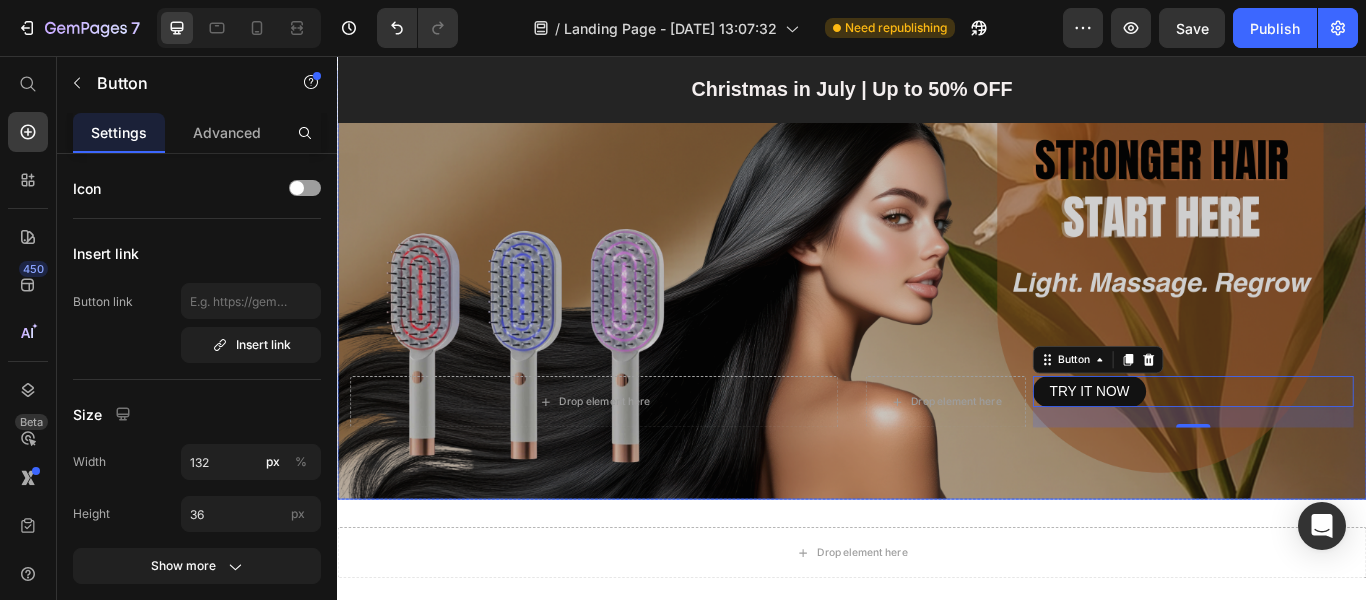 click at bounding box center (937, 323) 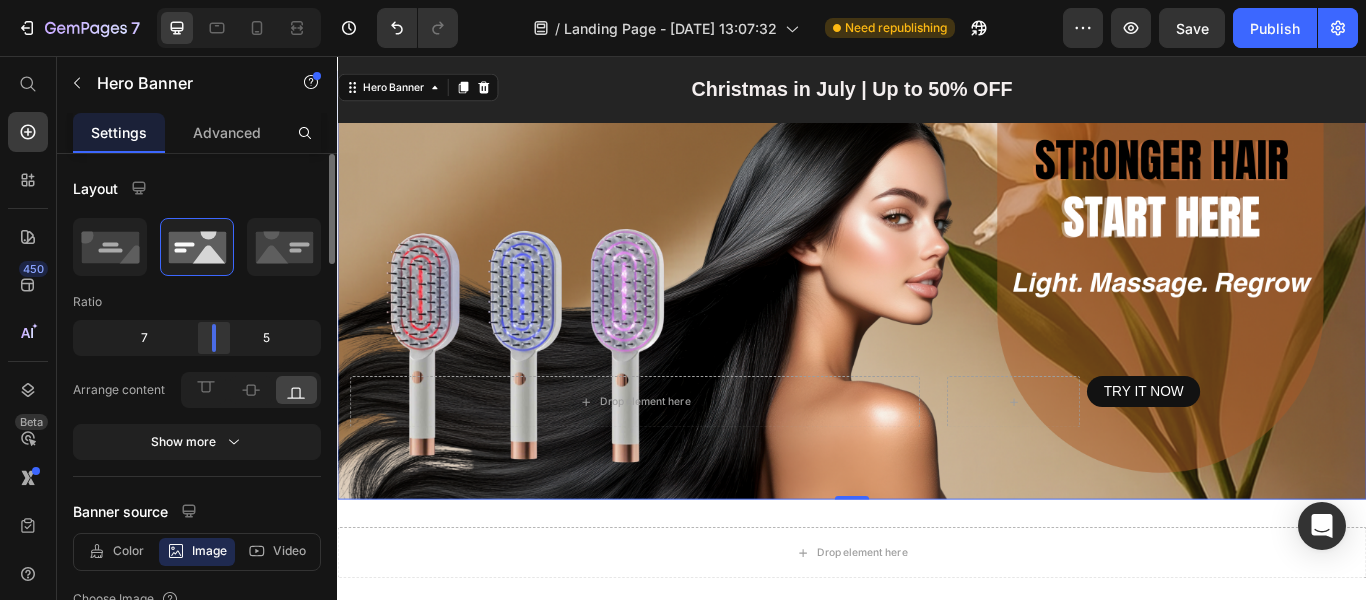 drag, startPoint x: 197, startPoint y: 337, endPoint x: 219, endPoint y: 340, distance: 22.203604 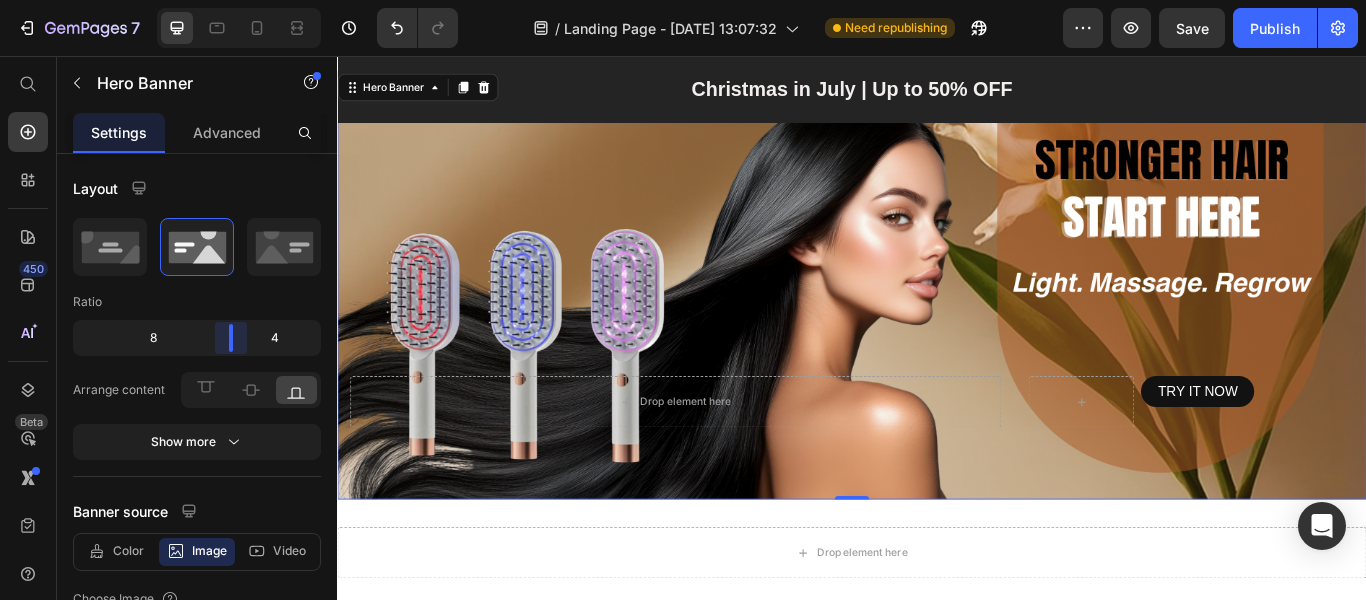 drag, startPoint x: 215, startPoint y: 339, endPoint x: 234, endPoint y: 336, distance: 19.235384 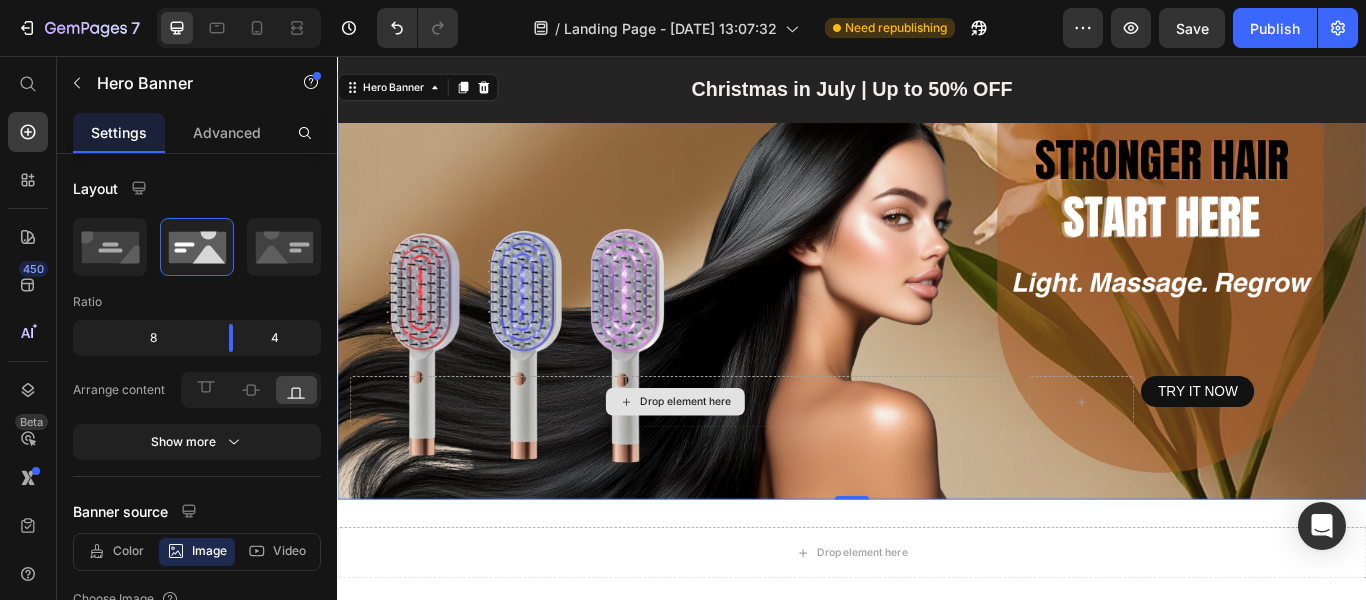 click on "Drop element here" at bounding box center [731, 459] 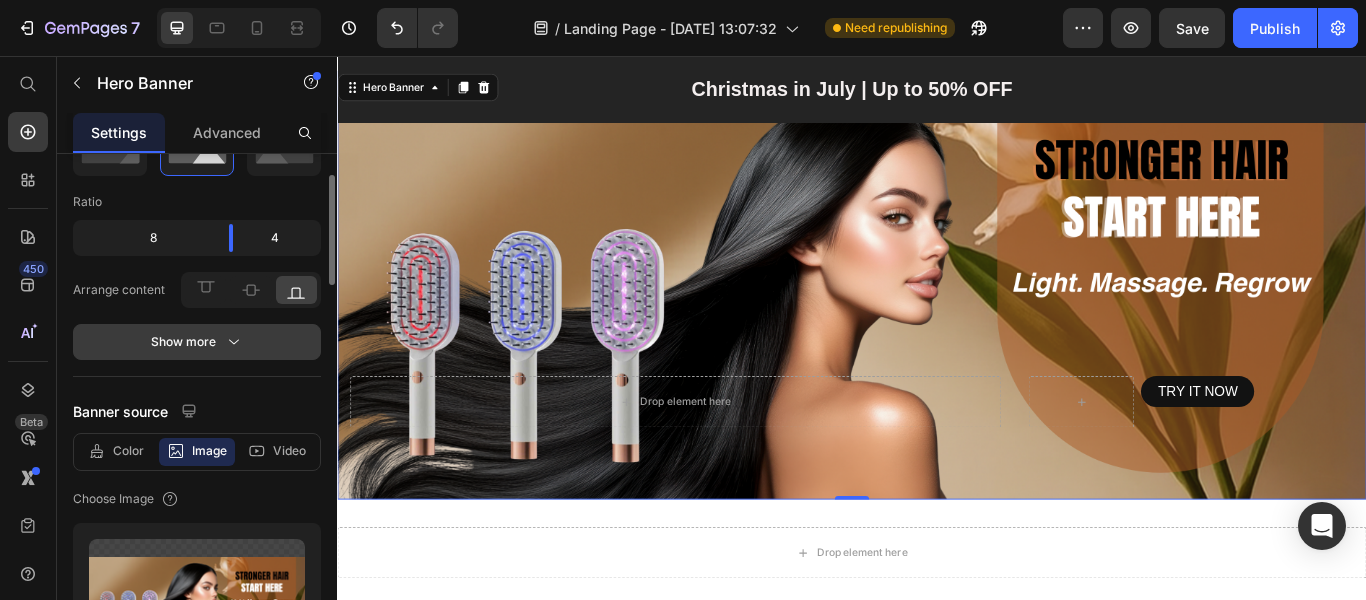 scroll, scrollTop: 0, scrollLeft: 0, axis: both 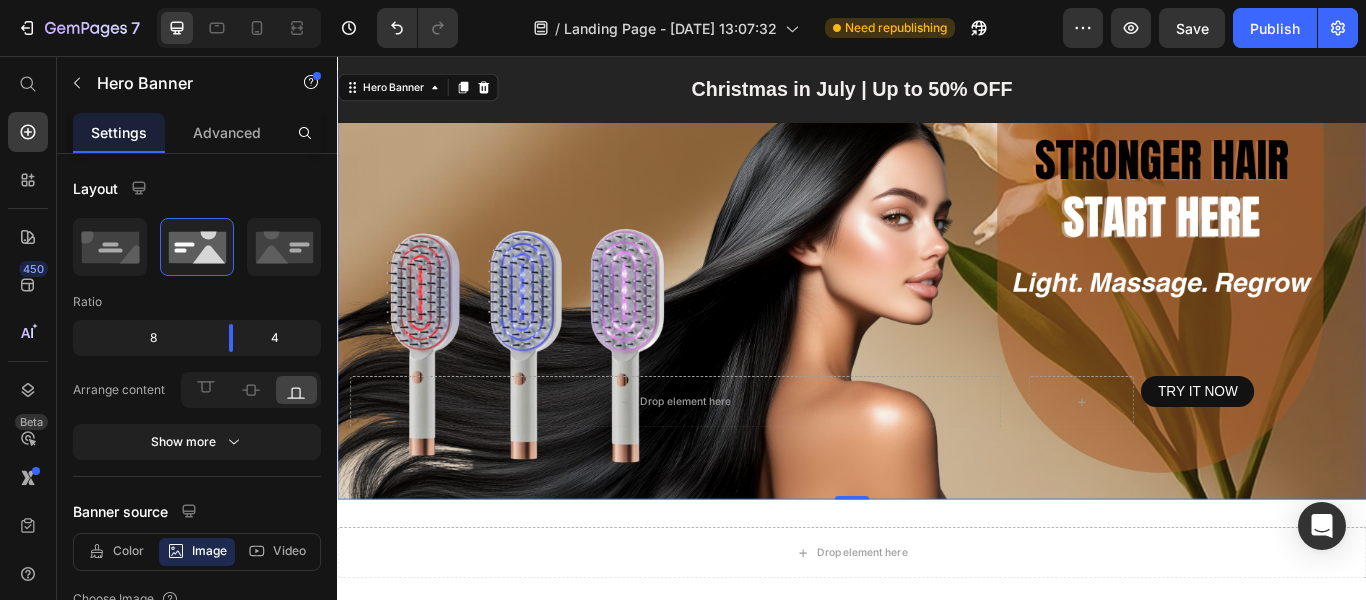 click on "Drop element here
TRY IT NOW [GEOGRAPHIC_DATA]" at bounding box center (937, 485) 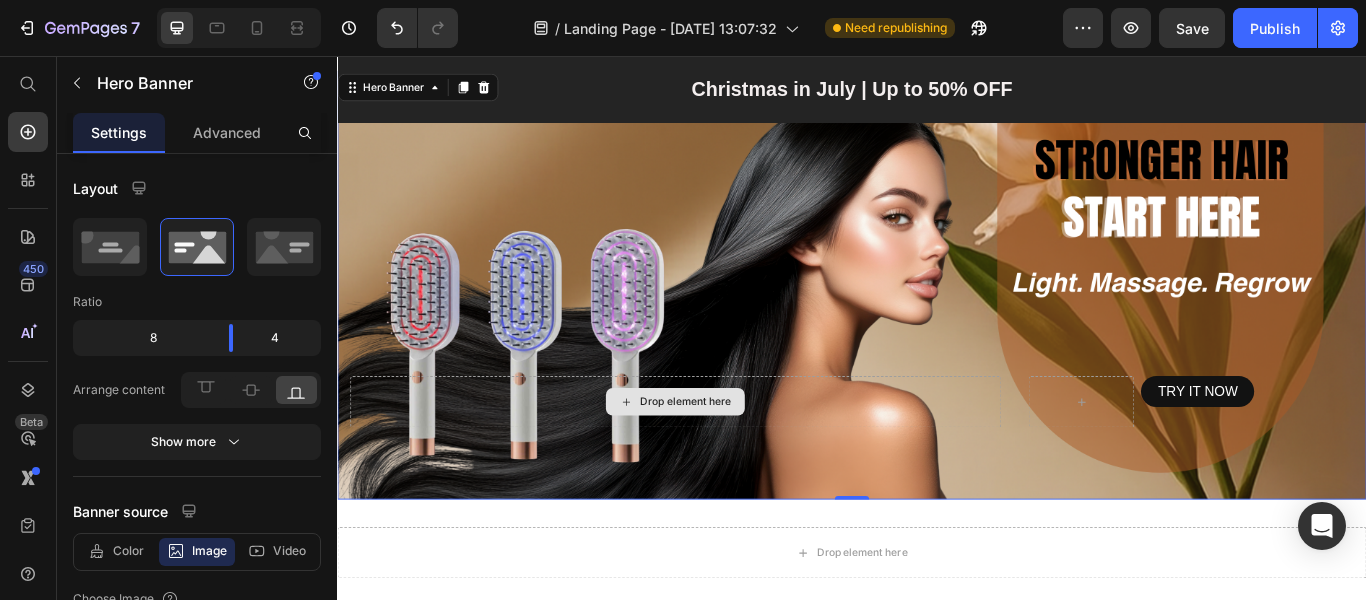 click on "Drop element here" at bounding box center (731, 459) 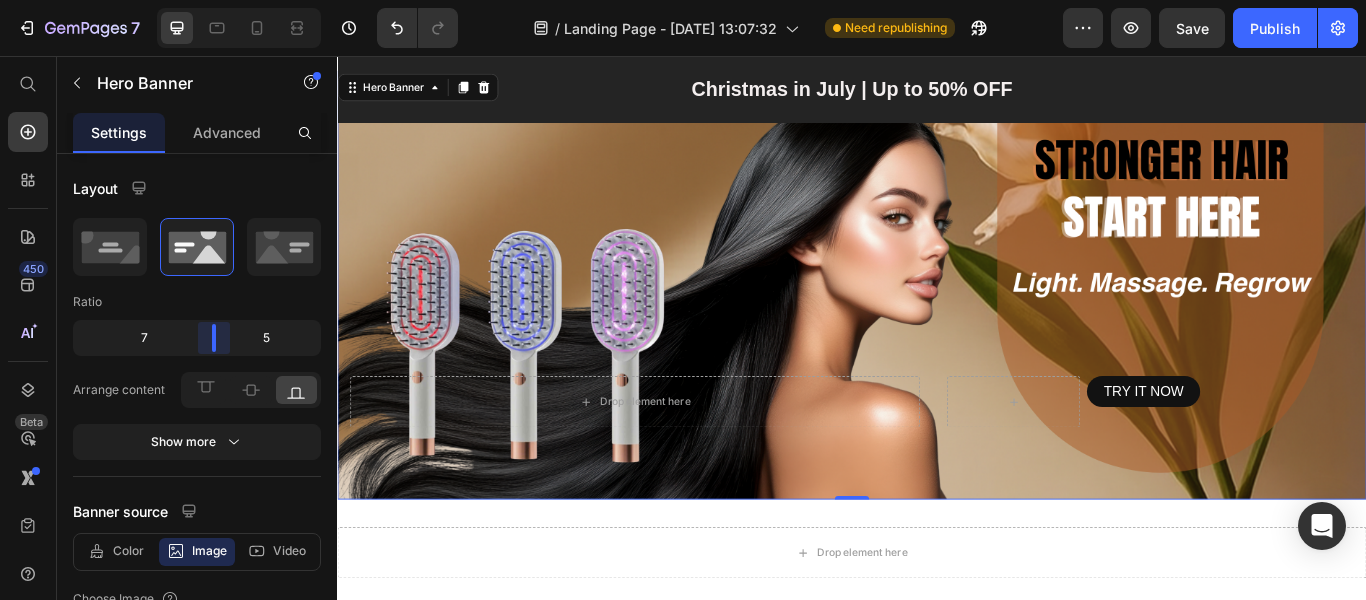 click on "7  Version history  /  Landing Page - [DATE] 13:07:32 Need republishing Preview  Save   Publish  450 Beta Start with Sections Elements Hero Section Product Detail Brands Trusted Badges Guarantee Product Breakdown How to use Testimonials Compare Bundle FAQs Social Proof Brand Story Product List Collection Blog List Contact Sticky Add to Cart Custom Footer Browse Library 450 Layout
Row
Row
Row
Row Text
Heading
Text Block Button
Button
Button
Sticky Back to top Media" at bounding box center [683, 0] 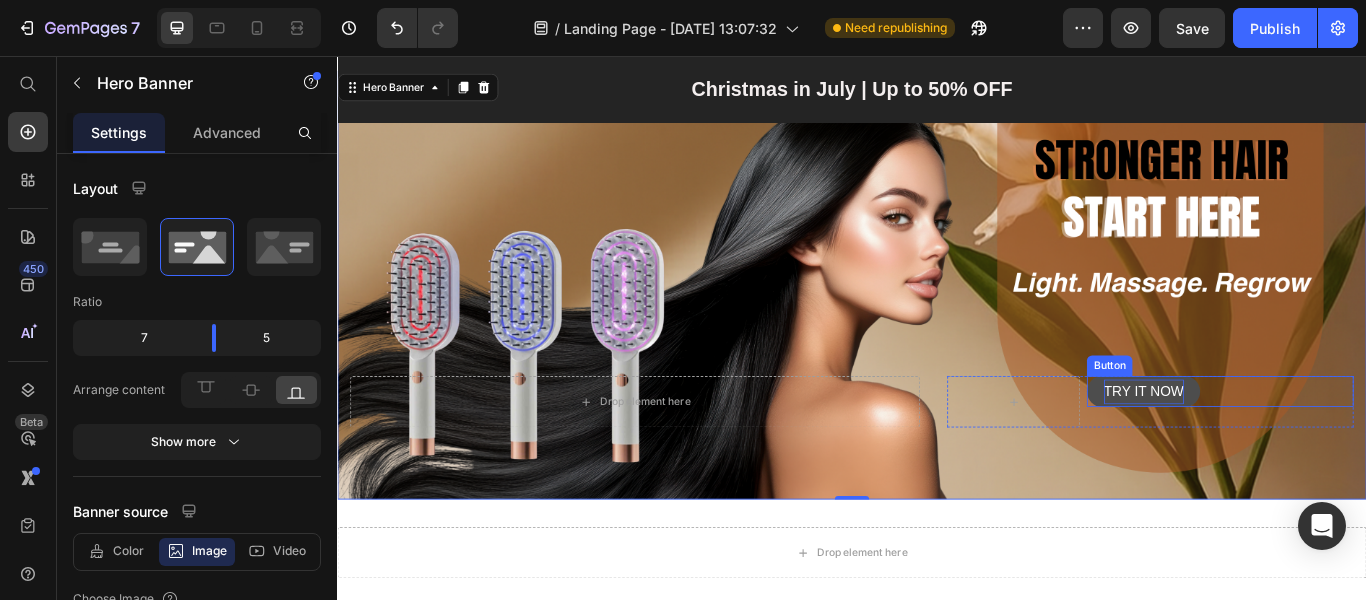 click on "TRY IT NOW" at bounding box center (1277, 447) 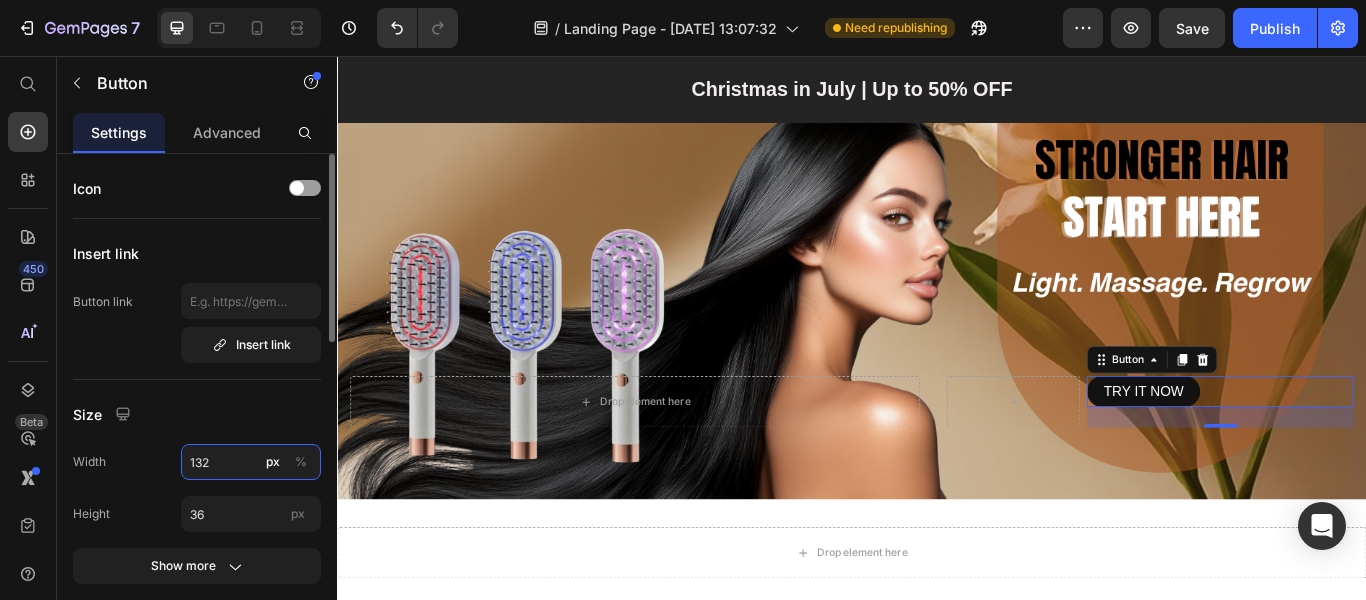 click on "132" at bounding box center (251, 462) 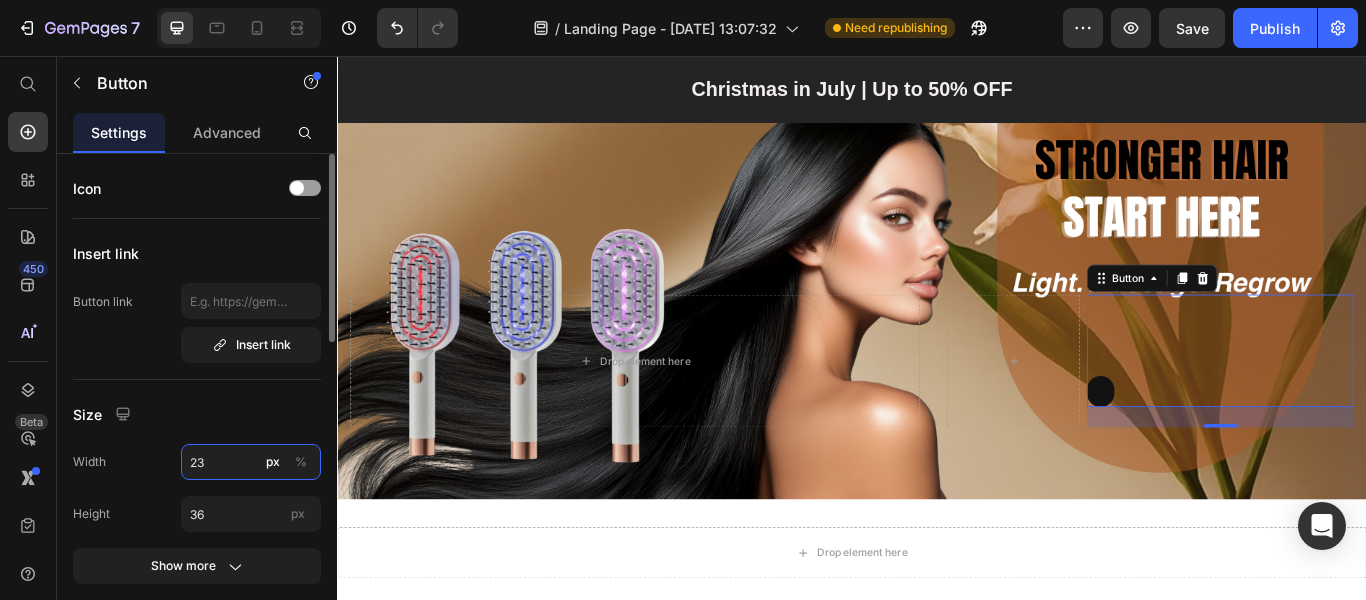 type on "230" 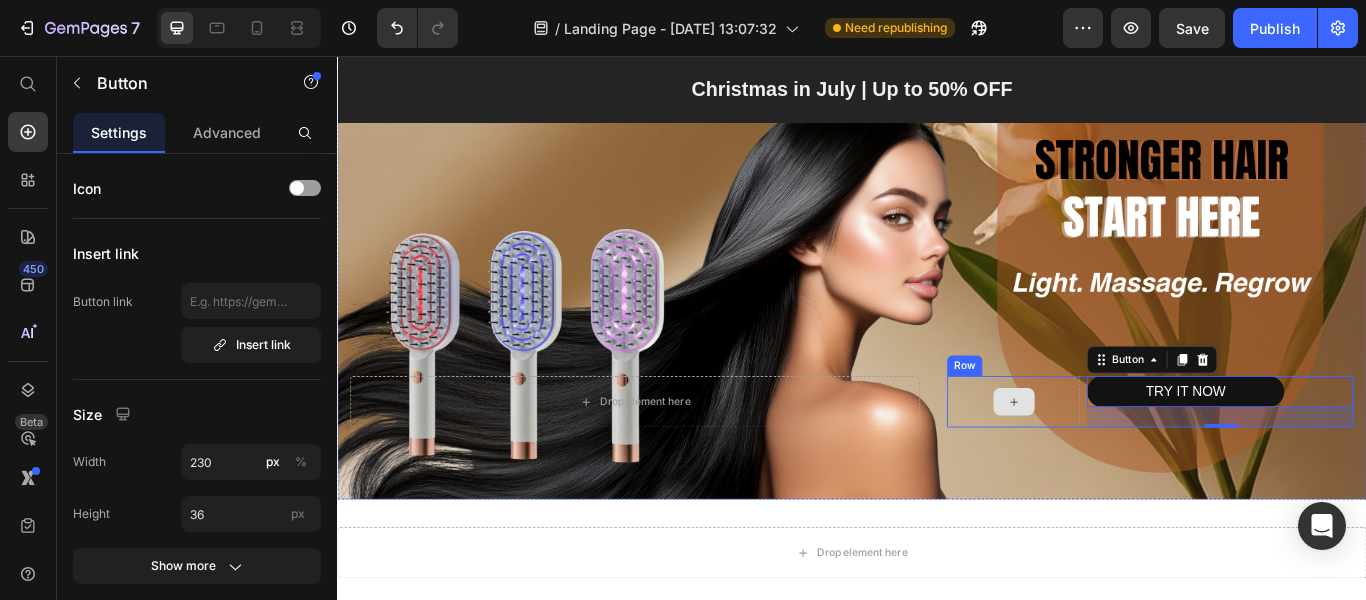 click at bounding box center (1125, 459) 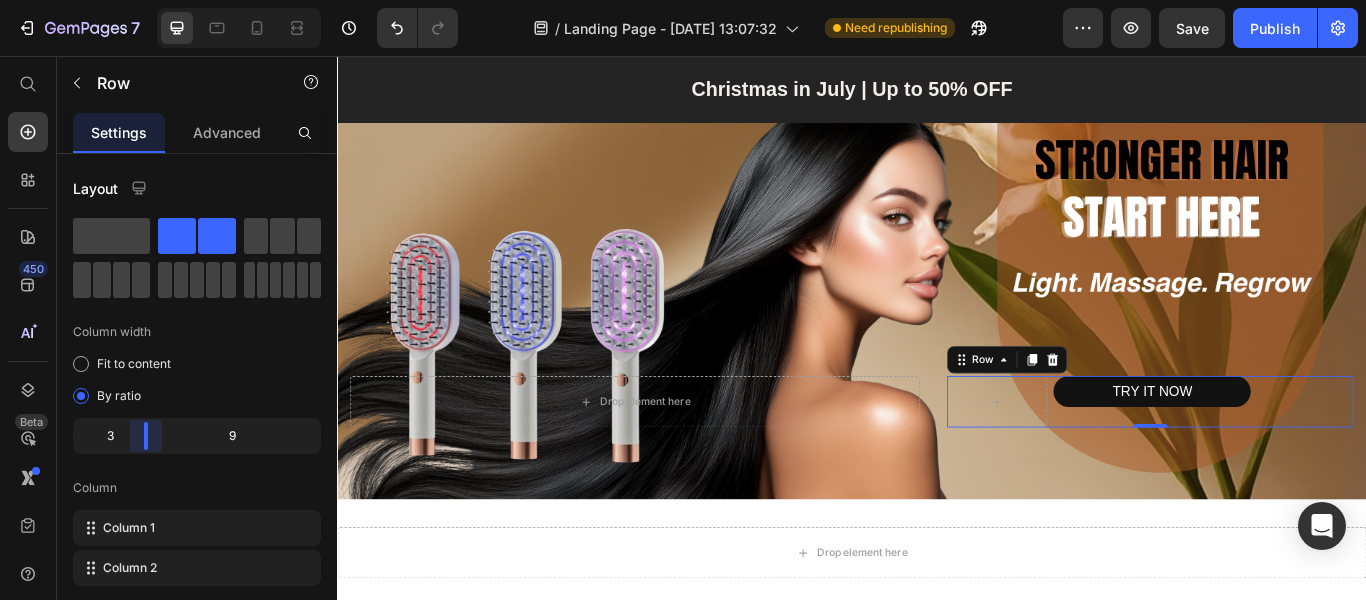 drag, startPoint x: 164, startPoint y: 432, endPoint x: 144, endPoint y: 435, distance: 20.22375 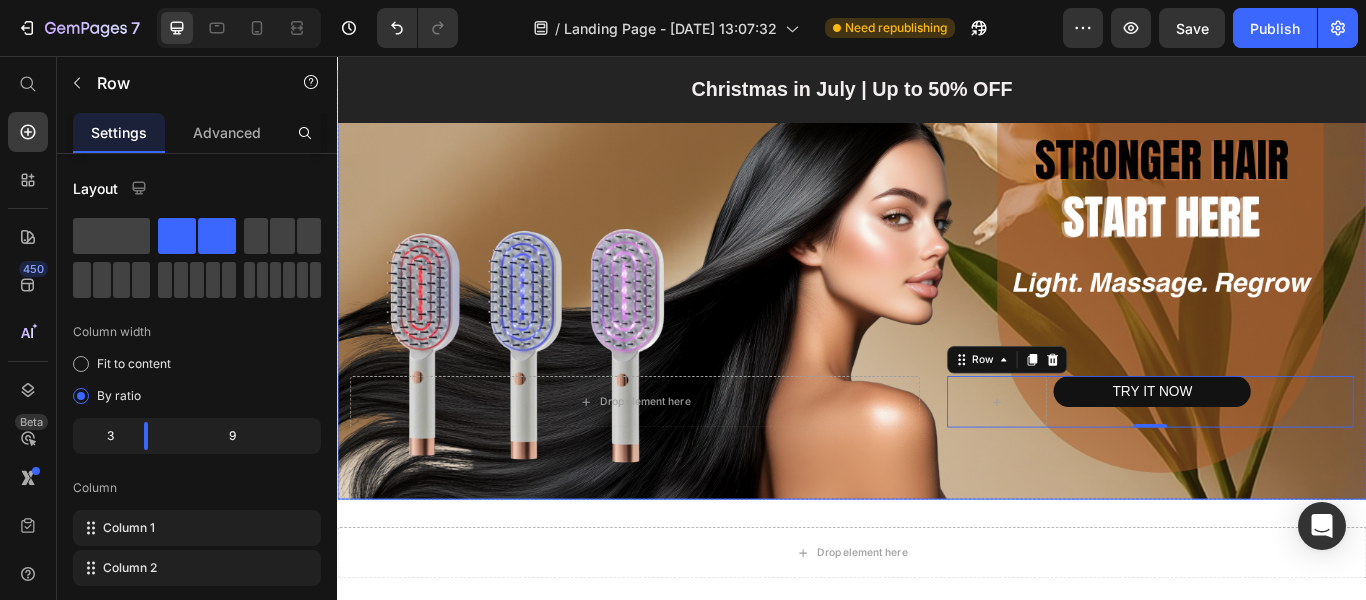 click on "Drop element here
TRY IT NOW Button Row   0" at bounding box center [937, 485] 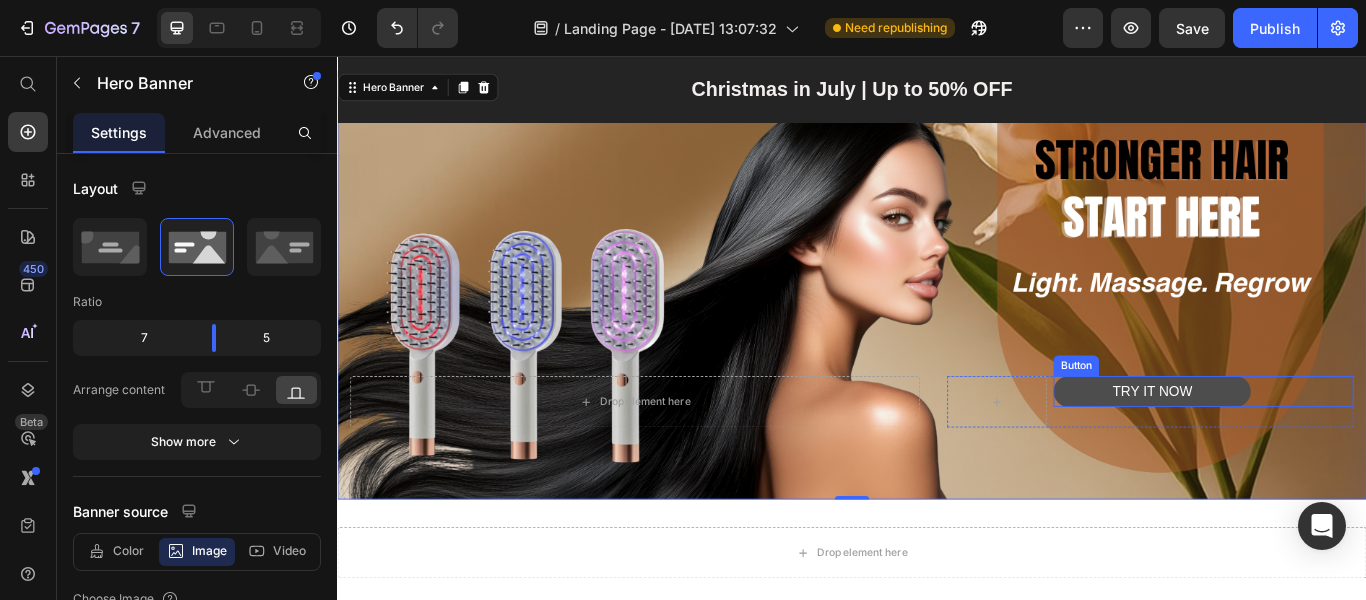 click on "TRY IT NOW" at bounding box center (1287, 447) 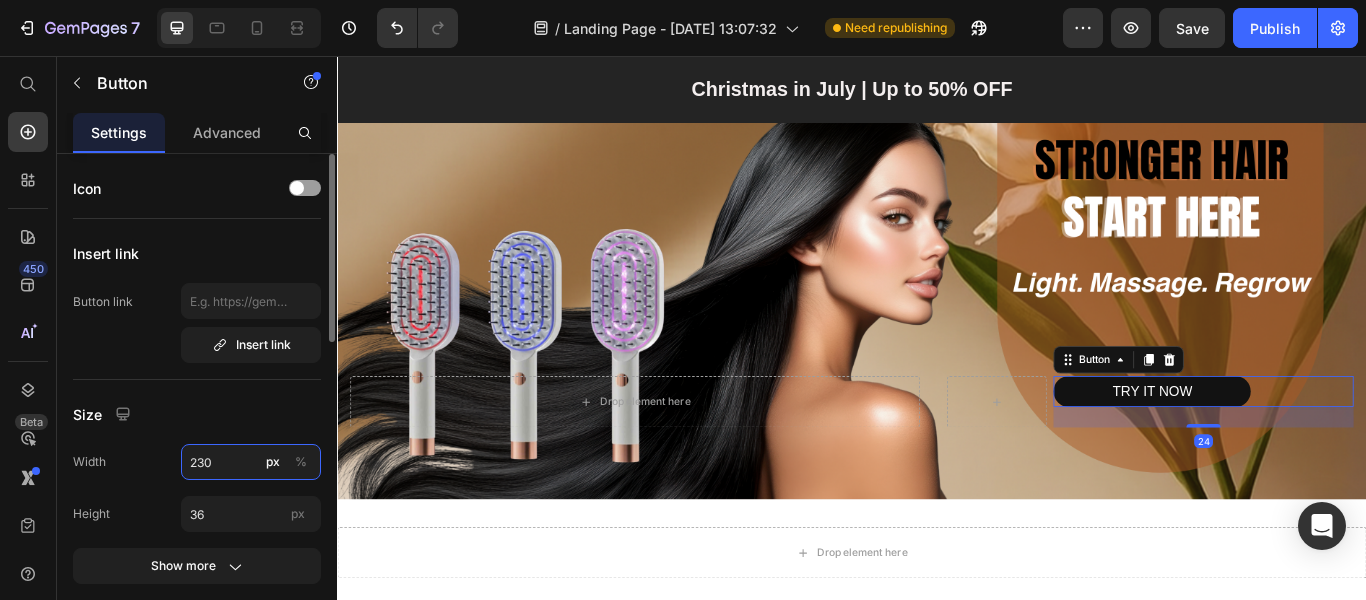 click on "230" at bounding box center (251, 462) 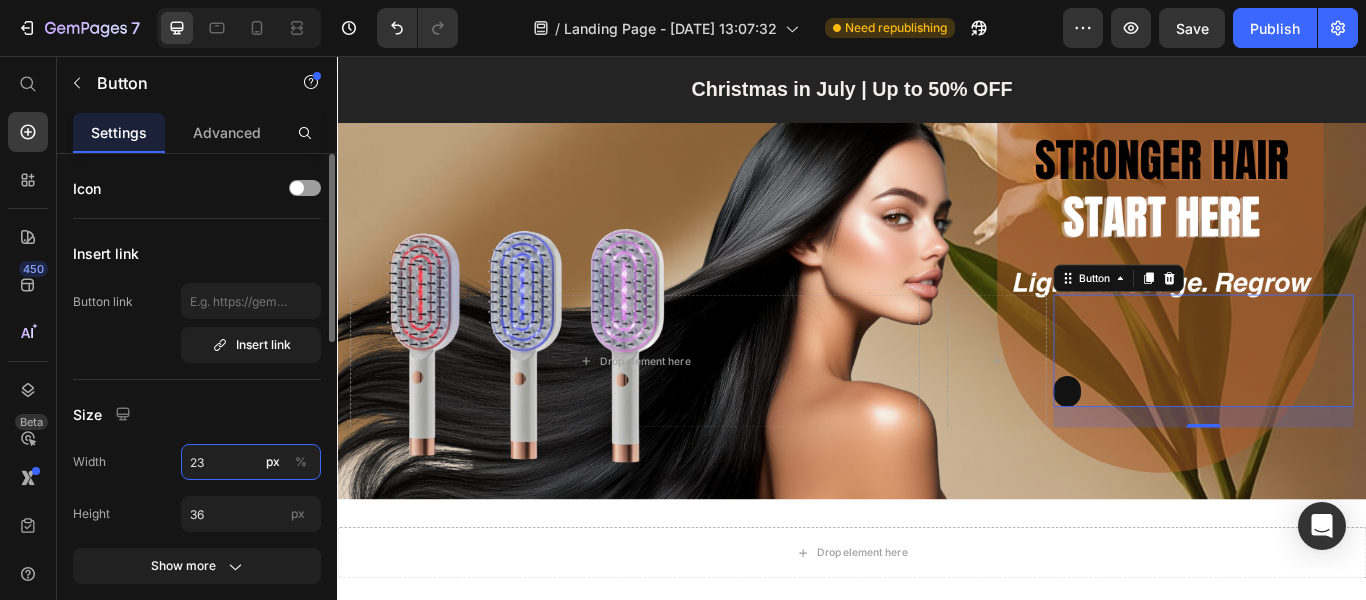 type on "235" 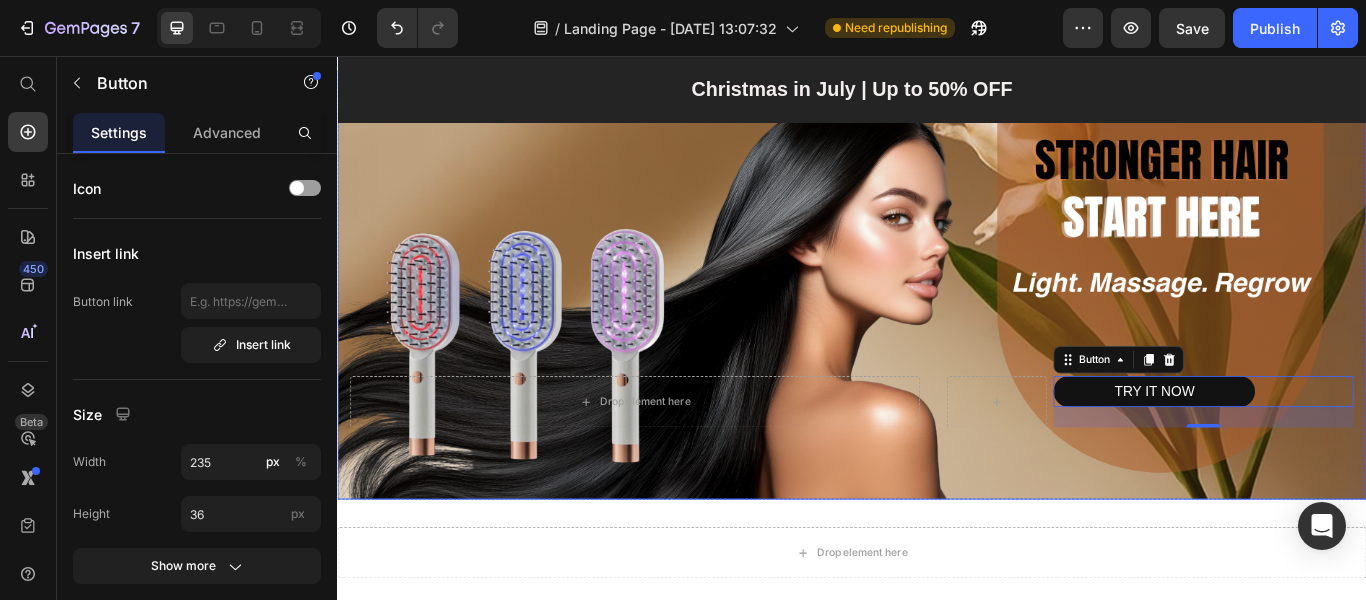 click on "Drop element here
TRY IT NOW Button   24 Row" at bounding box center (937, 485) 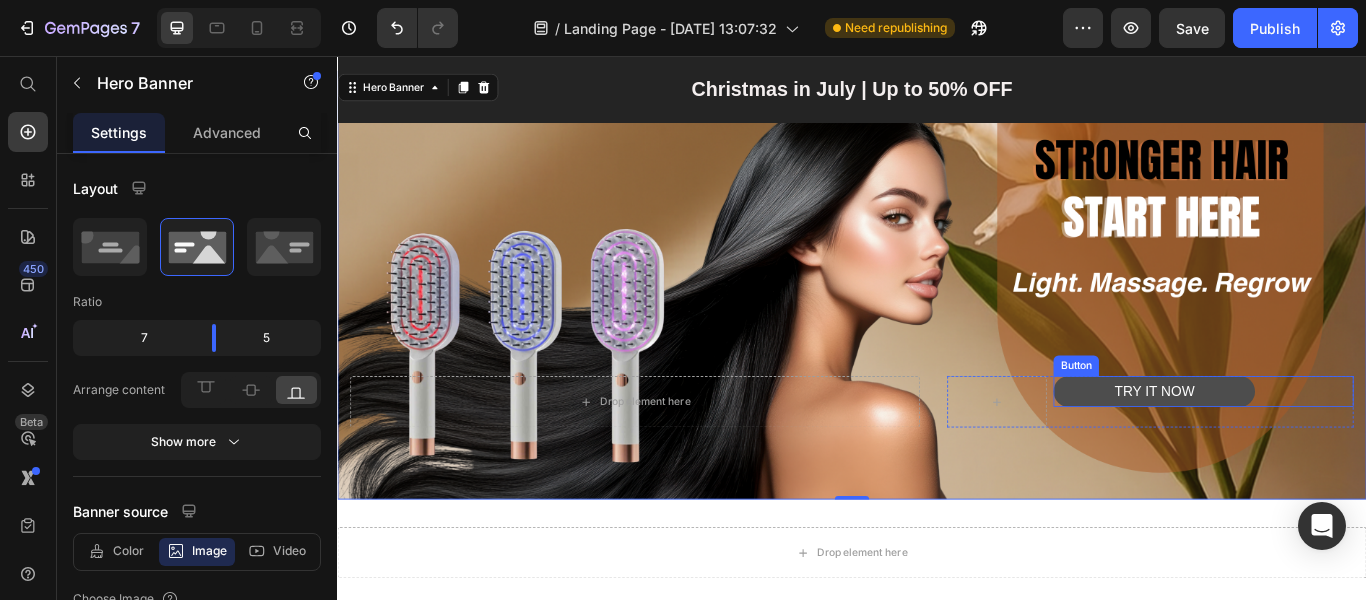 click on "TRY IT NOW" at bounding box center [1289, 447] 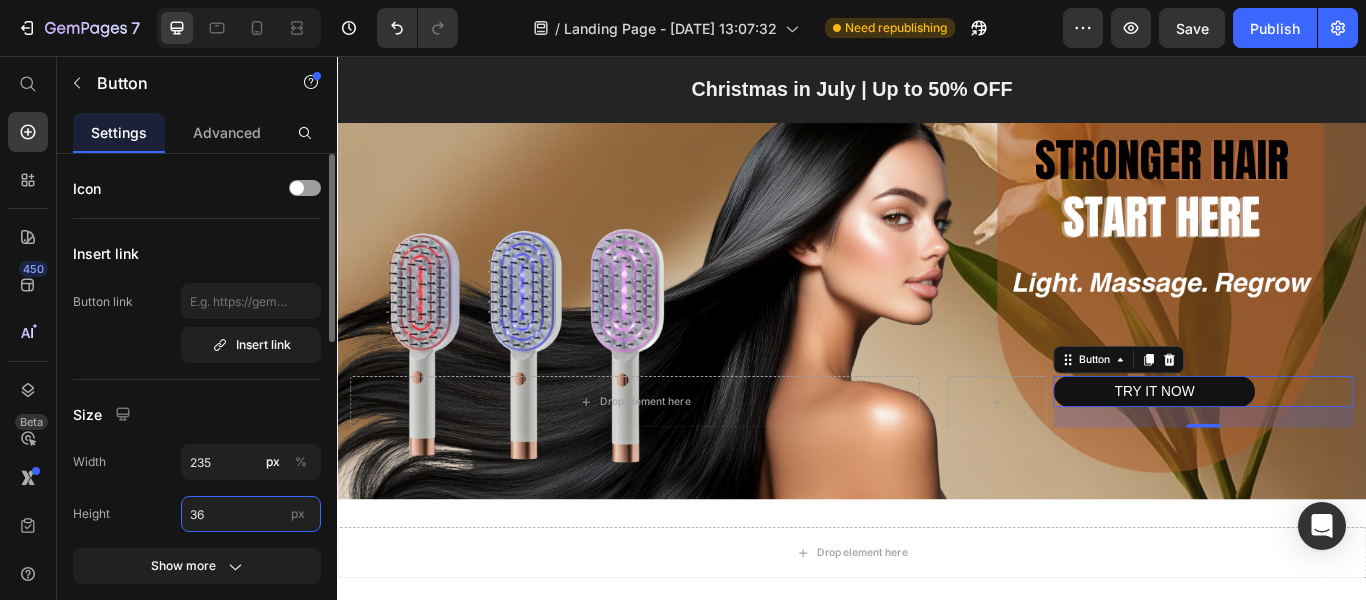 click on "36" at bounding box center (251, 514) 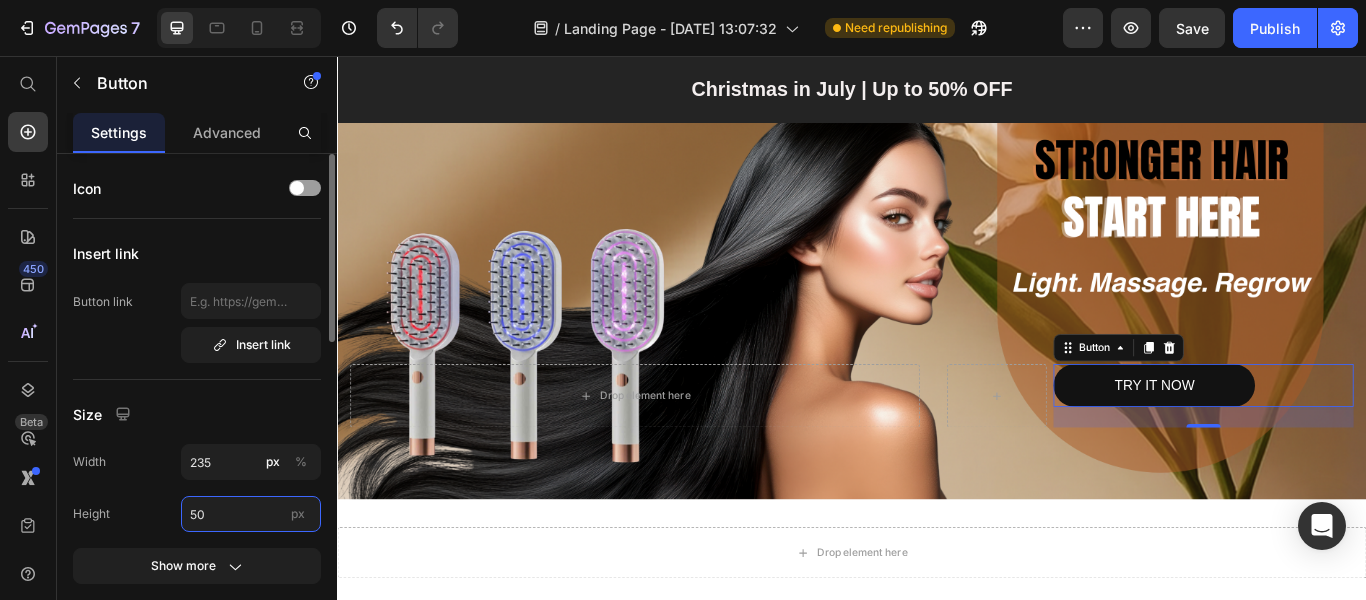 type on "50" 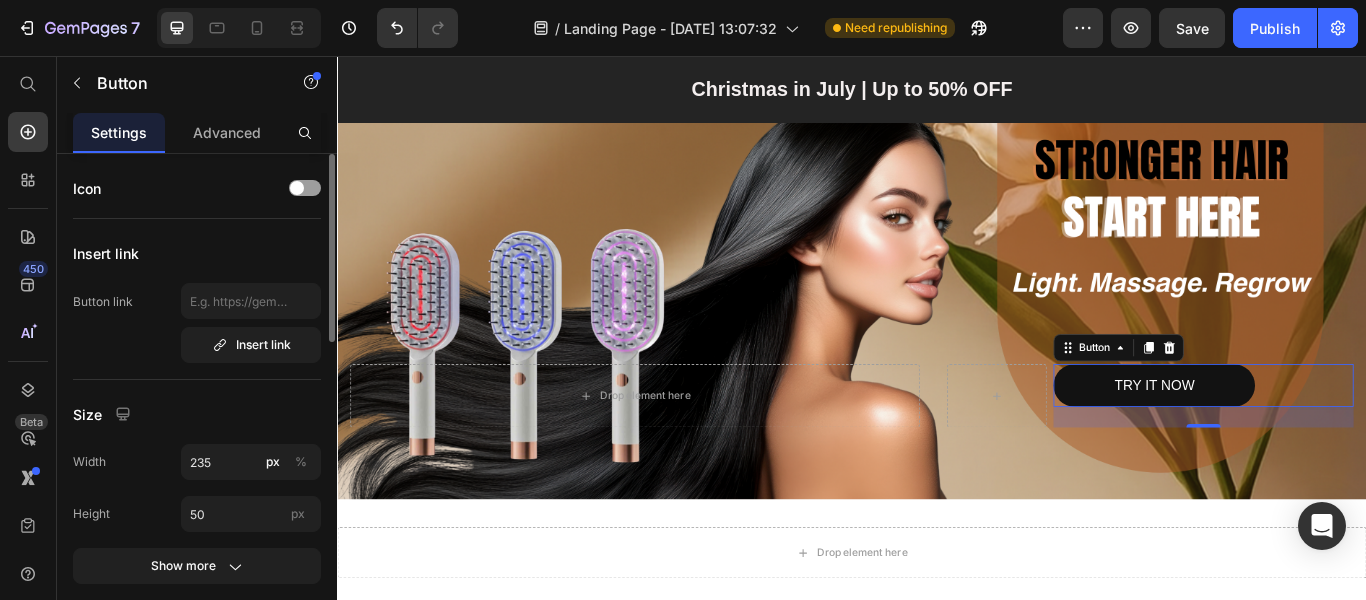 click on "Height 50 px" at bounding box center (197, 514) 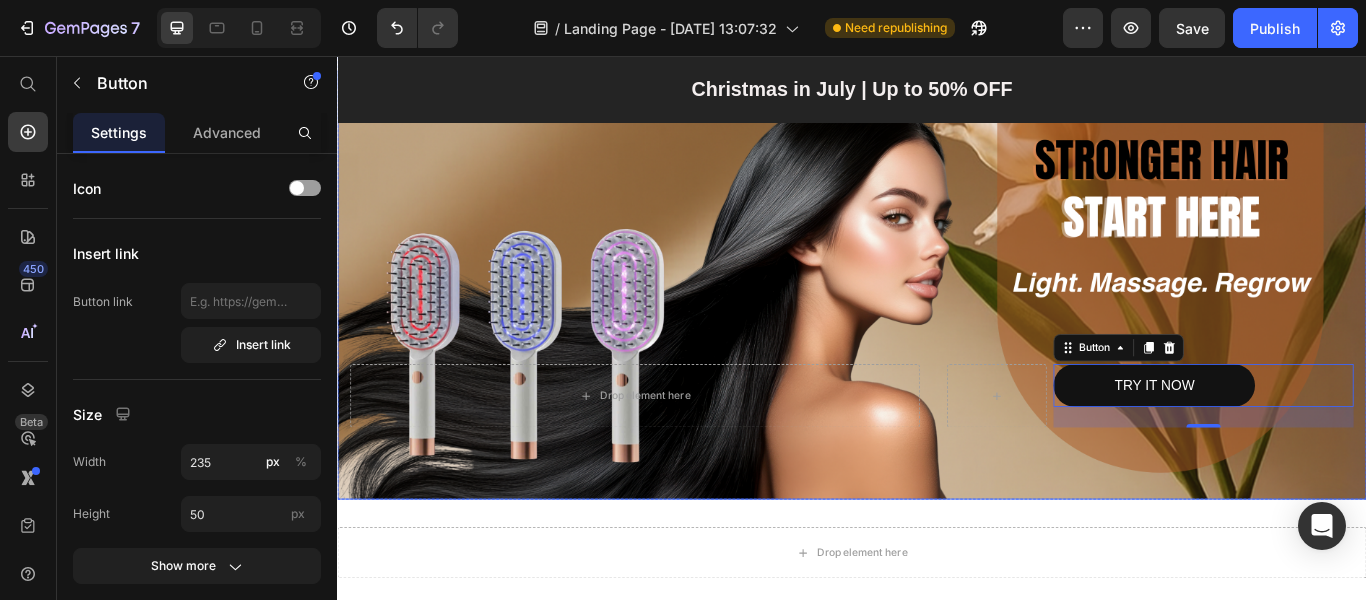 click on "Drop element here
TRY IT NOW Button   24 Row" at bounding box center (937, 478) 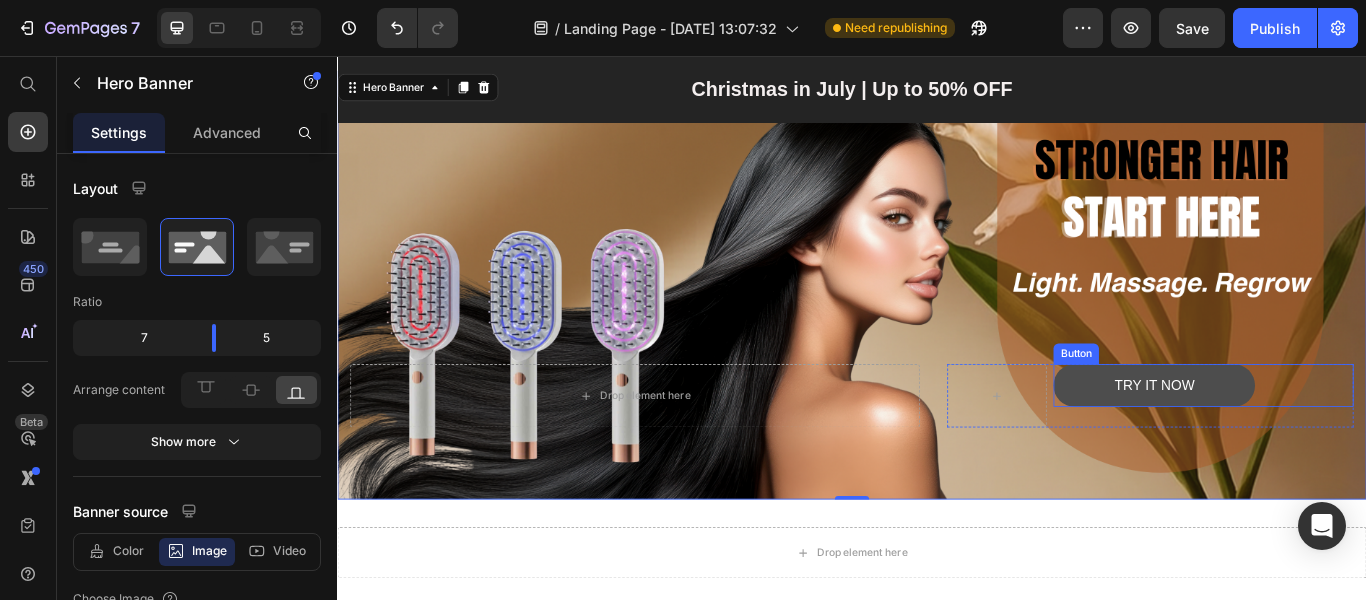 click on "TRY IT NOW" at bounding box center [1289, 440] 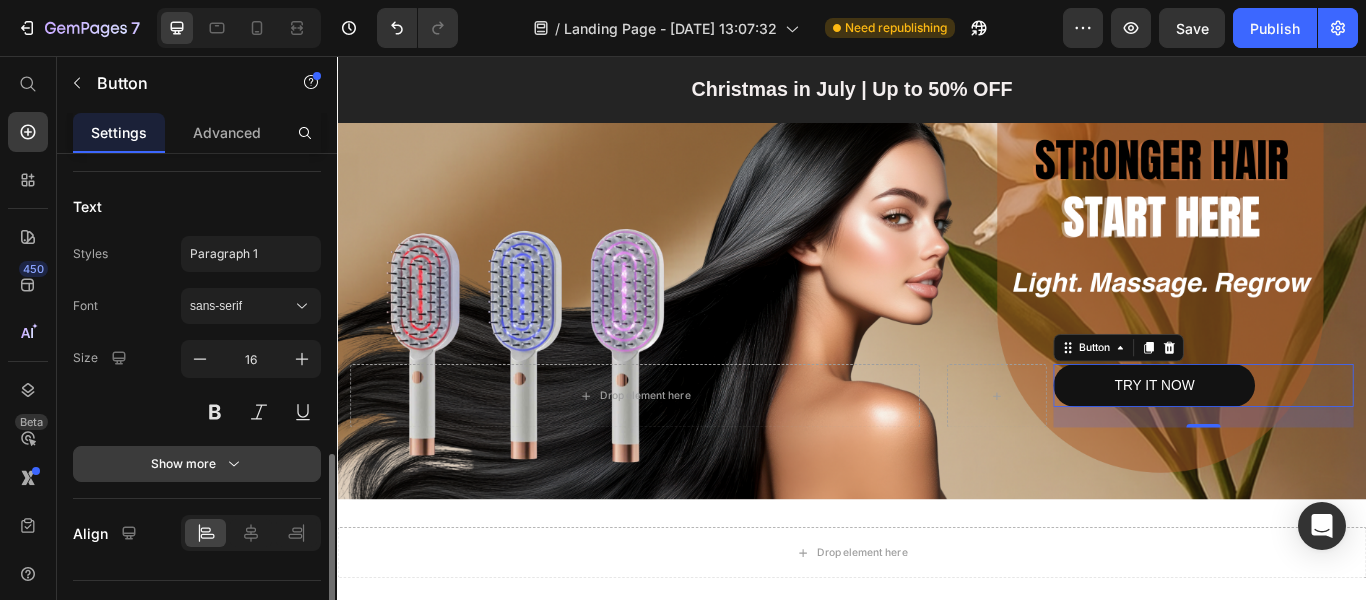 scroll, scrollTop: 838, scrollLeft: 0, axis: vertical 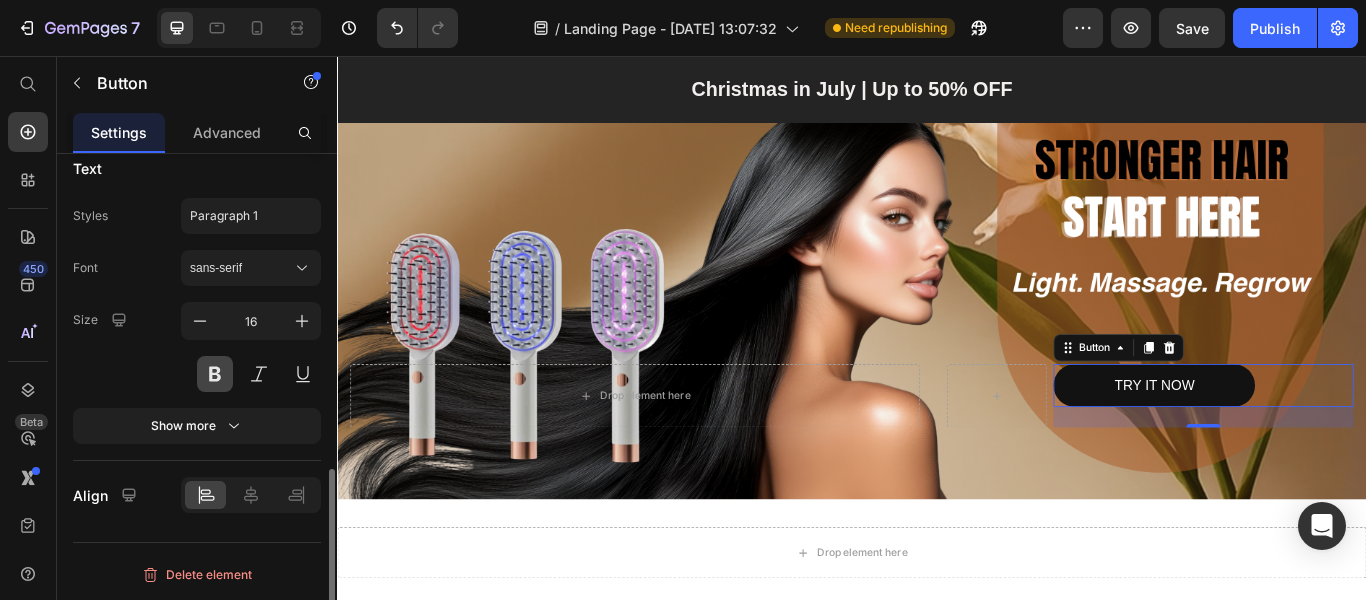 click at bounding box center [215, 374] 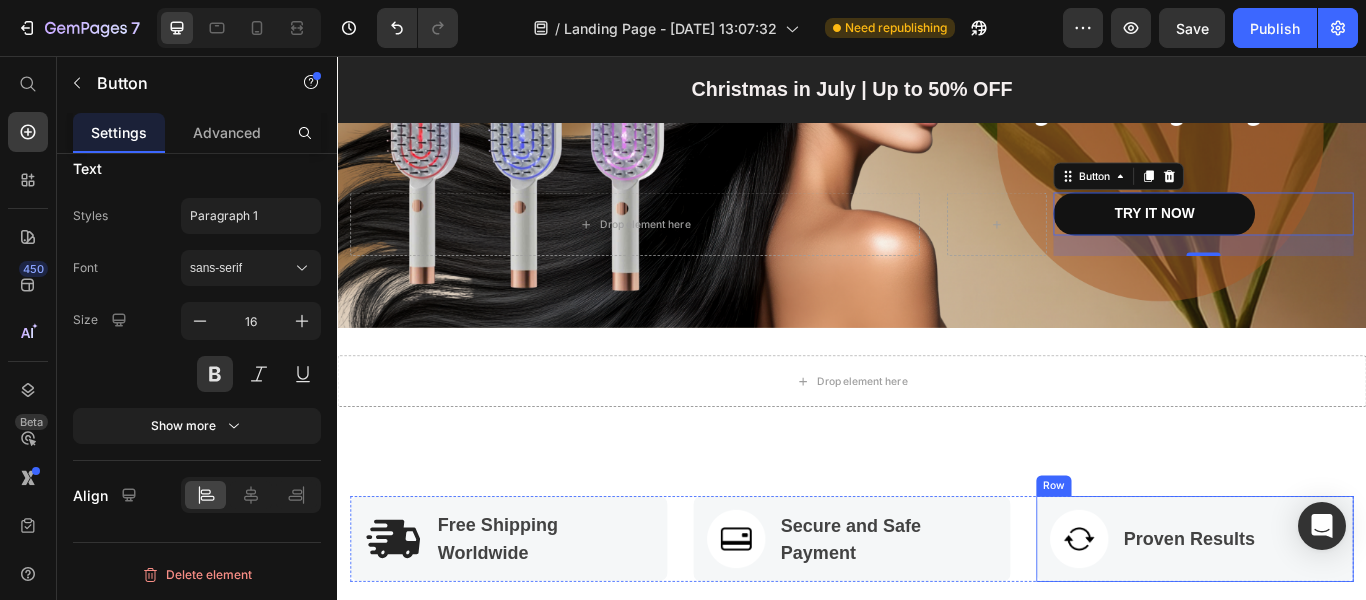 scroll, scrollTop: 0, scrollLeft: 0, axis: both 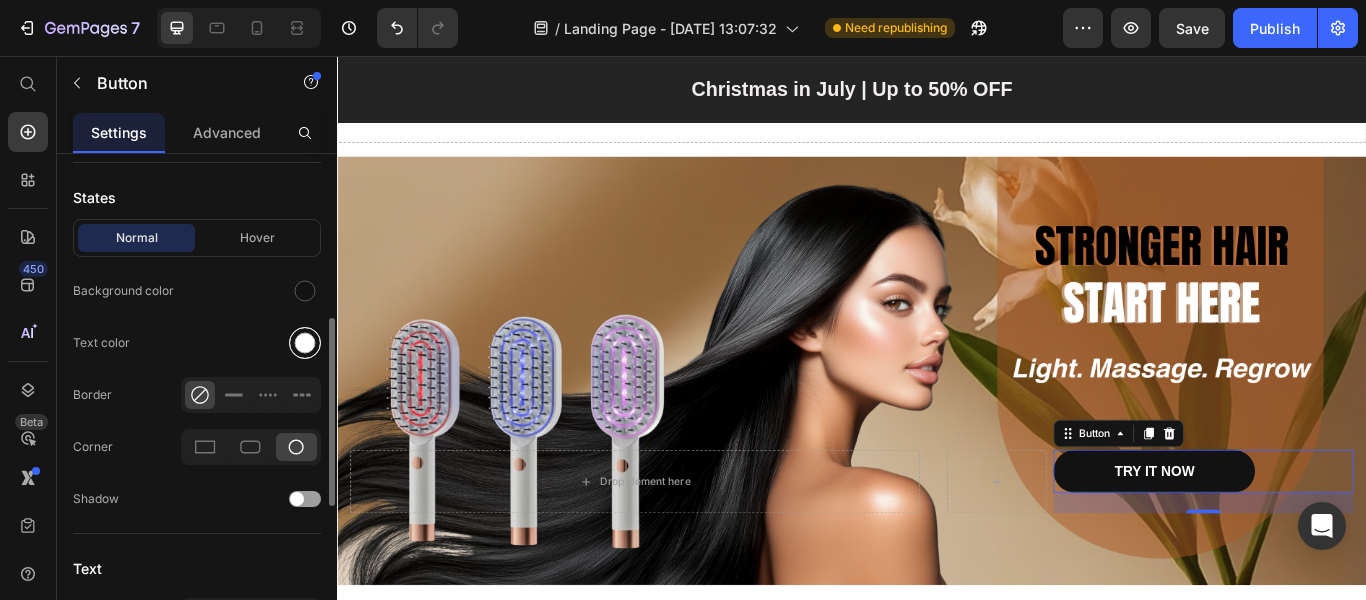 click at bounding box center [305, 343] 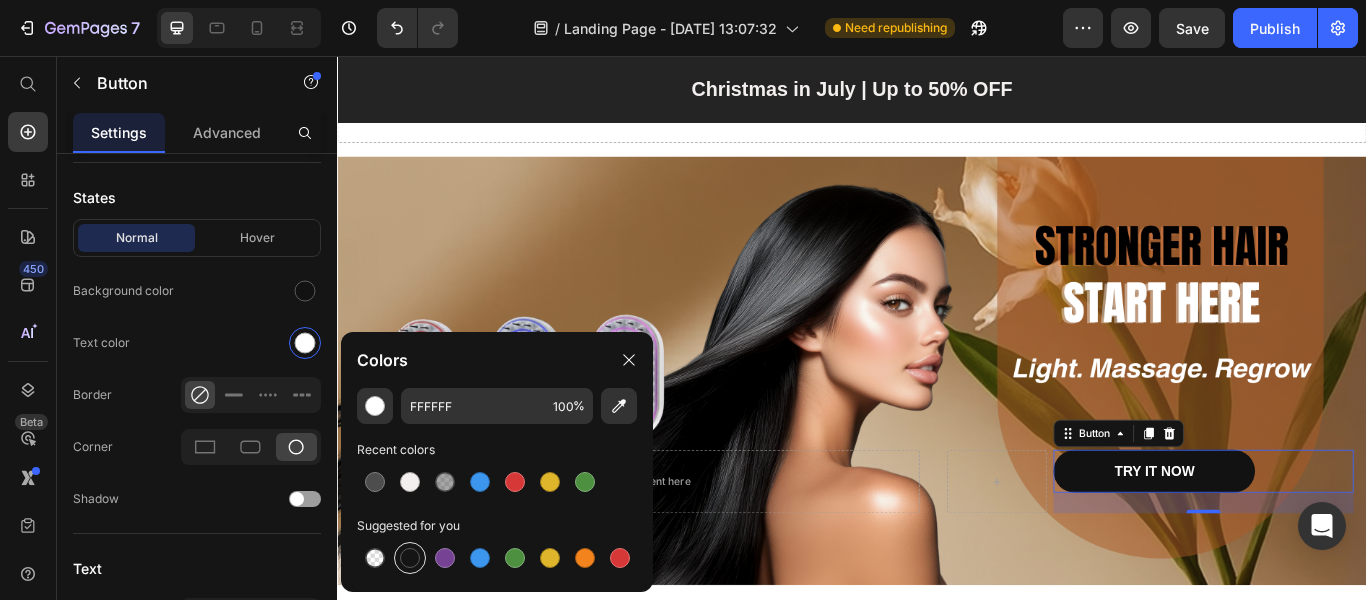click at bounding box center [410, 558] 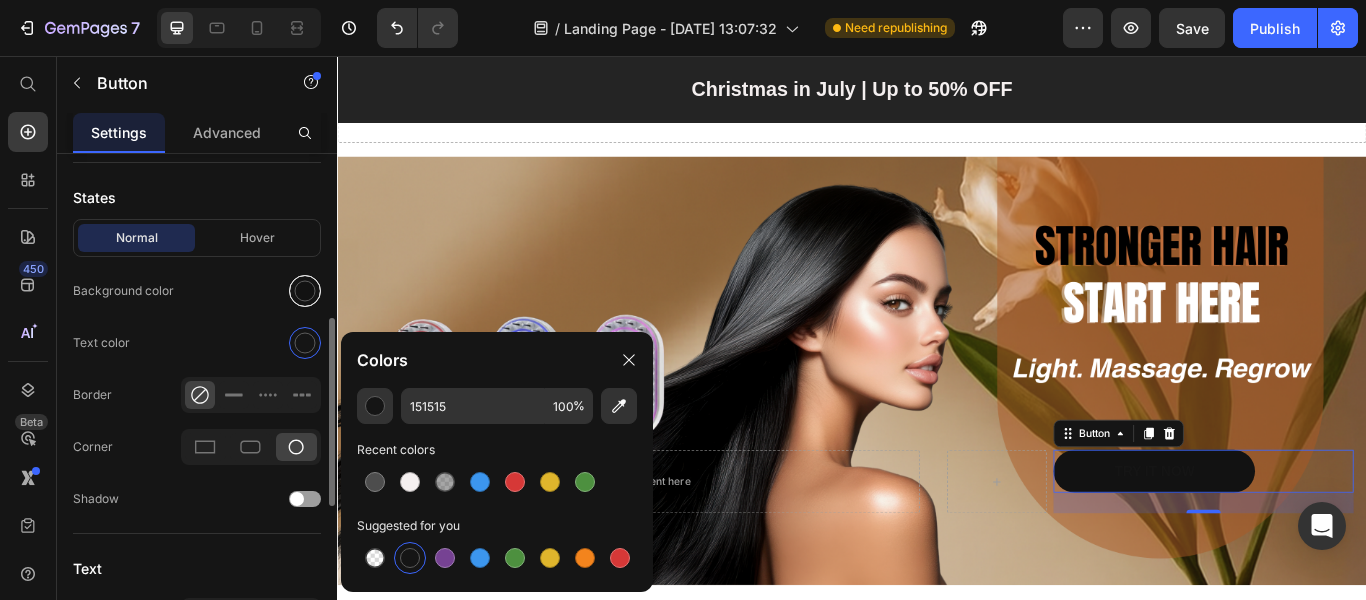 click at bounding box center [305, 291] 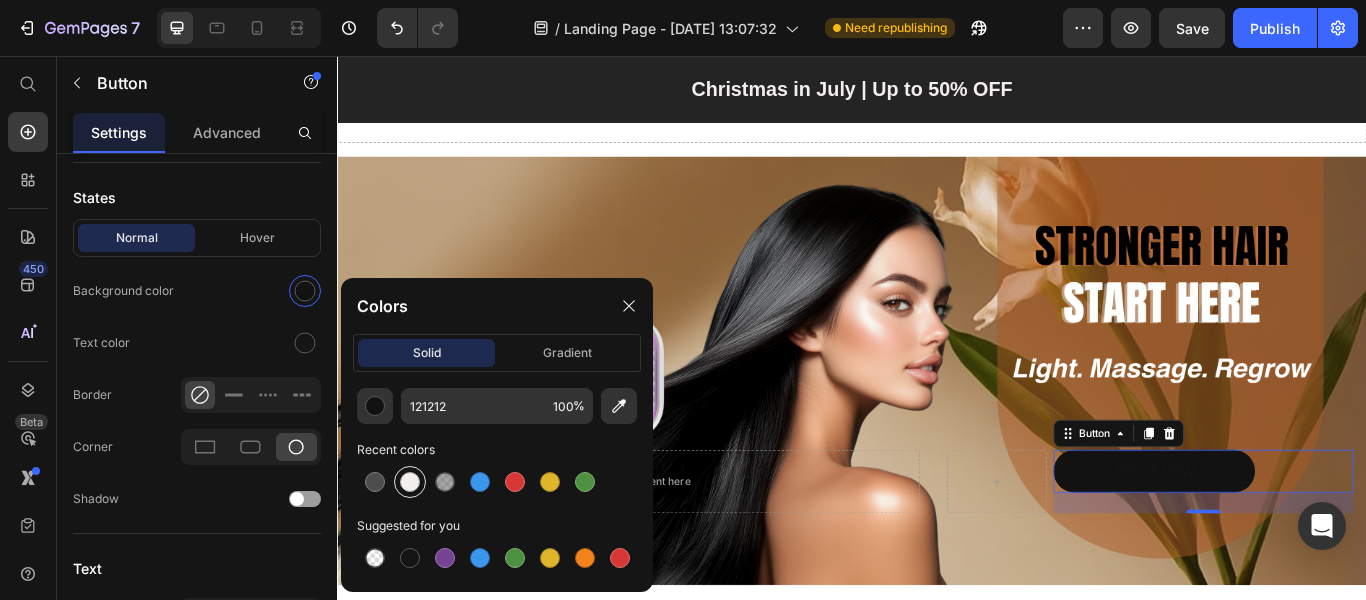 click at bounding box center [410, 482] 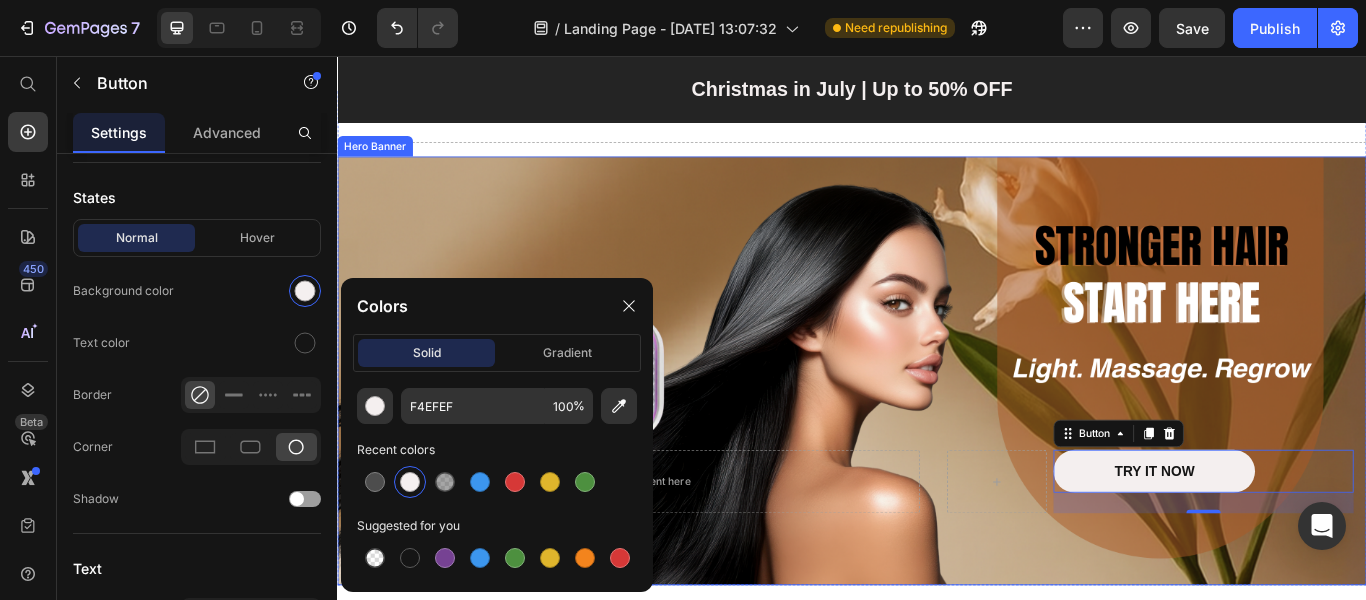 click on "Drop element here
TRY IT NOW Button   24 Row" at bounding box center (937, 578) 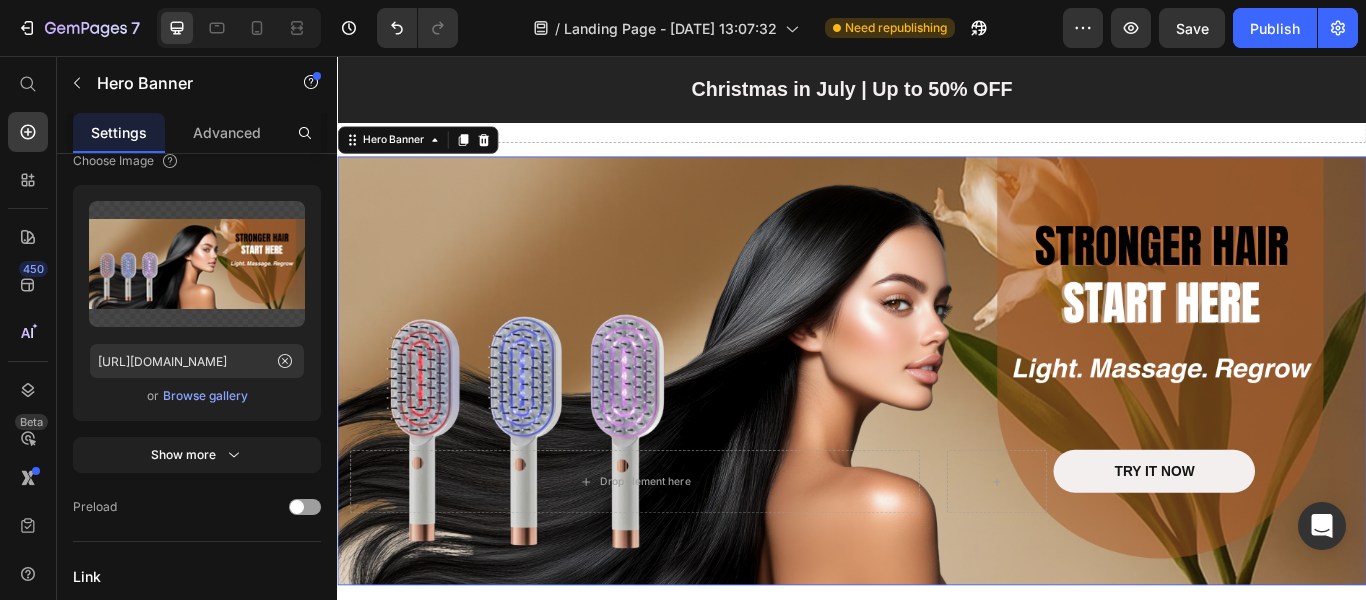 scroll, scrollTop: 0, scrollLeft: 0, axis: both 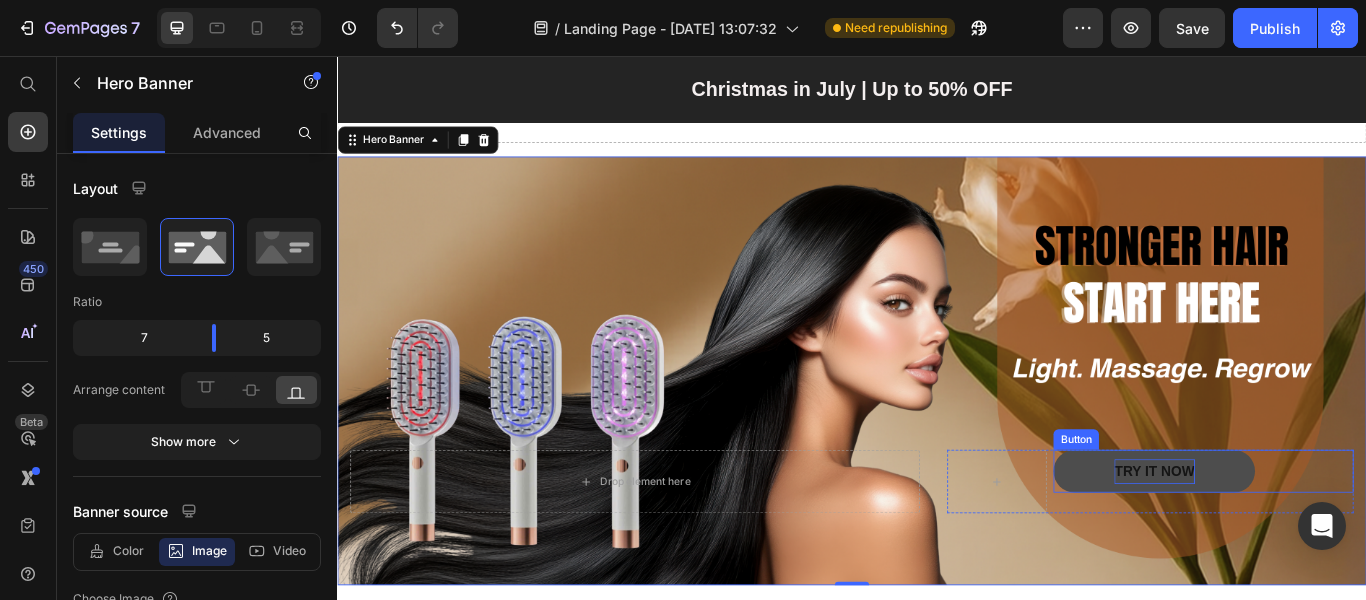 click on "TRY IT NOW" at bounding box center (1289, 540) 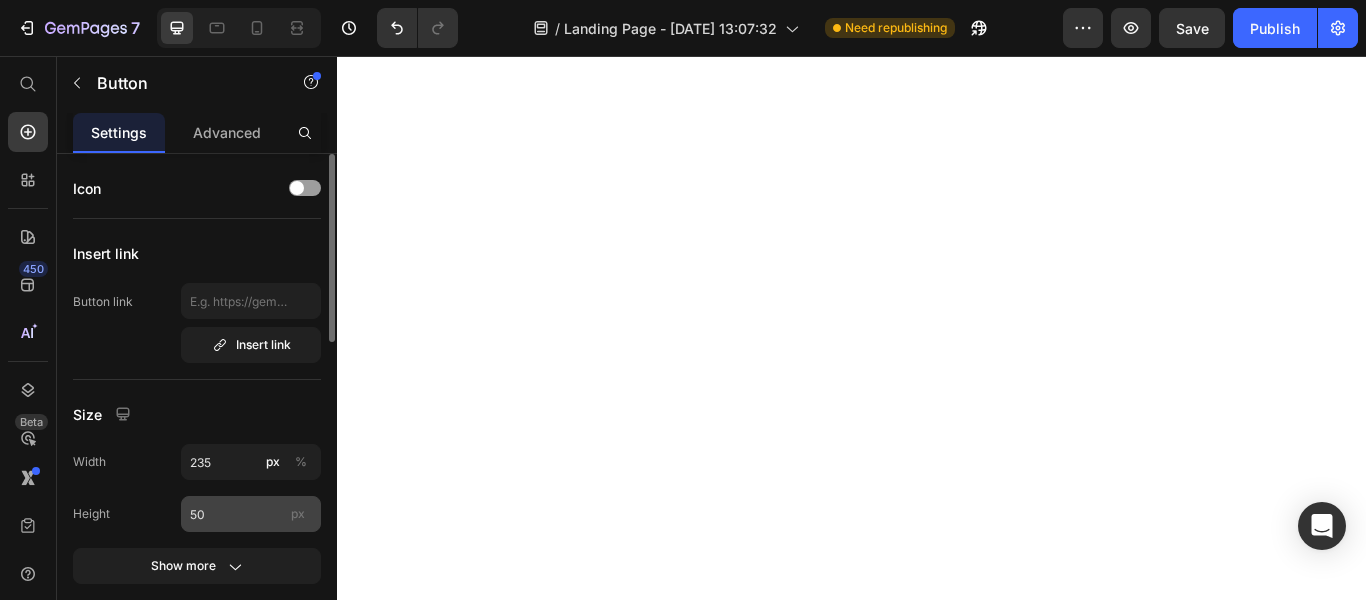 scroll, scrollTop: 0, scrollLeft: 0, axis: both 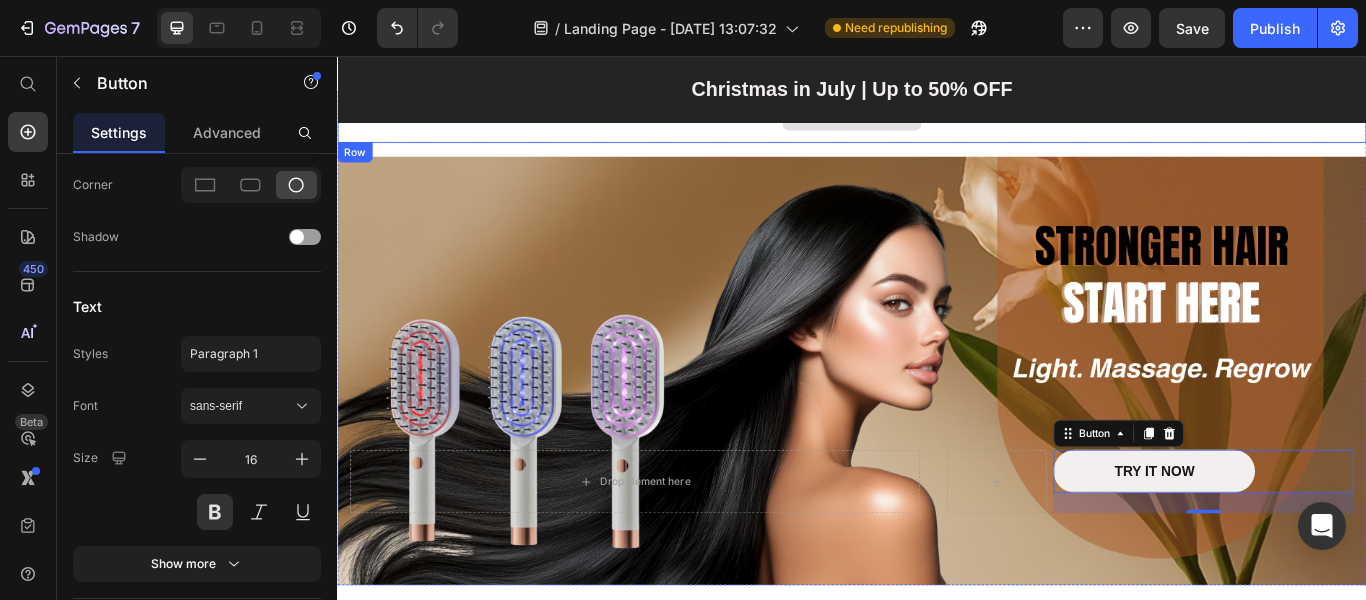 click on "Drop element here" at bounding box center [937, 127] 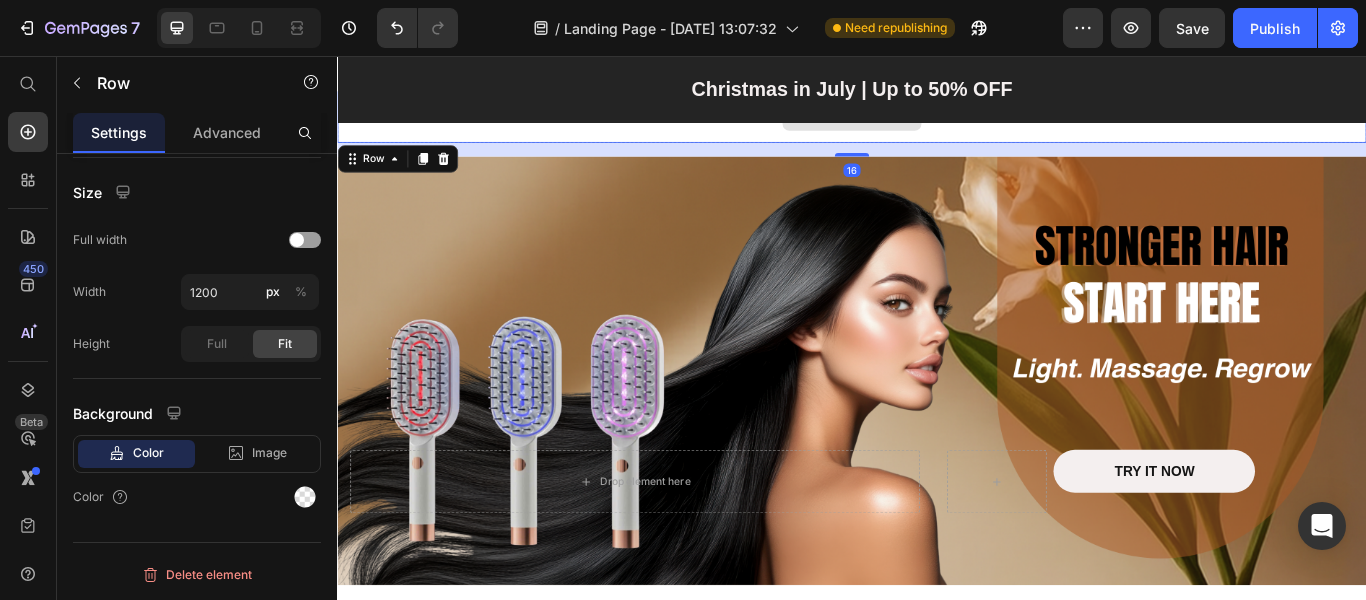 scroll, scrollTop: 0, scrollLeft: 0, axis: both 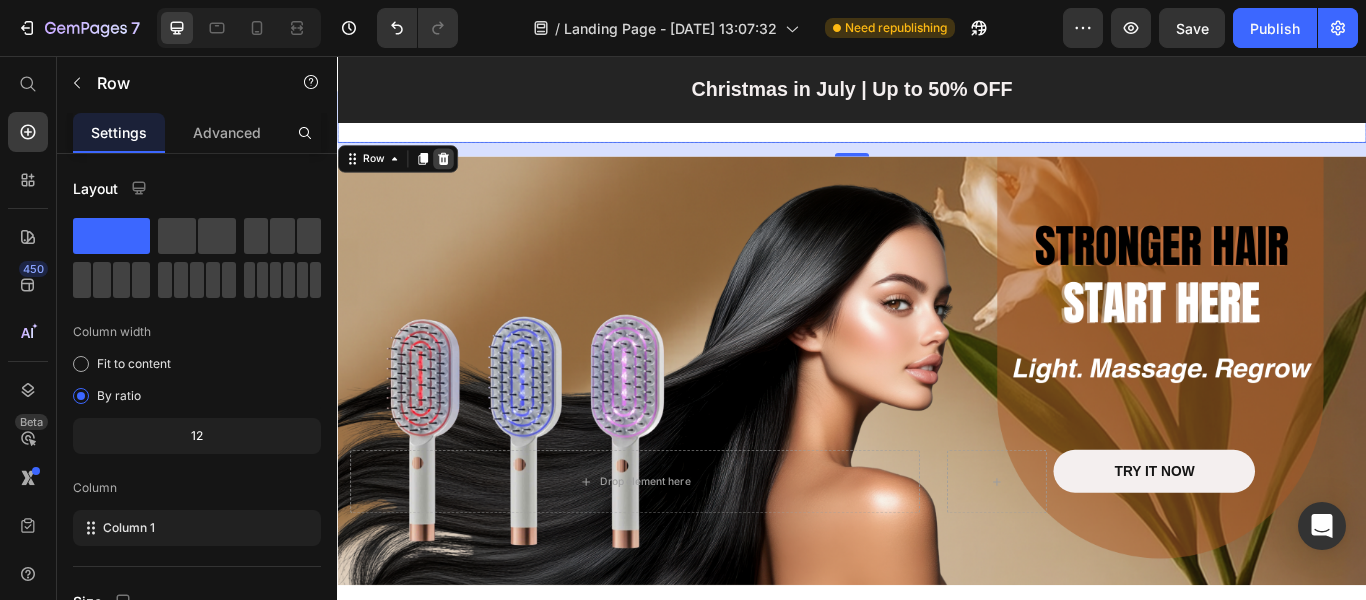 click 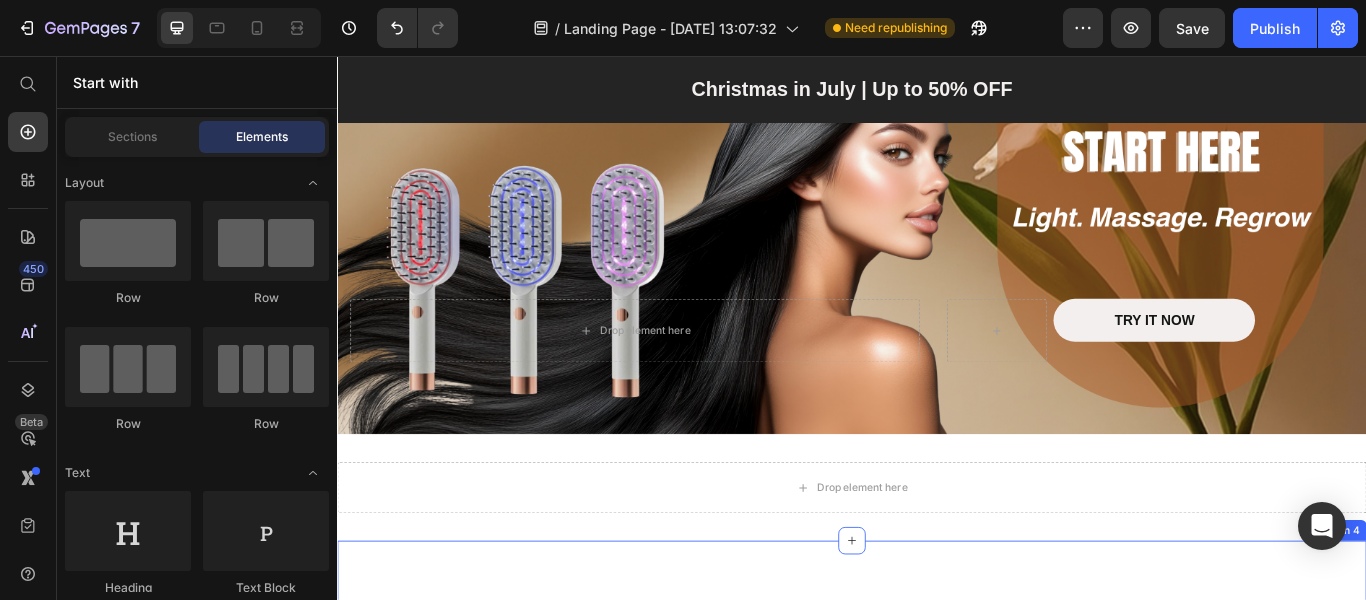 scroll, scrollTop: 0, scrollLeft: 0, axis: both 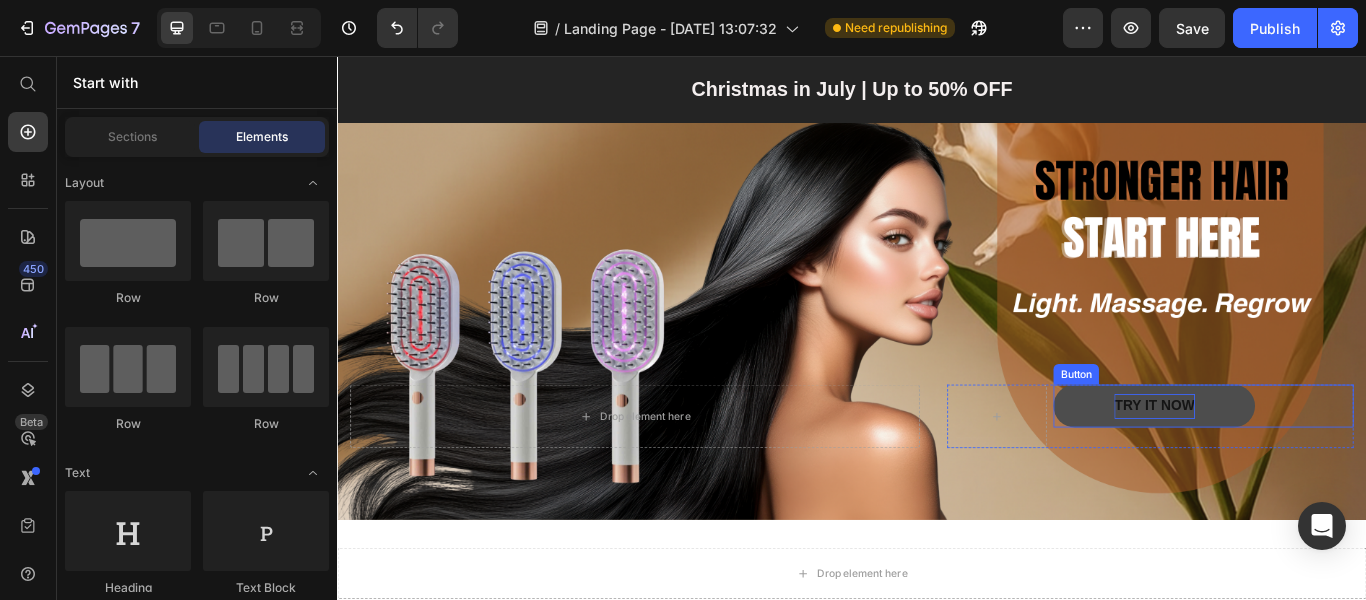 click on "TRY IT NOW" at bounding box center (1289, 464) 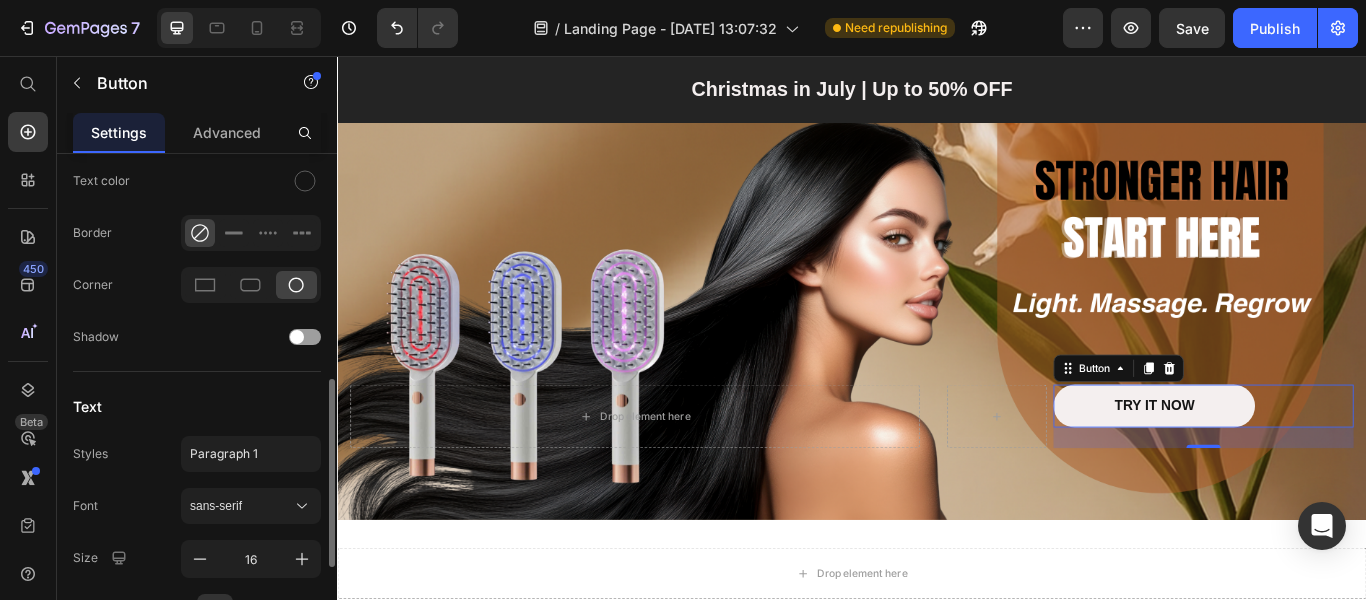 scroll, scrollTop: 838, scrollLeft: 0, axis: vertical 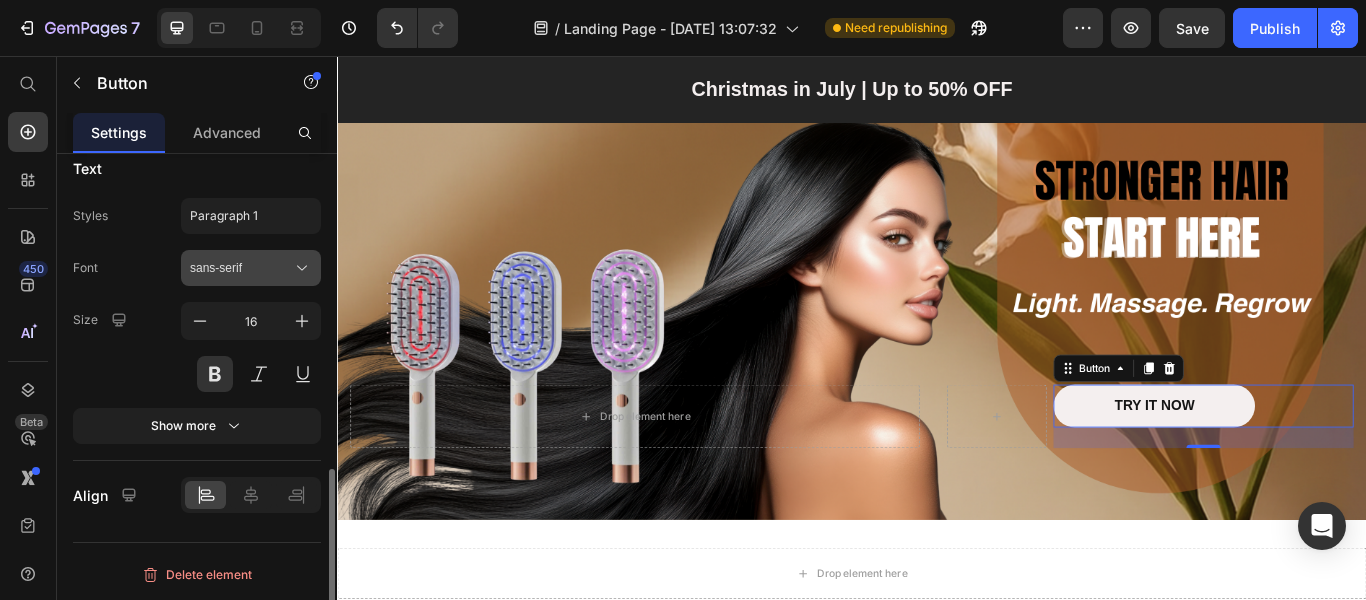click on "sans-serif" at bounding box center [241, 268] 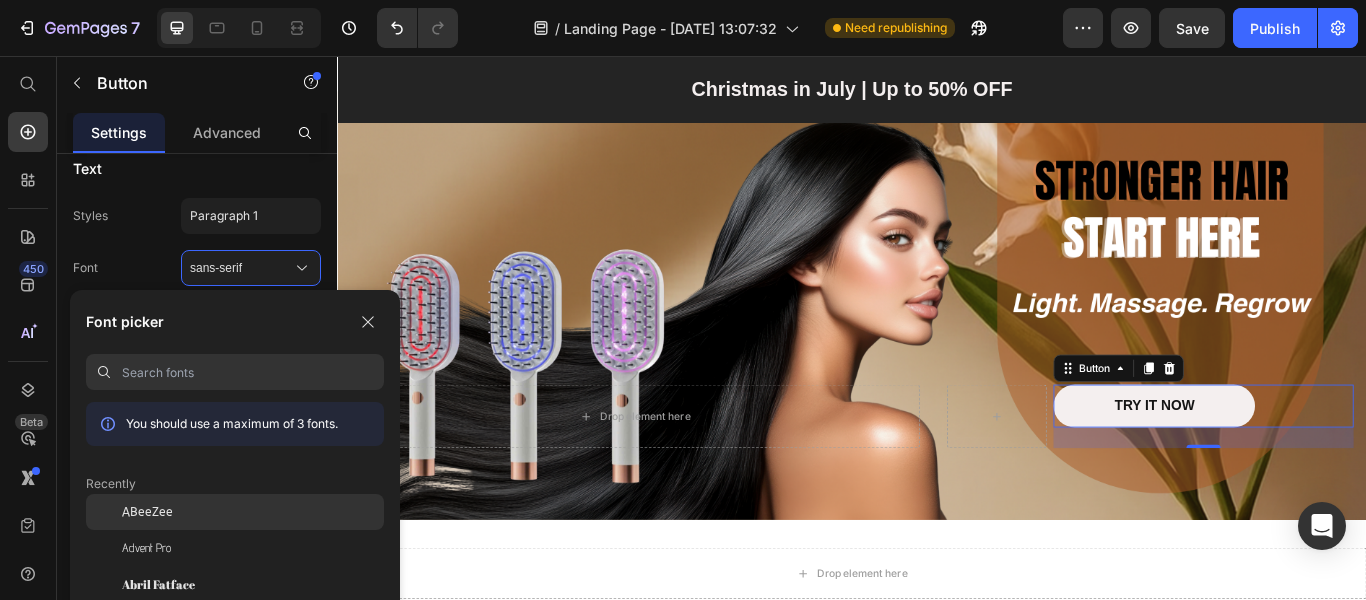 click on "ABeeZee" 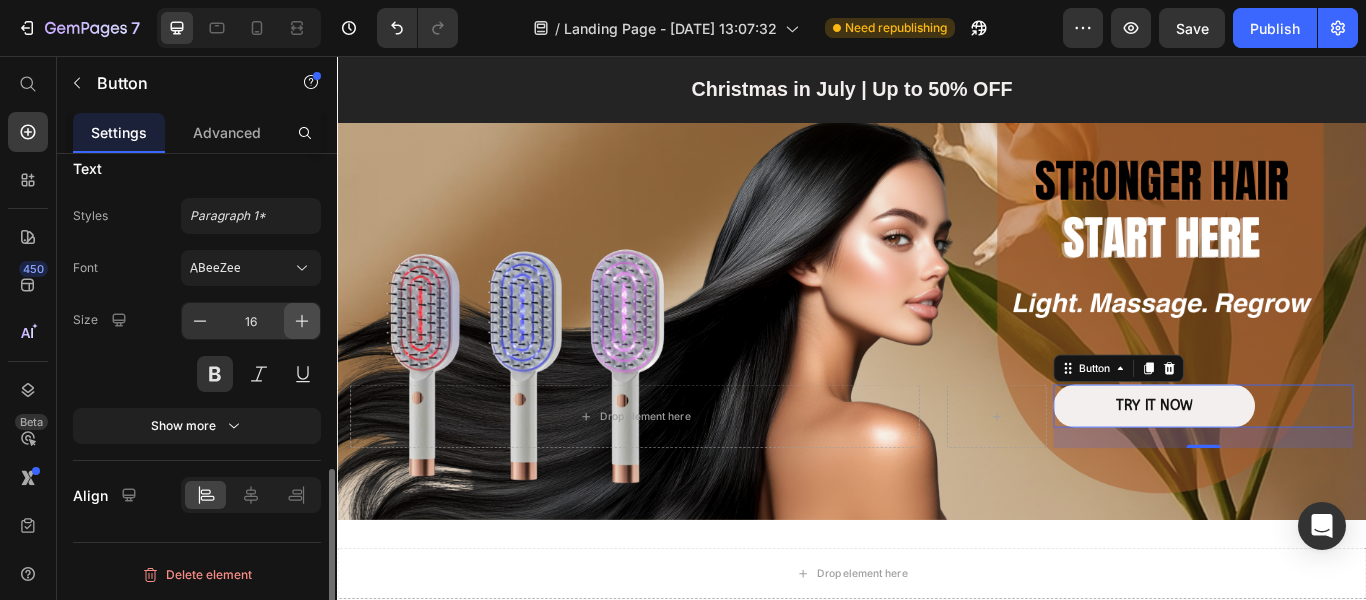 click 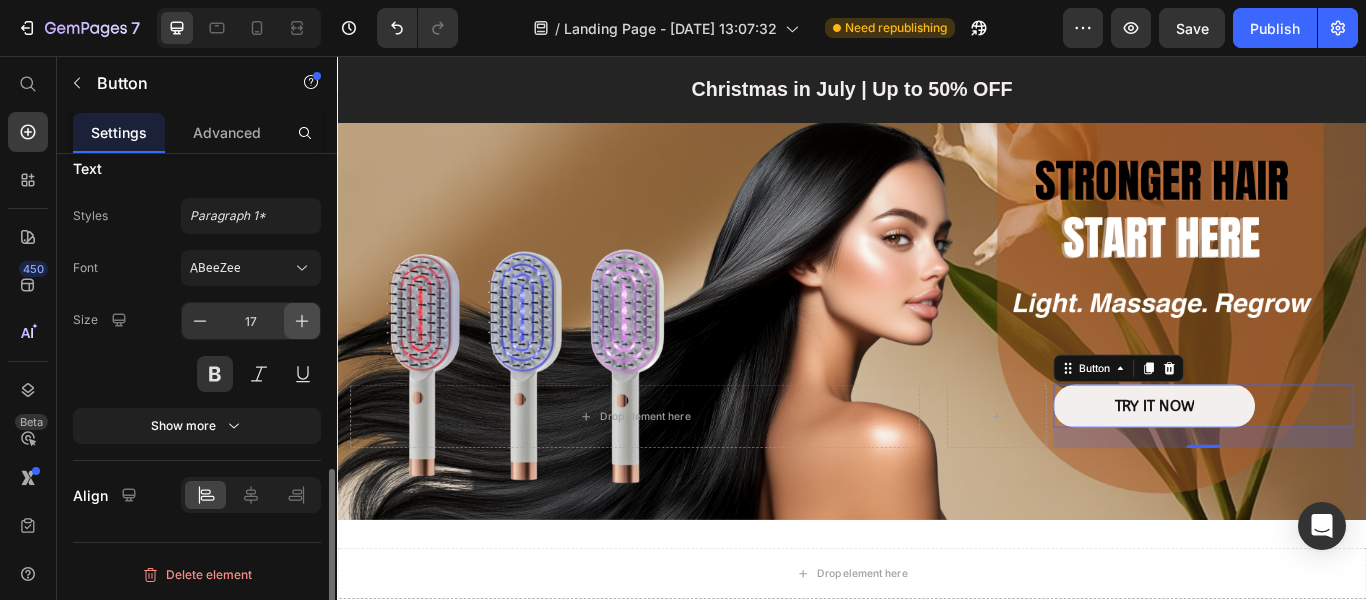 click 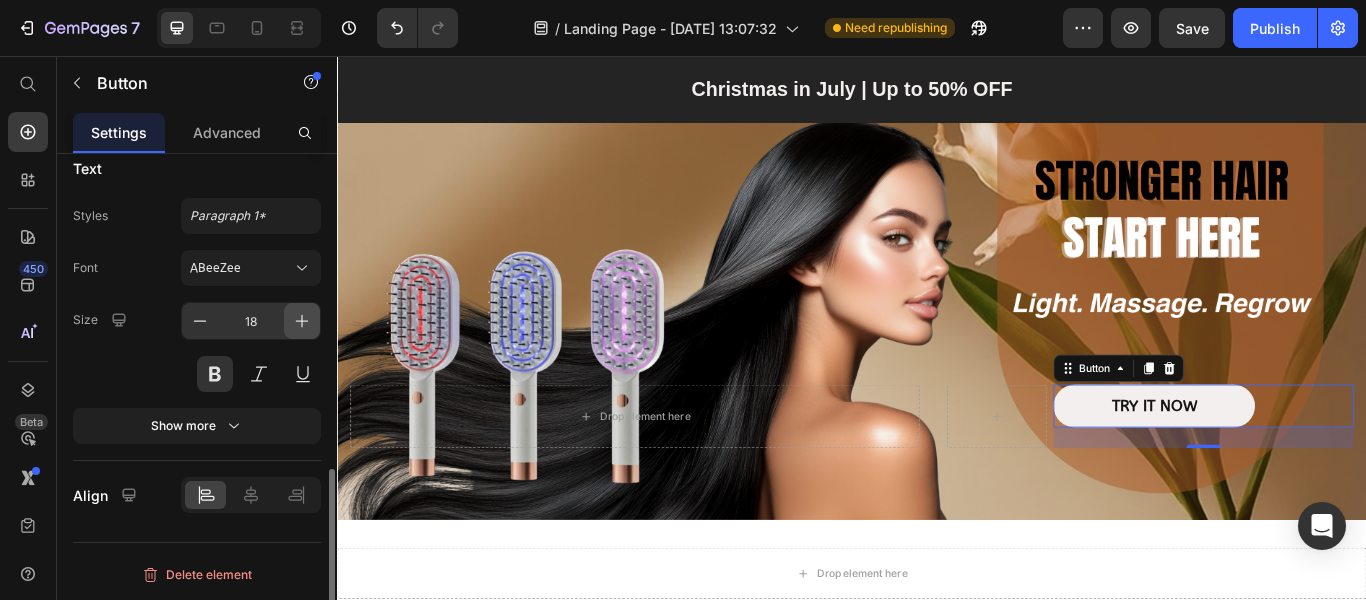 click 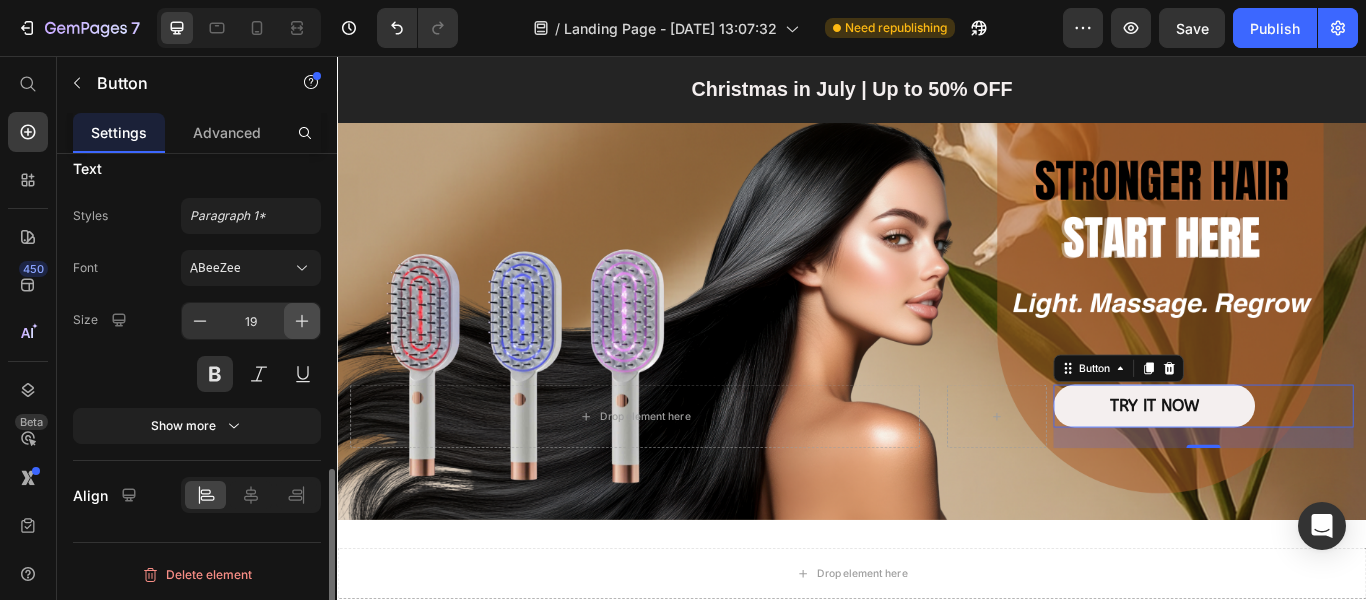 click 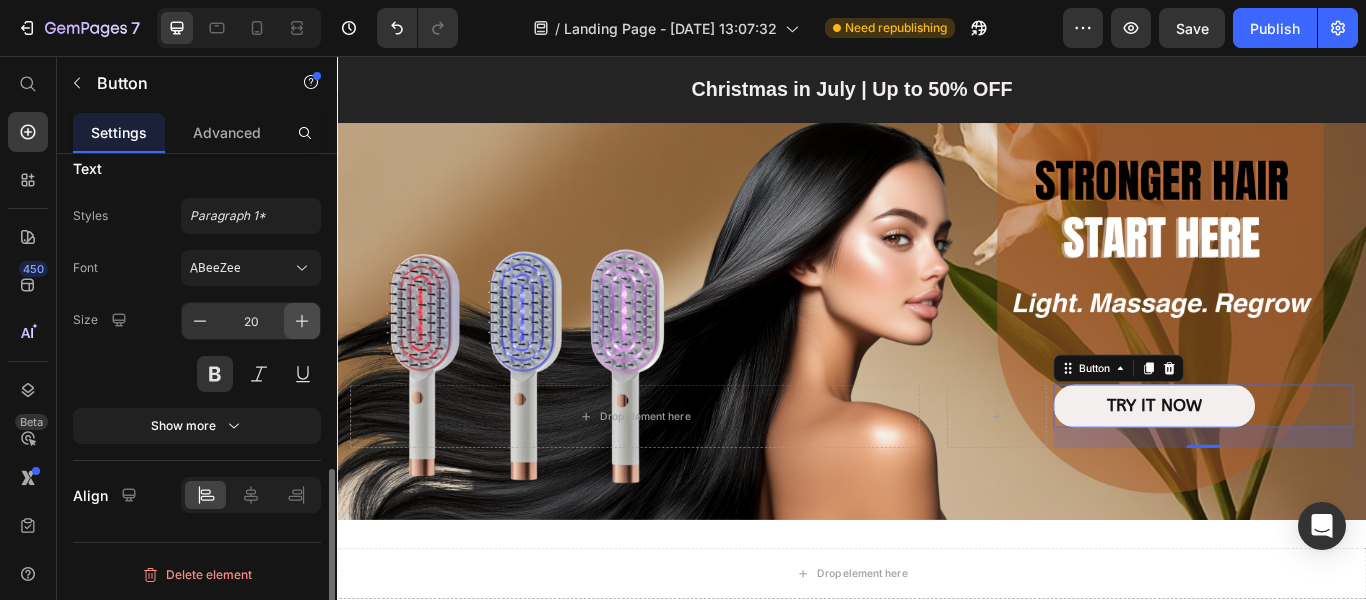 click 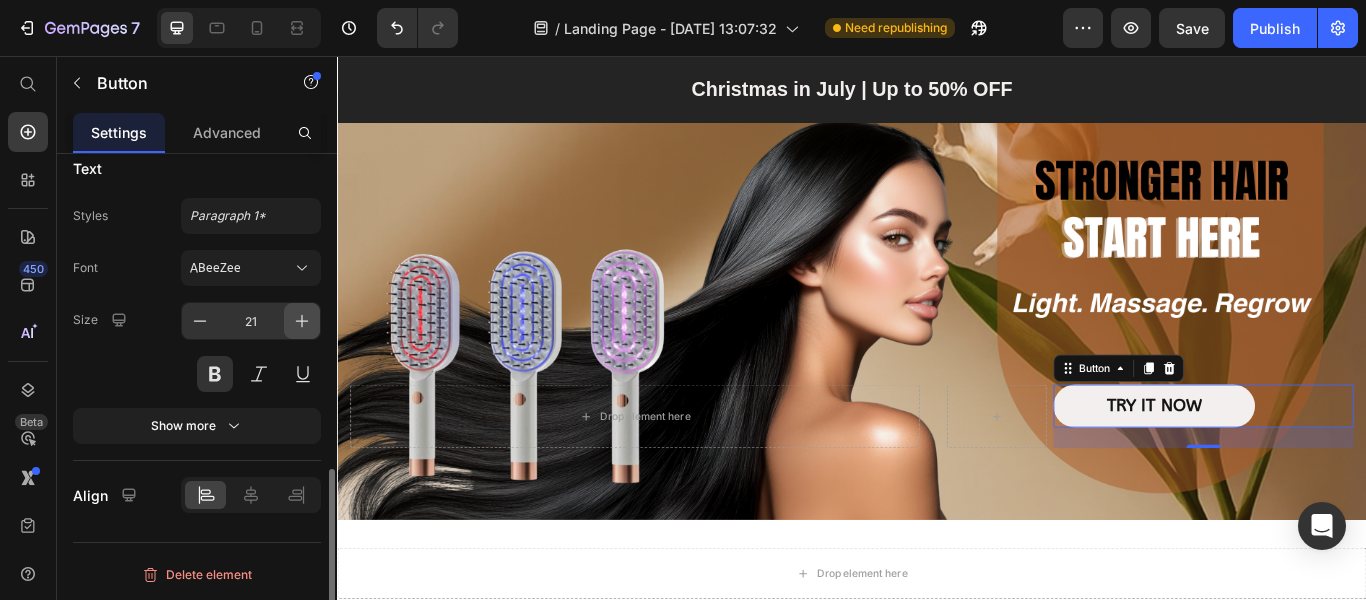 click 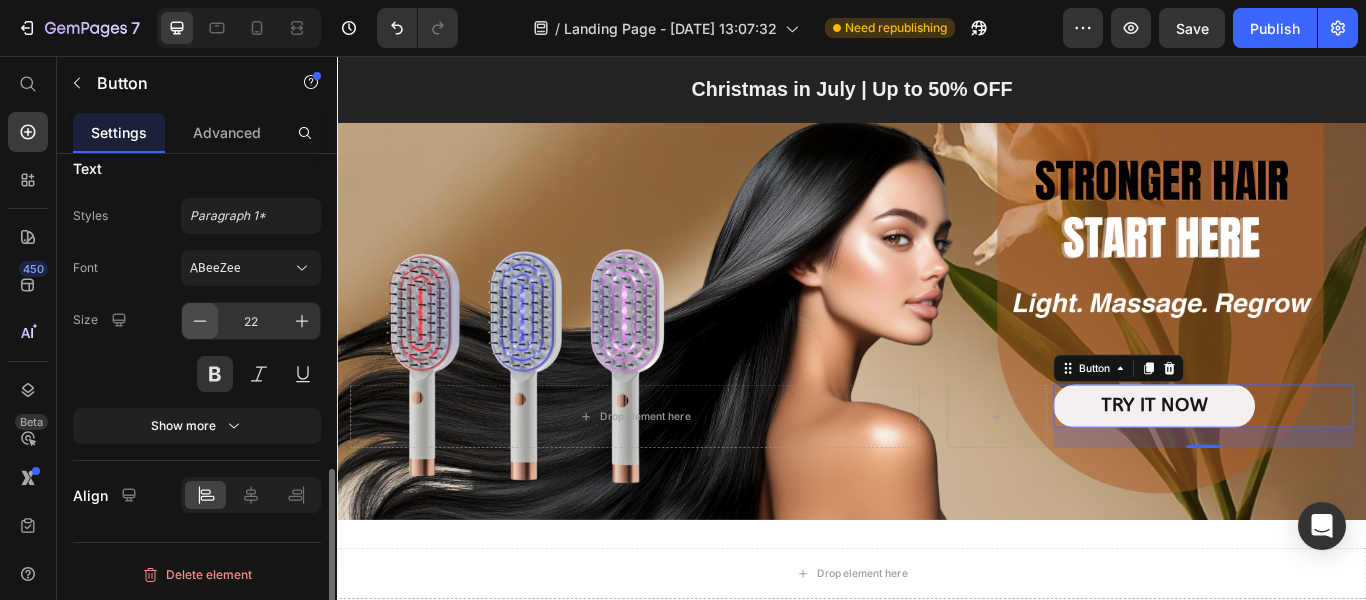 click 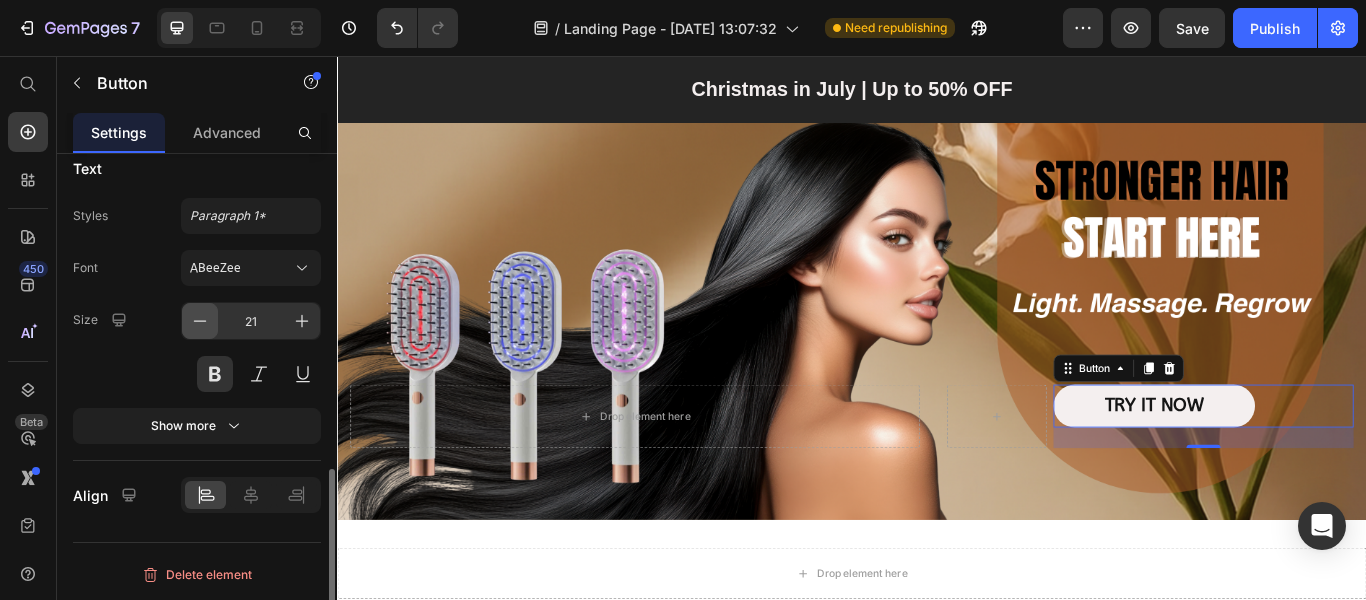 click 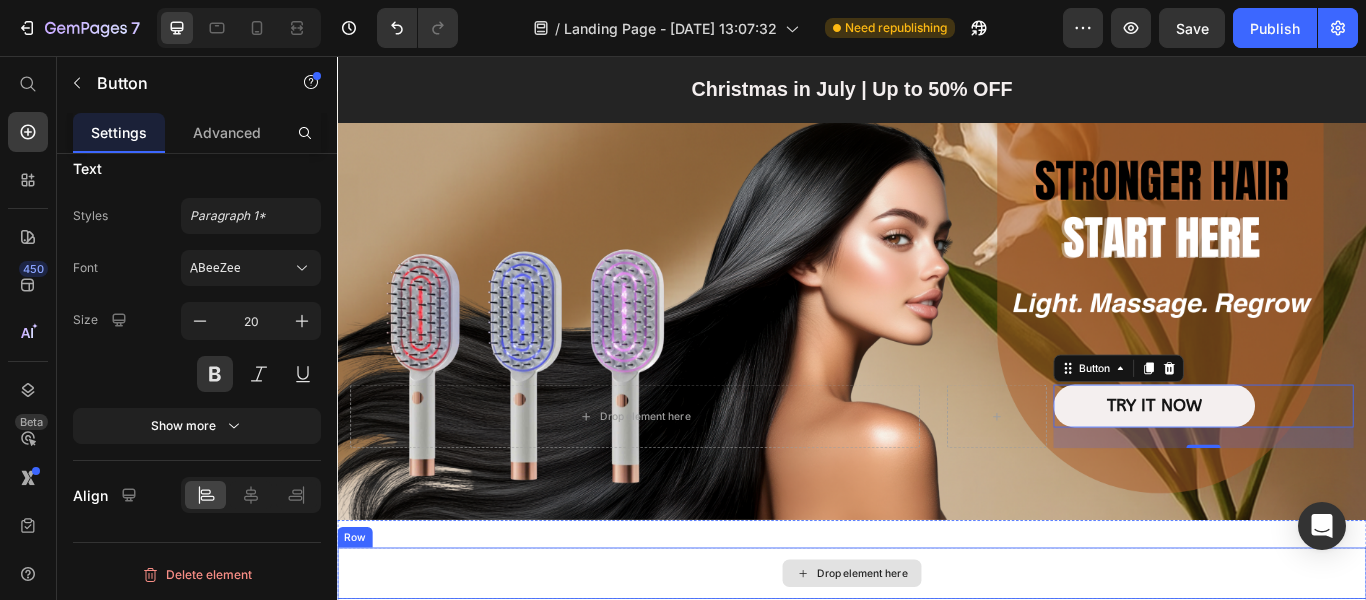 click on "Drop element here" at bounding box center (937, 659) 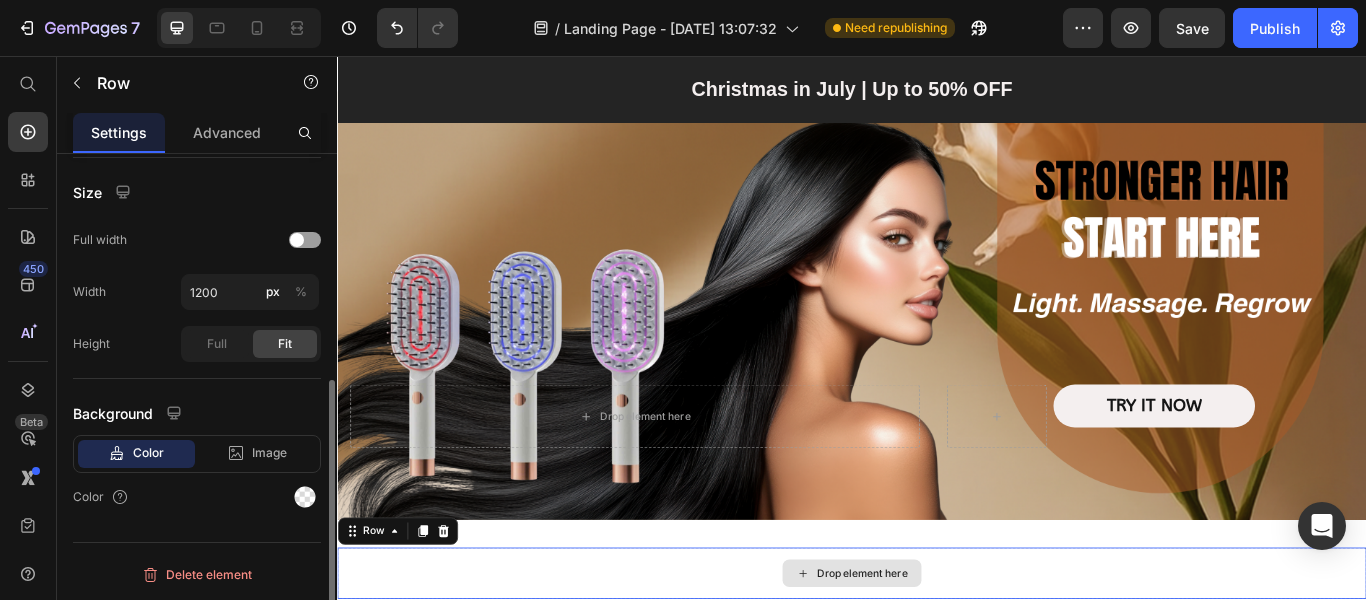 scroll, scrollTop: 0, scrollLeft: 0, axis: both 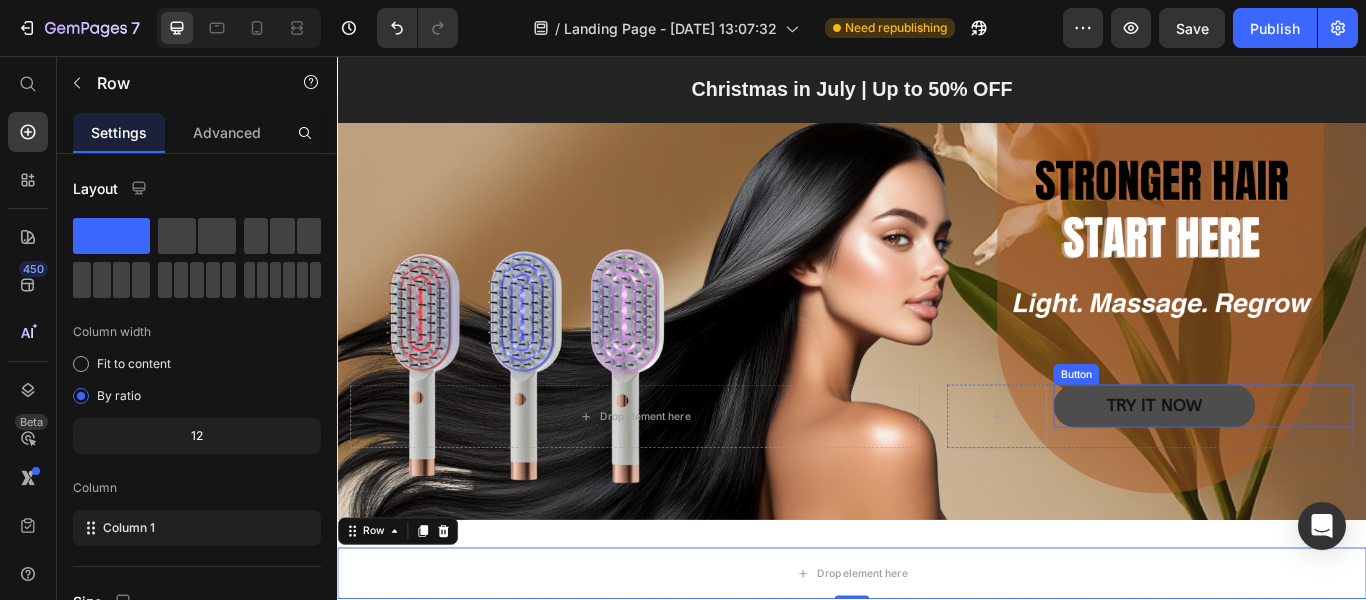 click on "TRY IT NOW" at bounding box center (1289, 464) 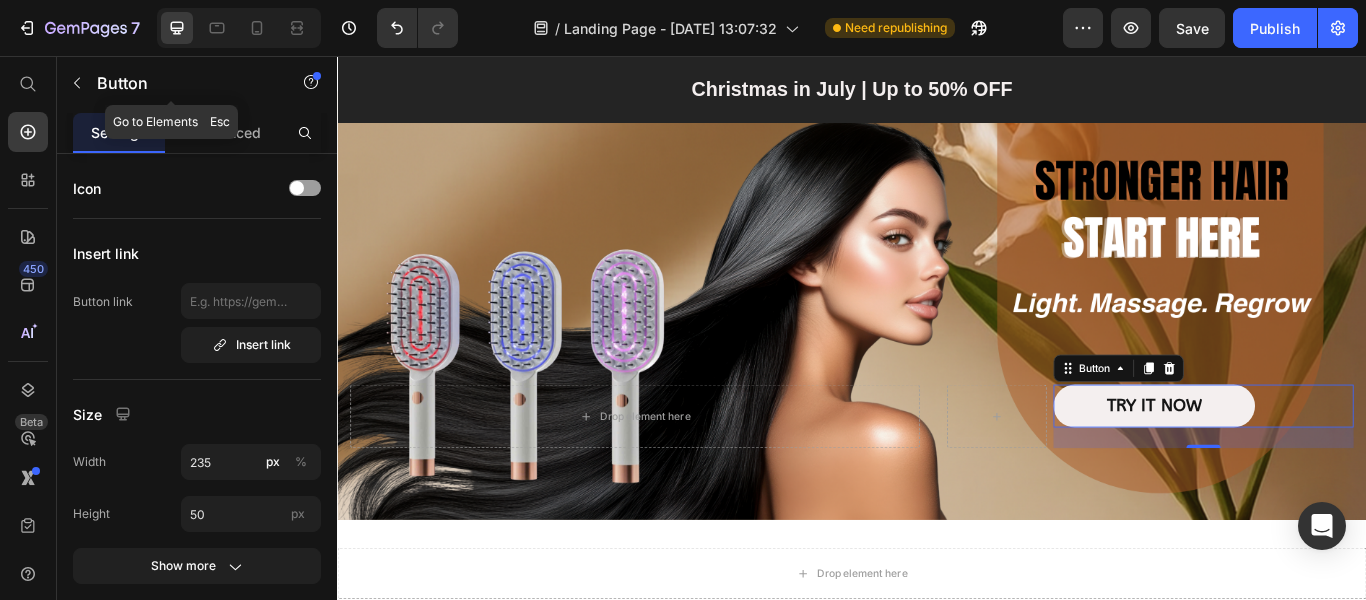 click 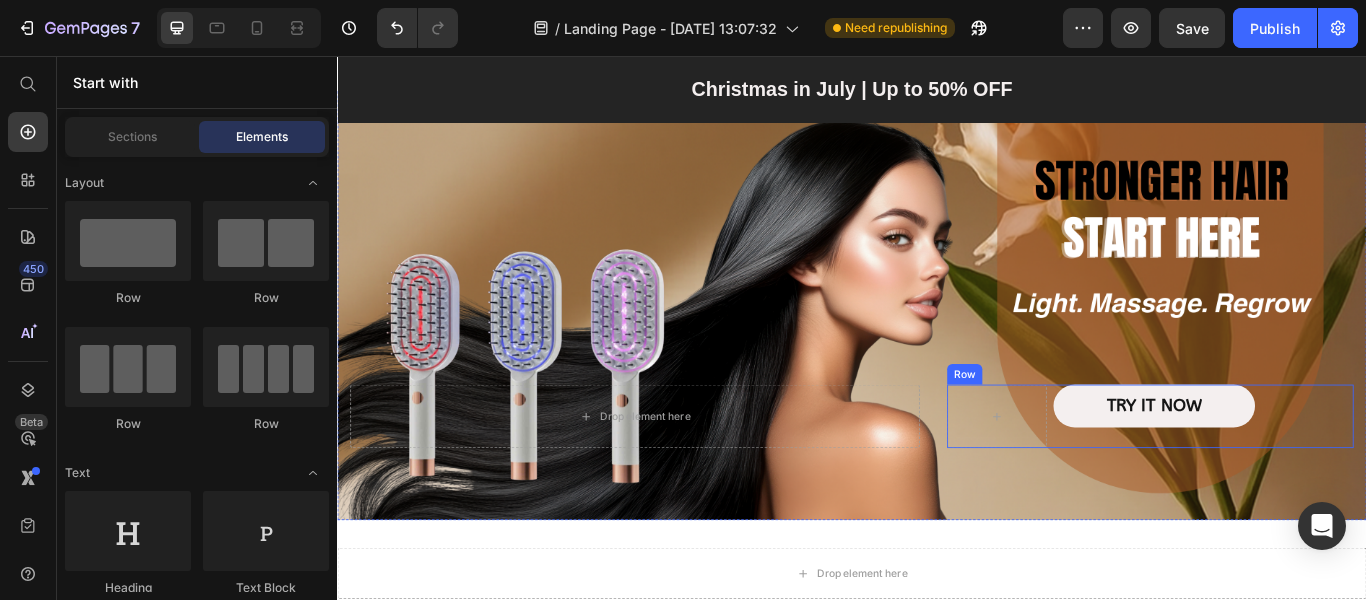 click on "TRY IT NOW Button" at bounding box center (1347, 476) 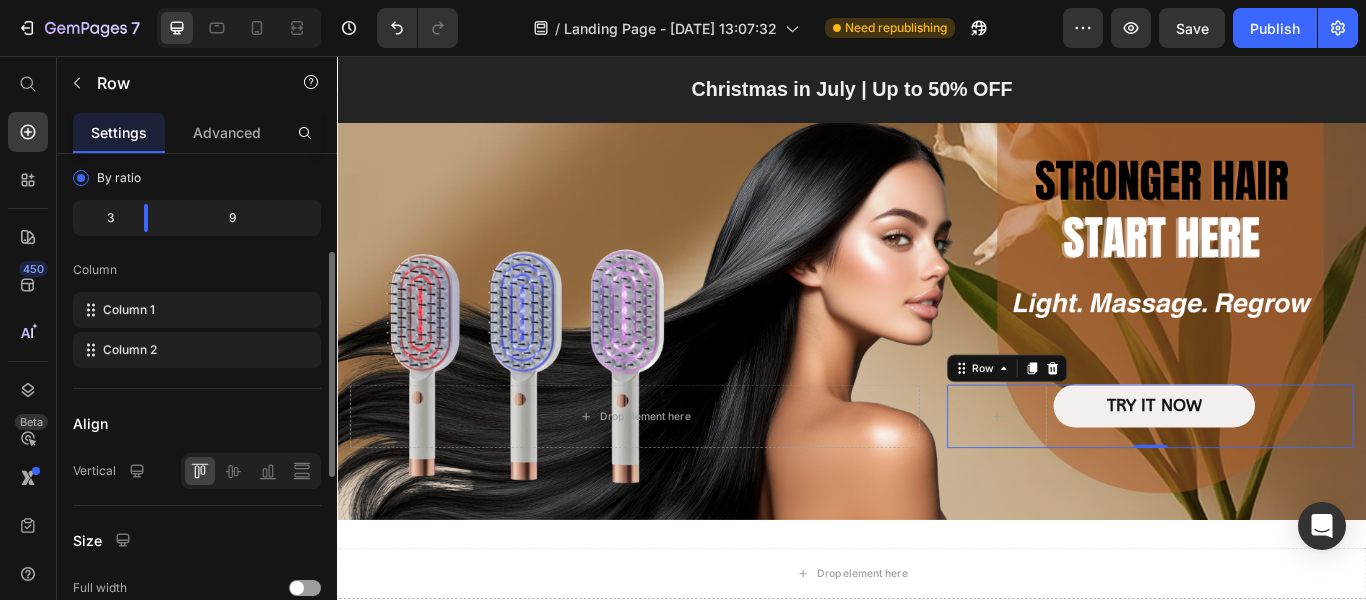 scroll, scrollTop: 0, scrollLeft: 0, axis: both 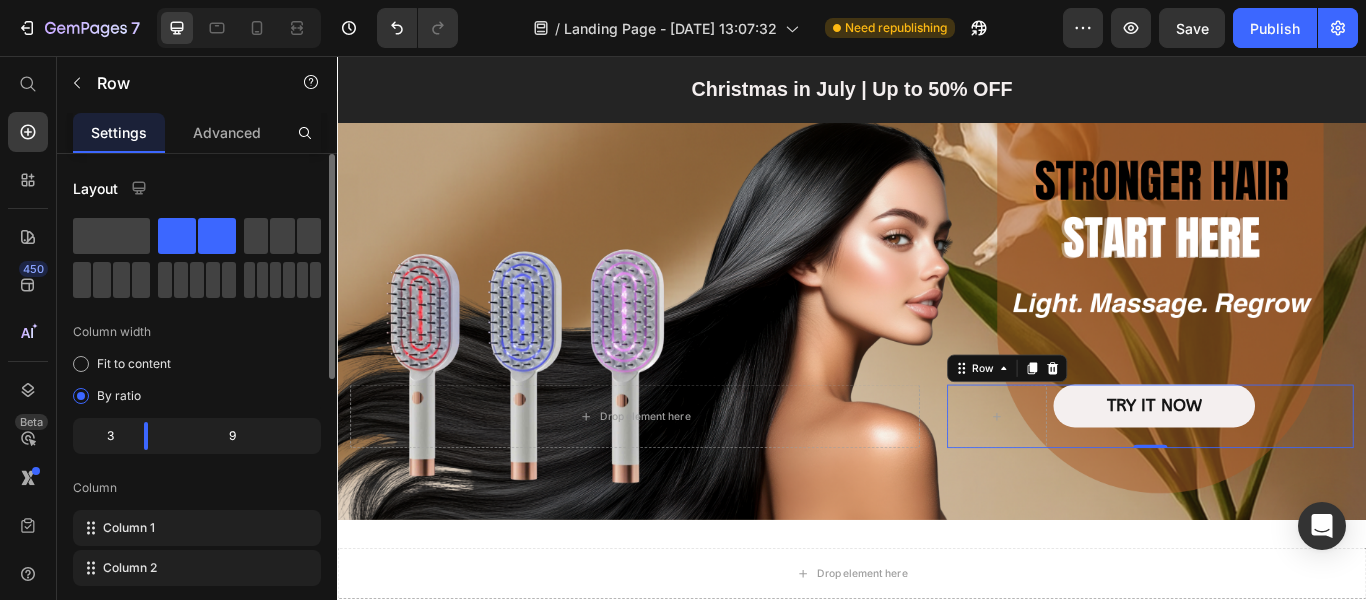 click 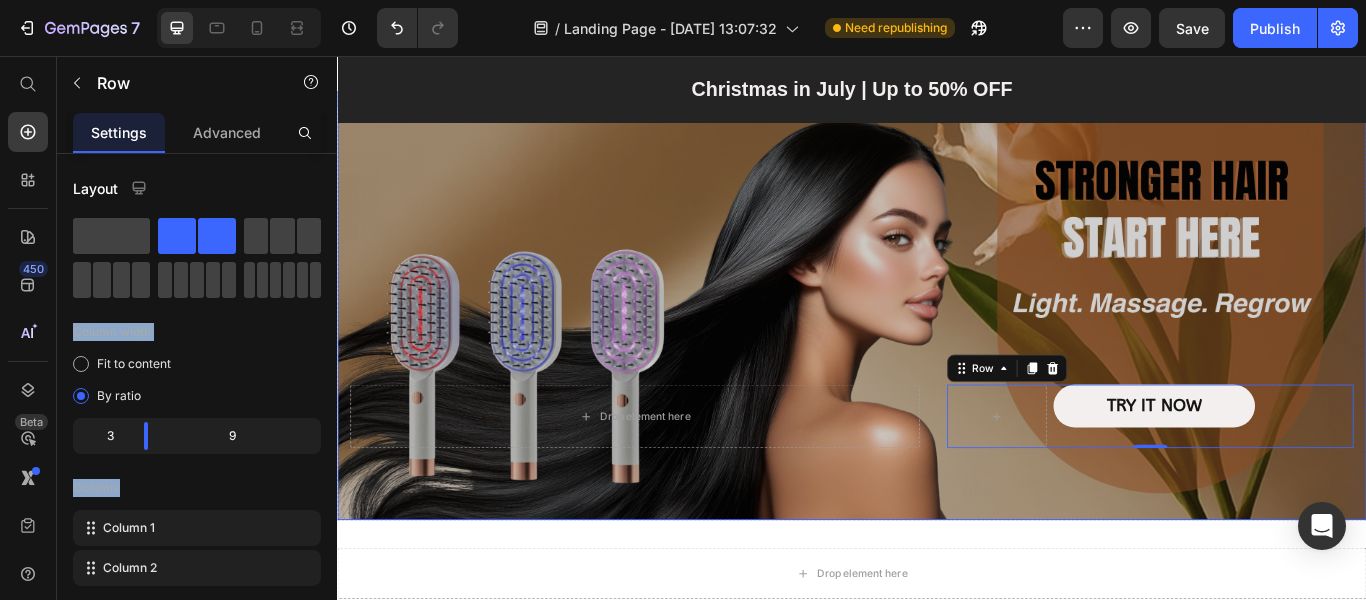 drag, startPoint x: 525, startPoint y: 289, endPoint x: 1260, endPoint y: 391, distance: 742.0438 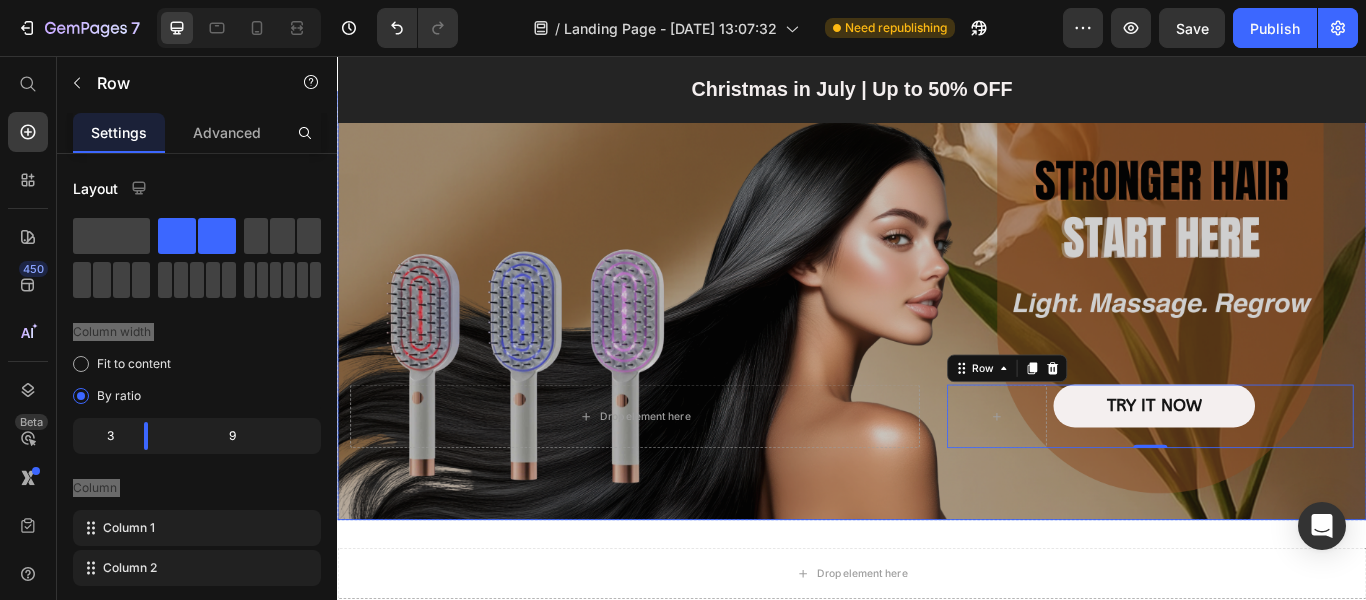 click at bounding box center [937, 347] 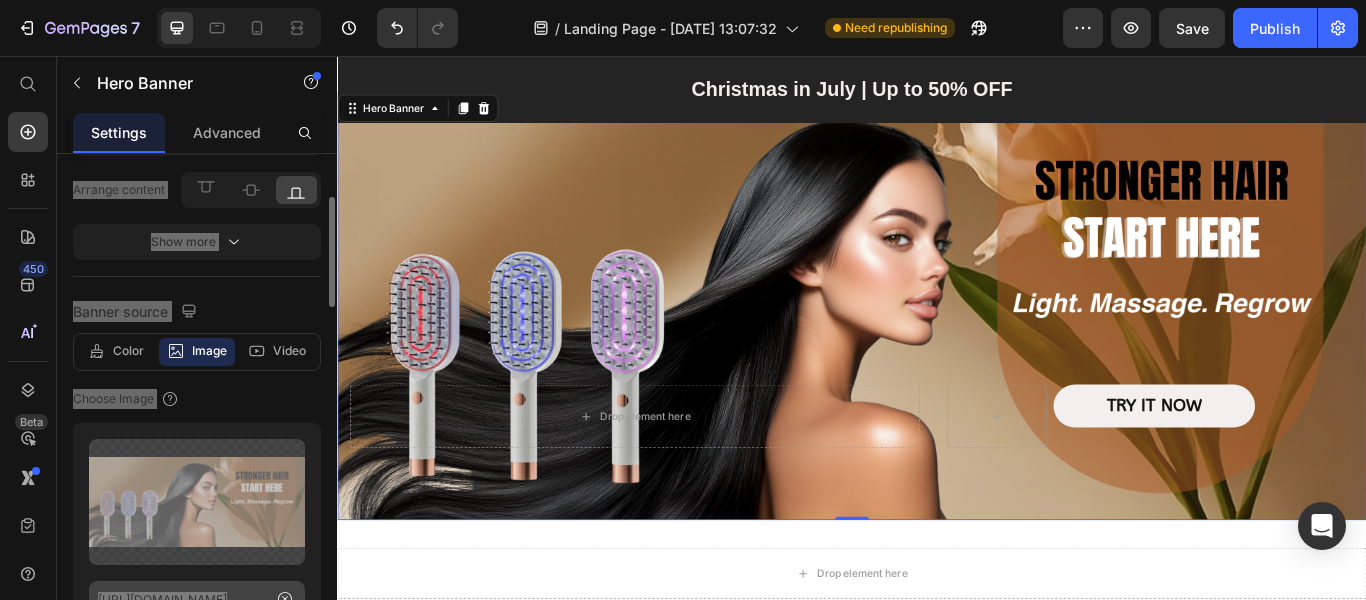 scroll, scrollTop: 400, scrollLeft: 0, axis: vertical 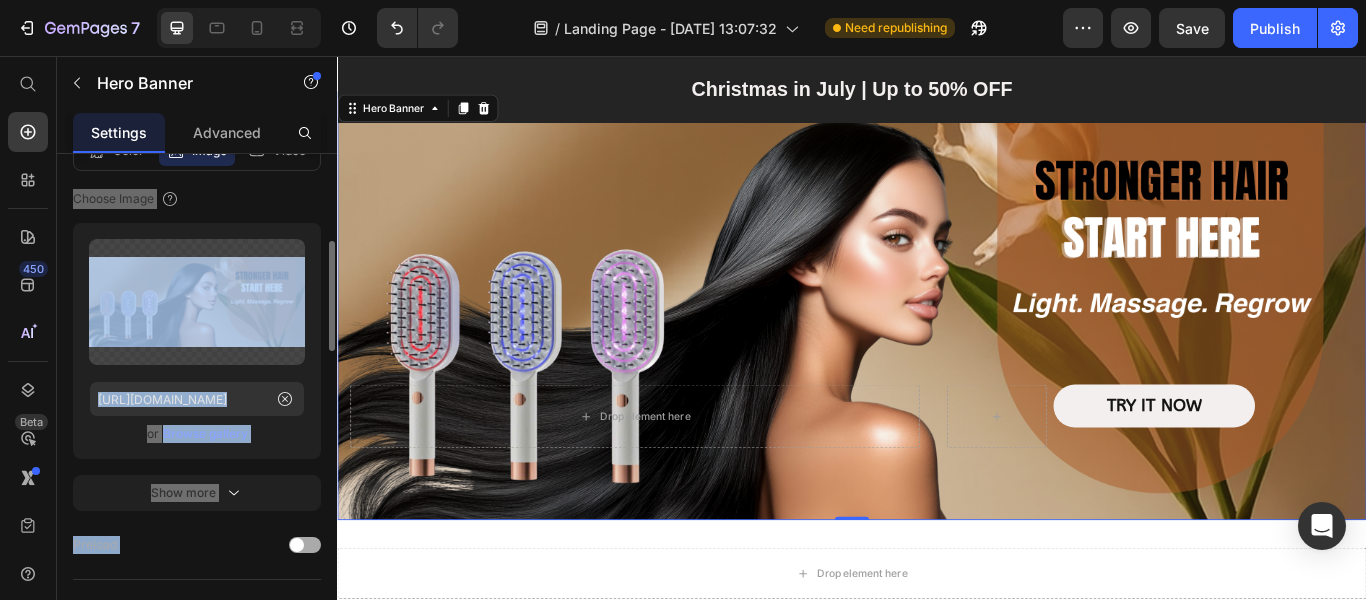 click on "Preload" 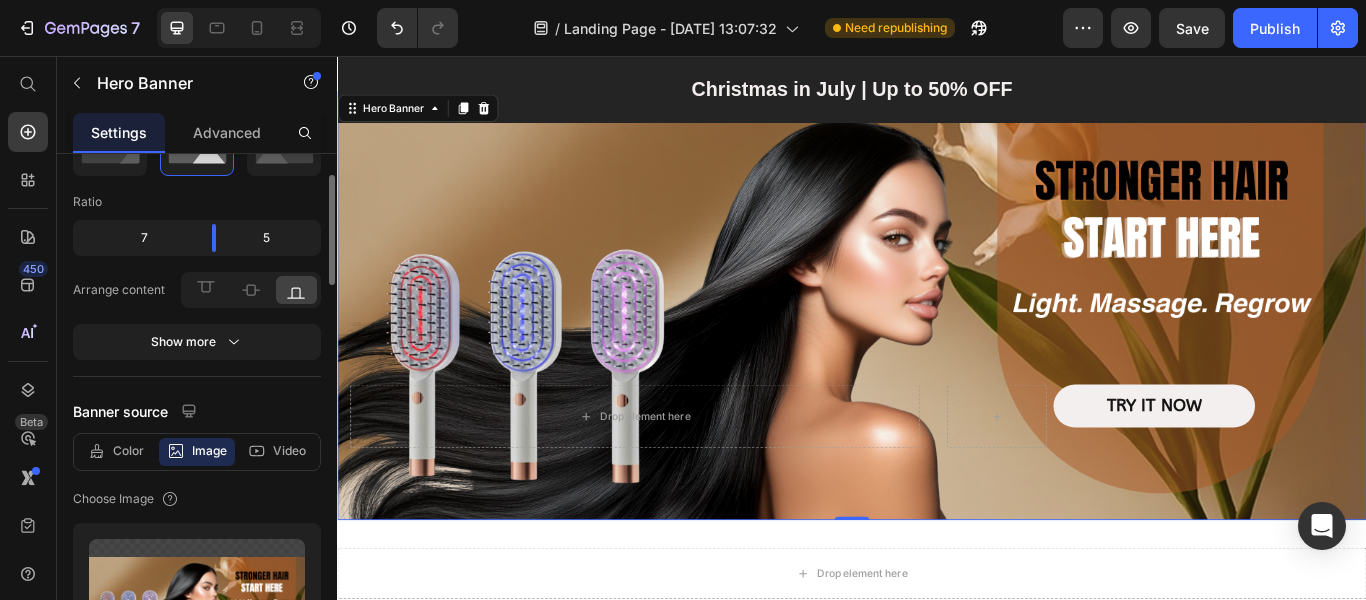 scroll, scrollTop: 0, scrollLeft: 0, axis: both 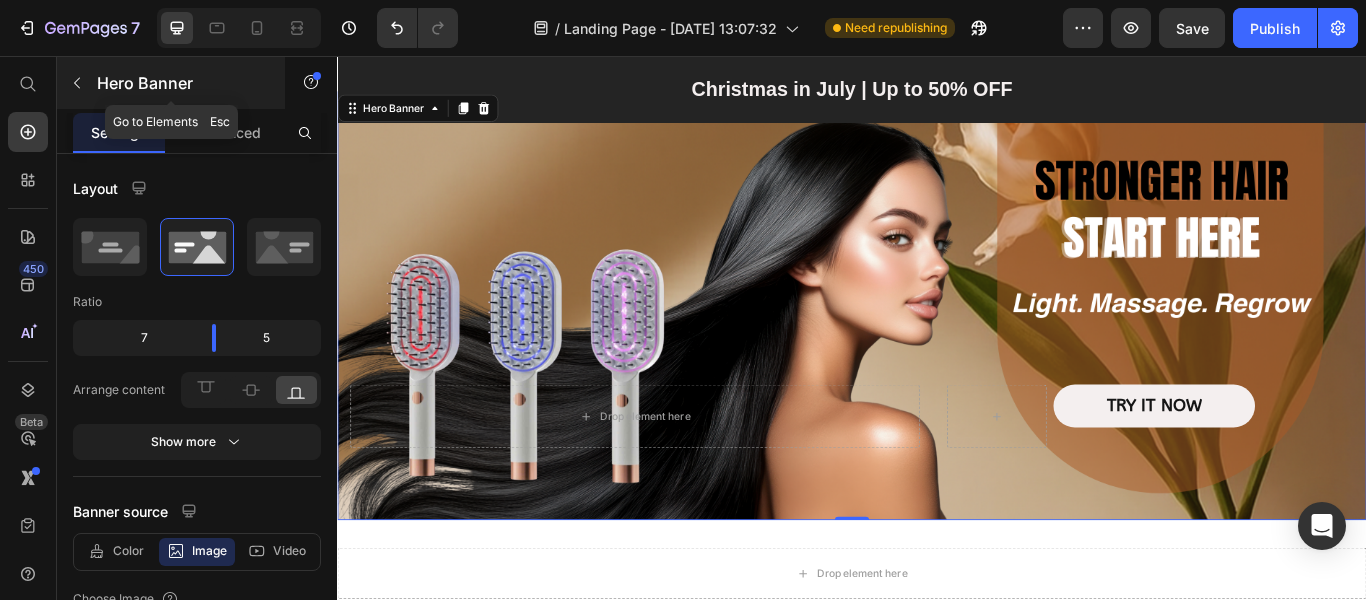click at bounding box center (77, 83) 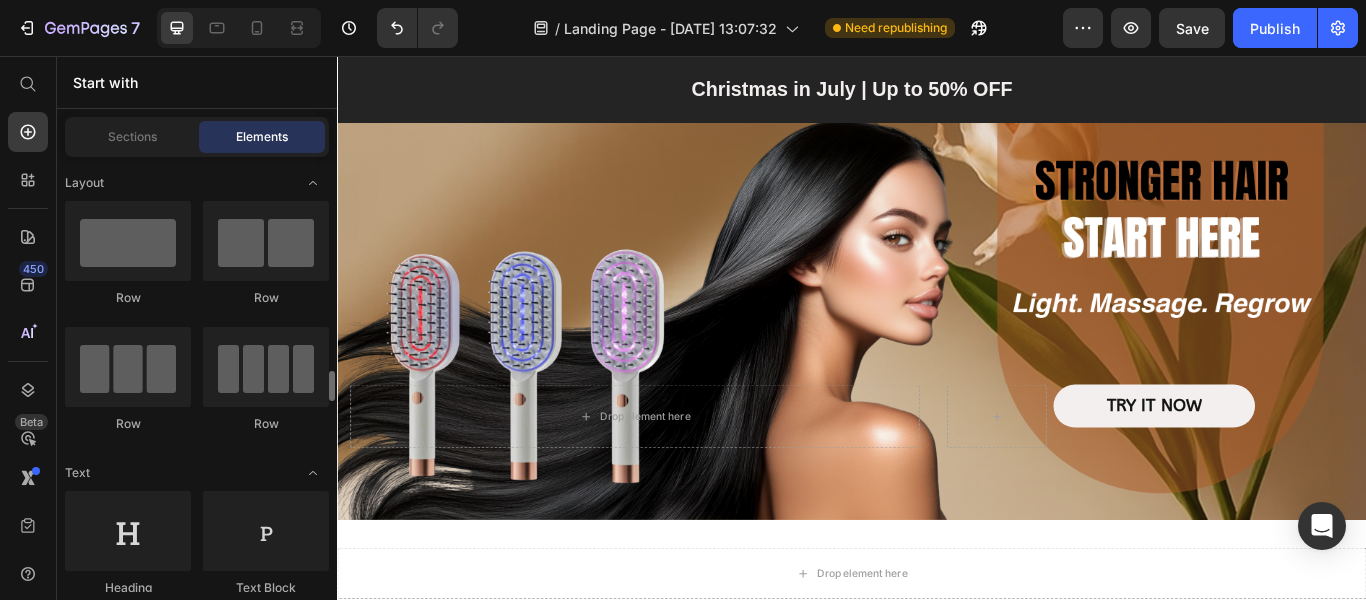 scroll, scrollTop: 0, scrollLeft: 0, axis: both 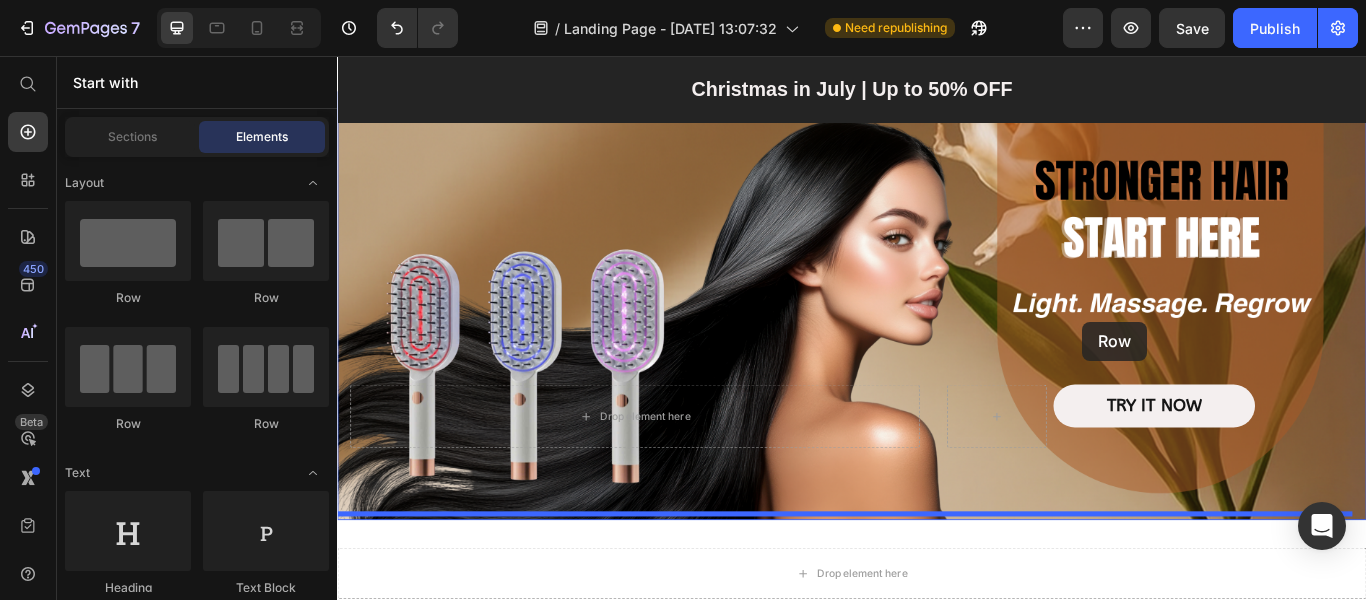 drag, startPoint x: 587, startPoint y: 320, endPoint x: 1206, endPoint y: 366, distance: 620.70685 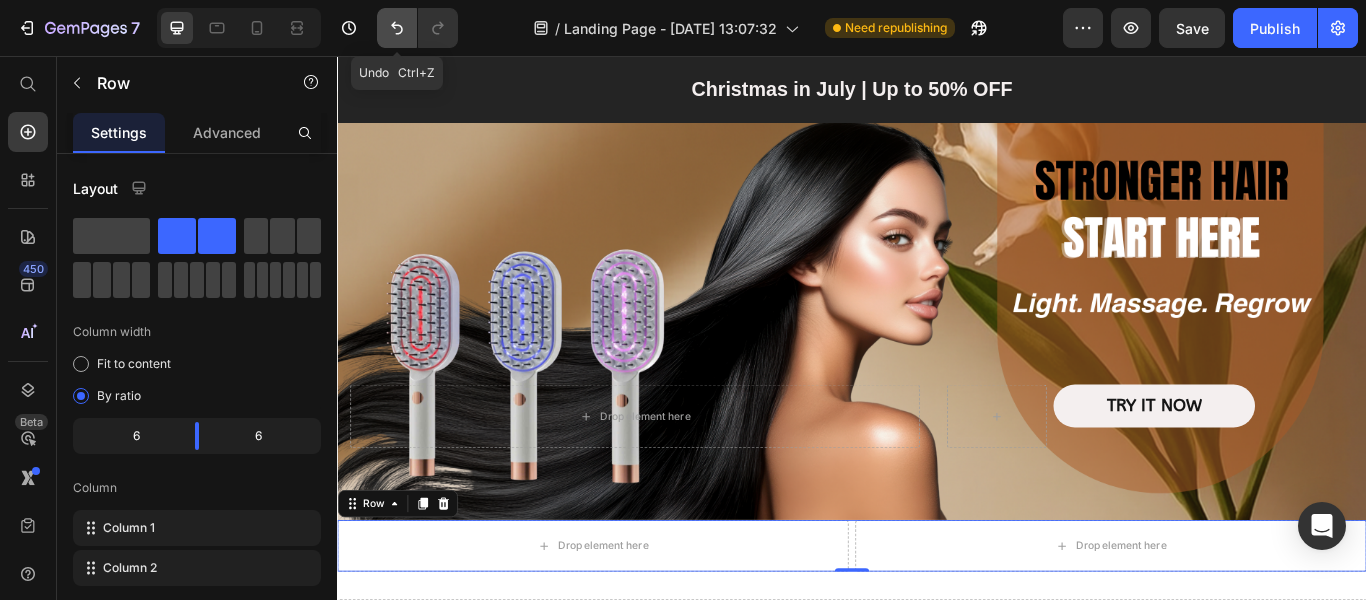 click 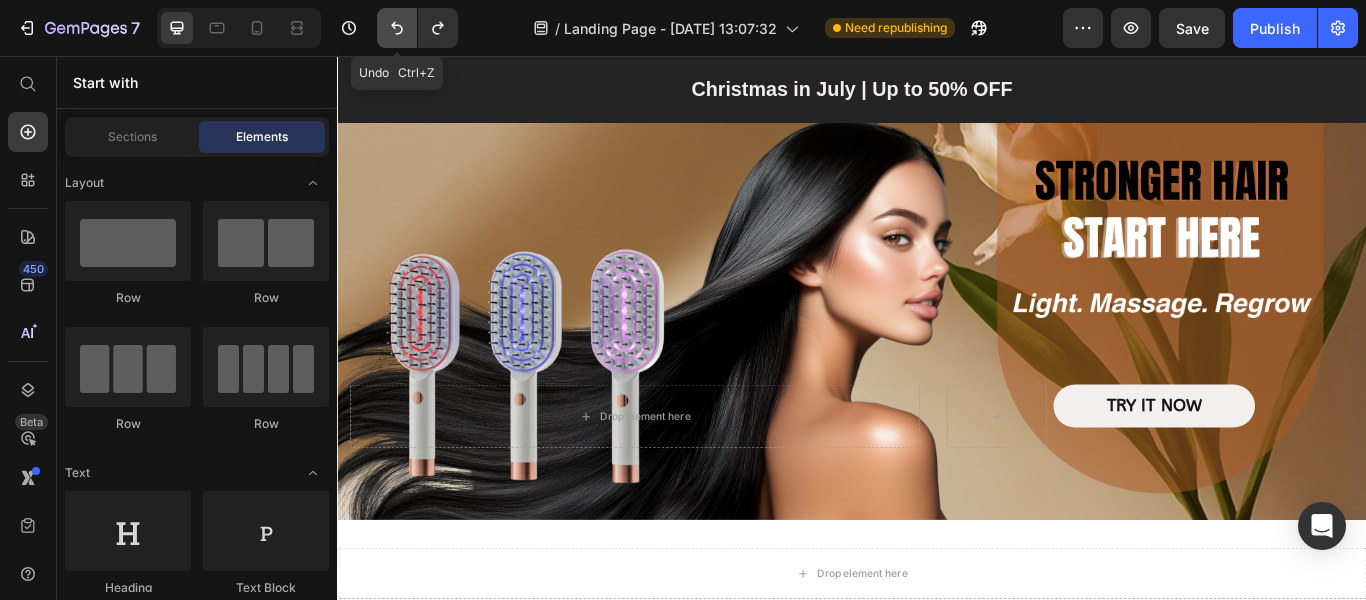 click 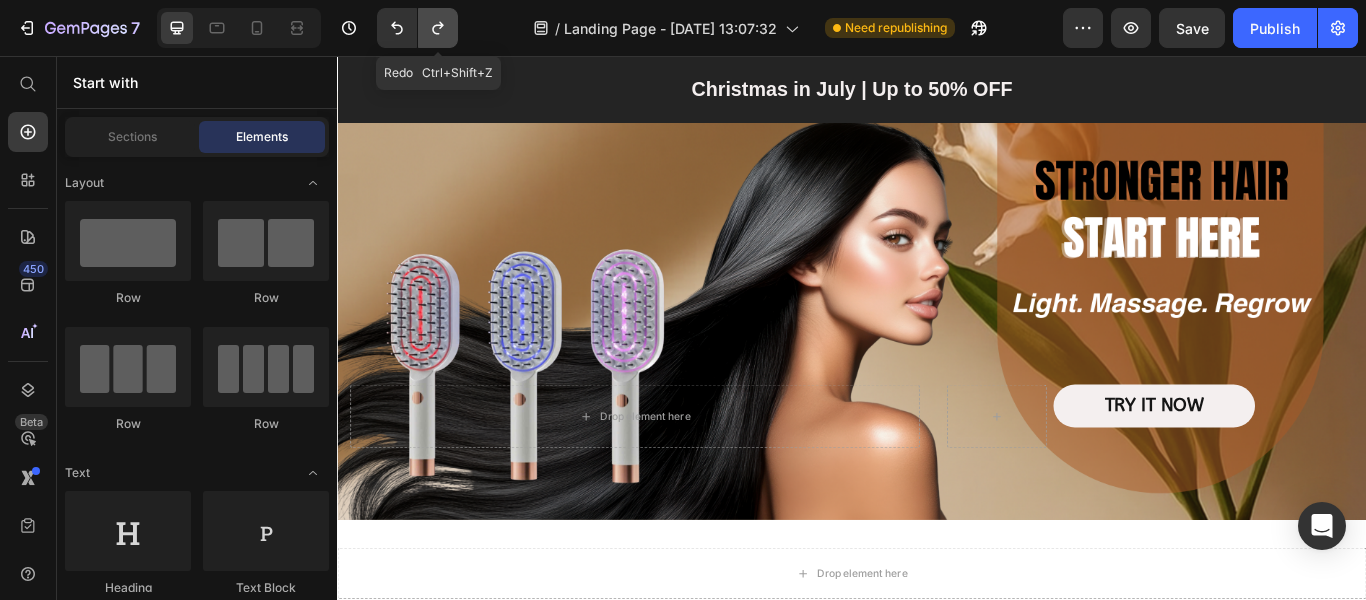click 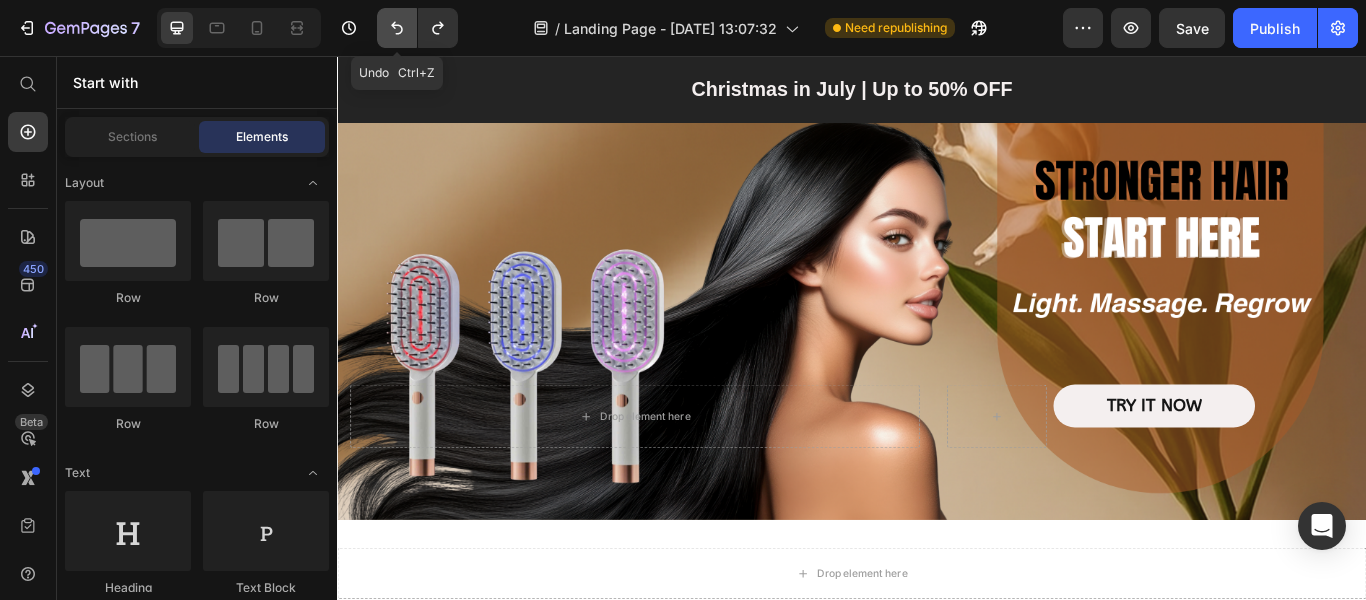 click 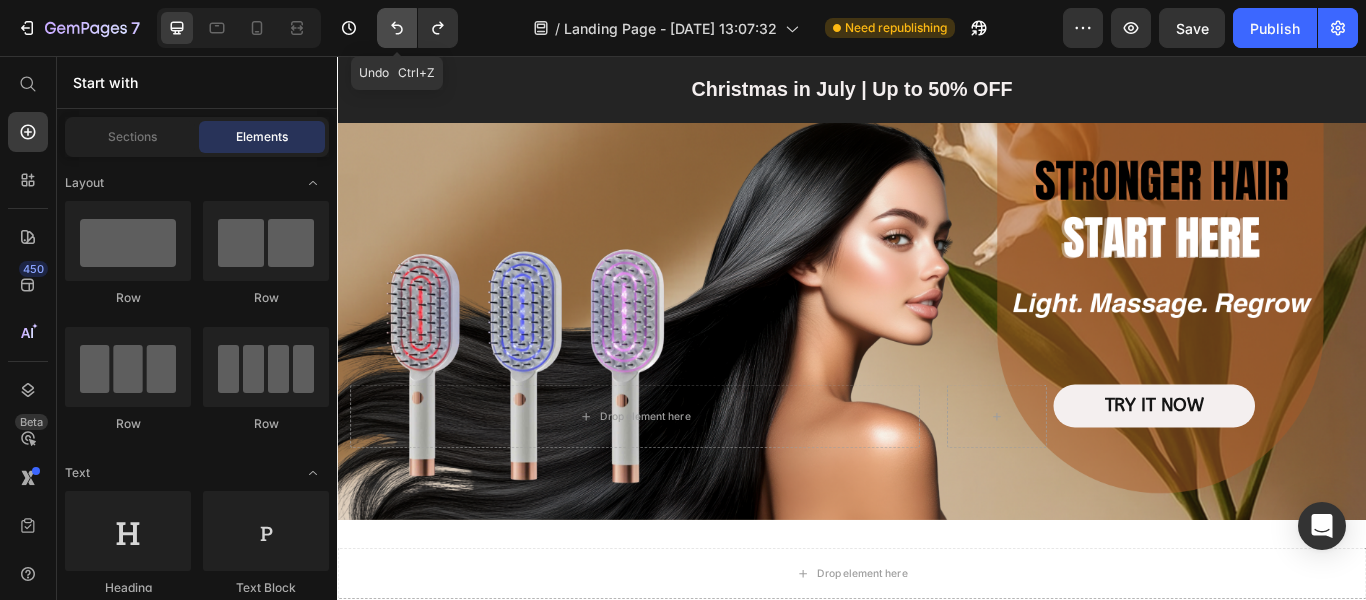 click 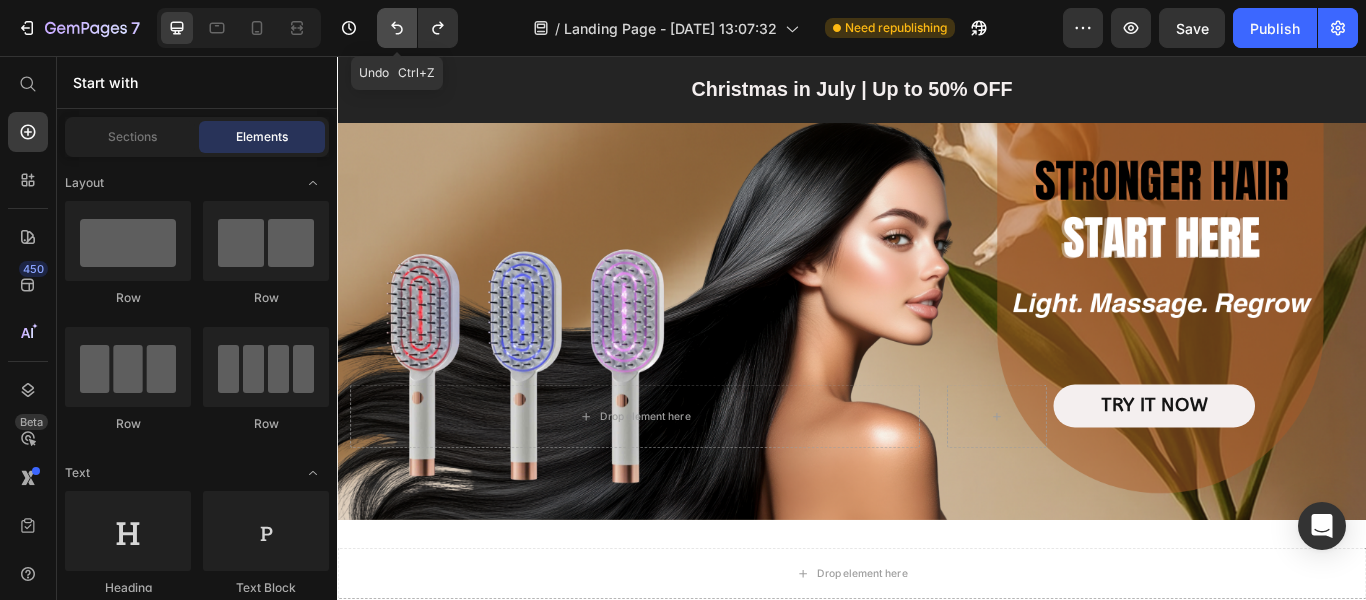 click 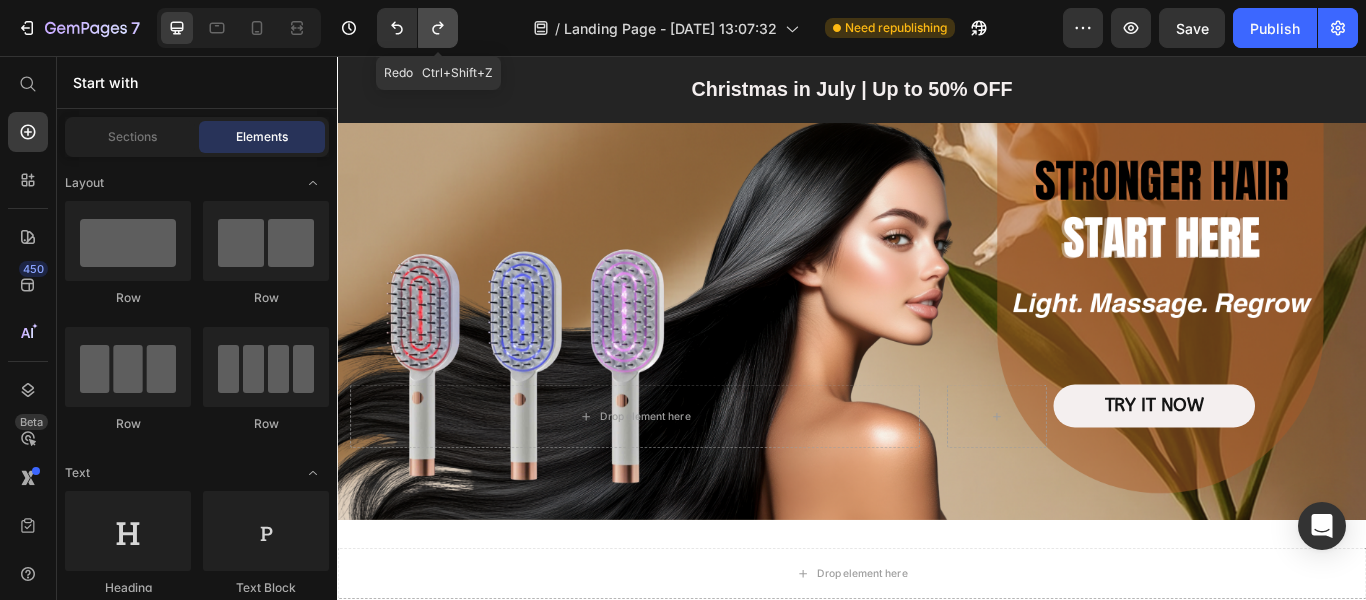 click 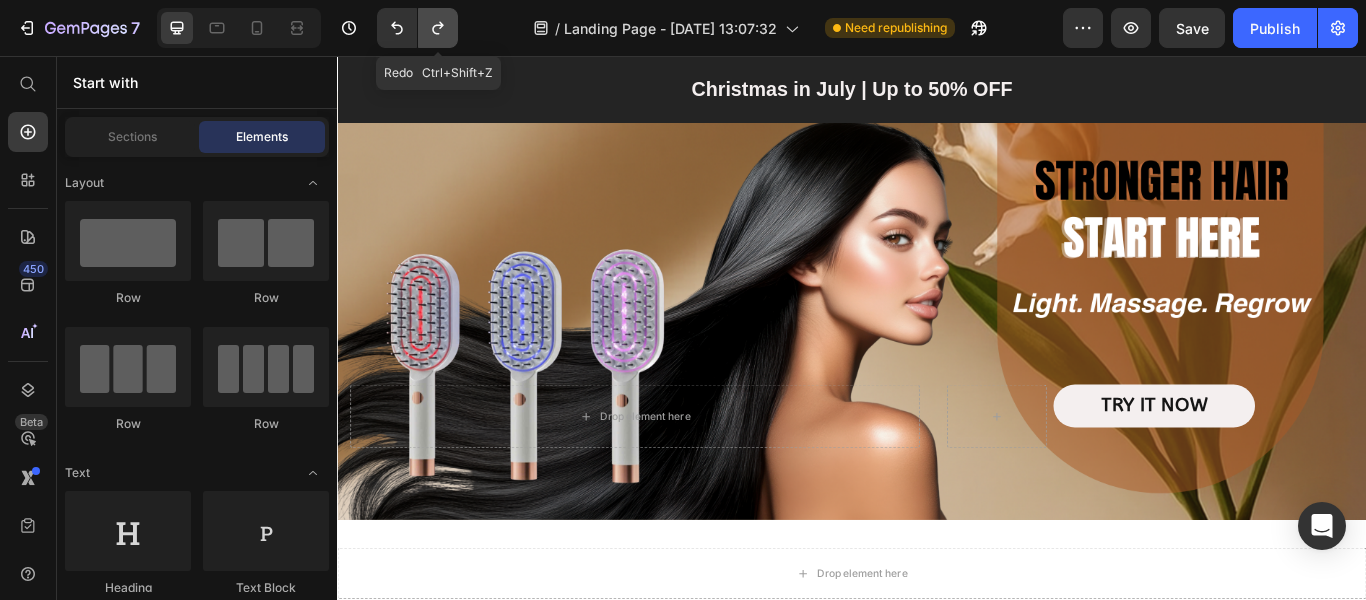 click 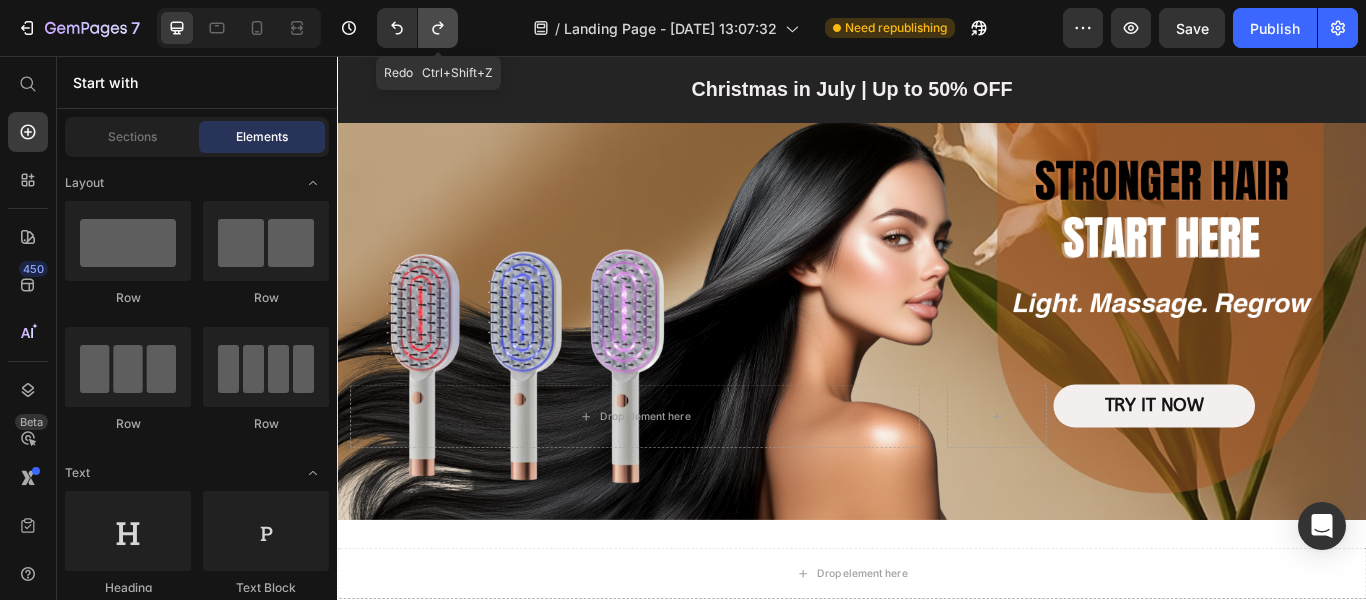 click 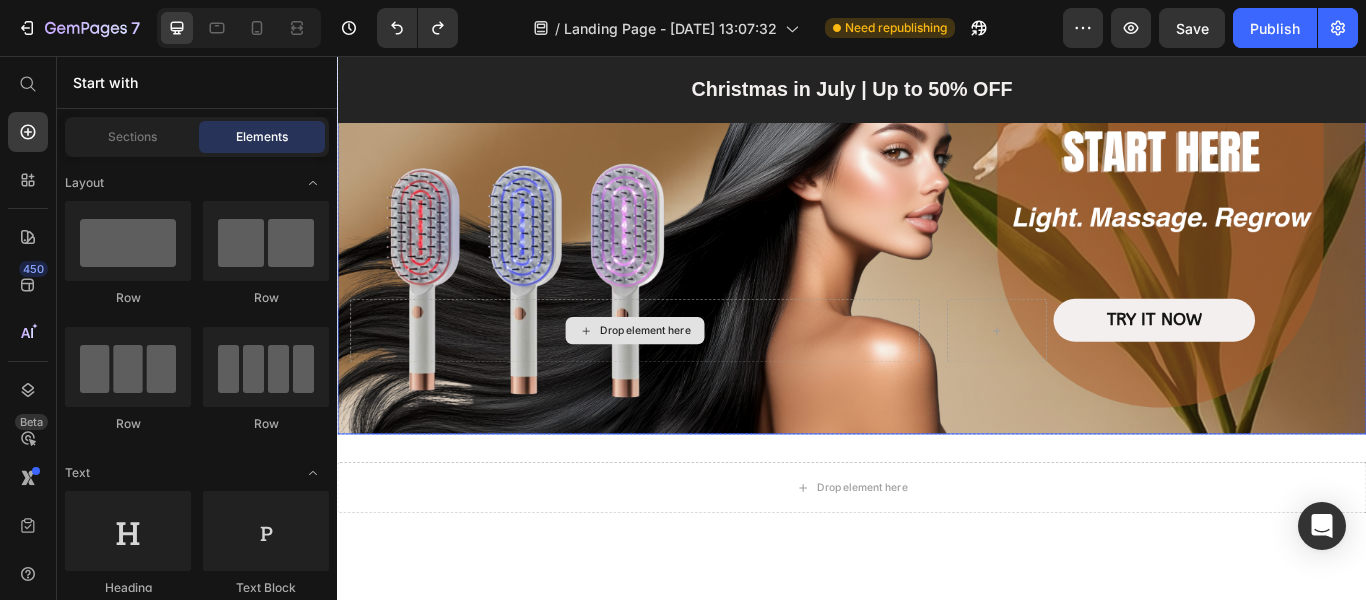 scroll, scrollTop: 0, scrollLeft: 0, axis: both 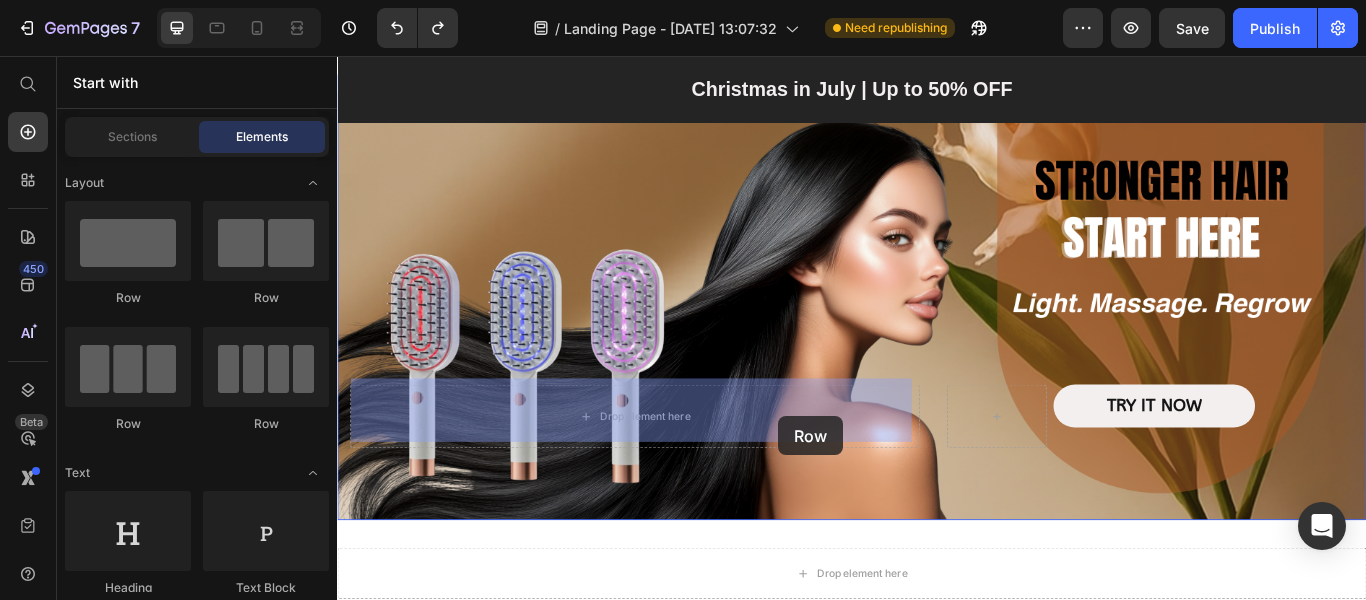 drag, startPoint x: 607, startPoint y: 315, endPoint x: 851, endPoint y: 476, distance: 292.3303 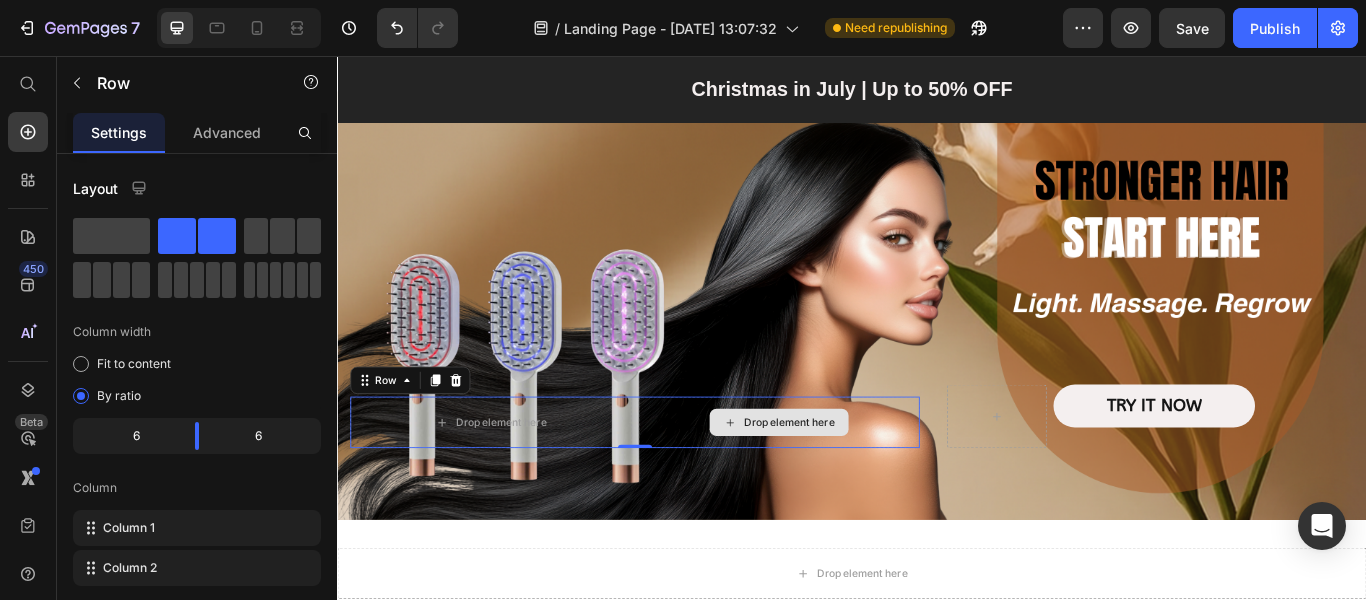 drag, startPoint x: 533, startPoint y: 295, endPoint x: 916, endPoint y: 475, distance: 423.1891 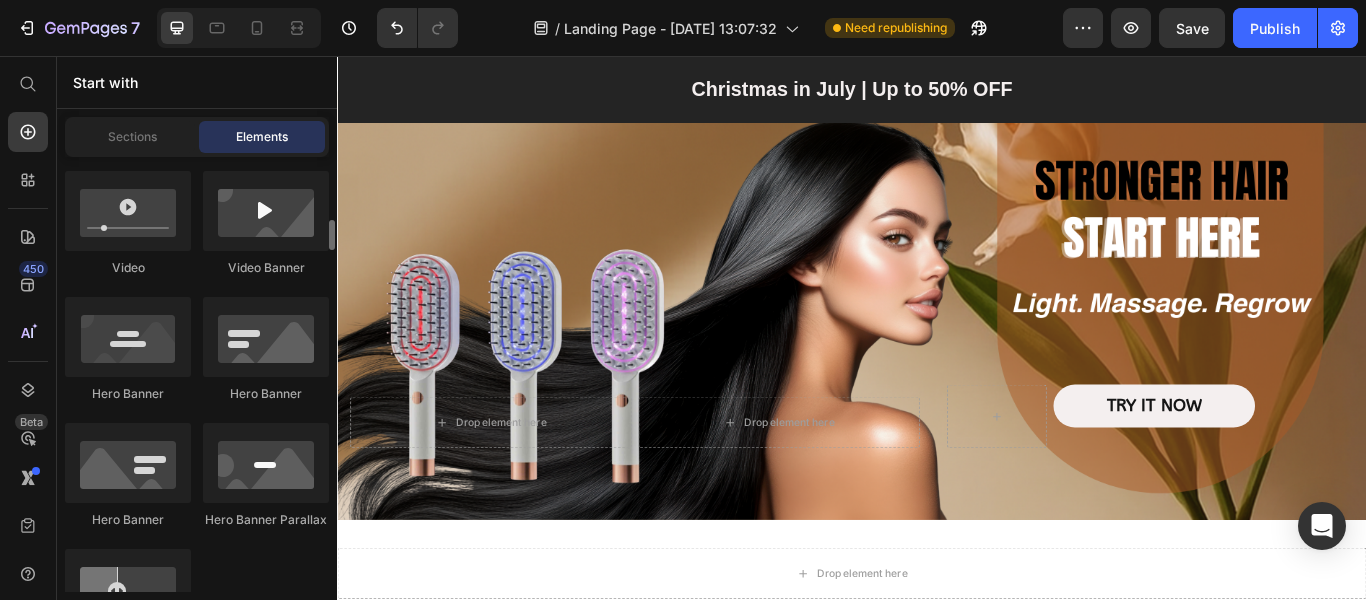 scroll, scrollTop: 1200, scrollLeft: 0, axis: vertical 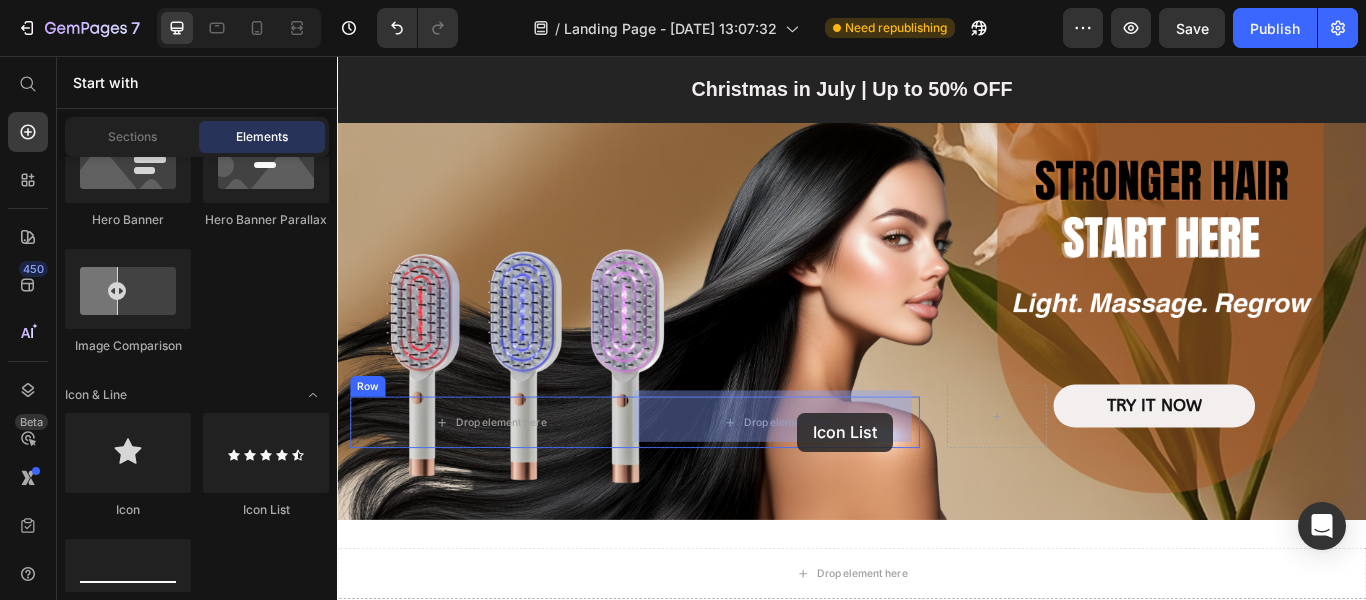 drag, startPoint x: 599, startPoint y: 513, endPoint x: 873, endPoint y: 472, distance: 277.05054 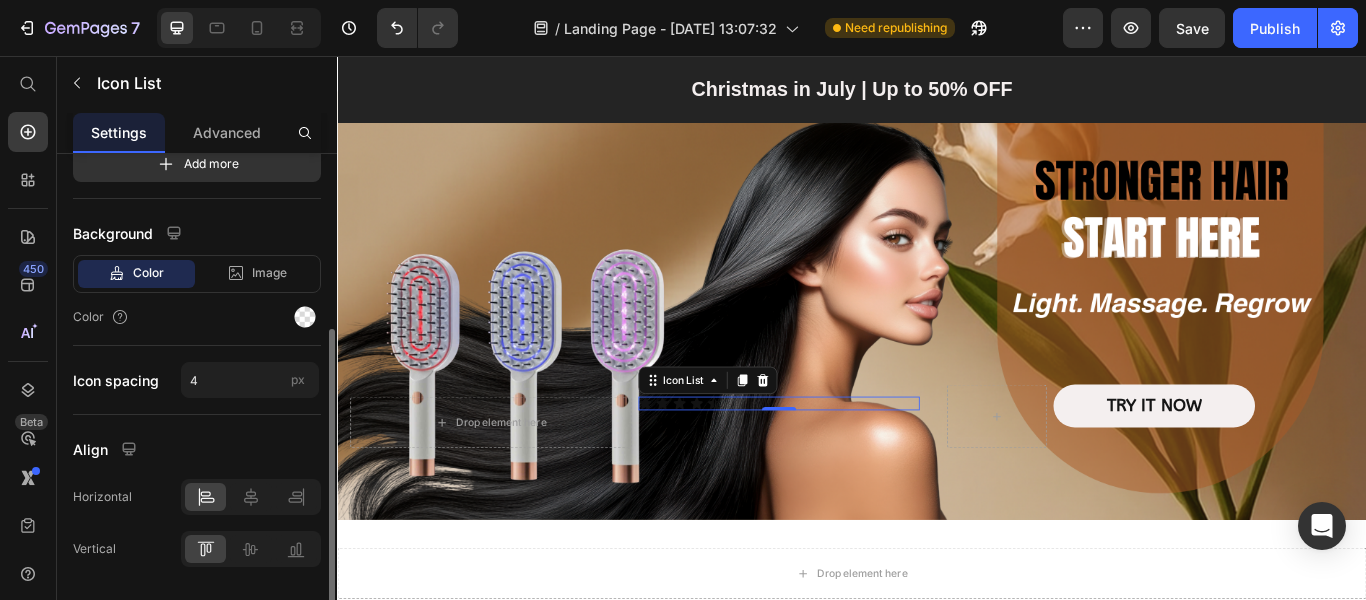 scroll, scrollTop: 358, scrollLeft: 0, axis: vertical 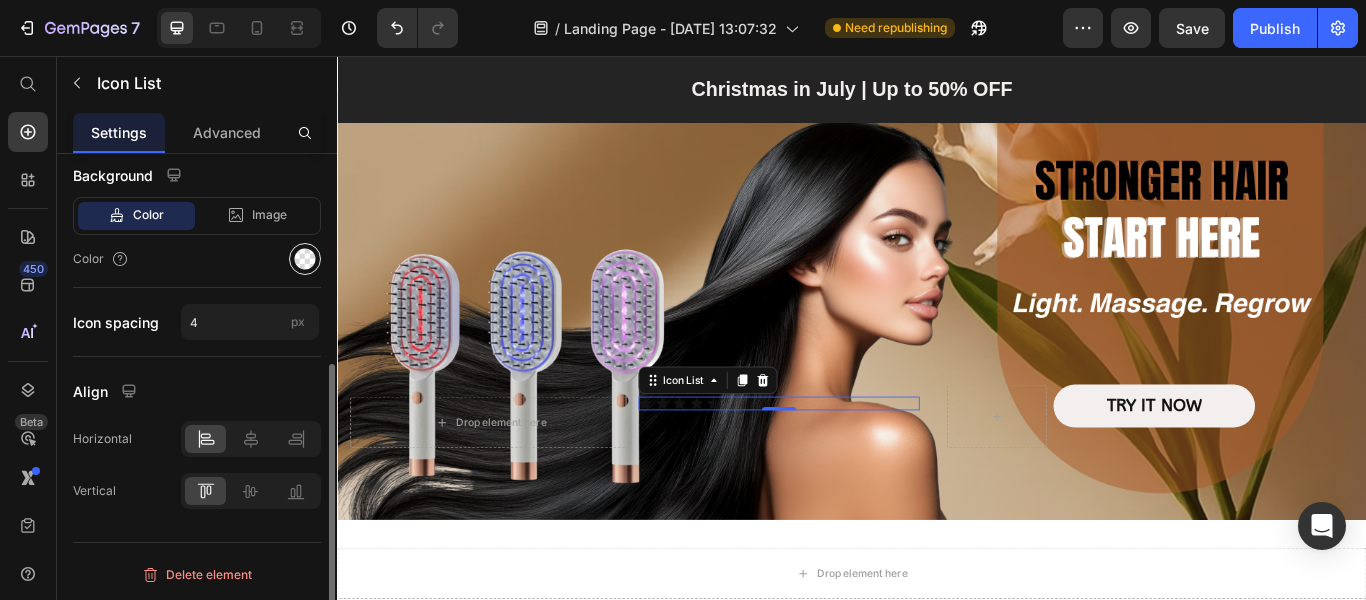 click at bounding box center [305, 259] 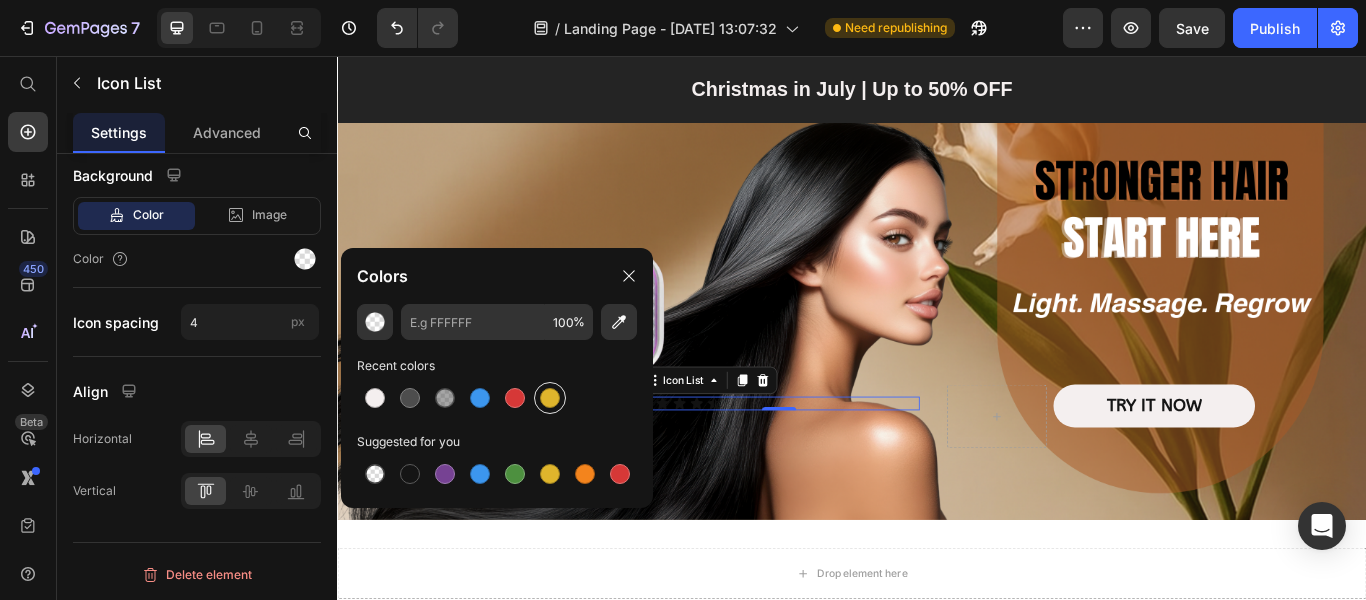click at bounding box center (550, 398) 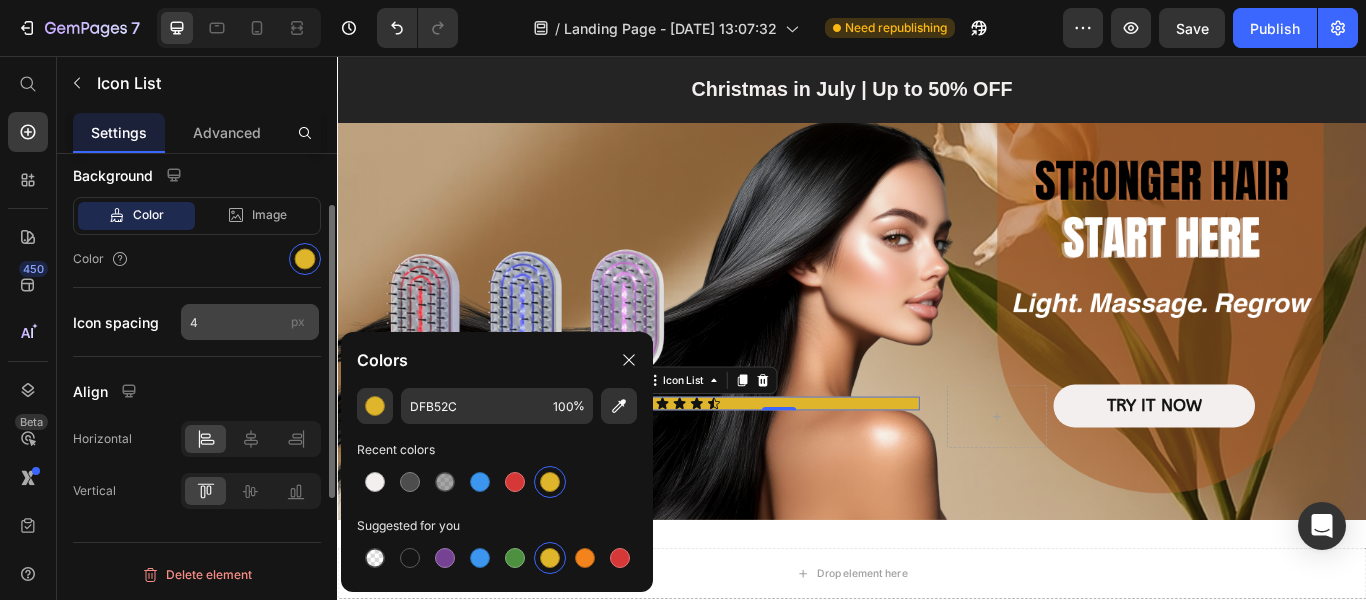 scroll, scrollTop: 58, scrollLeft: 0, axis: vertical 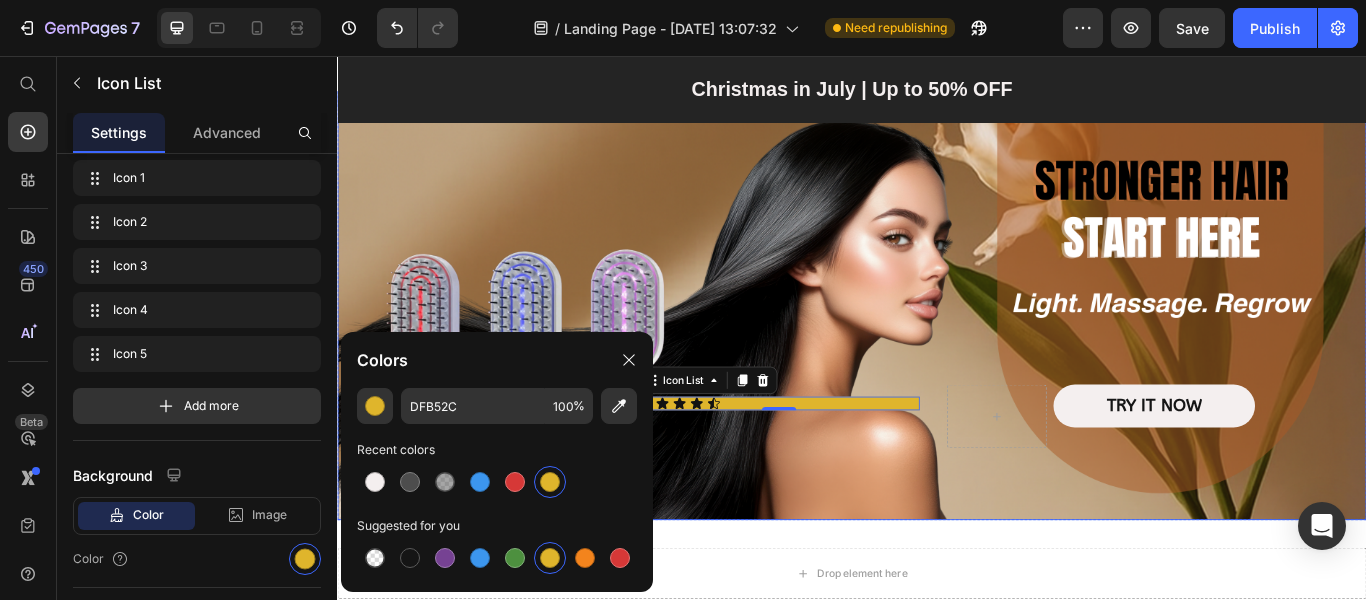 click on "Drop element here Icon Icon Icon Icon Icon Icon List   0 Row
TRY IT NOW Button Row" at bounding box center (937, 502) 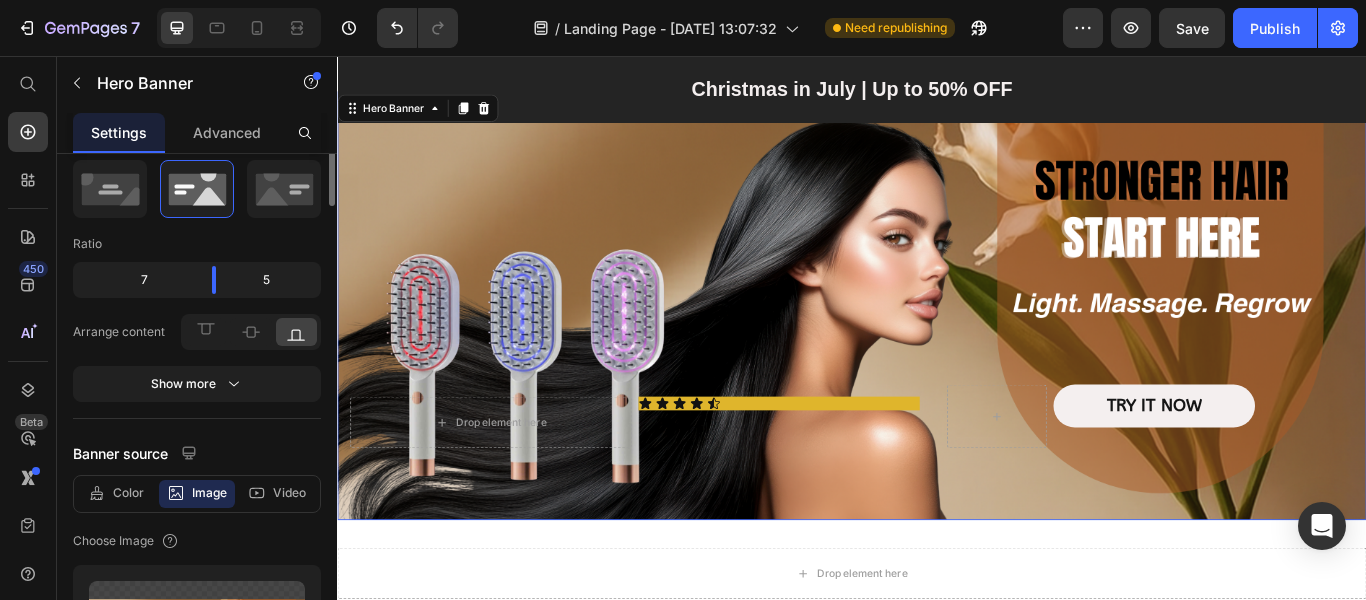 scroll, scrollTop: 0, scrollLeft: 0, axis: both 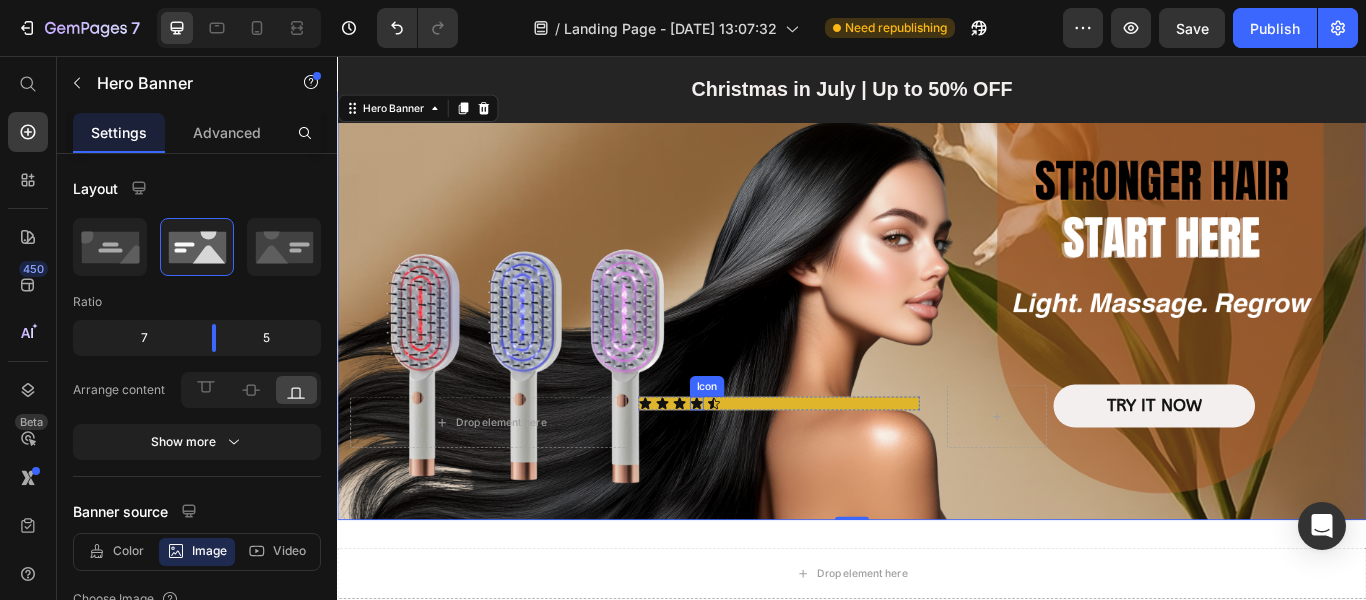 click 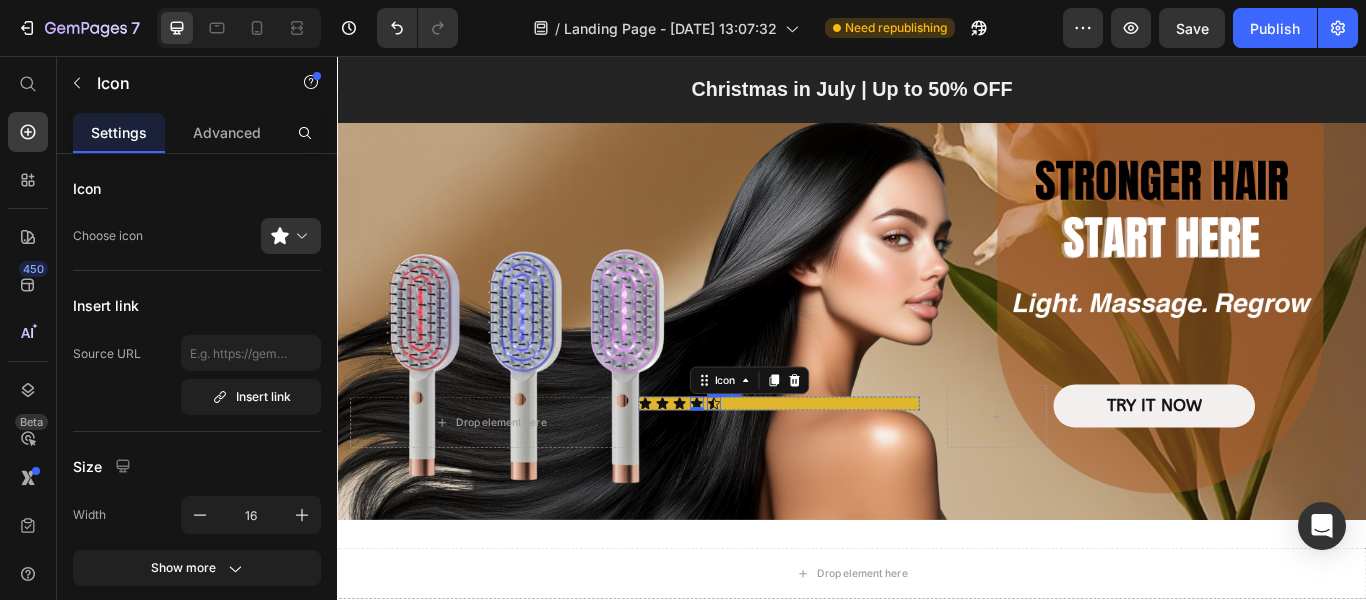 click 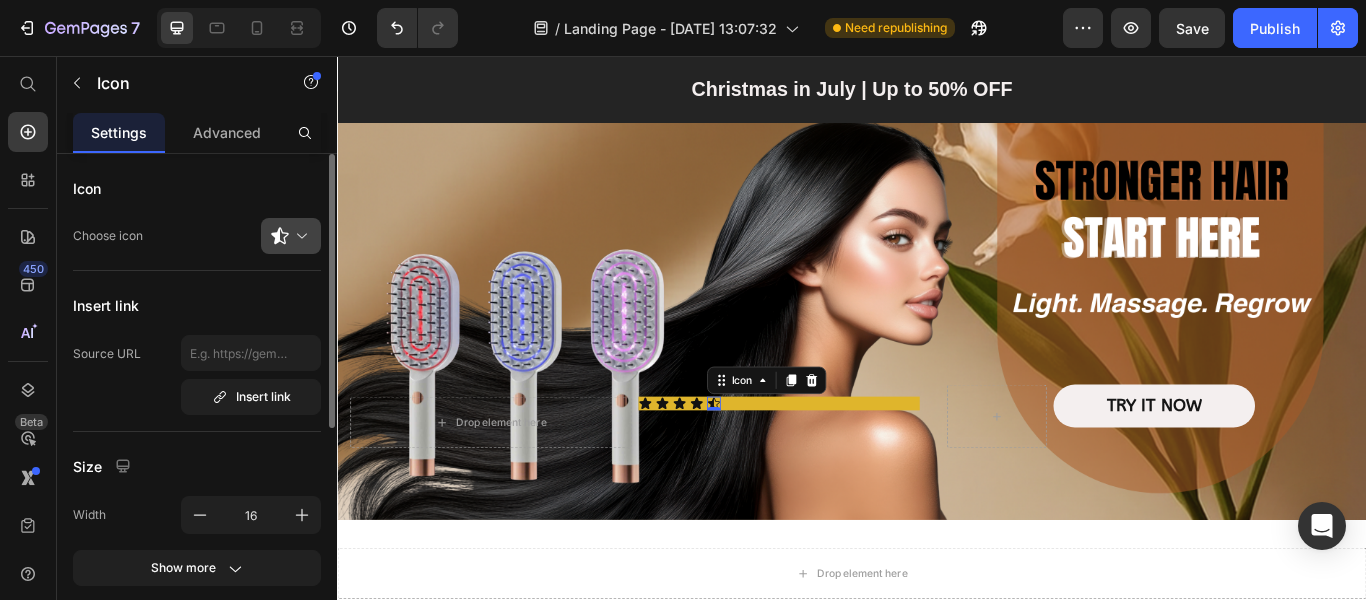 click at bounding box center [299, 236] 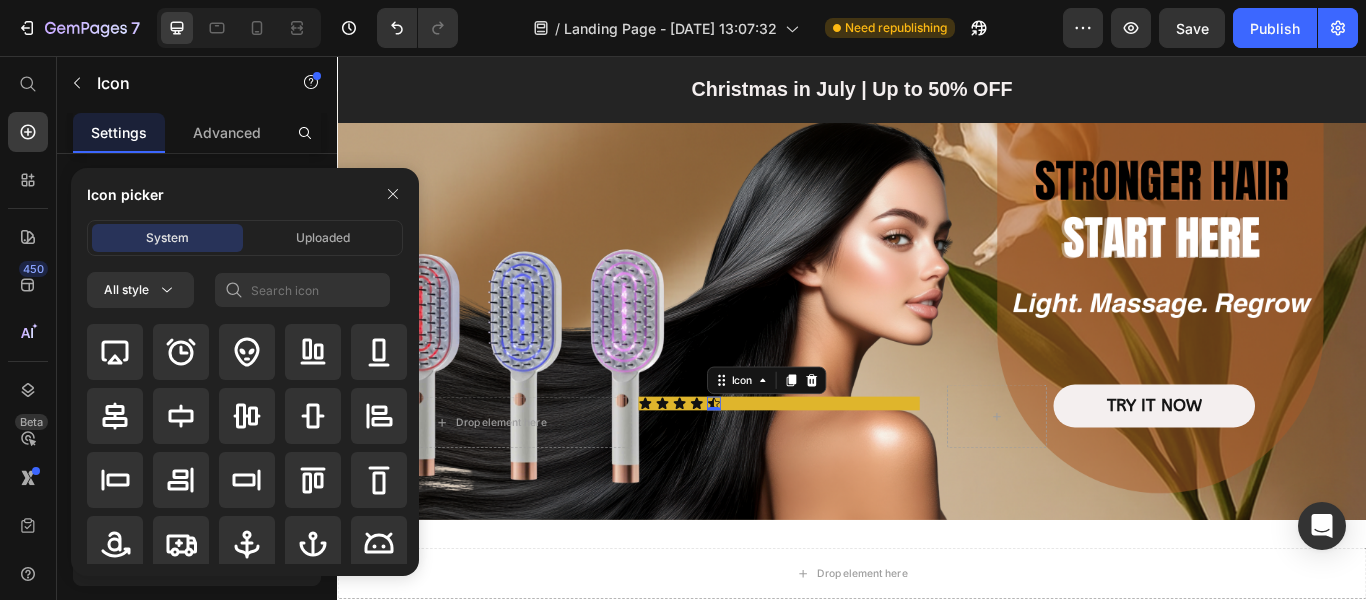 scroll, scrollTop: 0, scrollLeft: 0, axis: both 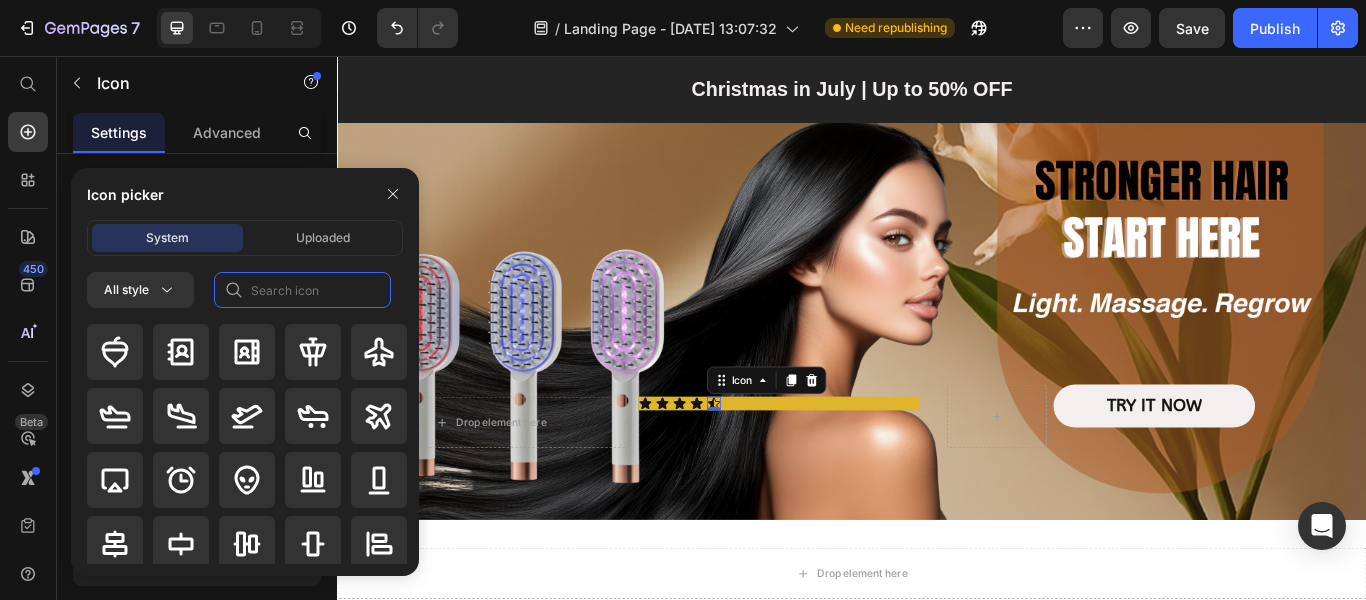 click 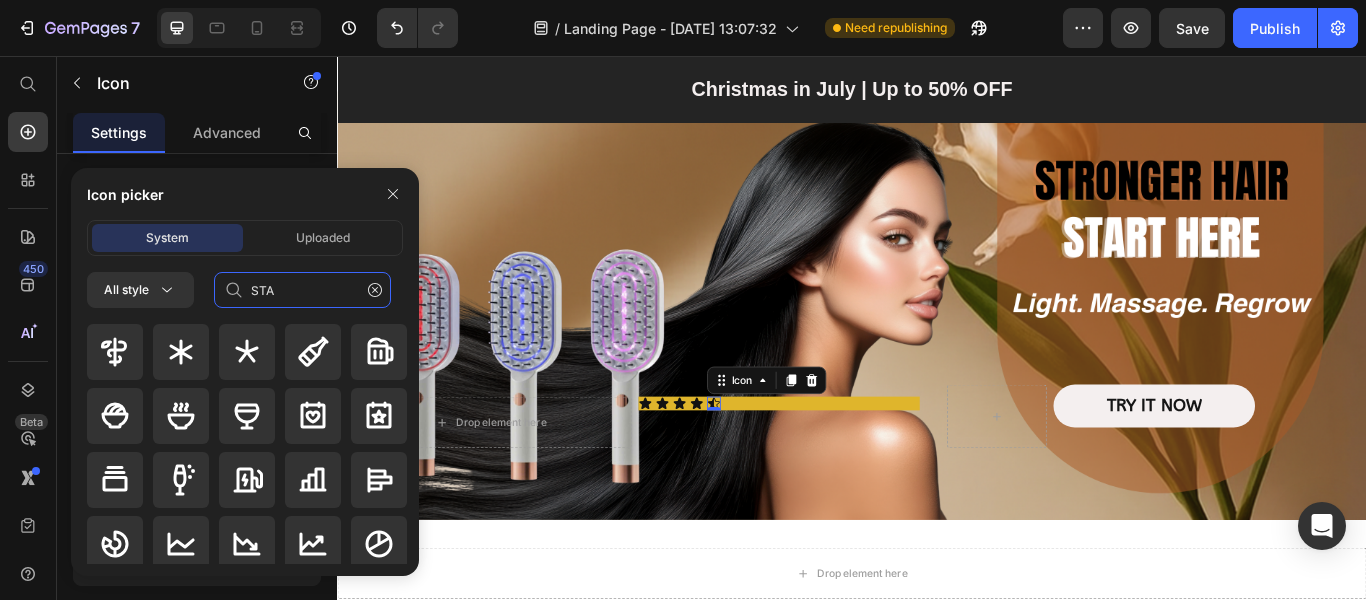type on "STAR" 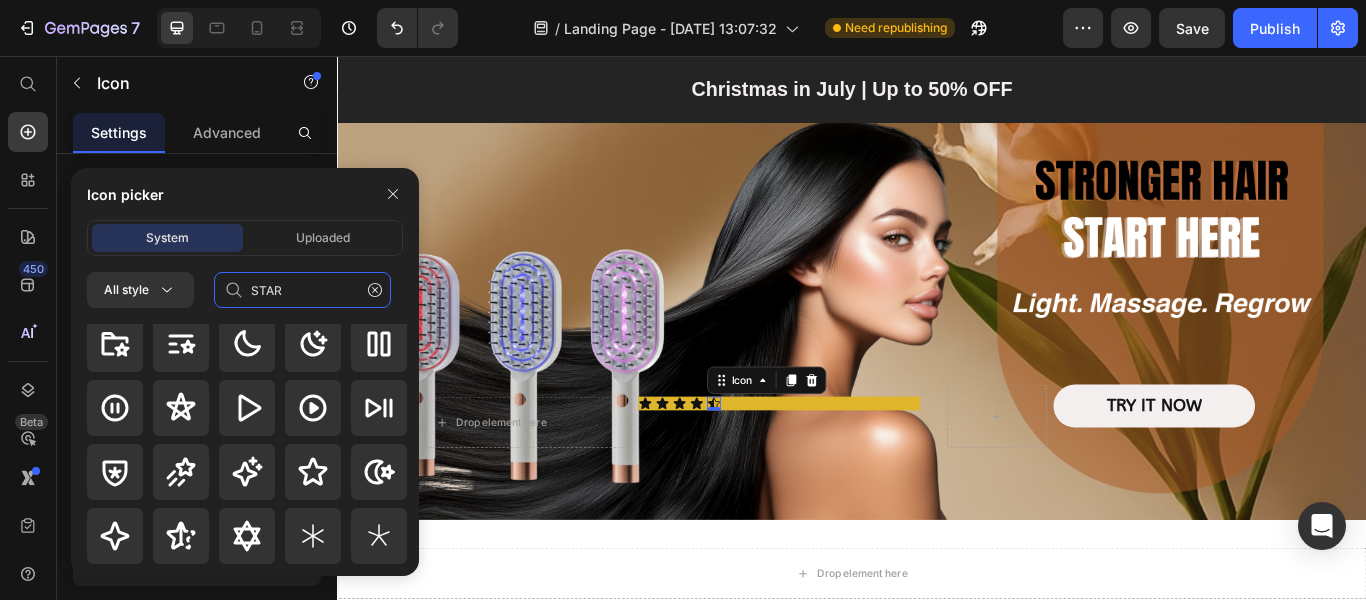 scroll, scrollTop: 0, scrollLeft: 0, axis: both 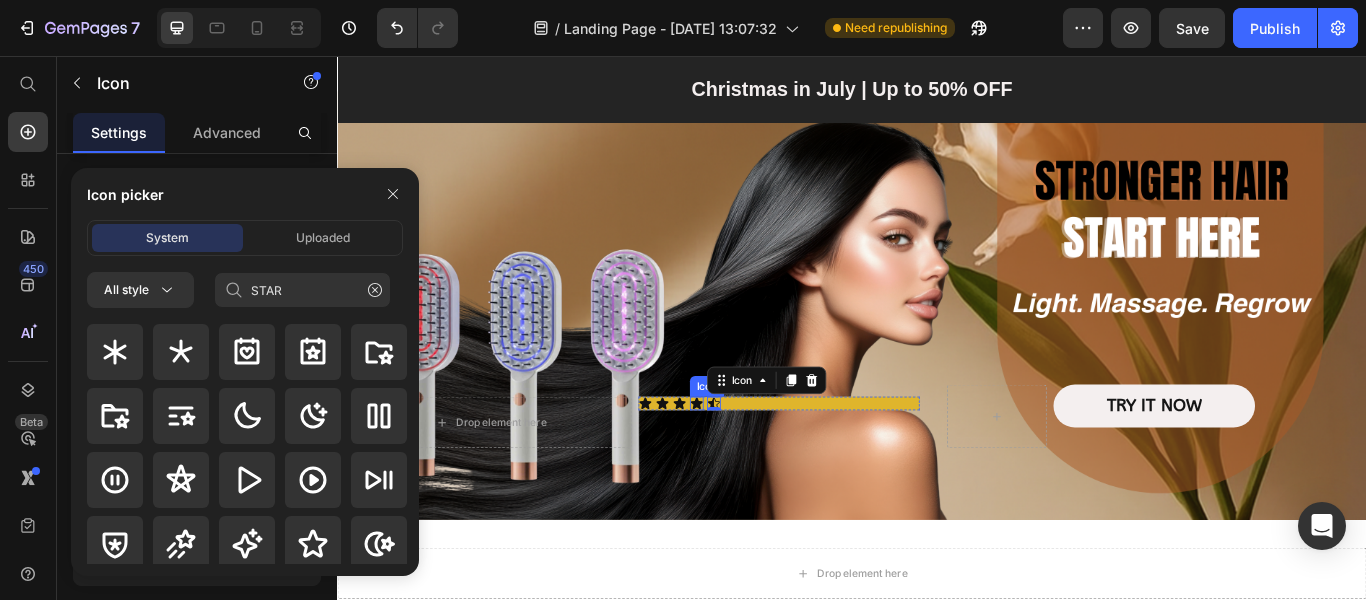 click 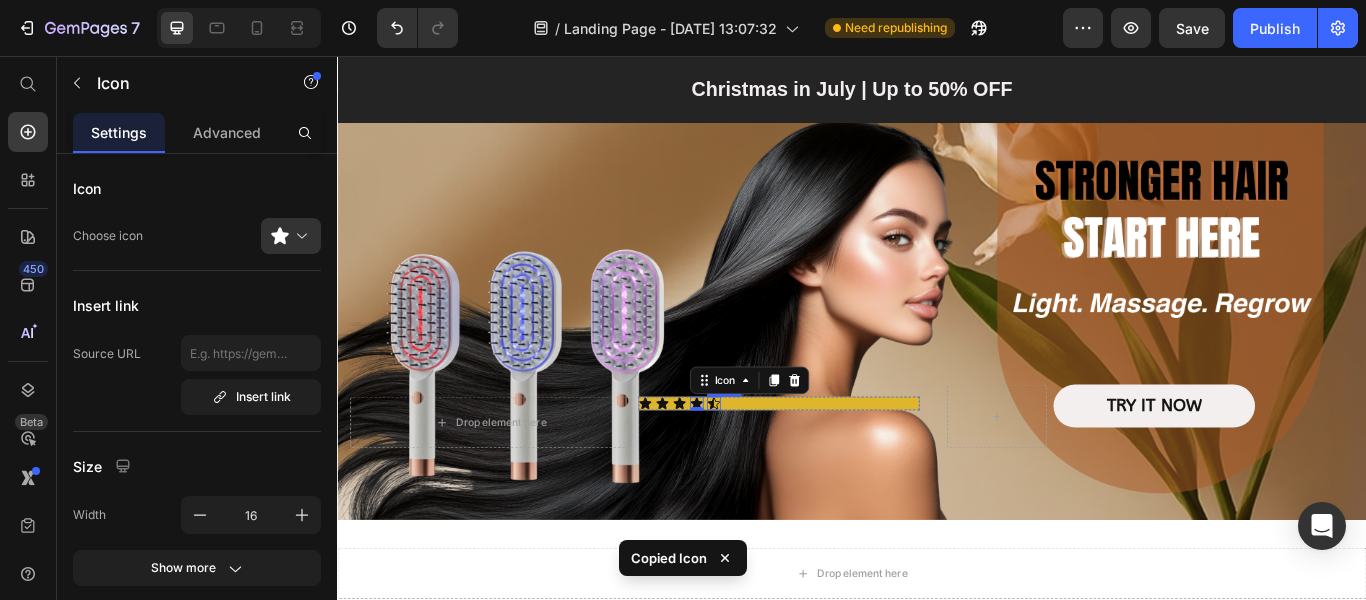 click 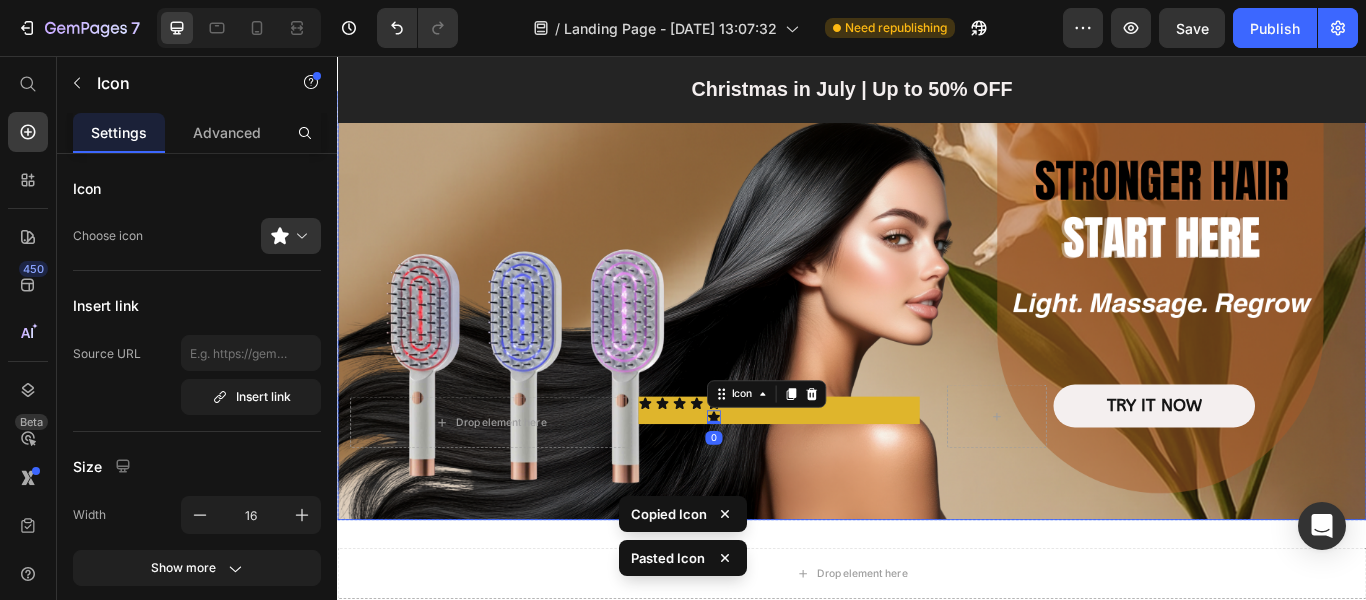 click on "Drop element here Icon Icon Icon Icon Icon Icon   0 Icon List Row
TRY IT NOW Button Row" at bounding box center [937, 502] 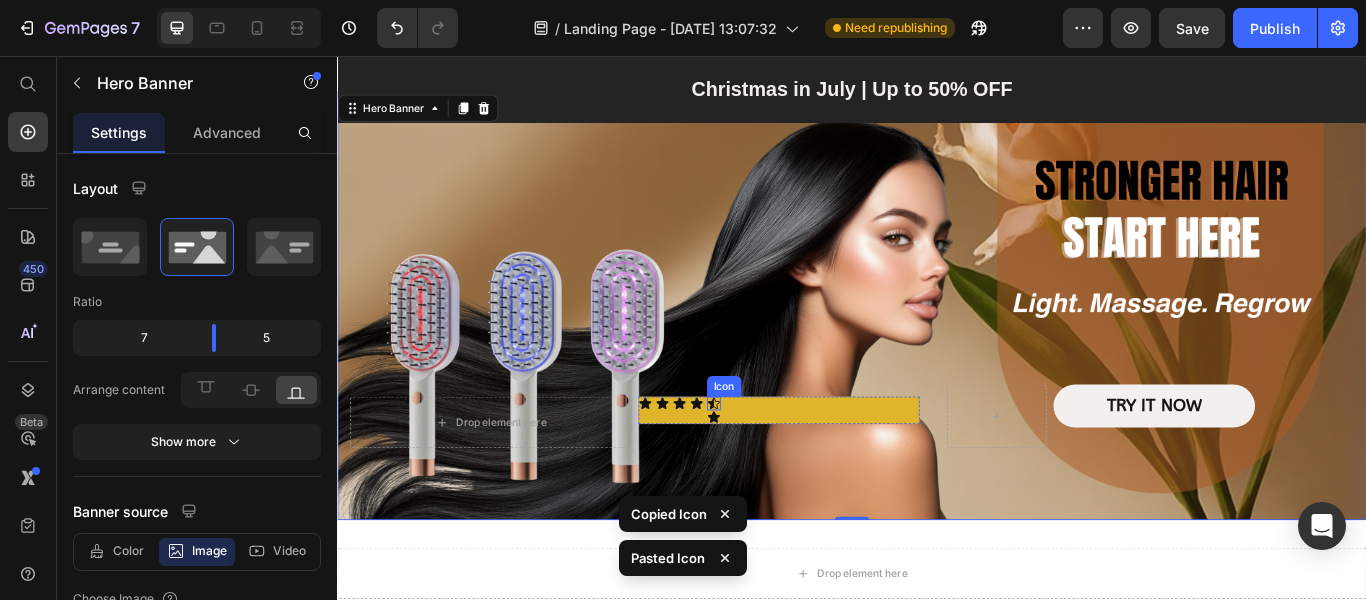 click 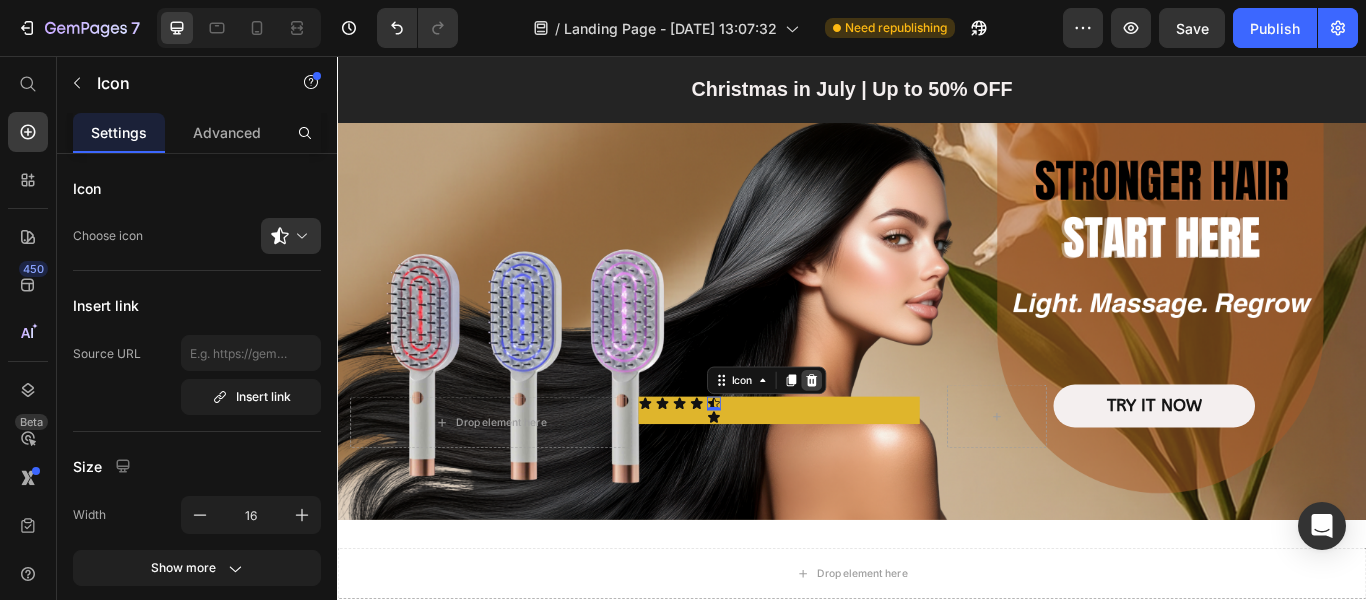 click 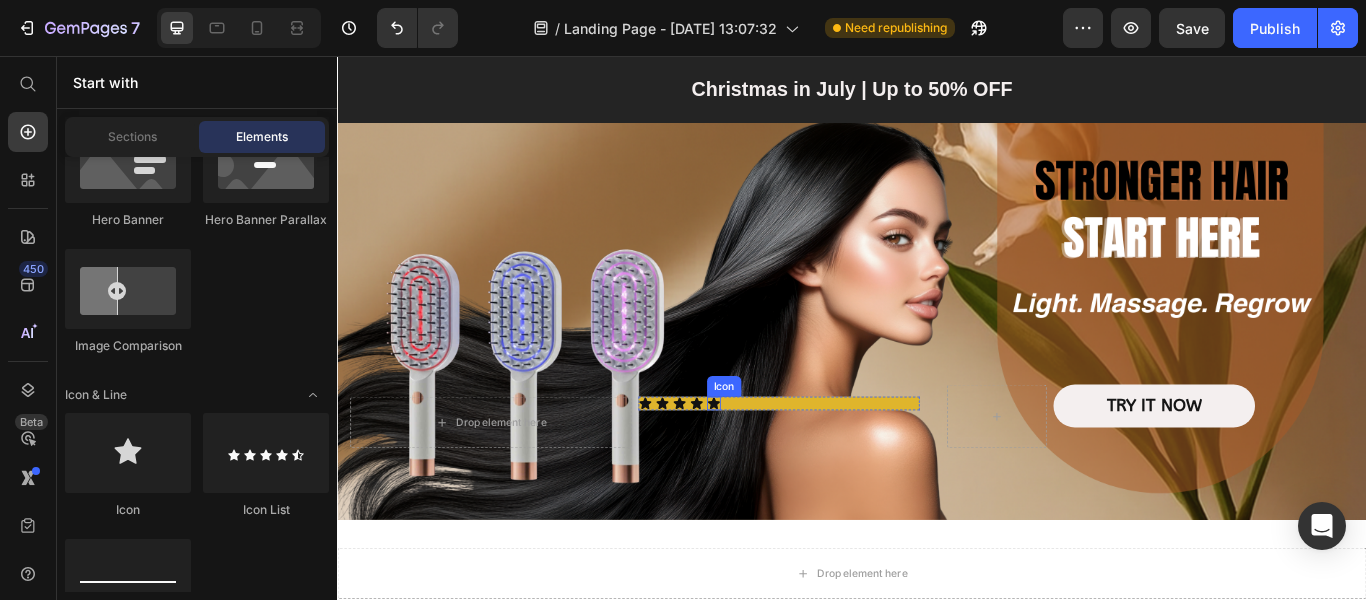 click 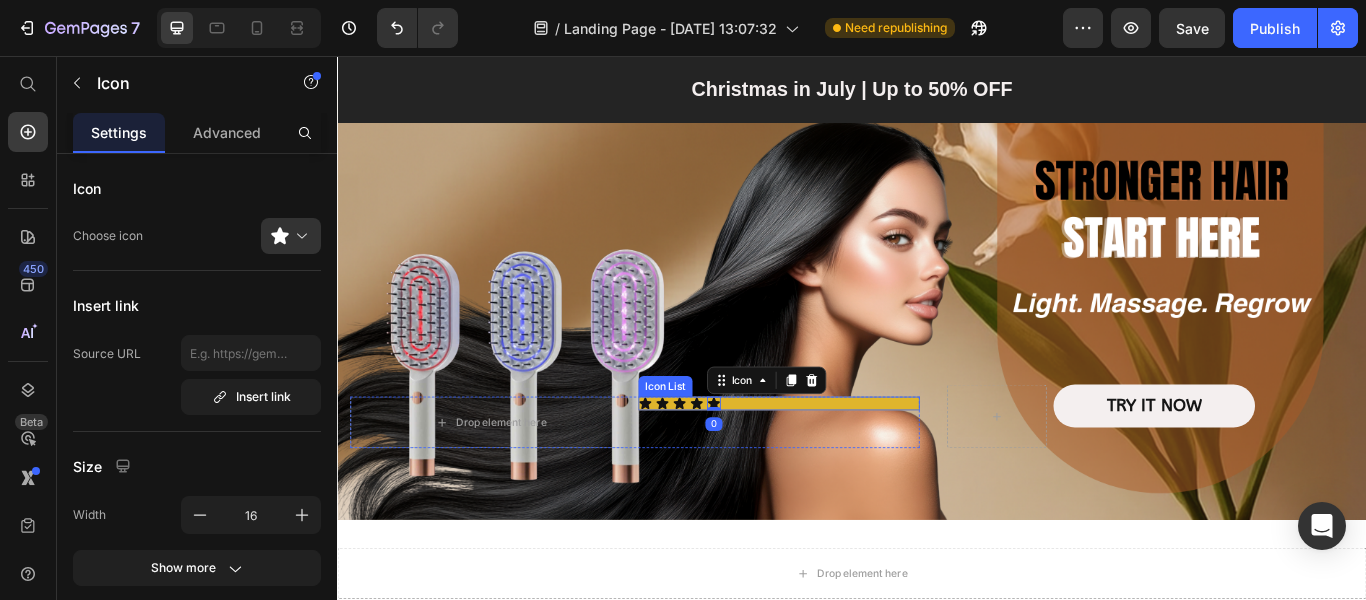click on "Icon Icon Icon Icon Icon   0" at bounding box center (852, 461) 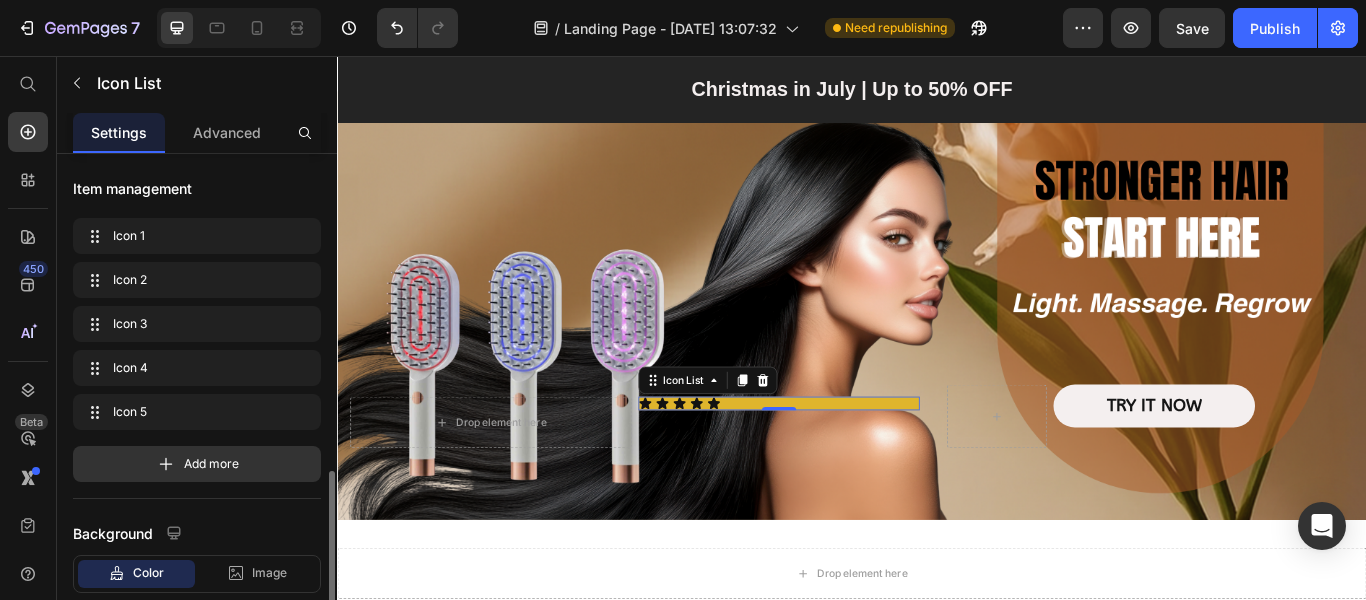 scroll, scrollTop: 200, scrollLeft: 0, axis: vertical 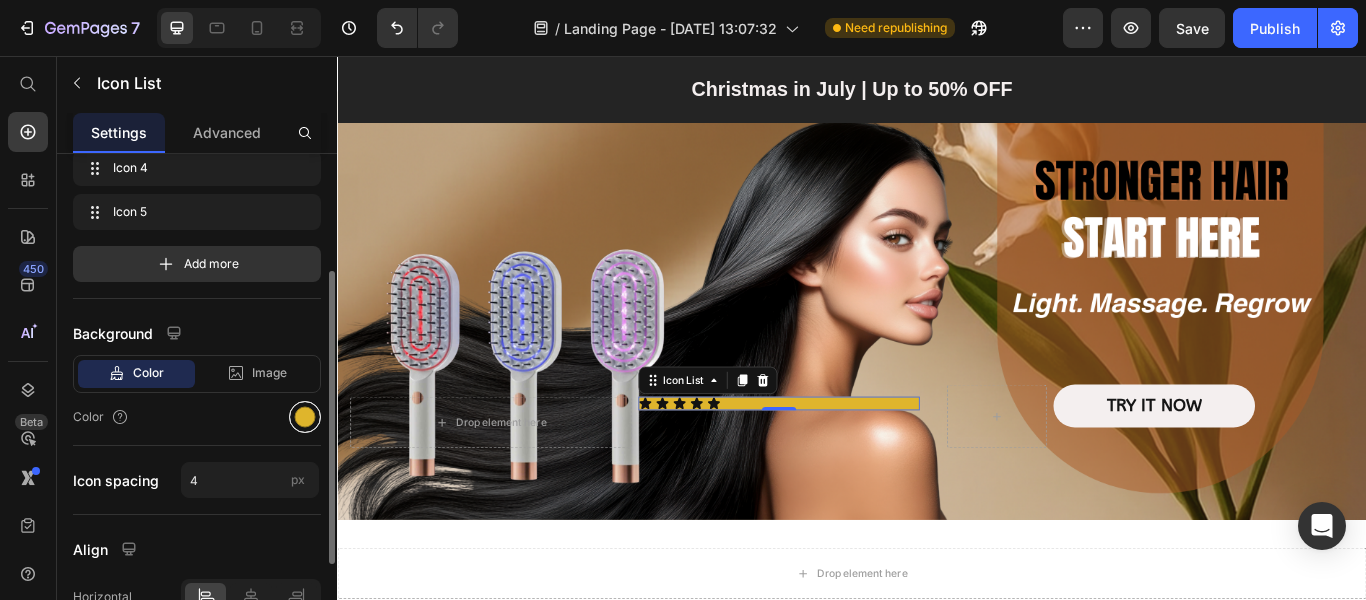 click at bounding box center [305, 417] 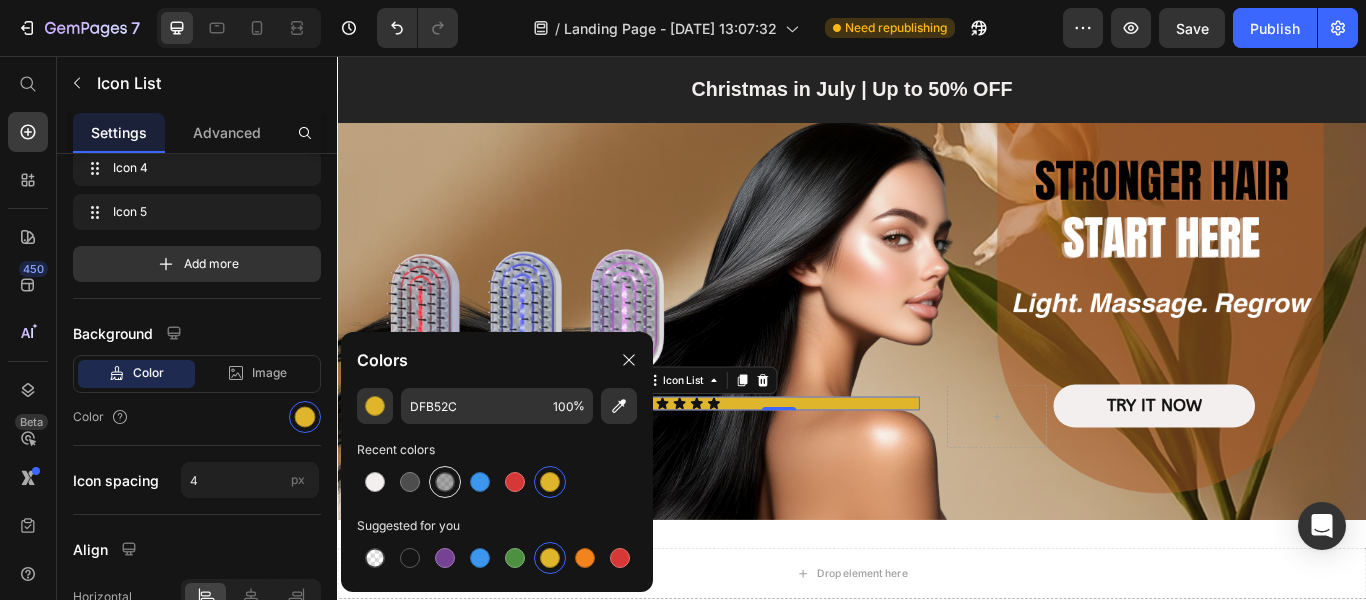 click at bounding box center [445, 482] 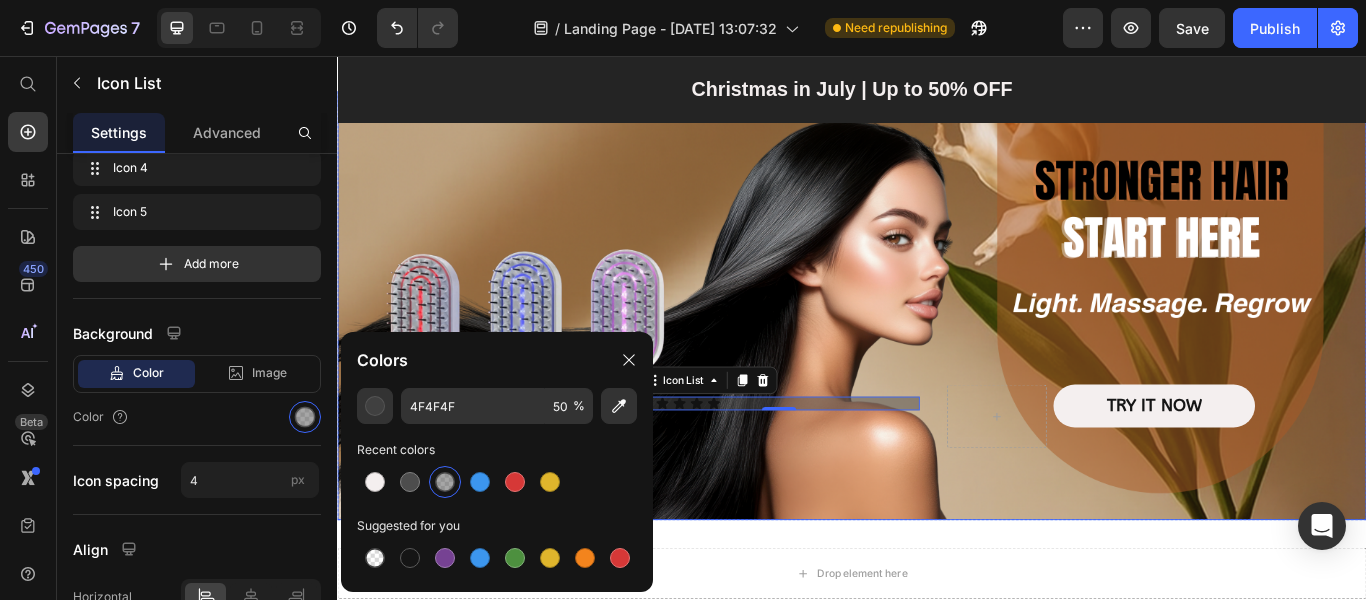 click on "Drop element here Icon Icon Icon Icon Icon Icon List   0 Row
TRY IT NOW Button Row" at bounding box center [937, 502] 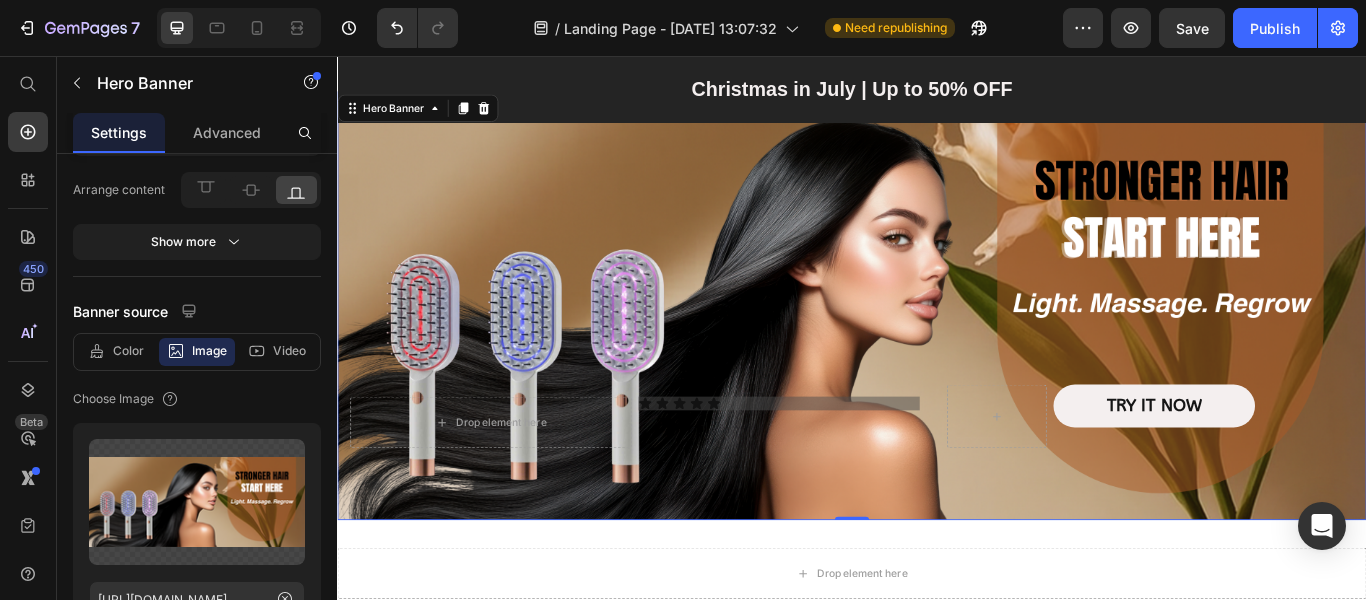 scroll, scrollTop: 0, scrollLeft: 0, axis: both 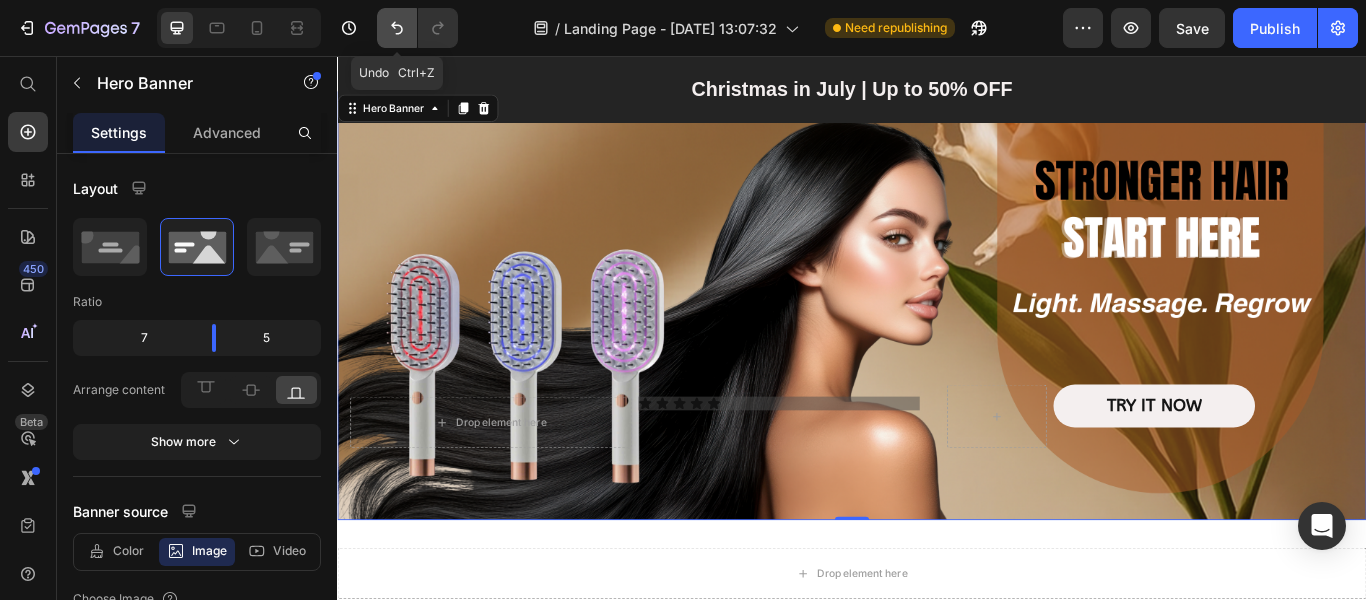 click 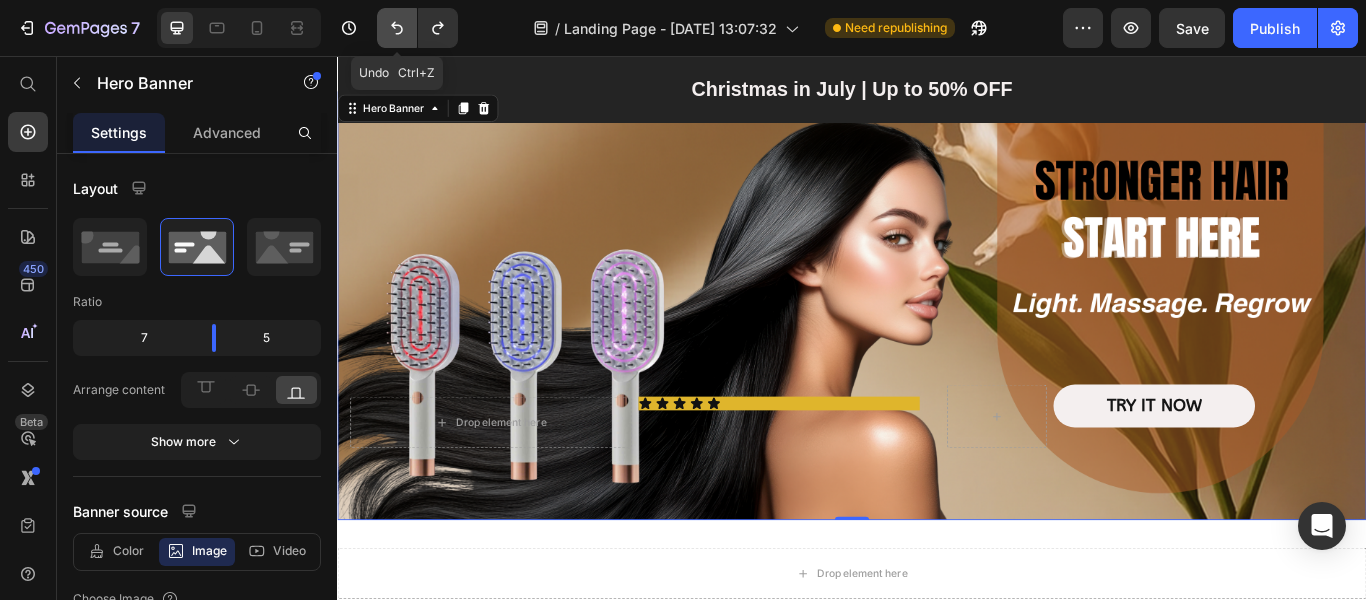 click 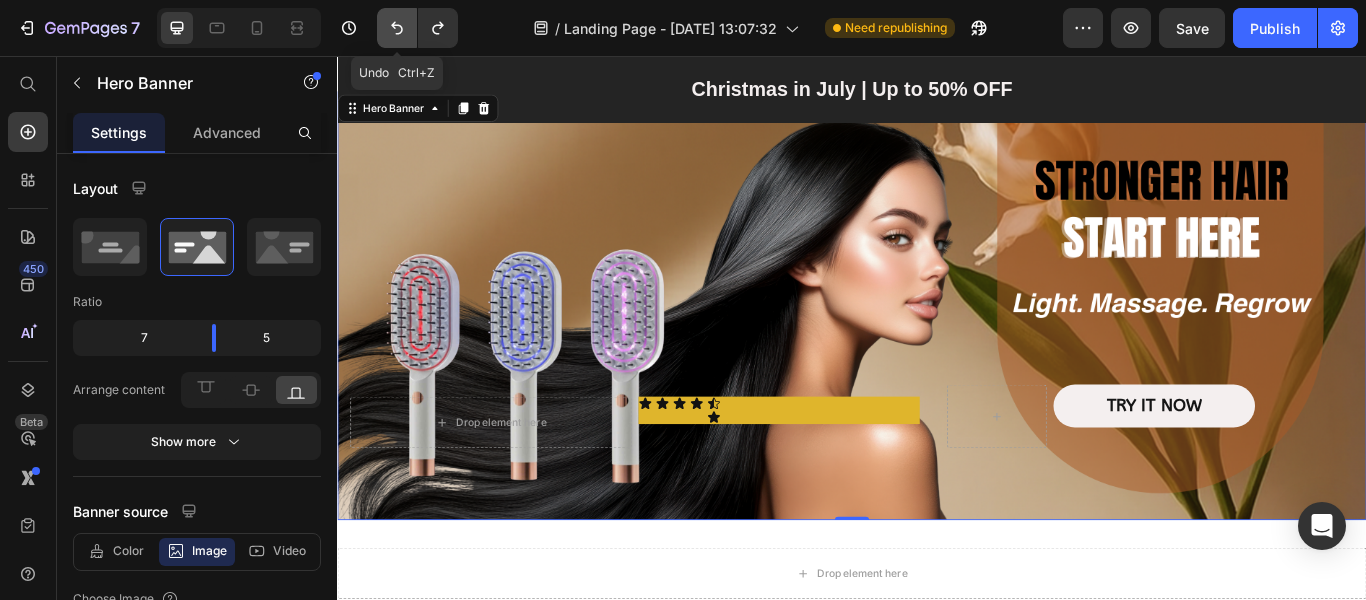 click 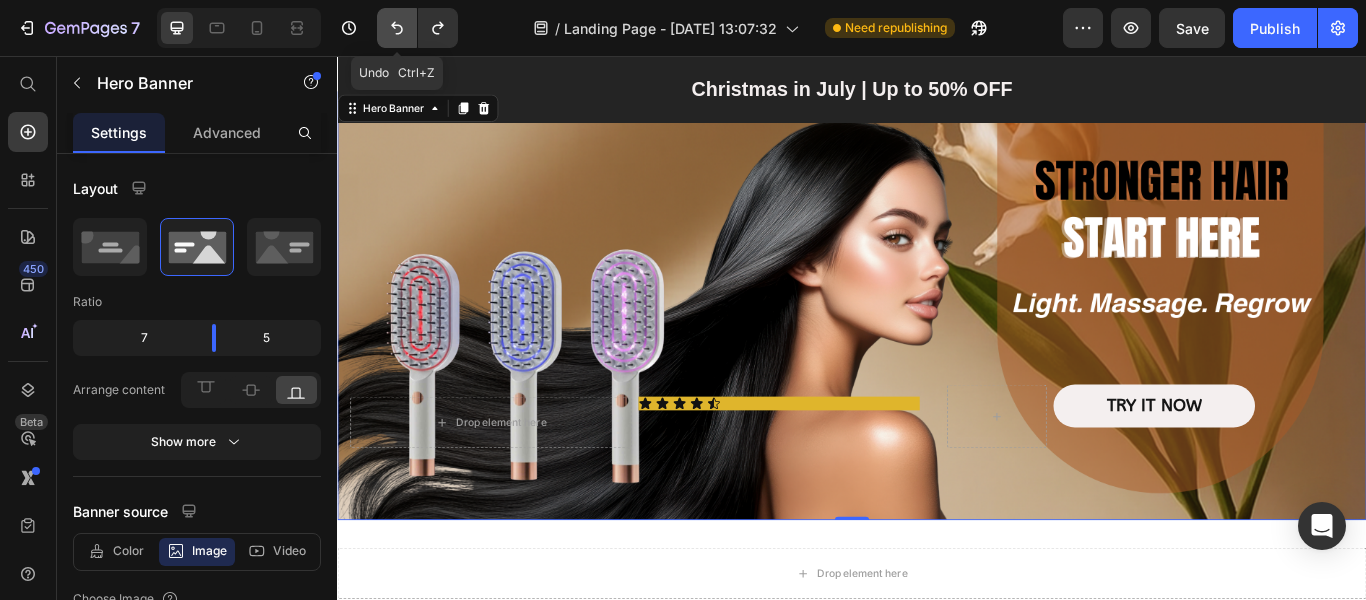 click 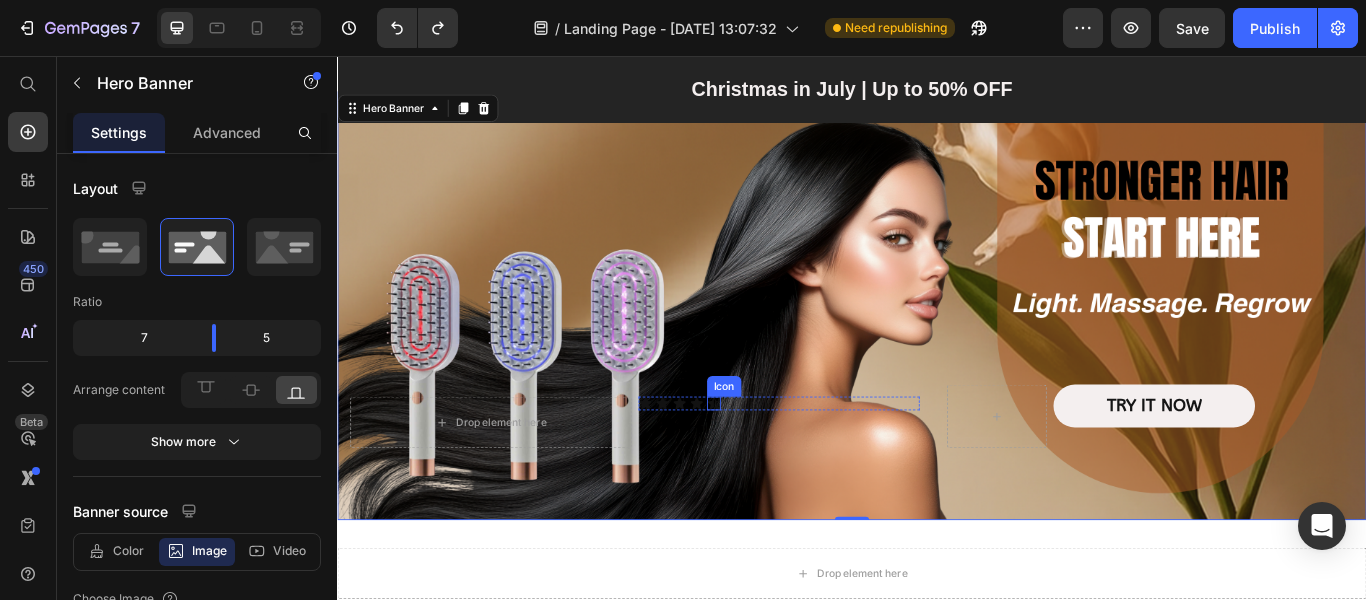 click 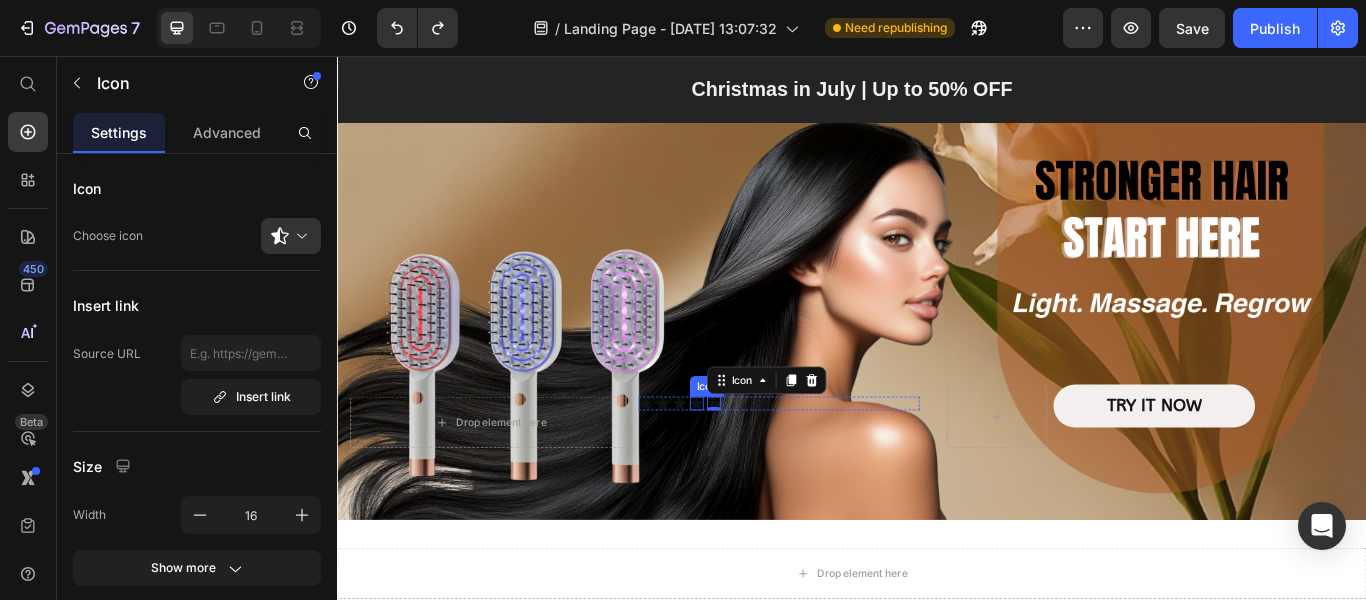 click 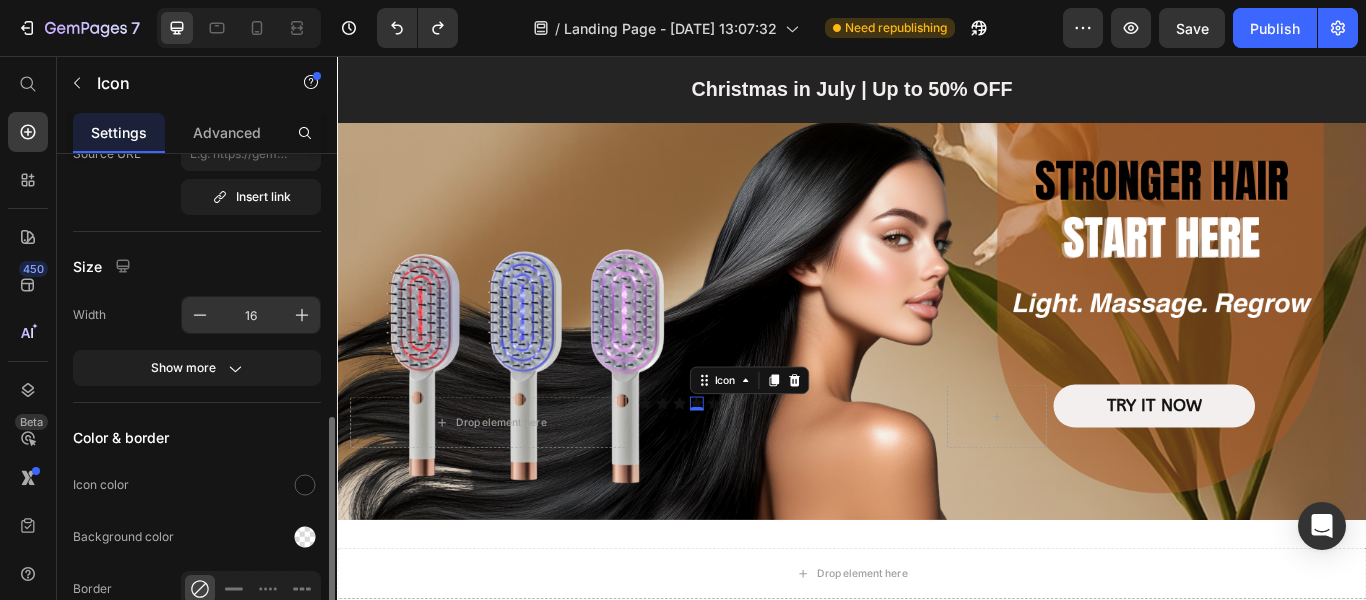scroll, scrollTop: 300, scrollLeft: 0, axis: vertical 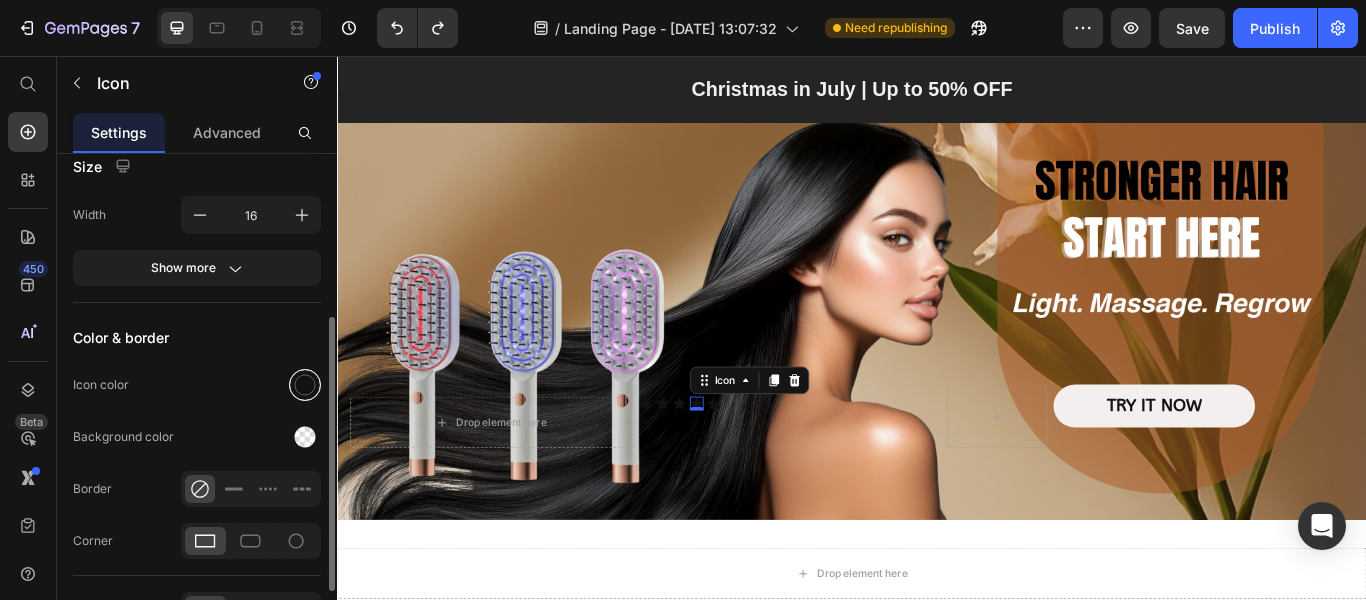 click at bounding box center (305, 385) 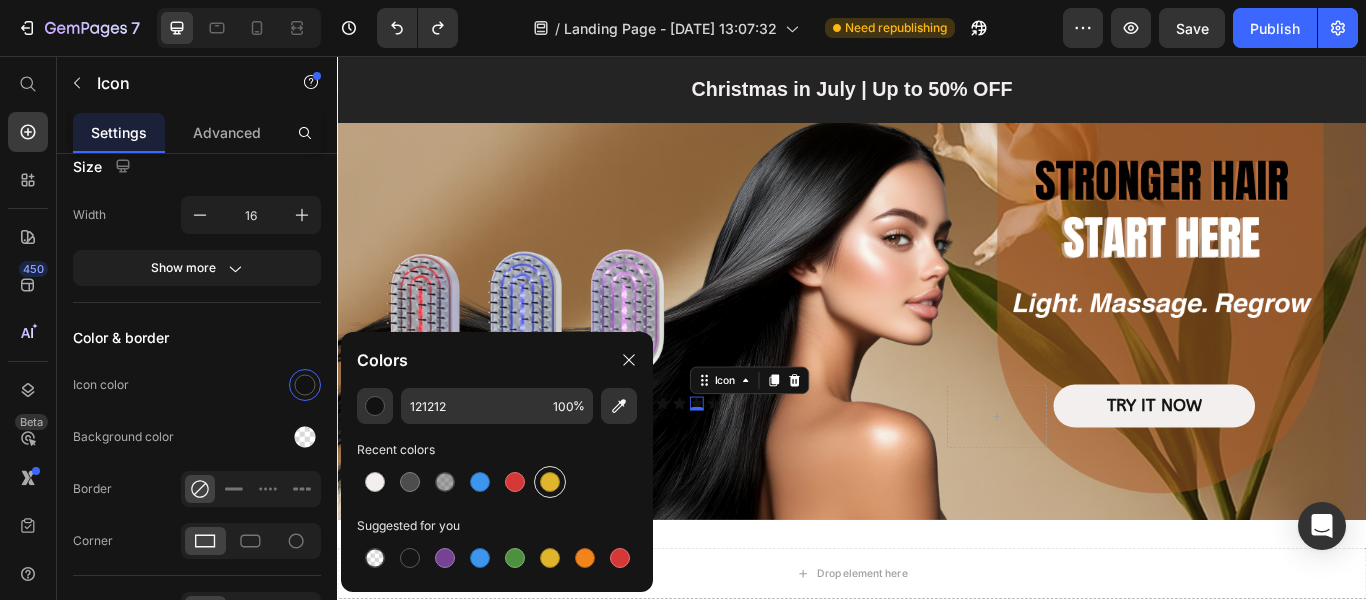 click at bounding box center [550, 482] 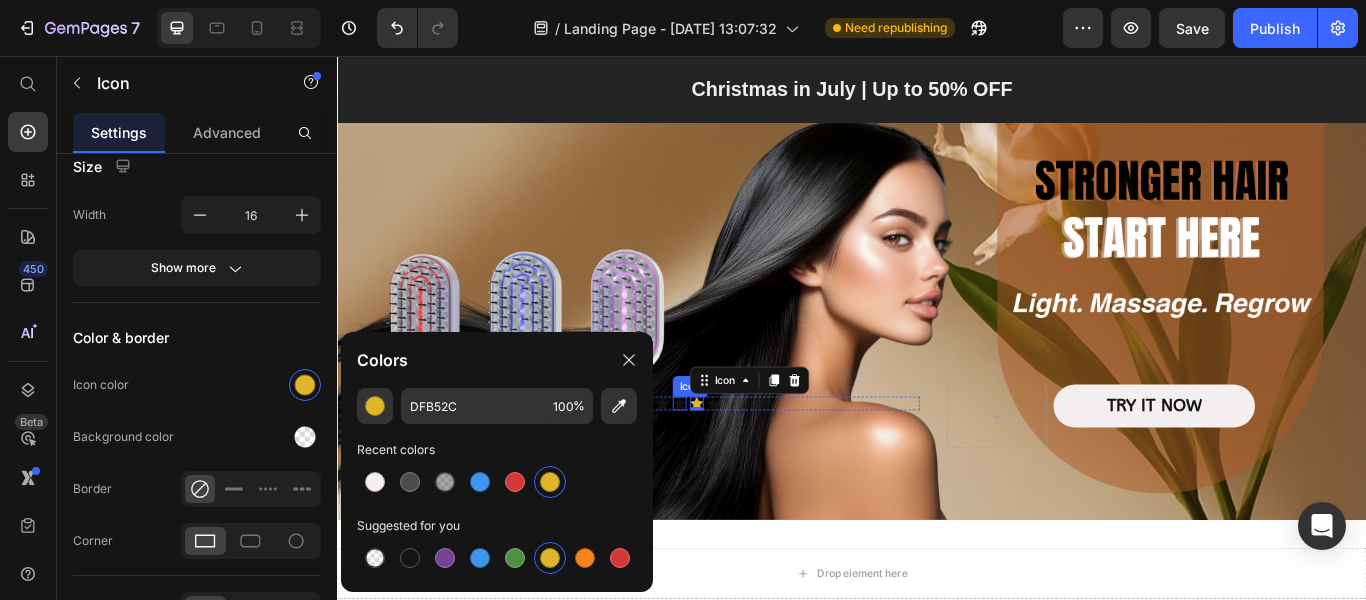 click 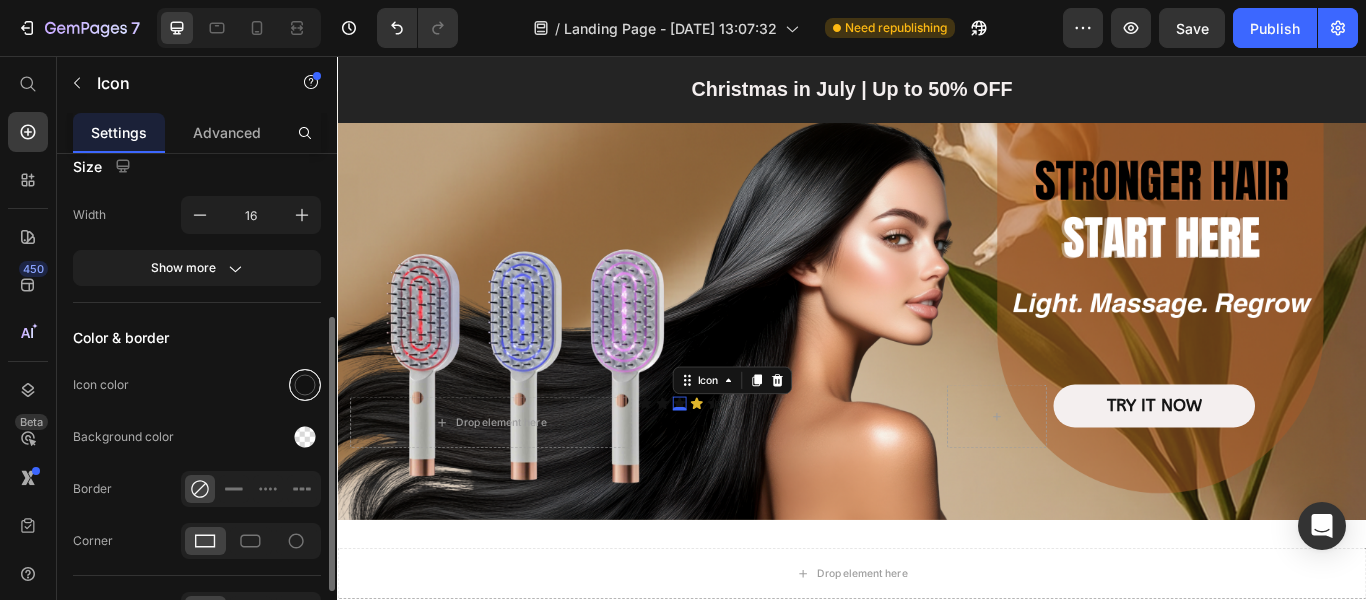 click at bounding box center (305, 385) 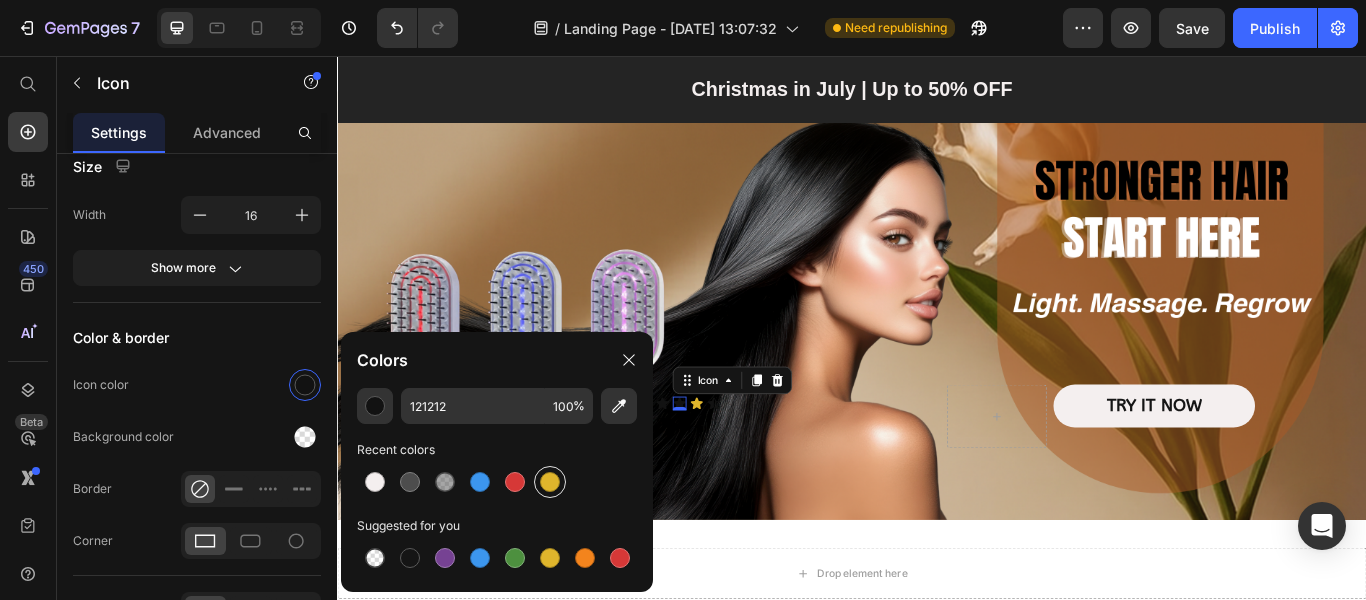 click at bounding box center (550, 482) 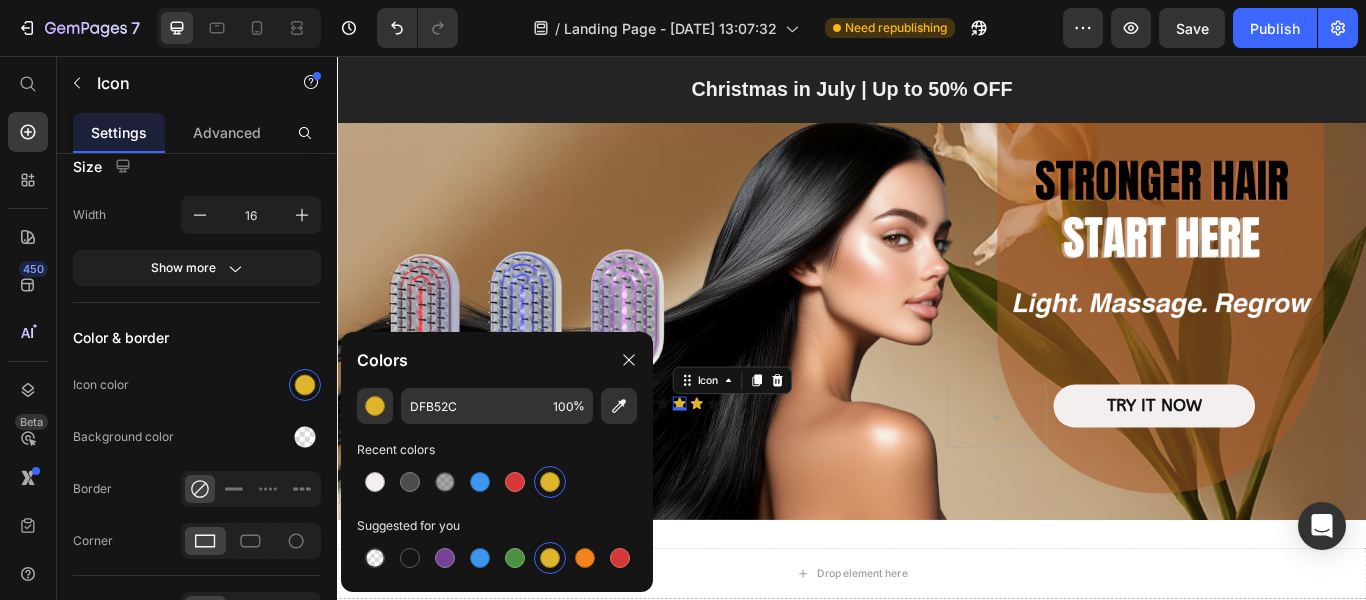 click 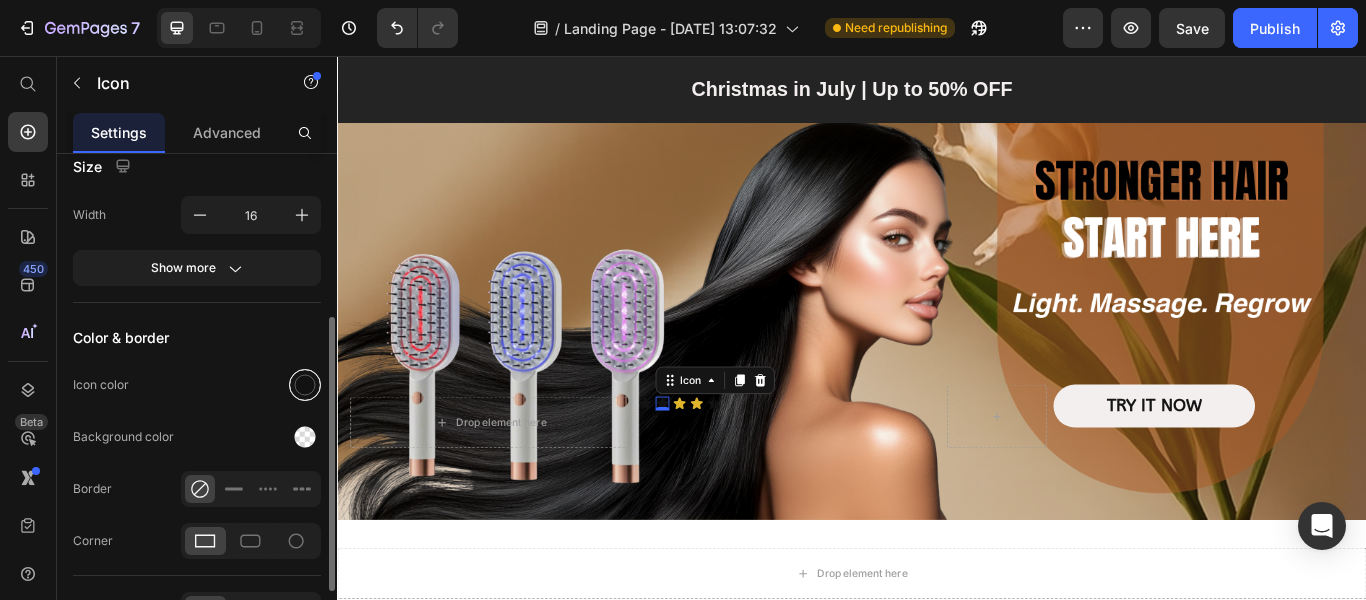 click at bounding box center (305, 385) 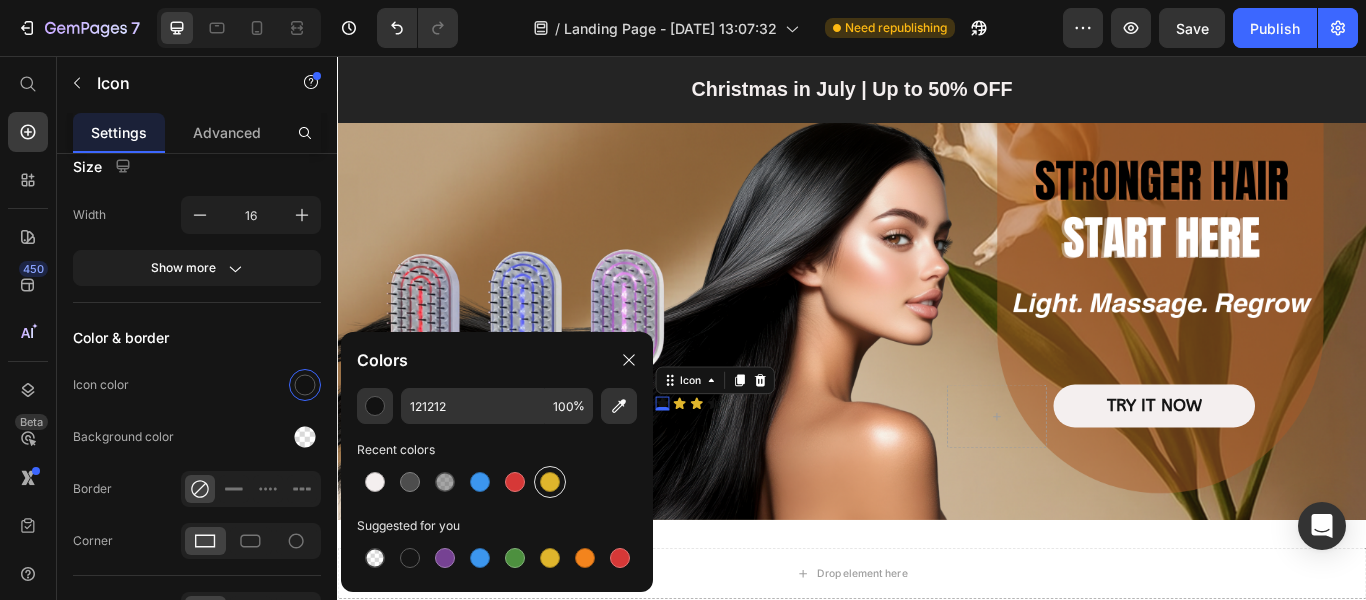 click at bounding box center [550, 482] 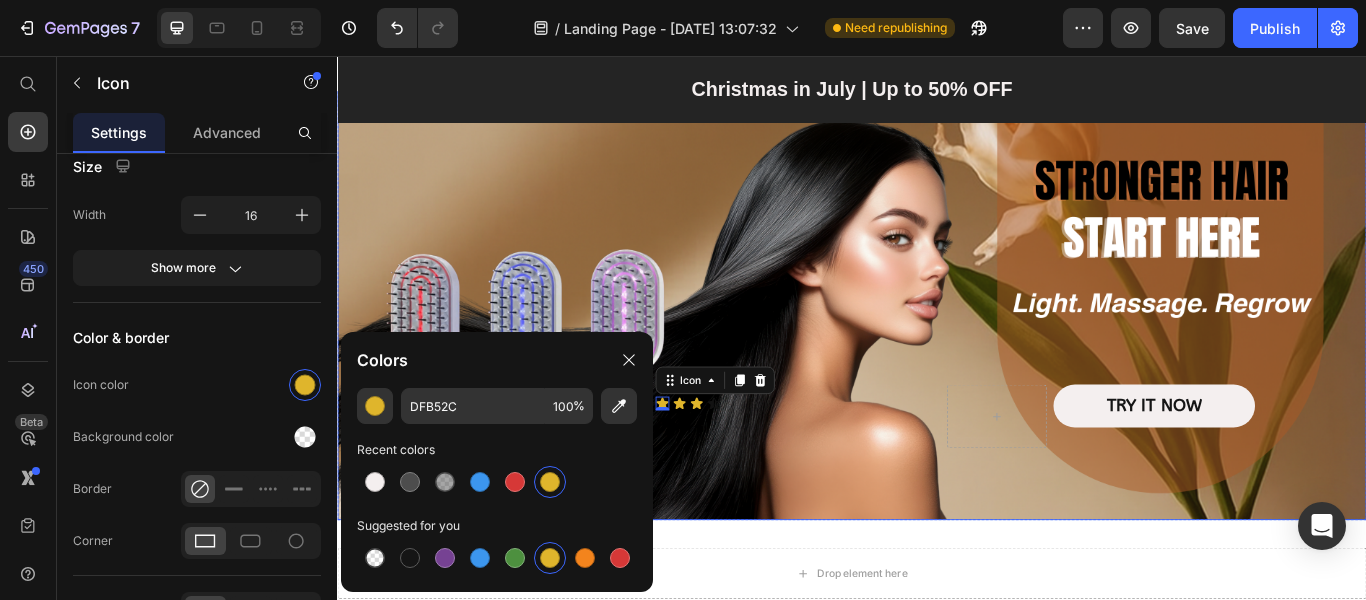 click on "Drop element here Icon Icon   0 Icon Icon Icon Icon List Row
TRY IT NOW Button Row" at bounding box center [937, 502] 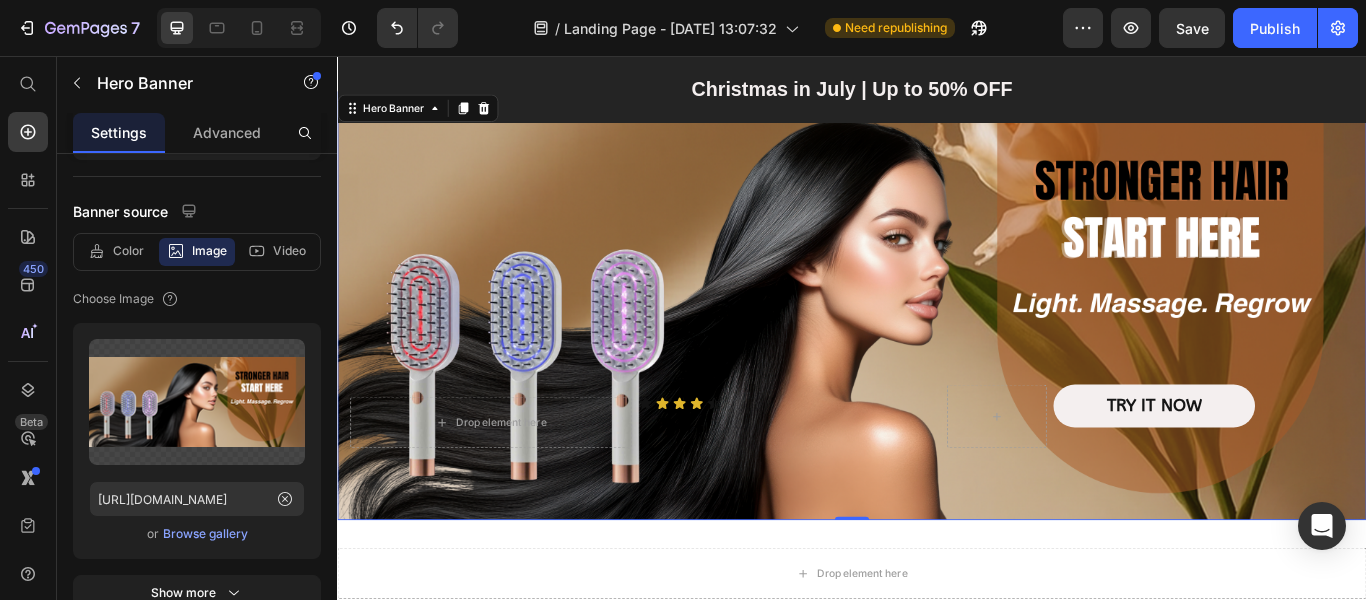 scroll, scrollTop: 0, scrollLeft: 0, axis: both 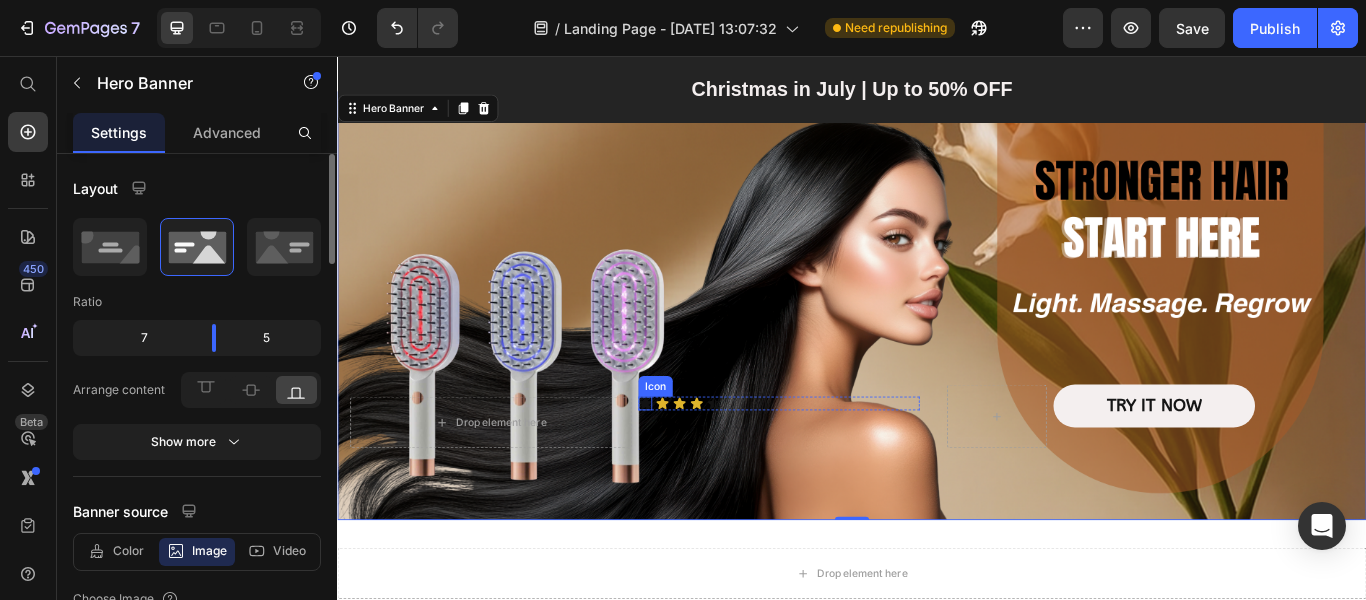 click 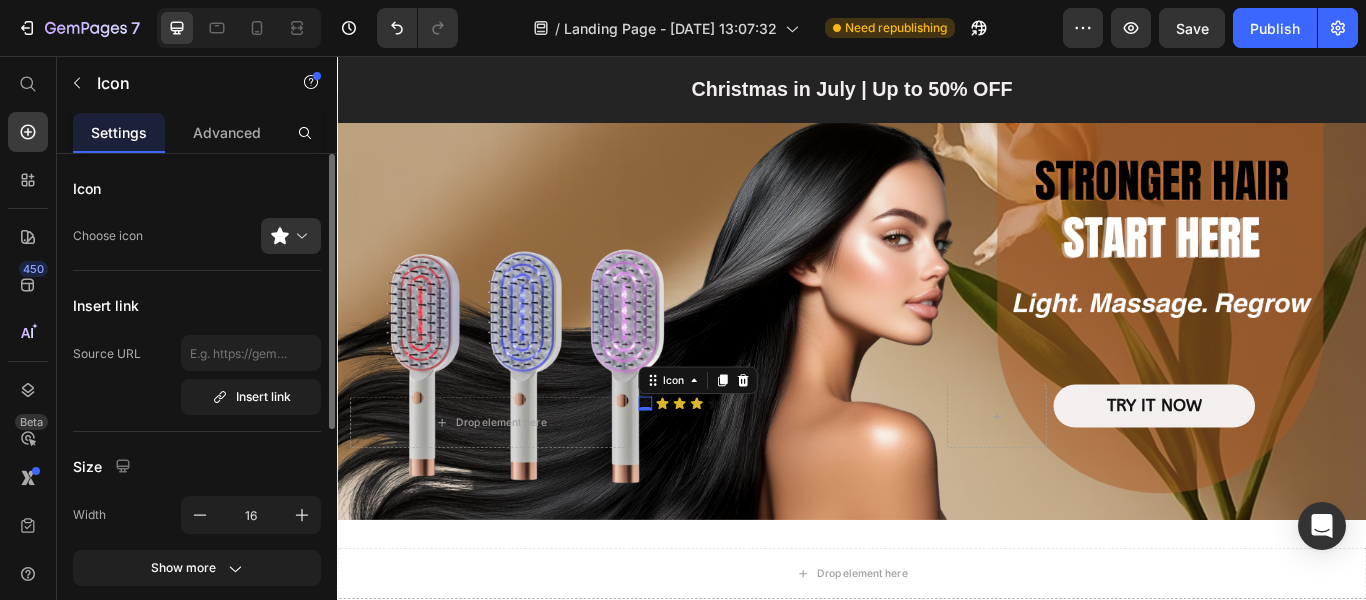 scroll, scrollTop: 300, scrollLeft: 0, axis: vertical 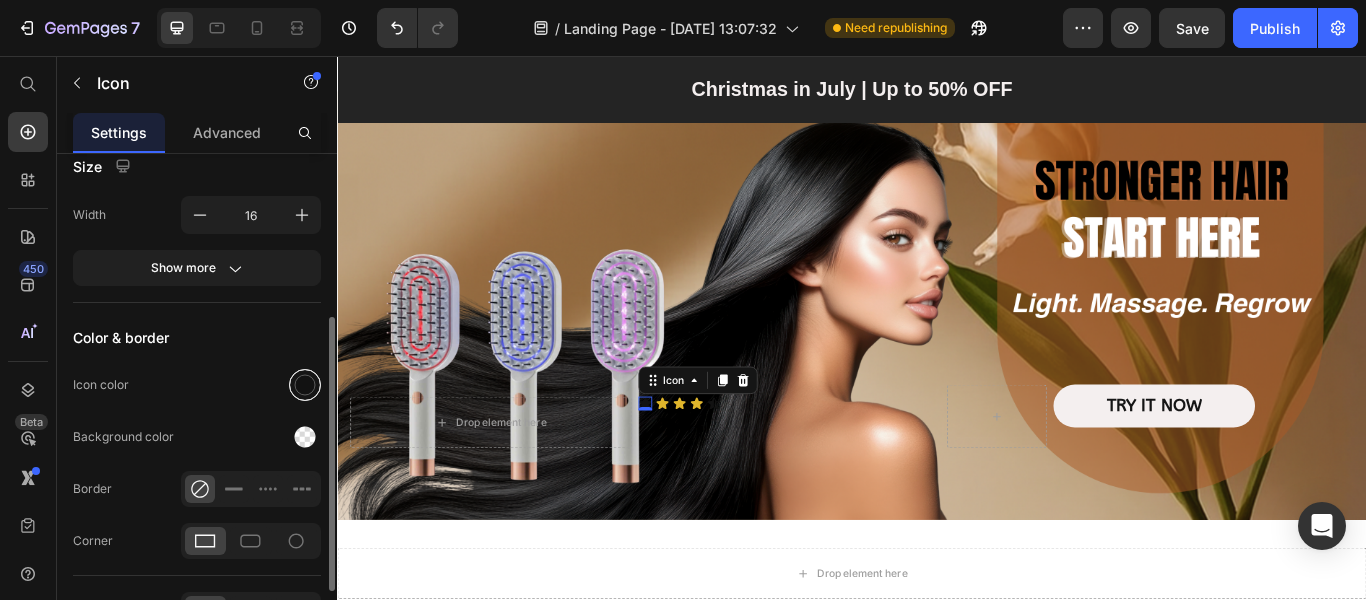 click at bounding box center (305, 385) 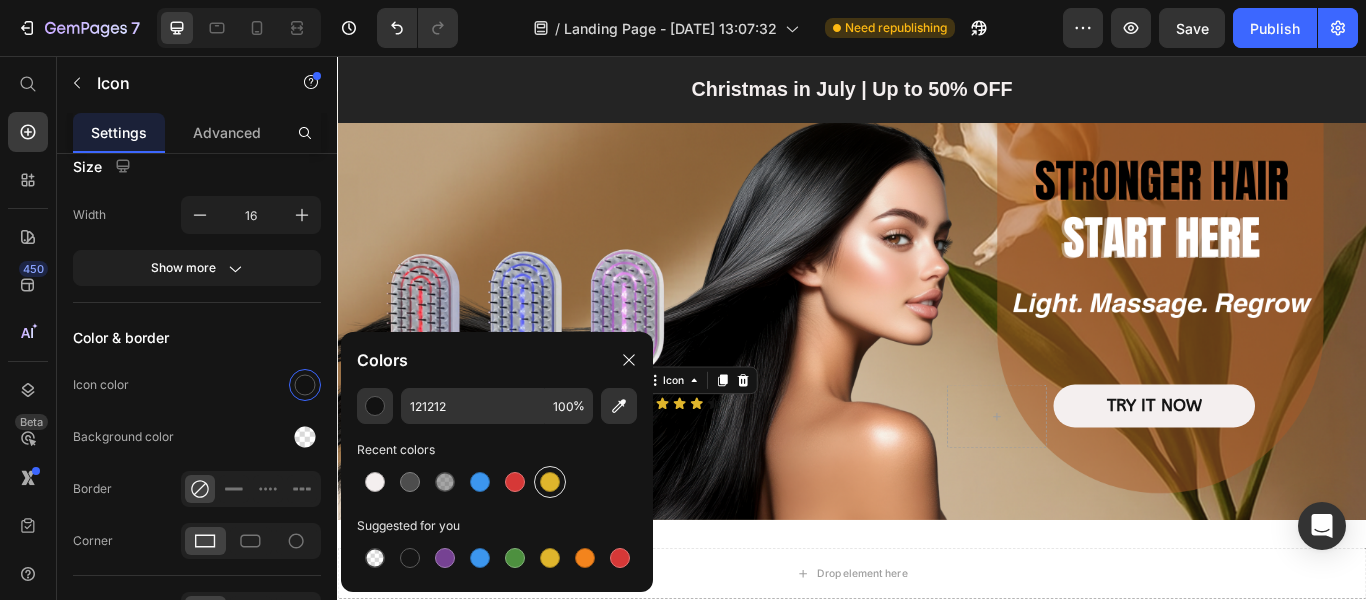 click at bounding box center (550, 482) 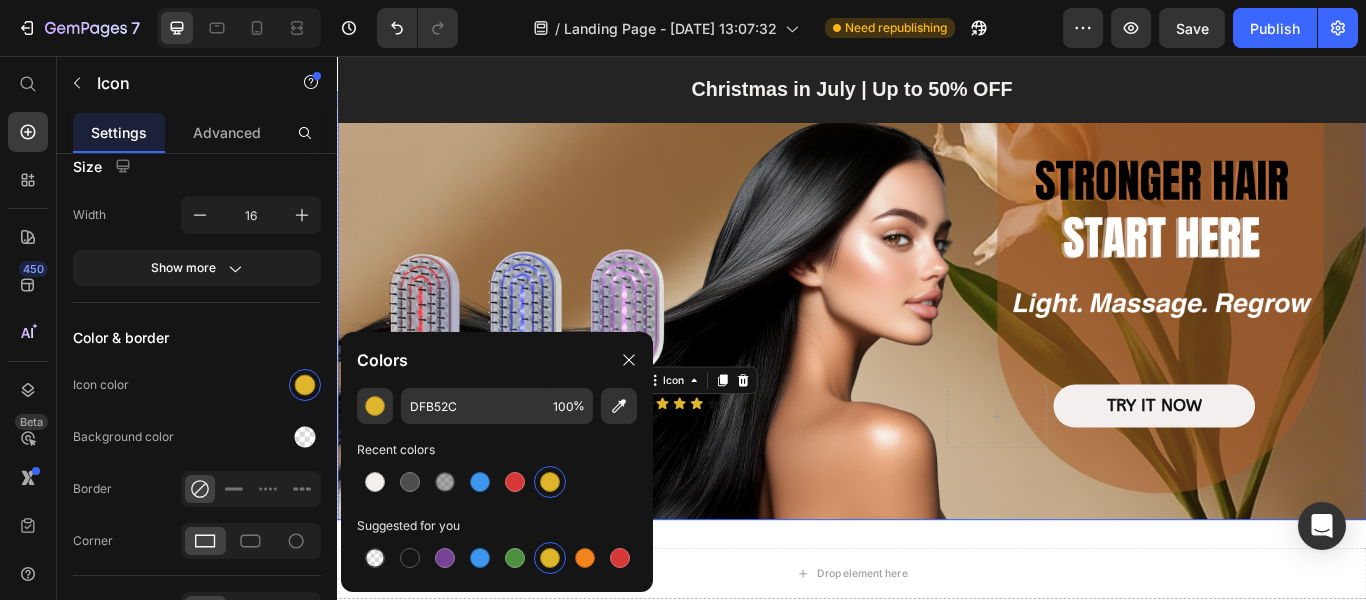 click on "Drop element here Icon   0 Icon Icon Icon Icon Icon List Row
TRY IT NOW Button Row" at bounding box center (937, 502) 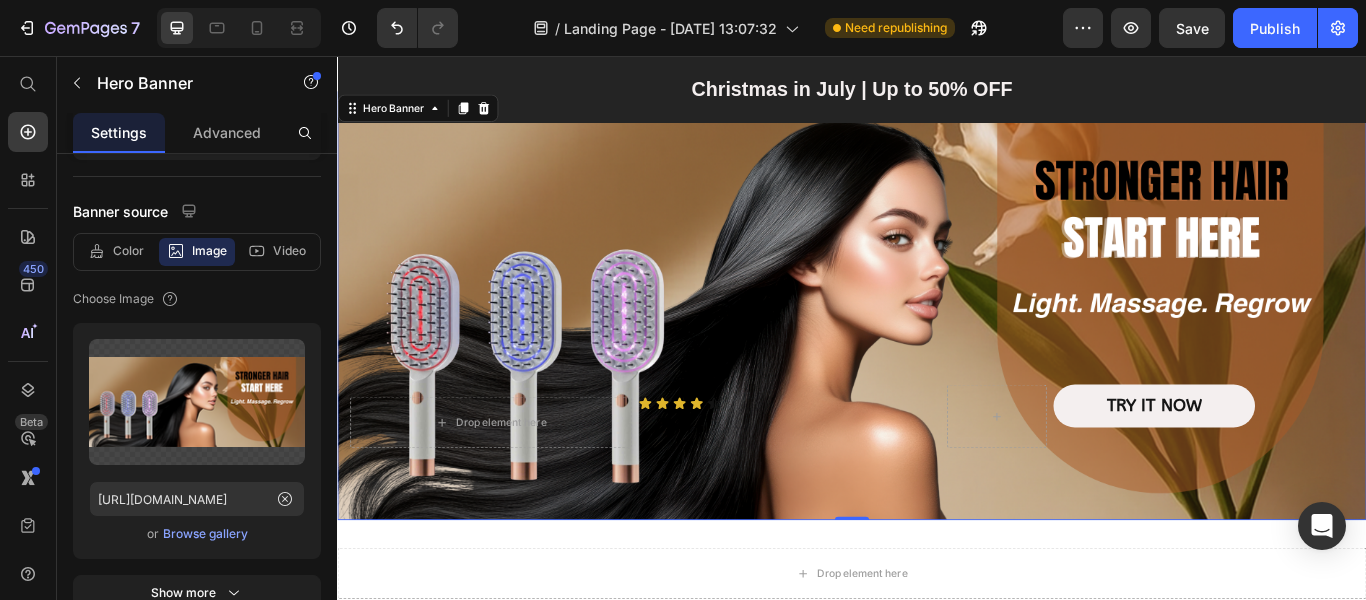 scroll, scrollTop: 0, scrollLeft: 0, axis: both 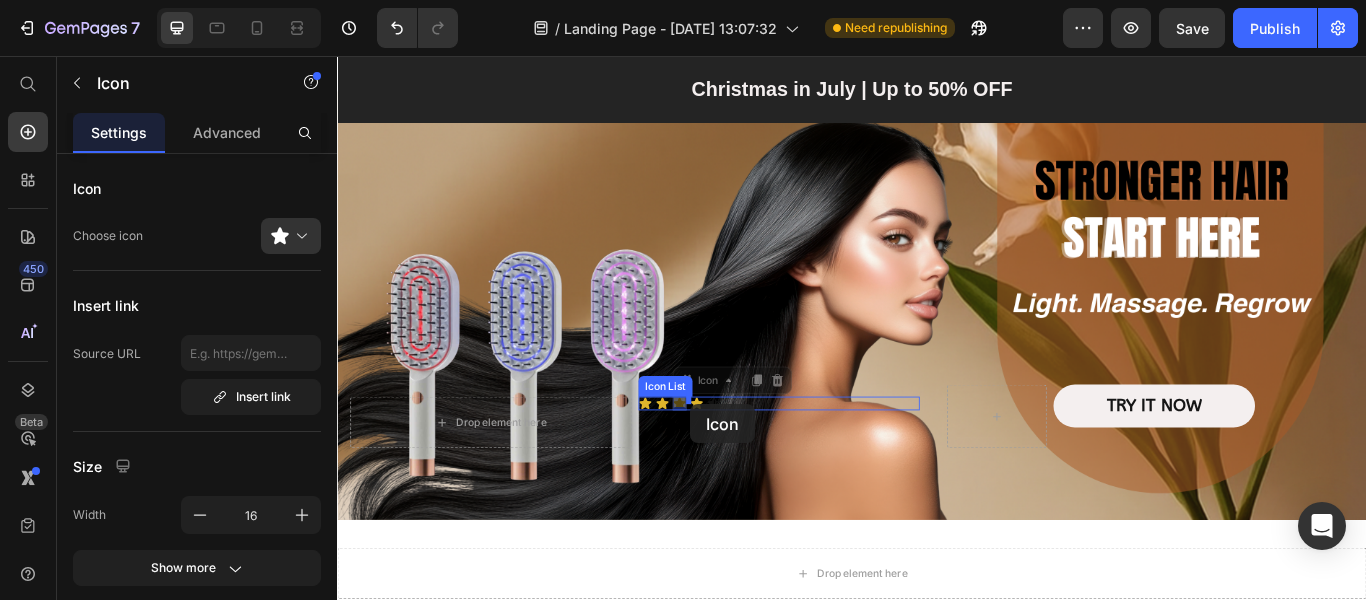 drag, startPoint x: 733, startPoint y: 455, endPoint x: 749, endPoint y: 462, distance: 17.464249 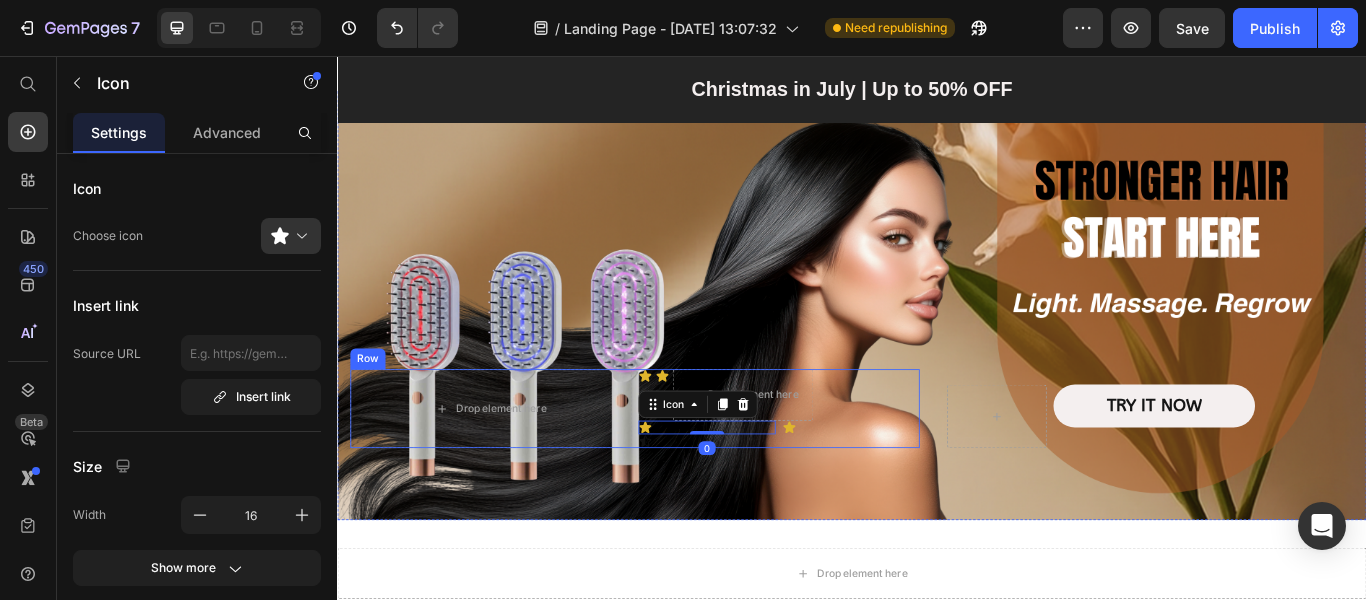 click on "Drop element here Icon Icon
Drop element here Icon   0 Icon Row Icon Icon List Row" at bounding box center (684, 467) 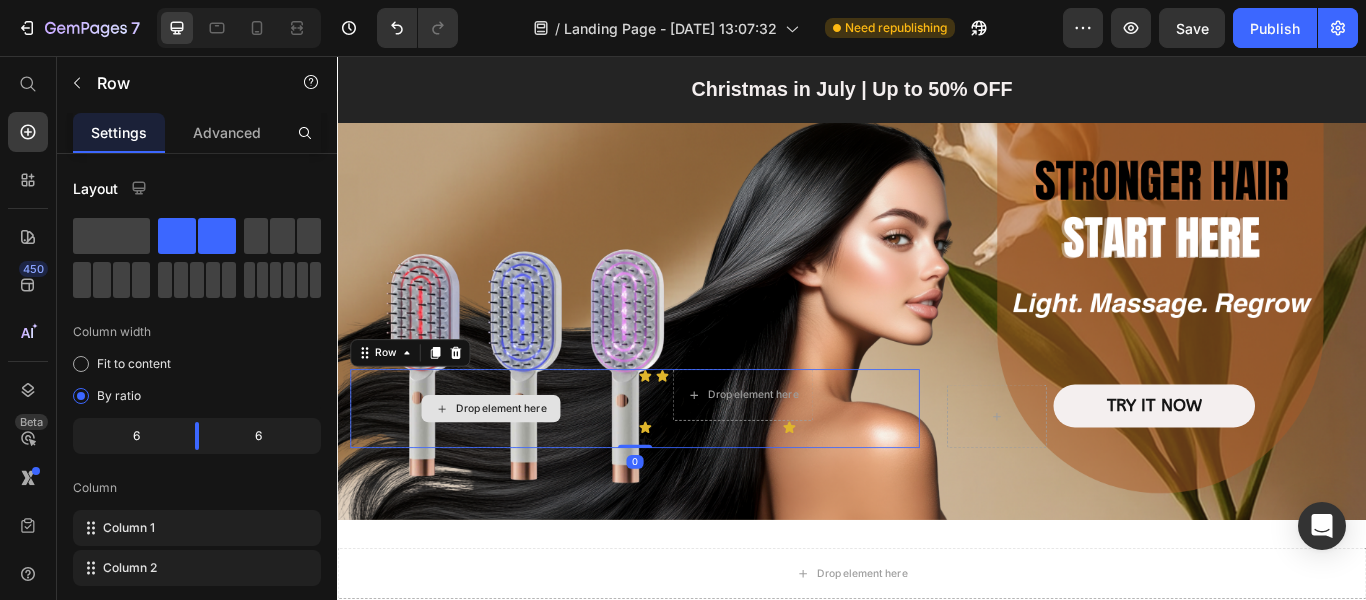 click on "Drop element here" at bounding box center (516, 467) 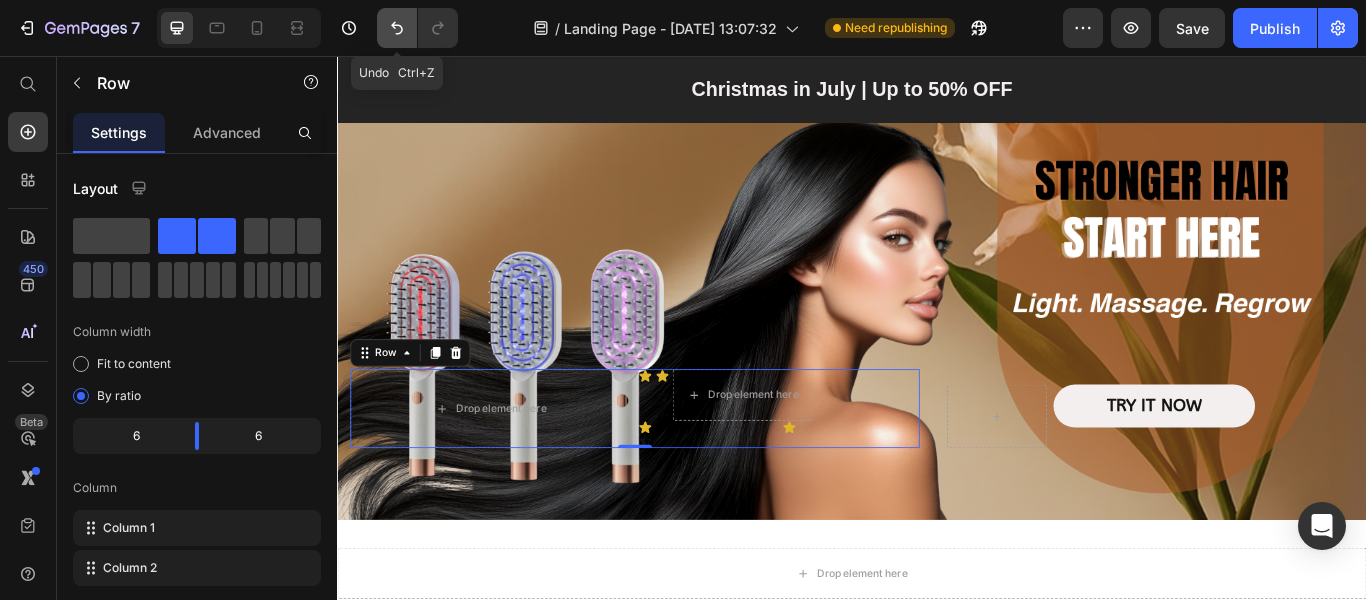 click 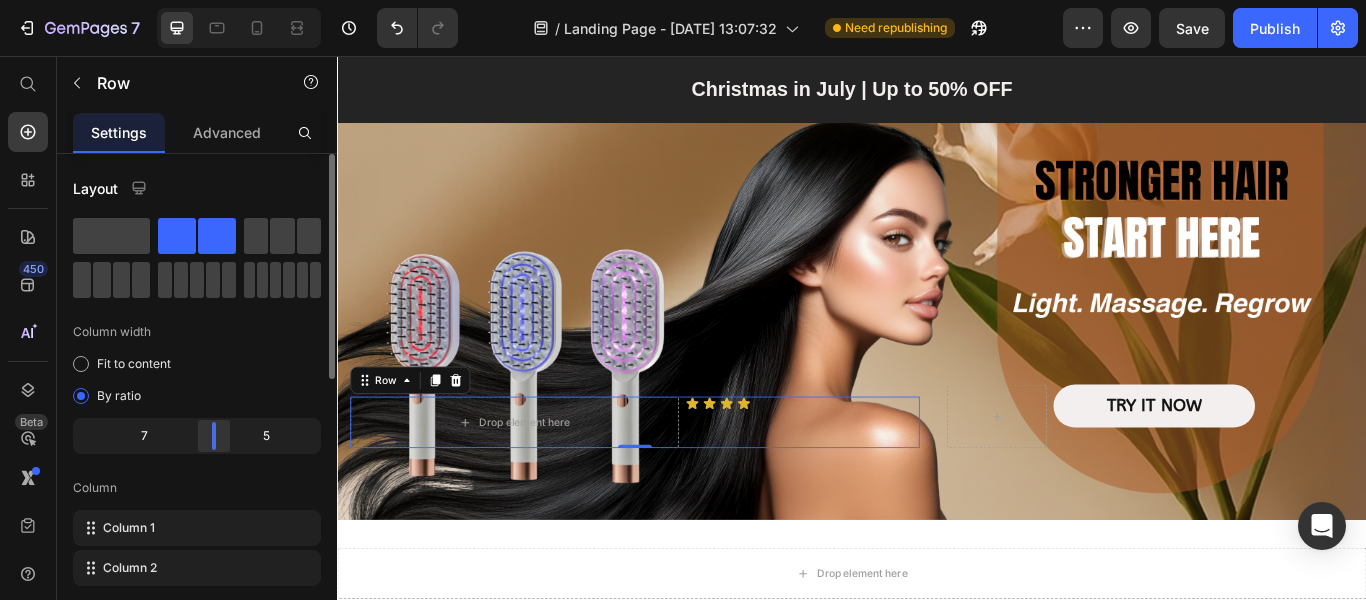 drag, startPoint x: 197, startPoint y: 432, endPoint x: 219, endPoint y: 429, distance: 22.203604 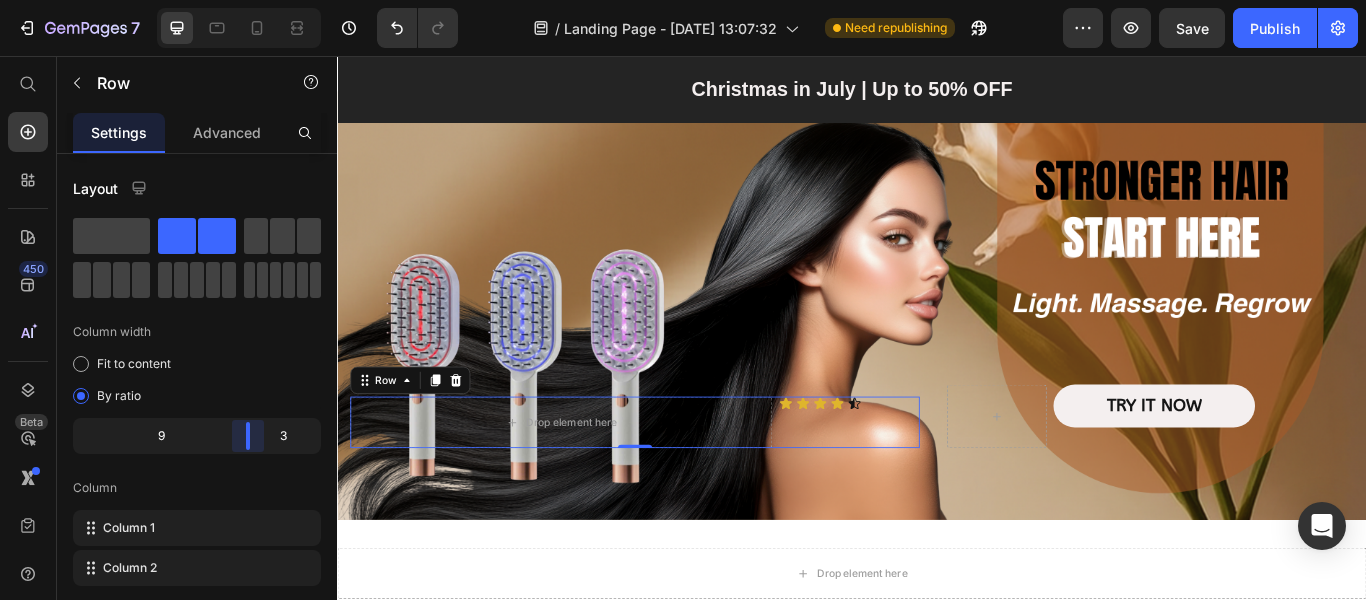 drag, startPoint x: 212, startPoint y: 433, endPoint x: 256, endPoint y: 413, distance: 48.332184 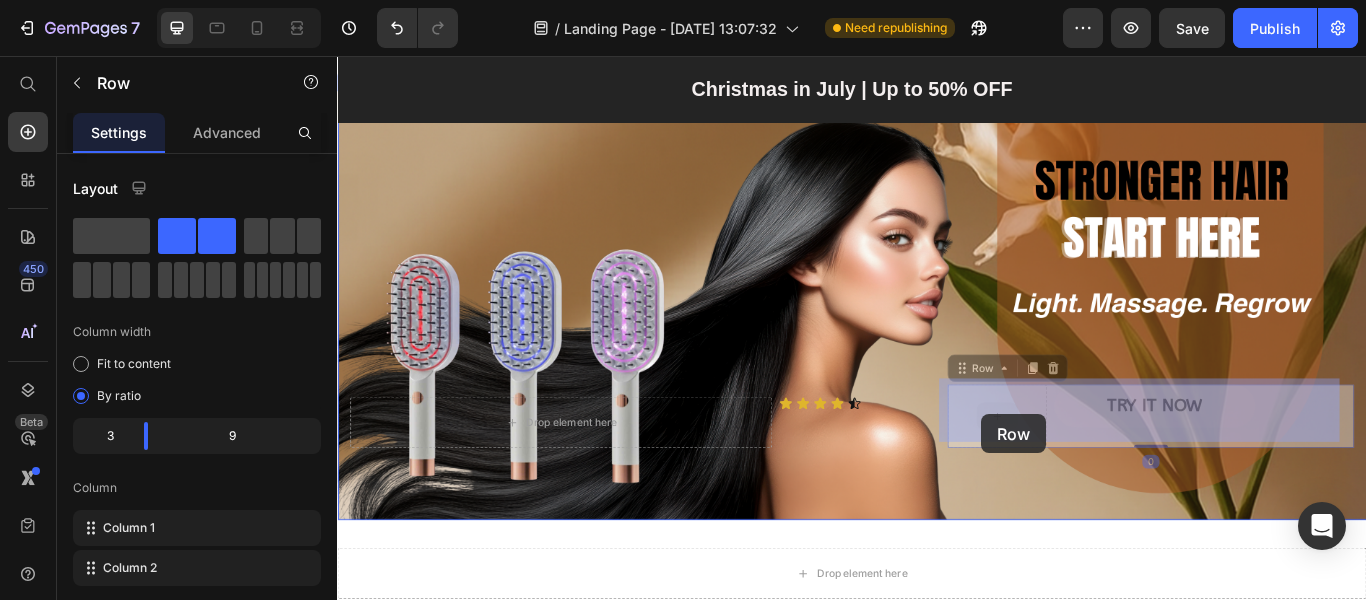 drag, startPoint x: 1042, startPoint y: 474, endPoint x: 1089, endPoint y: 474, distance: 47 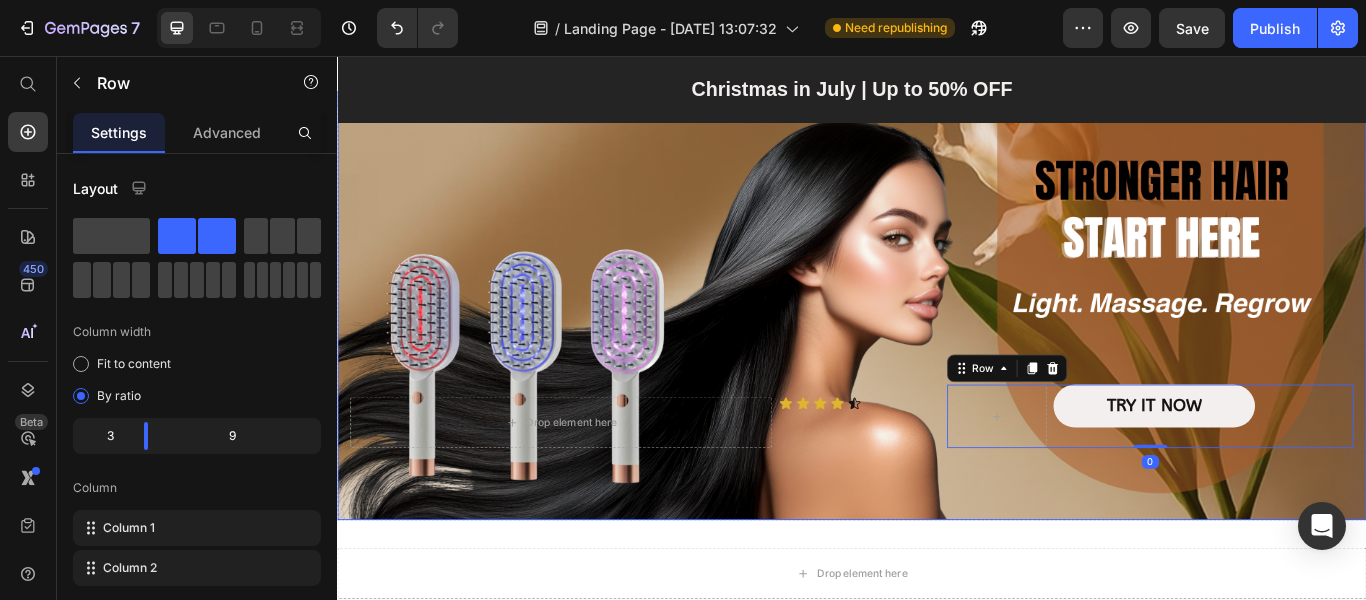 click on "Drop element here Icon Icon Icon Icon Icon Icon List Row
TRY IT NOW Button Row   0" at bounding box center [937, 502] 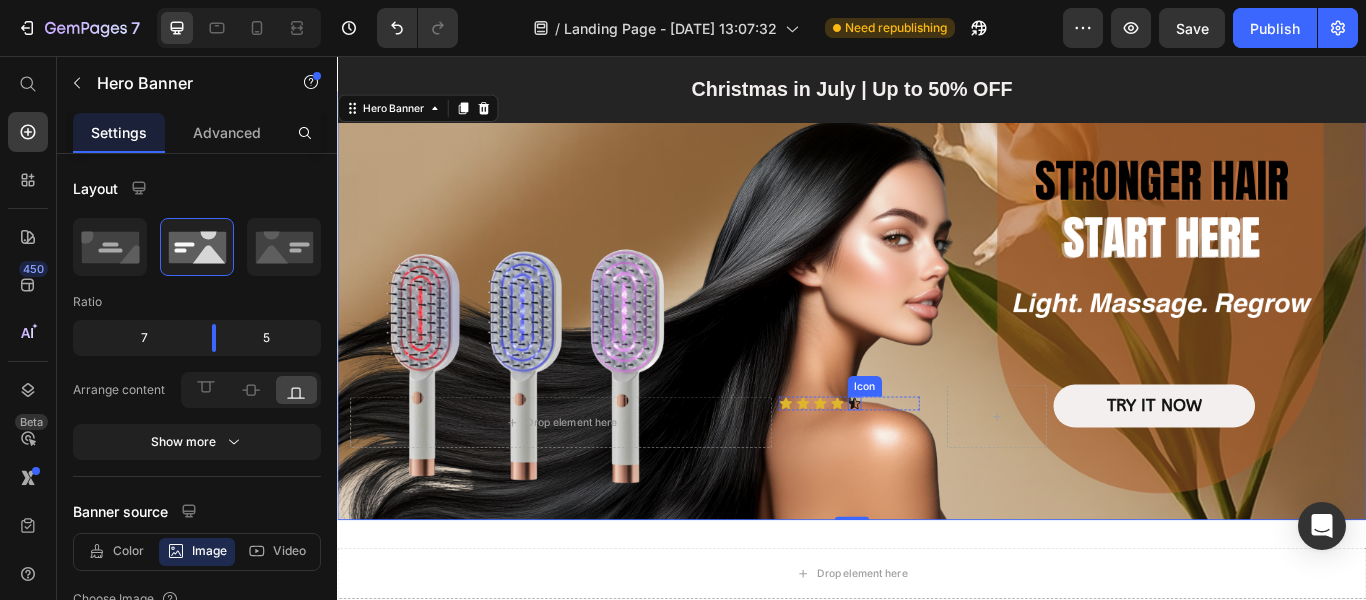 click 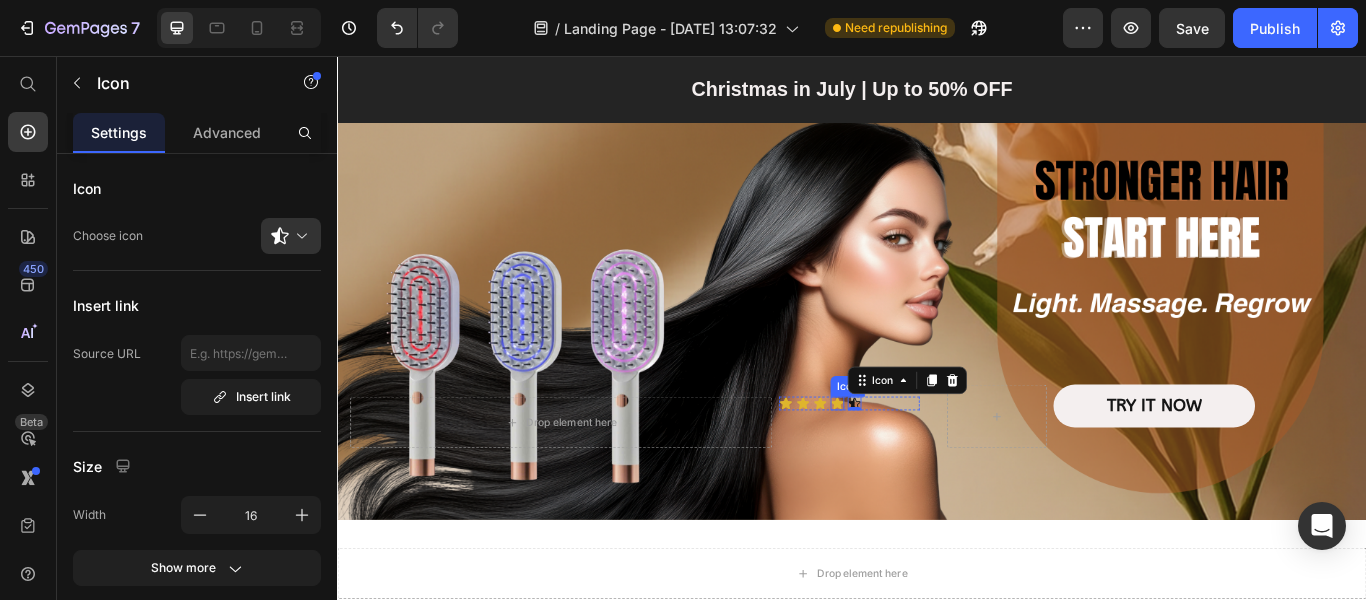 click 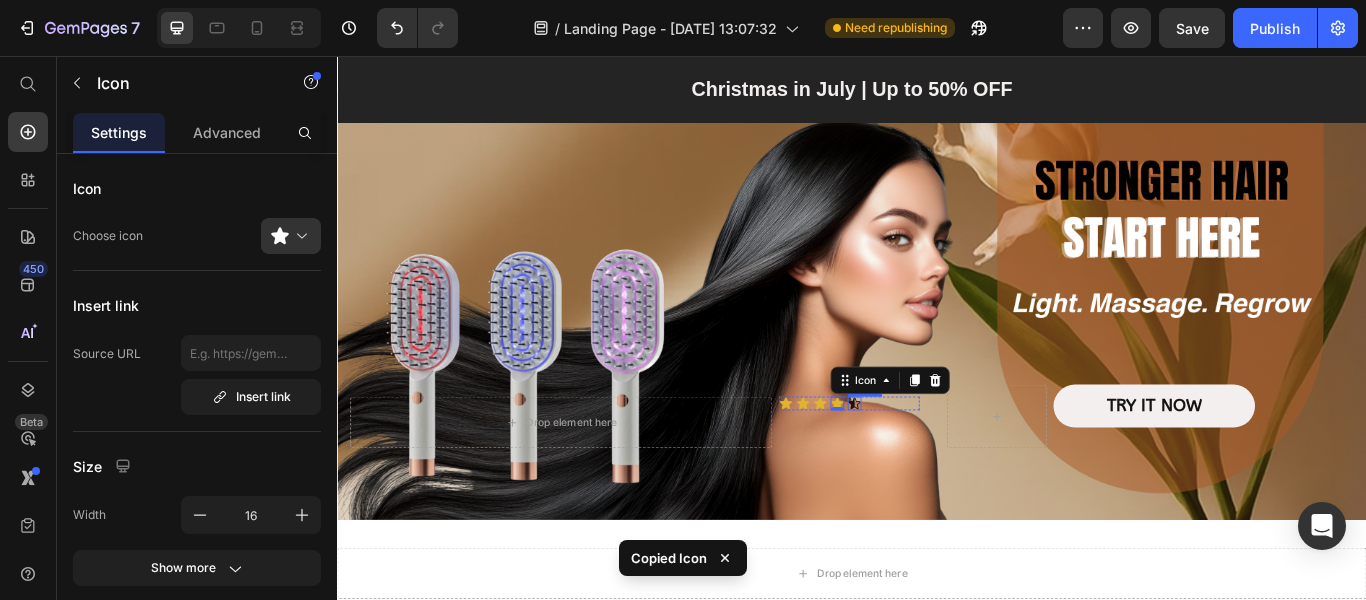 click 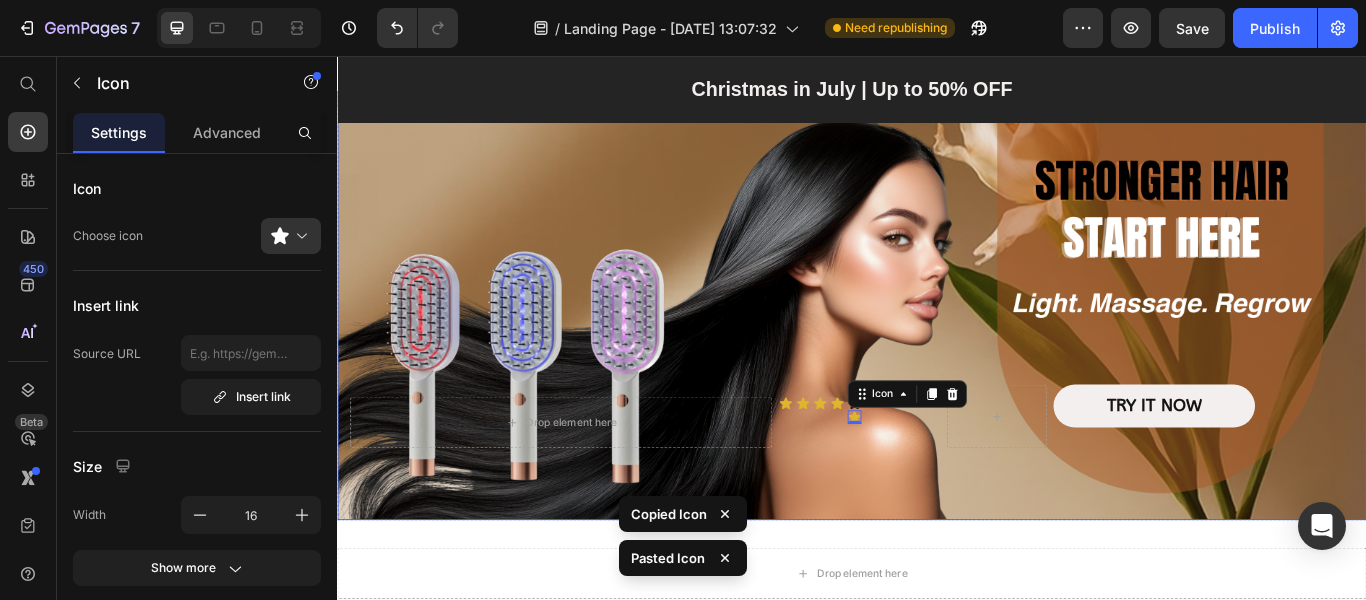 click on "Drop element here Icon Icon Icon Icon Icon Icon   0 Icon List Row
TRY IT NOW Button Row" at bounding box center (937, 502) 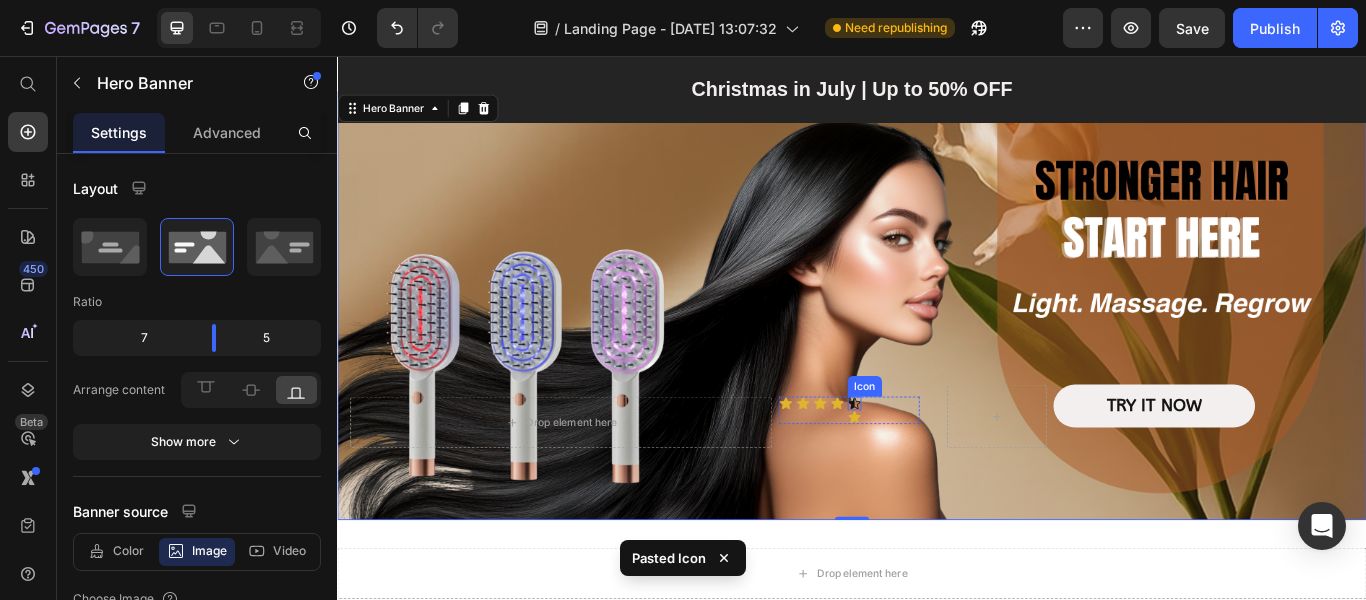 click 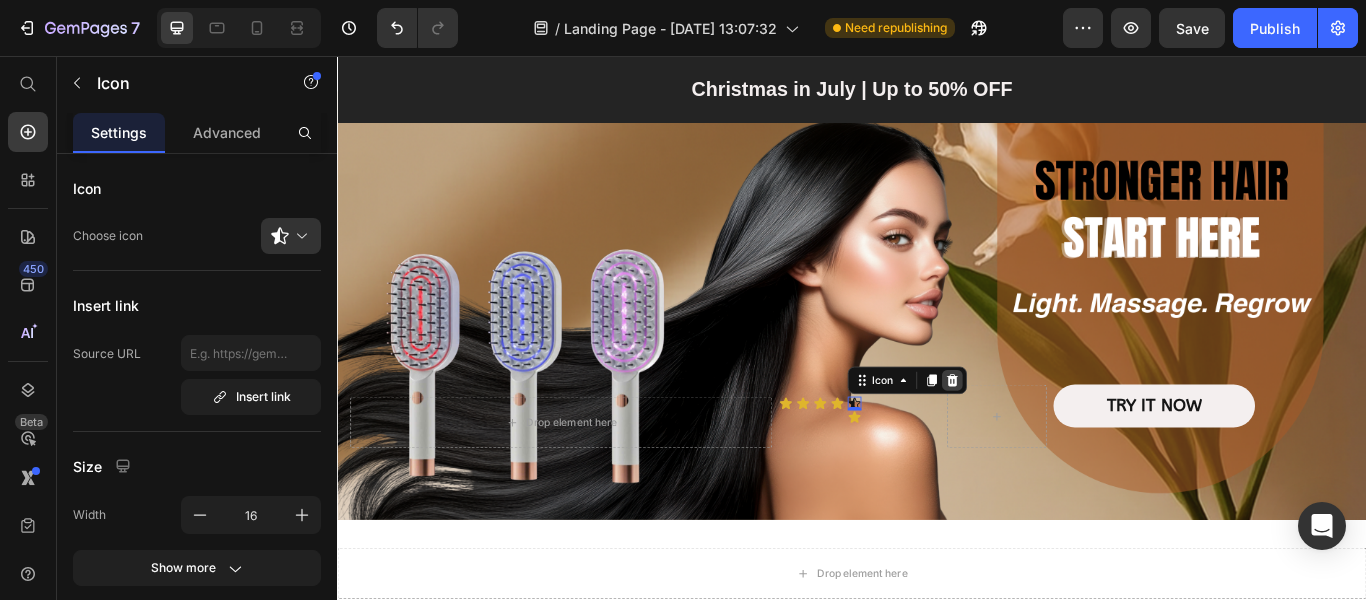 click 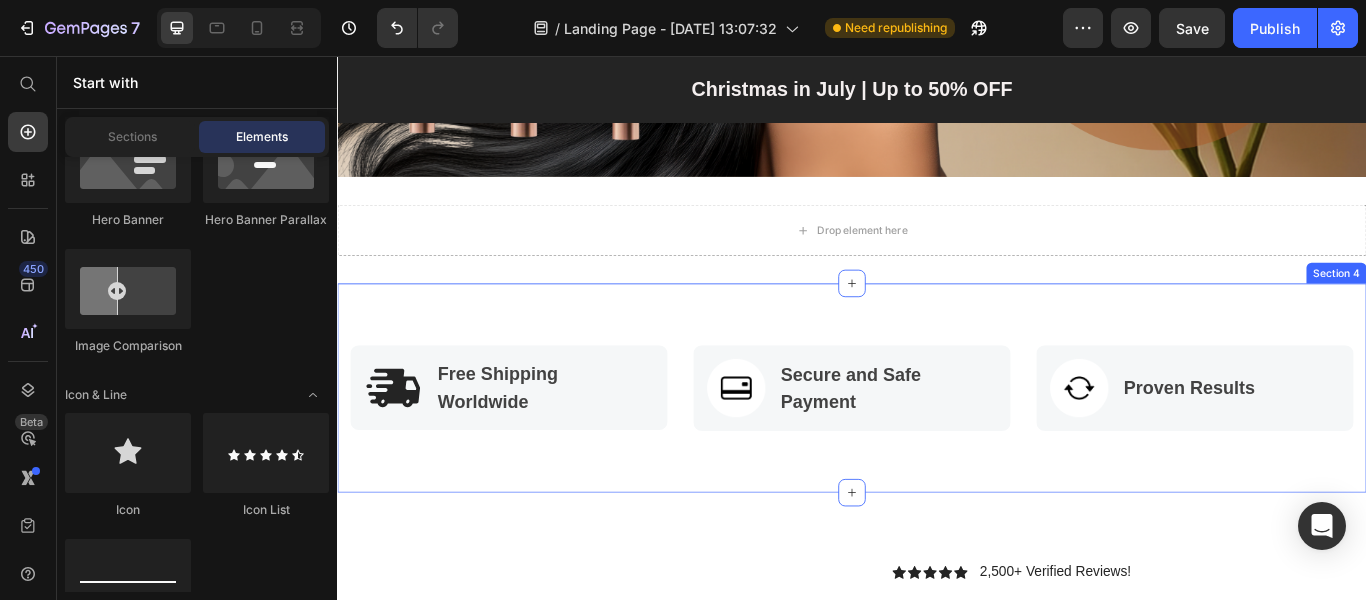 scroll, scrollTop: 200, scrollLeft: 0, axis: vertical 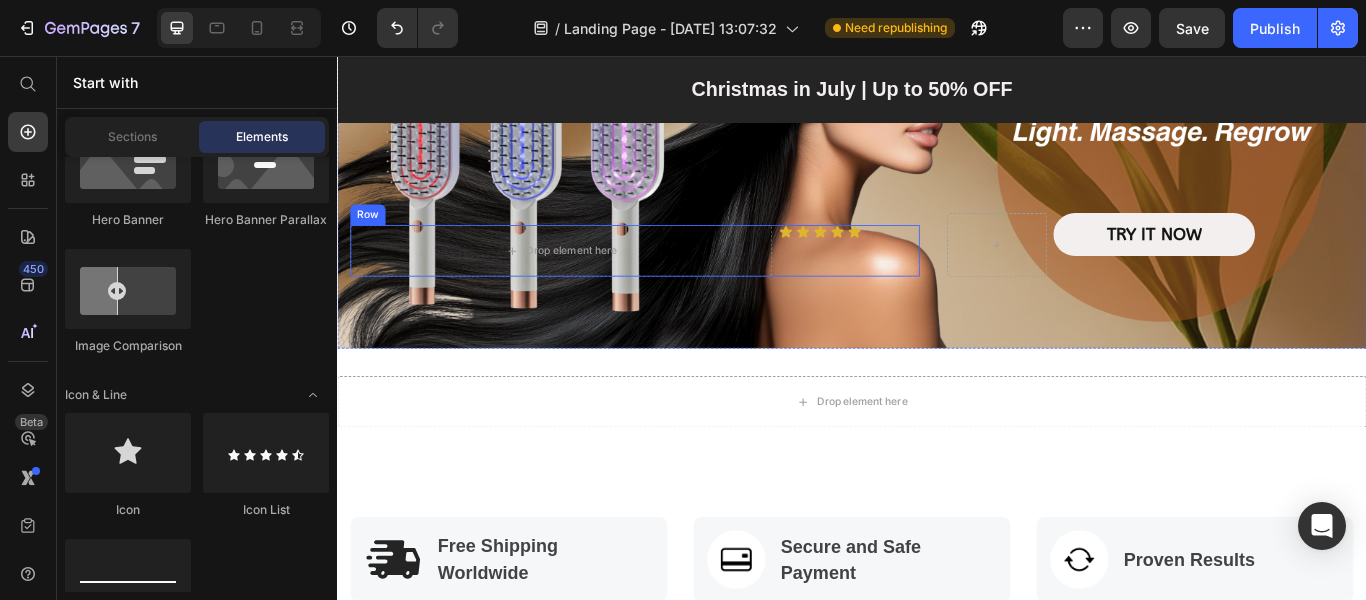 click on "Icon Icon Icon Icon Icon Icon List" at bounding box center [934, 283] 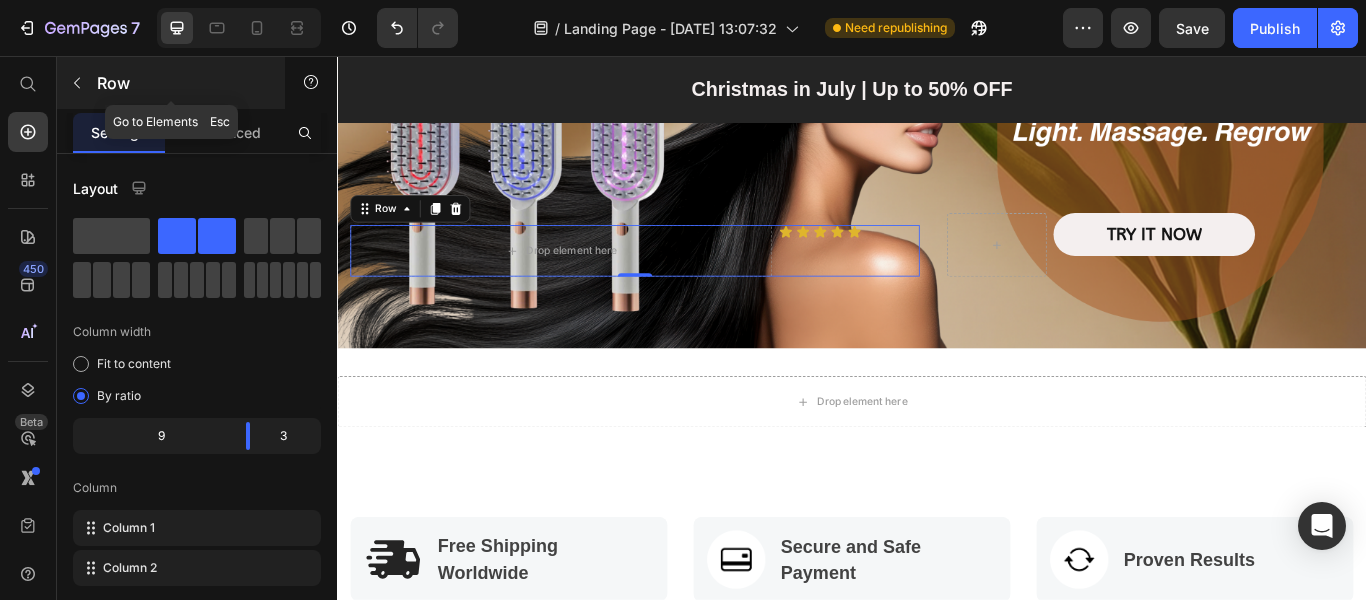 click at bounding box center (77, 83) 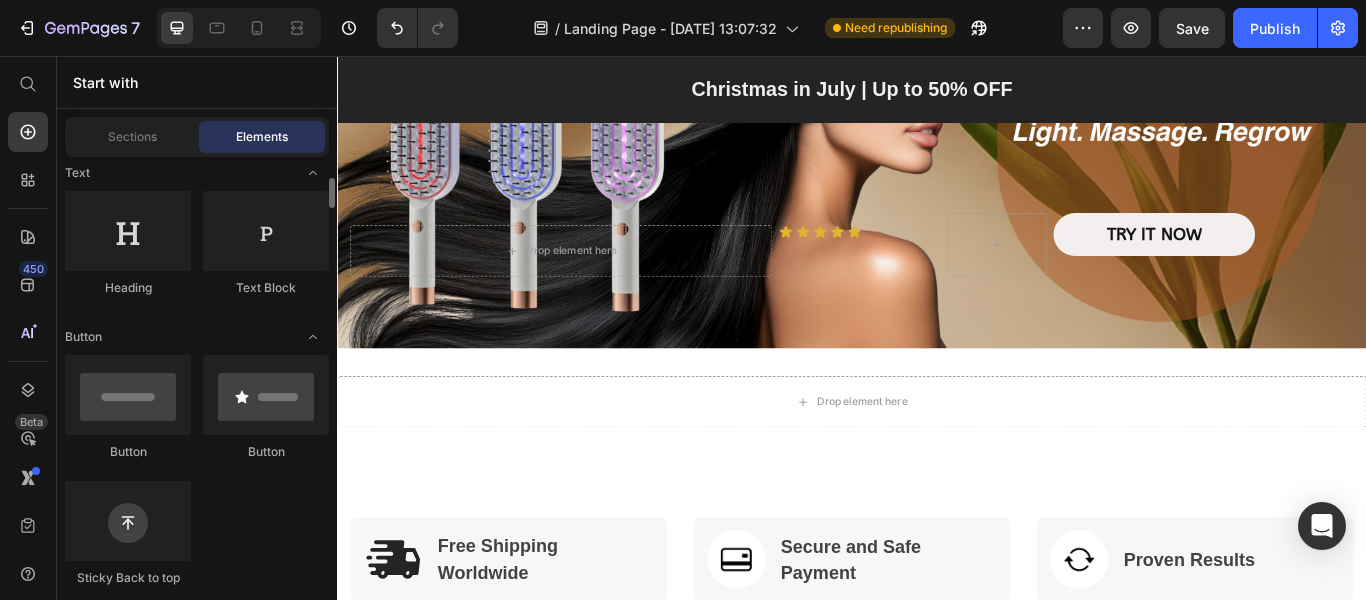 scroll, scrollTop: 200, scrollLeft: 0, axis: vertical 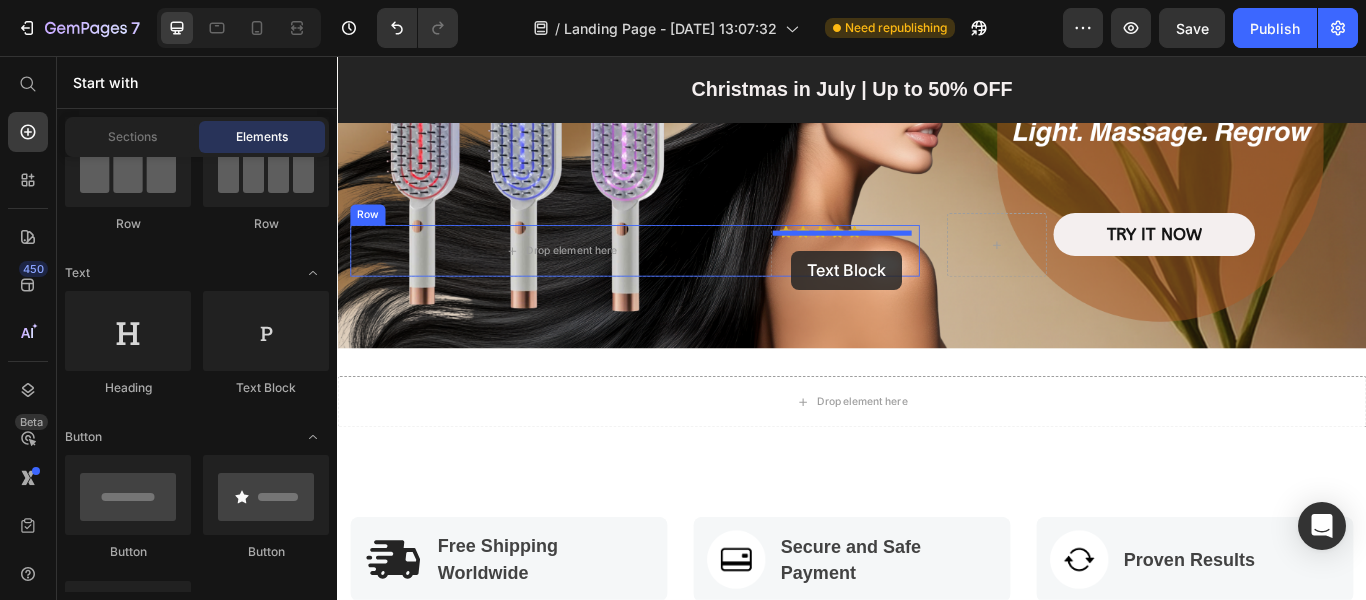 drag, startPoint x: 598, startPoint y: 405, endPoint x: 866, endPoint y: 283, distance: 294.46222 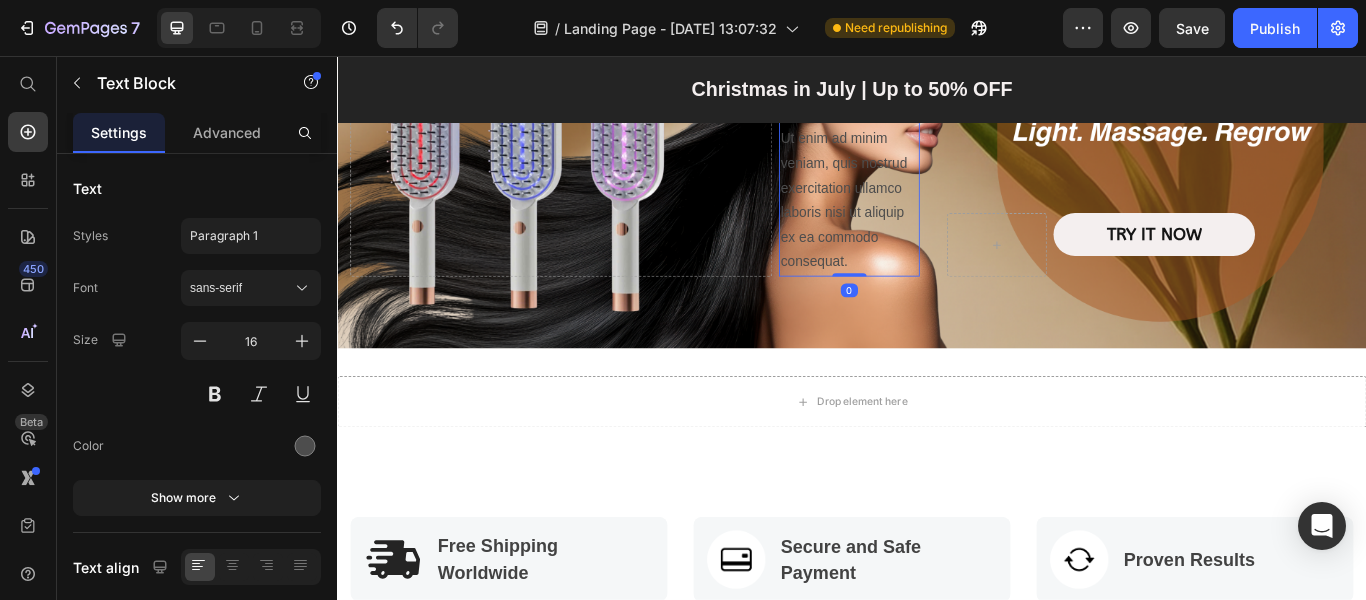 scroll, scrollTop: 0, scrollLeft: 0, axis: both 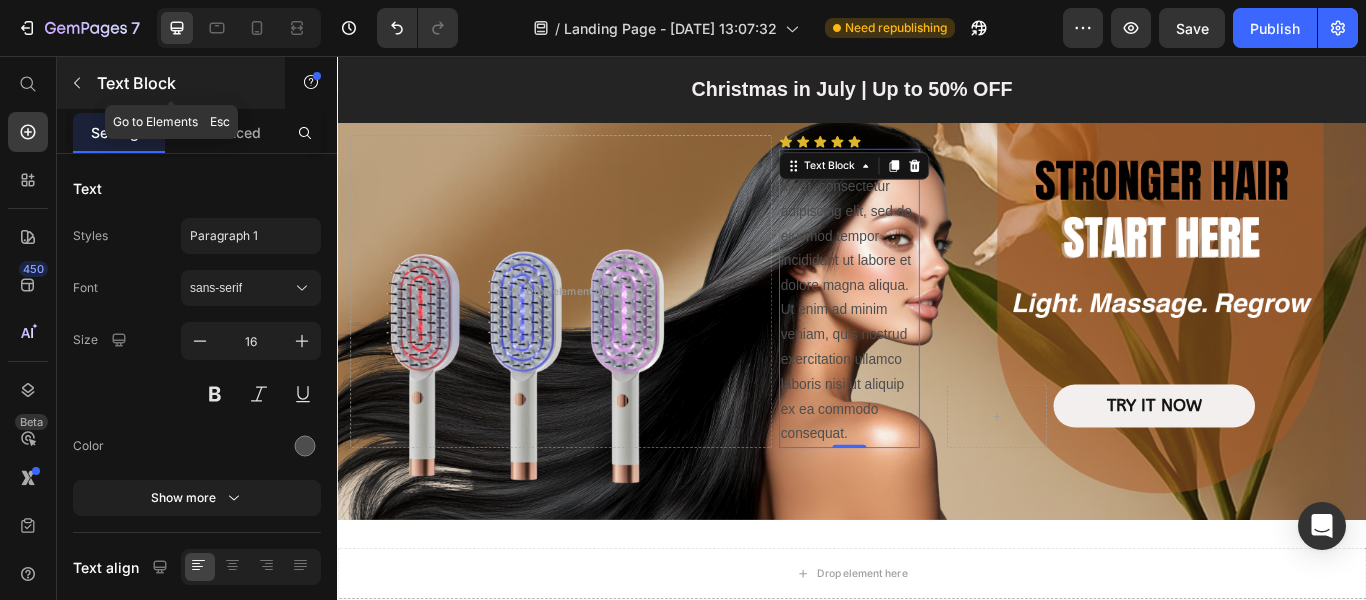 click 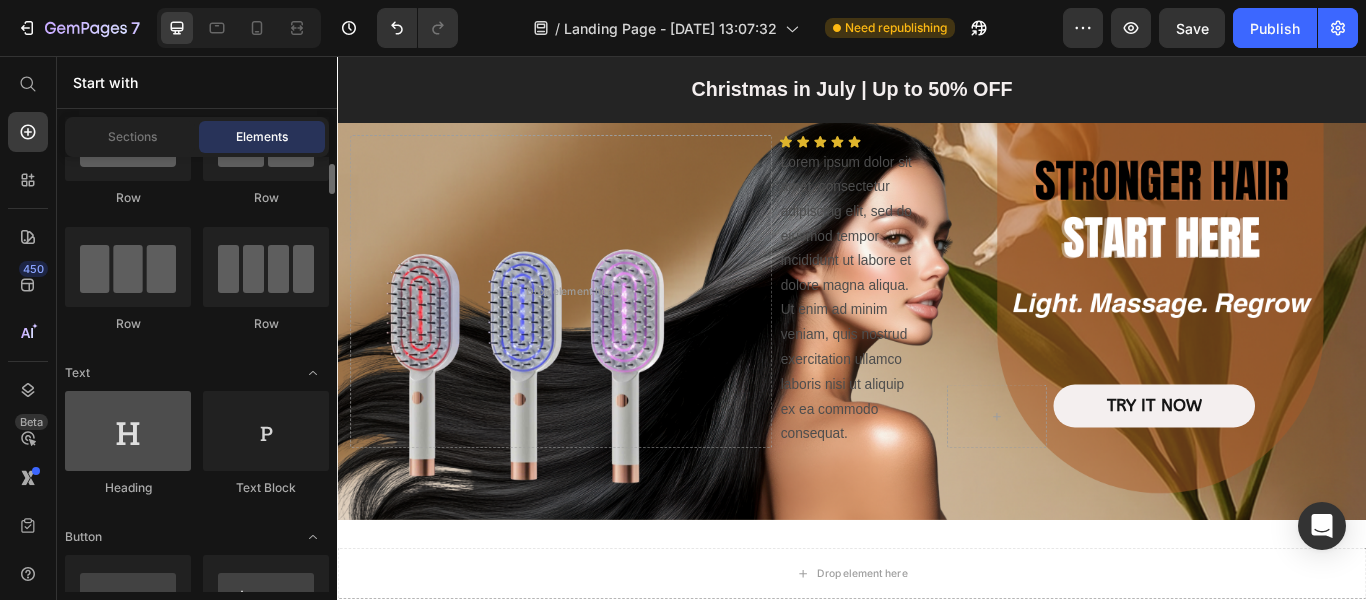 scroll, scrollTop: 0, scrollLeft: 0, axis: both 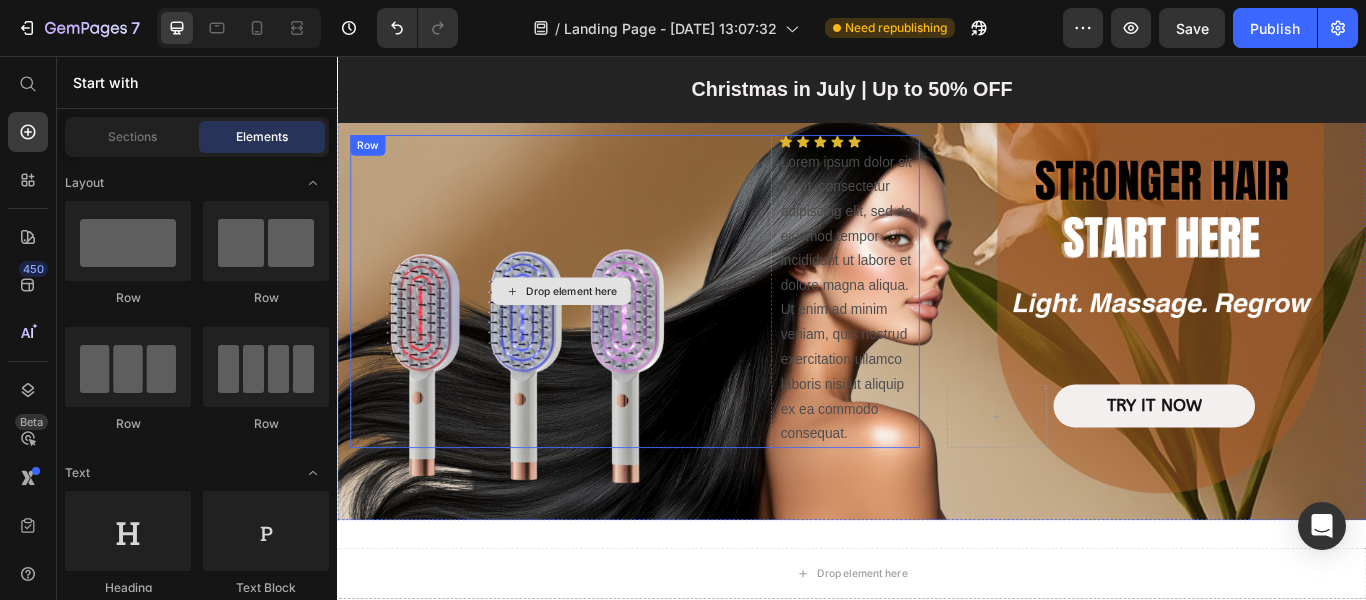 click on "Drop element here" at bounding box center (598, 331) 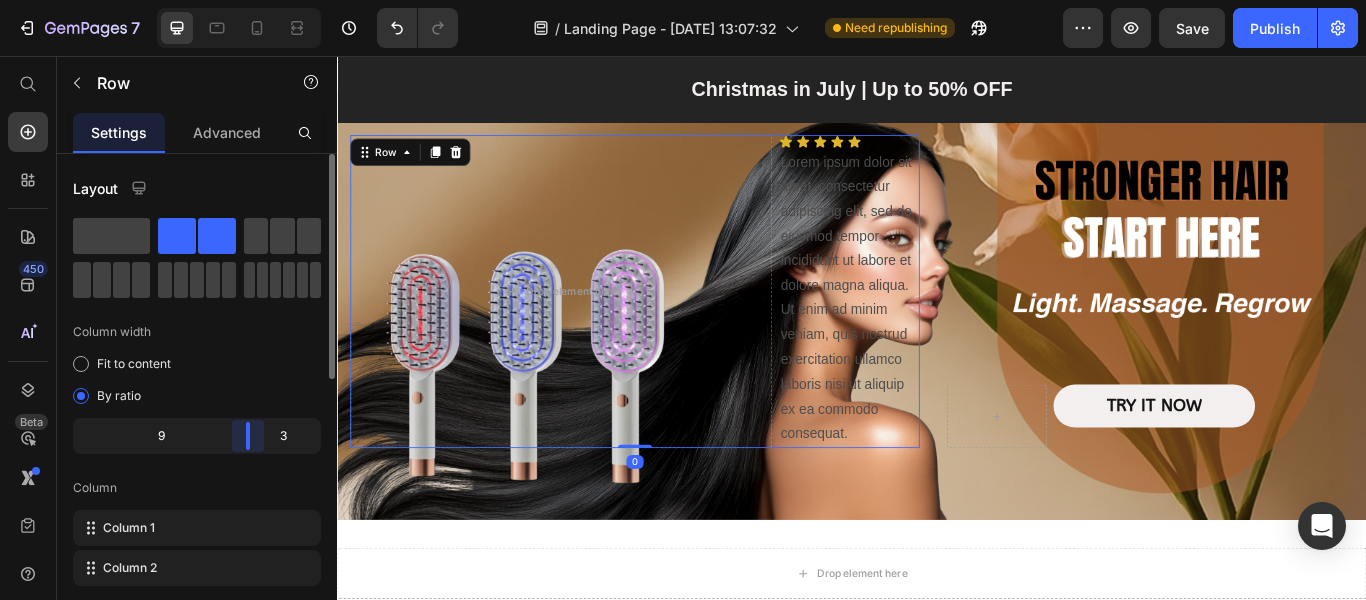 drag, startPoint x: 243, startPoint y: 434, endPoint x: 220, endPoint y: 430, distance: 23.345236 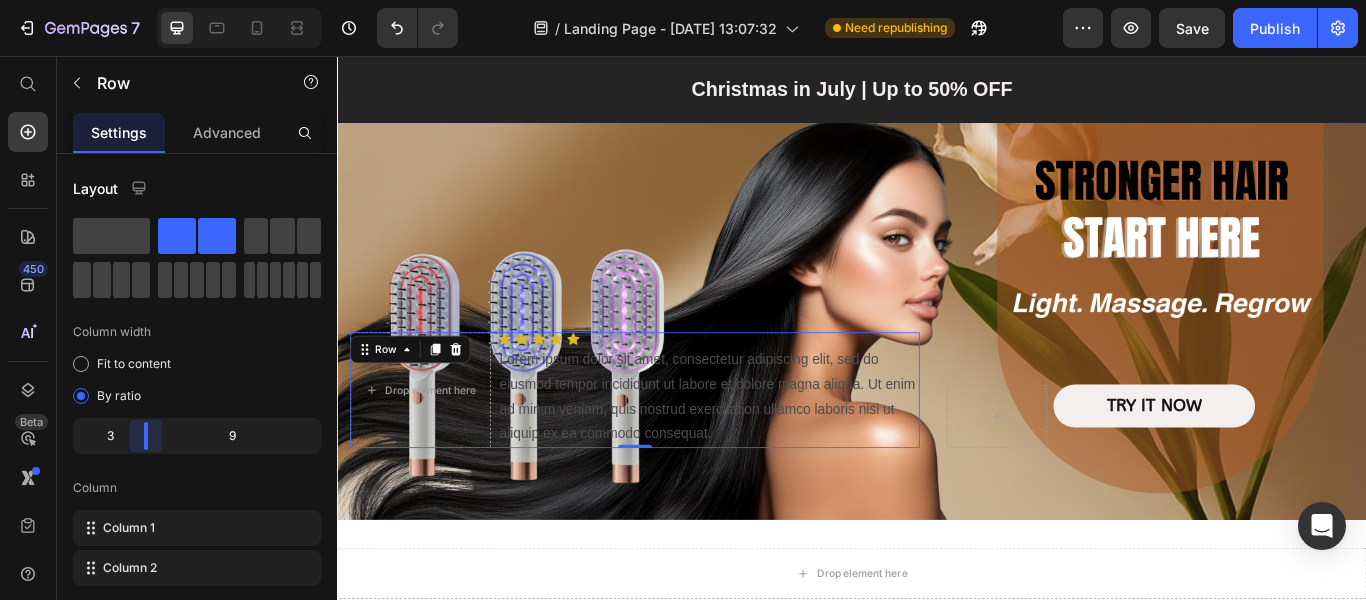 drag, startPoint x: 199, startPoint y: 434, endPoint x: 137, endPoint y: 421, distance: 63.348244 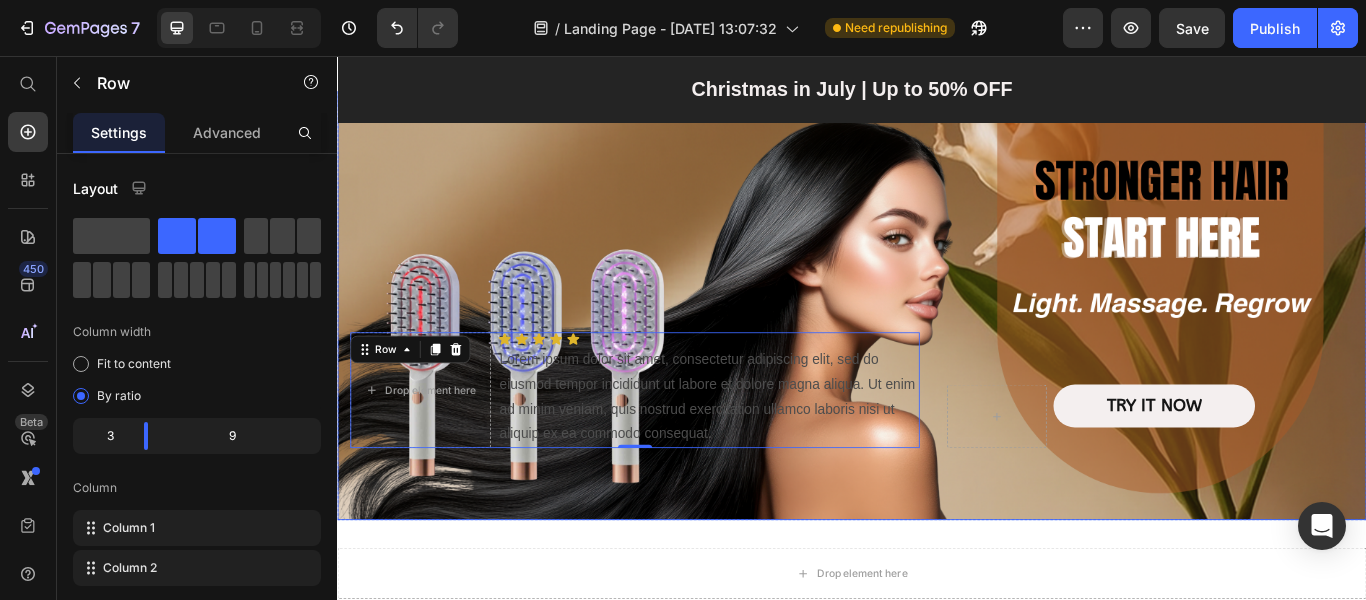 click on "Drop element here Icon Icon Icon Icon Icon Icon List Lorem ipsum dolor sit amet, consectetur adipiscing elit, sed do eiusmod tempor incididunt ut labore et dolore magna aliqua. Ut enim ad minim veniam, quis nostrud exercitation ullamco laboris nisi ut aliquip ex ea commodo consequat. Text Block Row   0
TRY IT NOW Button Row" at bounding box center (937, 471) 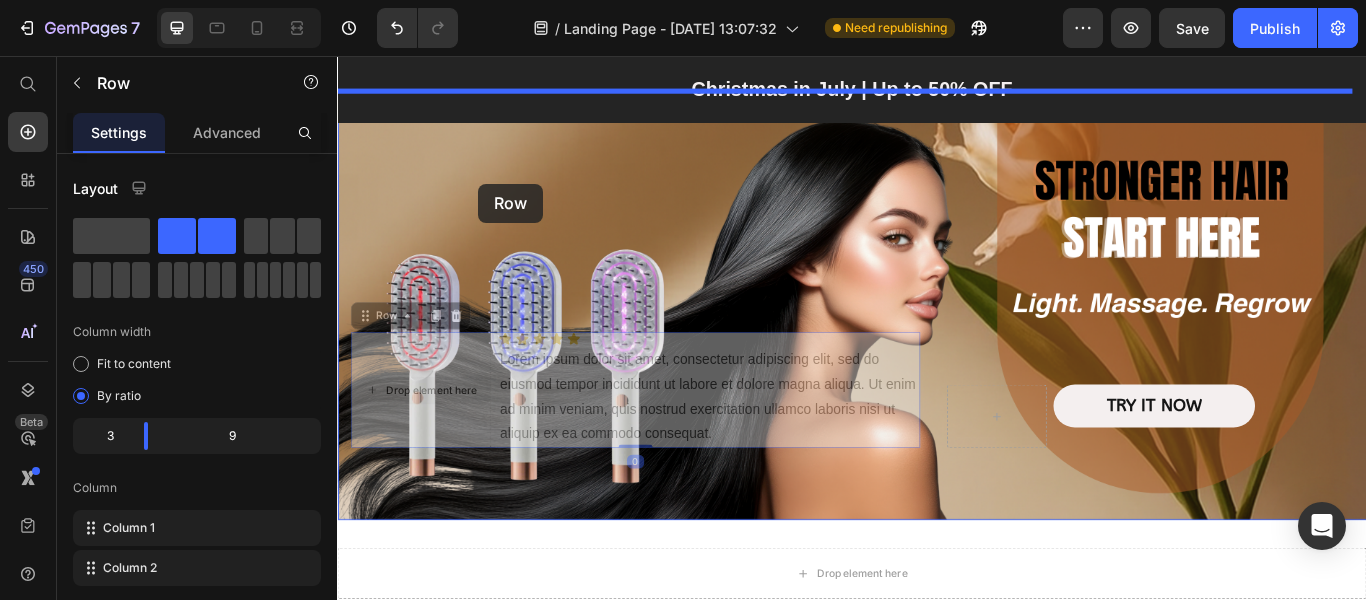 drag, startPoint x: 497, startPoint y: 384, endPoint x: 501, endPoint y: 205, distance: 179.0447 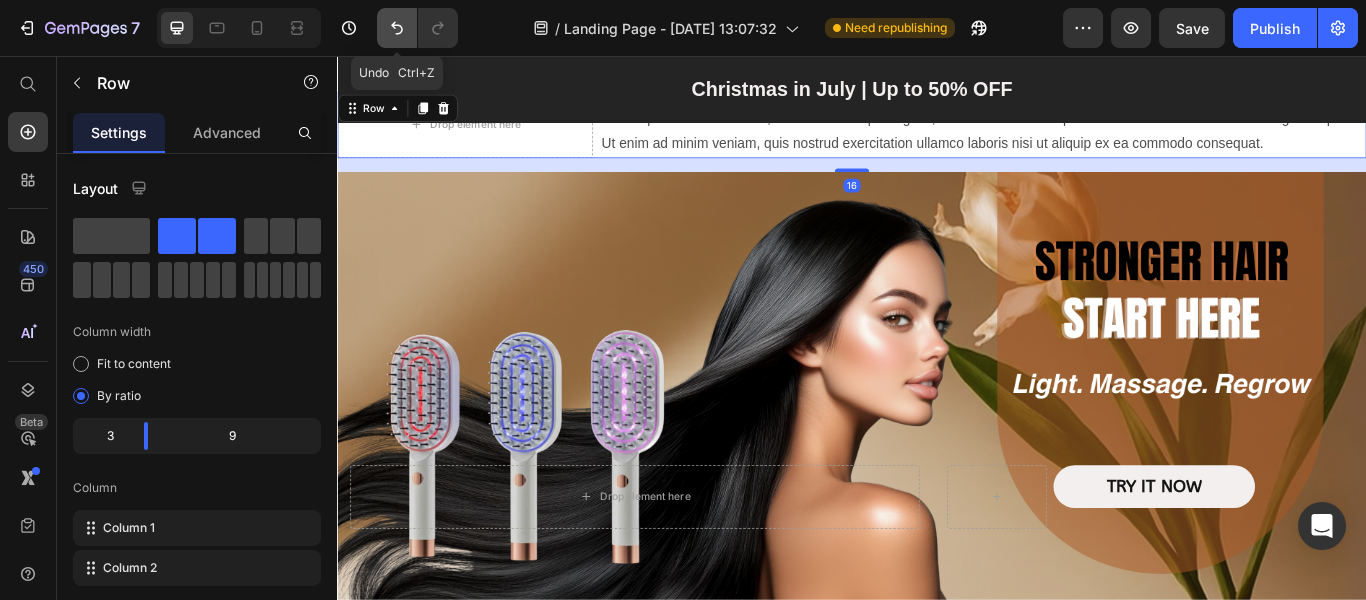 click 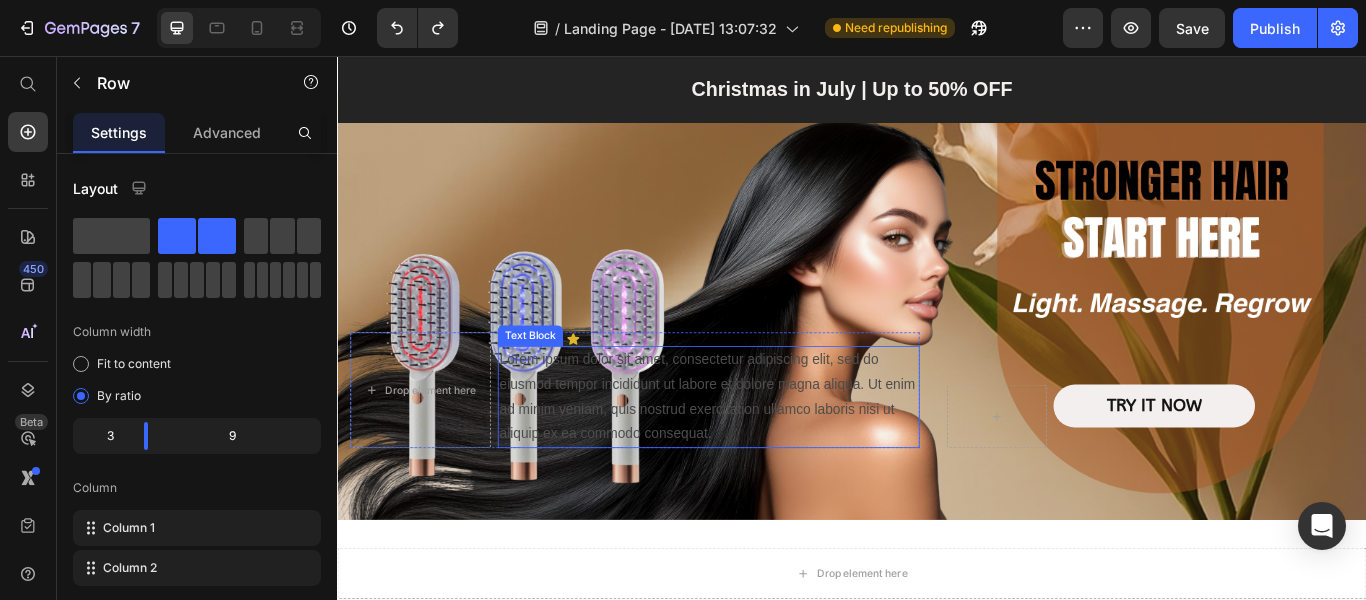 click on "Lorem ipsum dolor sit amet, consectetur adipiscing elit, sed do eiusmod tempor incididunt ut labore et dolore magna aliqua. Ut enim ad minim veniam, quis nostrud exercitation ullamco laboris nisi ut aliquip ex ea commodo consequat." at bounding box center [770, 453] 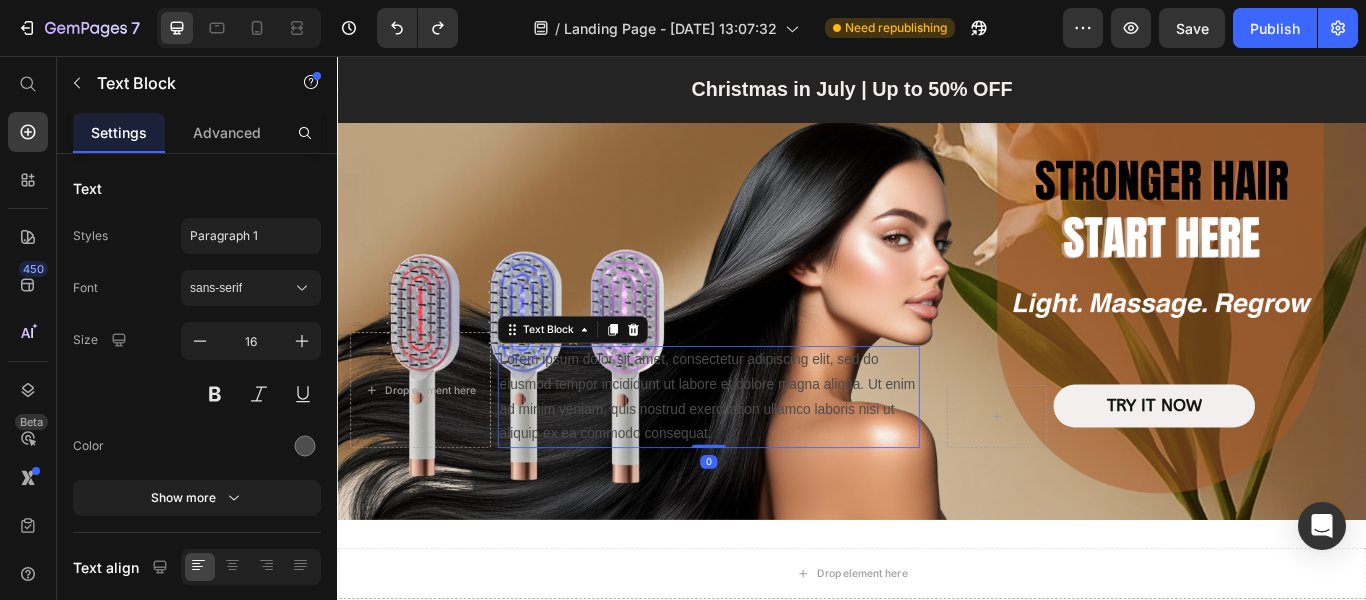 click on "Lorem ipsum dolor sit amet, consectetur adipiscing elit, sed do eiusmod tempor incididunt ut labore et dolore magna aliqua. Ut enim ad minim veniam, quis nostrud exercitation ullamco laboris nisi ut aliquip ex ea commodo consequat." at bounding box center [770, 453] 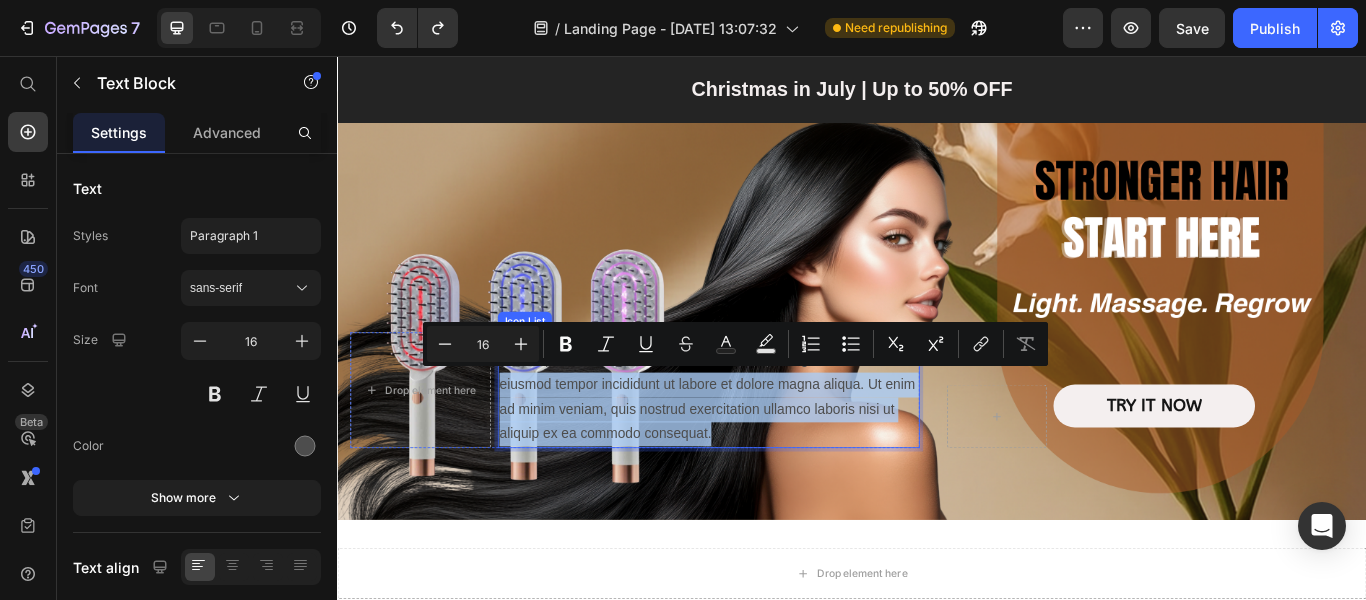 drag, startPoint x: 1000, startPoint y: 502, endPoint x: 1221, endPoint y: 412, distance: 238.62314 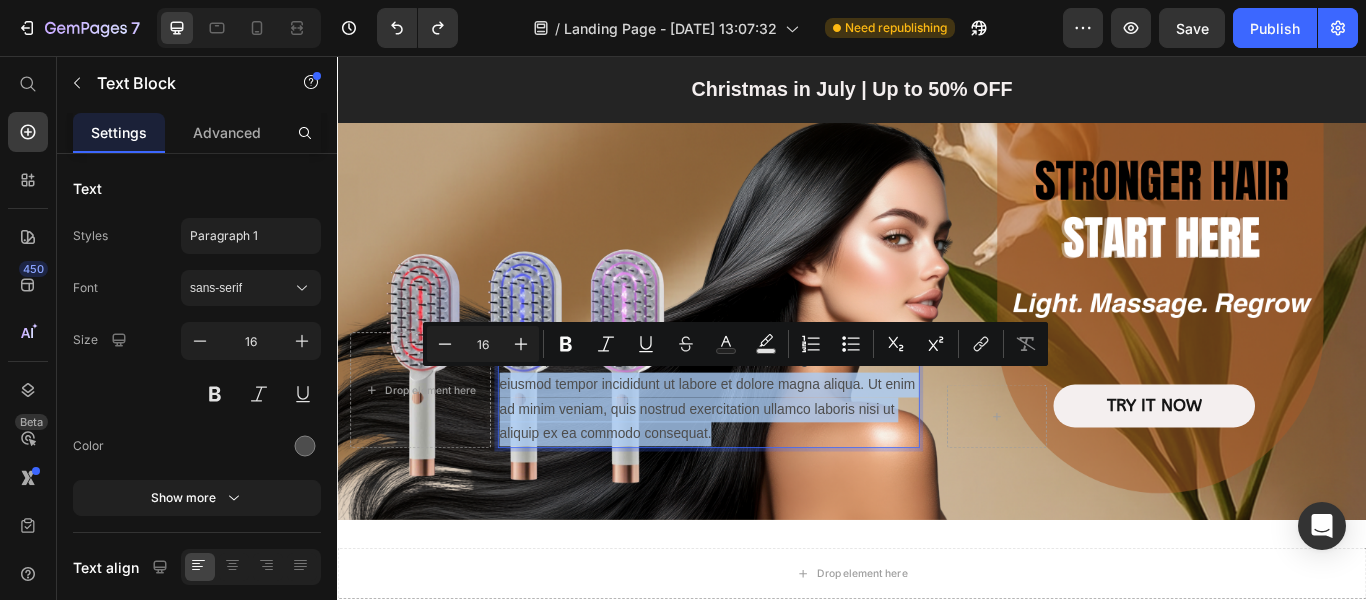 click on "Lorem ipsum dolor sit amet, consectetur adipiscing elit, sed do eiusmod tempor incididunt ut labore et dolore magna aliqua. Ut enim ad minim veniam, quis nostrud exercitation ullamco laboris nisi ut aliquip ex ea commodo consequat." at bounding box center (770, 453) 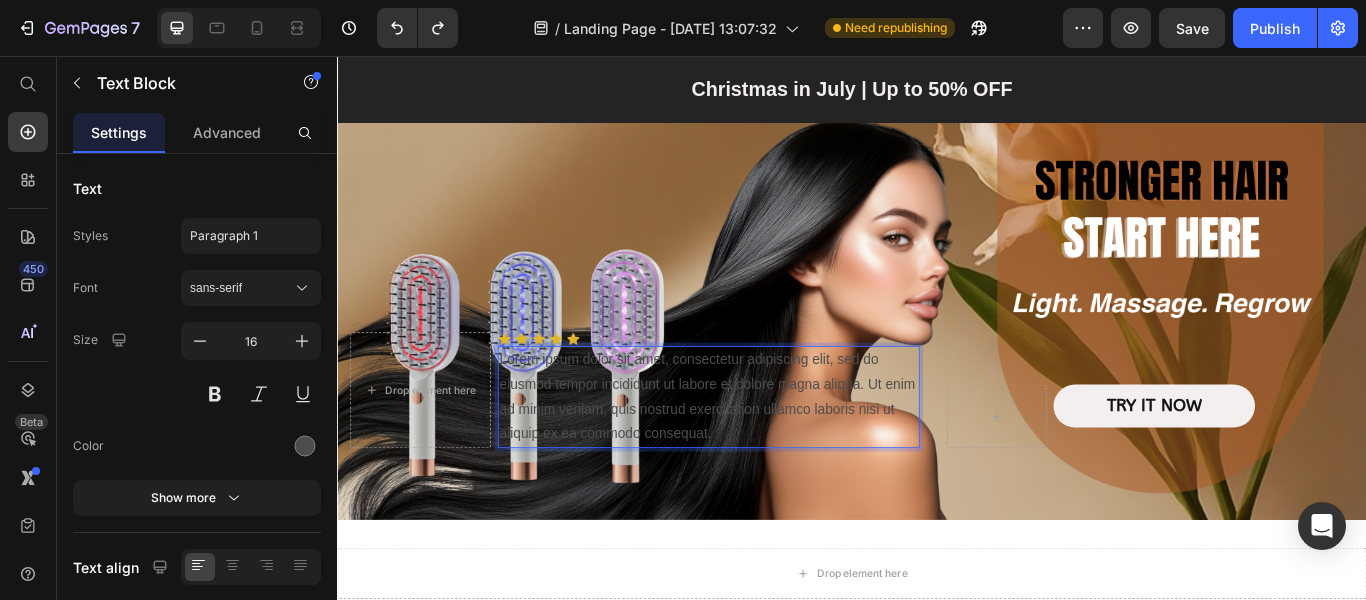 click on "Lorem ipsum dolor sit amet, consectetur adipiscing elit, sed do eiusmod tempor incididunt ut labore et dolore magna aliqua. Ut enim ad minim veniam, quis nostrud exercitation ullamco laboris nisi ut aliquip ex ea commodo consequat." at bounding box center (770, 453) 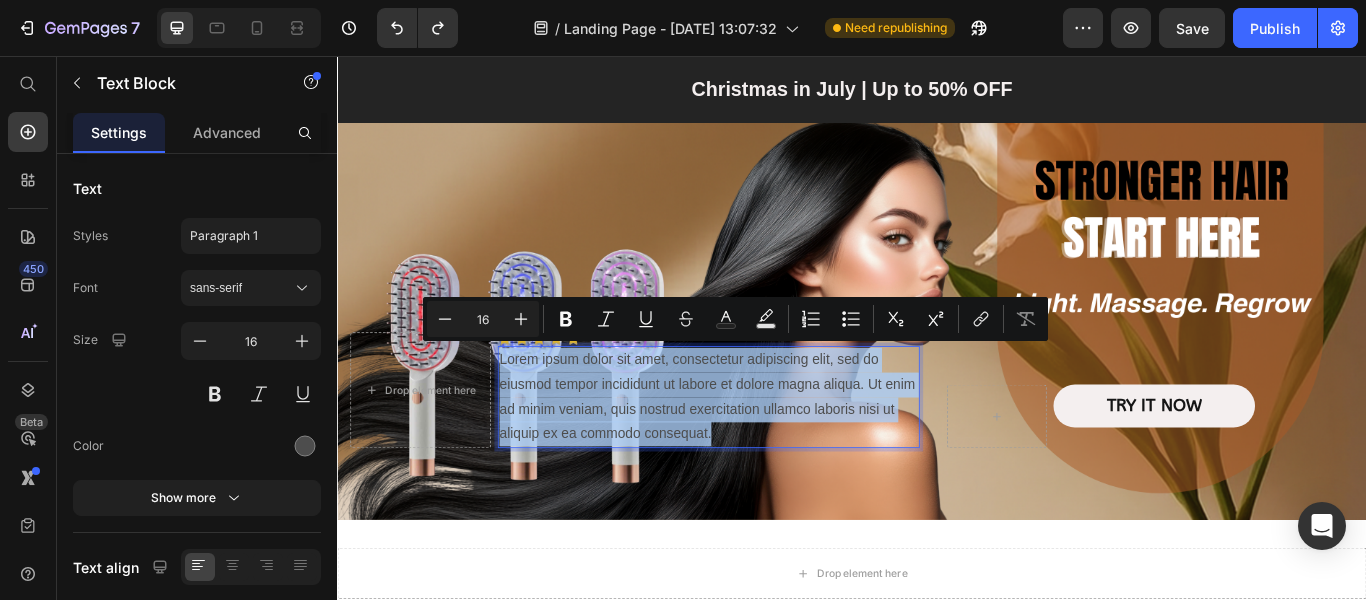 drag, startPoint x: 824, startPoint y: 483, endPoint x: 525, endPoint y: 402, distance: 309.77734 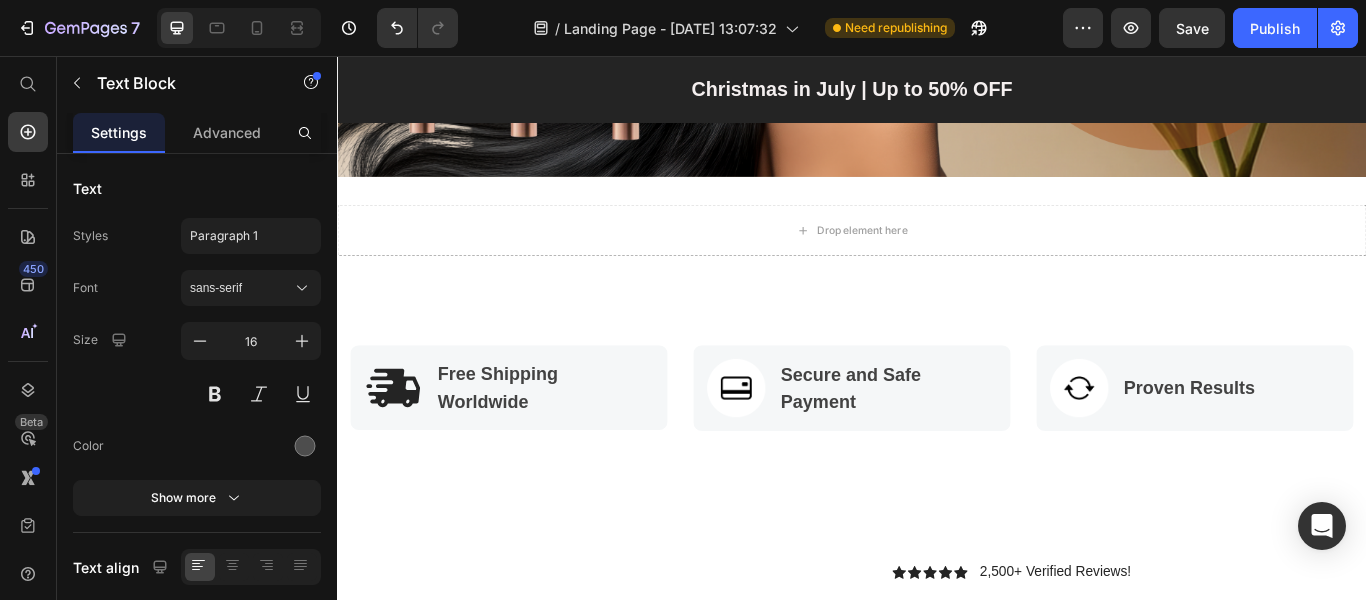 scroll, scrollTop: 200, scrollLeft: 0, axis: vertical 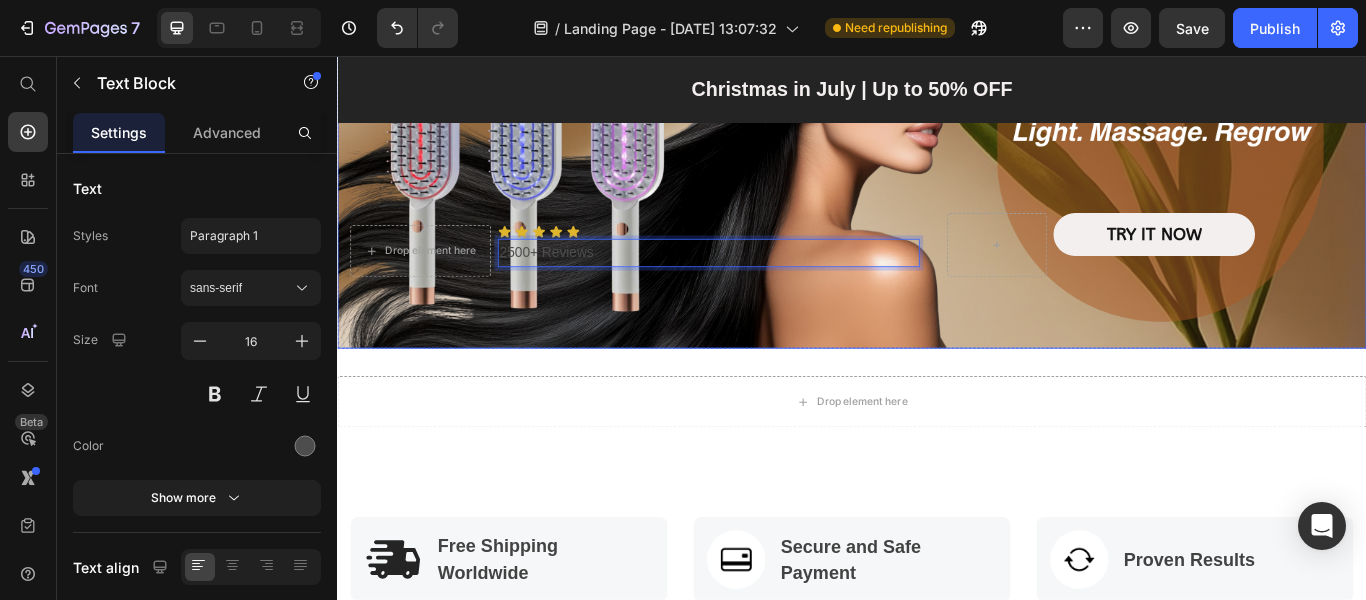 click on "Drop element here Icon Icon Icon Icon Icon Icon List 2500+ Reviews Text Block   0 Row
TRY IT NOW Button Row" at bounding box center (937, 302) 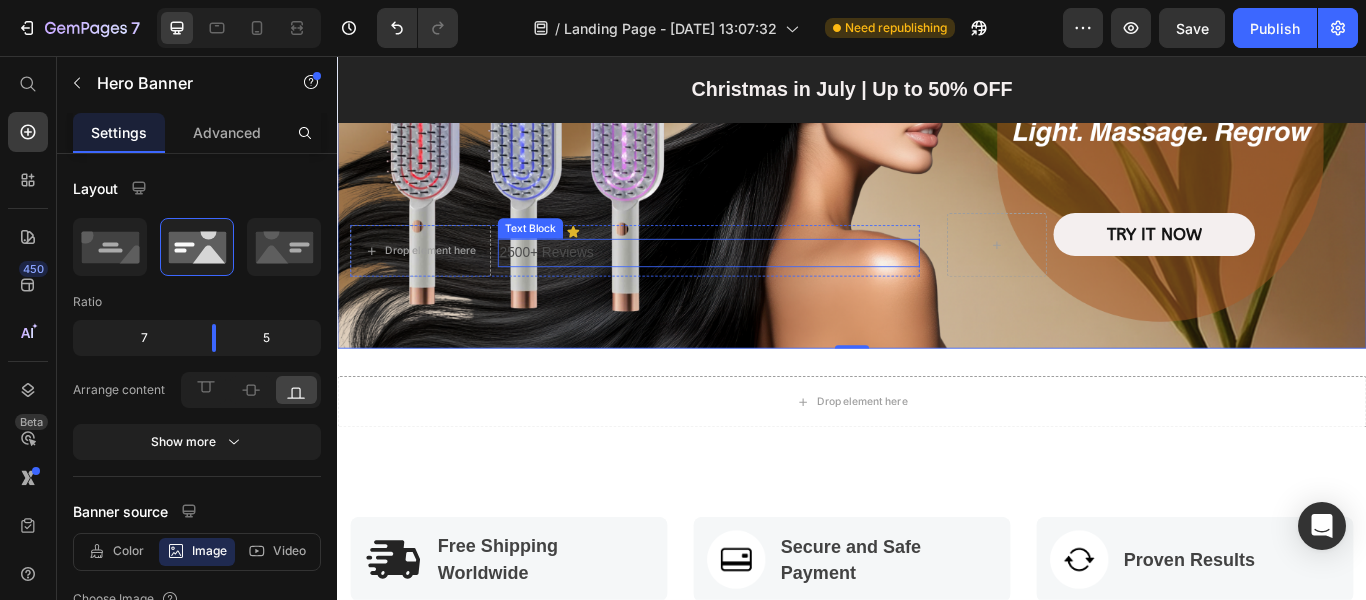 click on "2500+ Reviews" at bounding box center [770, 285] 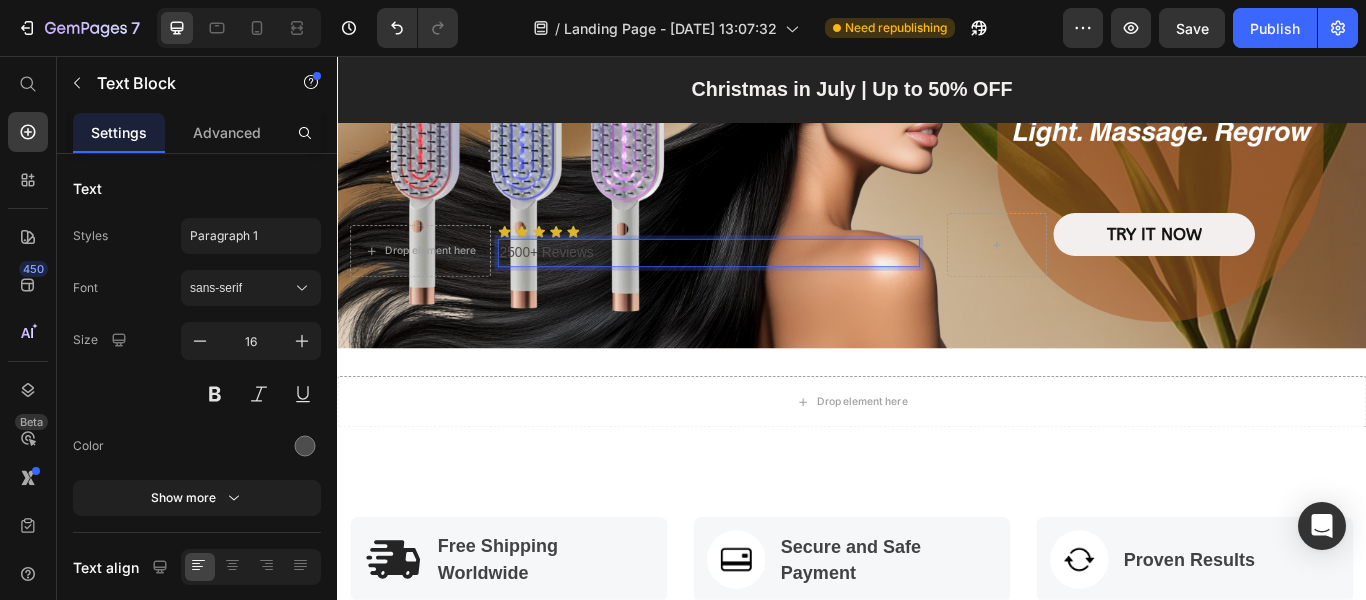 click on "2500+ Reviews" at bounding box center (770, 285) 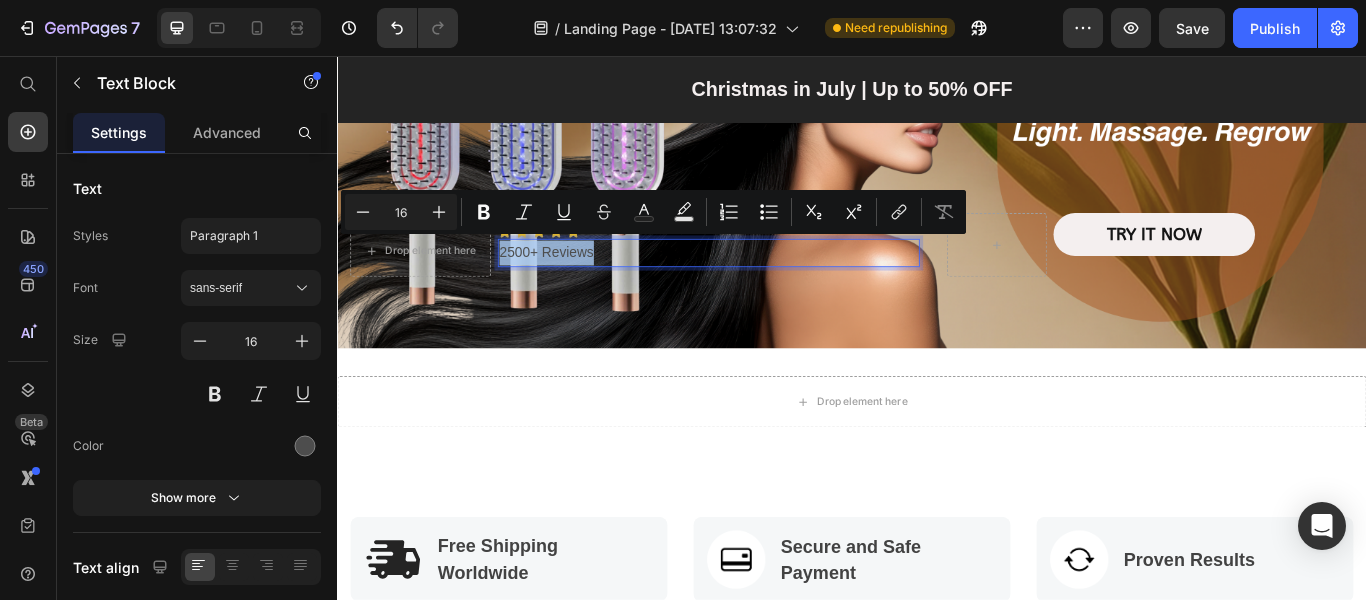drag, startPoint x: 637, startPoint y: 279, endPoint x: 522, endPoint y: 289, distance: 115.43397 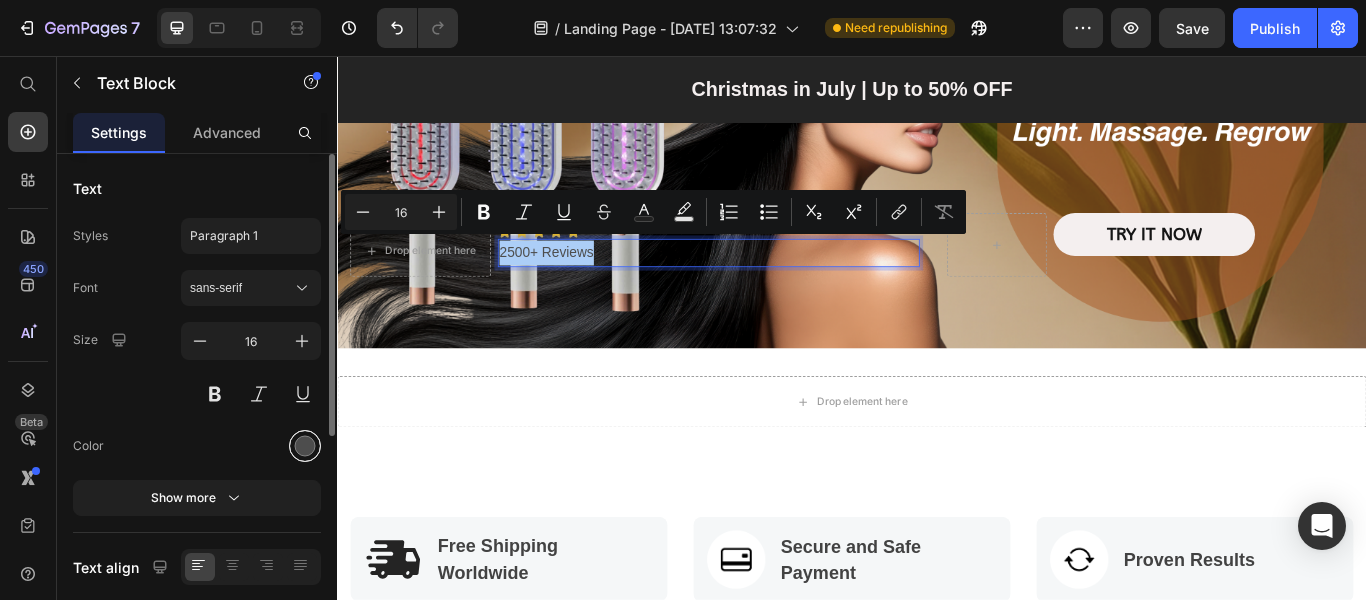 click at bounding box center [305, 446] 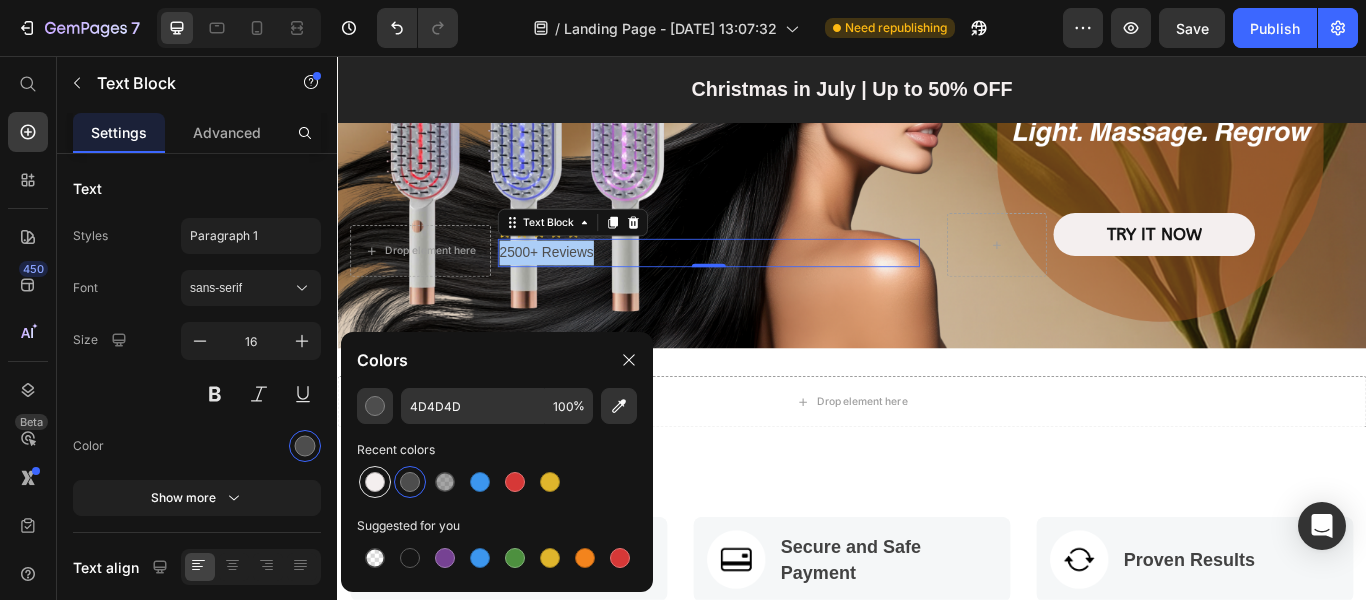 click at bounding box center (375, 482) 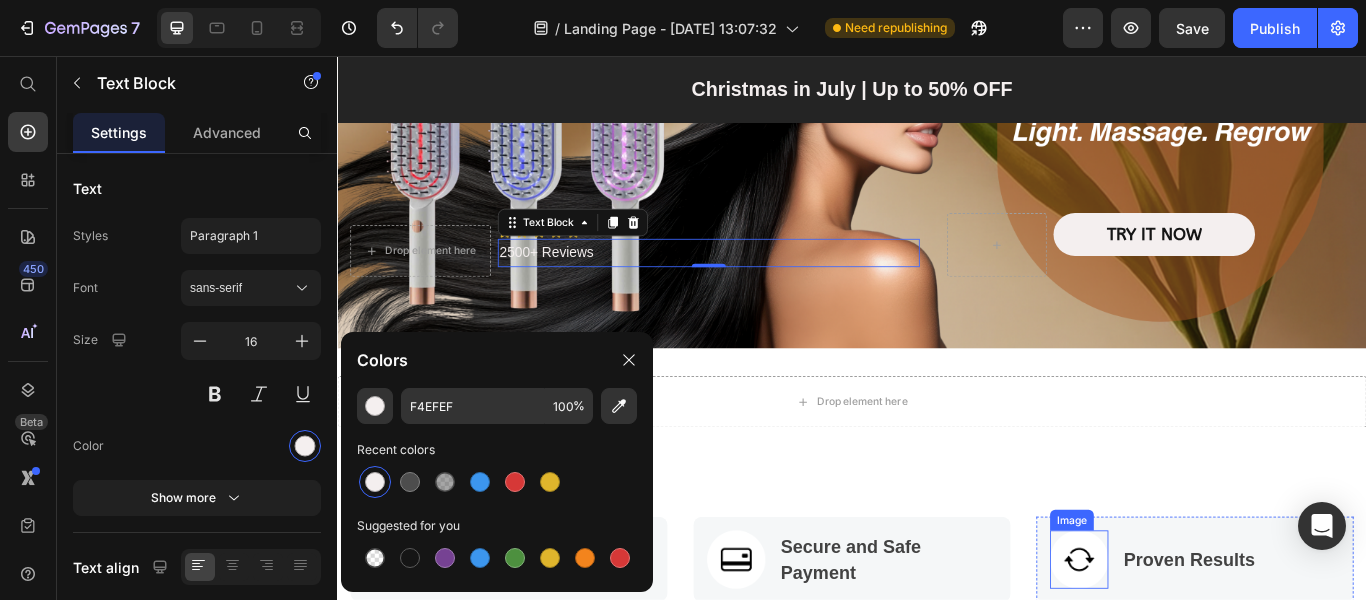 click on "Image Free Shipping Worldwide  Text block Row Image Secure and Safe Payment  Text block Row Image Proven Results Text block Row Row Section 4" at bounding box center (937, 643) 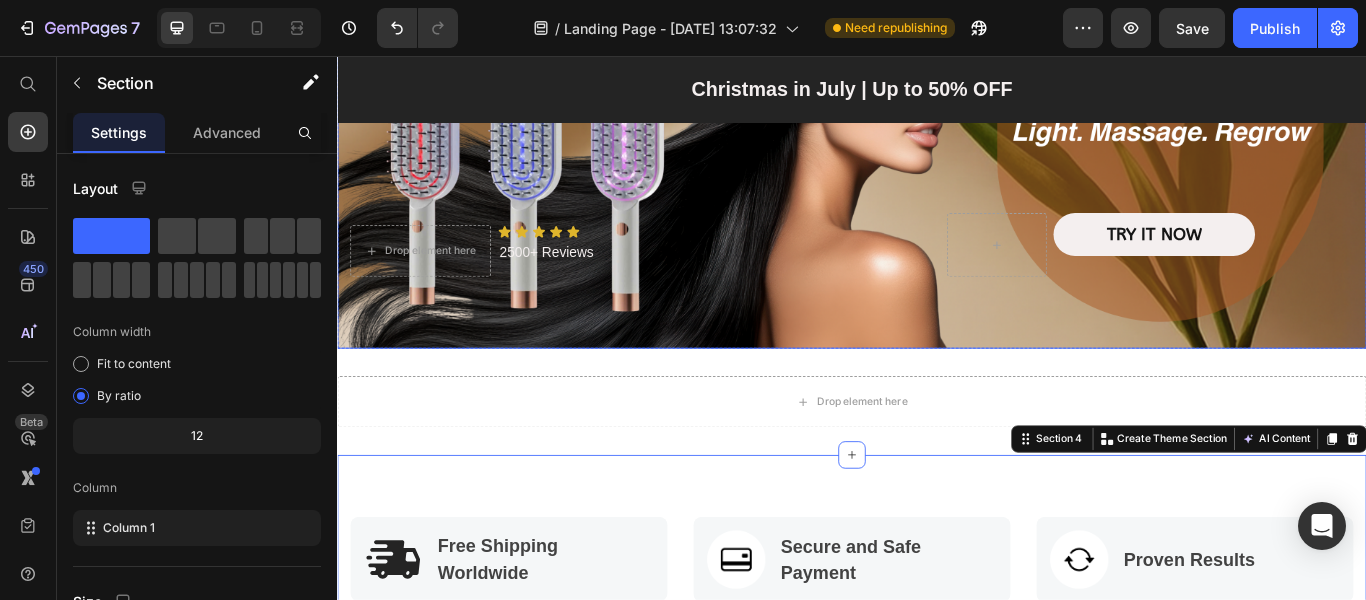 click on "Drop element here Icon Icon Icon Icon Icon Icon List 2500+ Reviews Text Block Row" at bounding box center [684, 276] 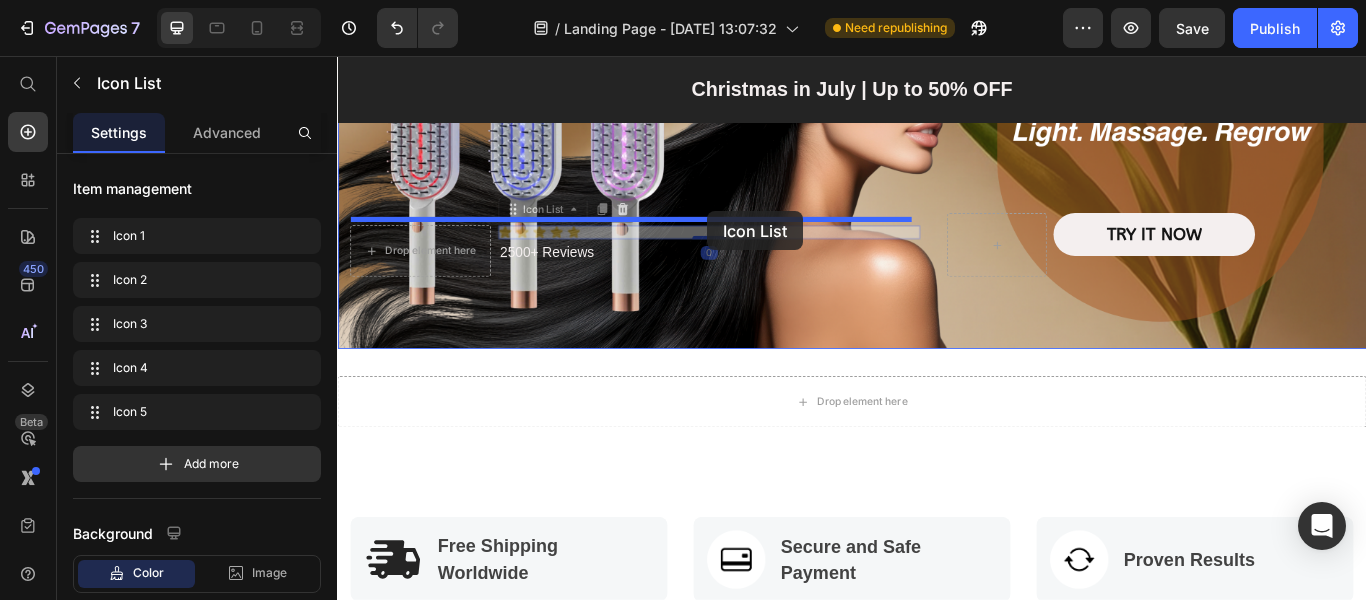 drag, startPoint x: 773, startPoint y: 250, endPoint x: 769, endPoint y: 237, distance: 13.601471 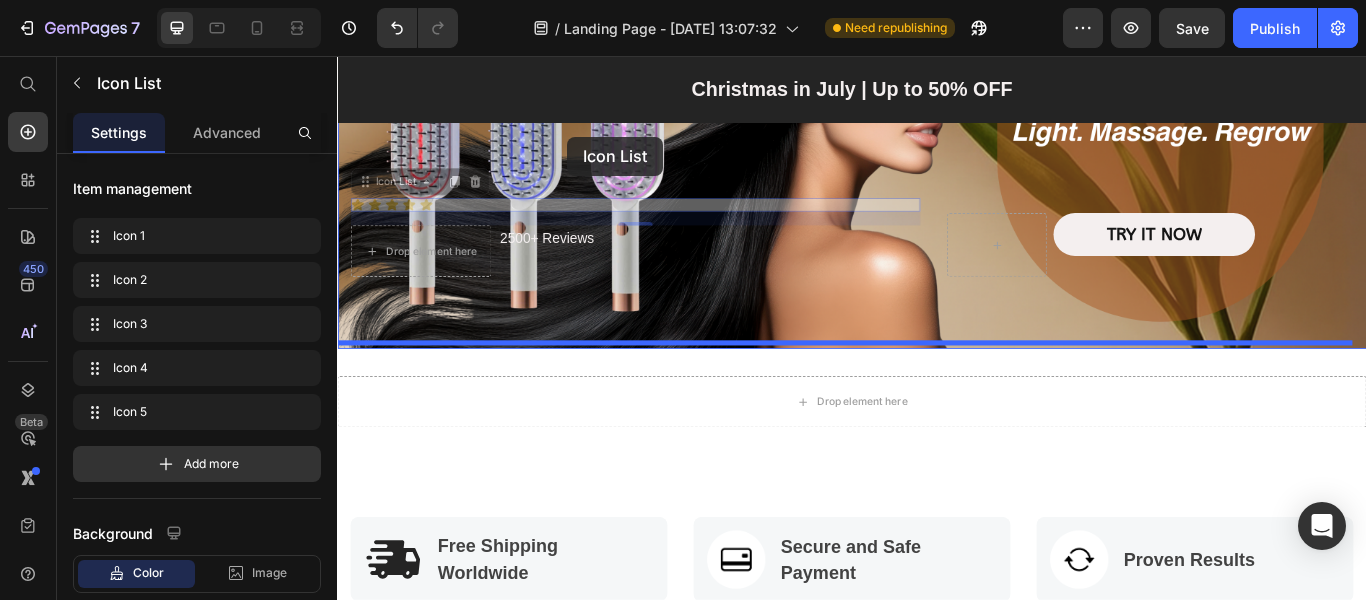 drag, startPoint x: 576, startPoint y: 213, endPoint x: 605, endPoint y: 150, distance: 69.354164 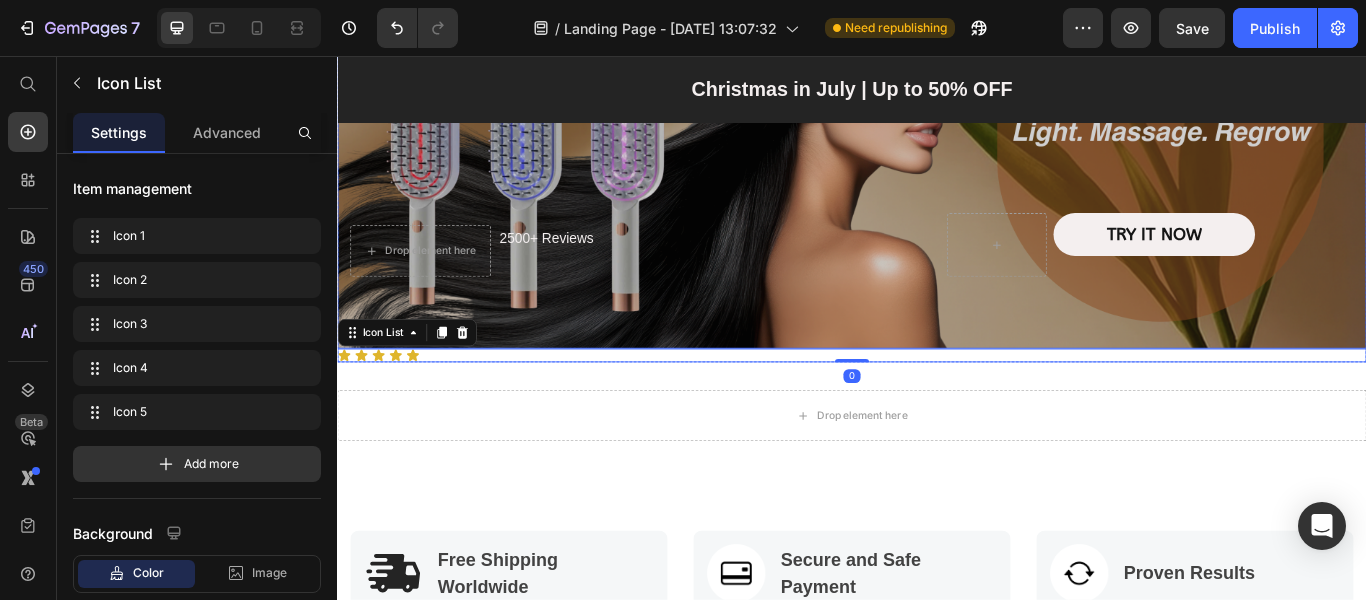 scroll, scrollTop: 0, scrollLeft: 0, axis: both 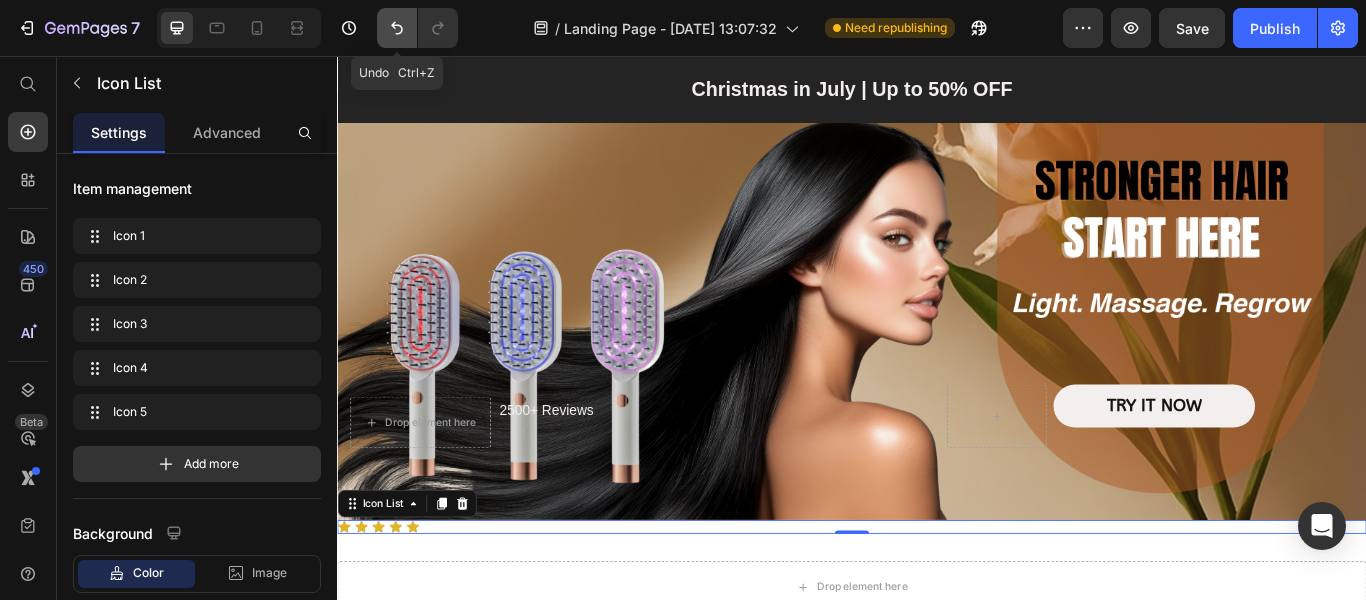 click 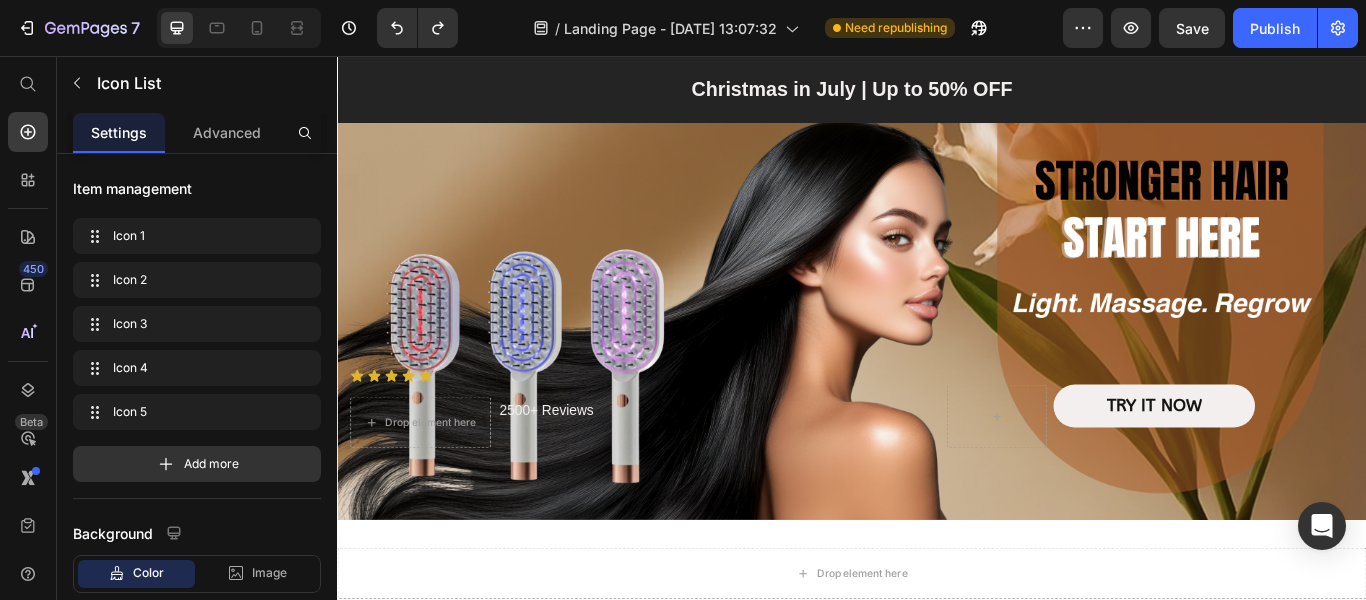 click on "Icon Icon Icon Icon Icon" at bounding box center (684, 429) 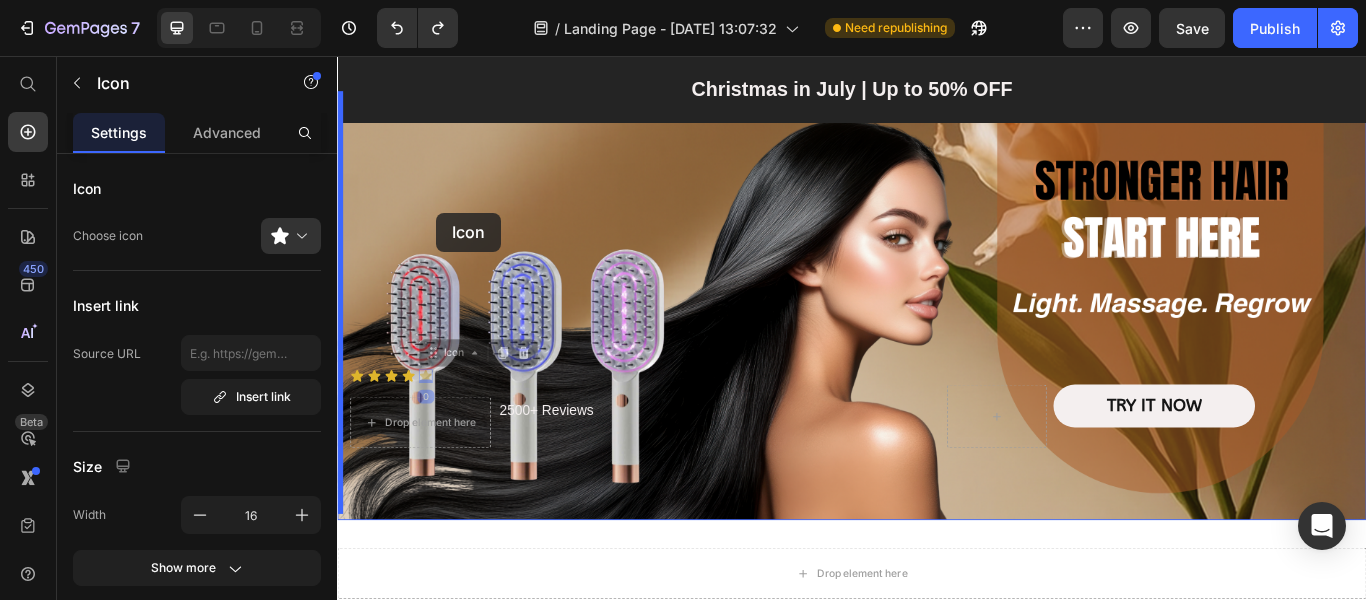 drag, startPoint x: 438, startPoint y: 422, endPoint x: 453, endPoint y: 239, distance: 183.61372 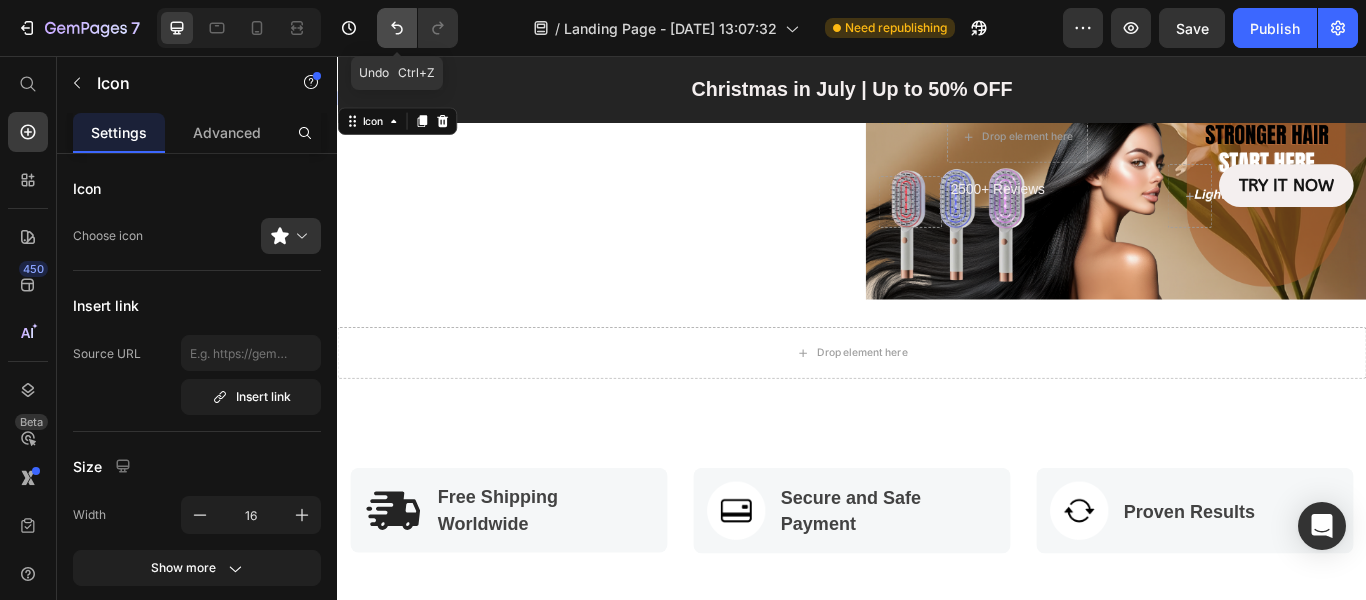 click 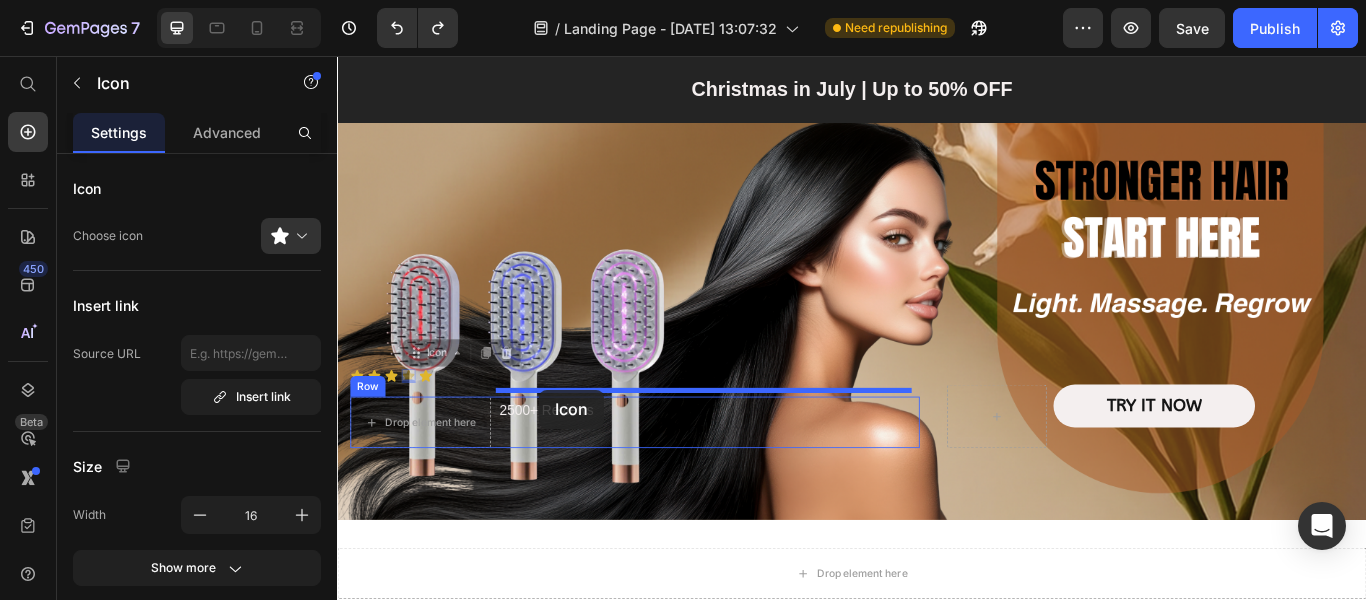 drag, startPoint x: 416, startPoint y: 424, endPoint x: 573, endPoint y: 445, distance: 158.39824 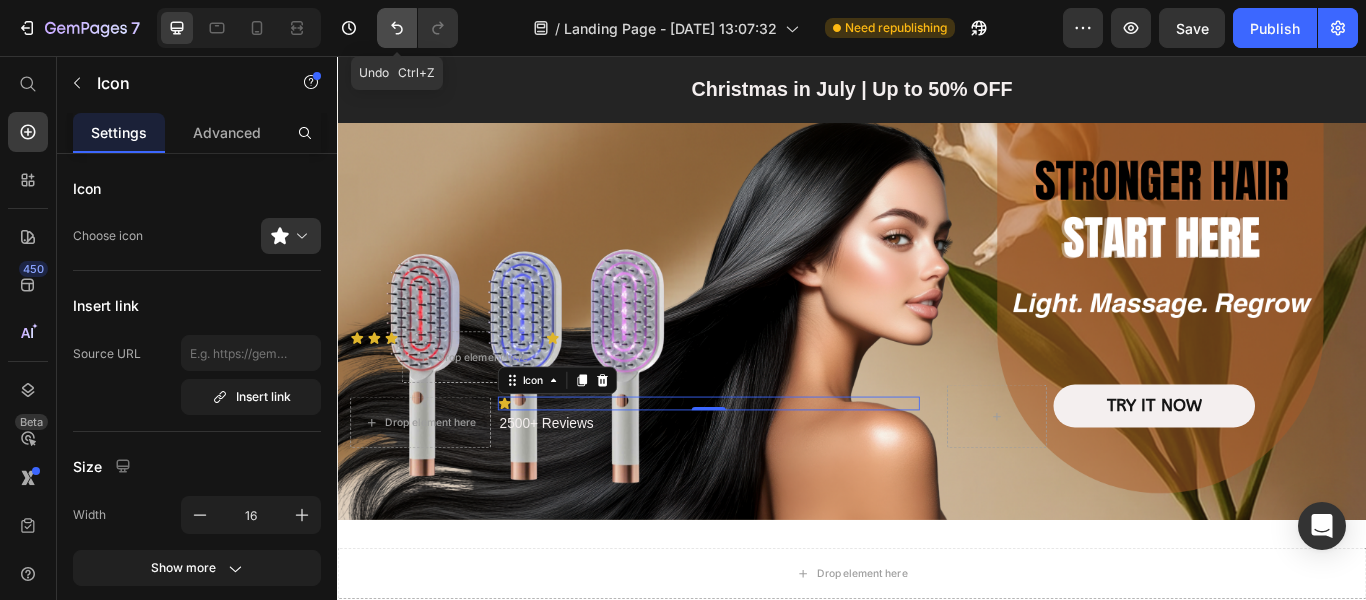 click 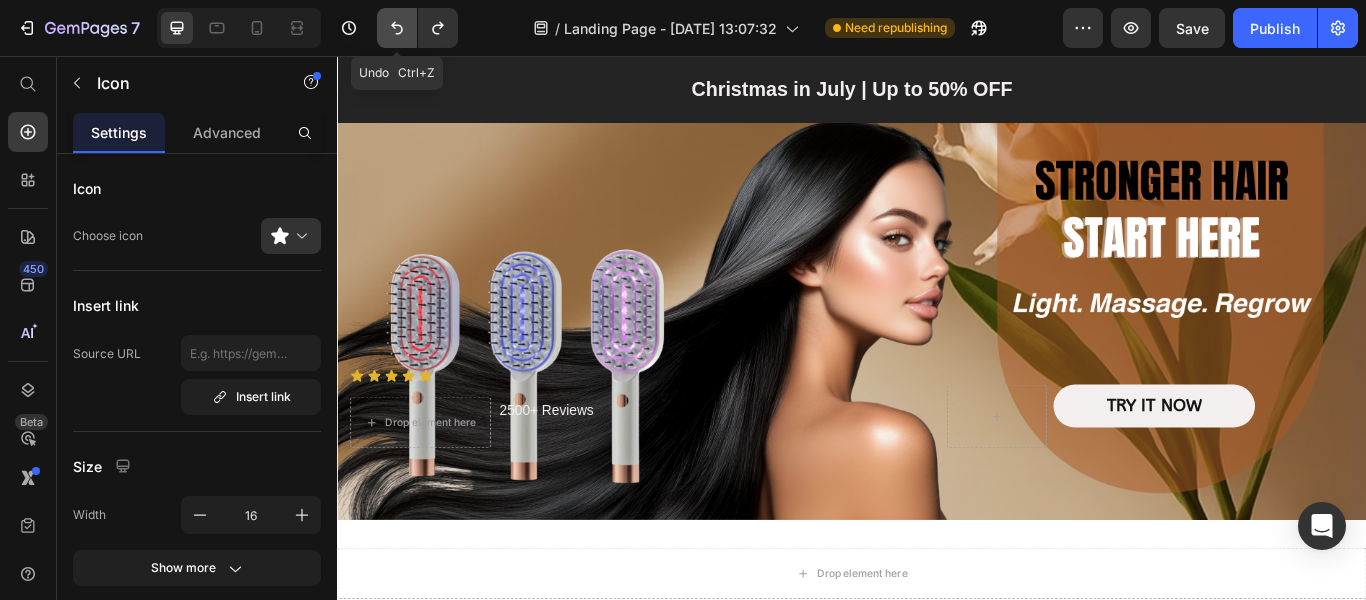 click 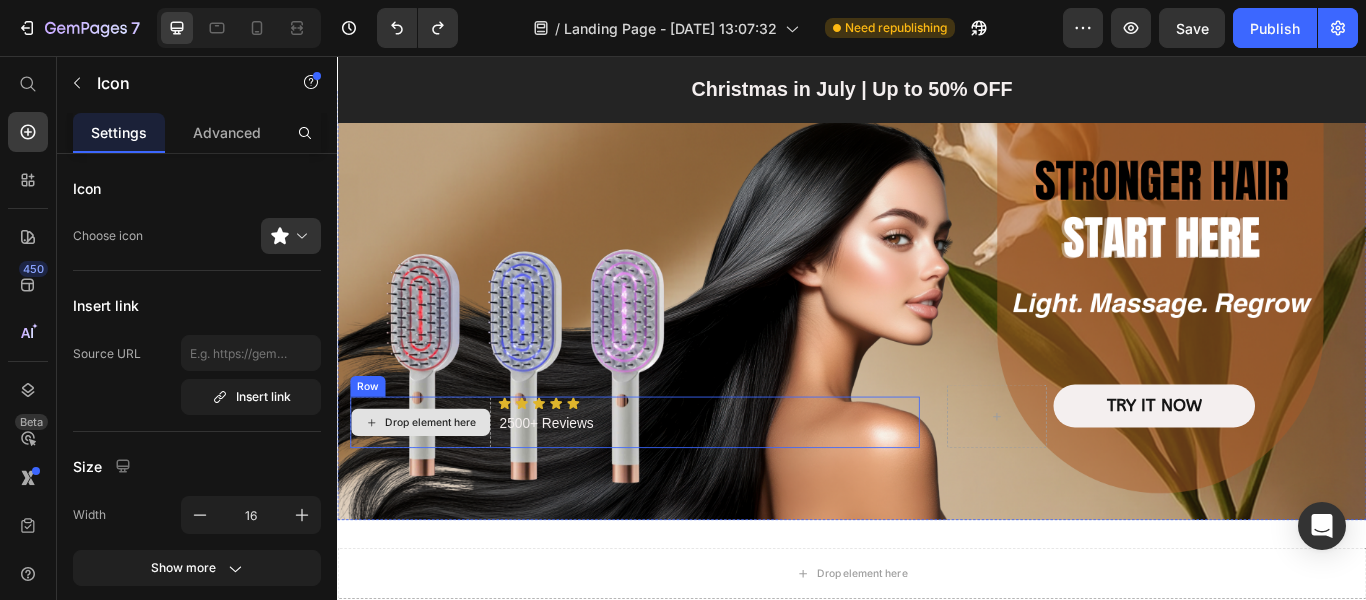 click on "Drop element here" at bounding box center (434, 483) 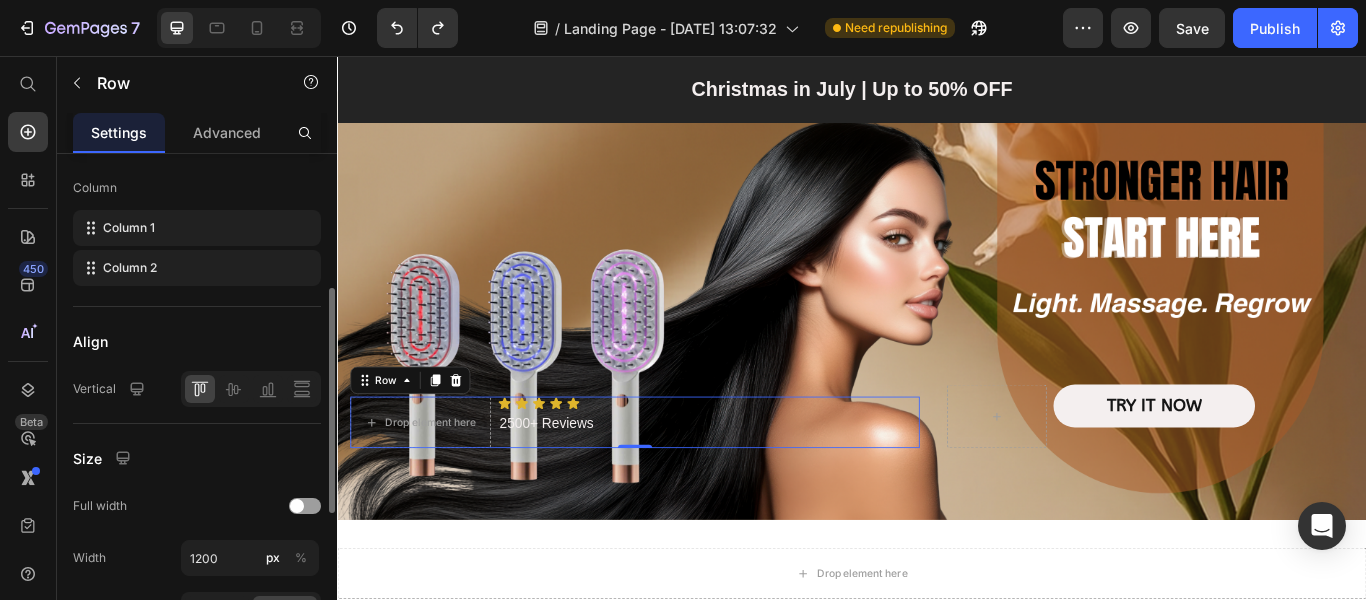 scroll, scrollTop: 400, scrollLeft: 0, axis: vertical 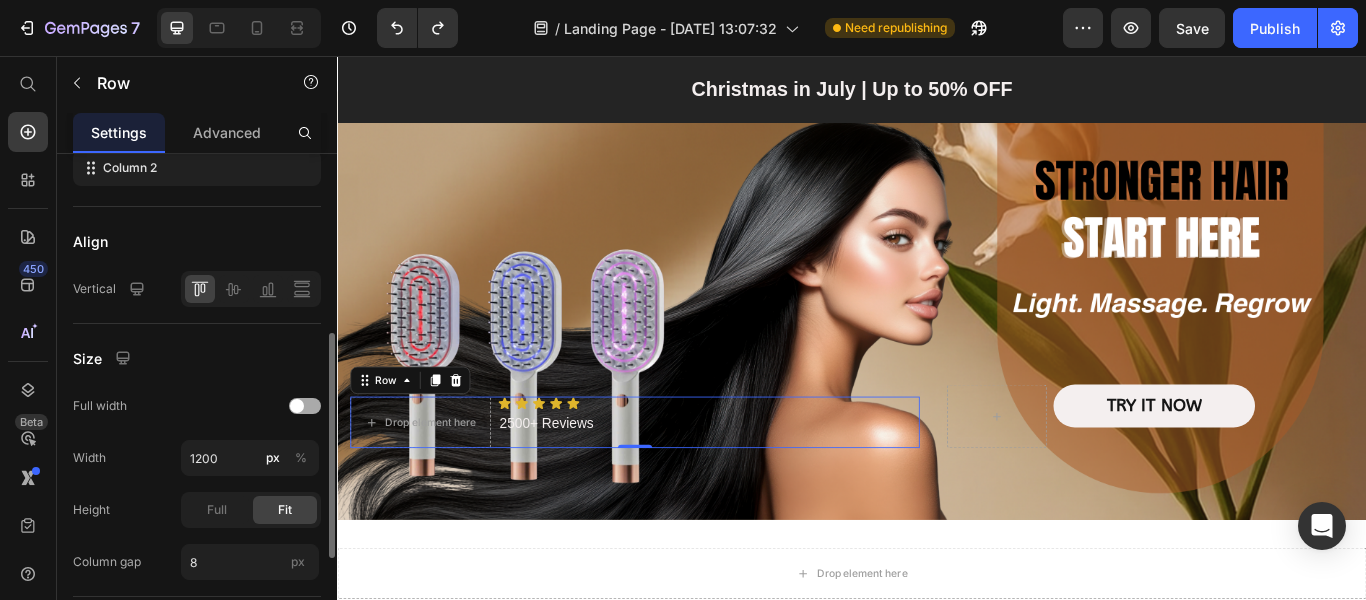 click at bounding box center (305, 406) 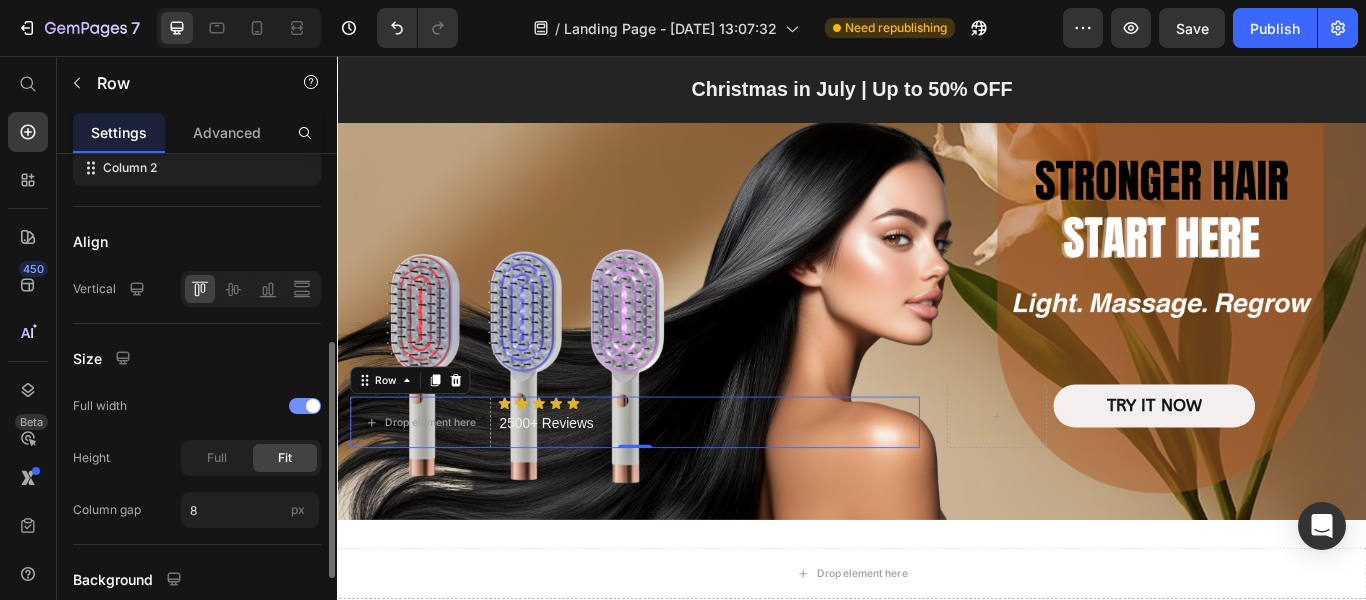 click on "Full width" 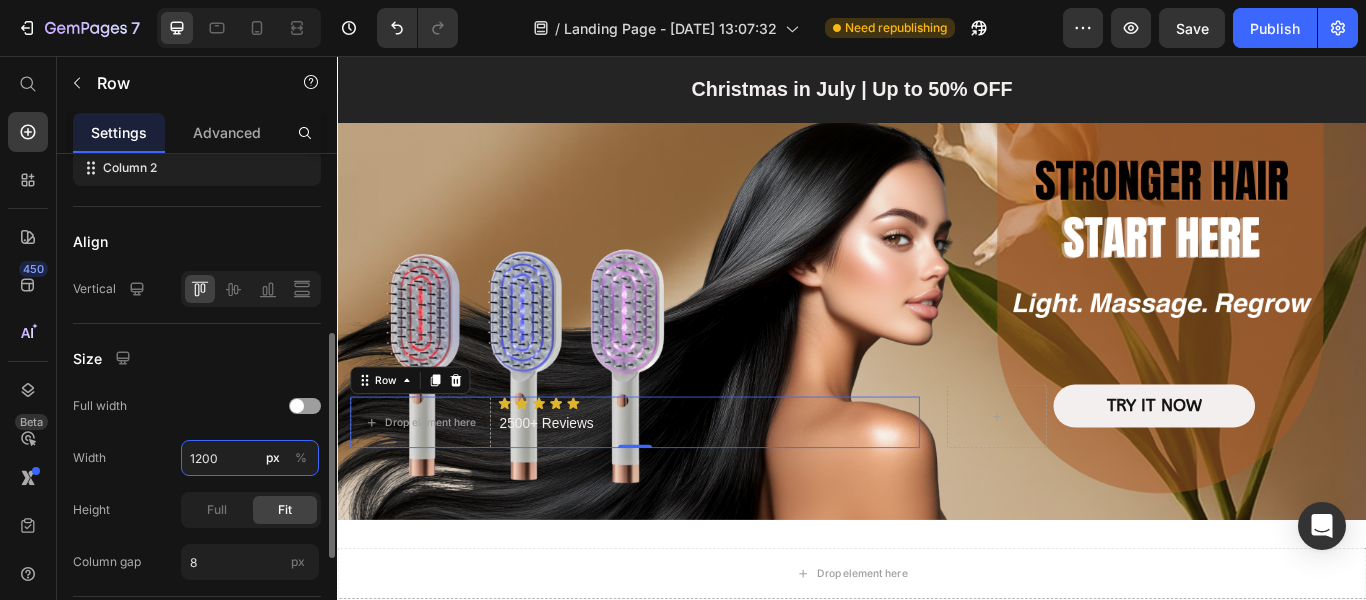 click on "1200" at bounding box center (250, 458) 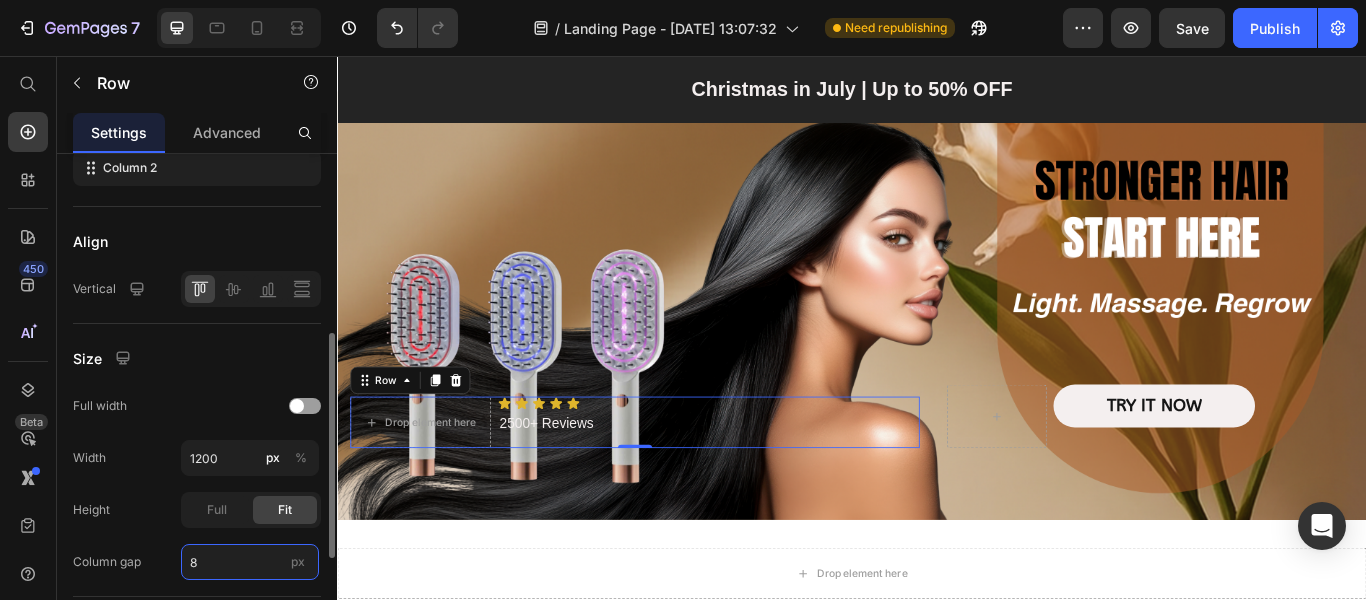 click on "8" at bounding box center [250, 562] 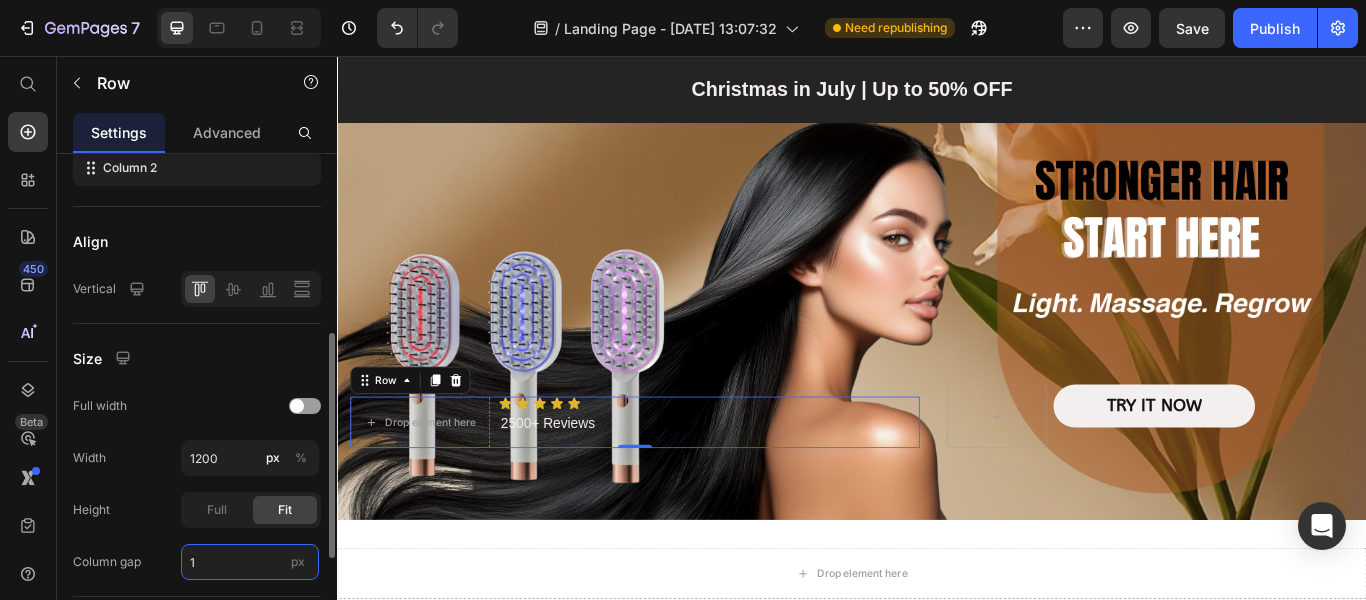 type on "10" 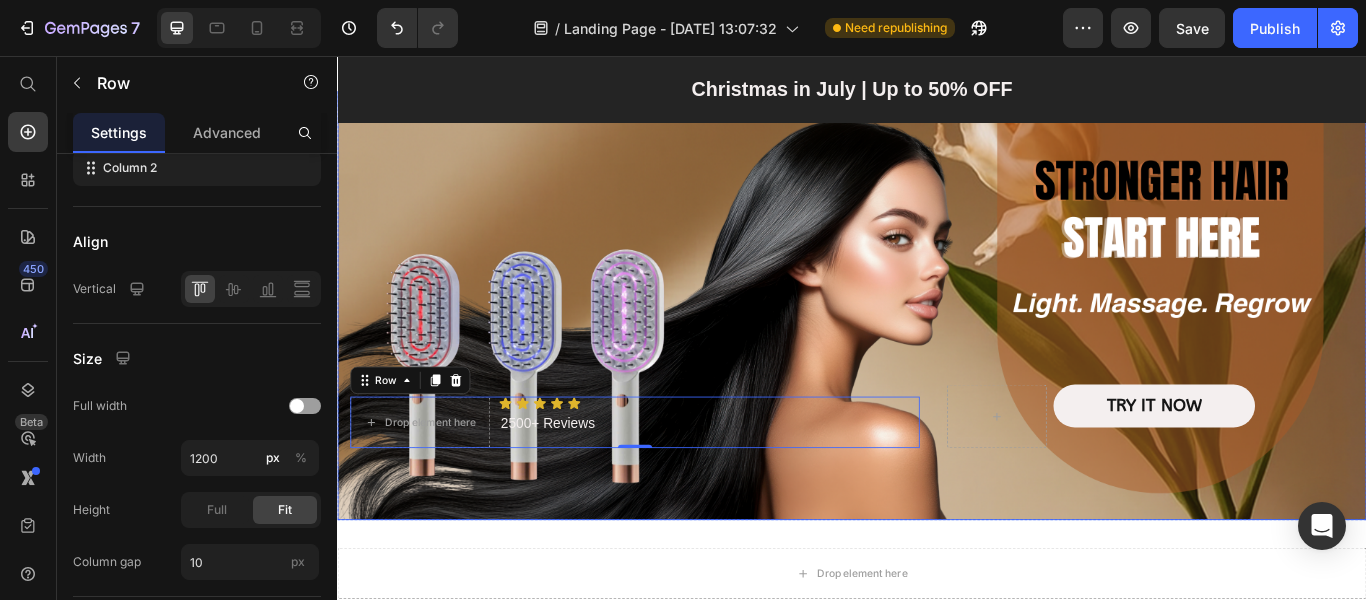 click on "Drop element here Icon Icon Icon Icon Icon Icon List 2500+ Reviews Text Block Row   0
TRY IT NOW Button Row" at bounding box center (937, 502) 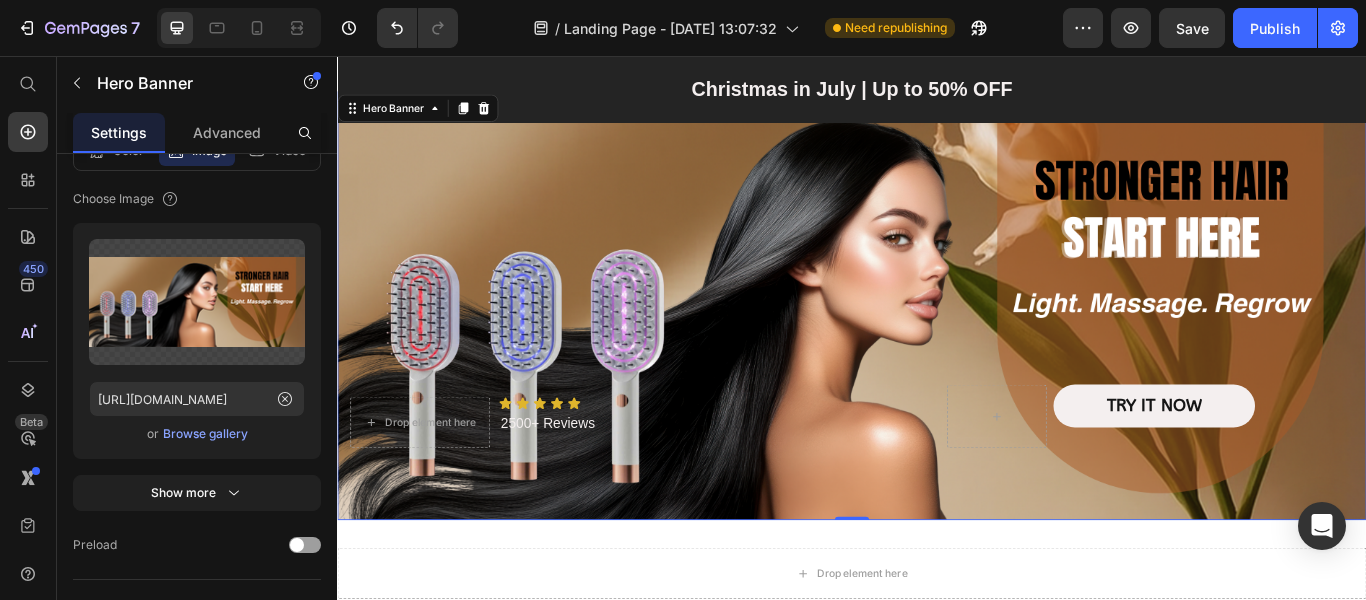 scroll, scrollTop: 0, scrollLeft: 0, axis: both 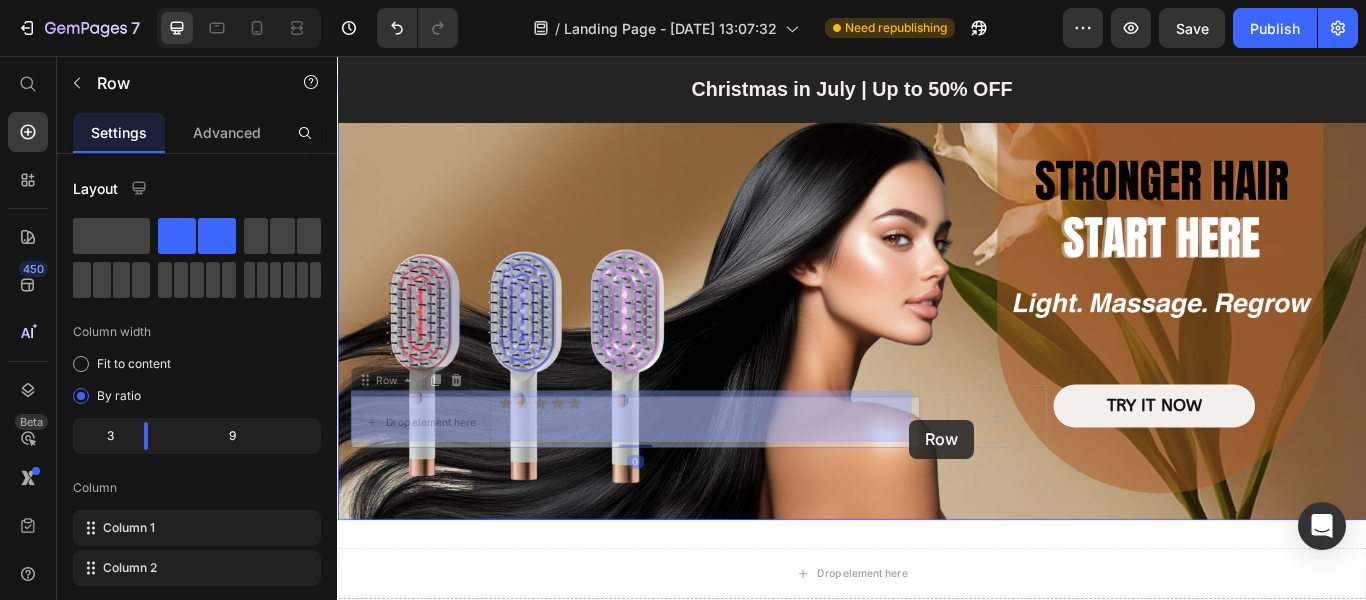 drag, startPoint x: 501, startPoint y: 502, endPoint x: 1004, endPoint y: 480, distance: 503.4809 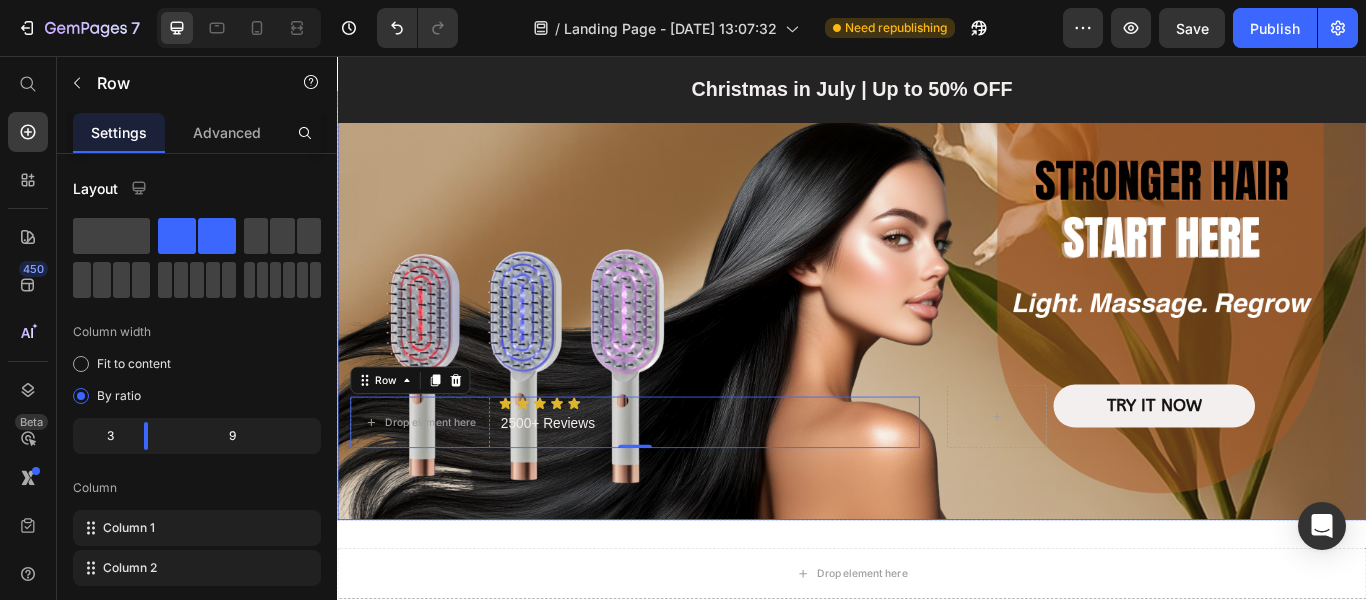 click on "Drop element here Icon Icon Icon Icon Icon Icon List 2500+ Reviews Text Block Row   0
TRY IT NOW Button Row" at bounding box center [937, 502] 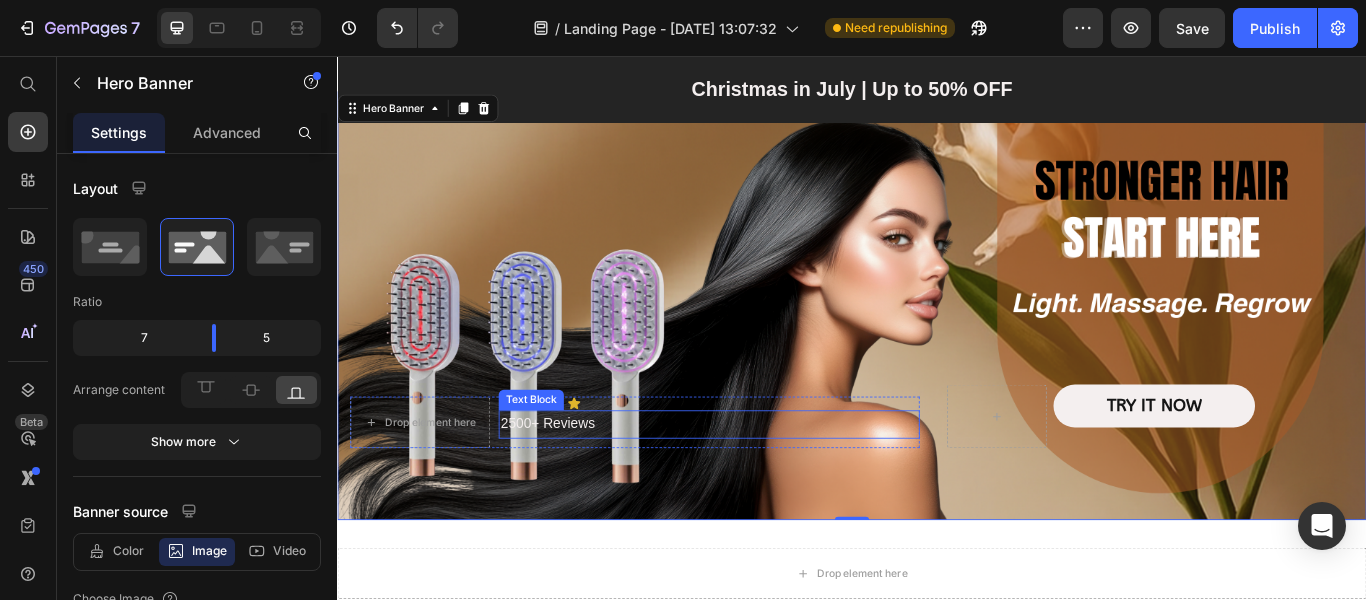 click on "2500+ Reviews" at bounding box center [770, 485] 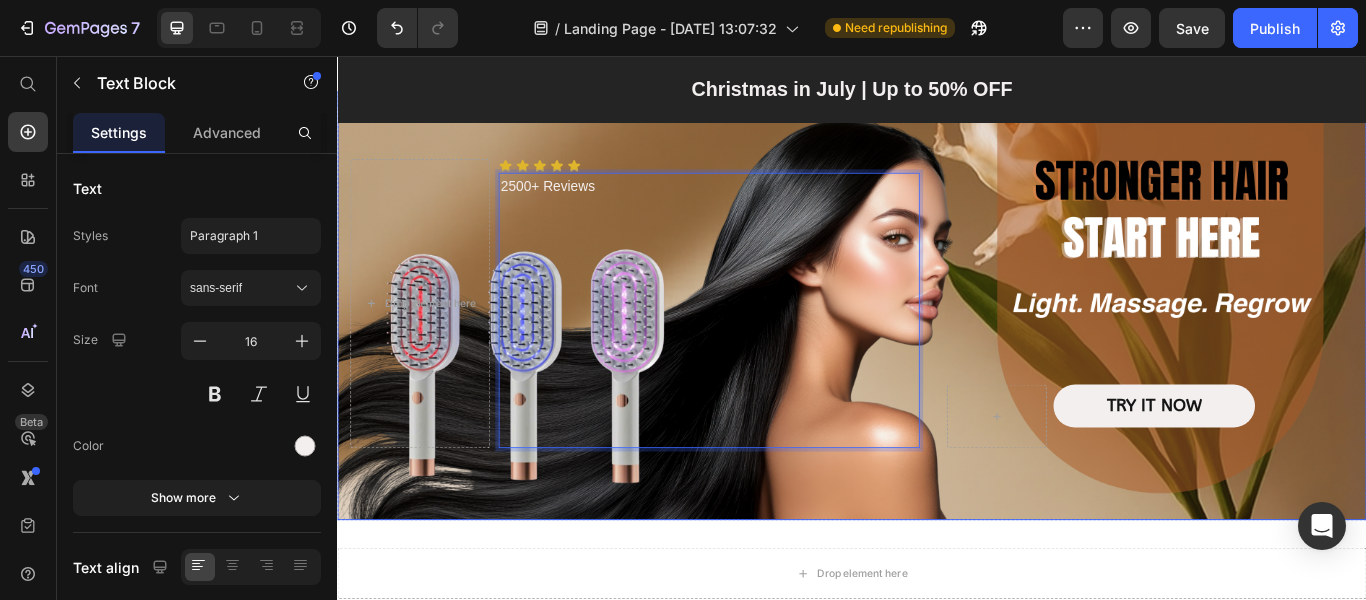 click on "Drop element here Icon Icon Icon Icon Icon Icon List 2500+ Reviews Text Block   0 Row
TRY IT NOW Button Row" at bounding box center (937, 370) 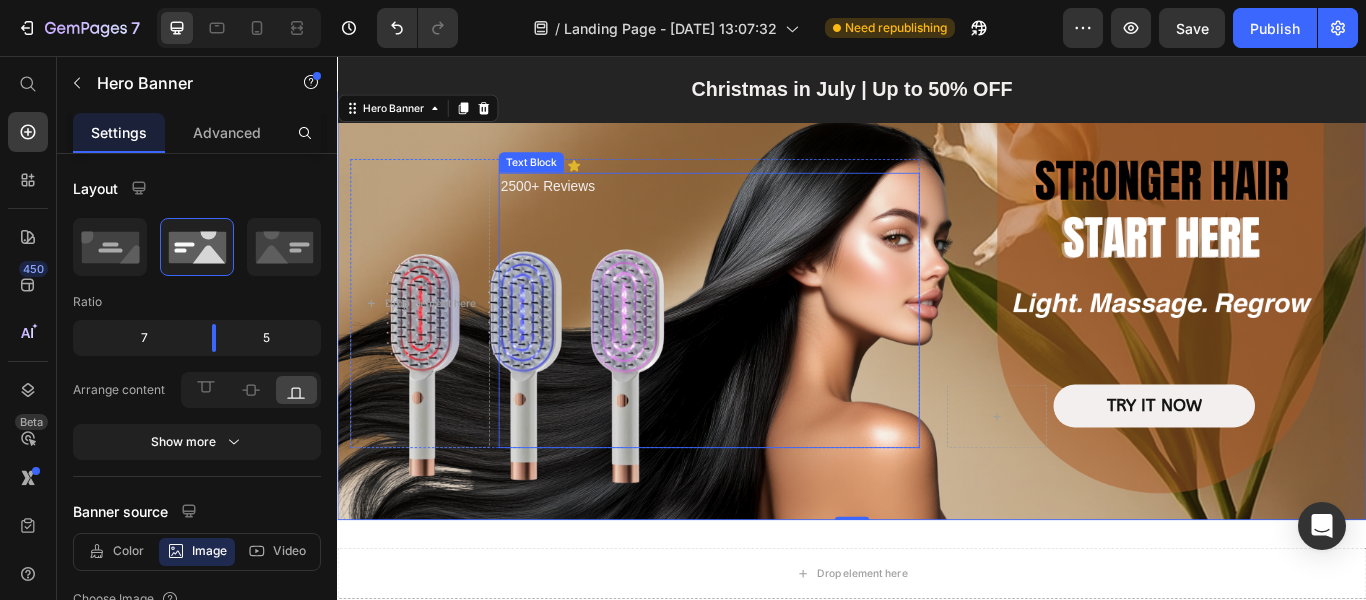 click on "2500+ Reviews" at bounding box center (770, 208) 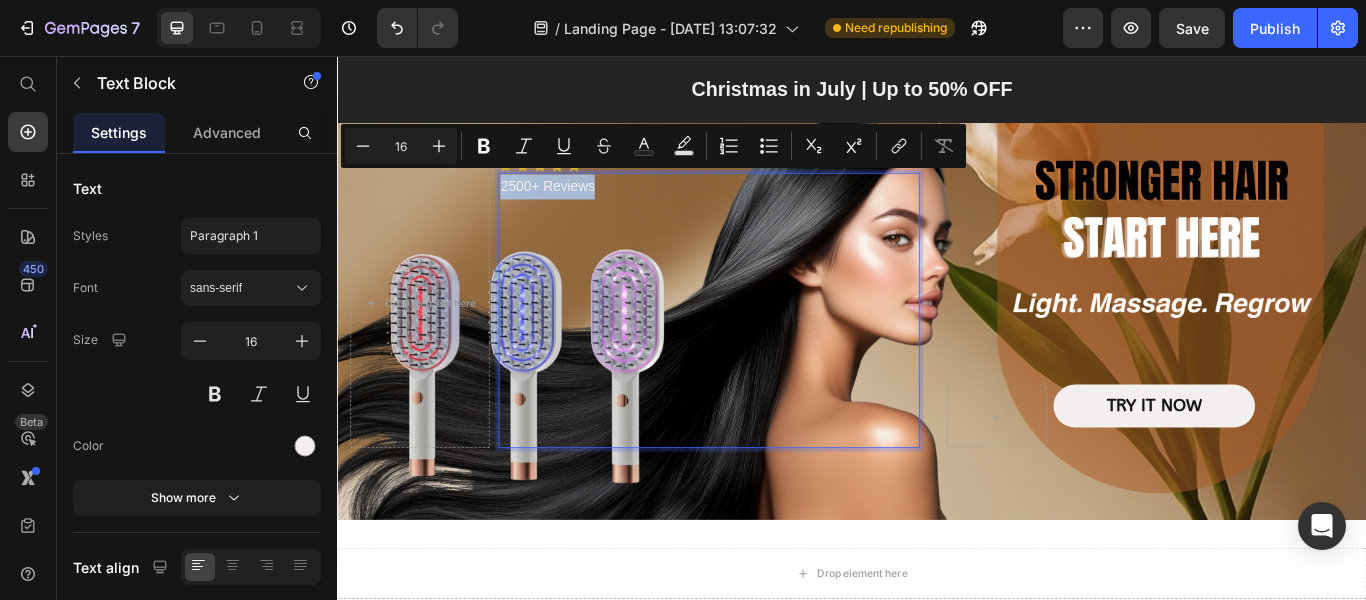 drag, startPoint x: 636, startPoint y: 204, endPoint x: 523, endPoint y: 199, distance: 113.110565 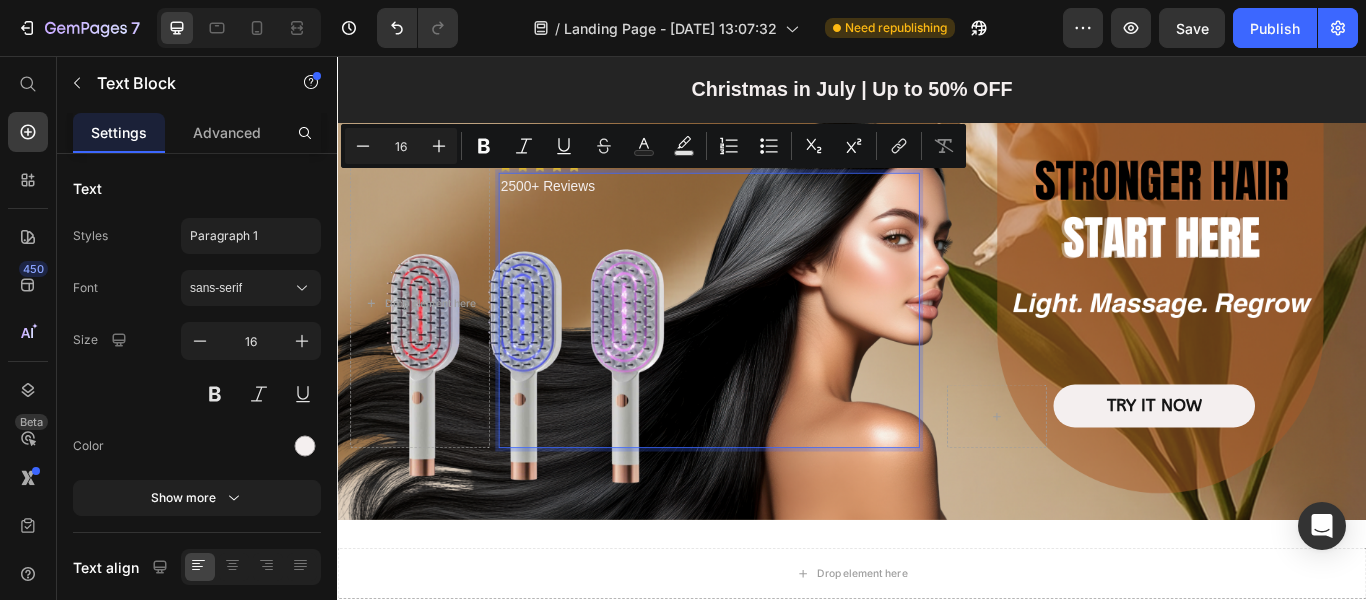 click at bounding box center [770, 237] 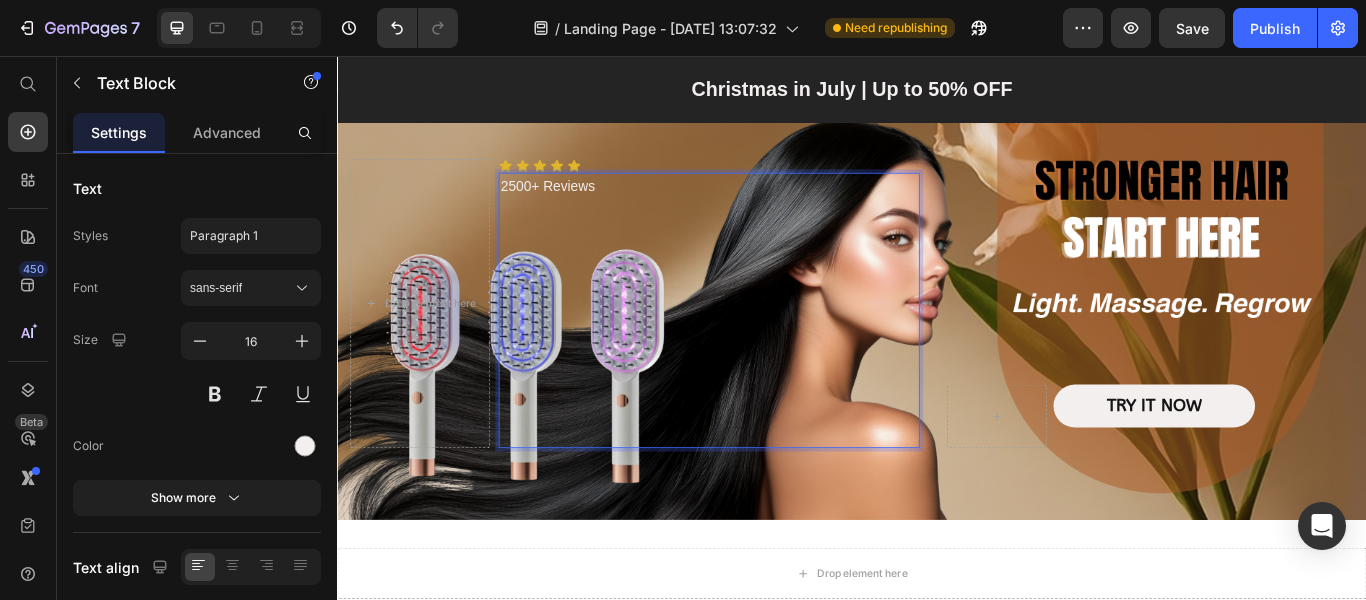 click on "2500+ Reviews" at bounding box center (770, 208) 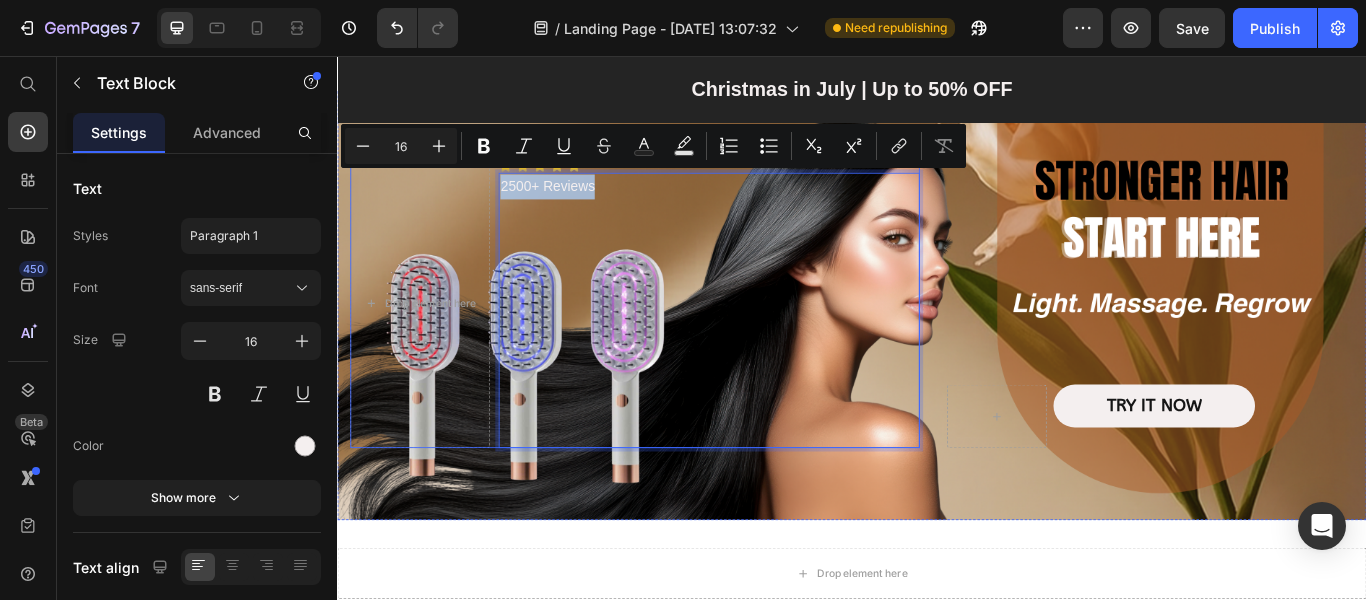 drag, startPoint x: 641, startPoint y: 201, endPoint x: 521, endPoint y: 205, distance: 120.06665 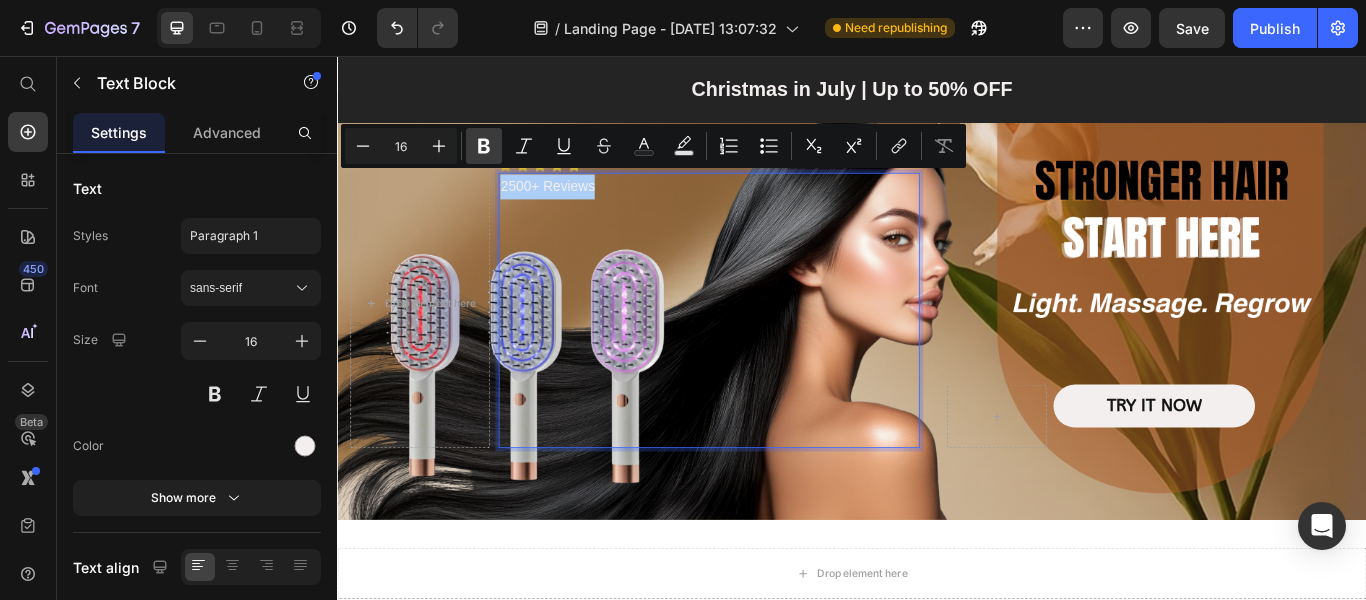 click 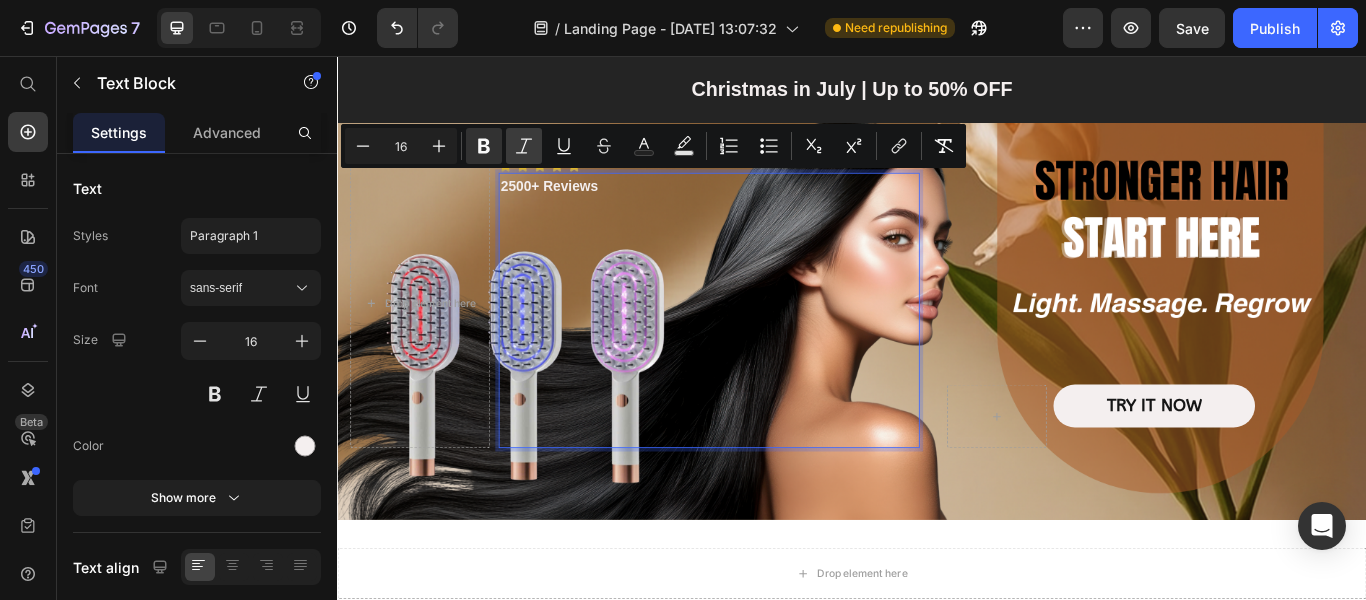 click 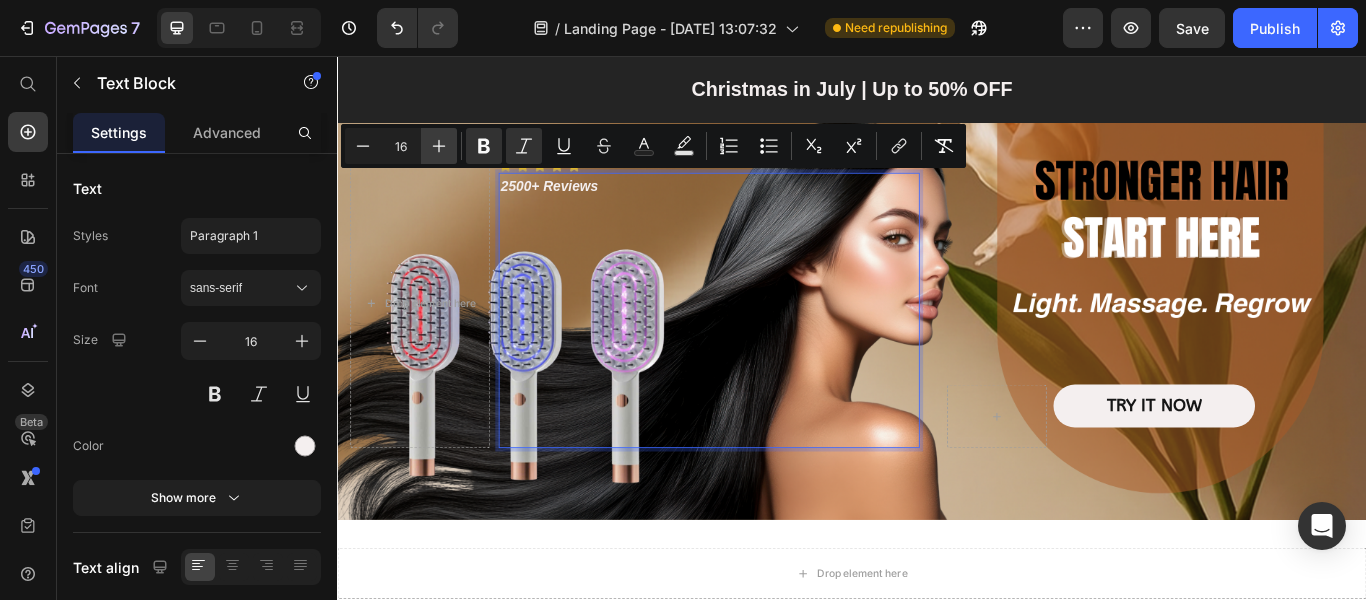 click 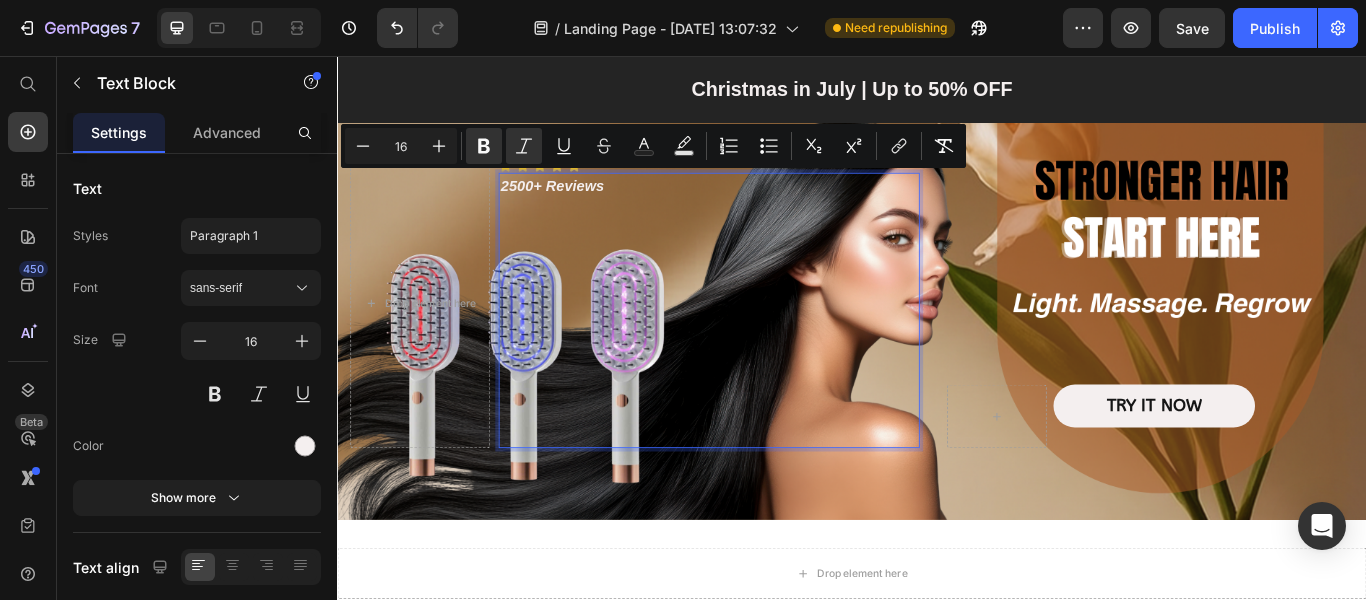 click at bounding box center (770, 237) 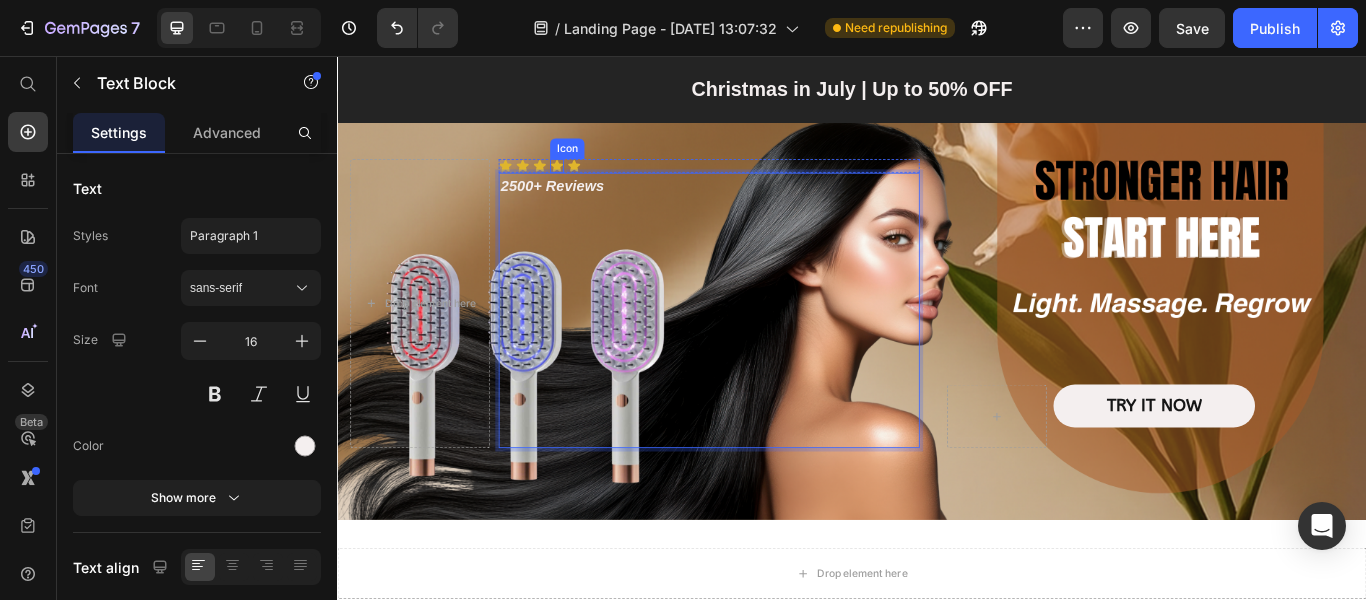 click 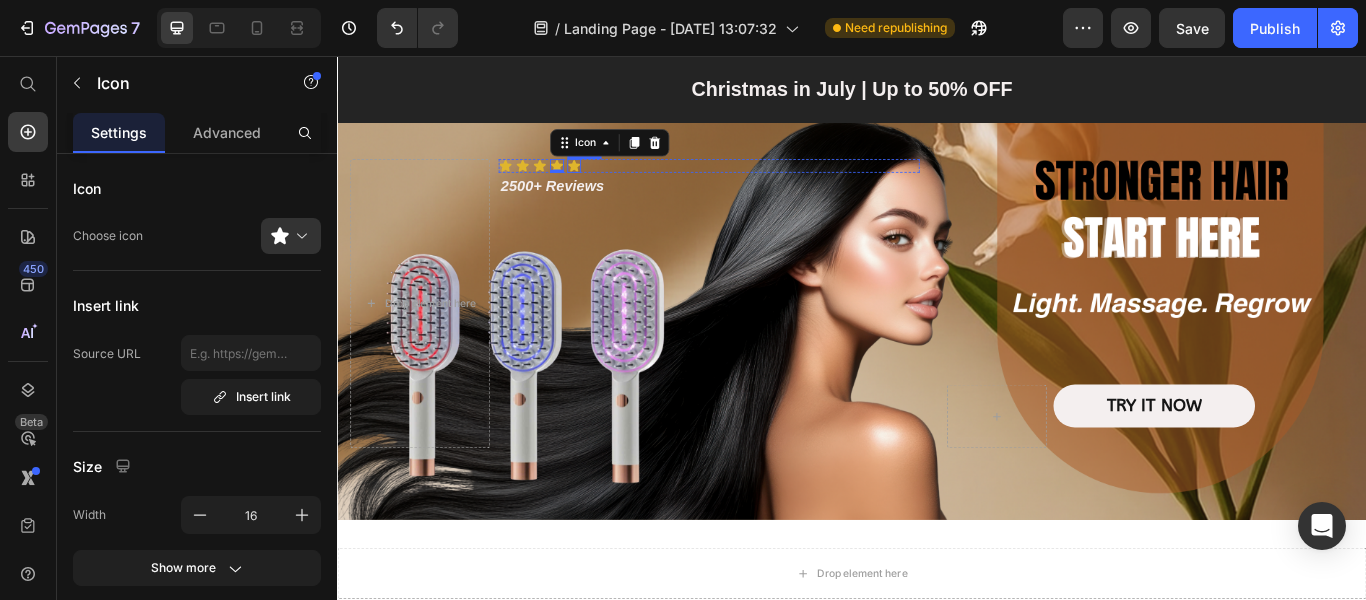 click on "Icon Icon Icon Icon   0 Icon" at bounding box center [770, 184] 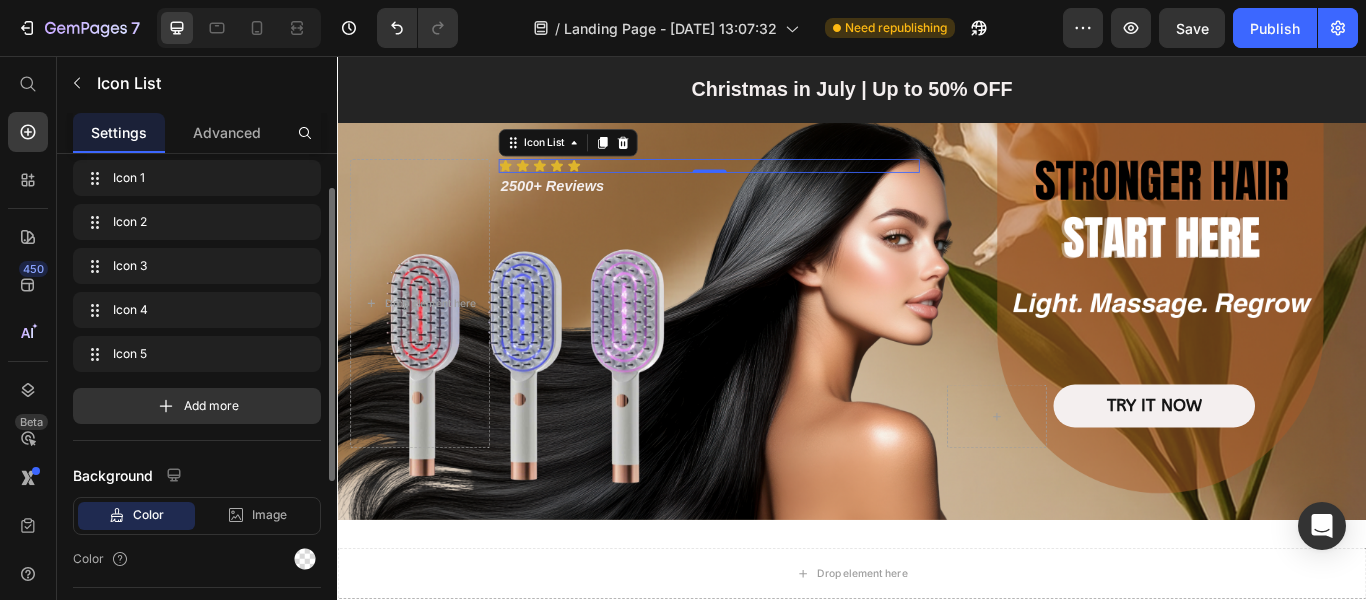 scroll, scrollTop: 0, scrollLeft: 0, axis: both 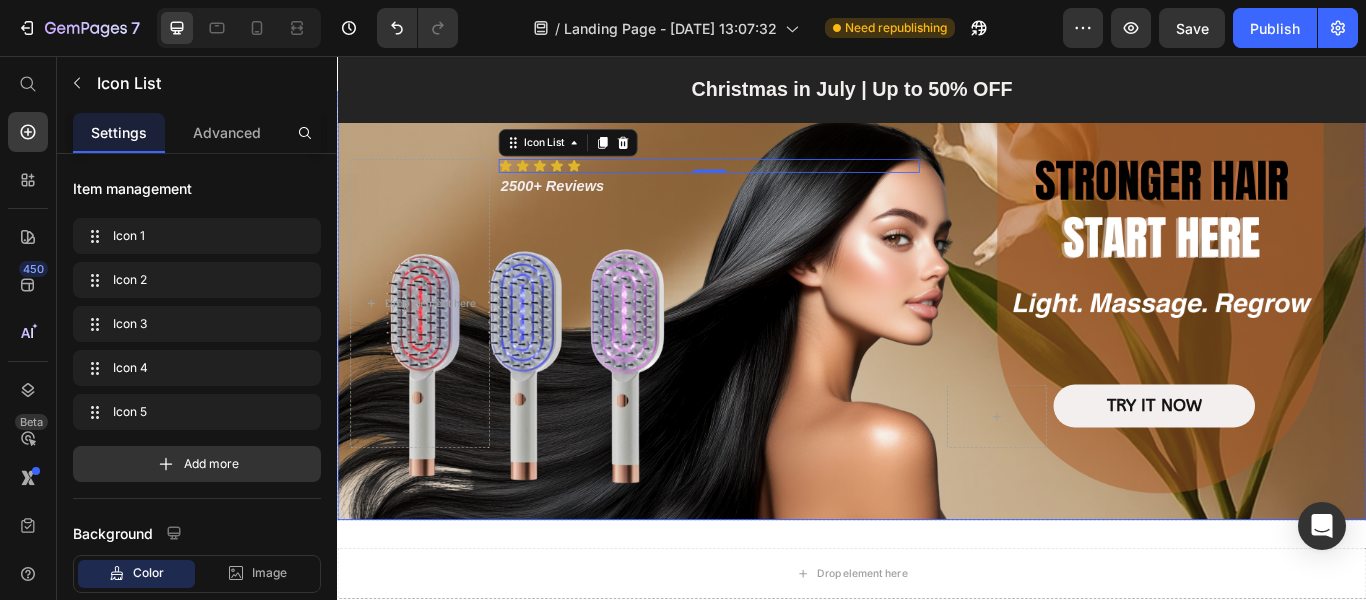 click on "Drop element here Icon Icon Icon Icon Icon Icon List   0 2500+ Reviews Text Block Row
TRY IT NOW Button Row" at bounding box center (937, 370) 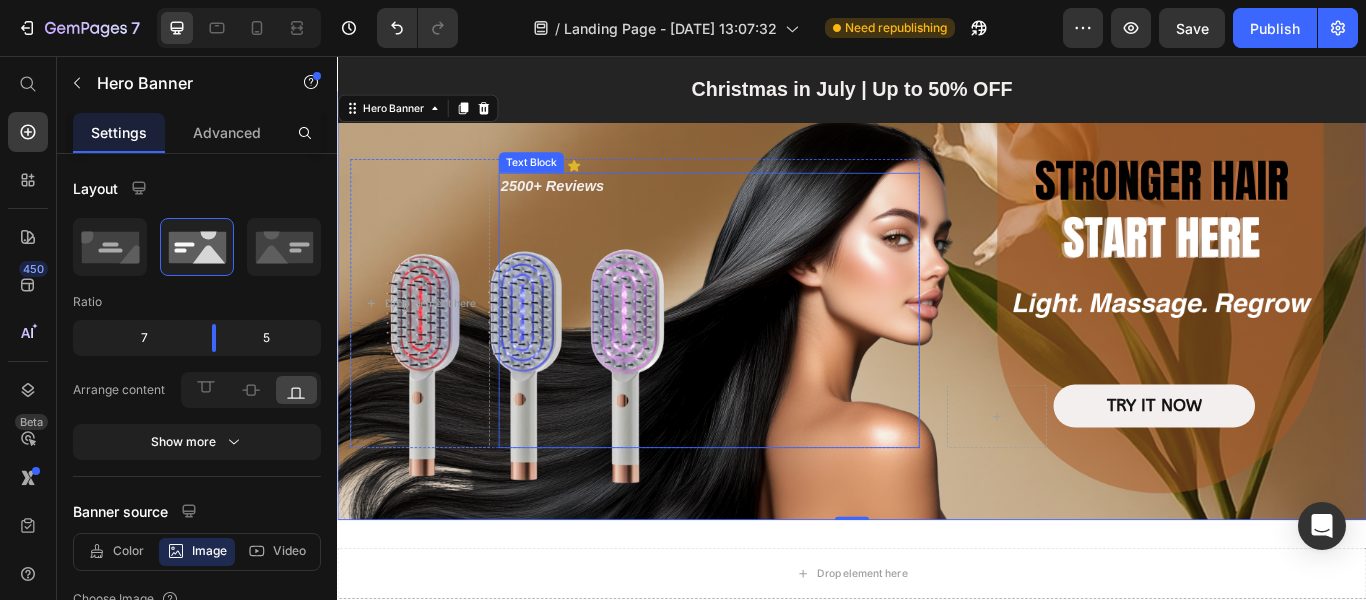 click at bounding box center (770, 266) 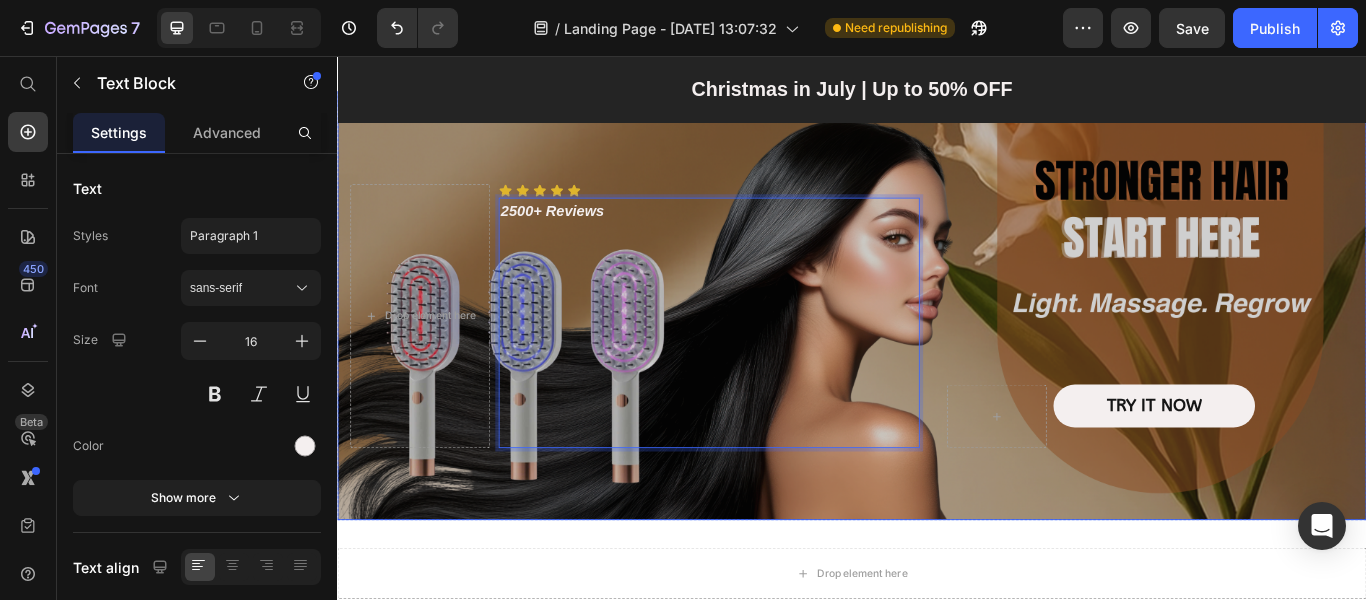click at bounding box center (937, 347) 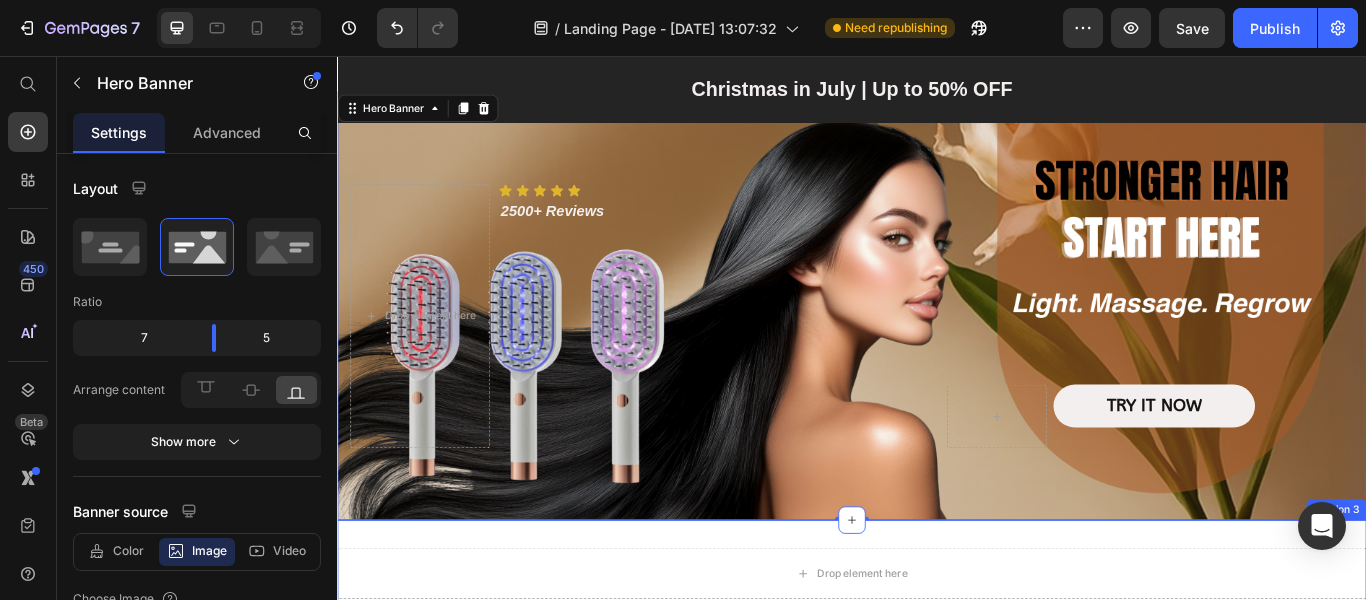 scroll, scrollTop: 200, scrollLeft: 0, axis: vertical 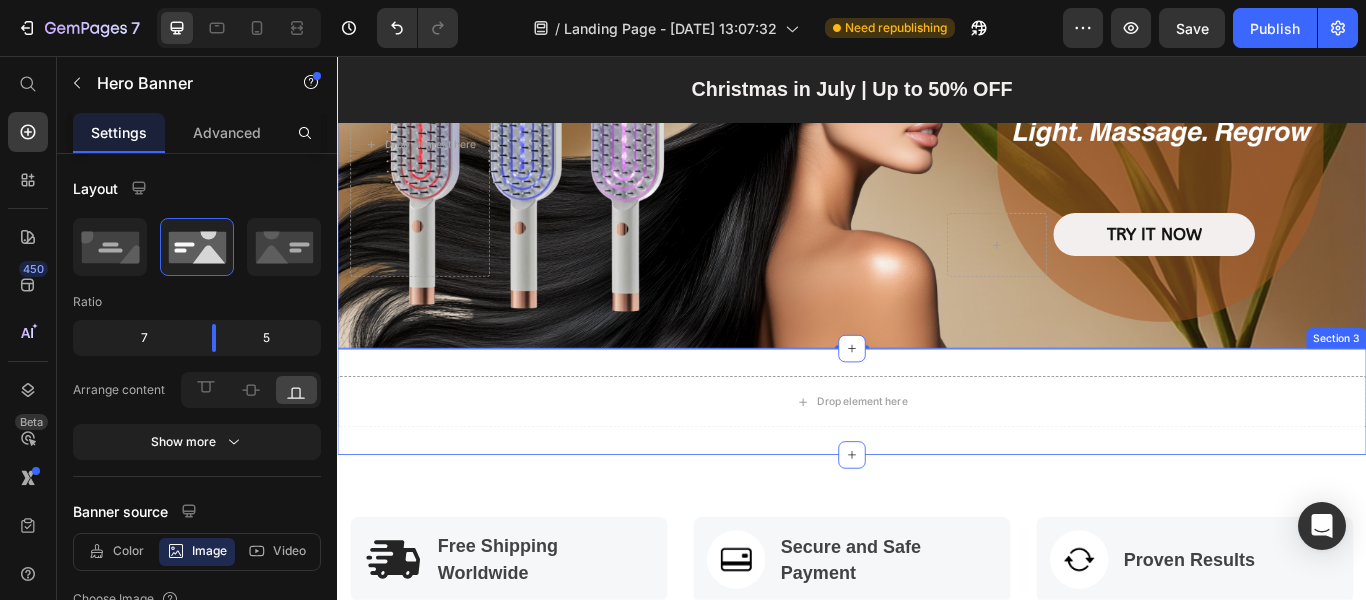 click on "Drop element here Row Section 3" at bounding box center (937, 459) 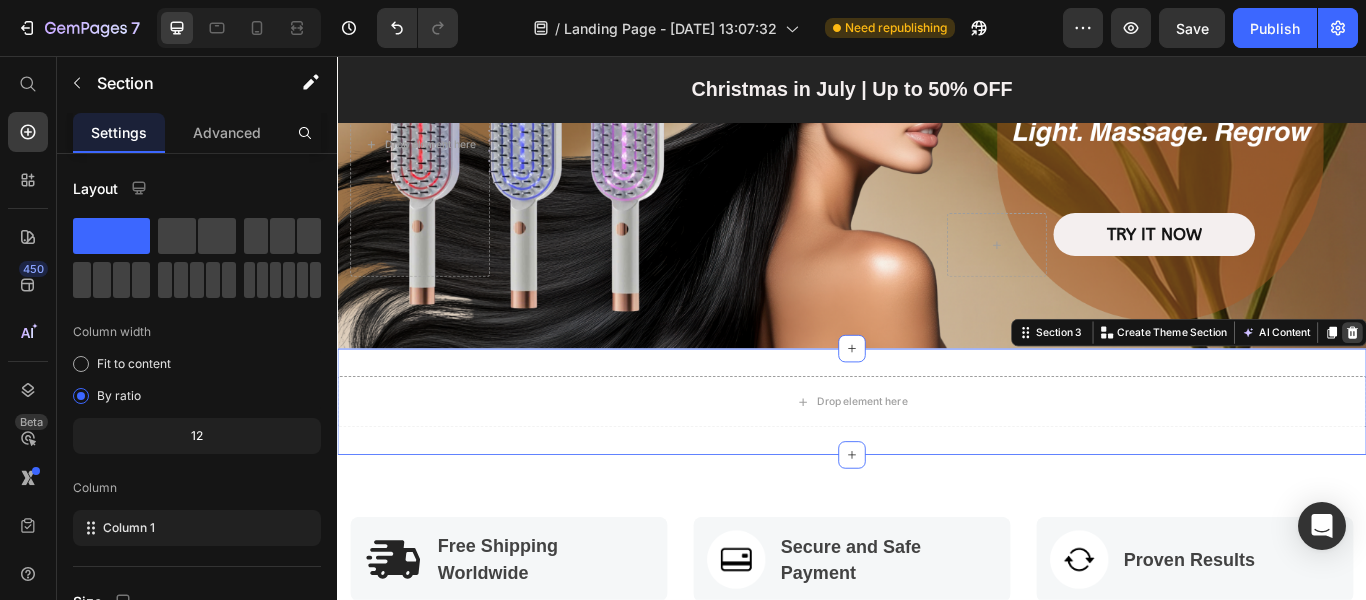 click 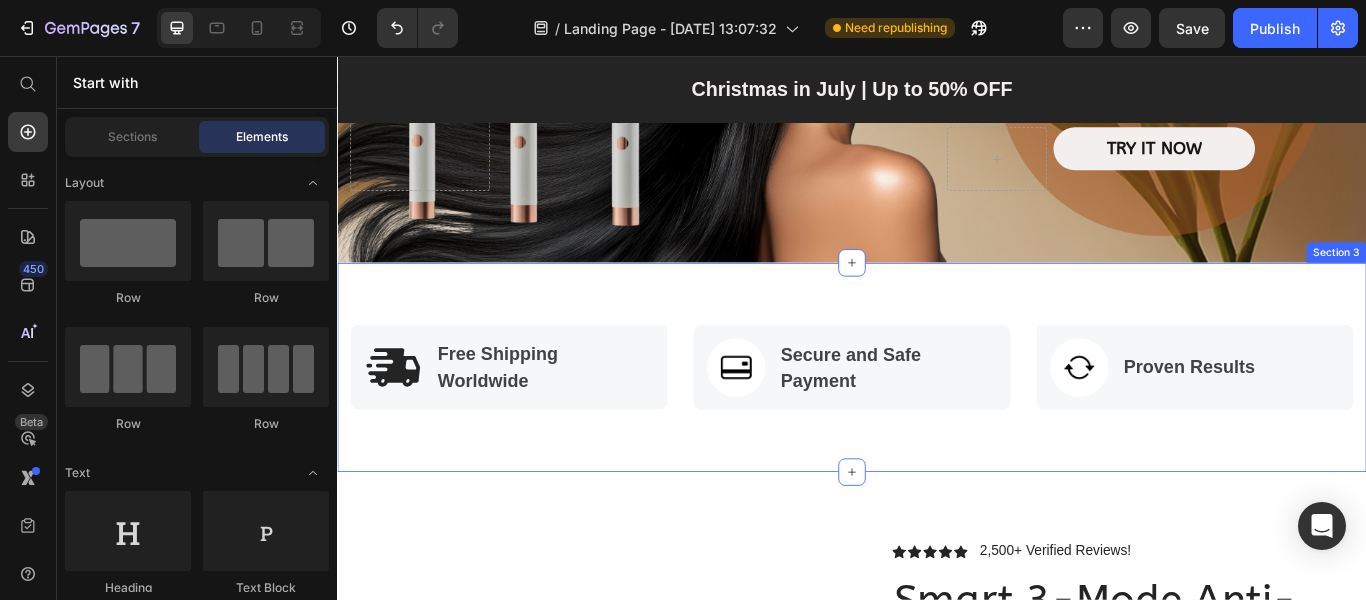 scroll, scrollTop: 400, scrollLeft: 0, axis: vertical 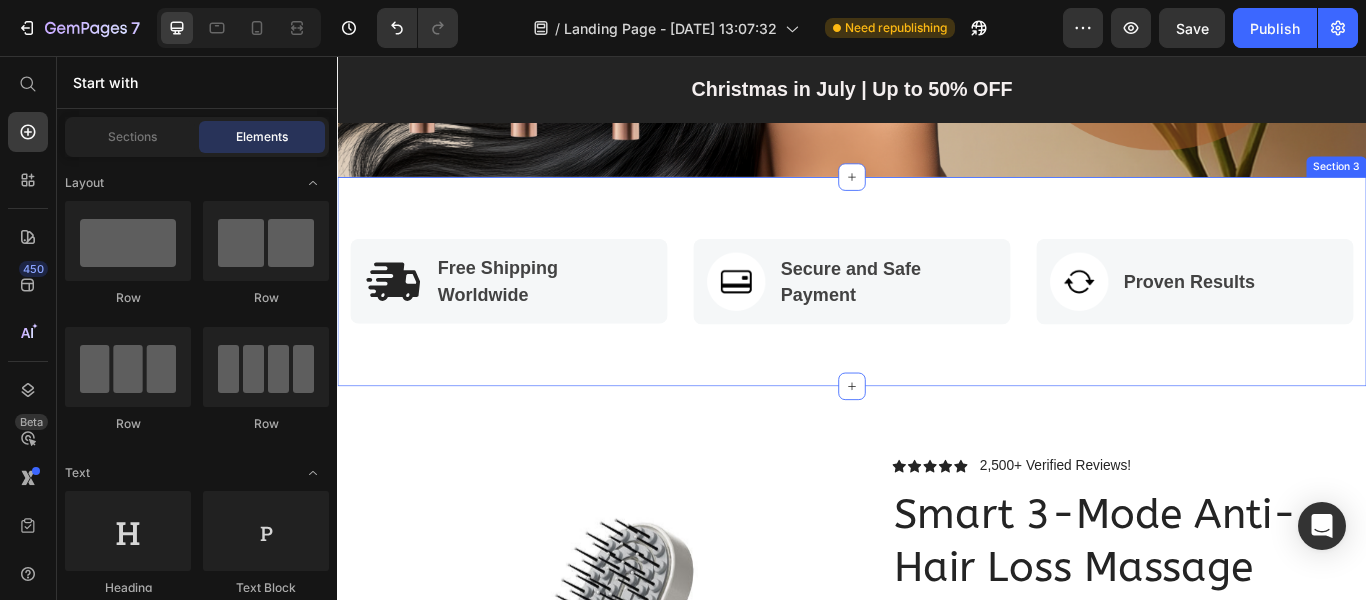 click on "Image Free Shipping Worldwide  Text block Row Image Secure and Safe Payment  Text block Row Image Proven Results Text block Row Row Section 3" at bounding box center [937, 319] 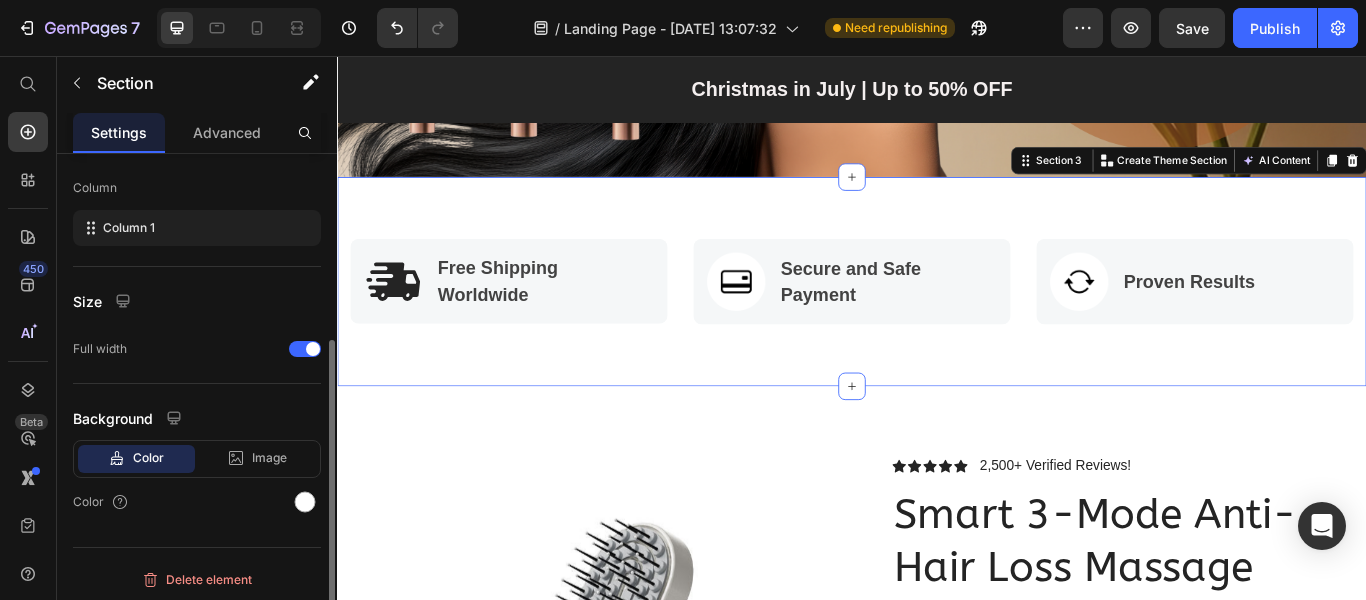 scroll, scrollTop: 305, scrollLeft: 0, axis: vertical 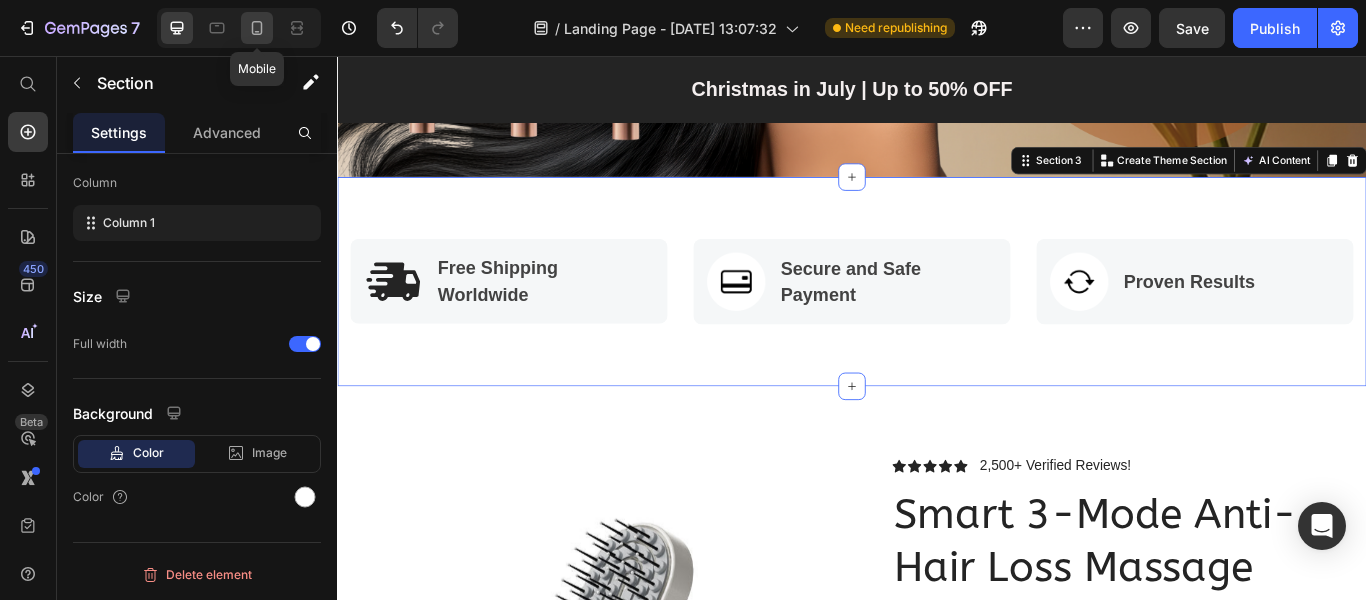 click 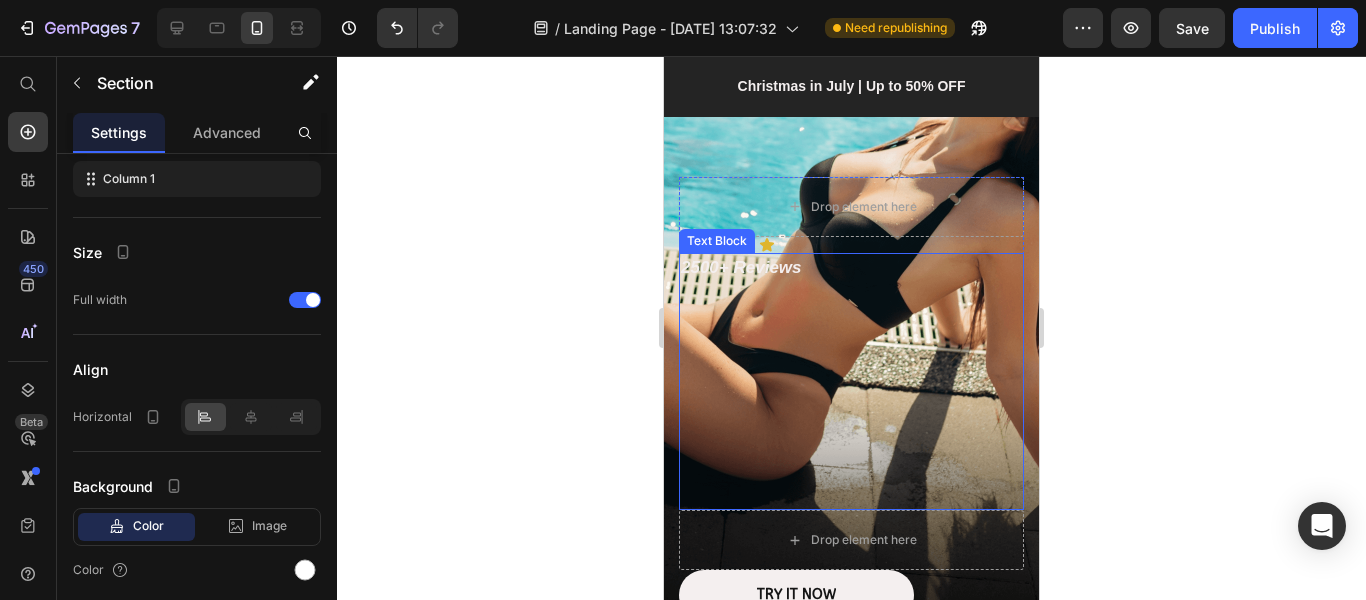 scroll, scrollTop: 200, scrollLeft: 0, axis: vertical 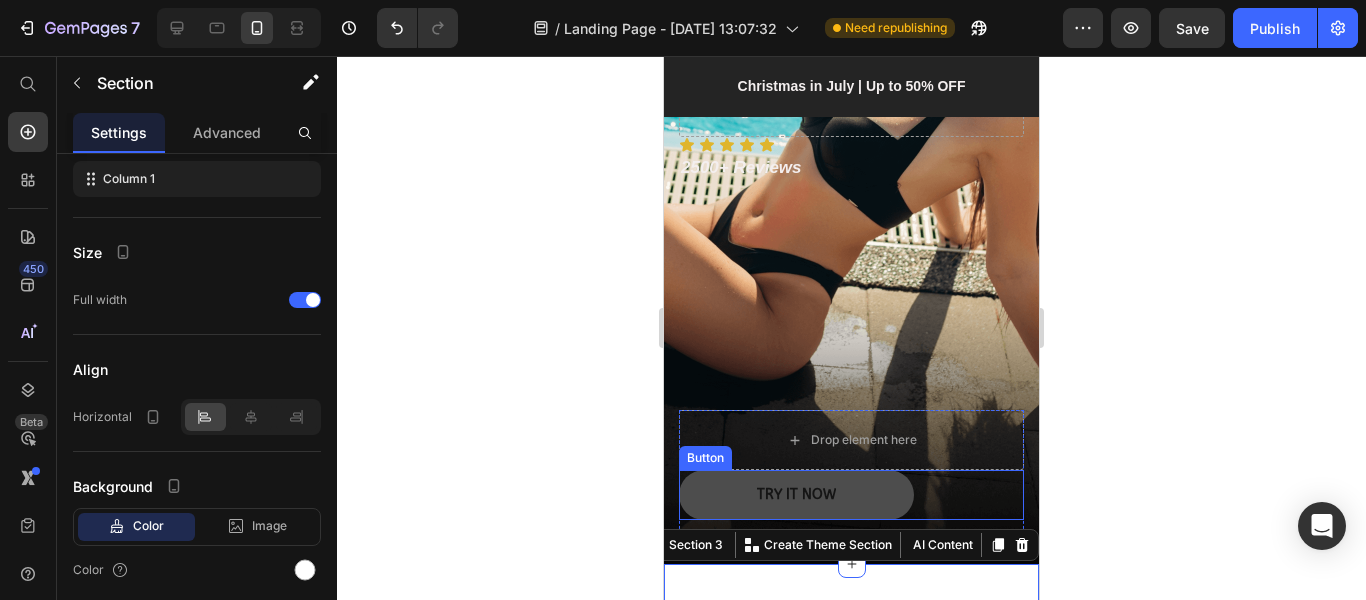 click on "TRY IT NOW" at bounding box center [796, 495] 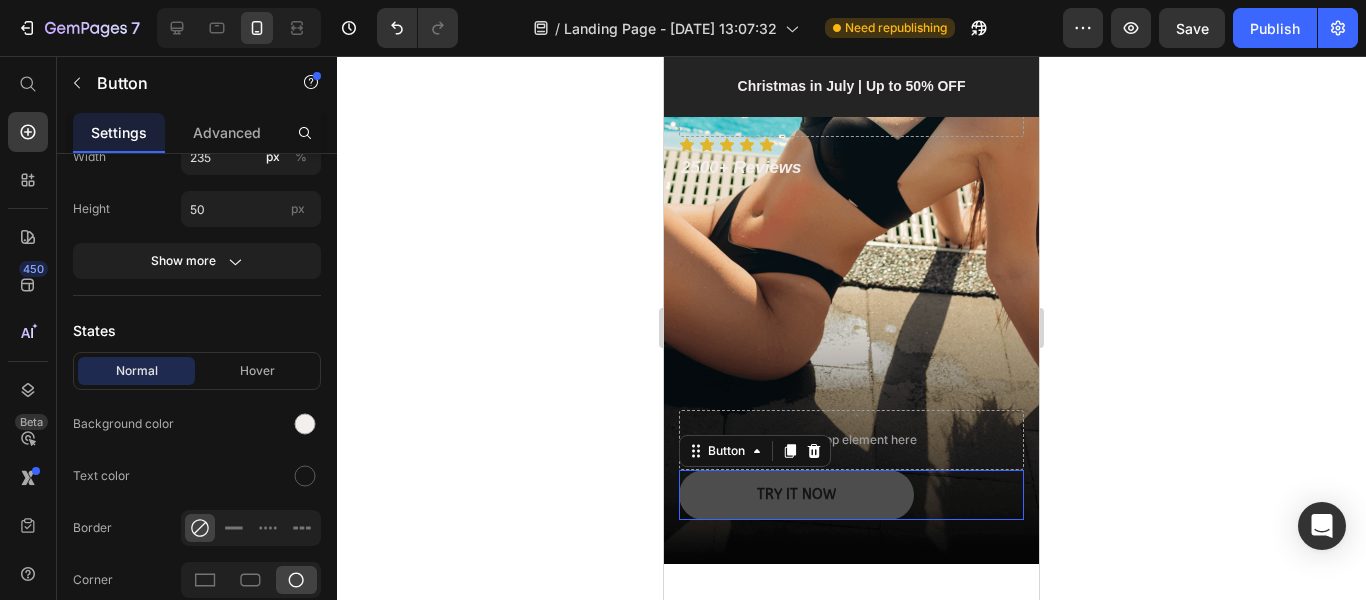 scroll, scrollTop: 0, scrollLeft: 0, axis: both 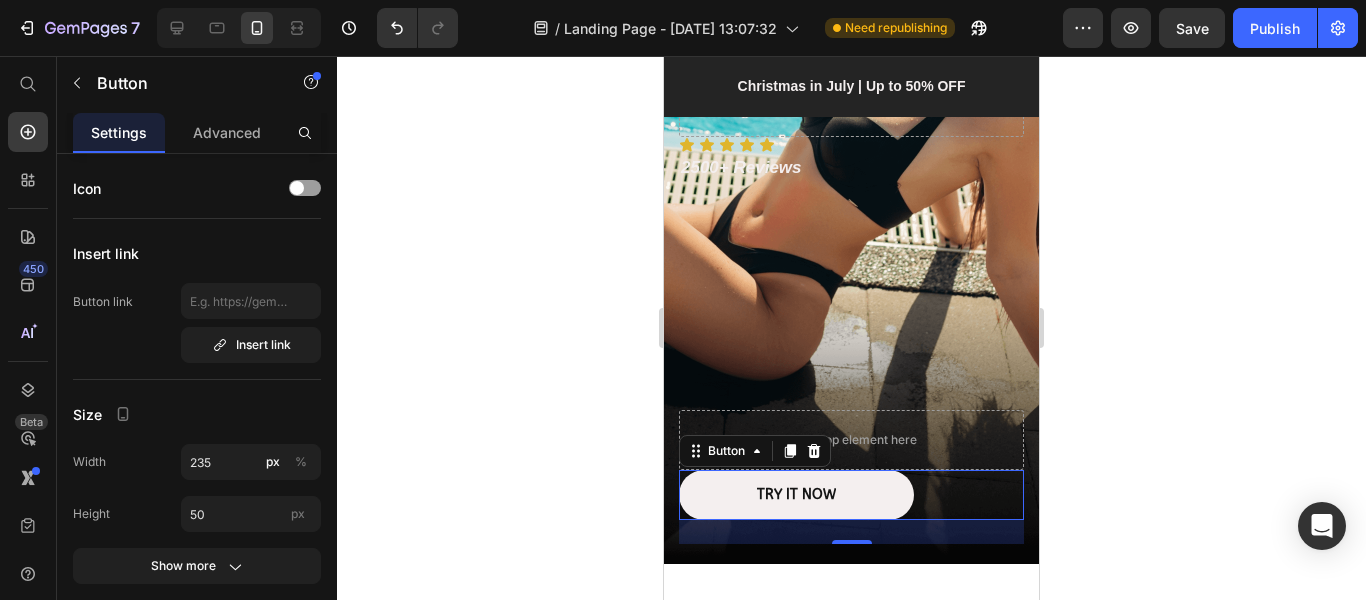 click 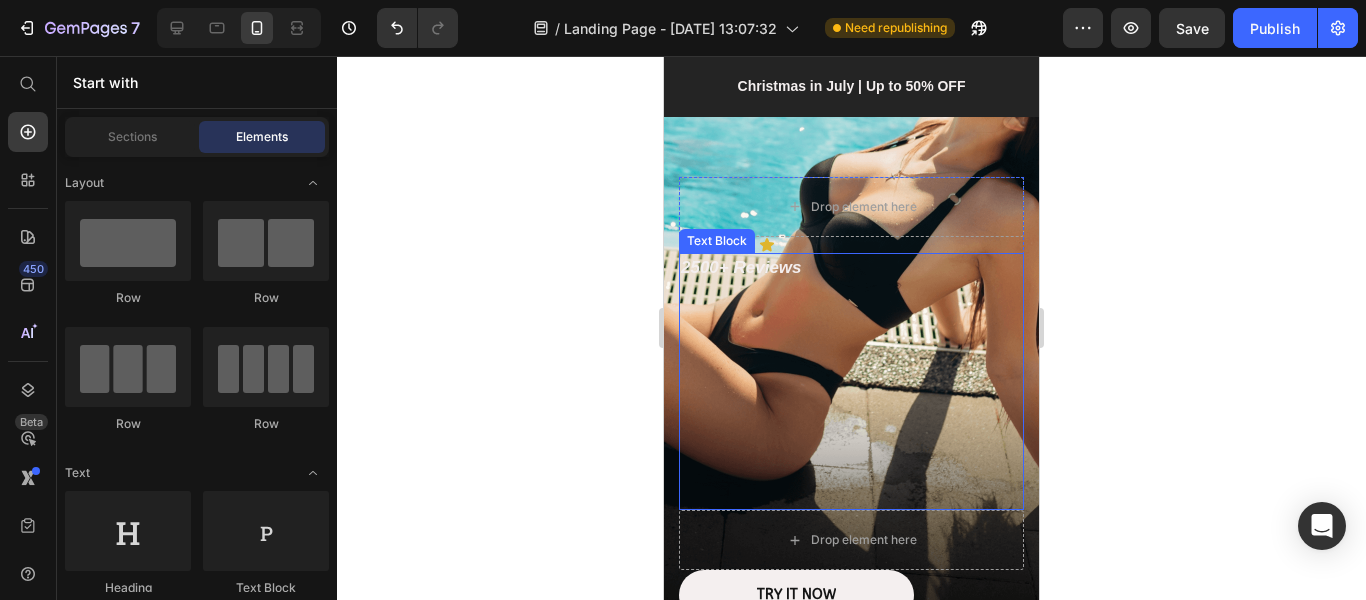 scroll, scrollTop: 0, scrollLeft: 0, axis: both 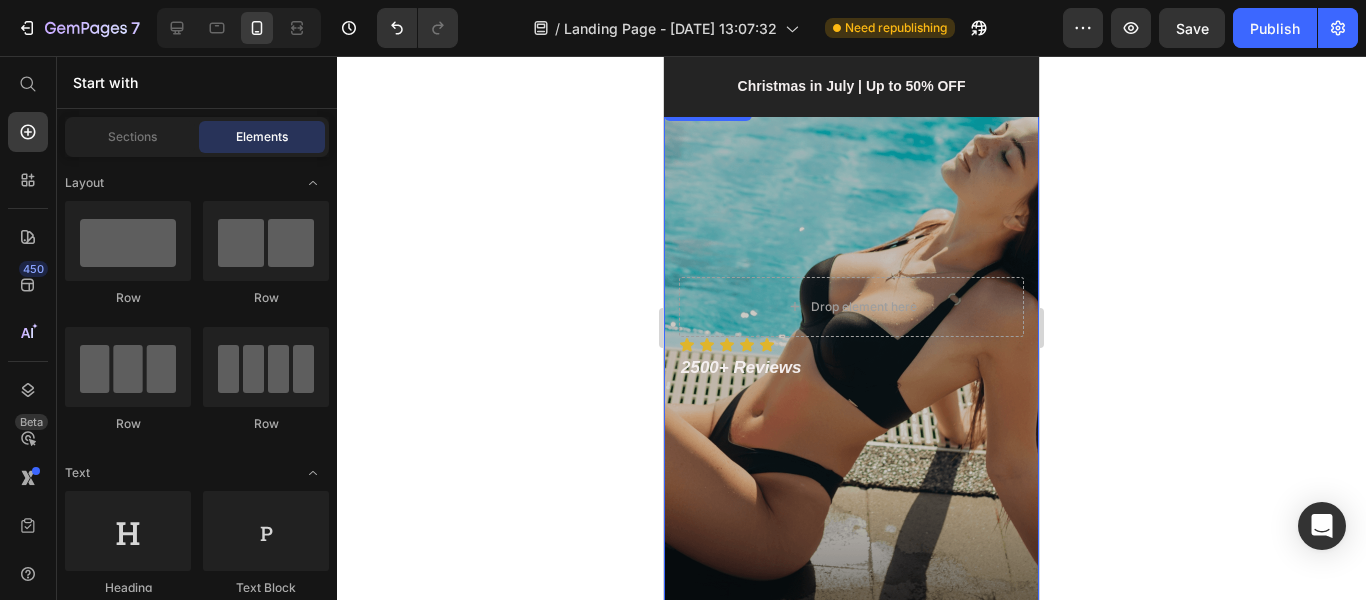 click at bounding box center (851, 430) 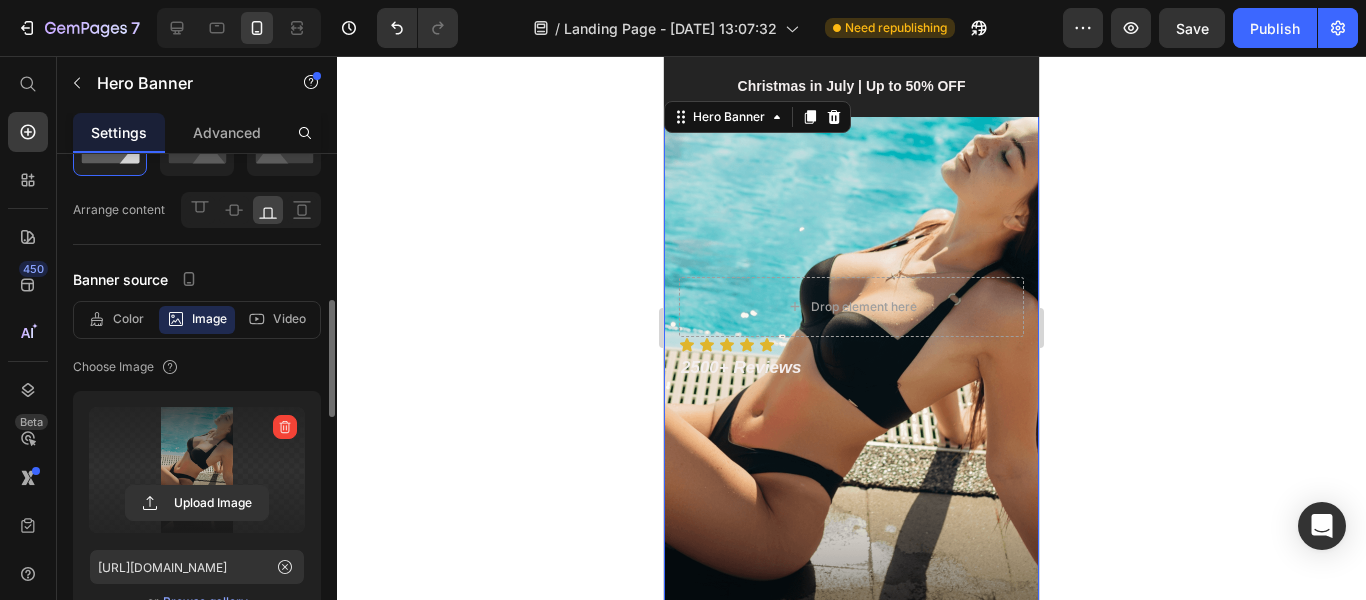scroll, scrollTop: 200, scrollLeft: 0, axis: vertical 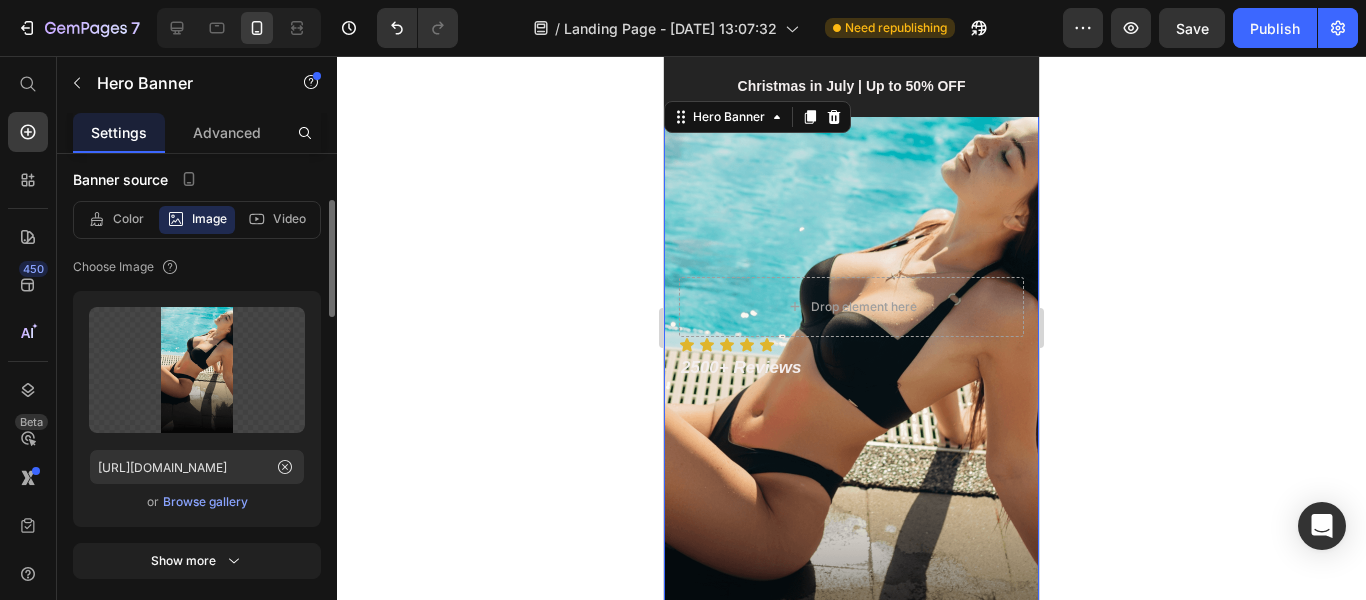 click on "Browse gallery" at bounding box center [205, 502] 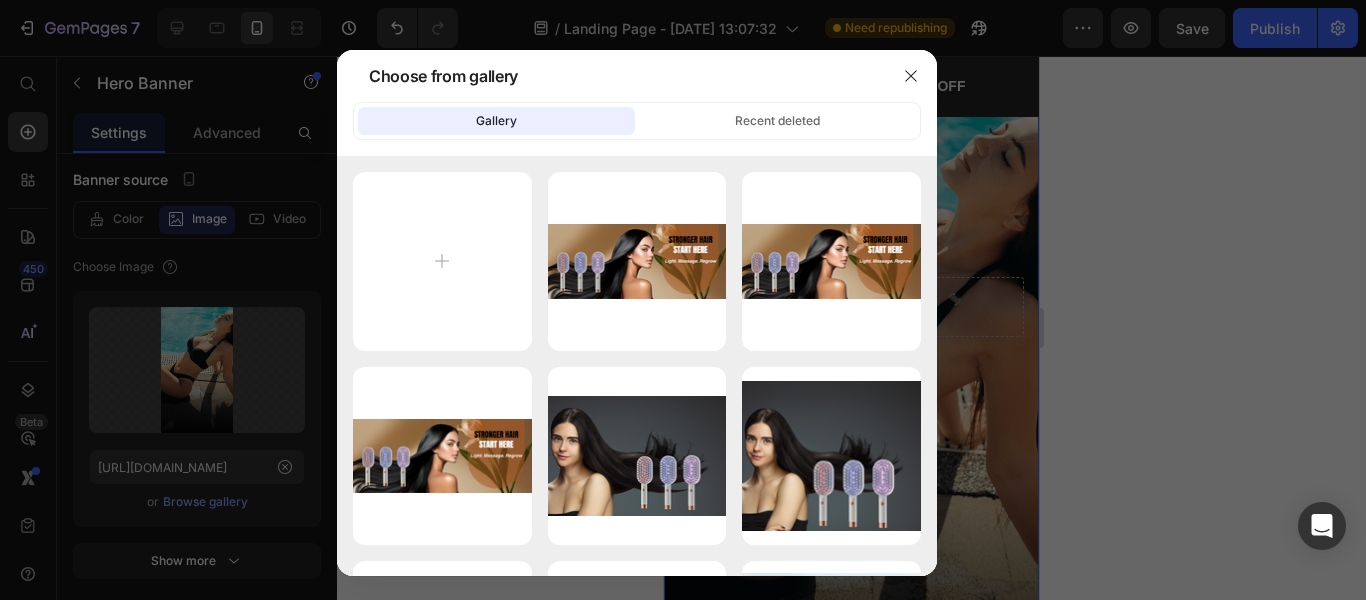 click at bounding box center (683, 300) 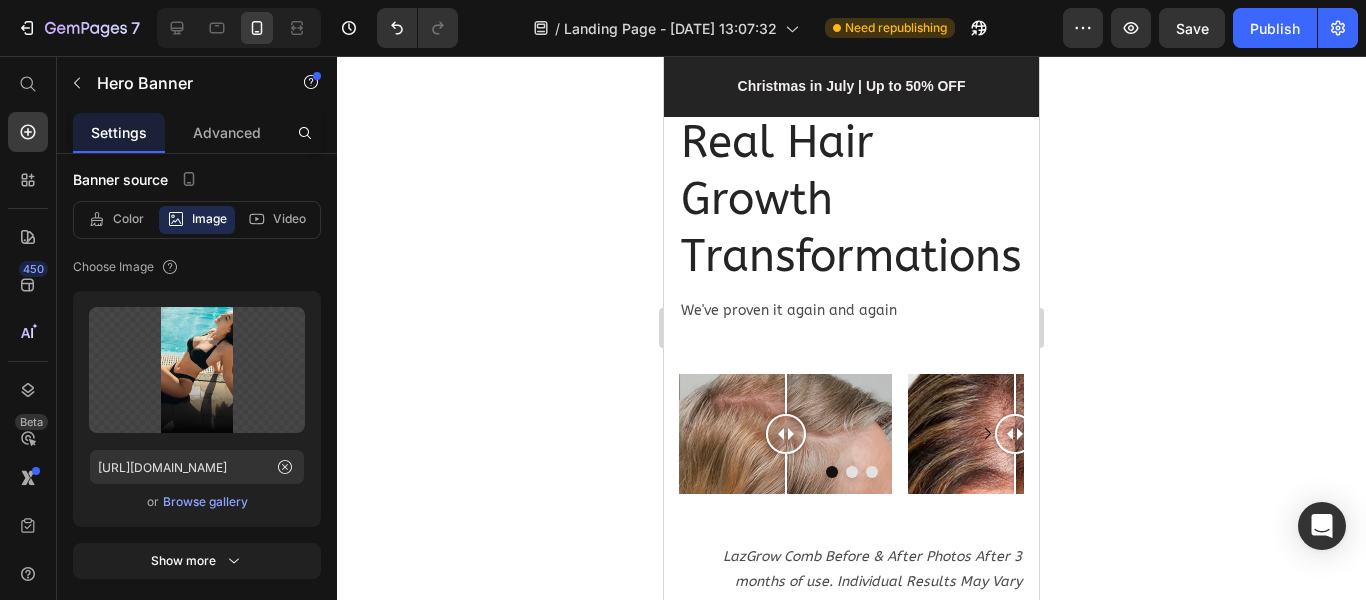 scroll, scrollTop: 8200, scrollLeft: 0, axis: vertical 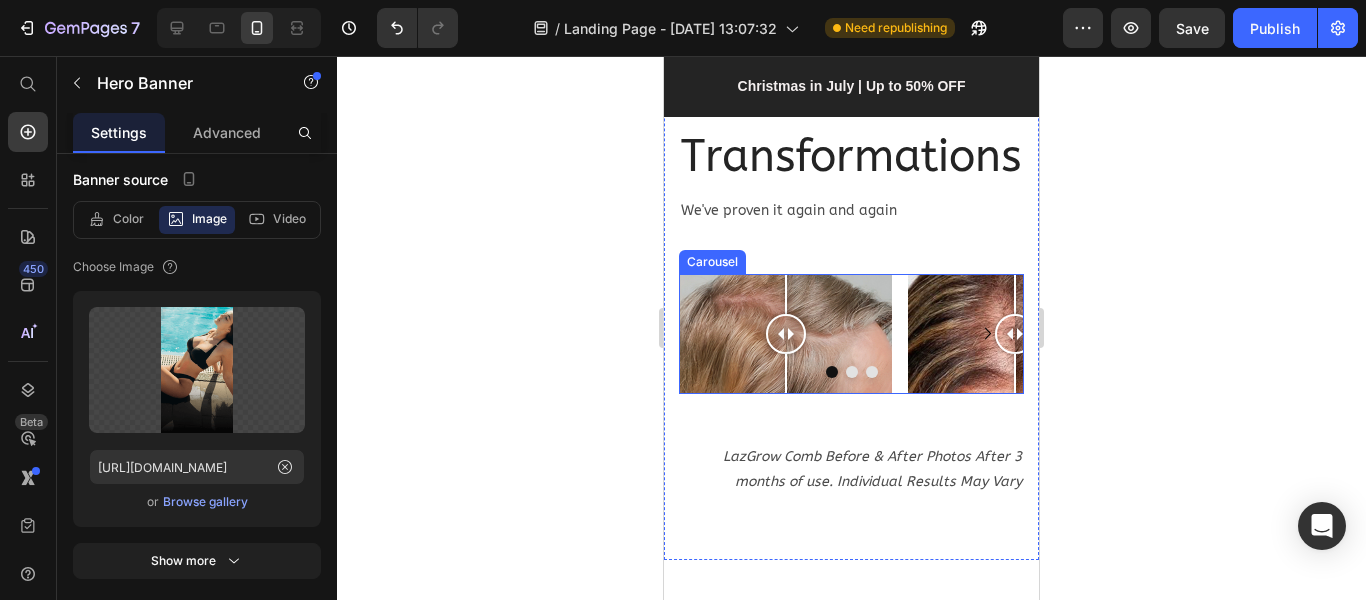 click 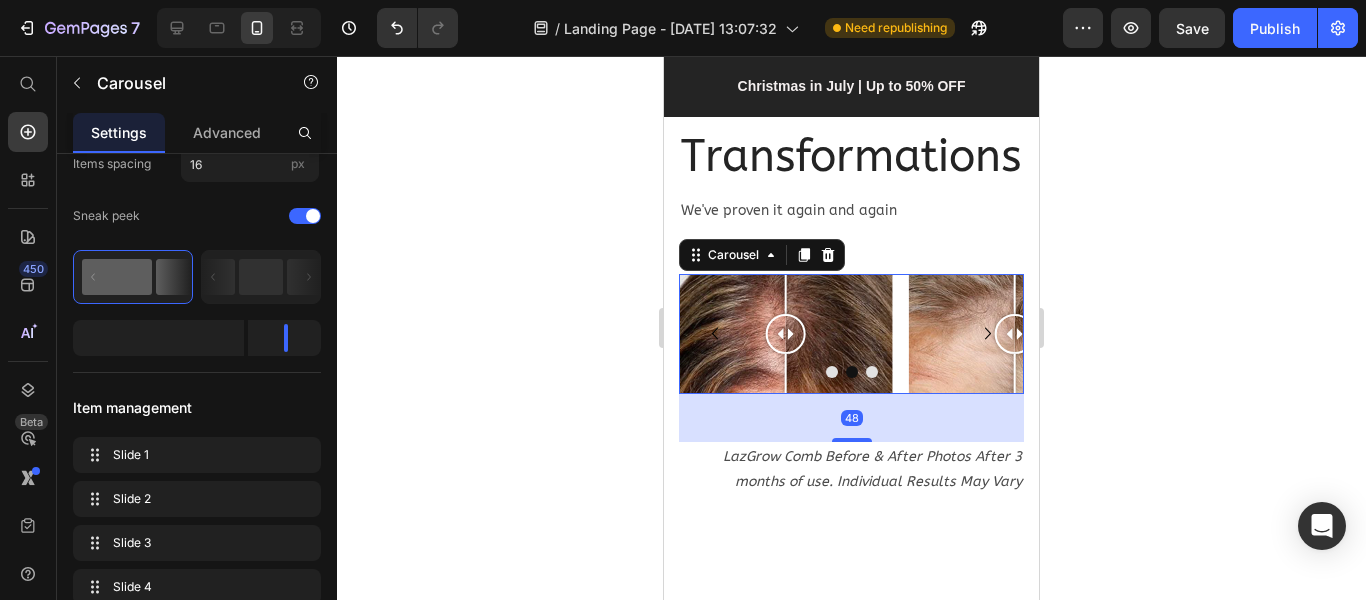 scroll, scrollTop: 0, scrollLeft: 0, axis: both 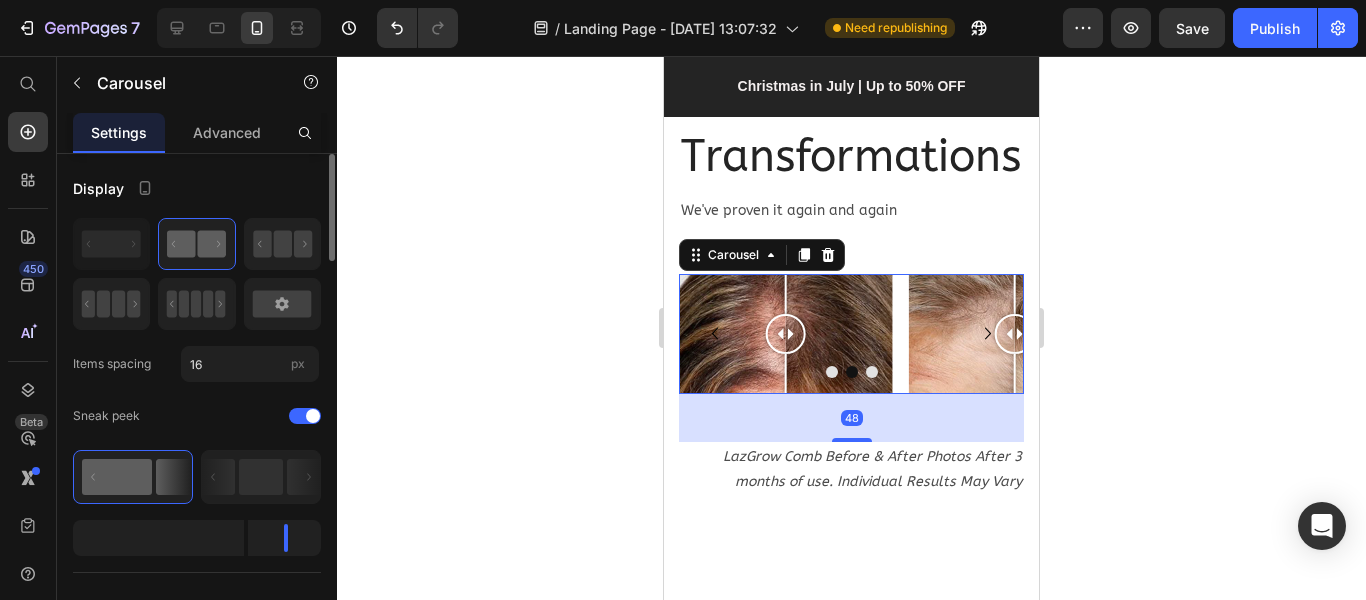 click 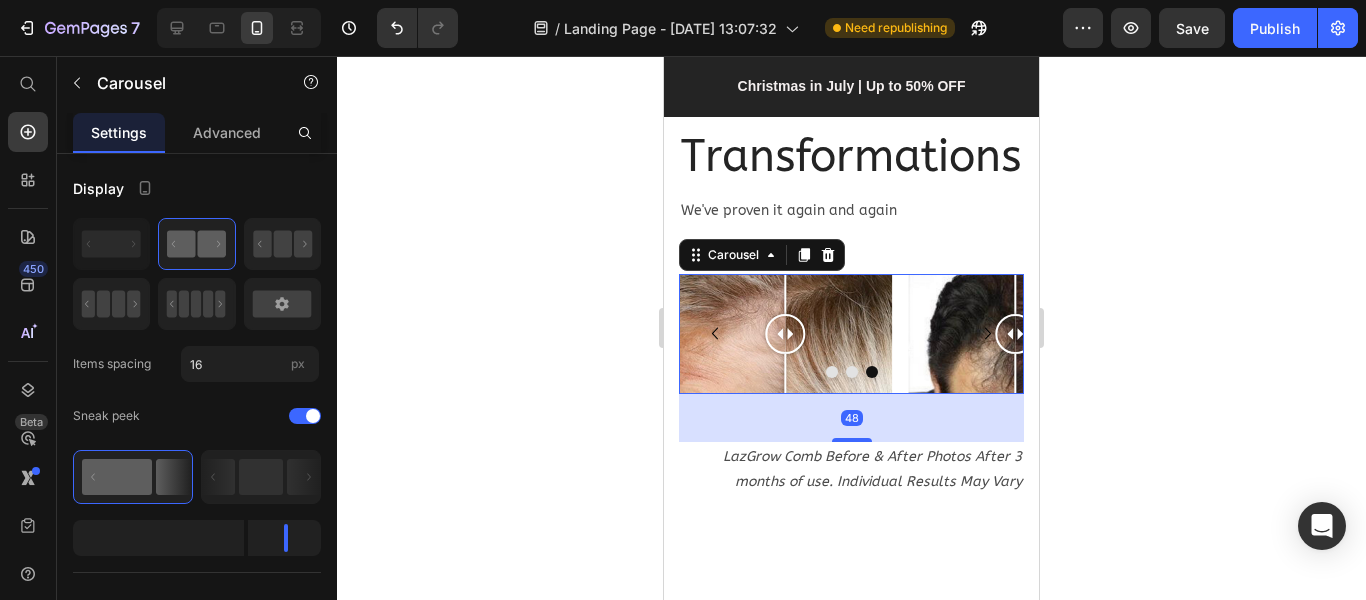 click 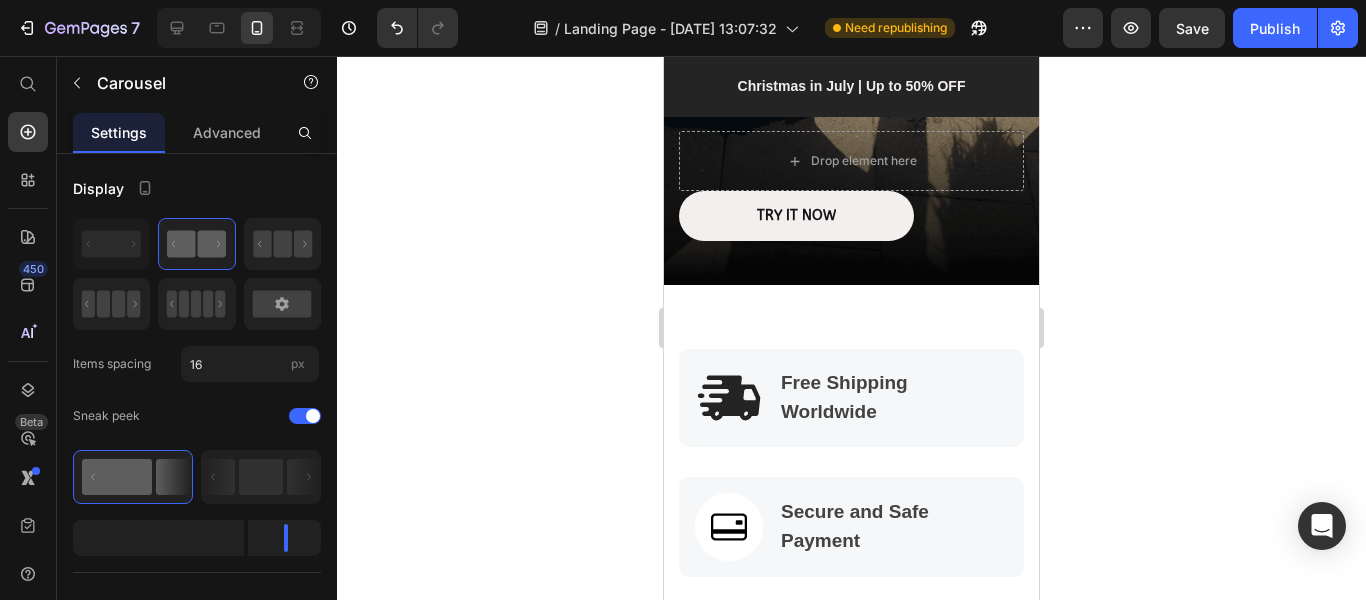 scroll, scrollTop: 0, scrollLeft: 0, axis: both 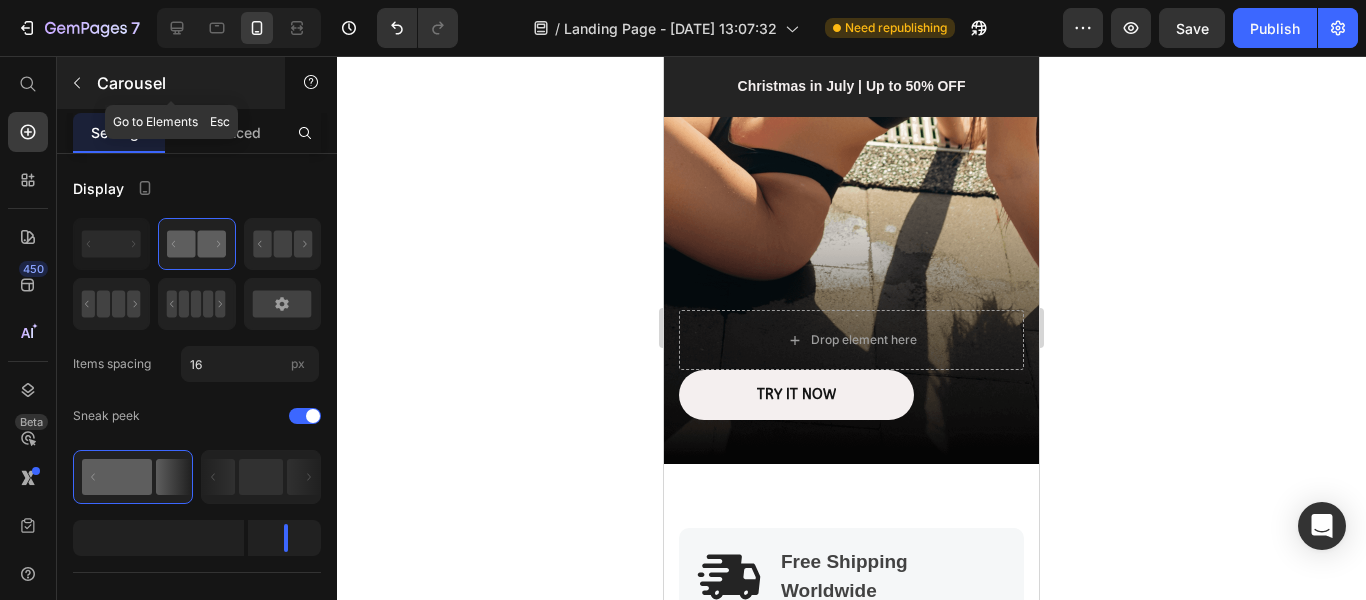 click 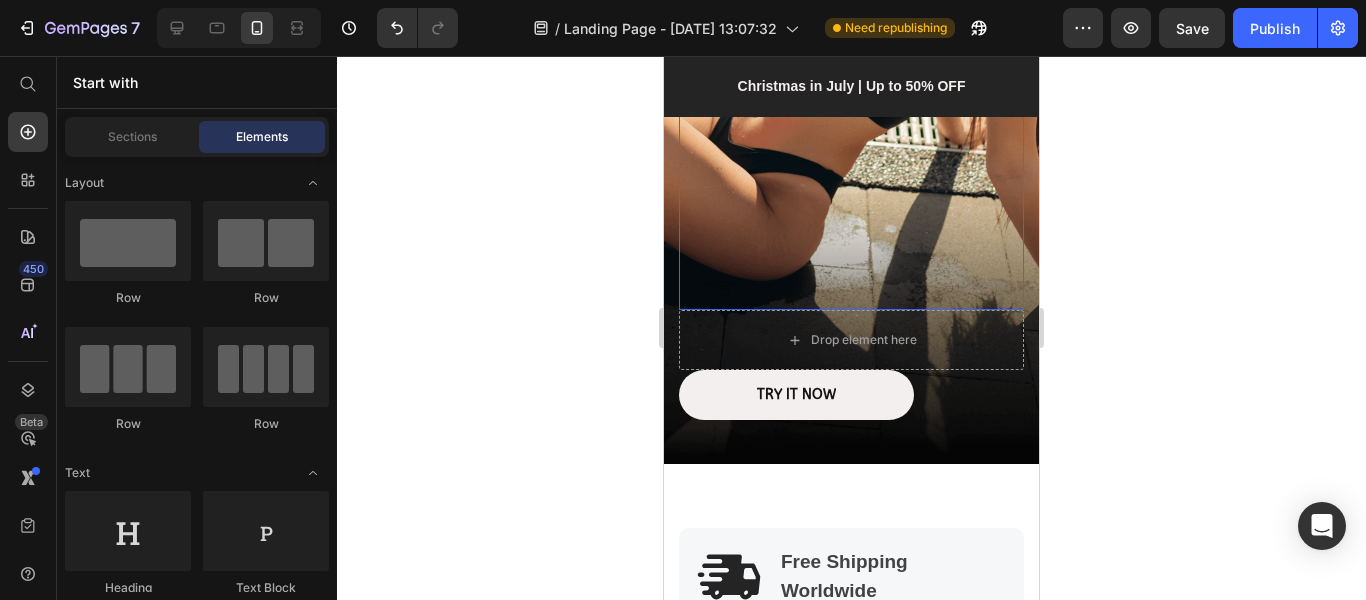 click at bounding box center [851, 244] 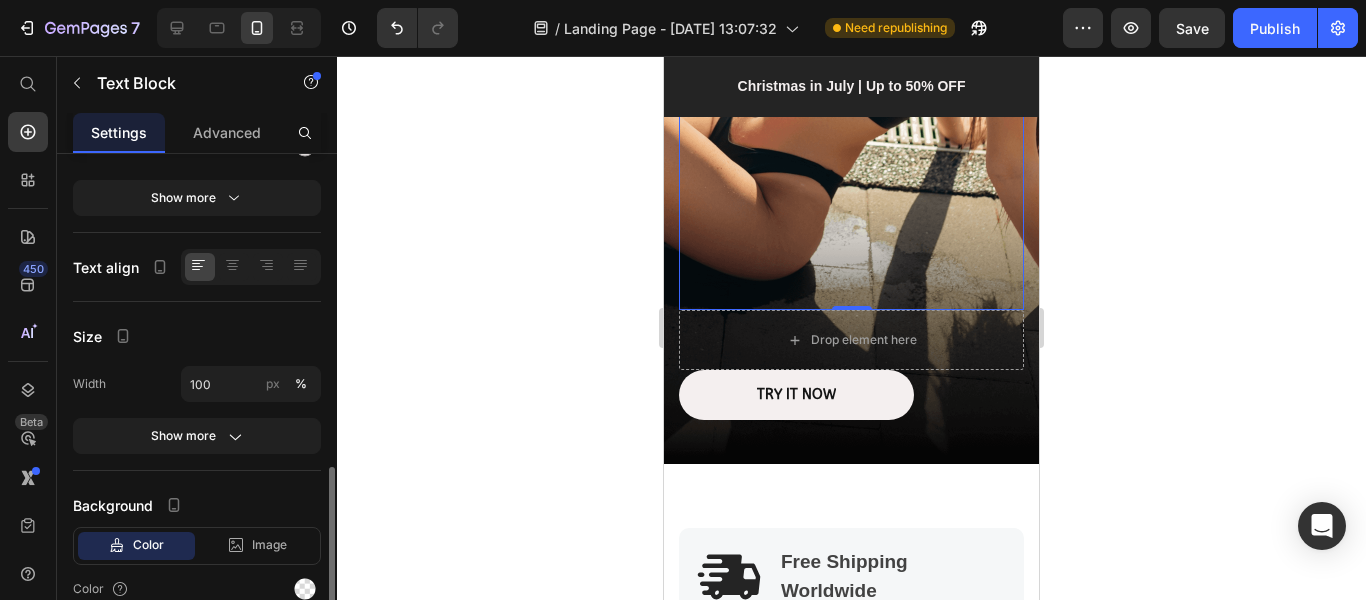 scroll, scrollTop: 392, scrollLeft: 0, axis: vertical 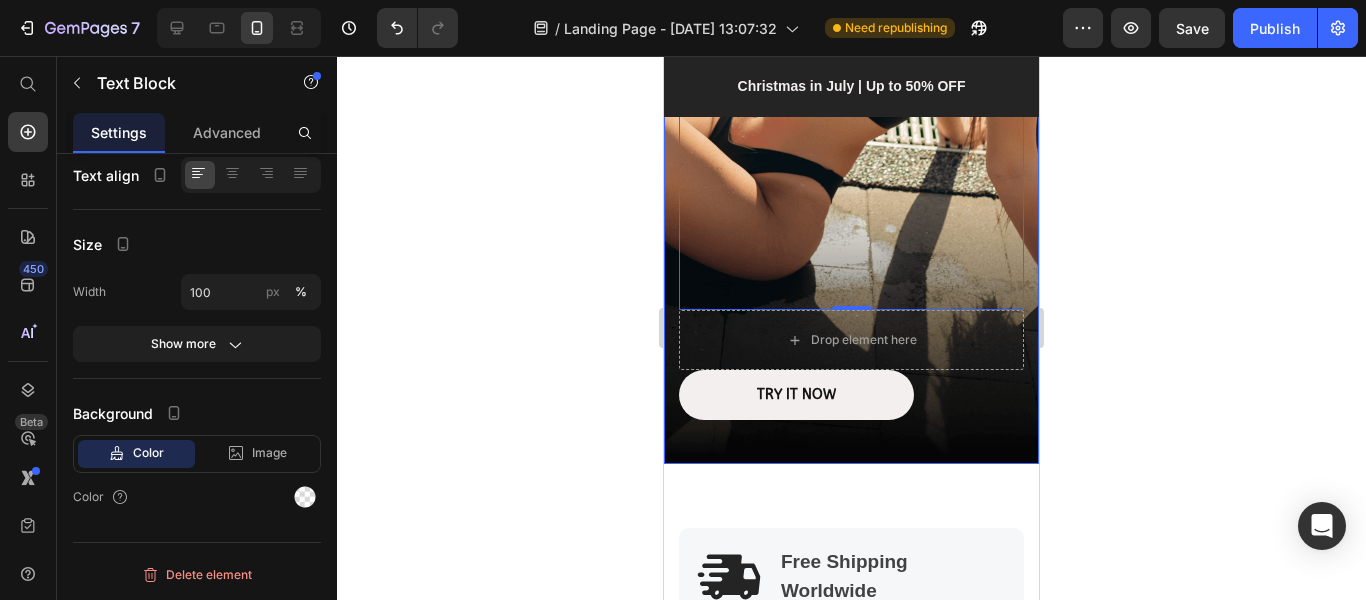 click on "Drop element here Icon Icon Icon Icon Icon Icon List 2500+ Reviews                   Text Block   0 Row
Drop element here TRY IT NOW Button Row" at bounding box center (851, 212) 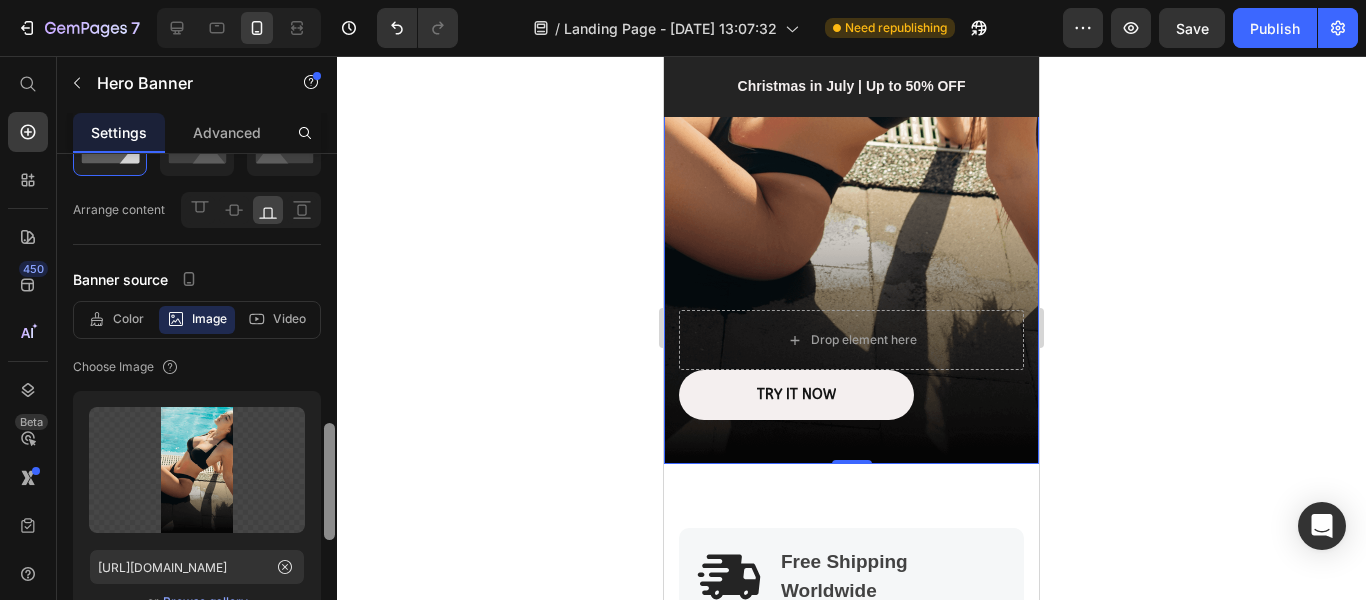 scroll, scrollTop: 300, scrollLeft: 0, axis: vertical 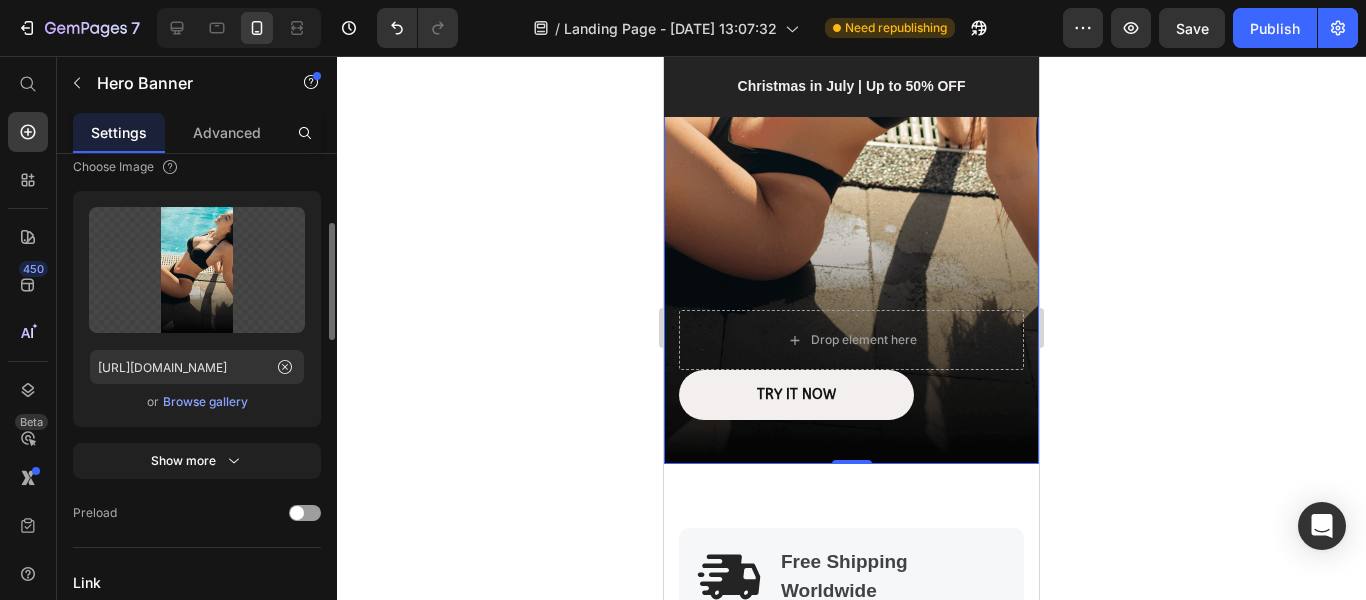 click on "Browse gallery" at bounding box center [205, 402] 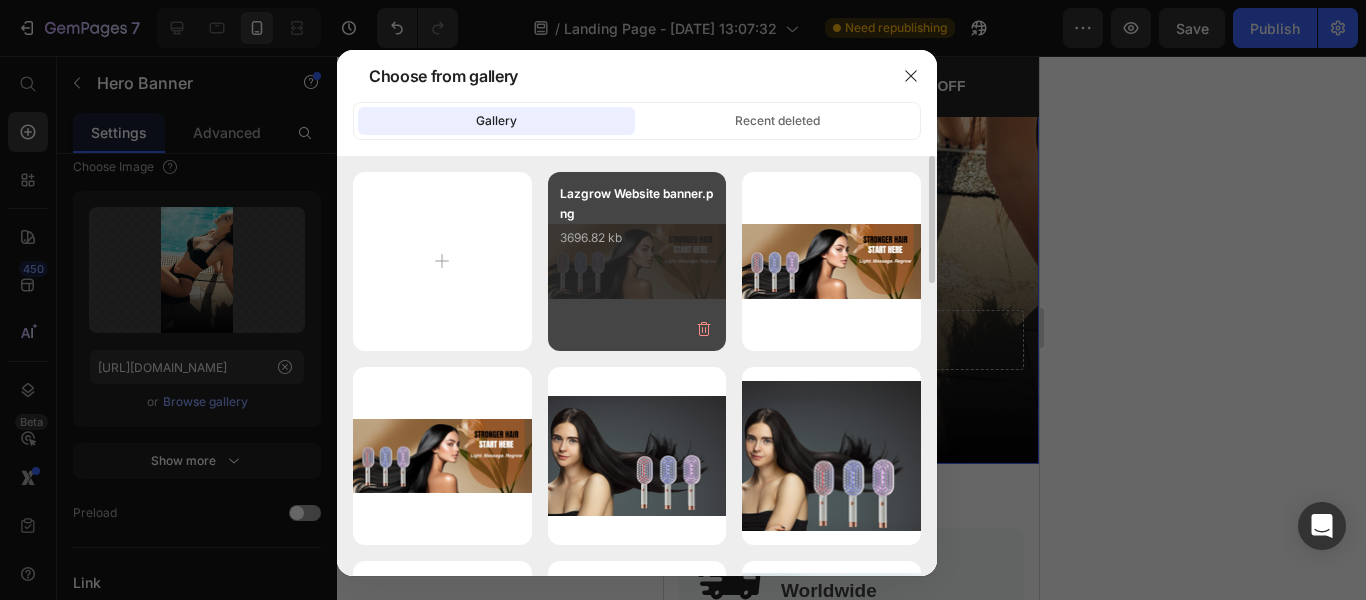 click on "Lazgrow Website banner.png 3696.82 kb" at bounding box center (637, 261) 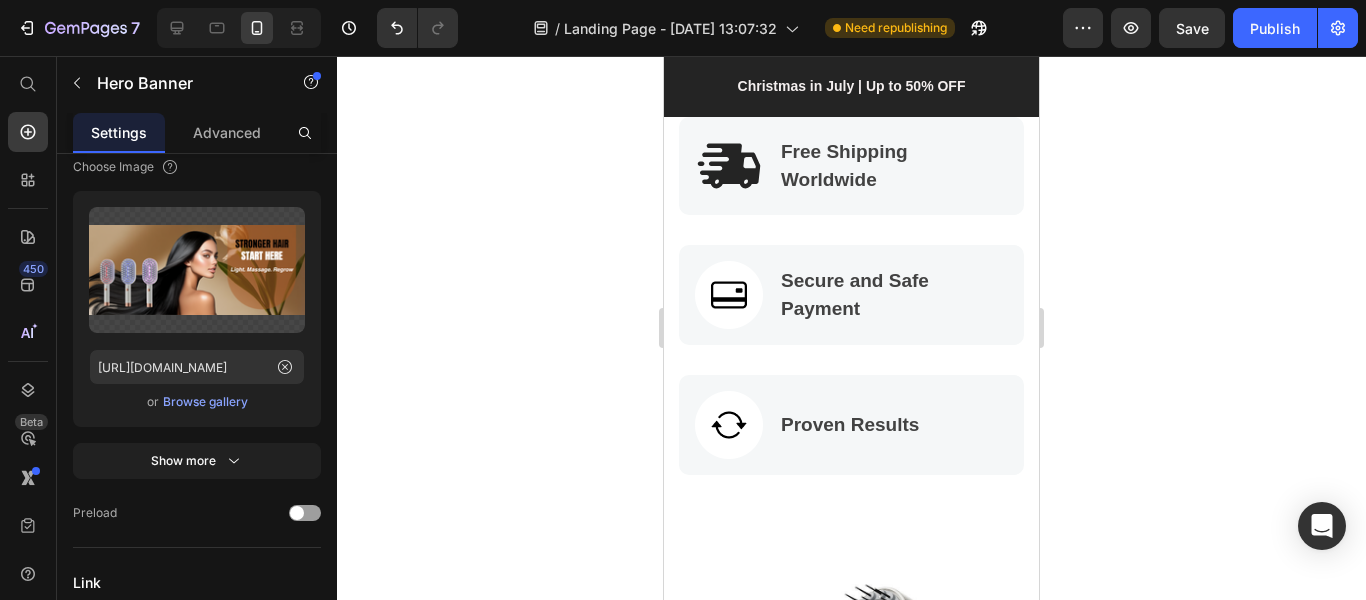 scroll, scrollTop: 100, scrollLeft: 0, axis: vertical 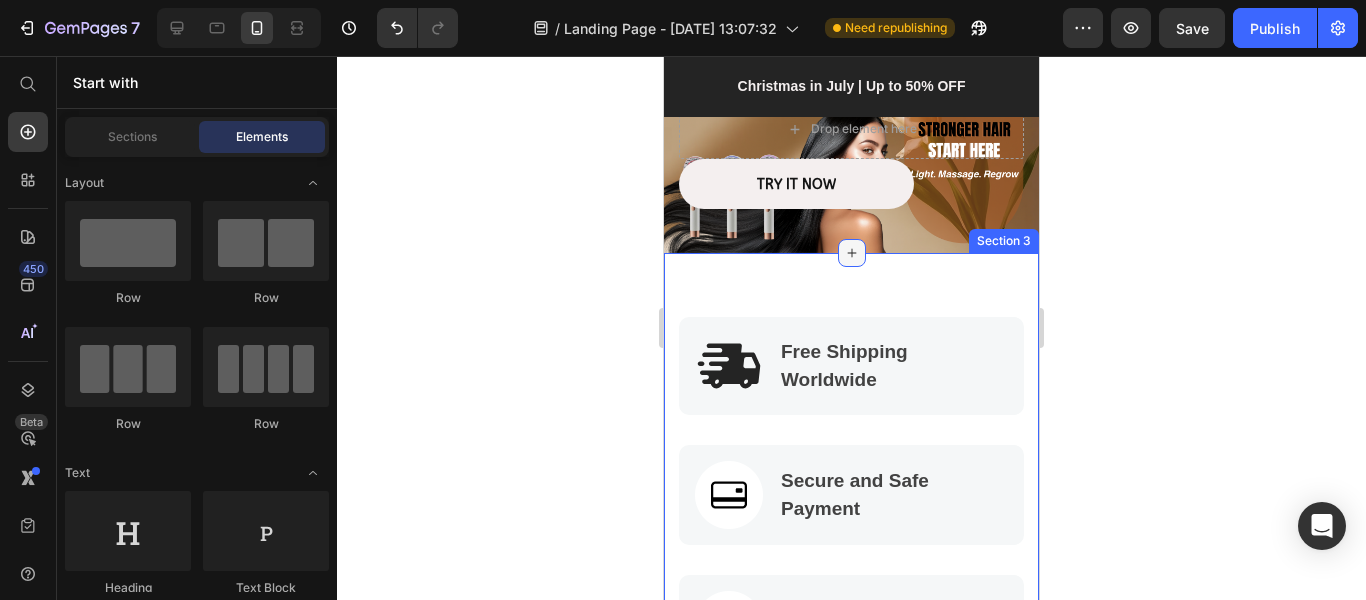 click 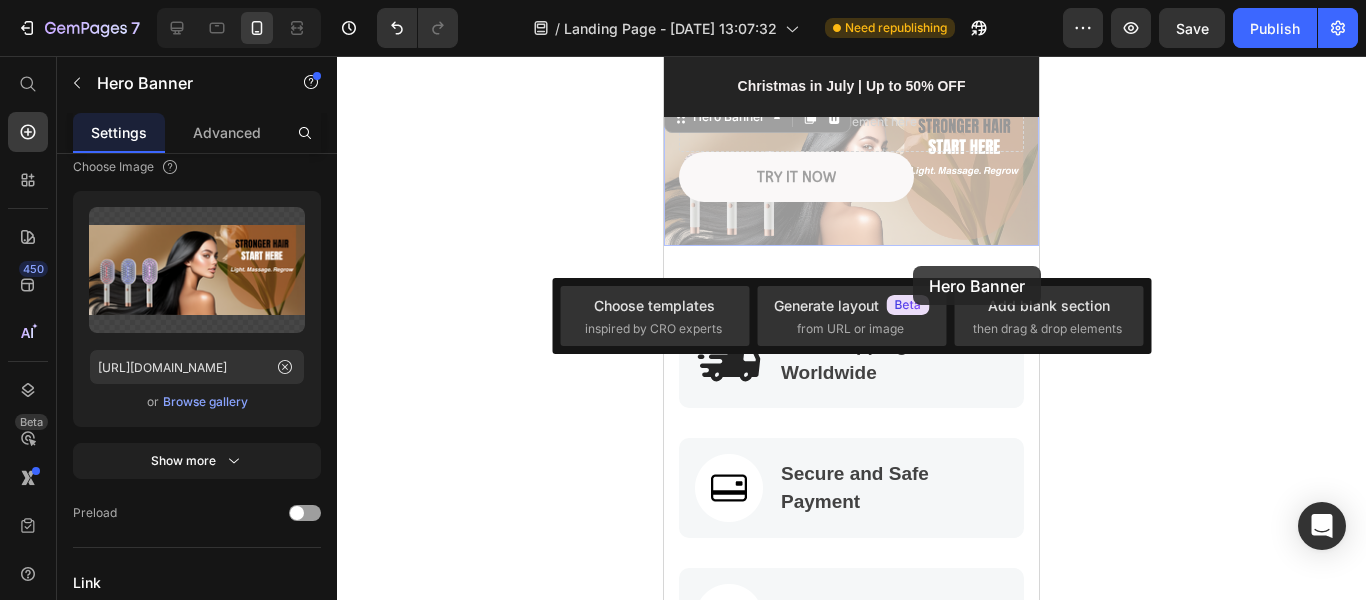 drag, startPoint x: 913, startPoint y: 243, endPoint x: 1268, endPoint y: 412, distance: 393.17426 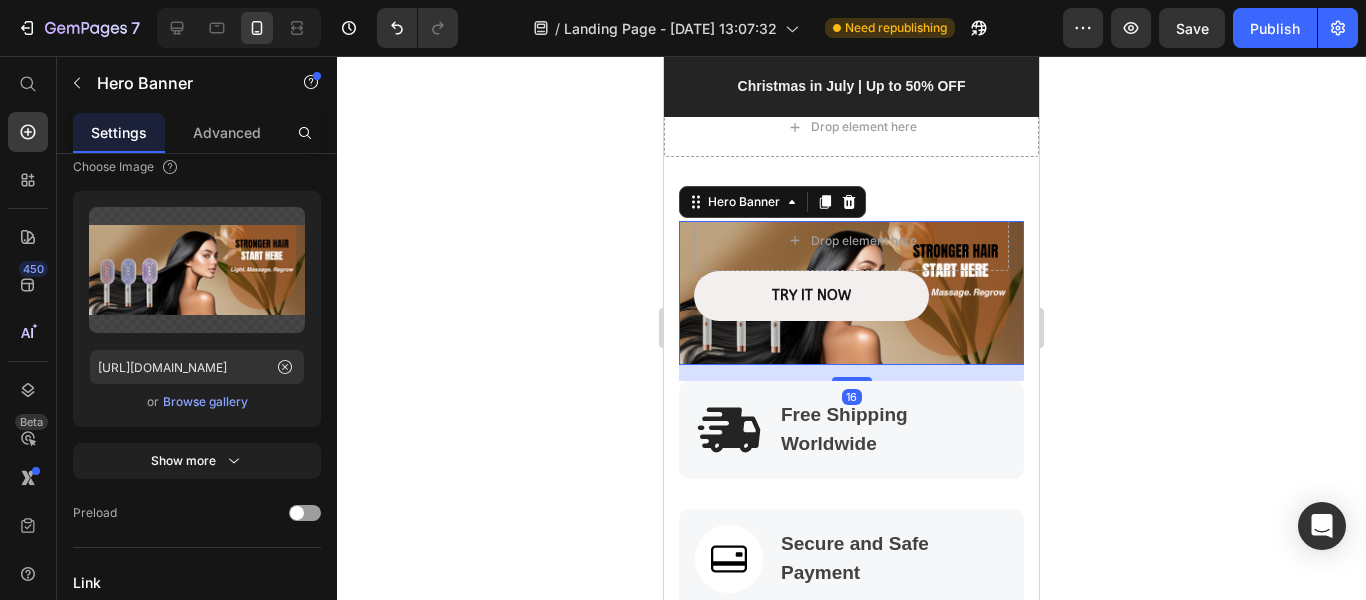 click 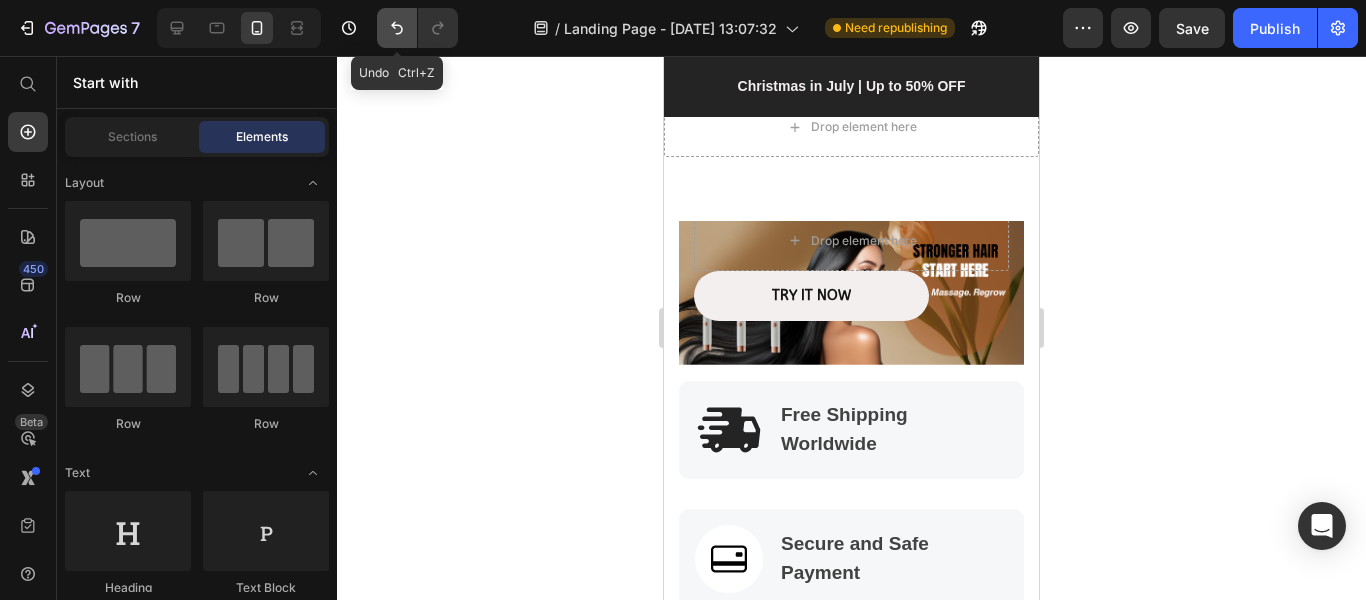 click 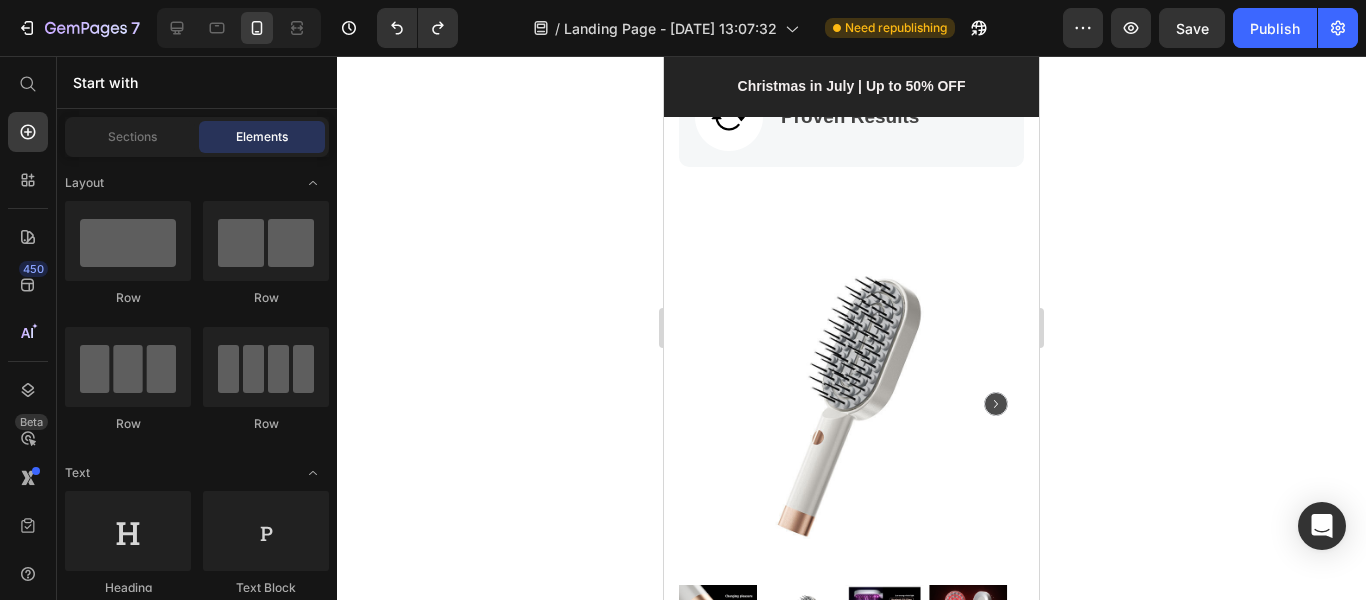 scroll, scrollTop: 0, scrollLeft: 0, axis: both 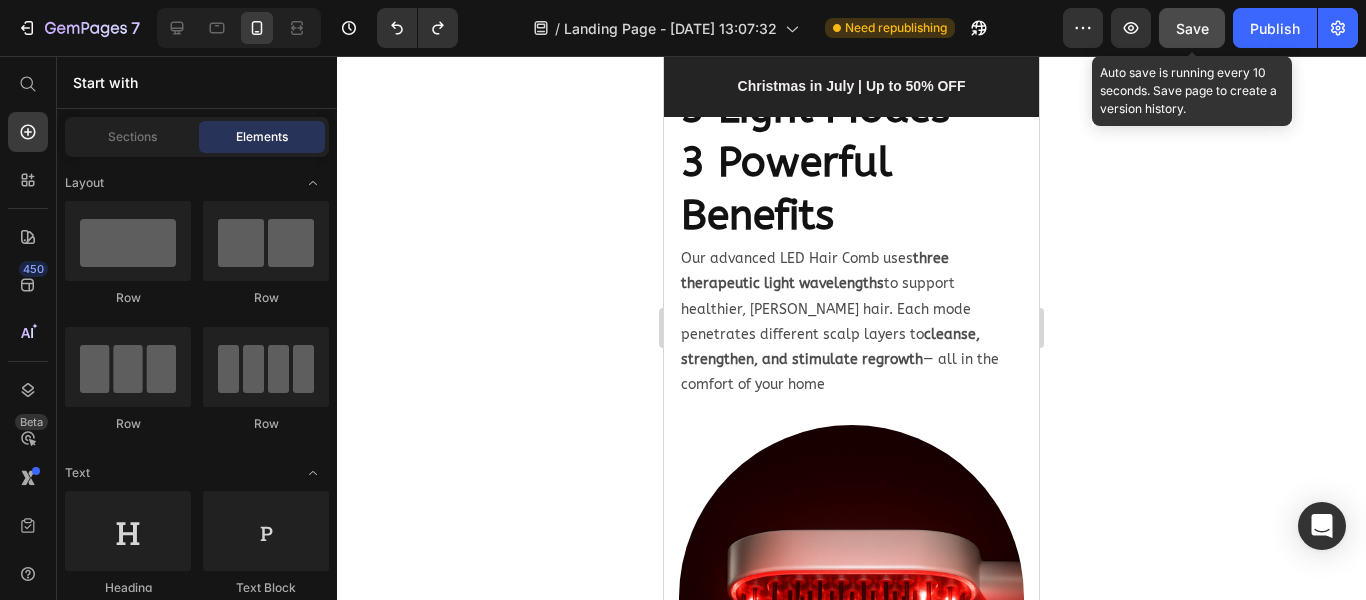 click on "Save" at bounding box center [1192, 28] 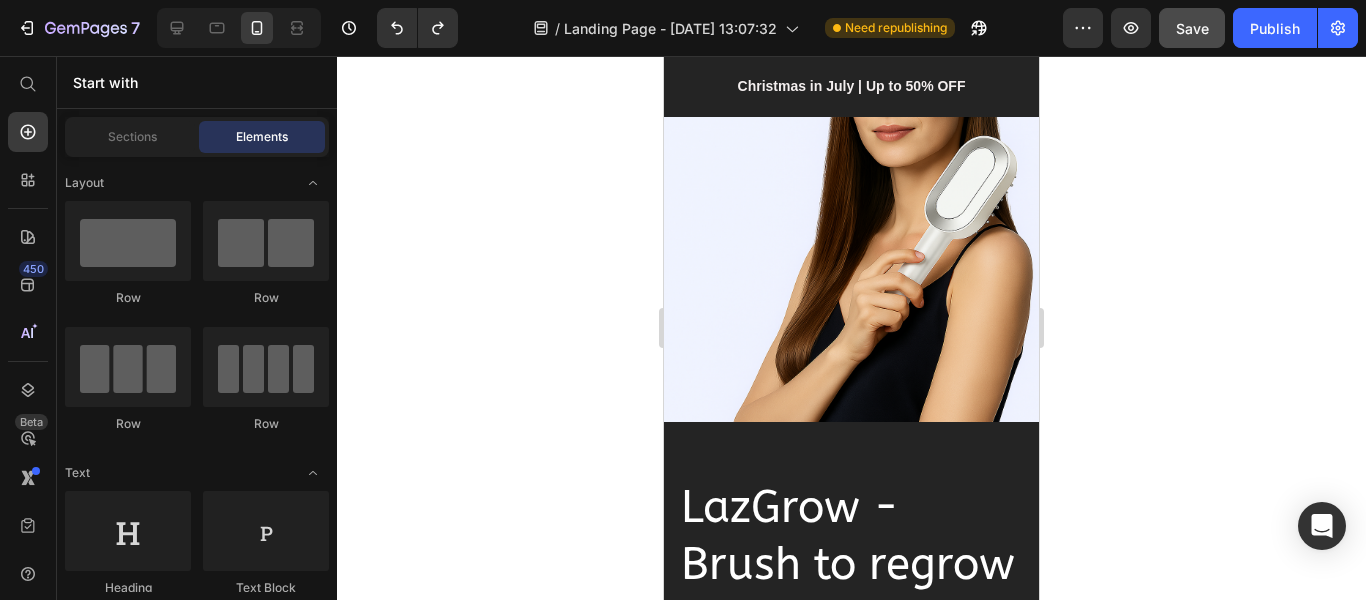 scroll, scrollTop: 6053, scrollLeft: 0, axis: vertical 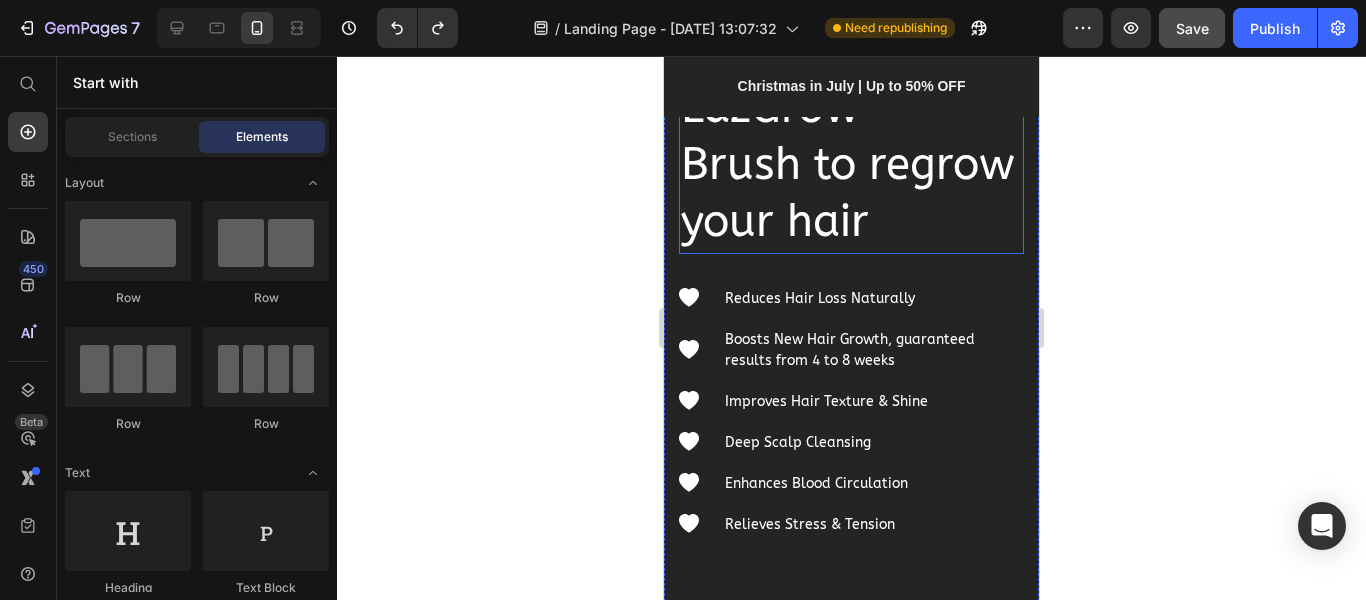 click on "LazGrow - Brush to regrow your hair" at bounding box center (851, 166) 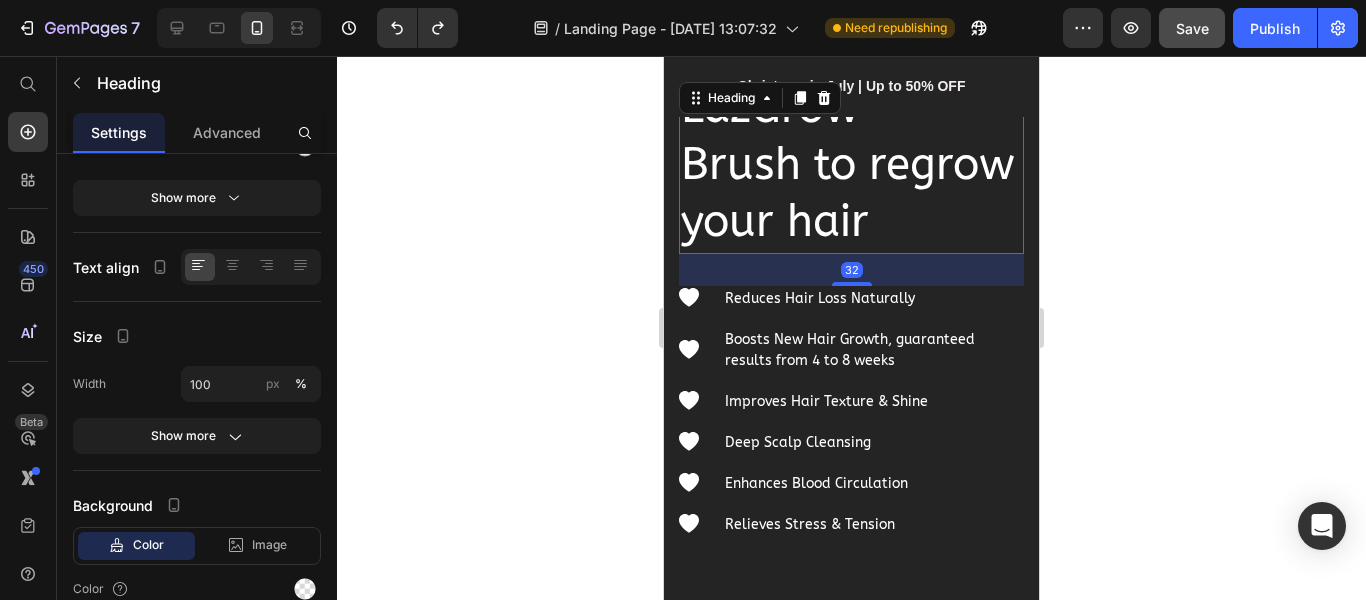 scroll, scrollTop: 0, scrollLeft: 0, axis: both 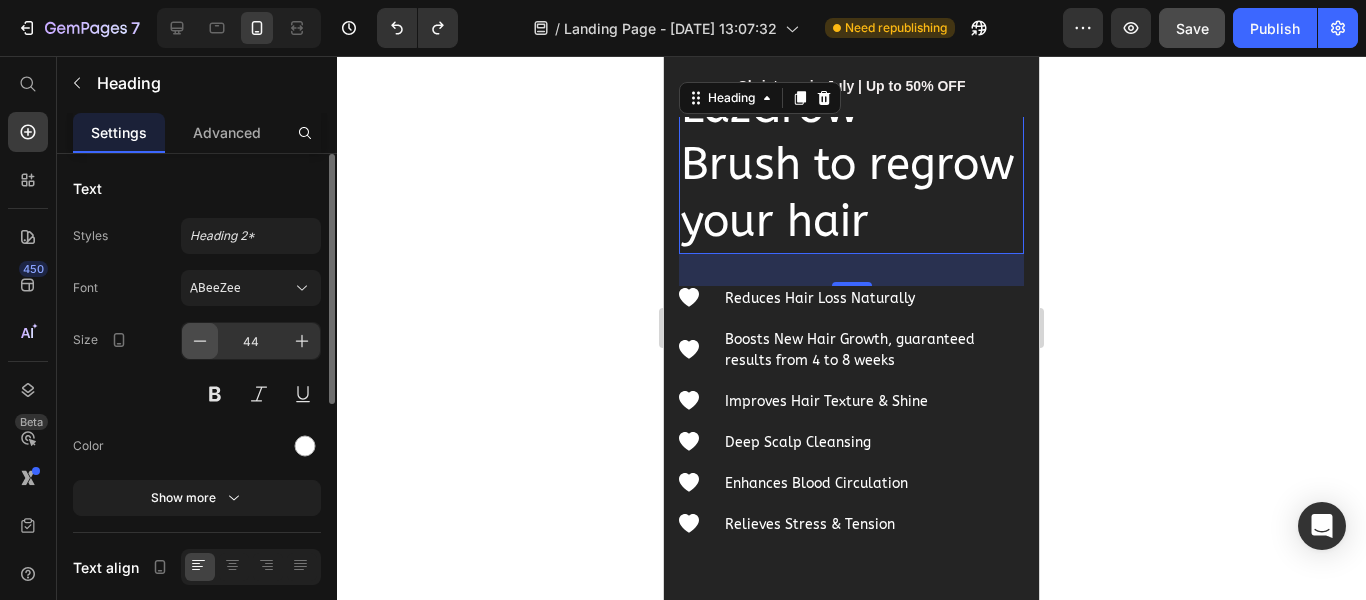 click 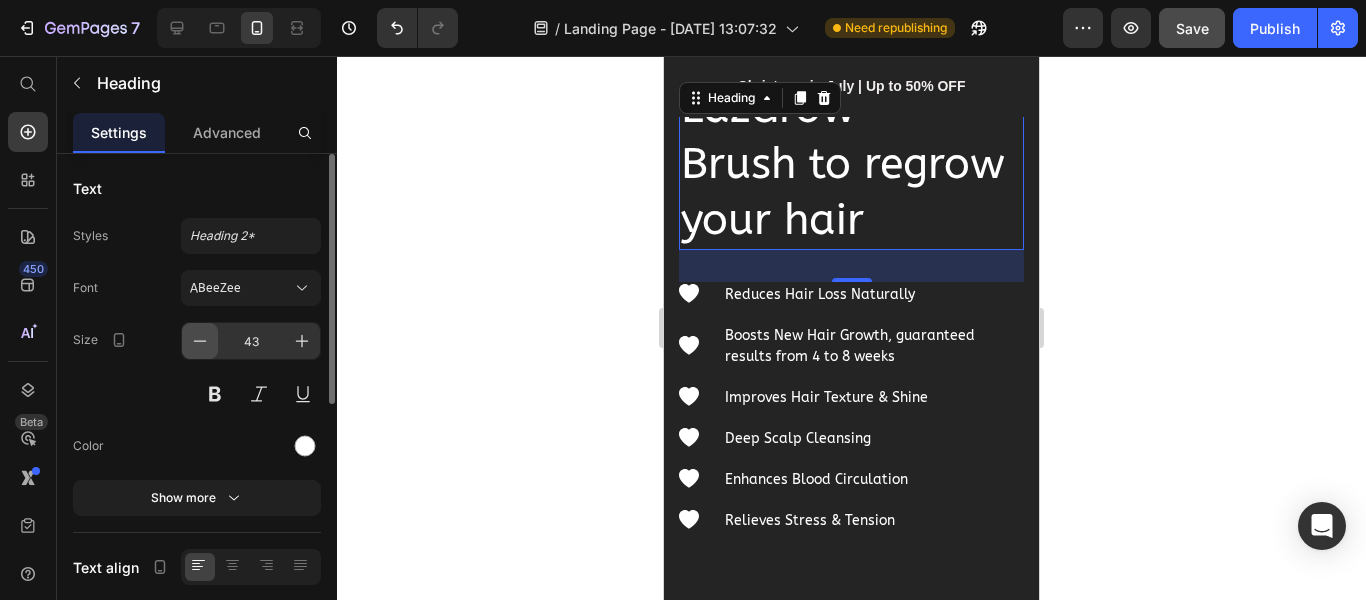 click 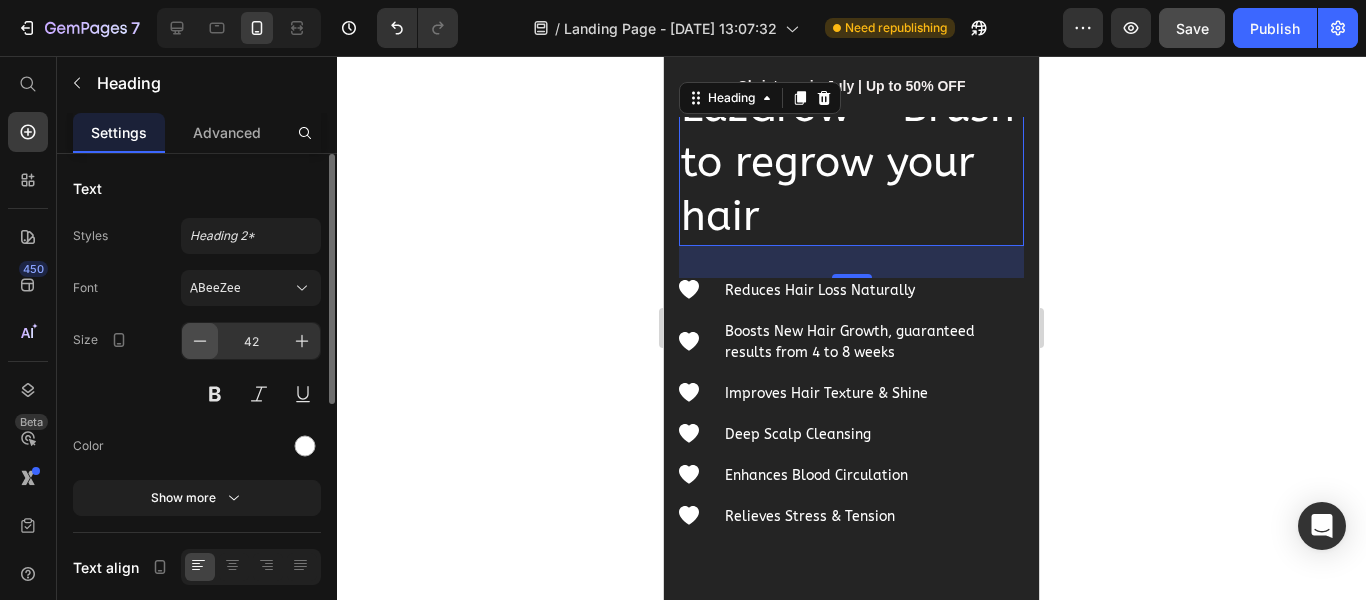 click 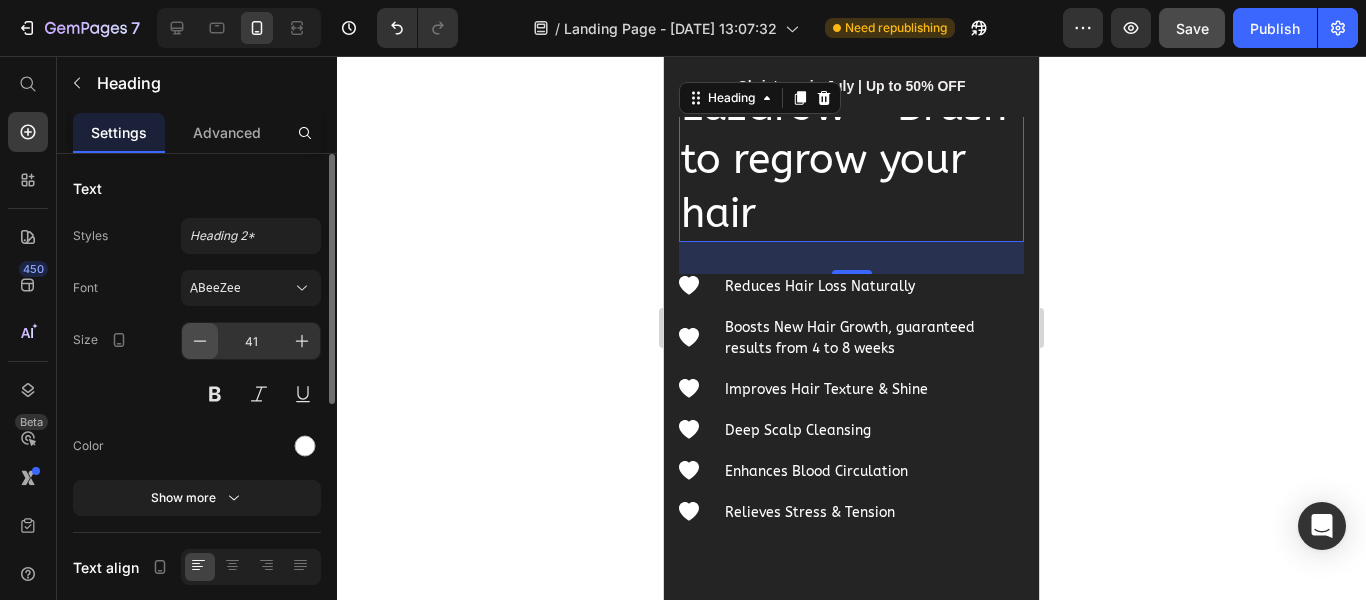click 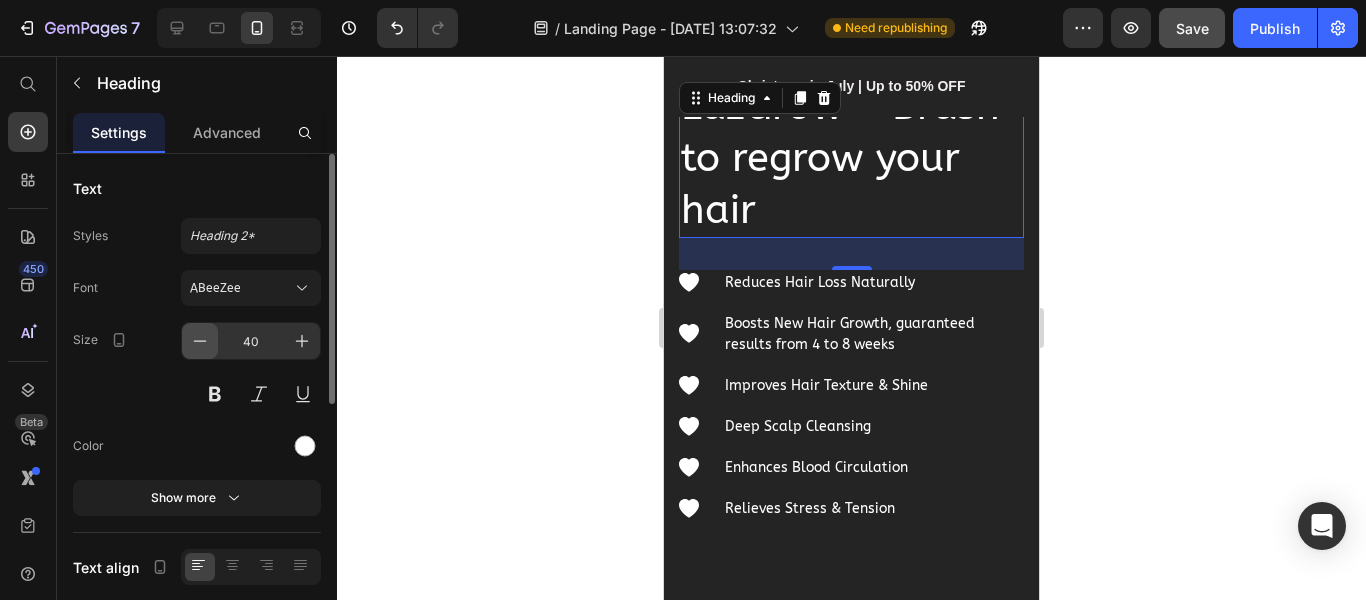 click 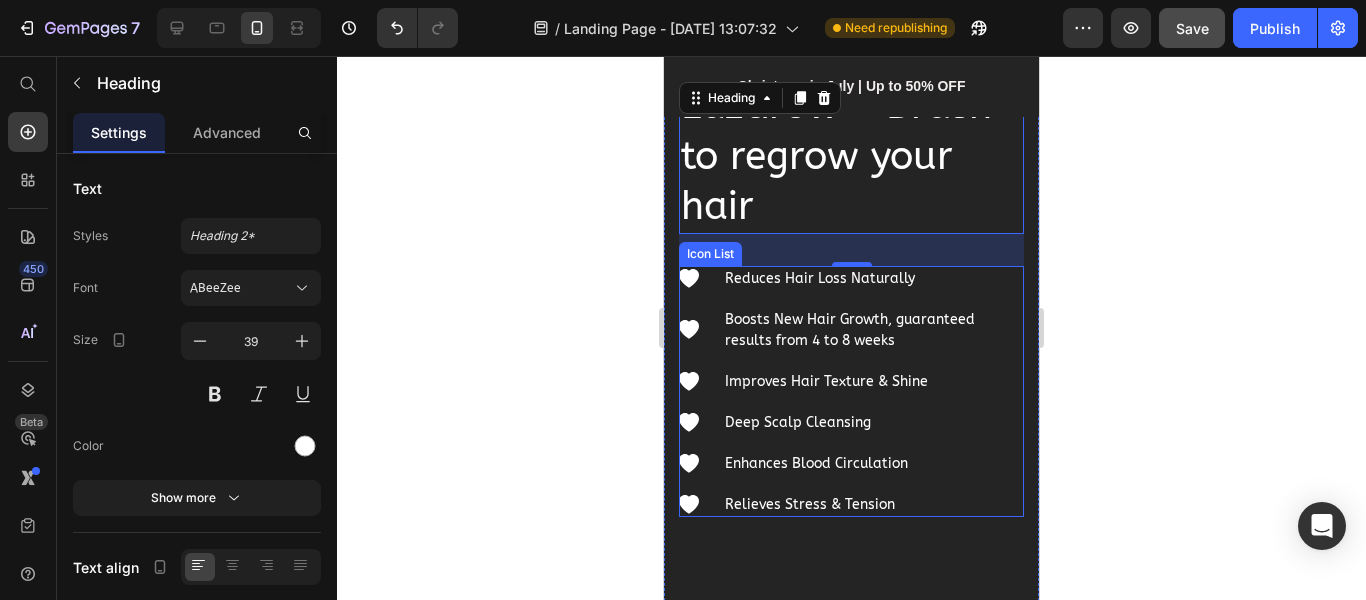 click 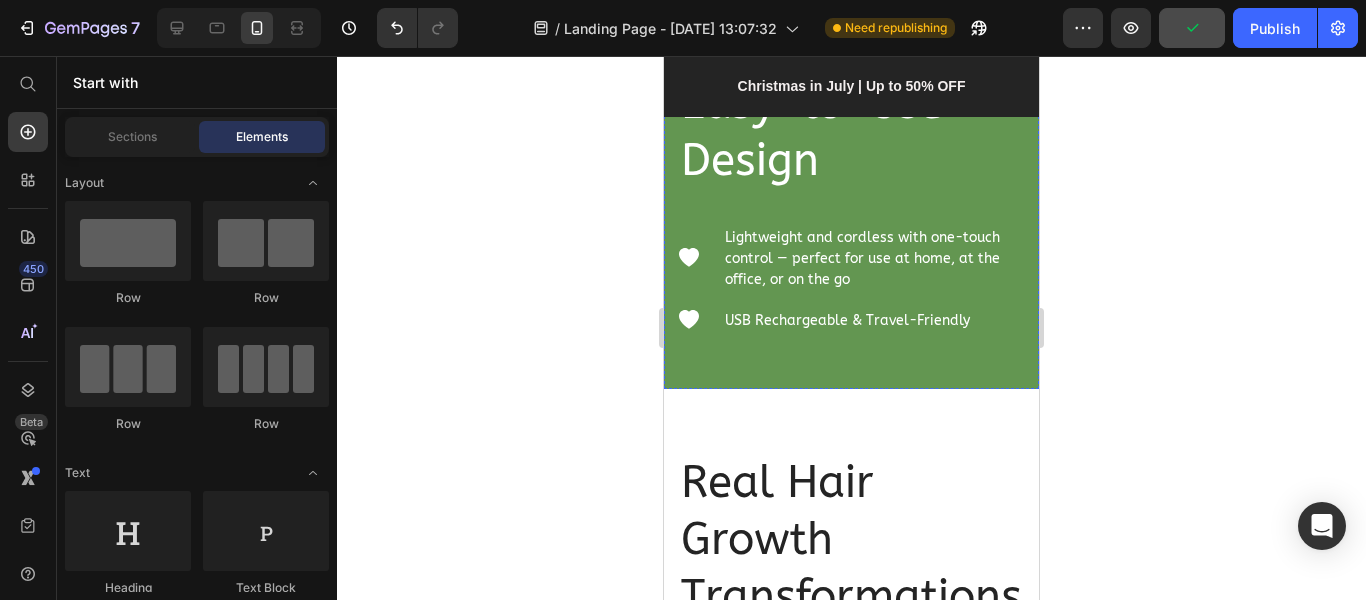 scroll, scrollTop: 7353, scrollLeft: 0, axis: vertical 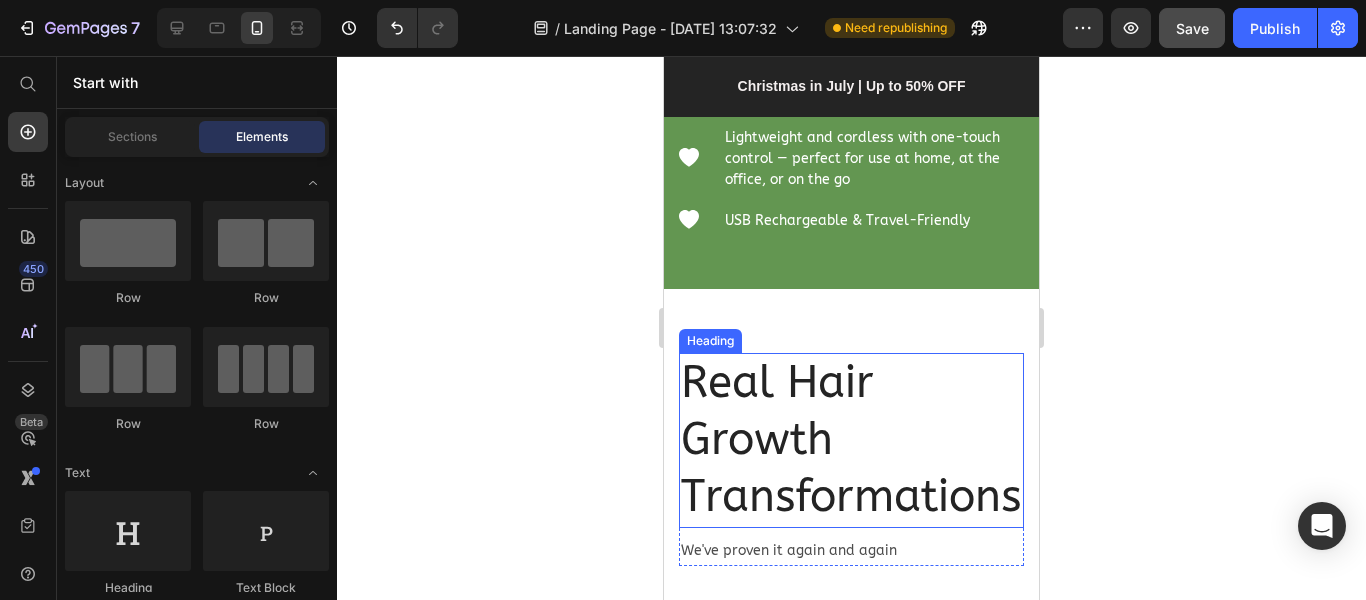 click on "Real Hair Growth Transformations" at bounding box center (851, 441) 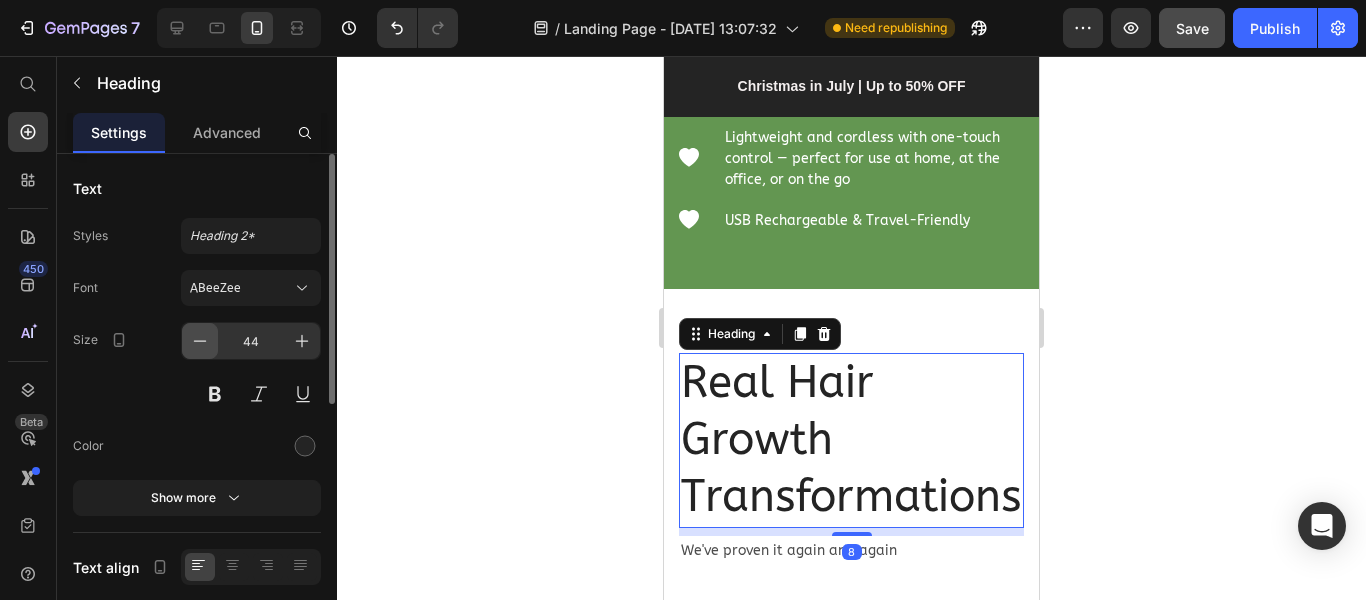 click 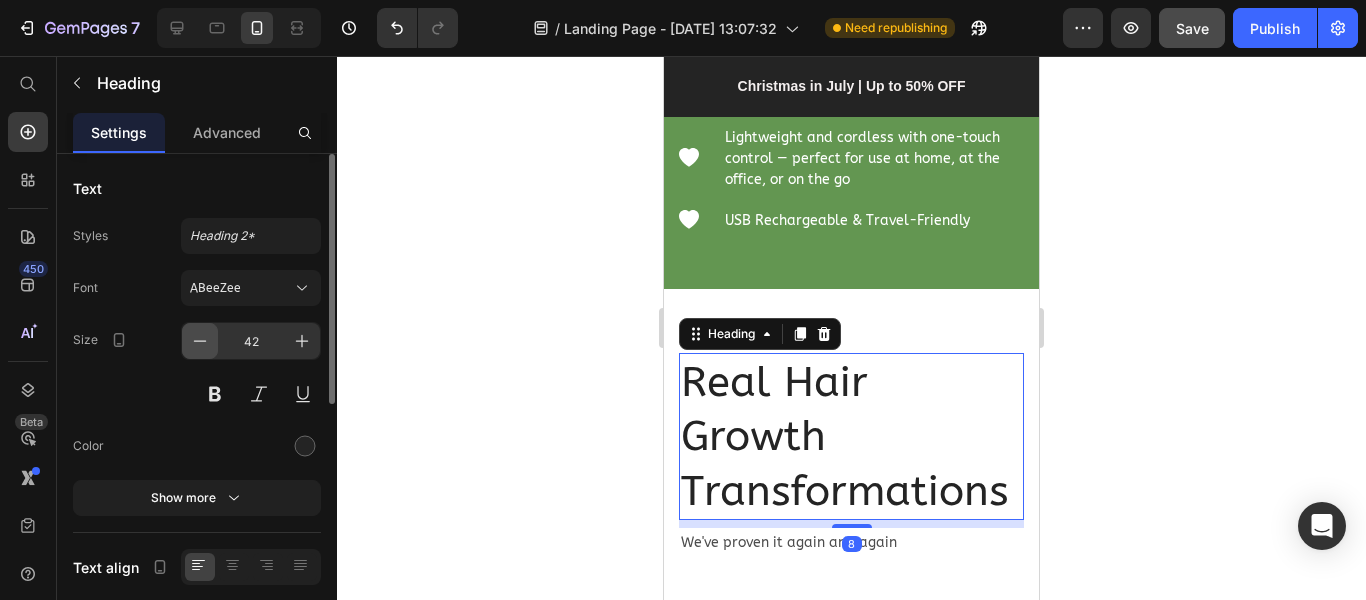 click 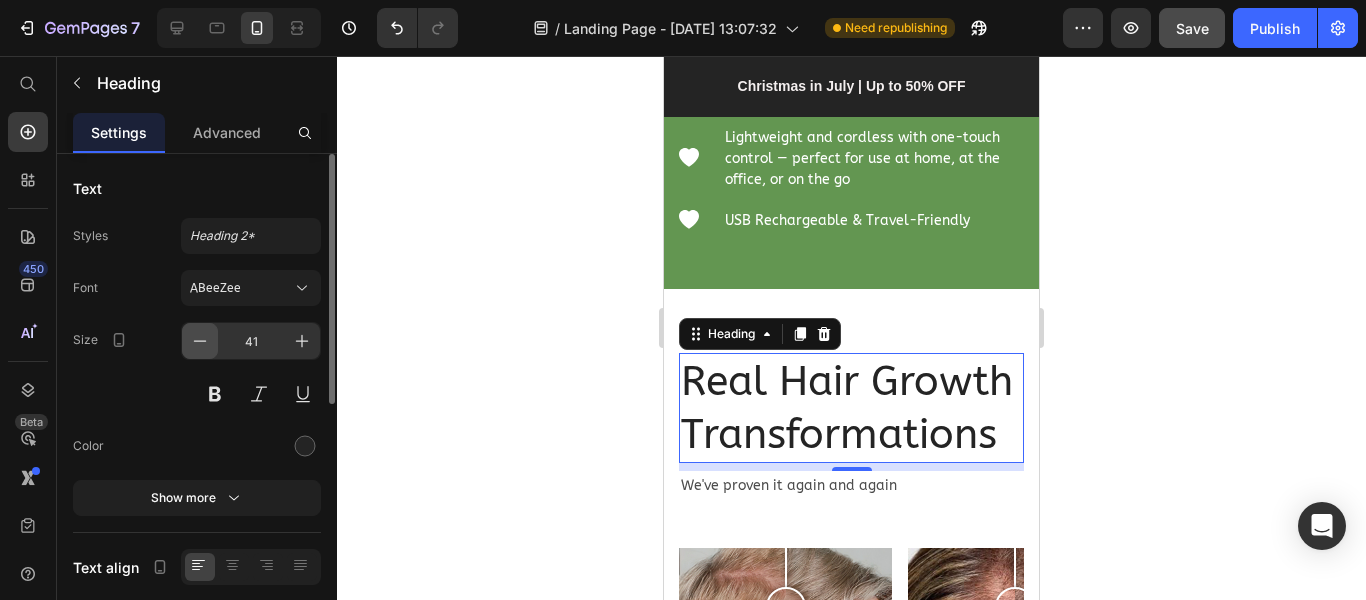 click 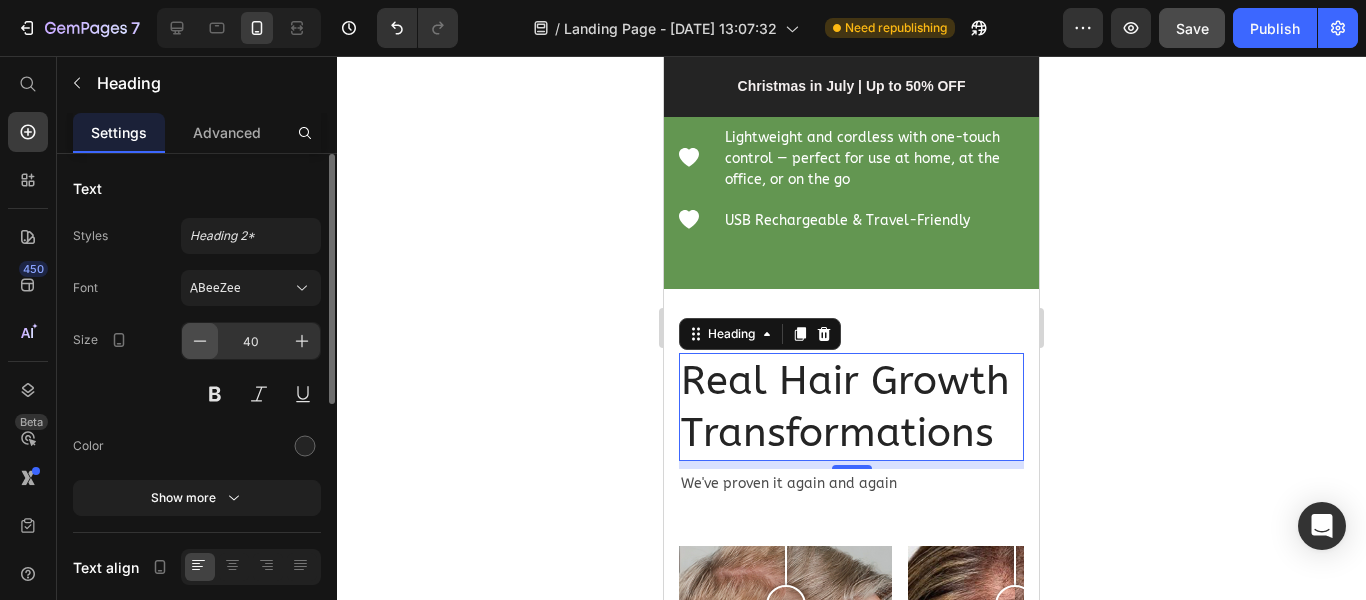 click 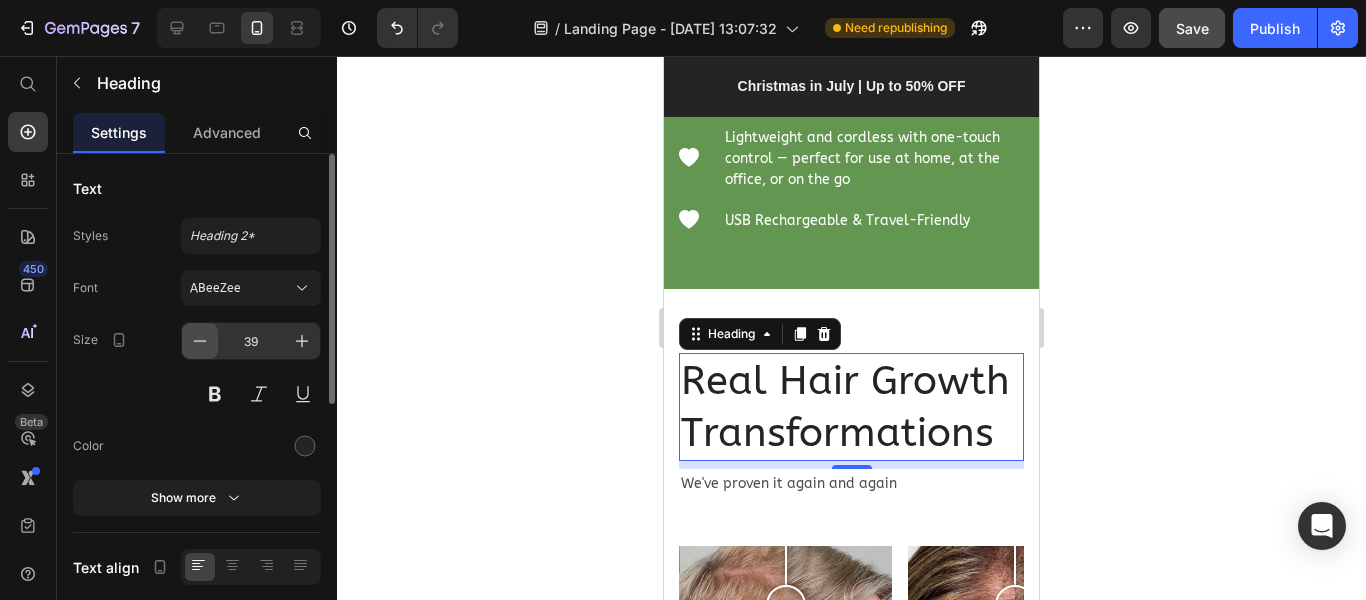 click 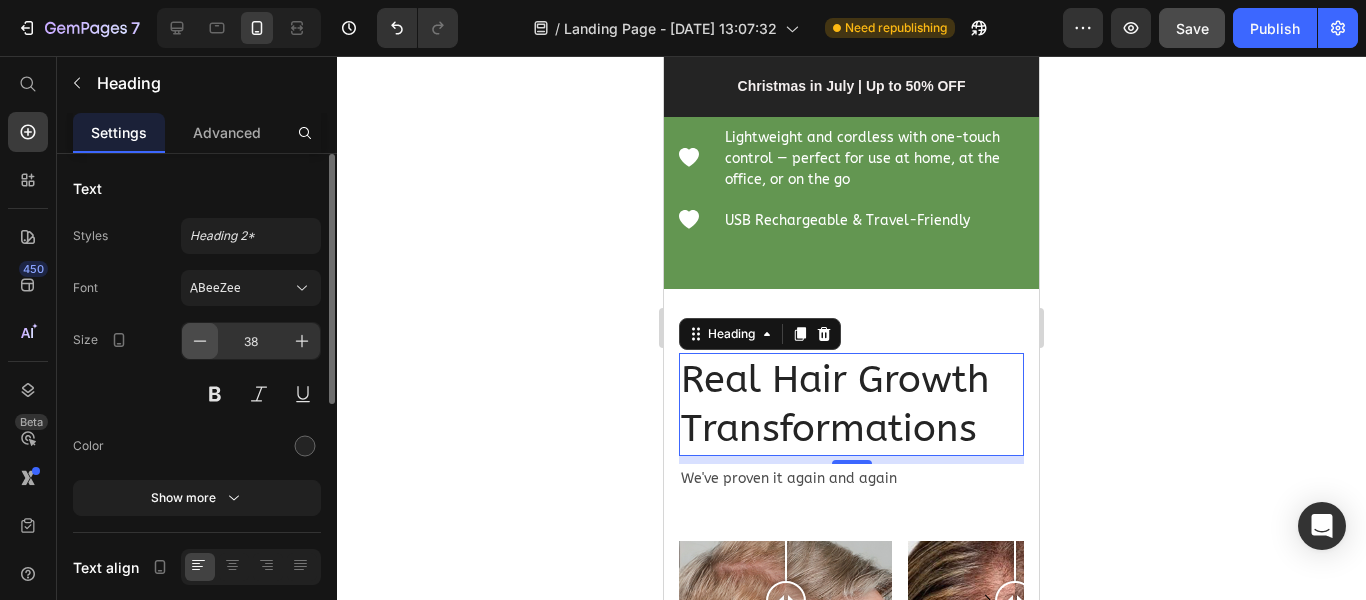 click 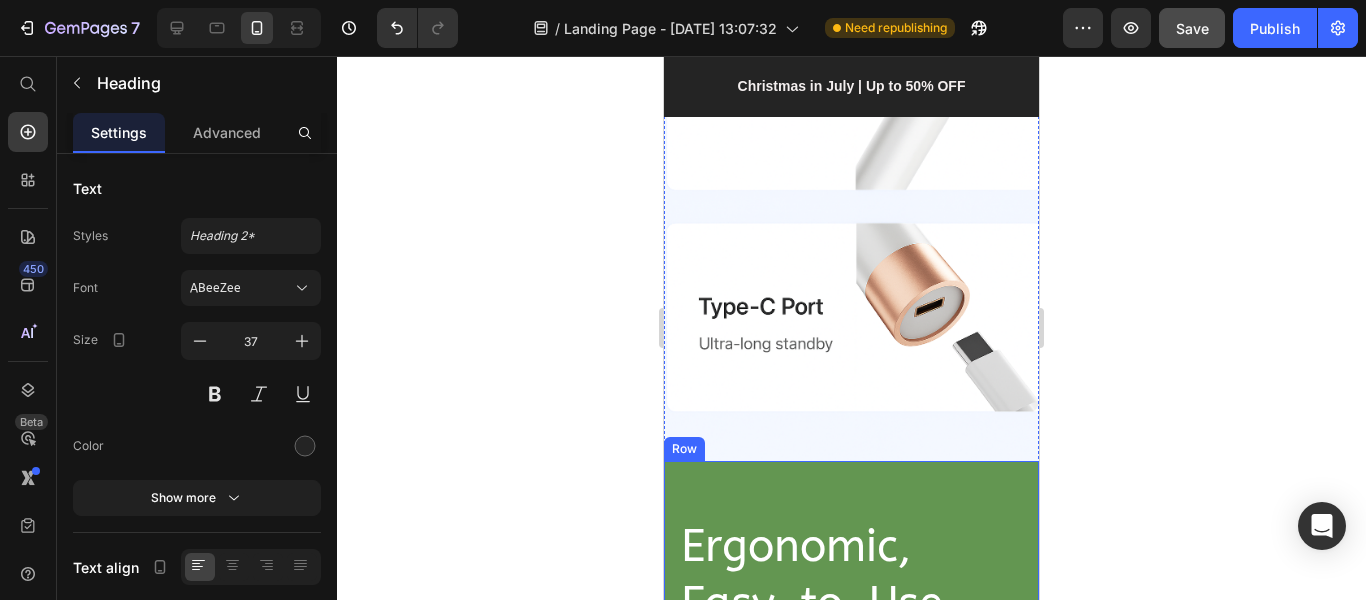 scroll, scrollTop: 6953, scrollLeft: 0, axis: vertical 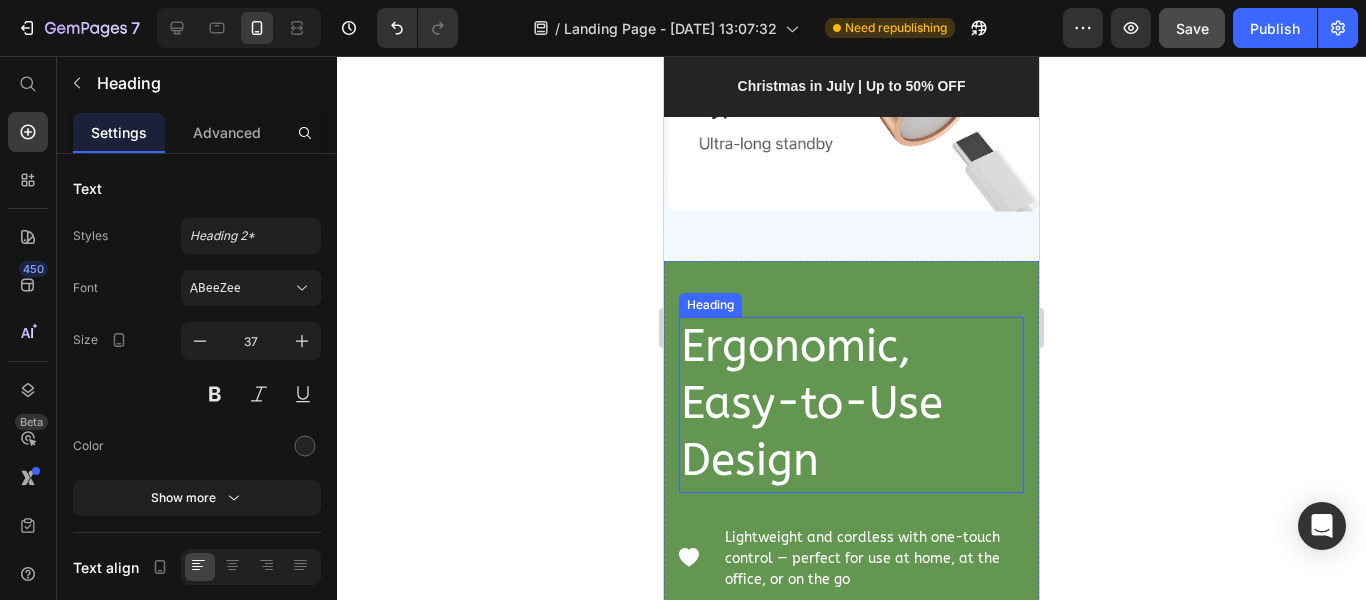 click on "Ergonomic, Easy-to-Use Design" at bounding box center (851, 405) 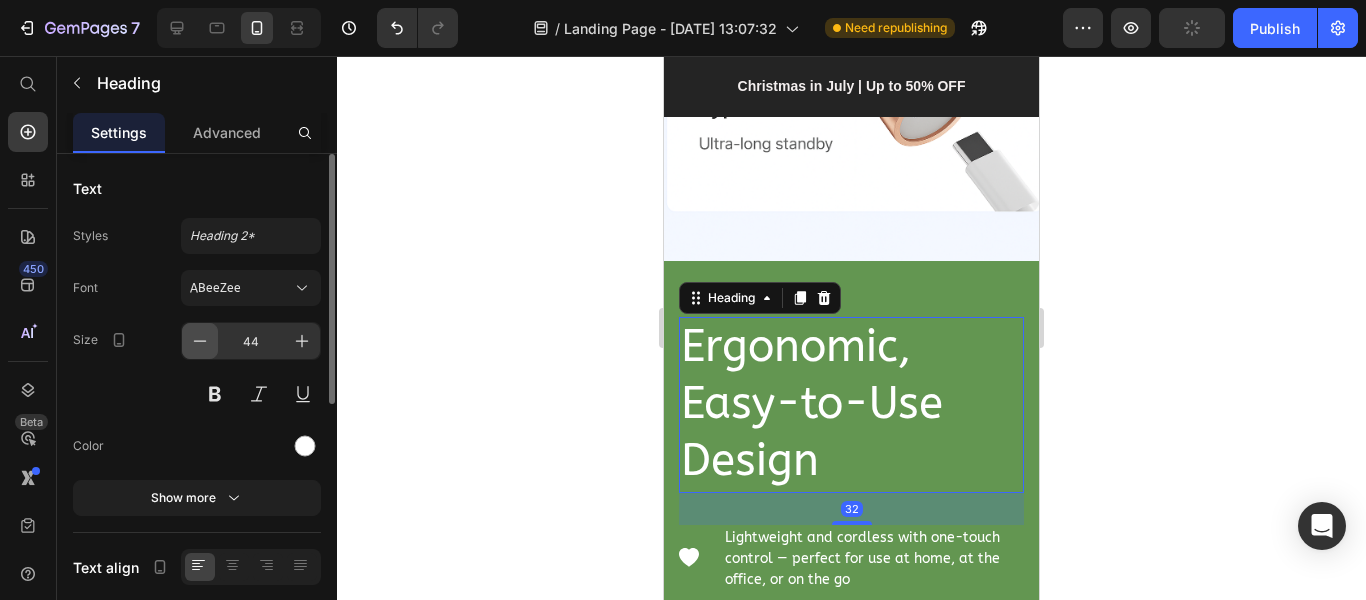 click 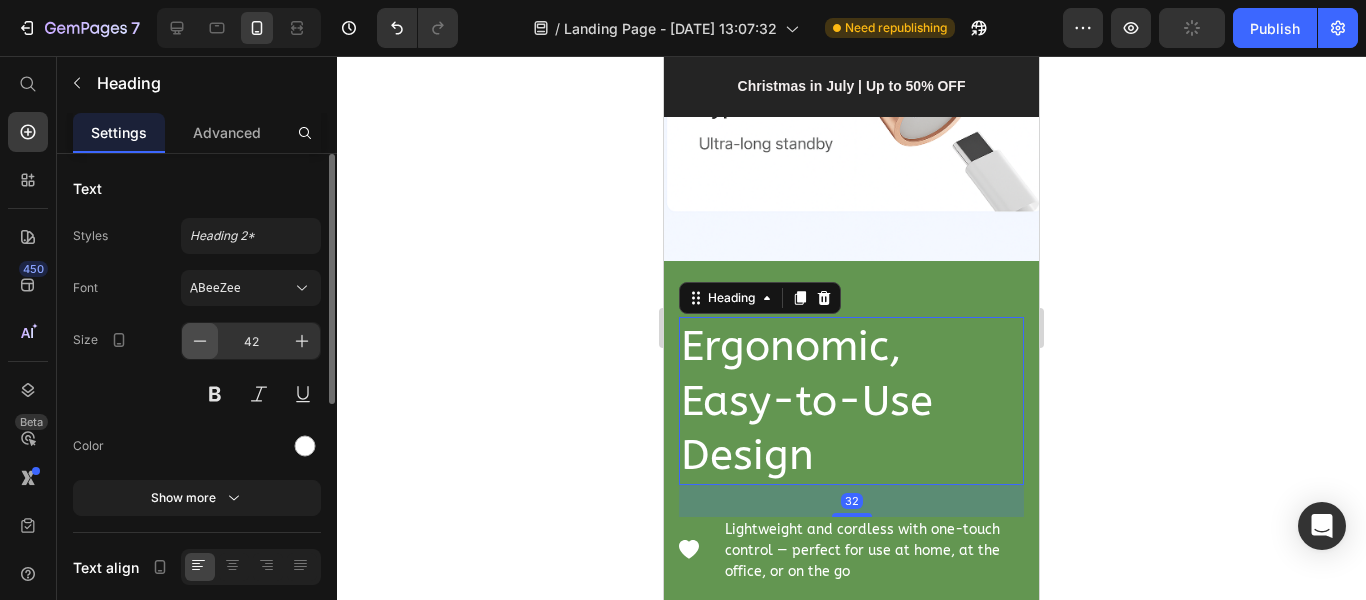 click 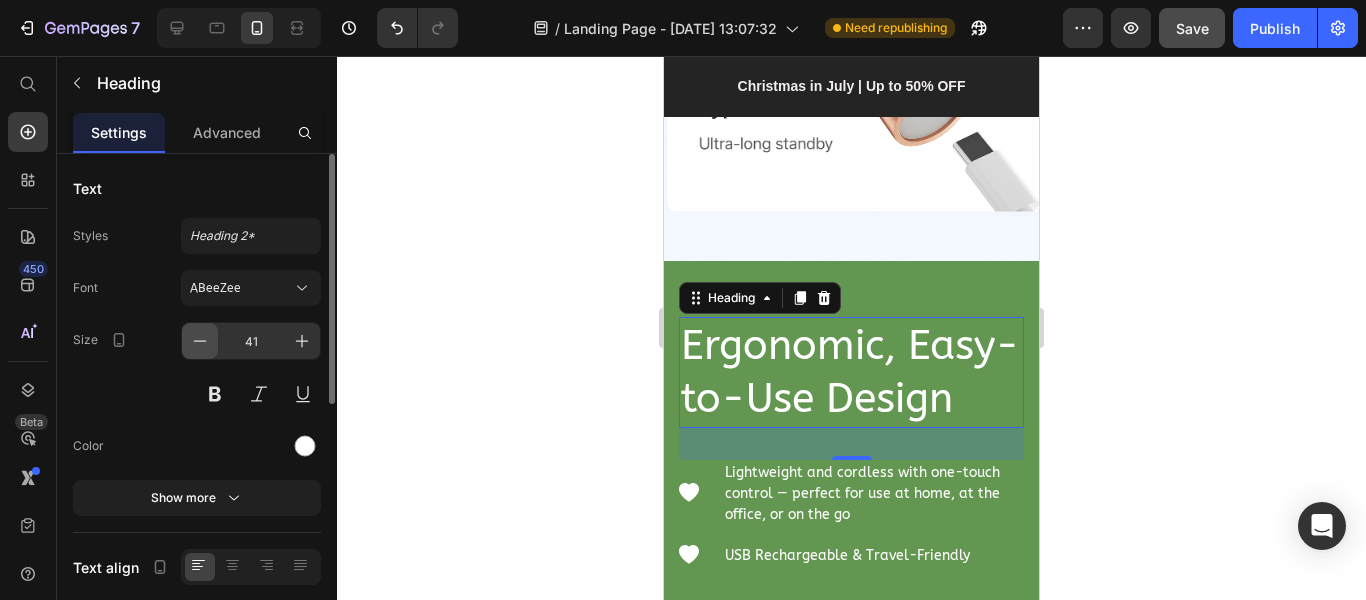 click 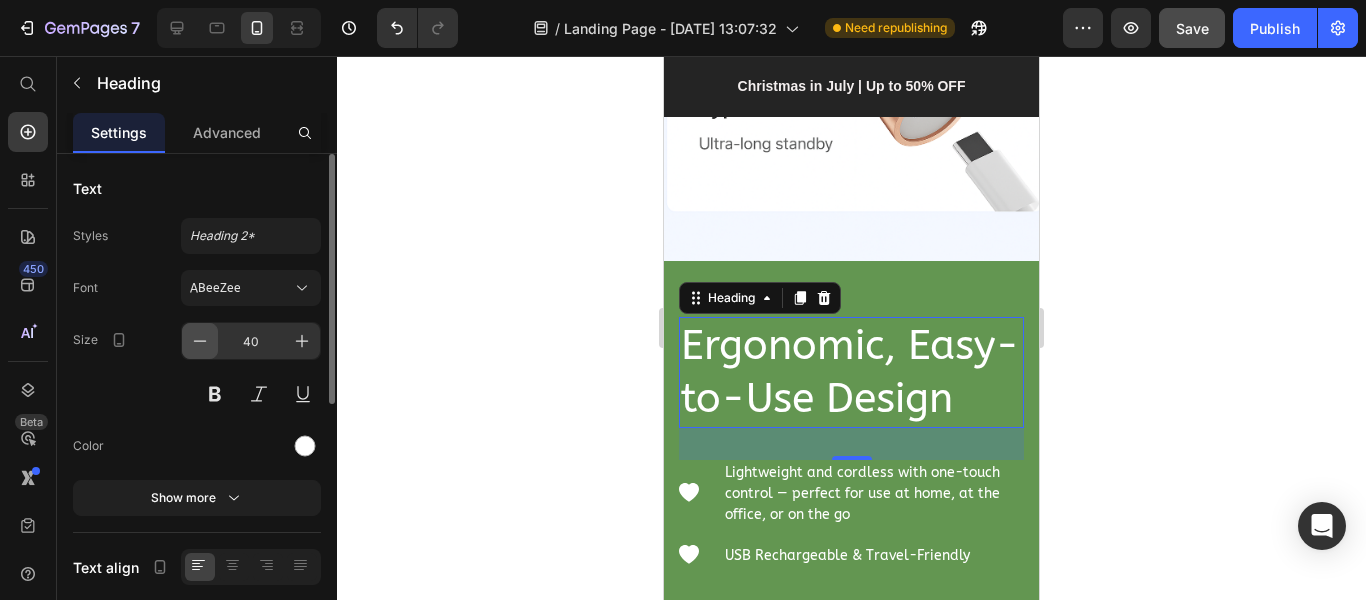 click 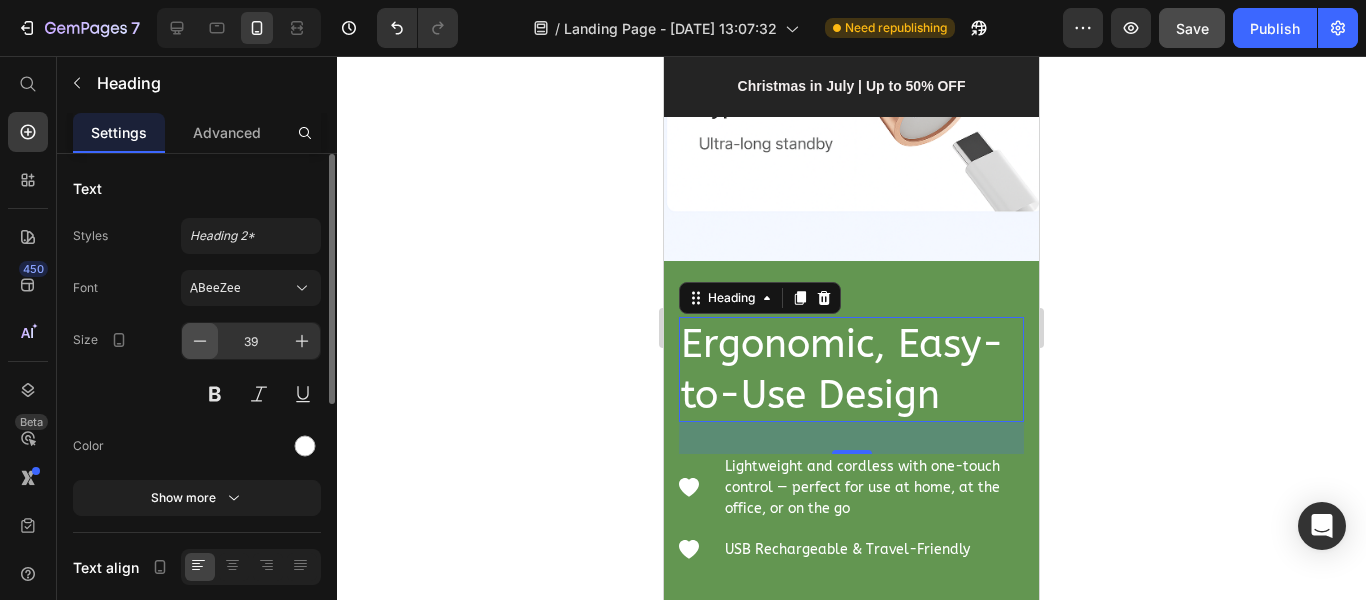 click 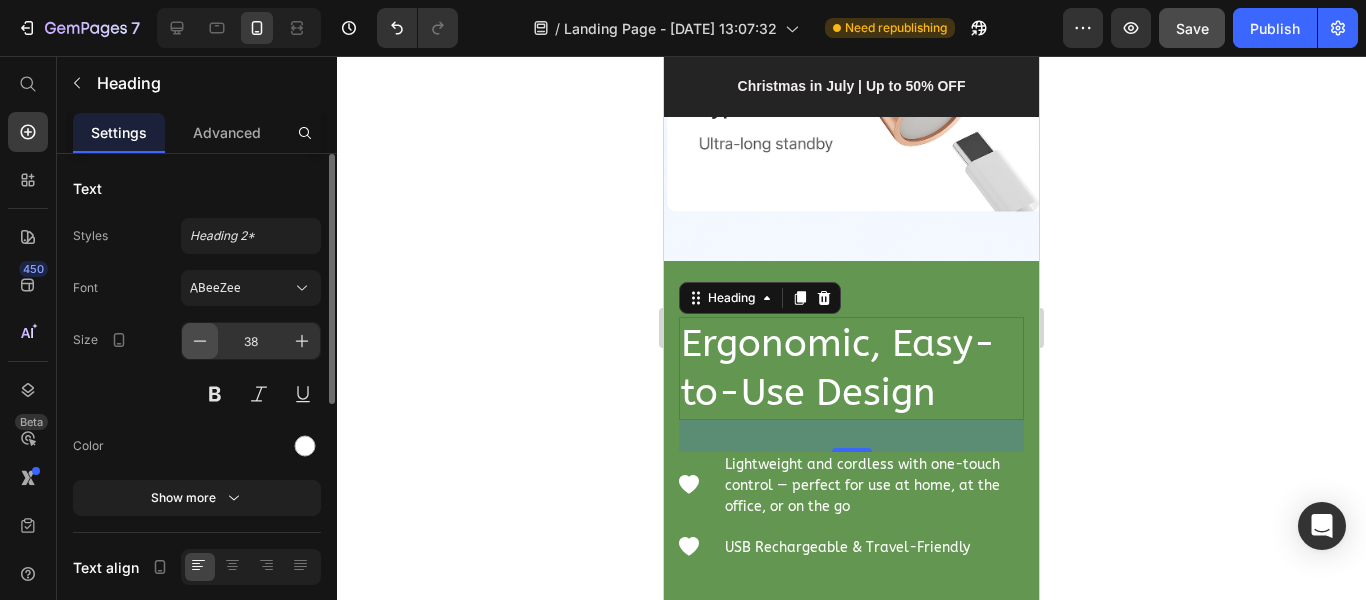 click 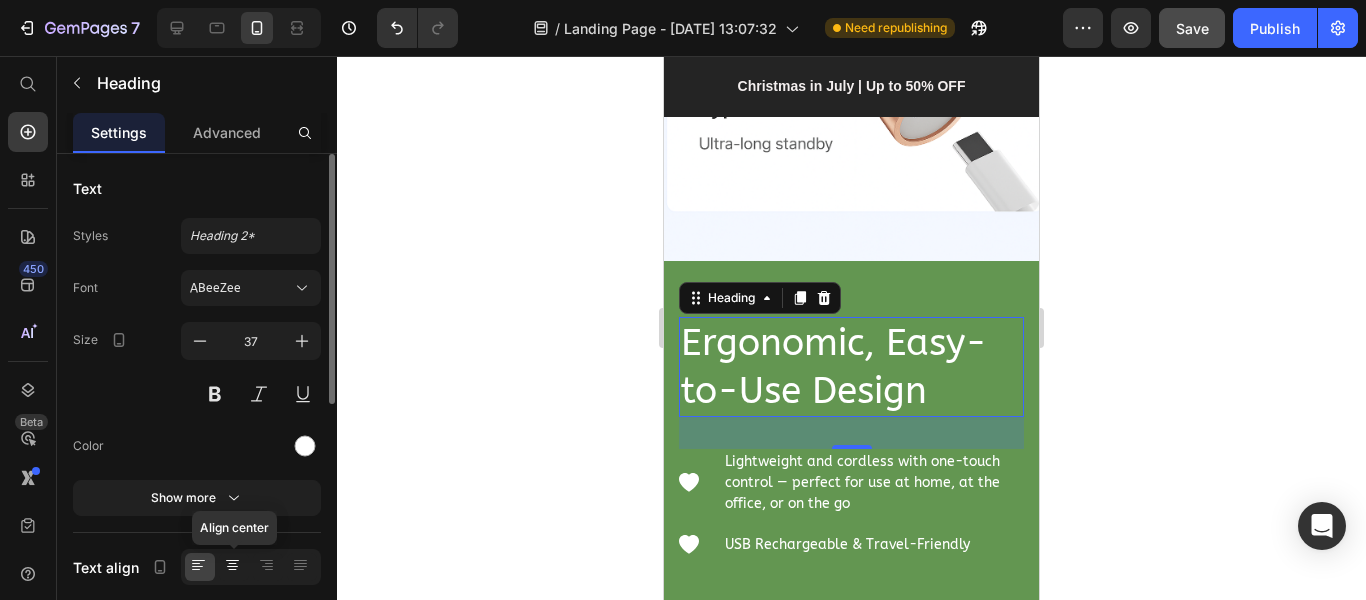 click 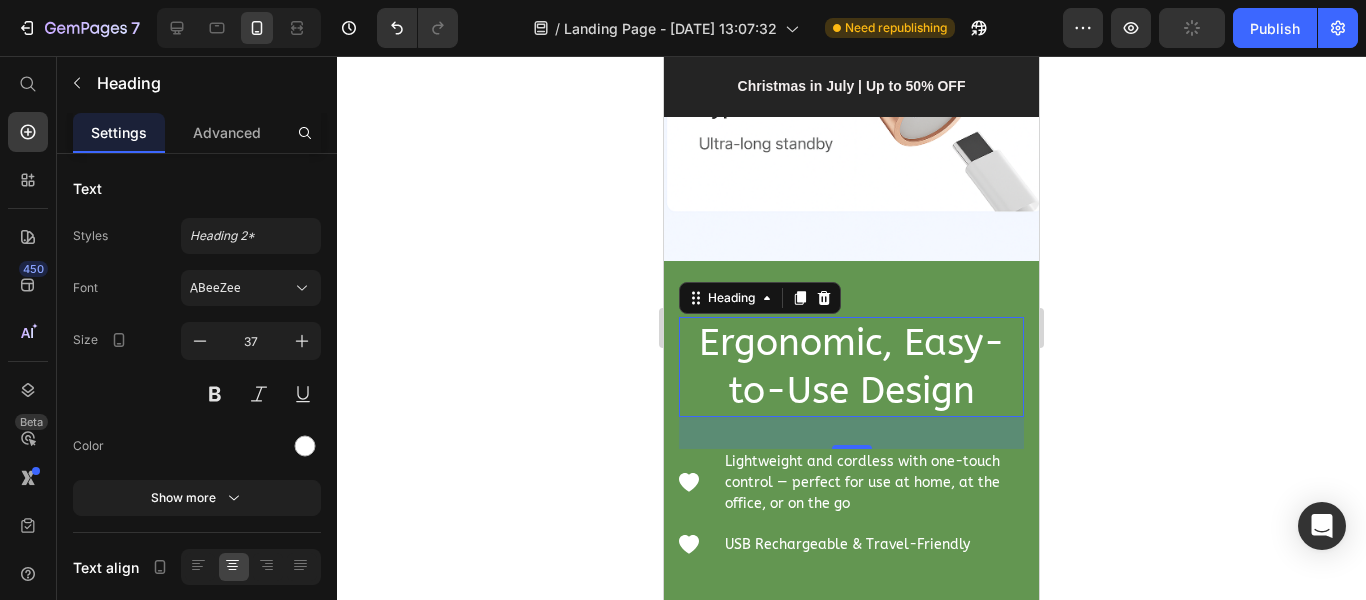 scroll, scrollTop: 7253, scrollLeft: 0, axis: vertical 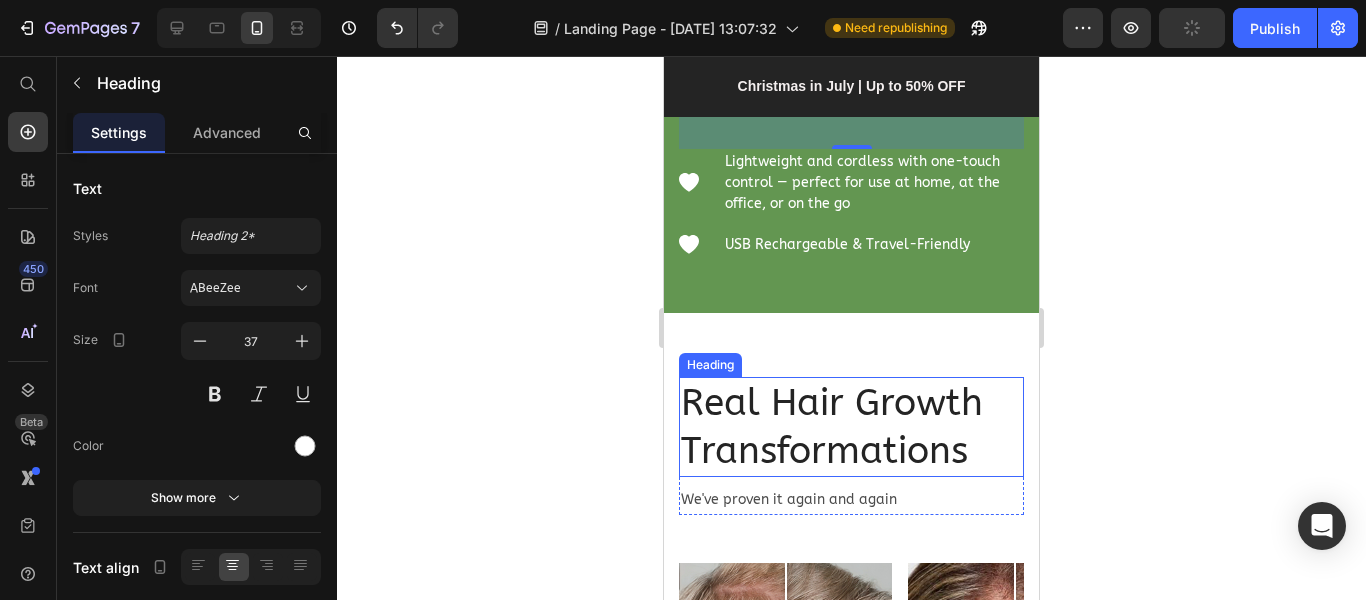 click on "Real Hair Growth Transformations" at bounding box center [851, 427] 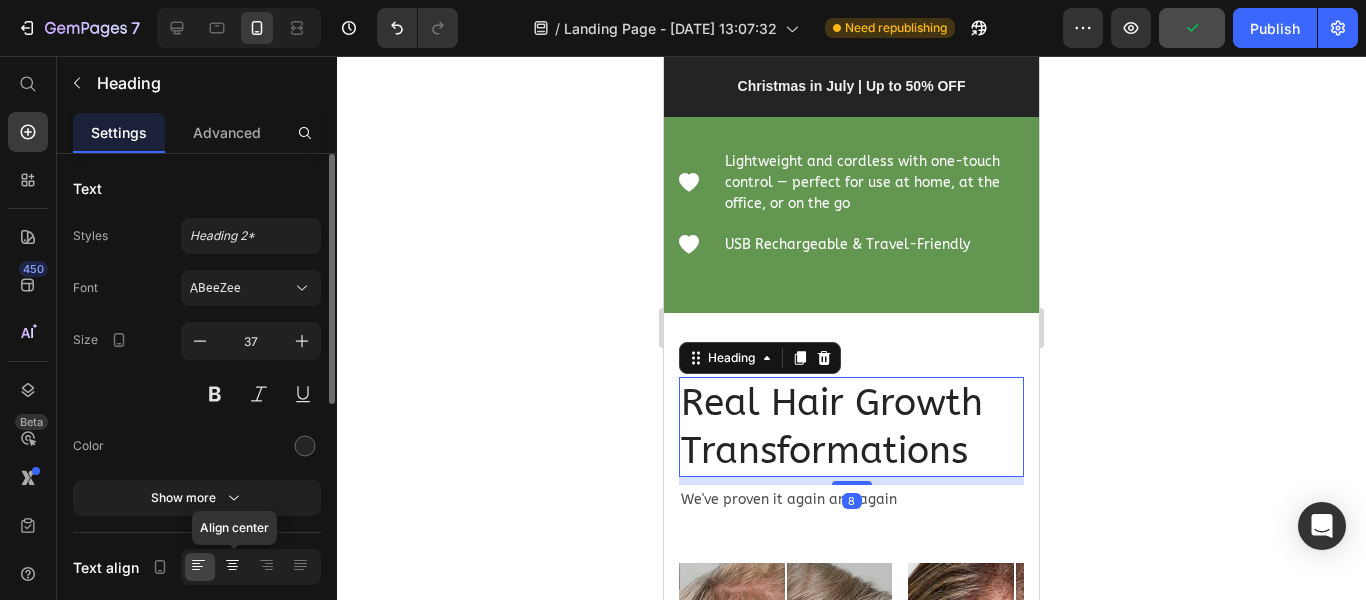 click 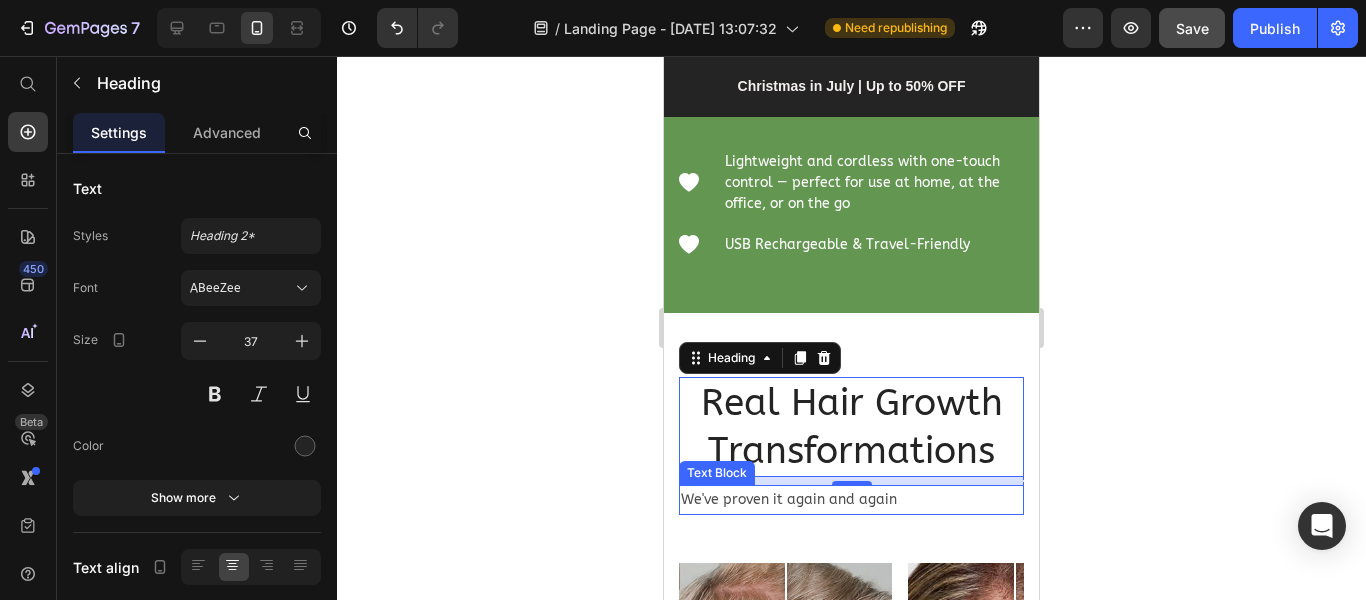 click on "We've proven it again and again" at bounding box center [851, 499] 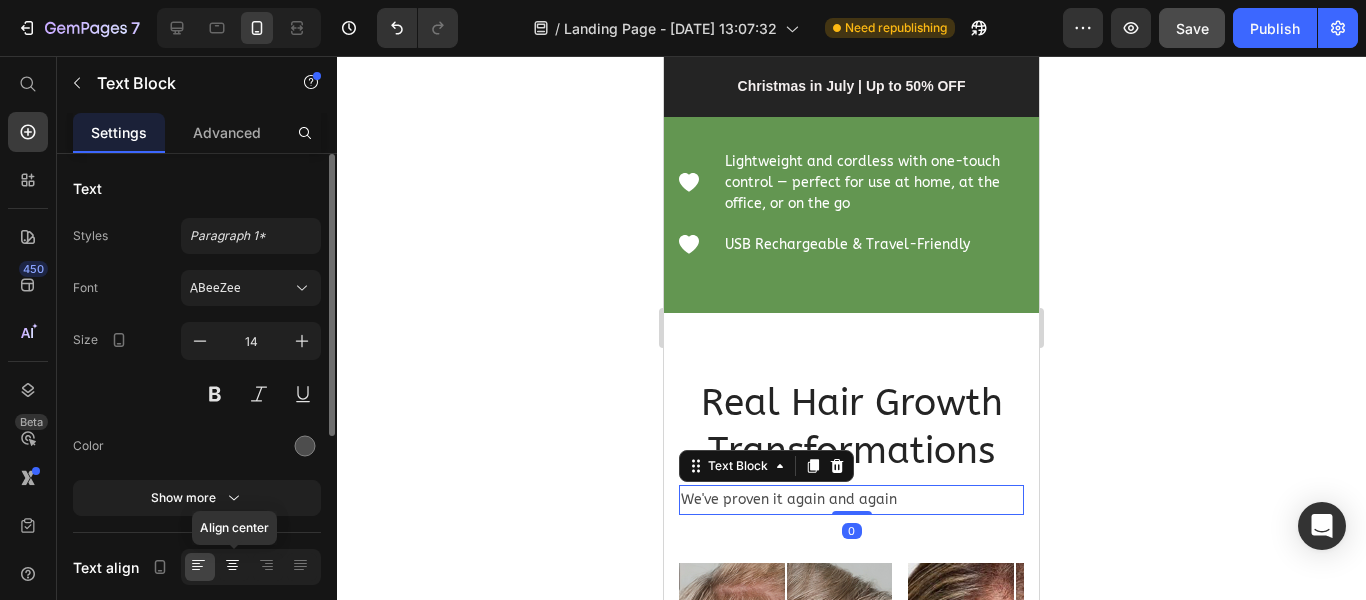 click 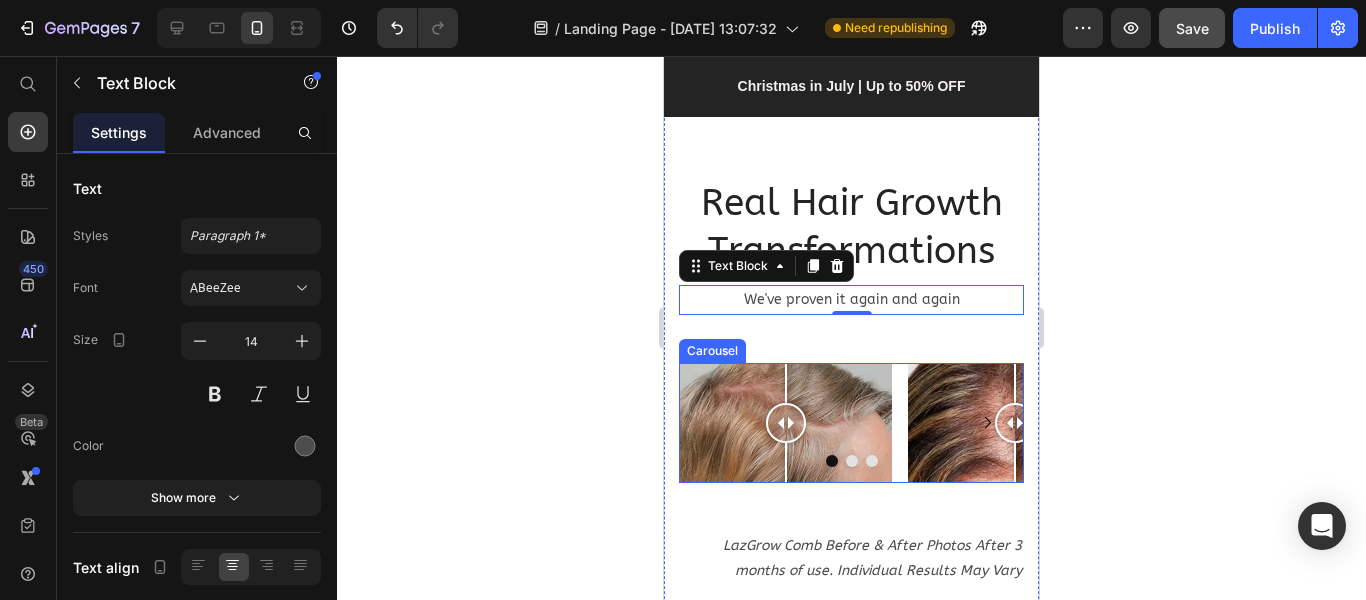 scroll, scrollTop: 7553, scrollLeft: 0, axis: vertical 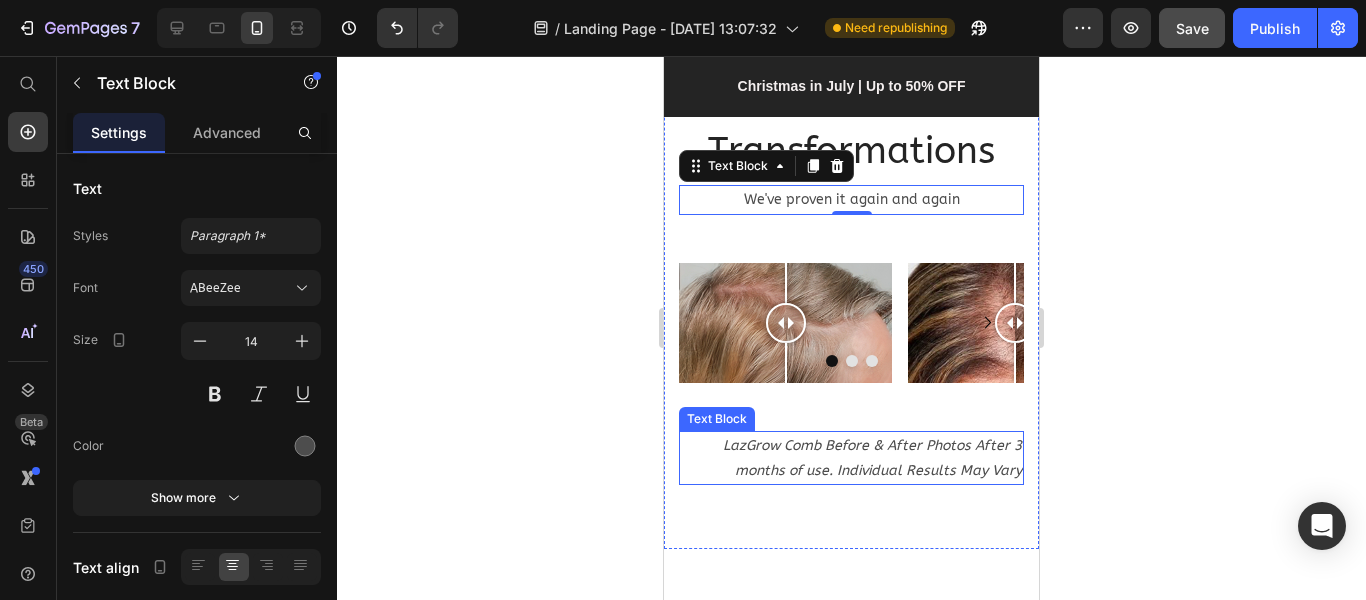 click on "LazGrow Comb Before & After Photos After 3 months of use. Individual Results May Vary" at bounding box center (872, 458) 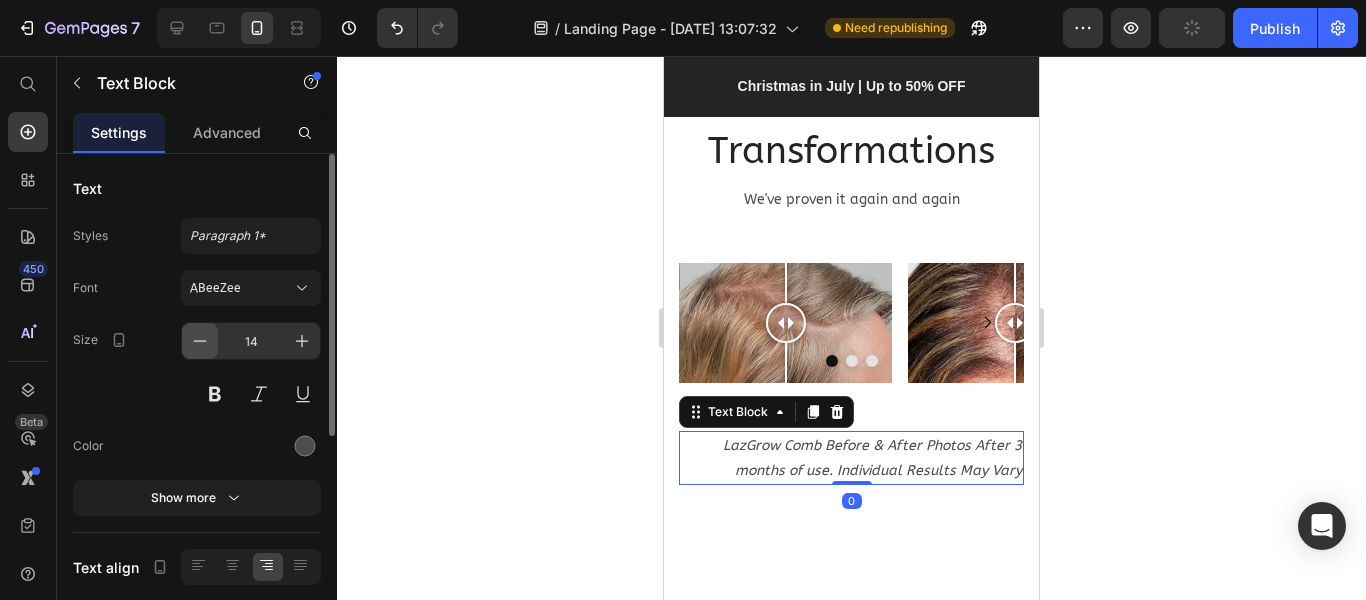 click at bounding box center (200, 341) 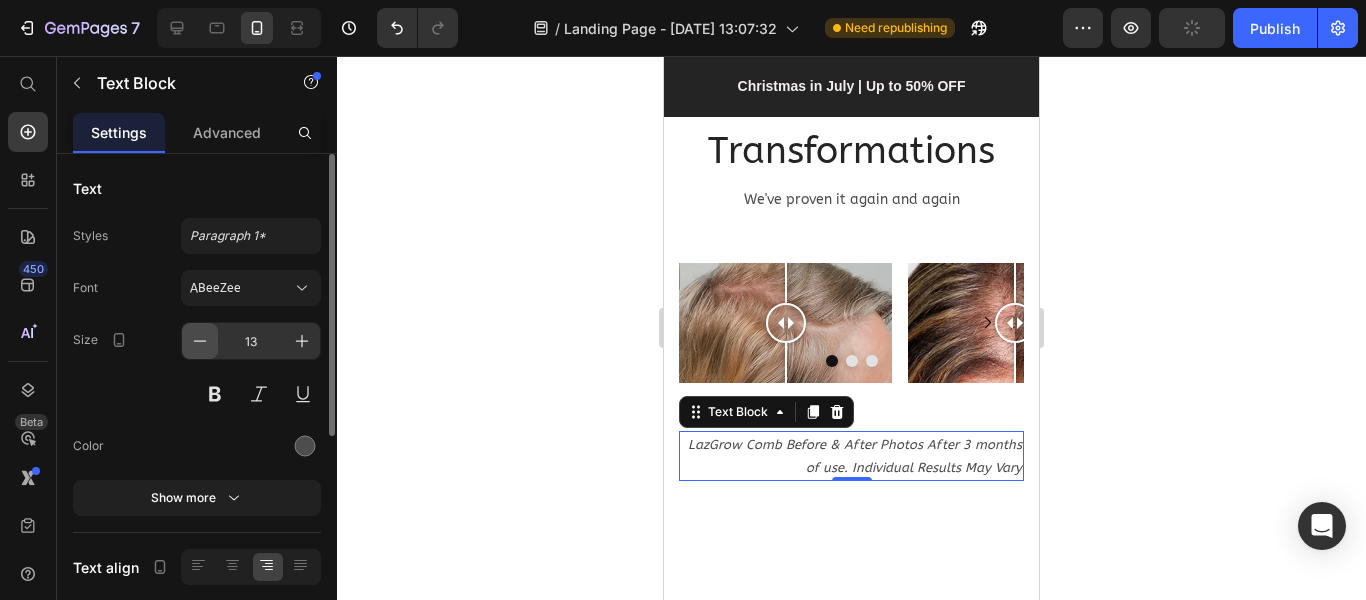 click at bounding box center (200, 341) 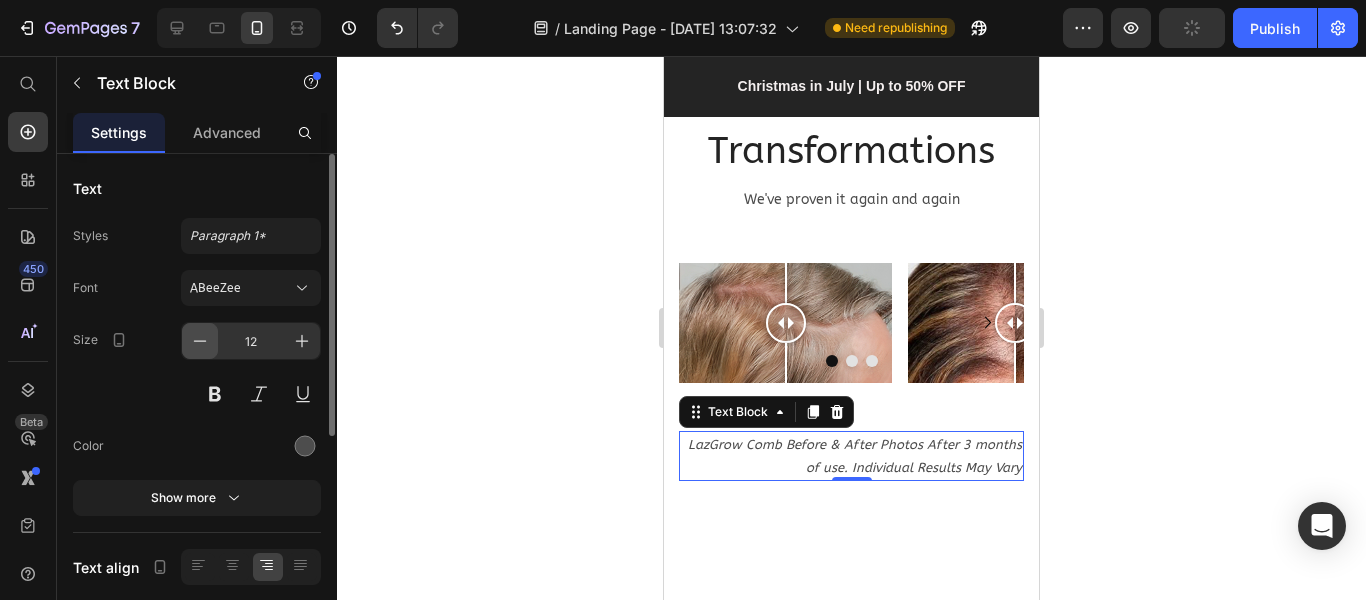 click at bounding box center [200, 341] 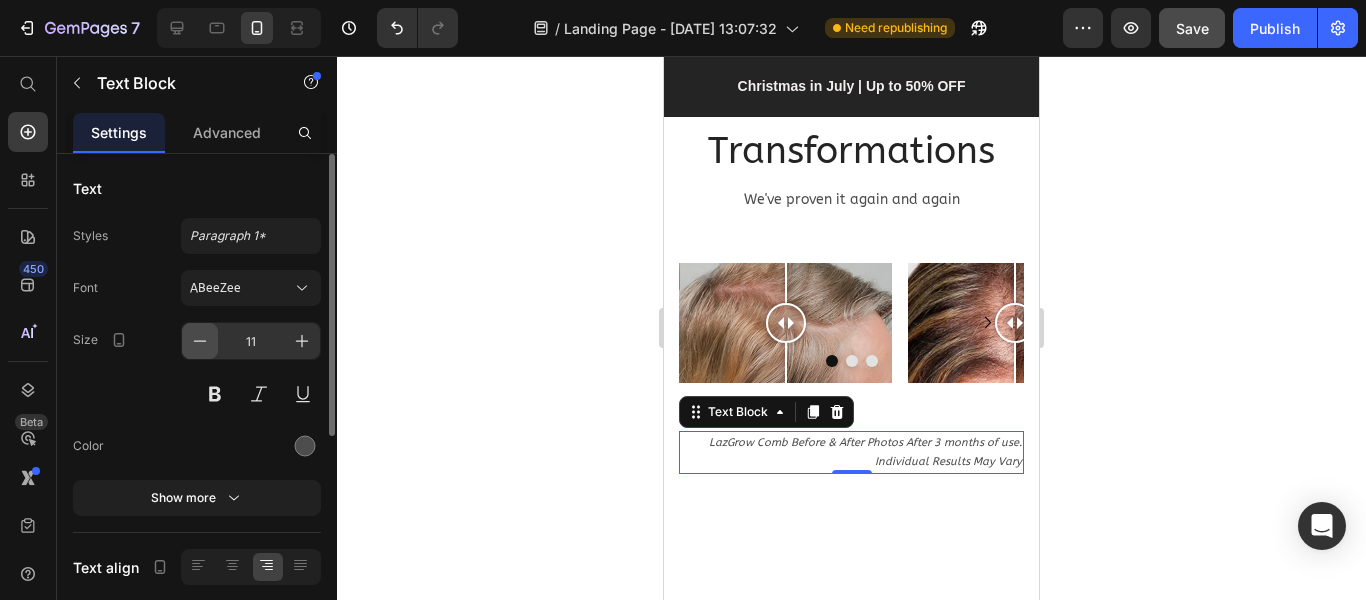 click at bounding box center [200, 341] 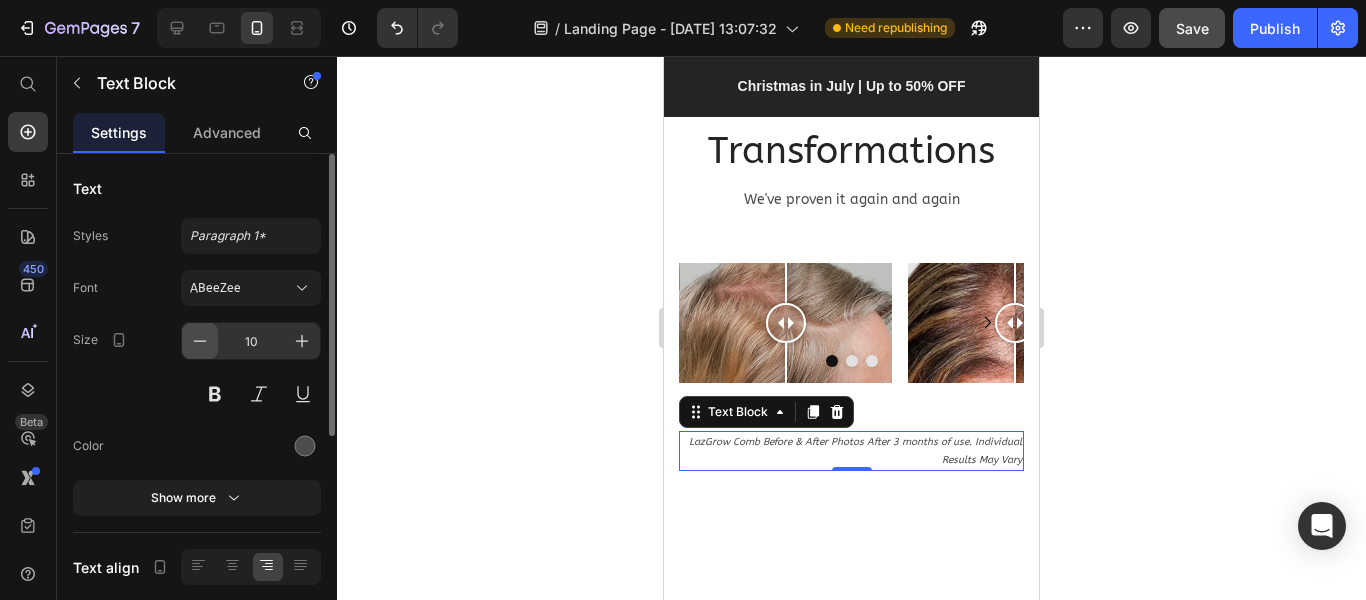 click at bounding box center (200, 341) 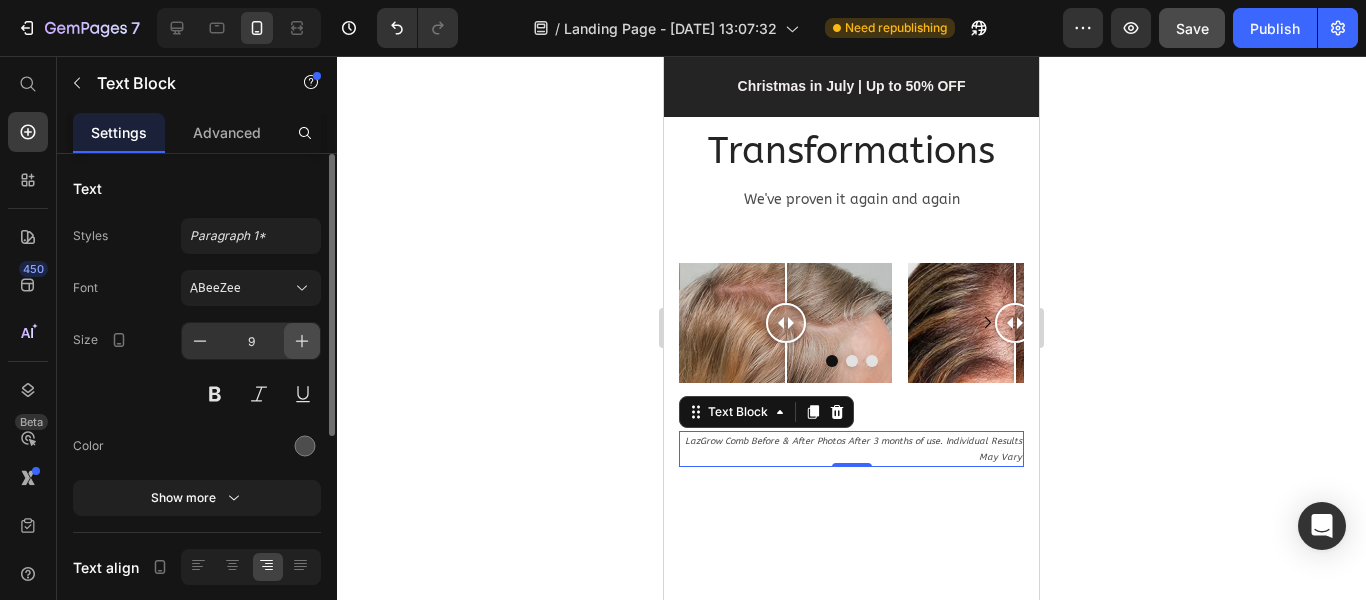 click 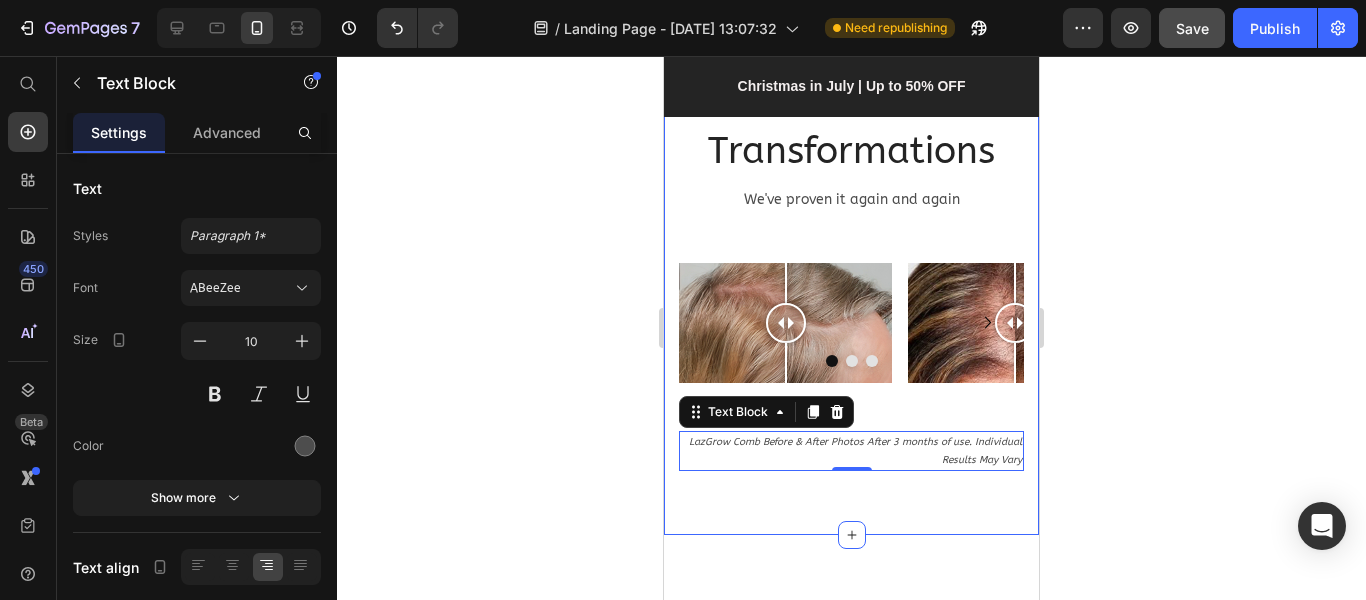 click on "Real Hair Growth Transformations Heading We've proven it again and again Text Block Row
Image Comparison Image Comparison Image Comparison Image Comparison
Carousel LazGrow Comb Before & After Photos After 3 months of use. Individual Results May Vary Text Block   0 Section 7" at bounding box center (851, 273) 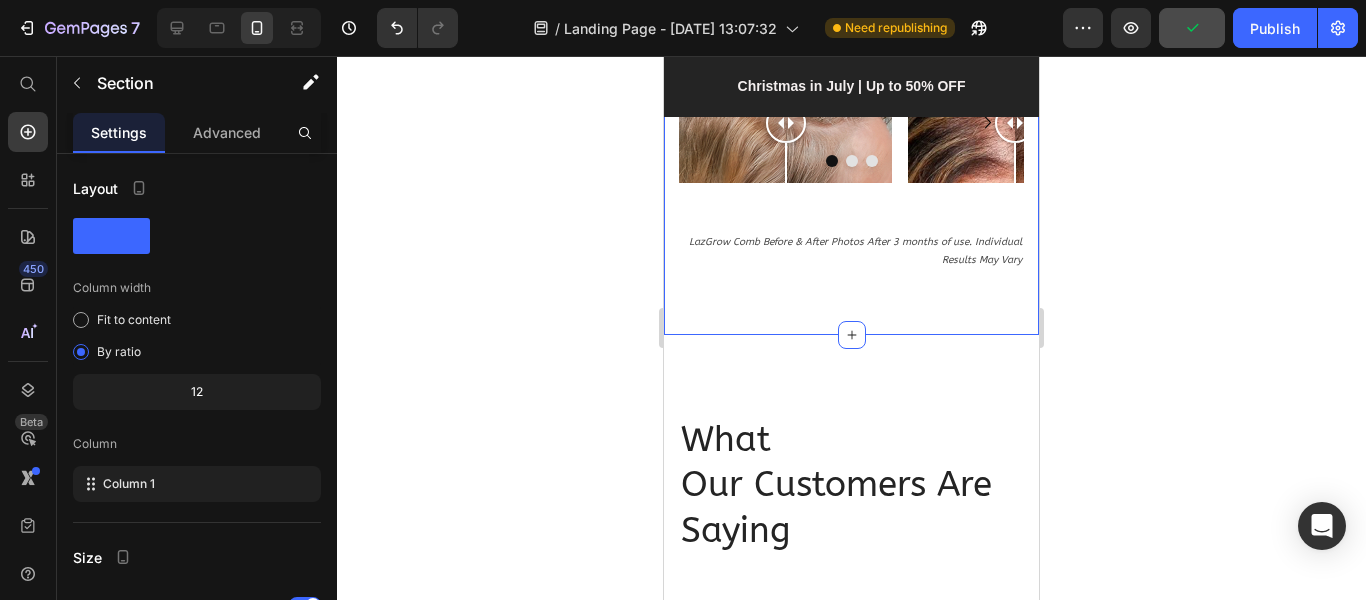 scroll, scrollTop: 7853, scrollLeft: 0, axis: vertical 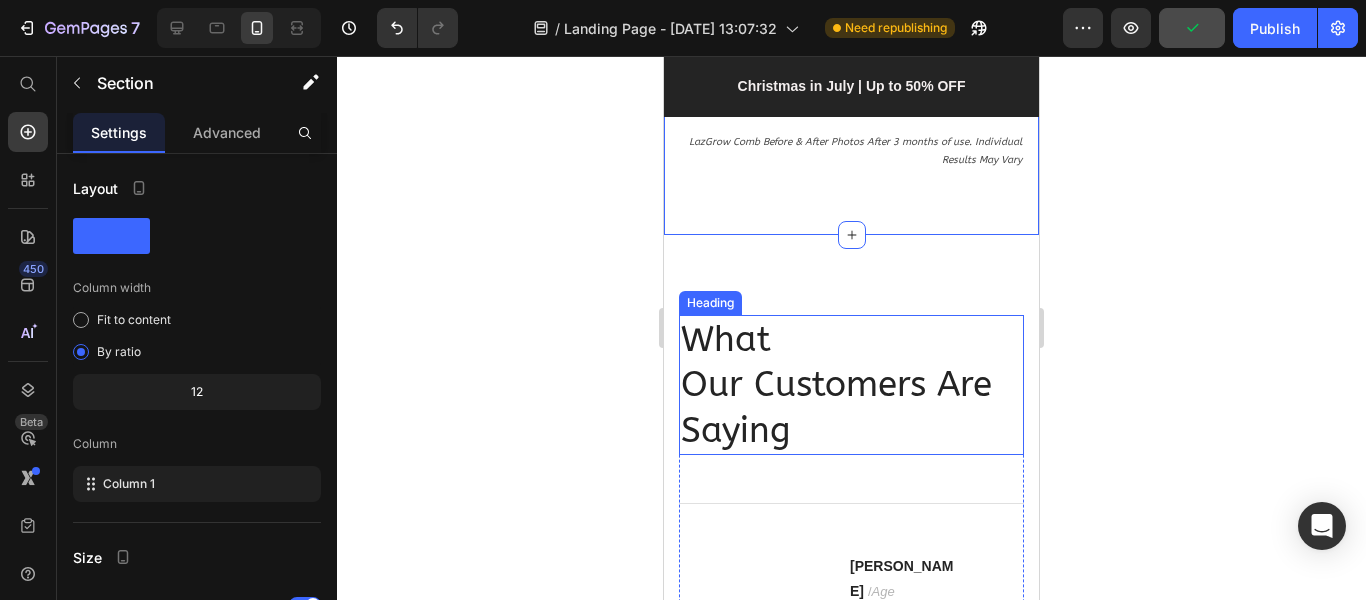 click on "What Our Customers Are Saying" at bounding box center [851, 385] 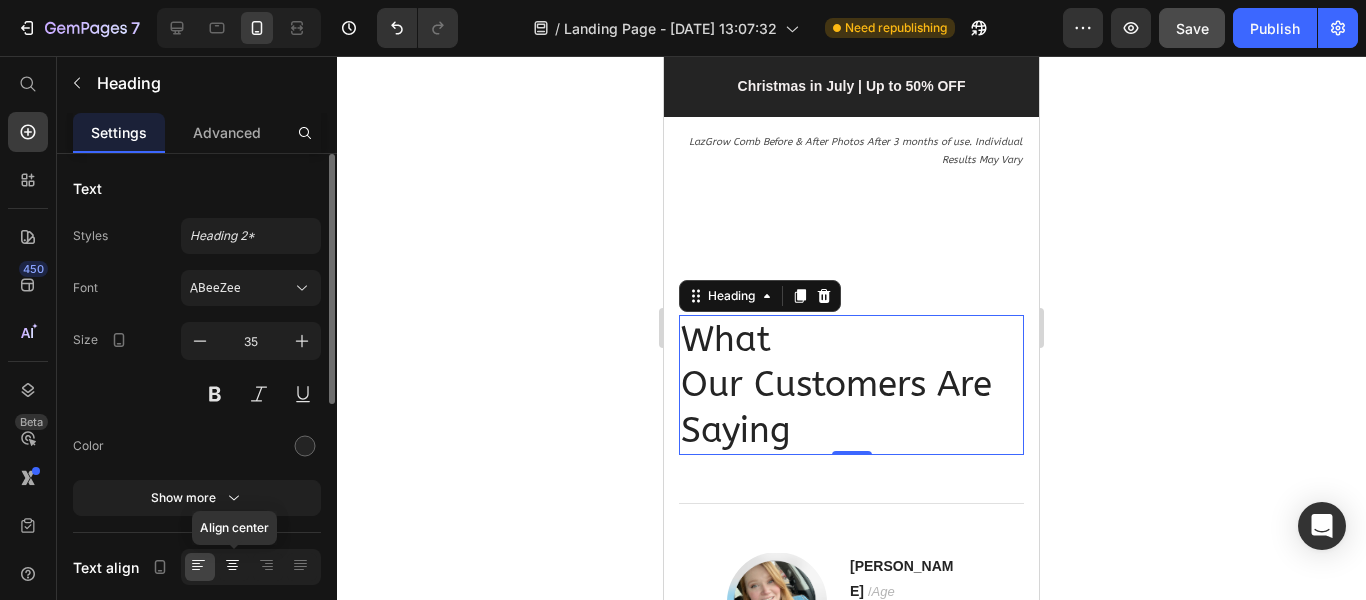 click 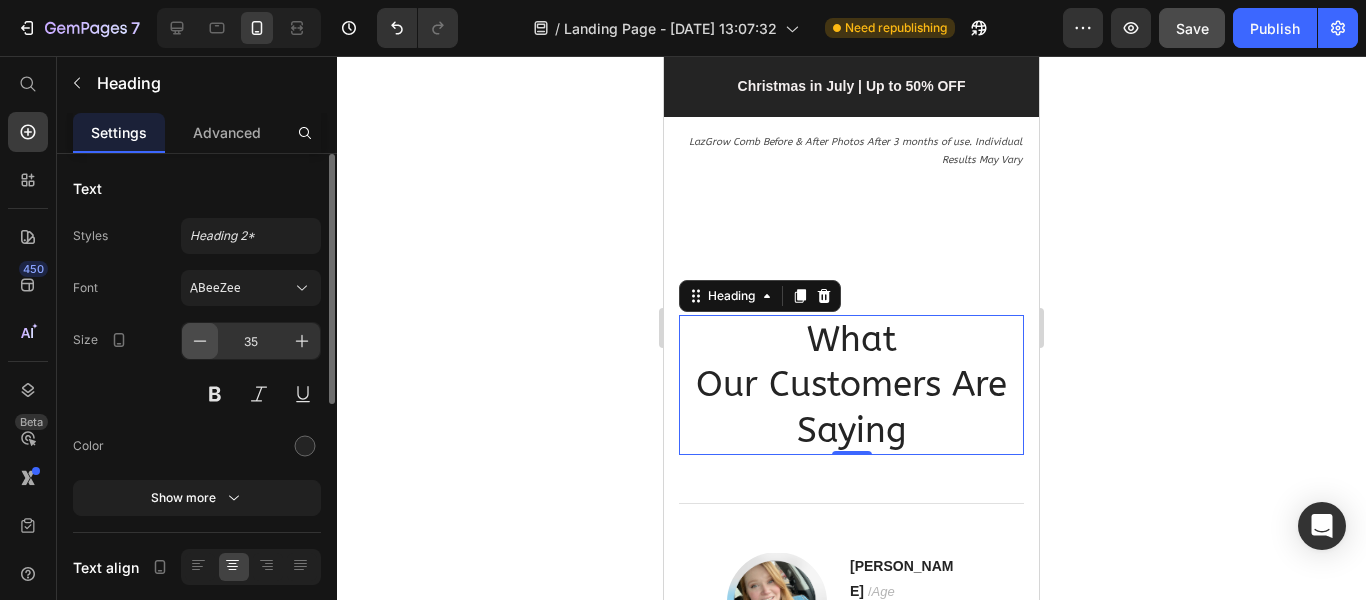 click 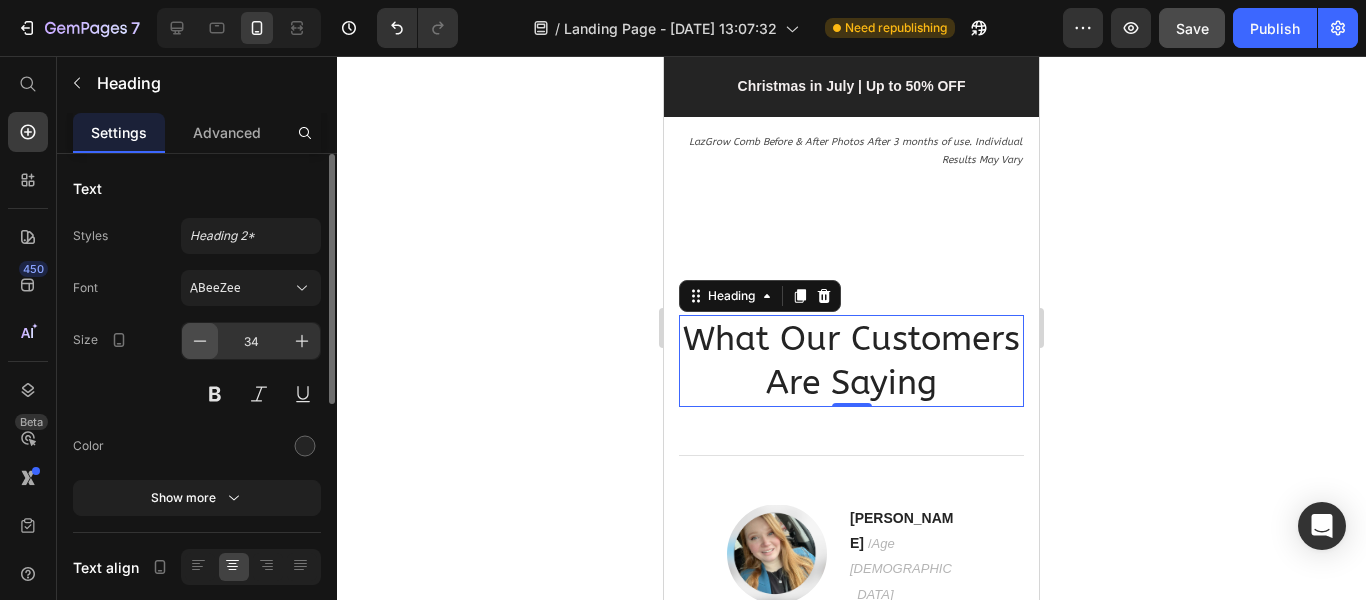 click 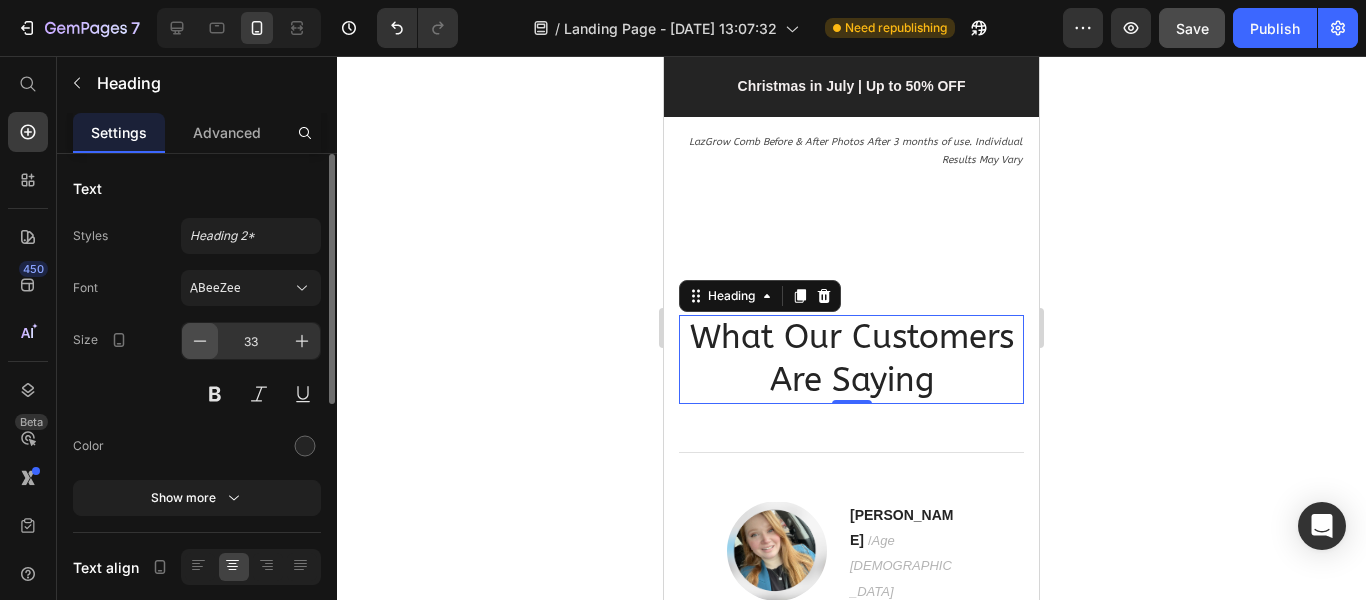 click 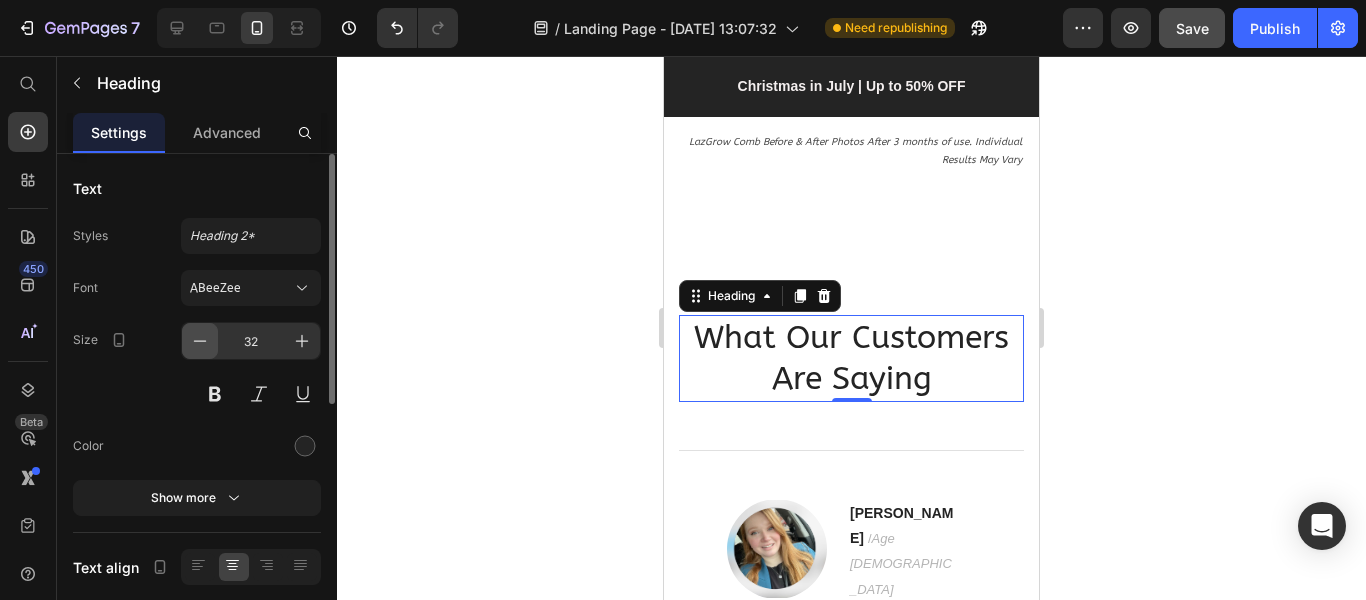 click 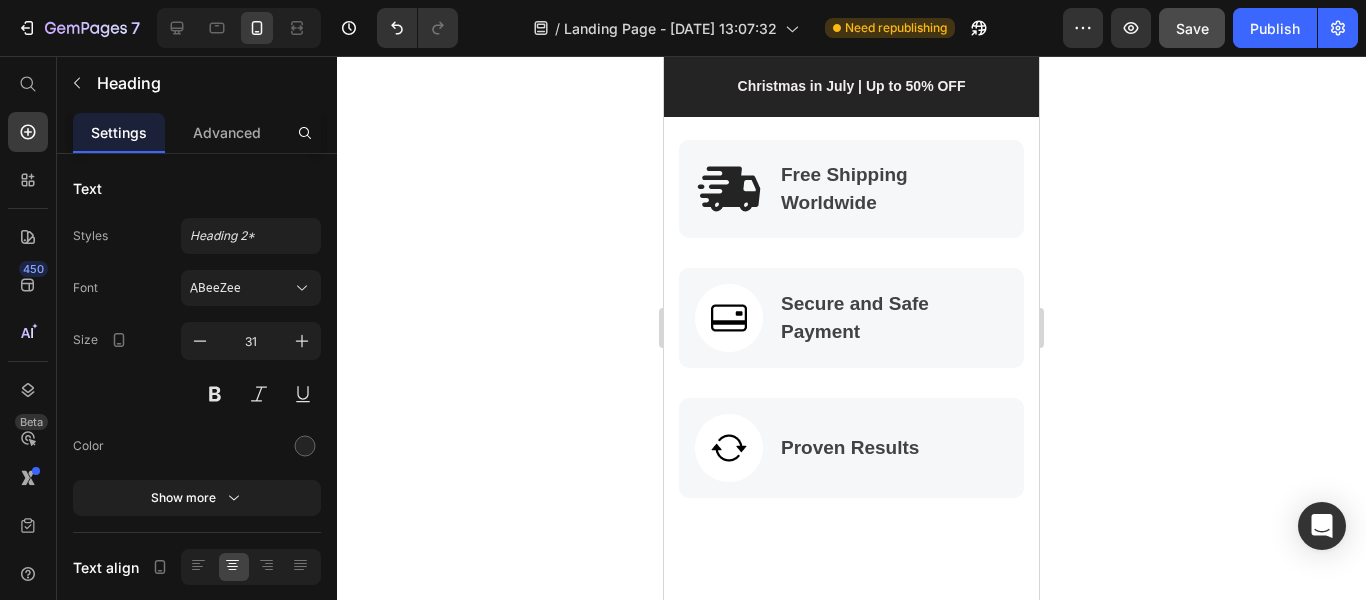 scroll, scrollTop: 0, scrollLeft: 0, axis: both 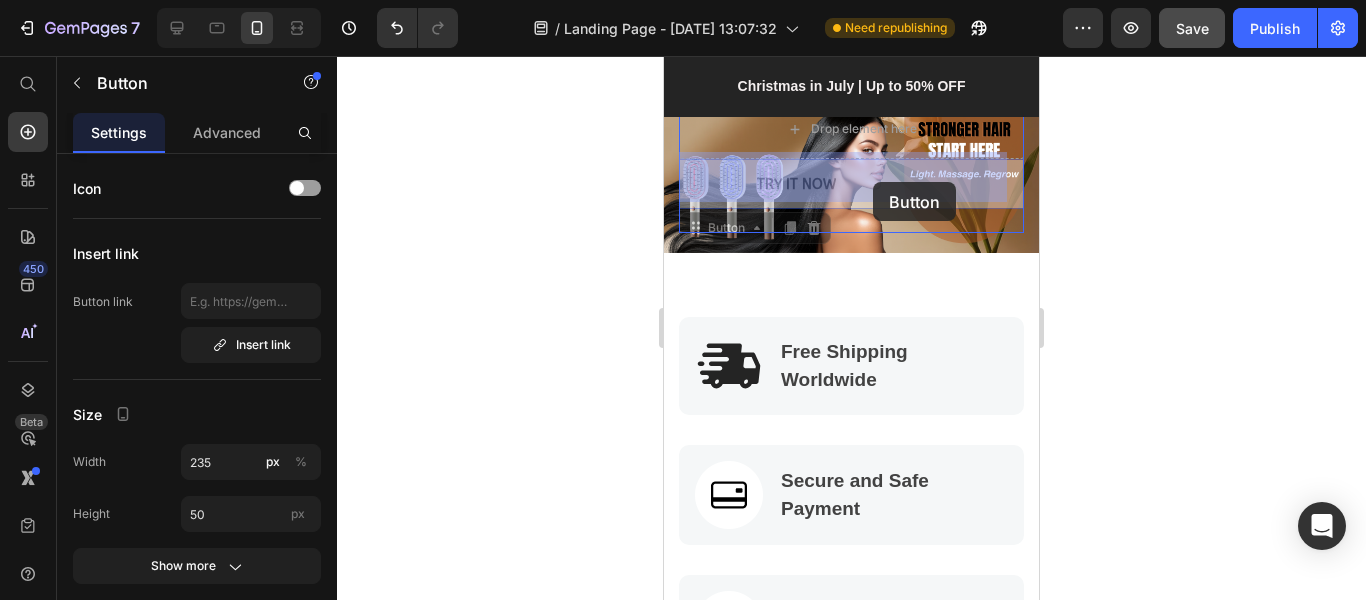 drag, startPoint x: 841, startPoint y: 172, endPoint x: 873, endPoint y: 182, distance: 33.526108 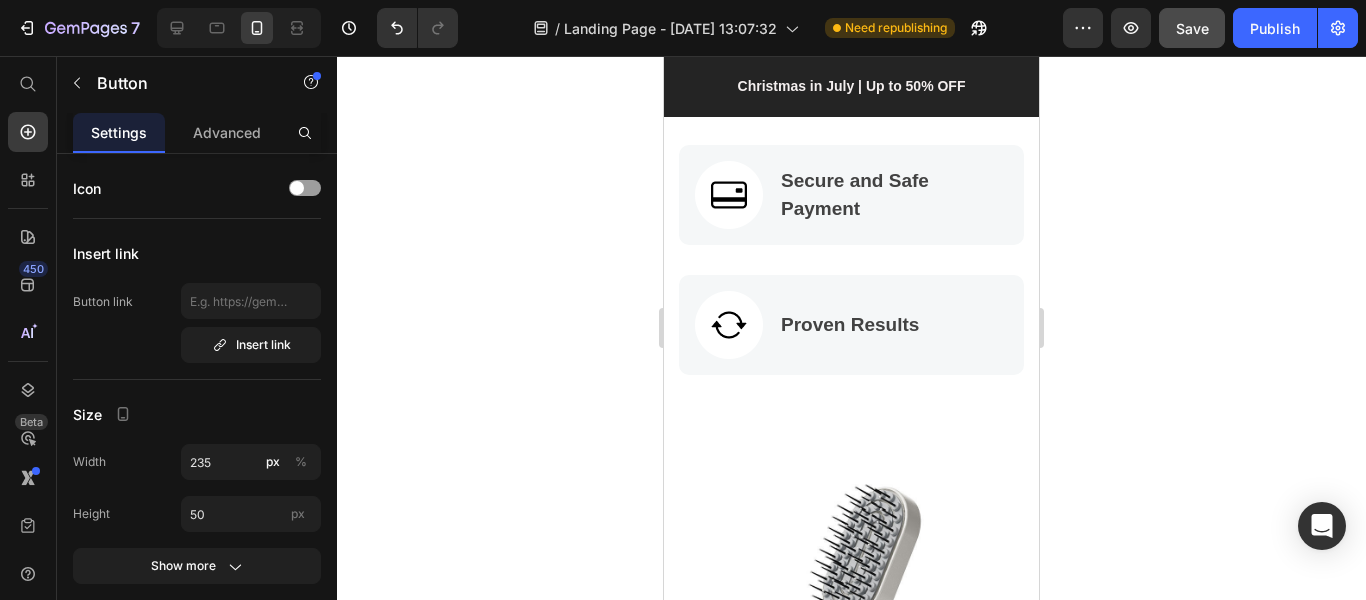 scroll, scrollTop: 0, scrollLeft: 0, axis: both 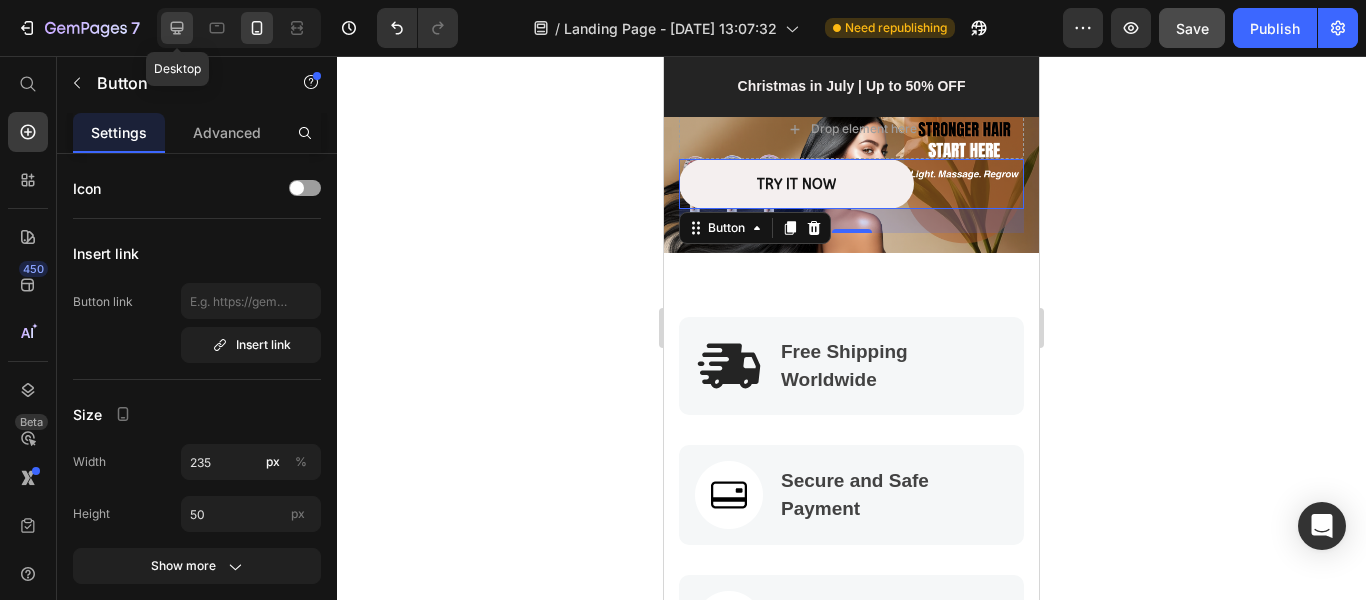 click 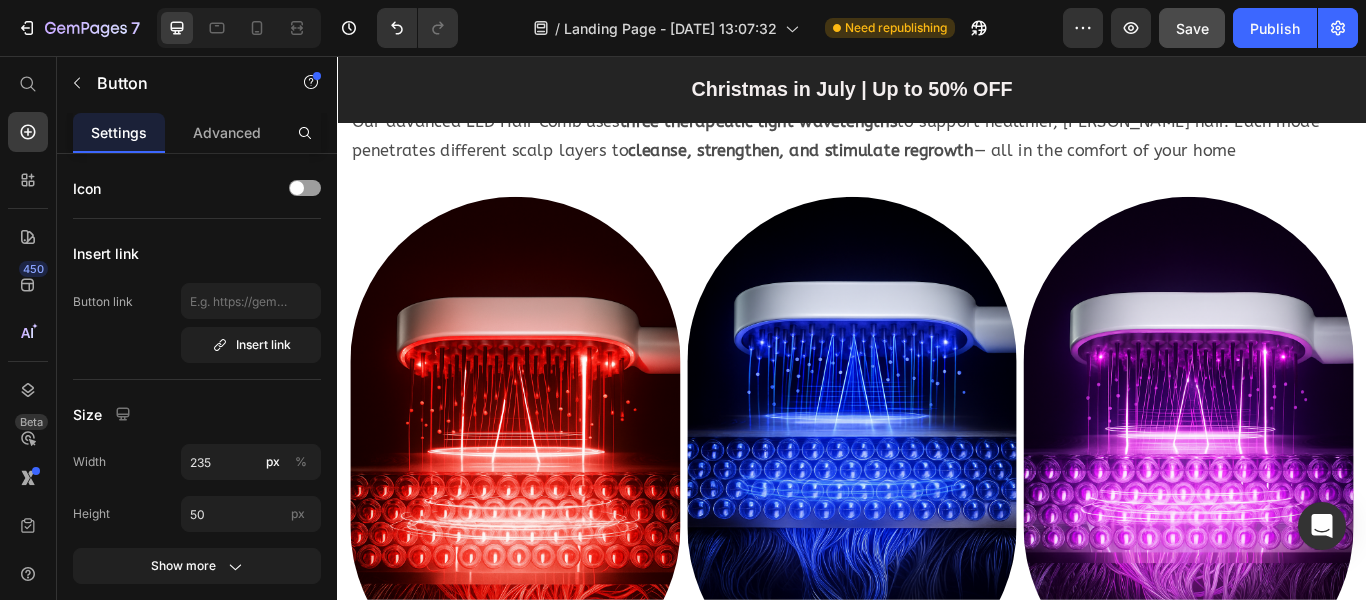 scroll, scrollTop: 1800, scrollLeft: 0, axis: vertical 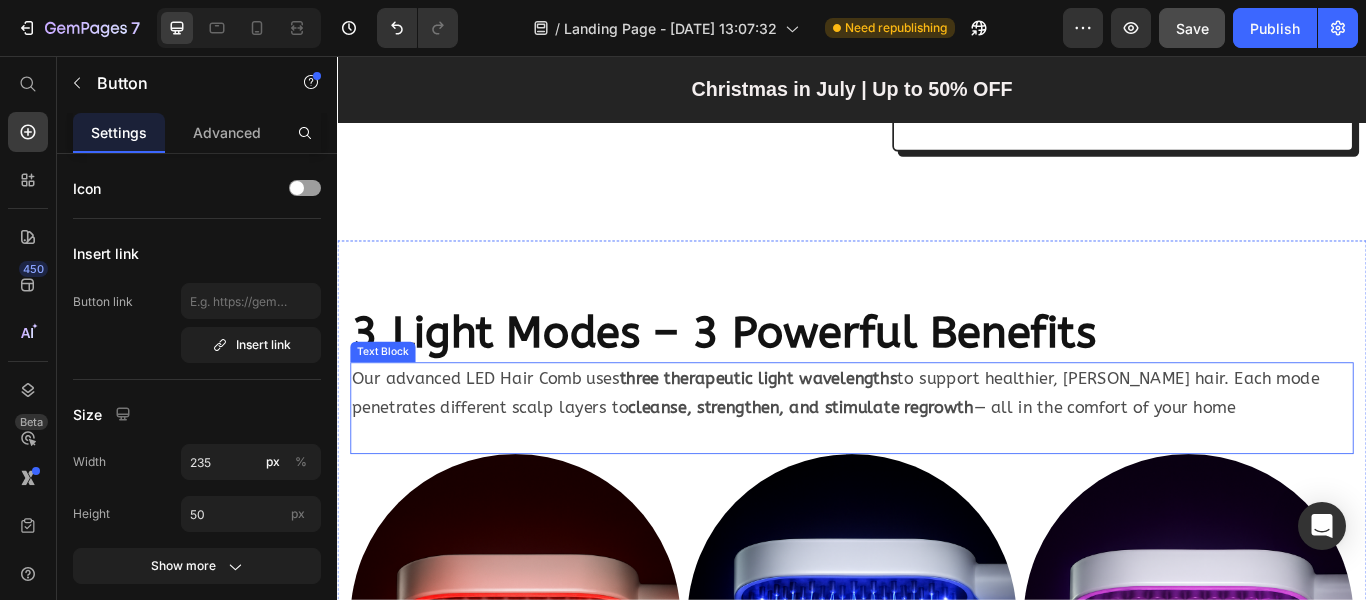 click on "Our advanced LED Hair Comb uses  three therapeutic light wavelengths  to support healthier, fuller hair. Each mode penetrates different scalp layers to  cleanse, strengthen, and stimulate regrowth  — all in the comfort of your home" at bounding box center (937, 449) 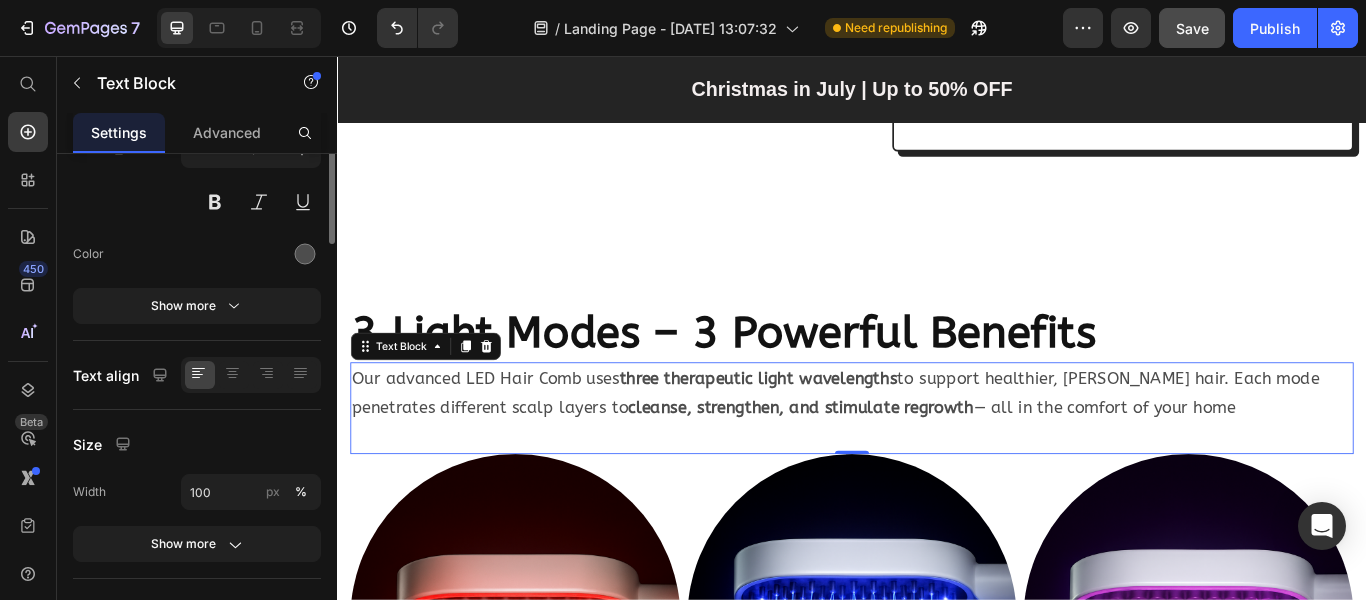 scroll, scrollTop: 0, scrollLeft: 0, axis: both 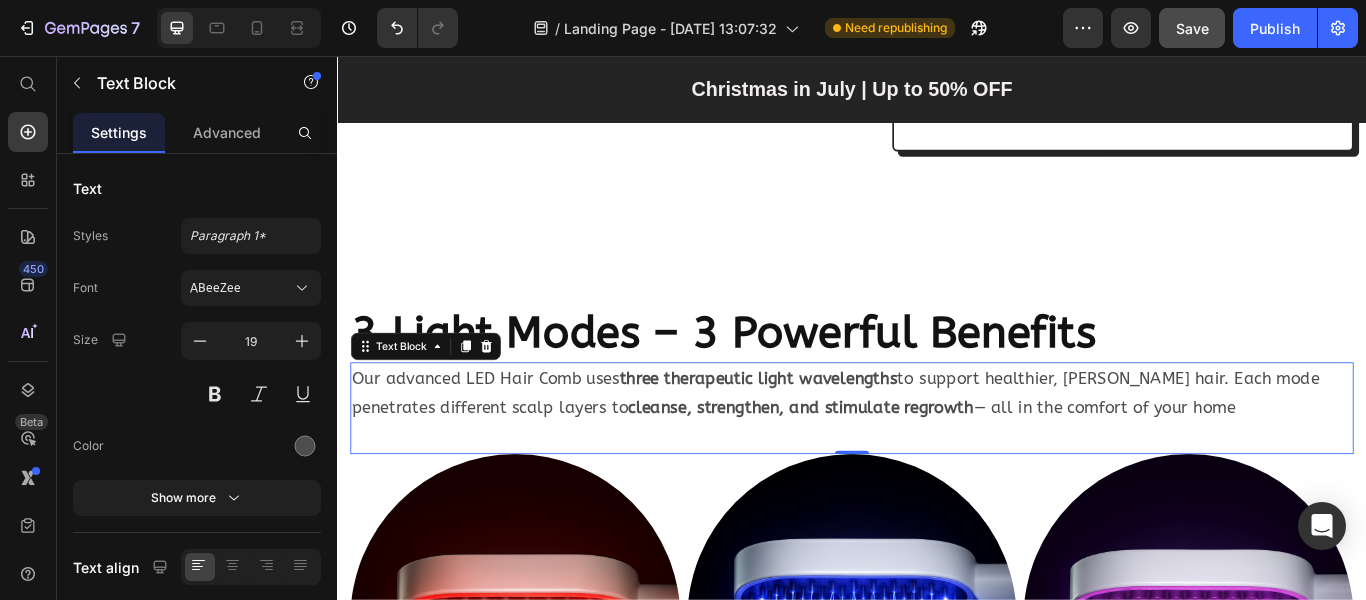 click on "Our advanced LED Hair Comb uses  three therapeutic light wavelengths  to support healthier, fuller hair. Each mode penetrates different scalp layers to  cleanse, strengthen, and stimulate regrowth  — all in the comfort of your home" at bounding box center (937, 449) 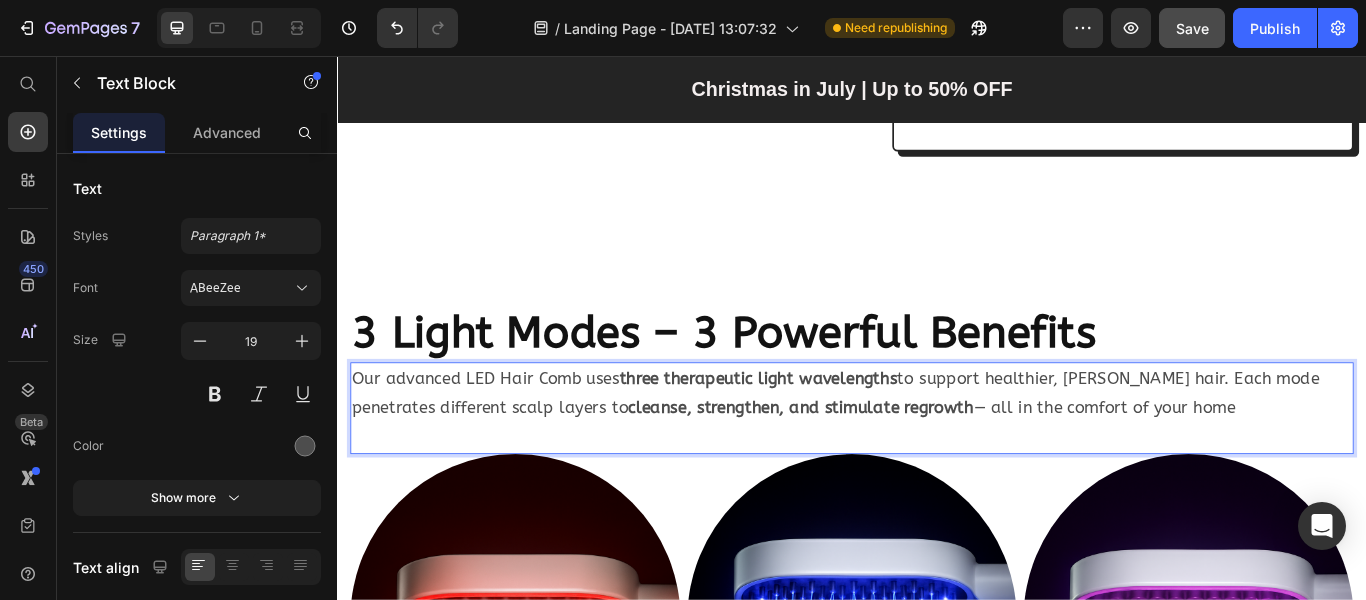 click on "Our advanced LED Hair Comb uses  three therapeutic light wavelengths  to support healthier, fuller hair. Each mode penetrates different scalp layers to  cleanse, strengthen, and stimulate regrowth  — all in the comfort of your home" at bounding box center (937, 449) 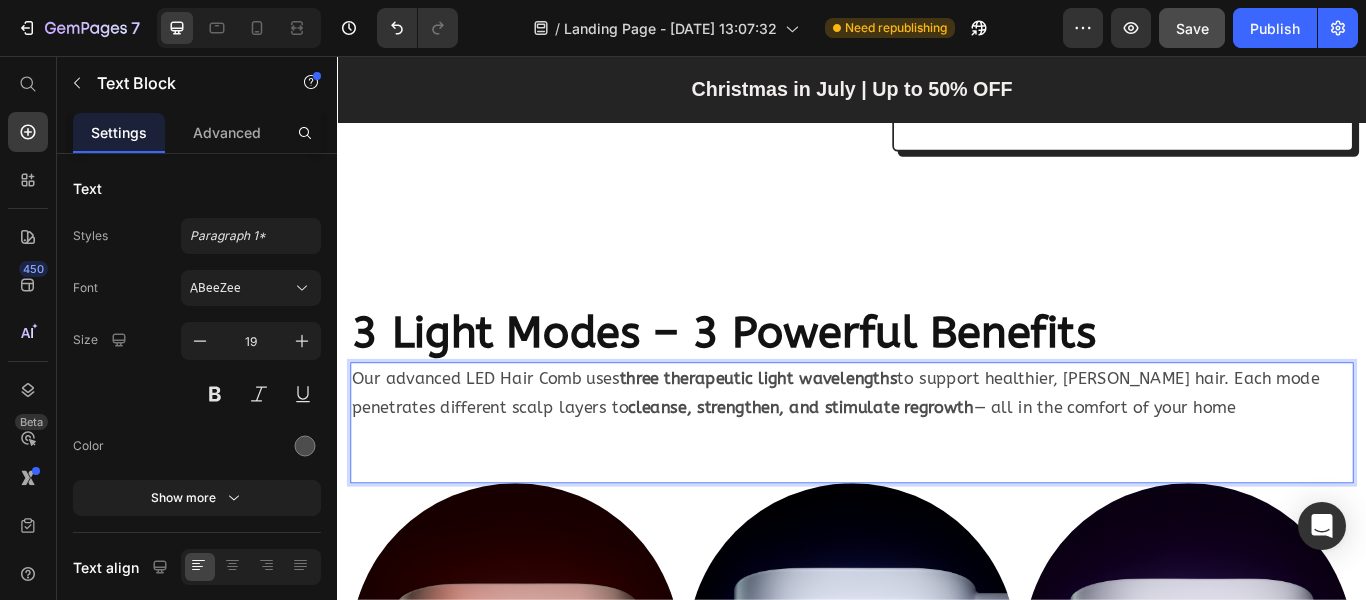 click on "Our advanced LED Hair Comb uses  three therapeutic light wavelengths  to support healthier, fuller hair. Each mode penetrates different scalp layers to  cleanse, strengthen, and stimulate regrowth  — all in the comfort of your home" at bounding box center (937, 449) 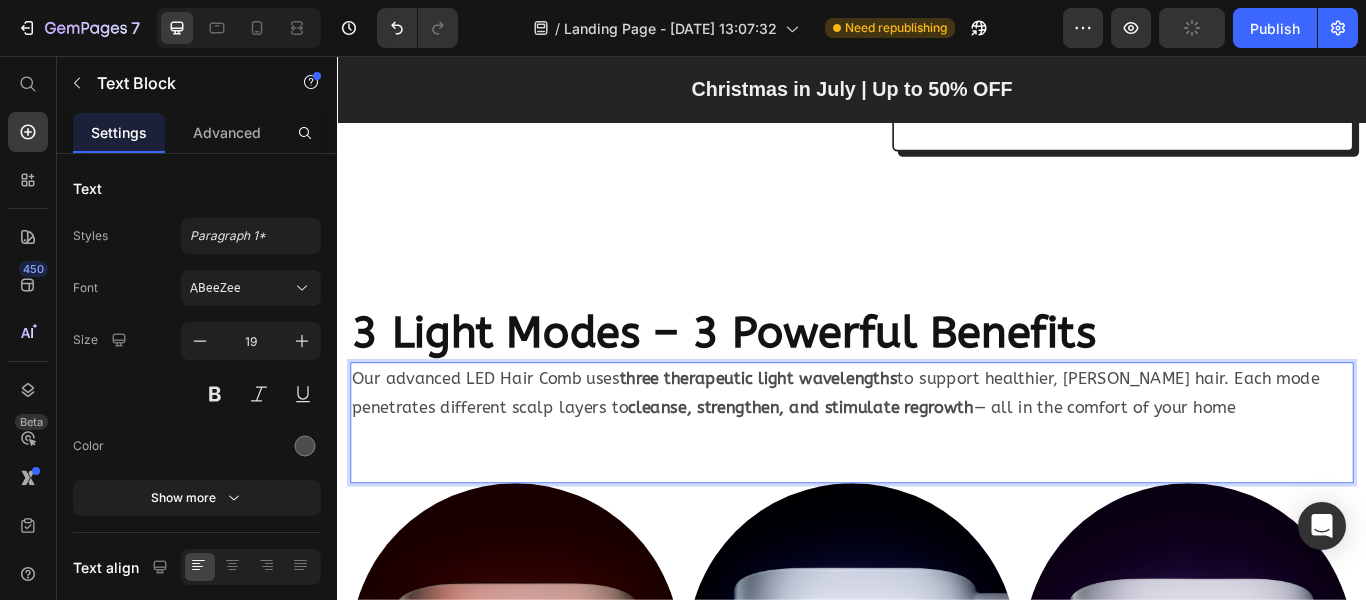click on "Product Images
OVERVIEW
HIGHLIGHT FEATURES Accordion Icon Icon Icon Icon Icon Icon List 2,500+ Verified Reviews! Text Block Row Smart 3-Mode Anti-Hair Loss Massage Comb Product Title
Lorem ipsum Item List
Lorem ipsum Item List
Lorem ipsum Item List Row $150.00 Product Price $89.99 Product Price Save $60.01 Discount Tag Row Quantity Text Block 1 Product Quantity Row Color: White White White Product Variants & Swatches Limited availability Stock Counter Add to cart Add to Cart Icon Icon Icon Icon Icon Icon List expert review Text Block Text Block Emily T. Text Block
Certified Scalp Care Specialist Item List Row Row Row Product Section 4" at bounding box center (937, -348) 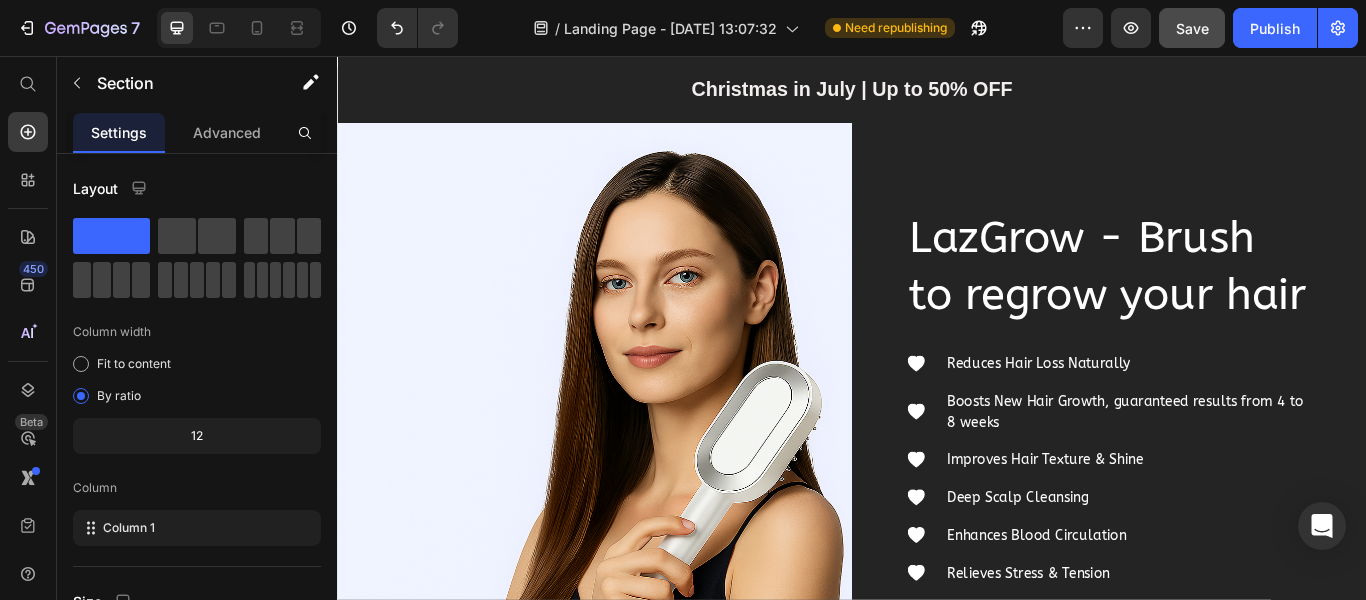 scroll, scrollTop: 3500, scrollLeft: 0, axis: vertical 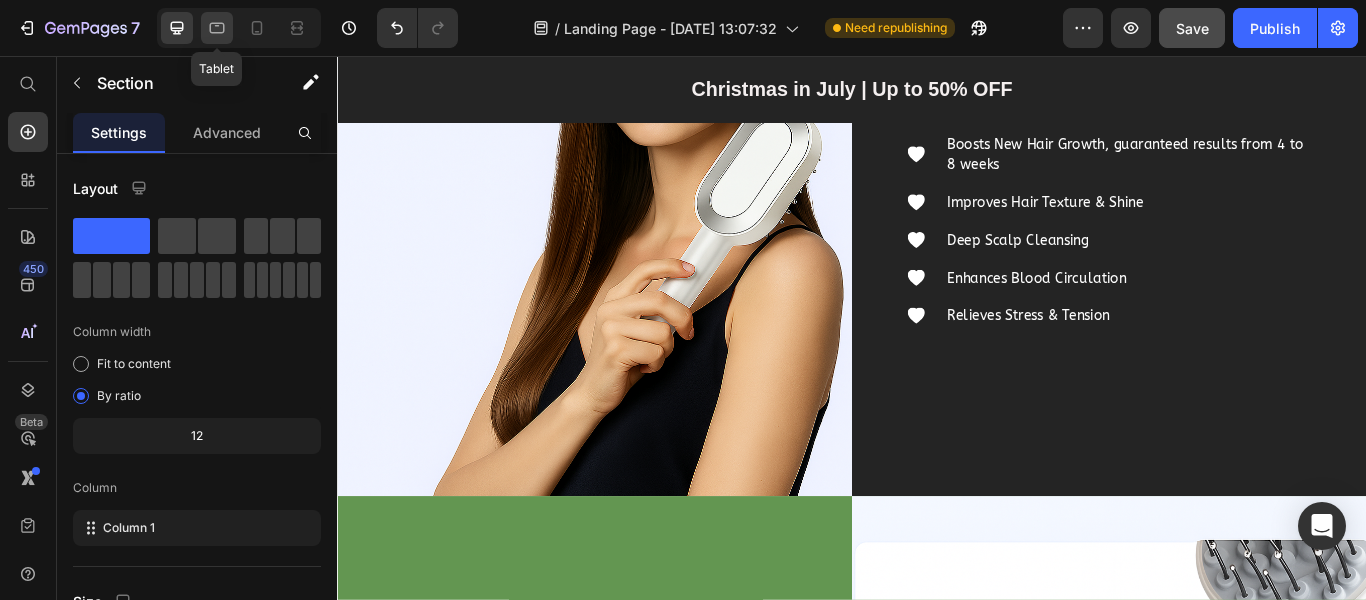click 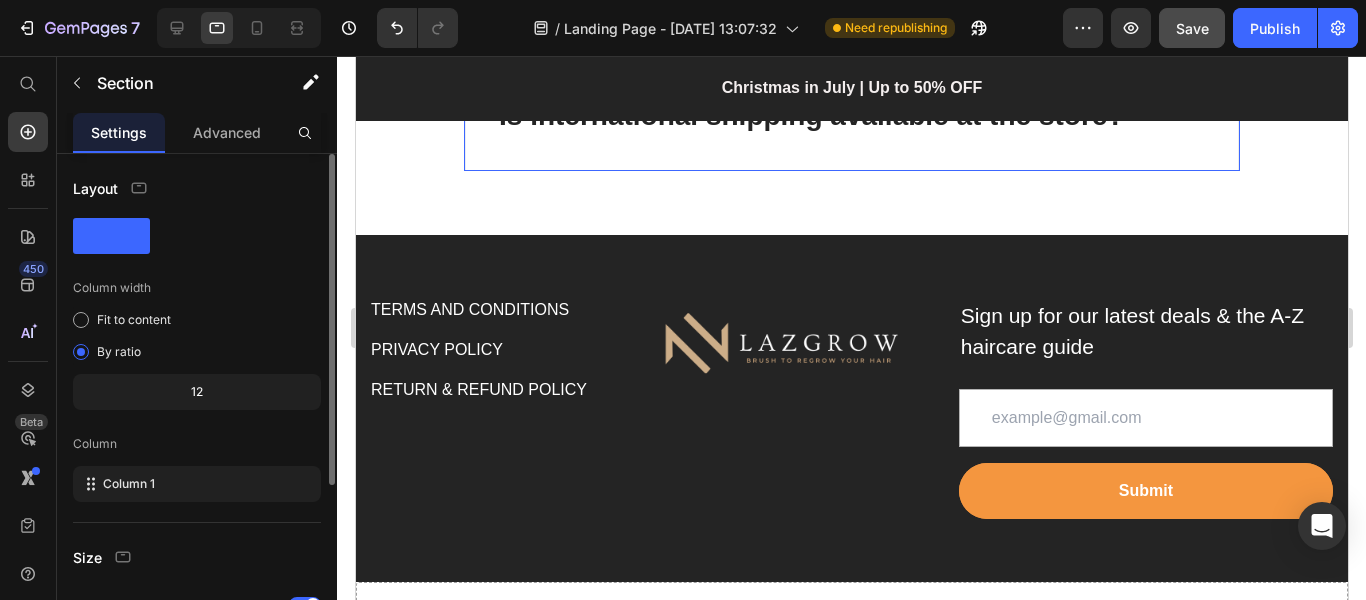 scroll, scrollTop: 6460, scrollLeft: 0, axis: vertical 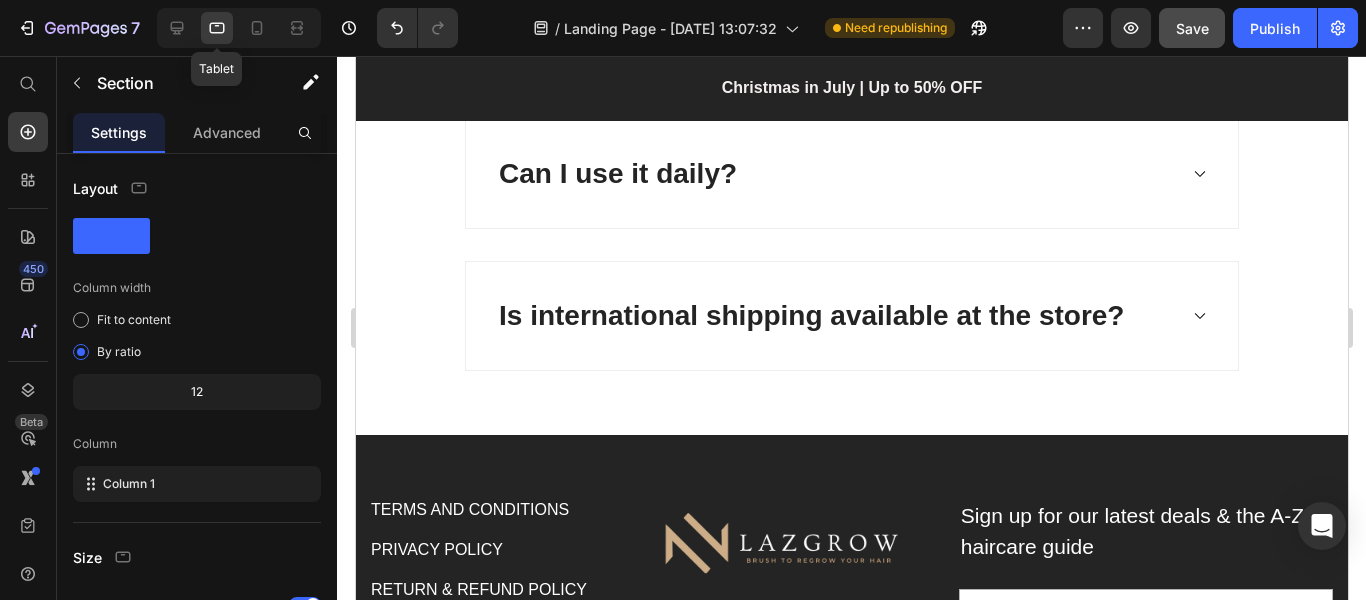 click 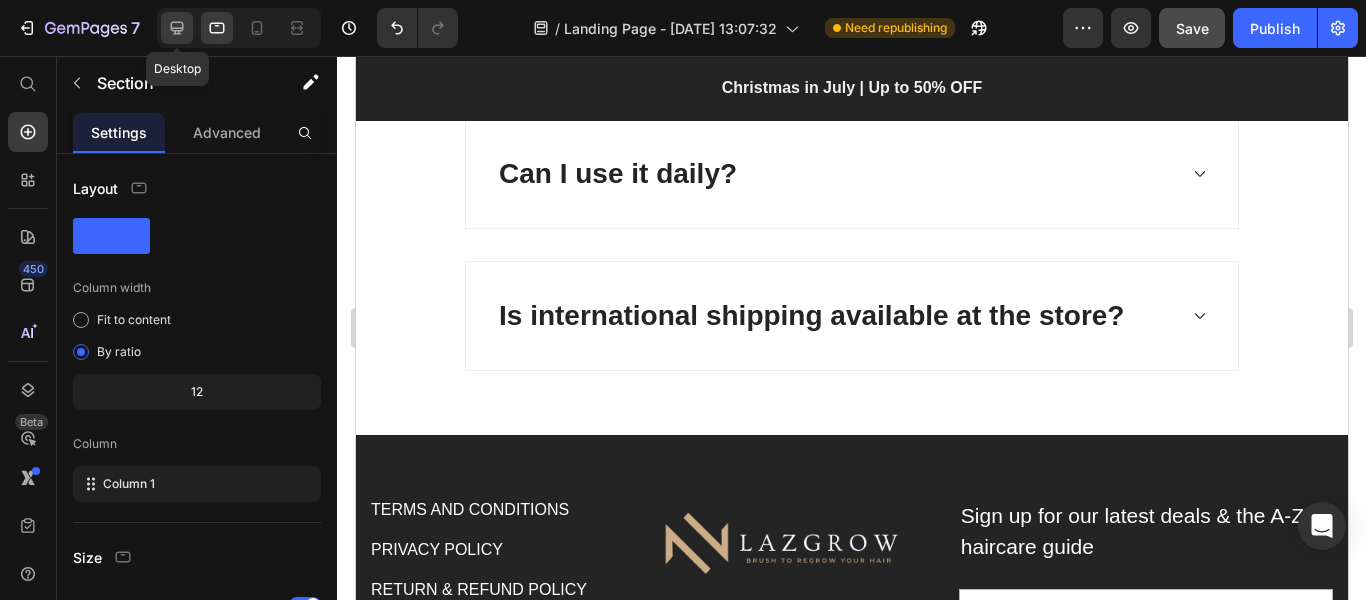 click 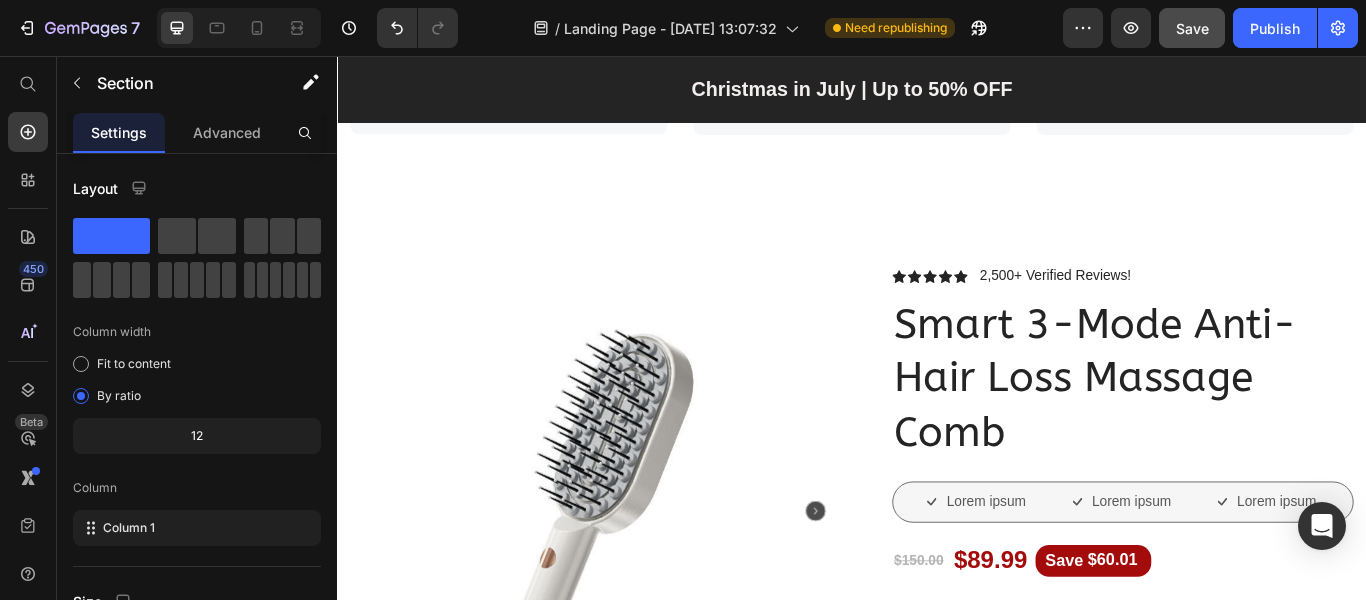 scroll, scrollTop: 708, scrollLeft: 0, axis: vertical 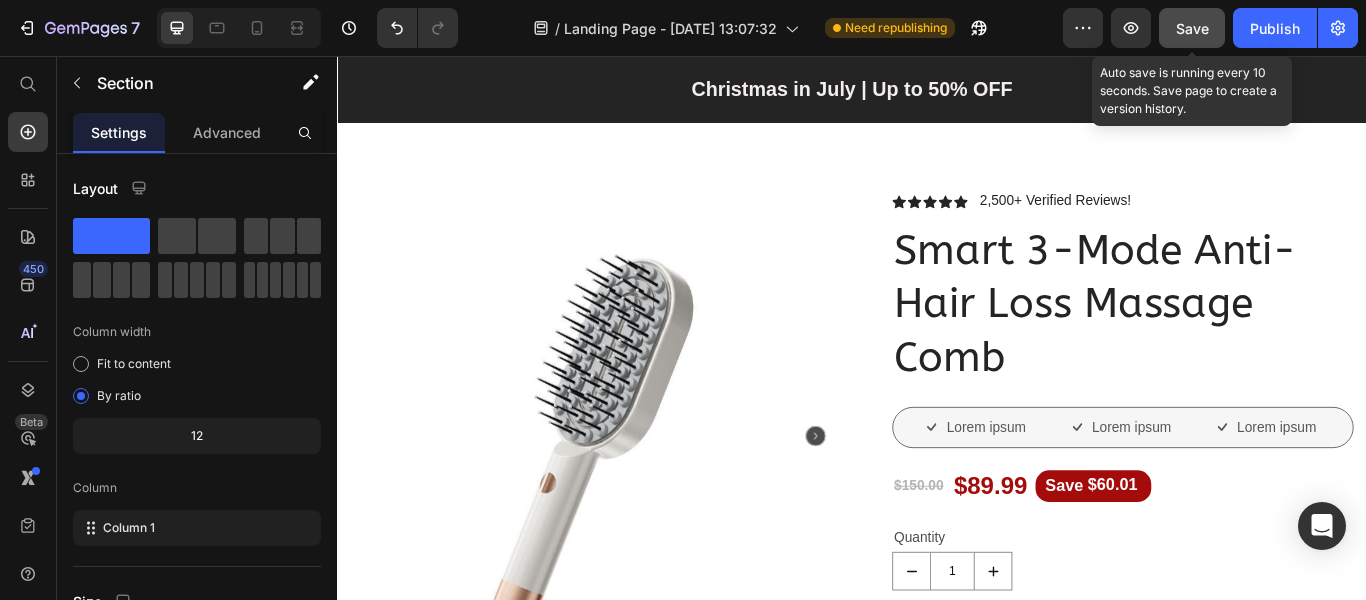 click on "Save" 